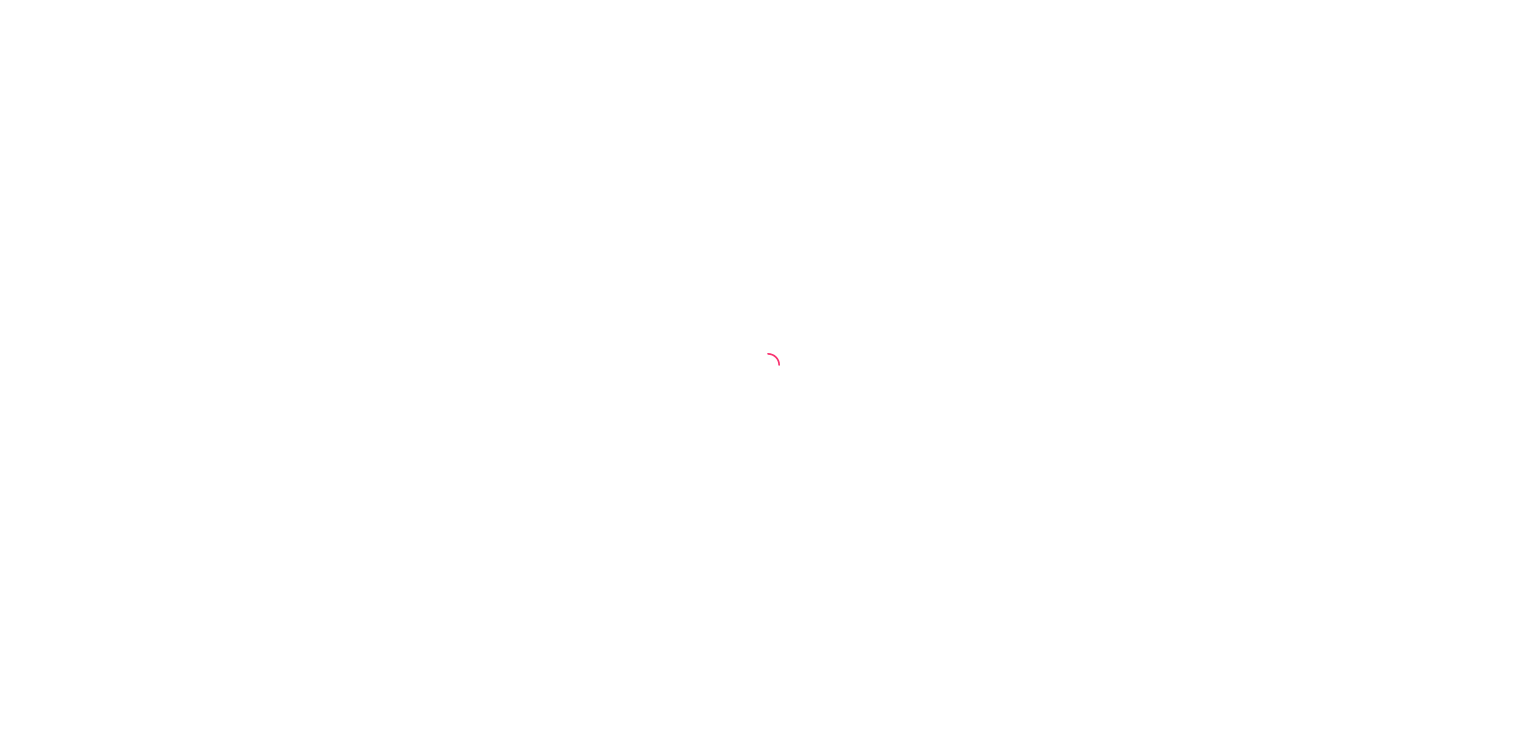 scroll, scrollTop: 0, scrollLeft: 0, axis: both 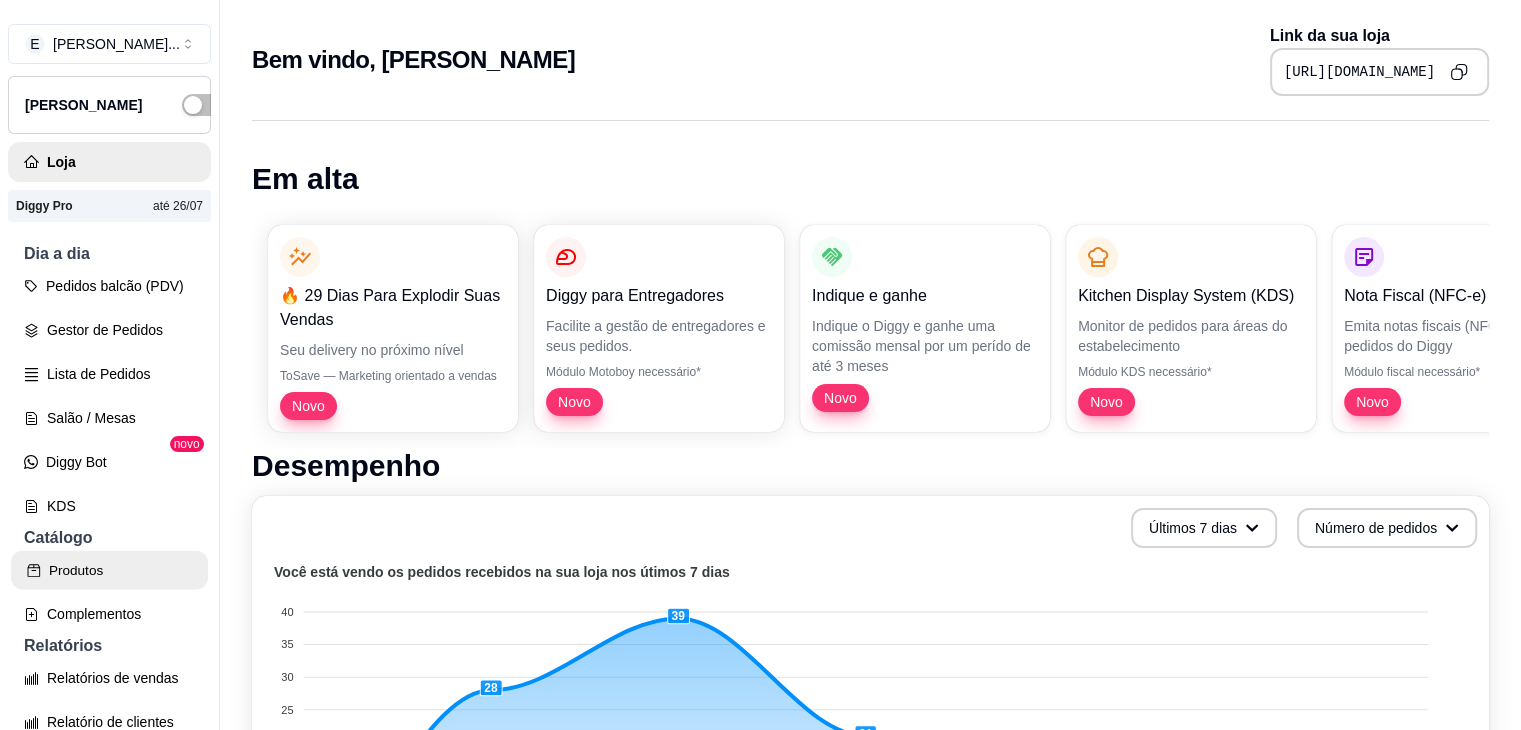 click on "Produtos" at bounding box center (109, 570) 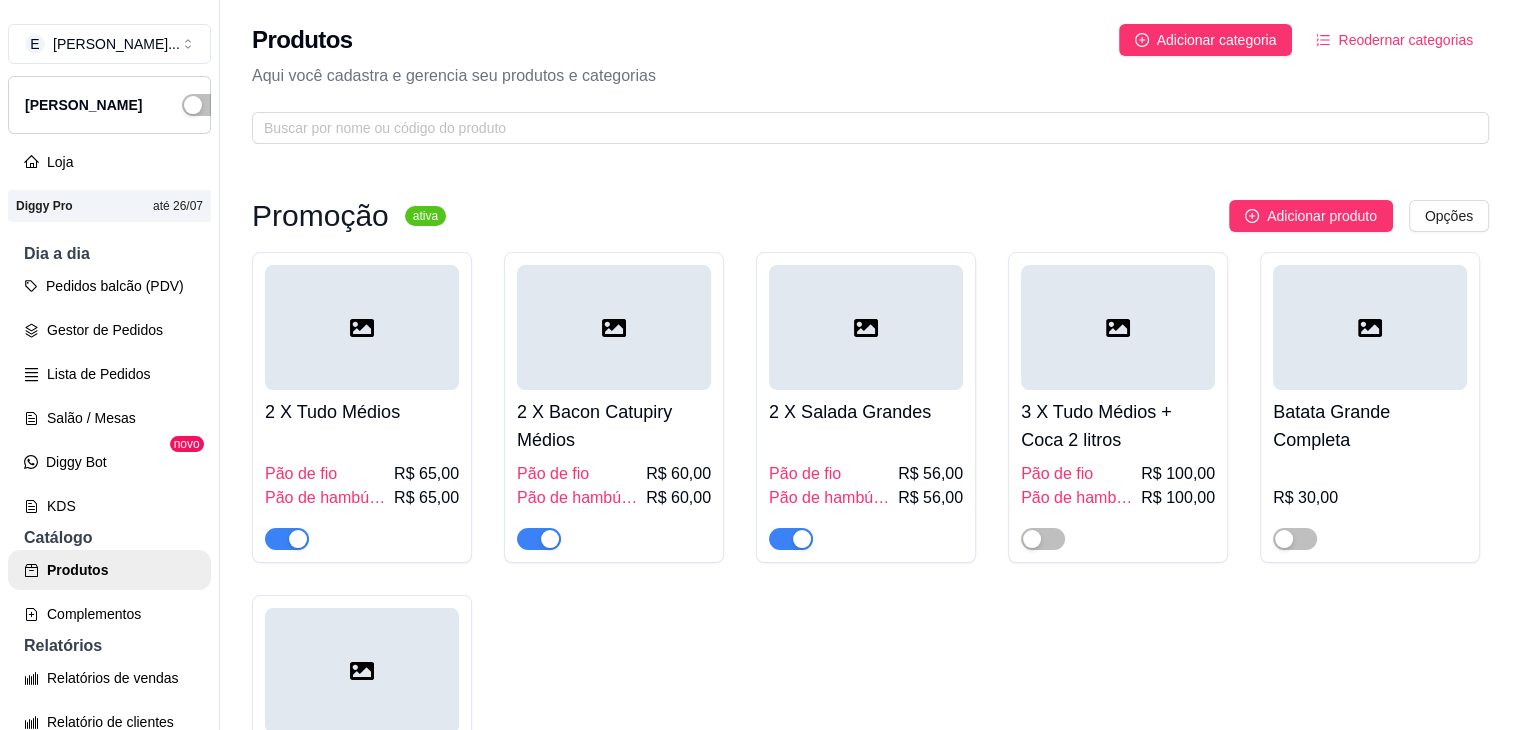 click on "R$ 65,00" at bounding box center (426, 474) 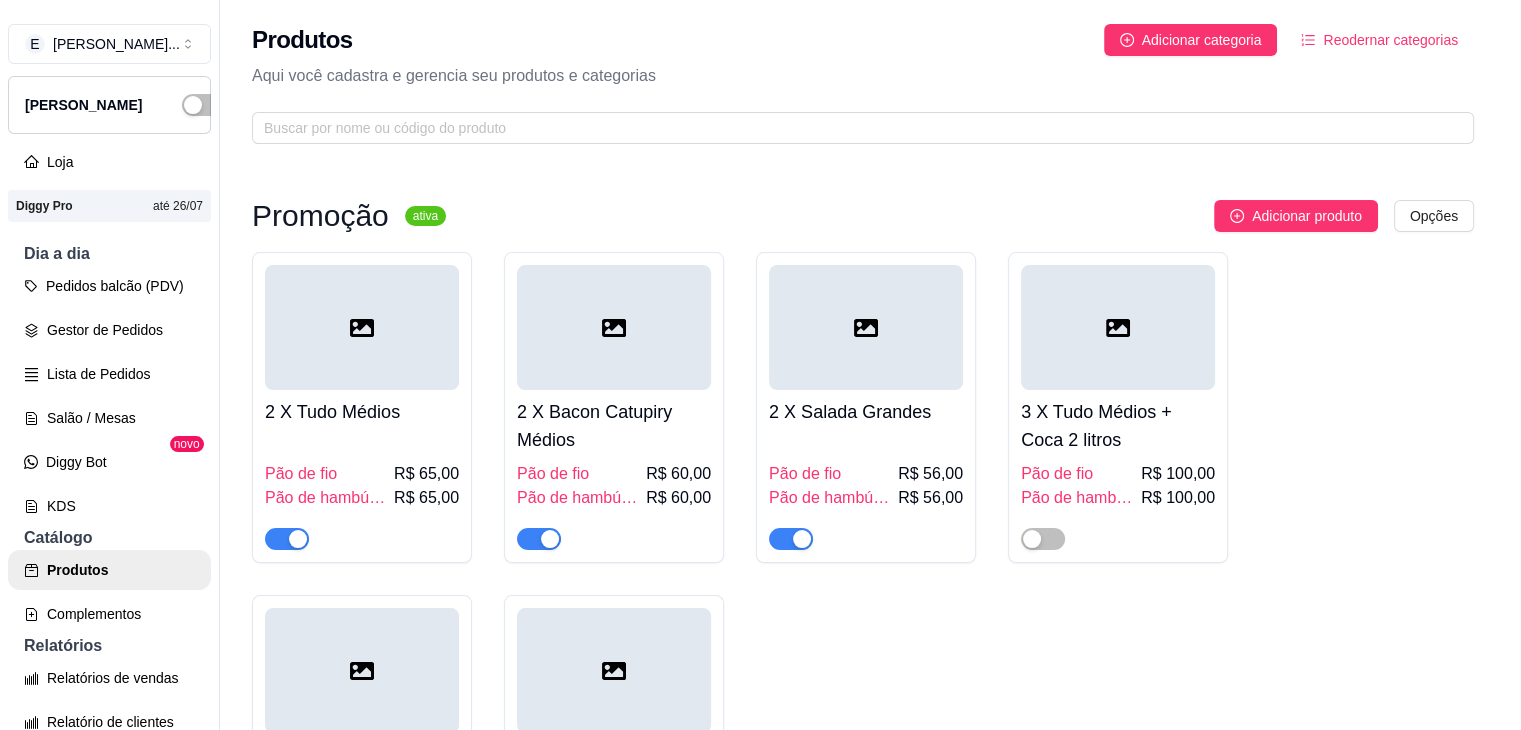 type 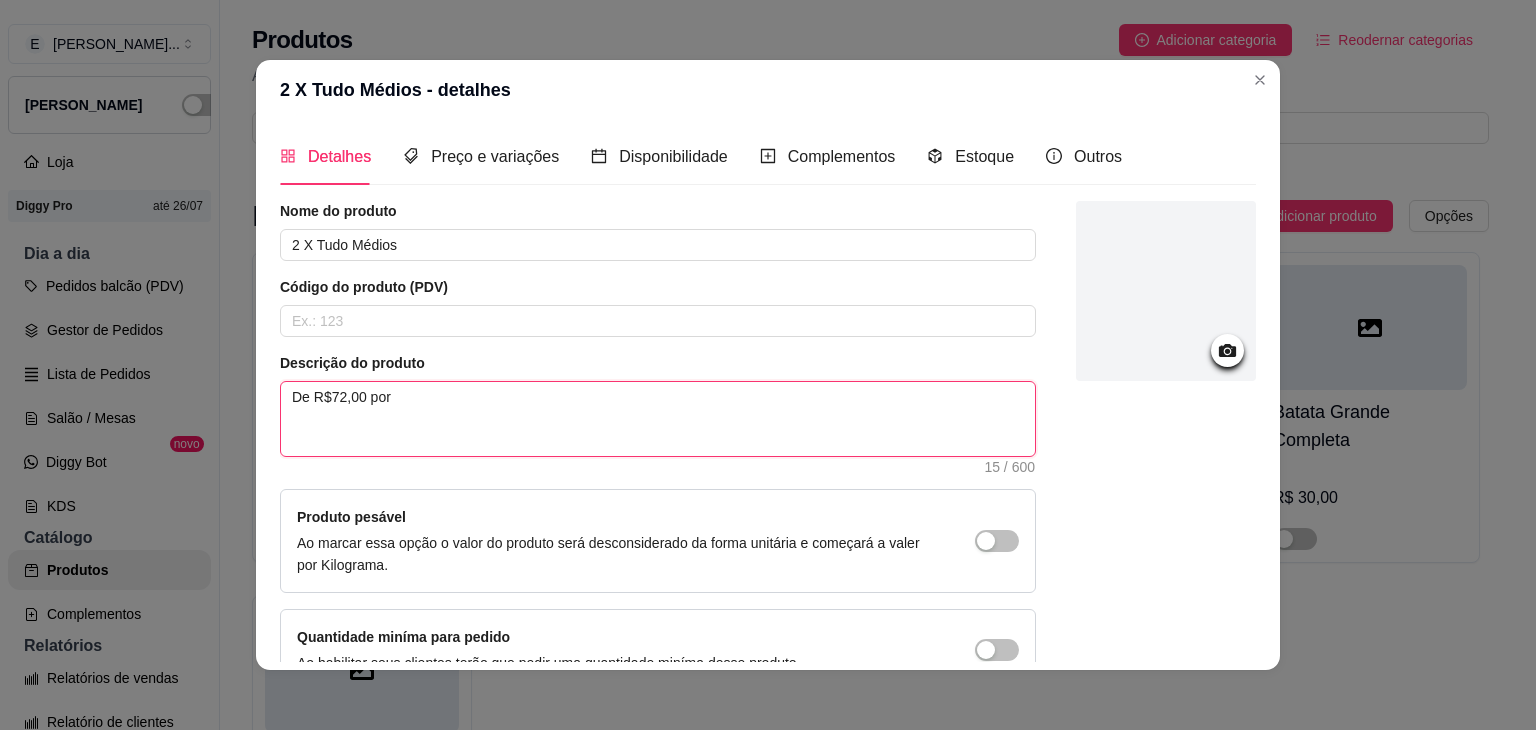 click on "De R$72,00 por" at bounding box center (658, 419) 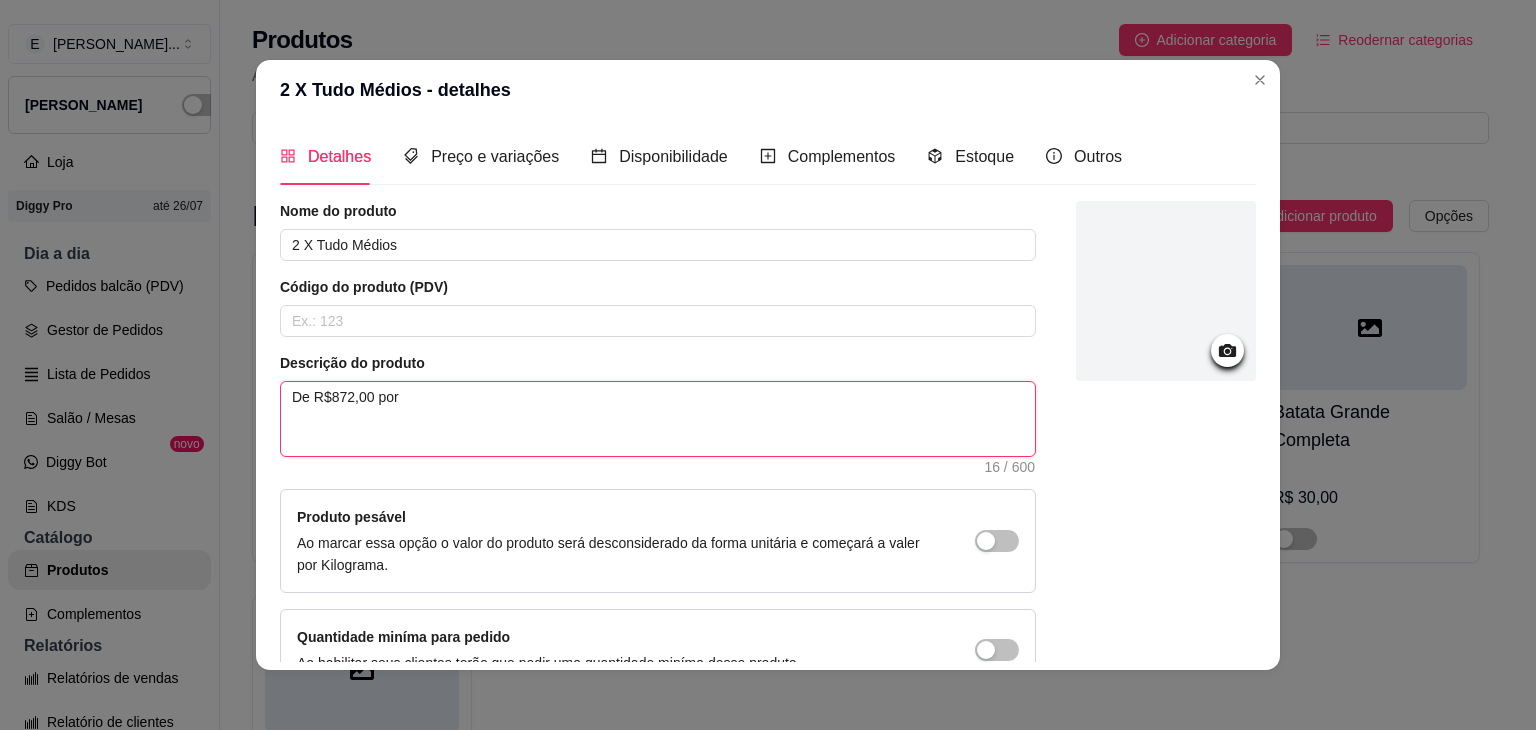 type on "De R$8072,00 por" 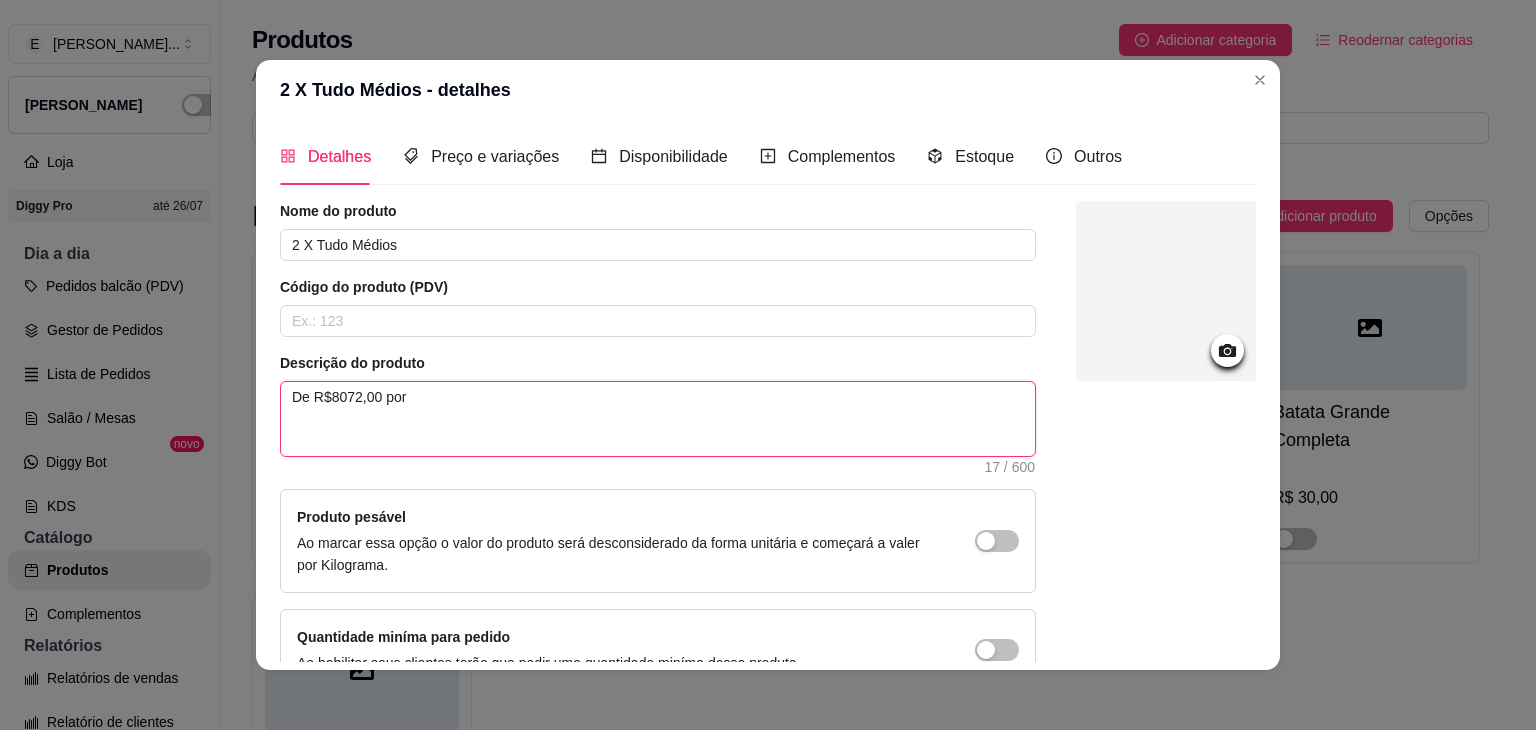 type on "De R$802,00 por" 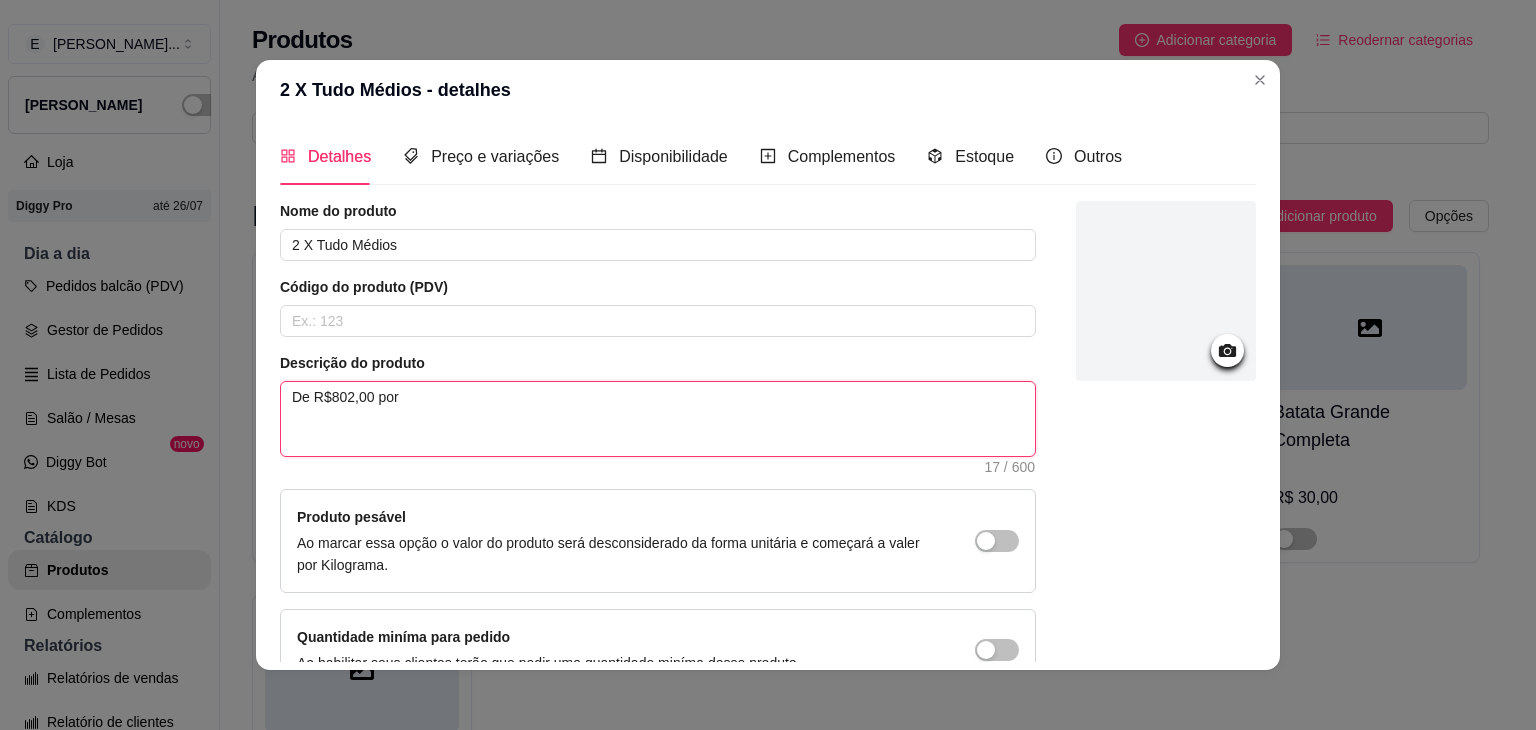 type on "De R$80,00 por" 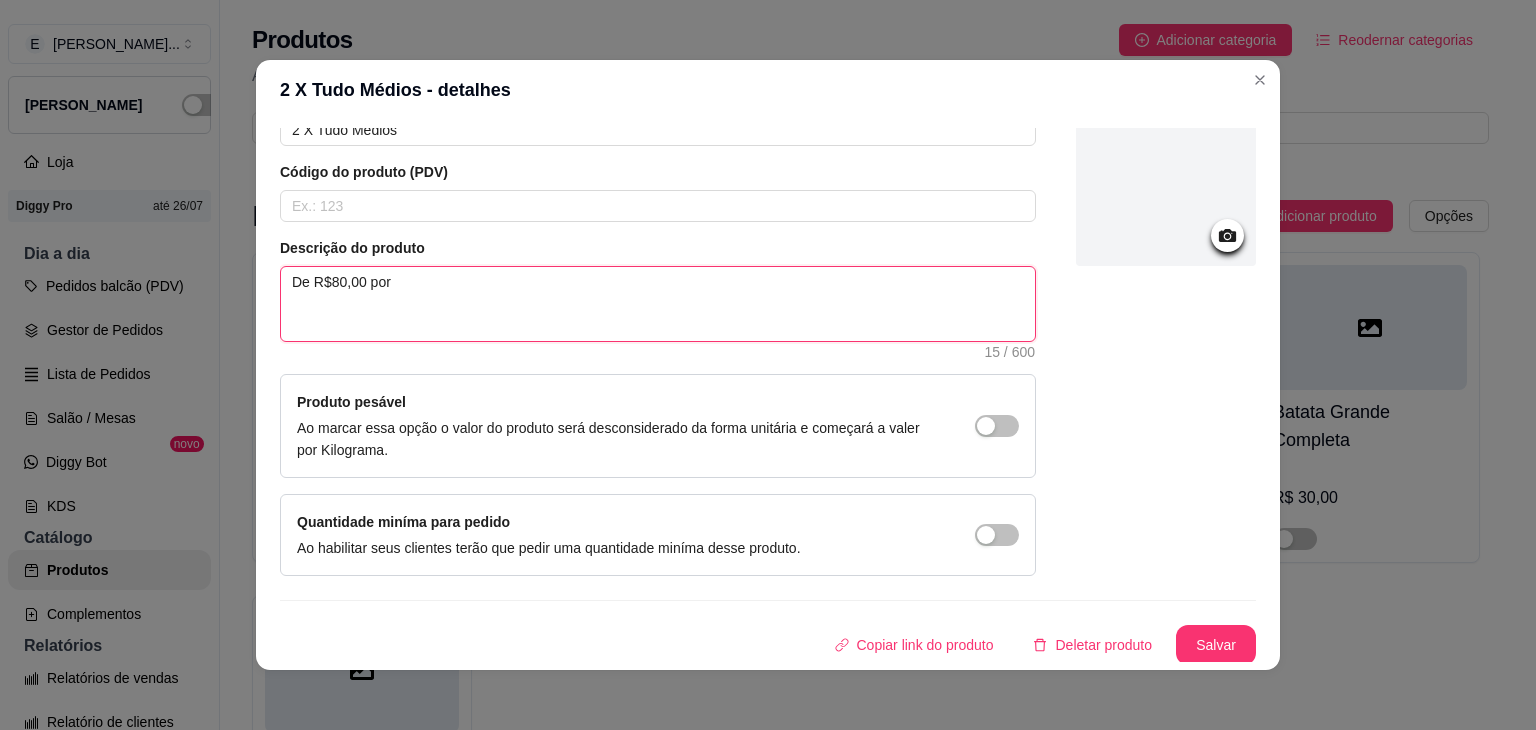 scroll, scrollTop: 116, scrollLeft: 0, axis: vertical 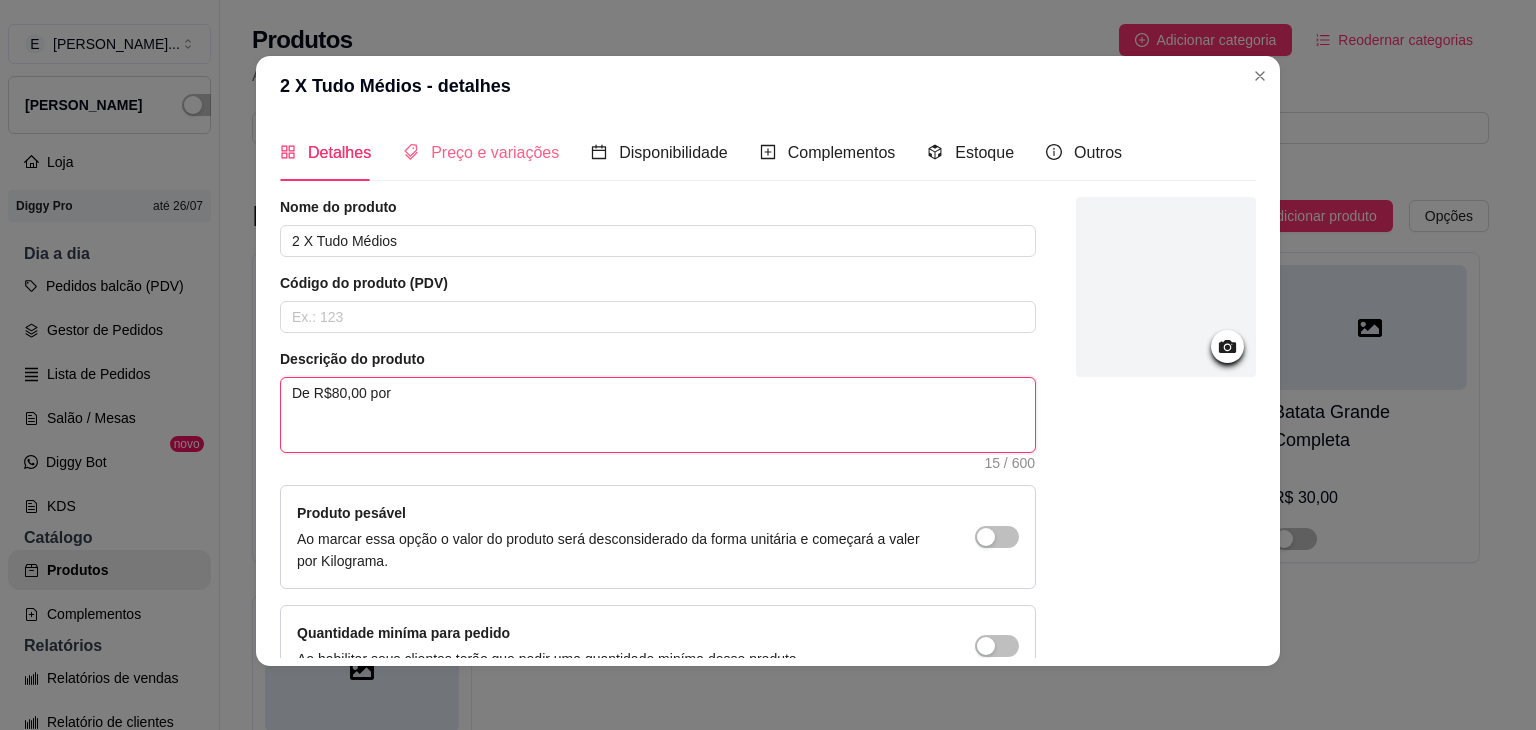 type on "De R$80,00 por" 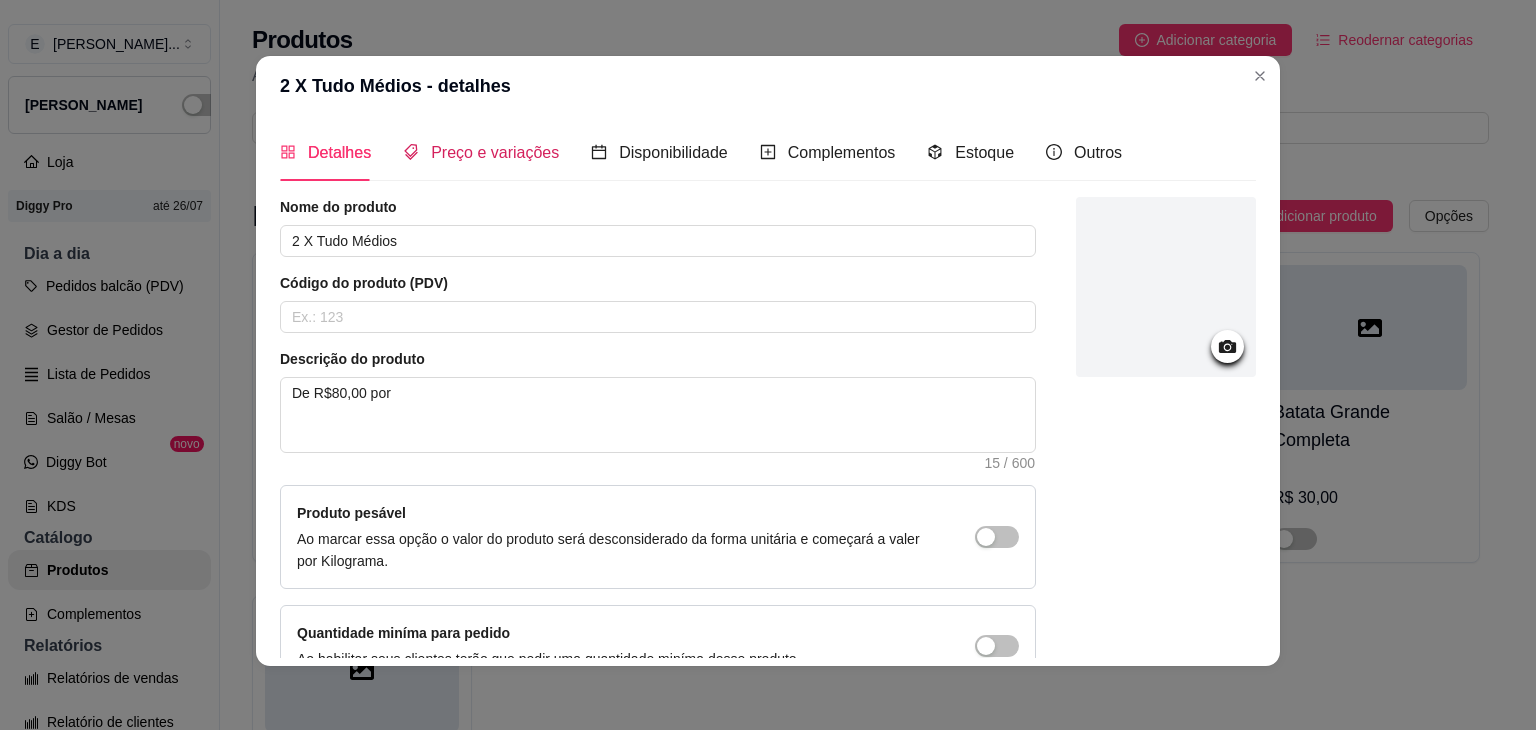 click on "Preço e variações" at bounding box center (495, 152) 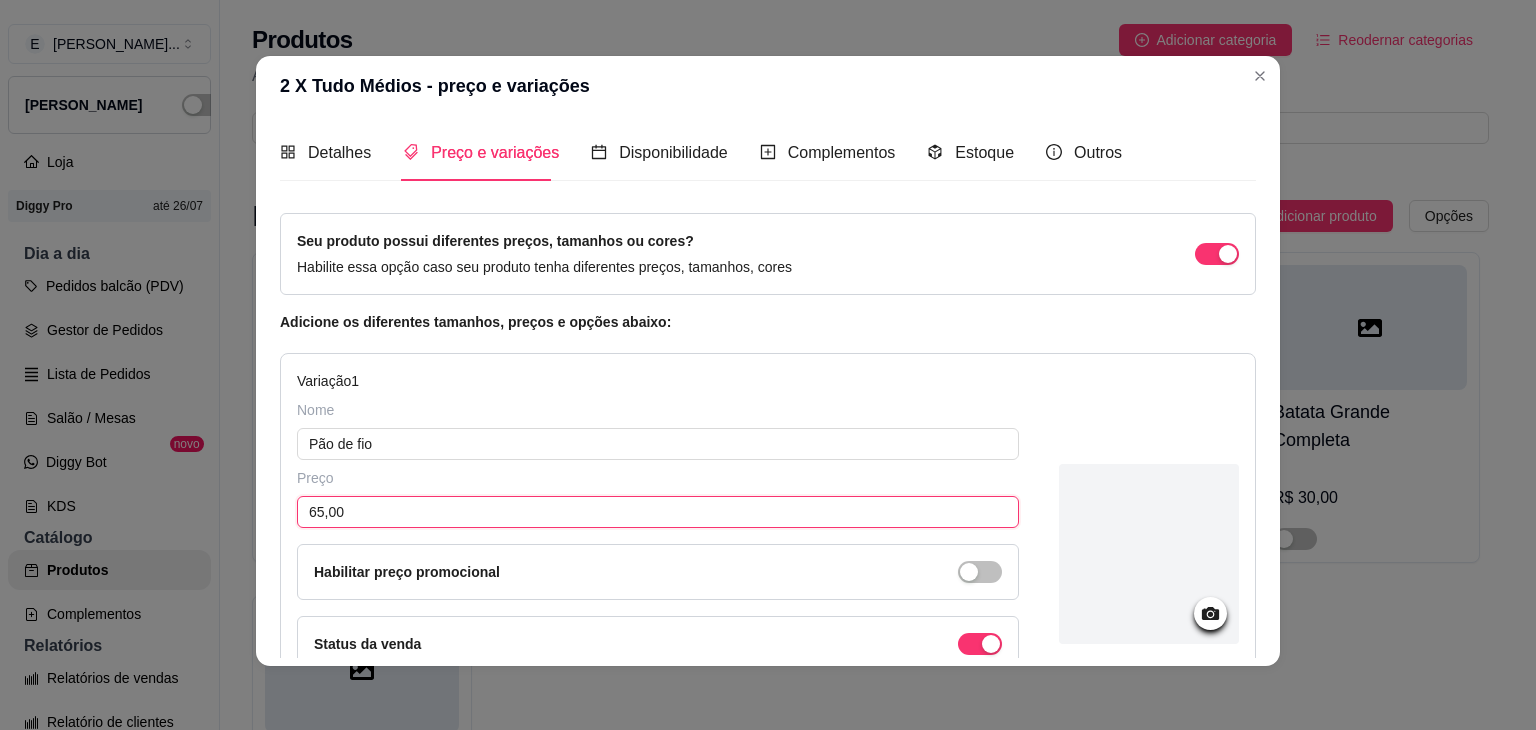 drag, startPoint x: 357, startPoint y: 511, endPoint x: 284, endPoint y: 511, distance: 73 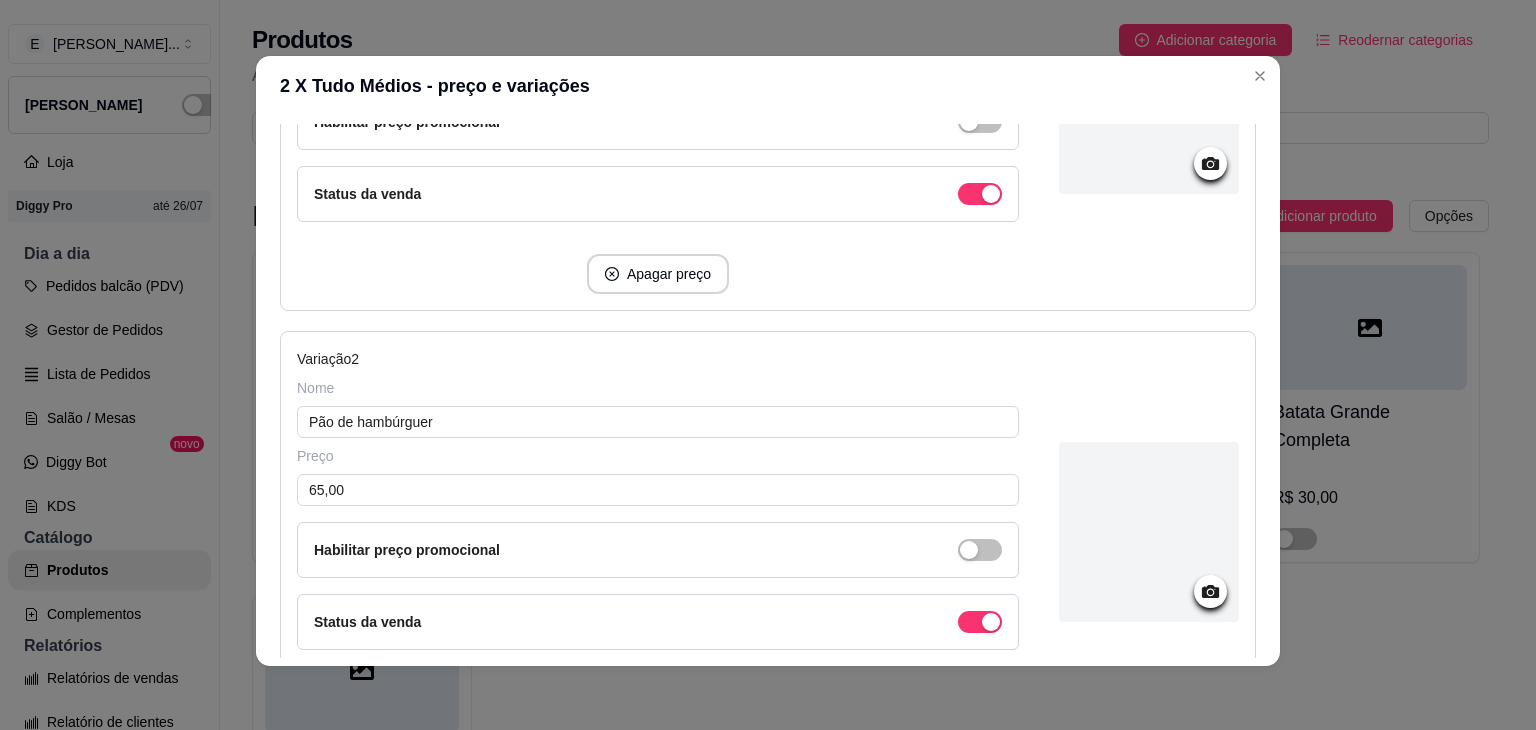 scroll, scrollTop: 500, scrollLeft: 0, axis: vertical 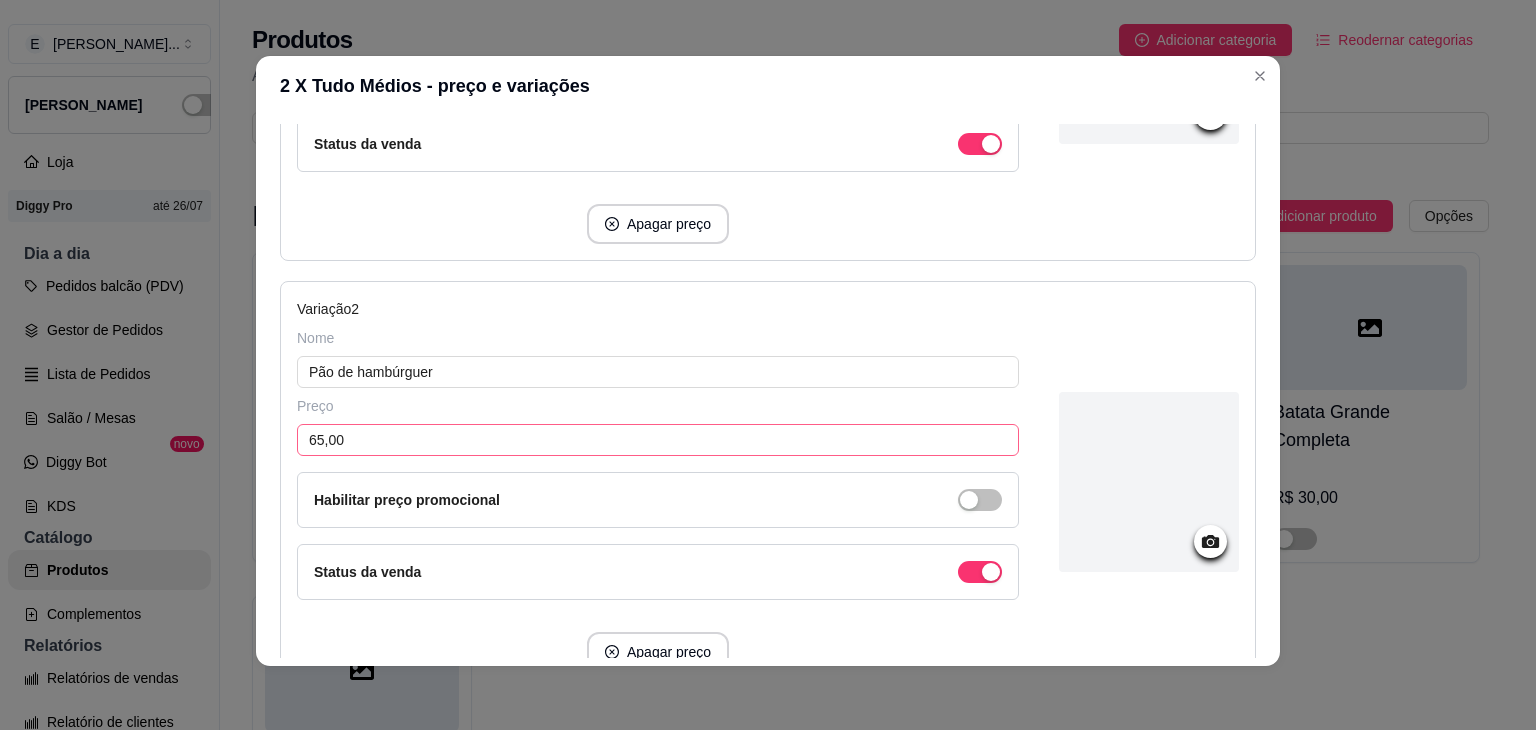type on "70,00" 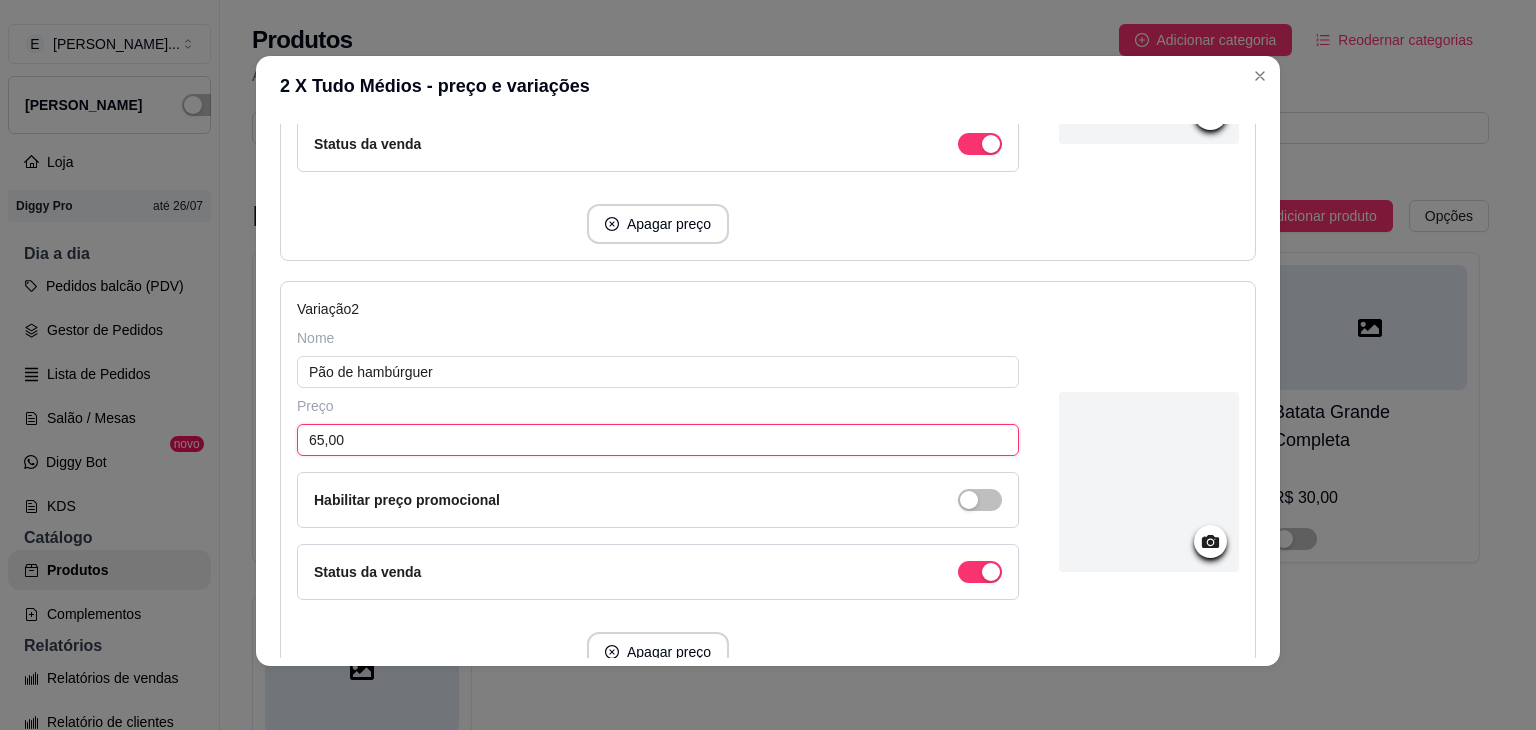 click on "65,00" at bounding box center (658, 440) 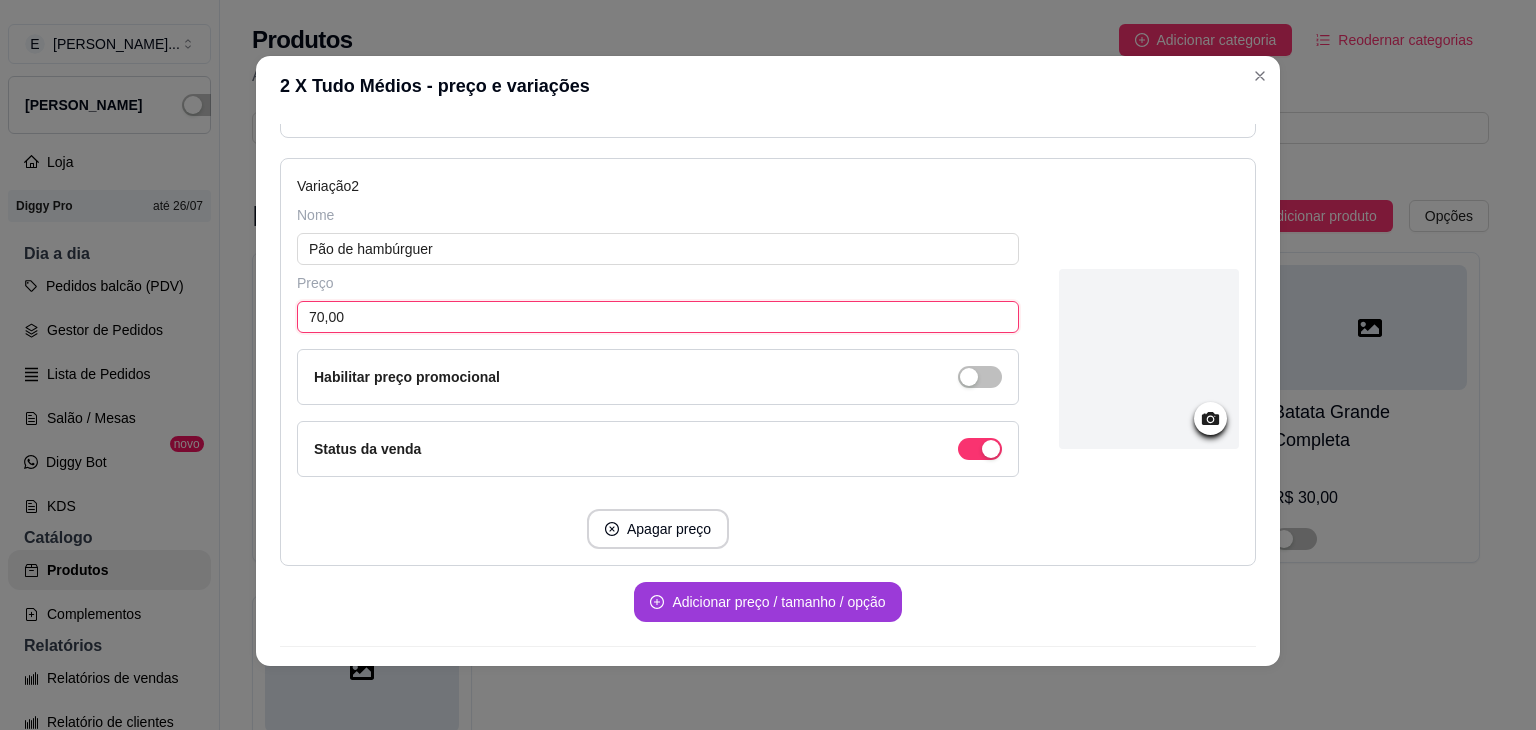 scroll, scrollTop: 672, scrollLeft: 0, axis: vertical 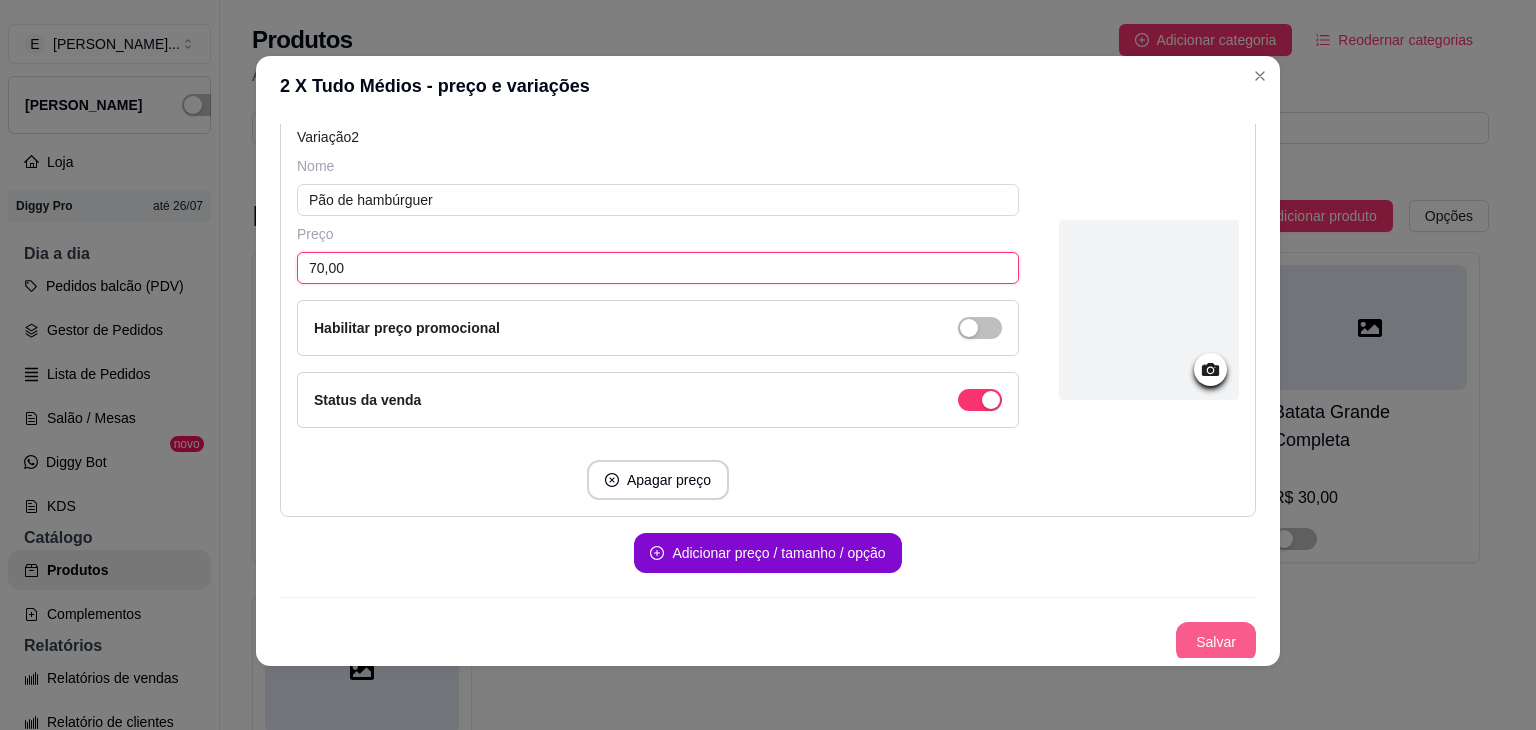 type on "70,00" 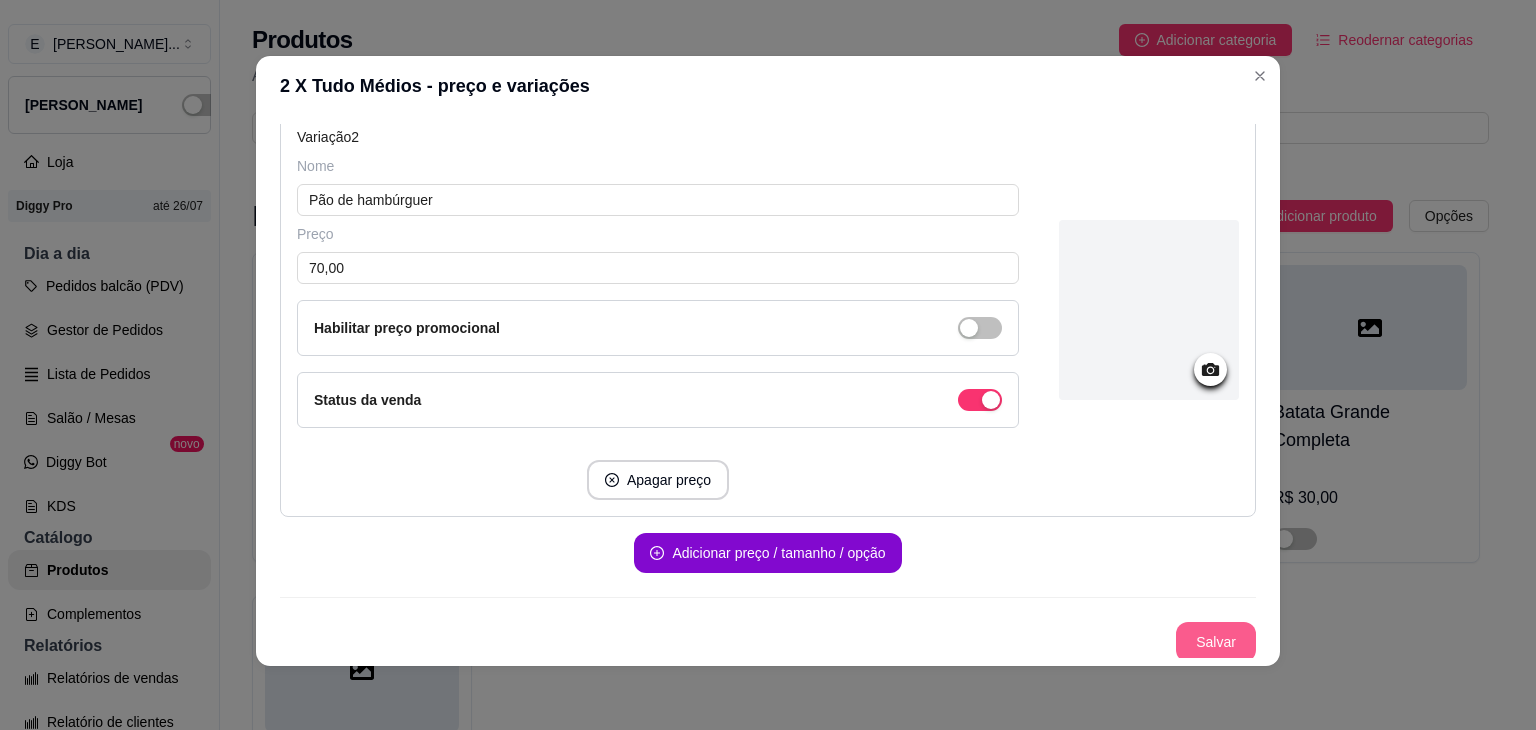 click on "Salvar" at bounding box center [1216, 642] 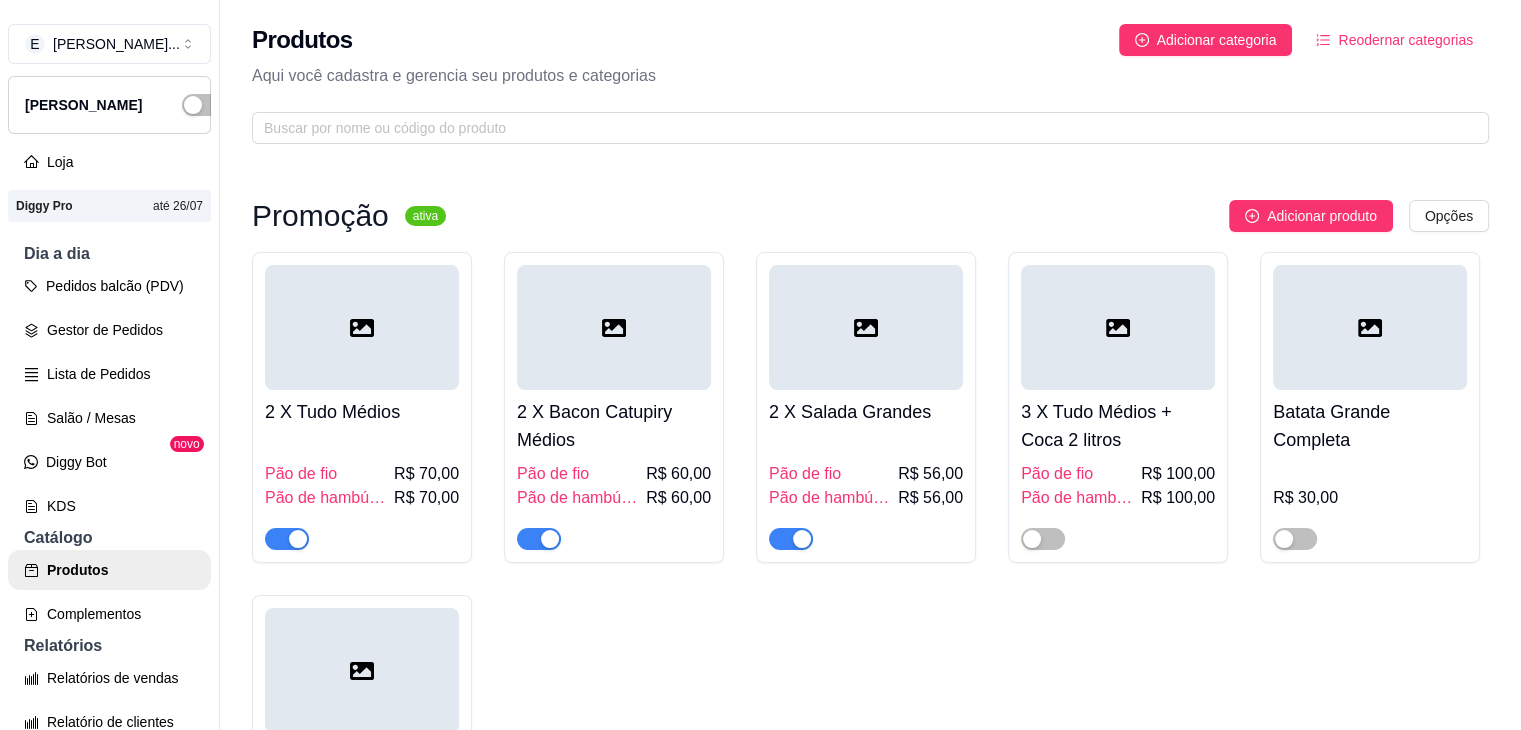 click at bounding box center [614, 327] 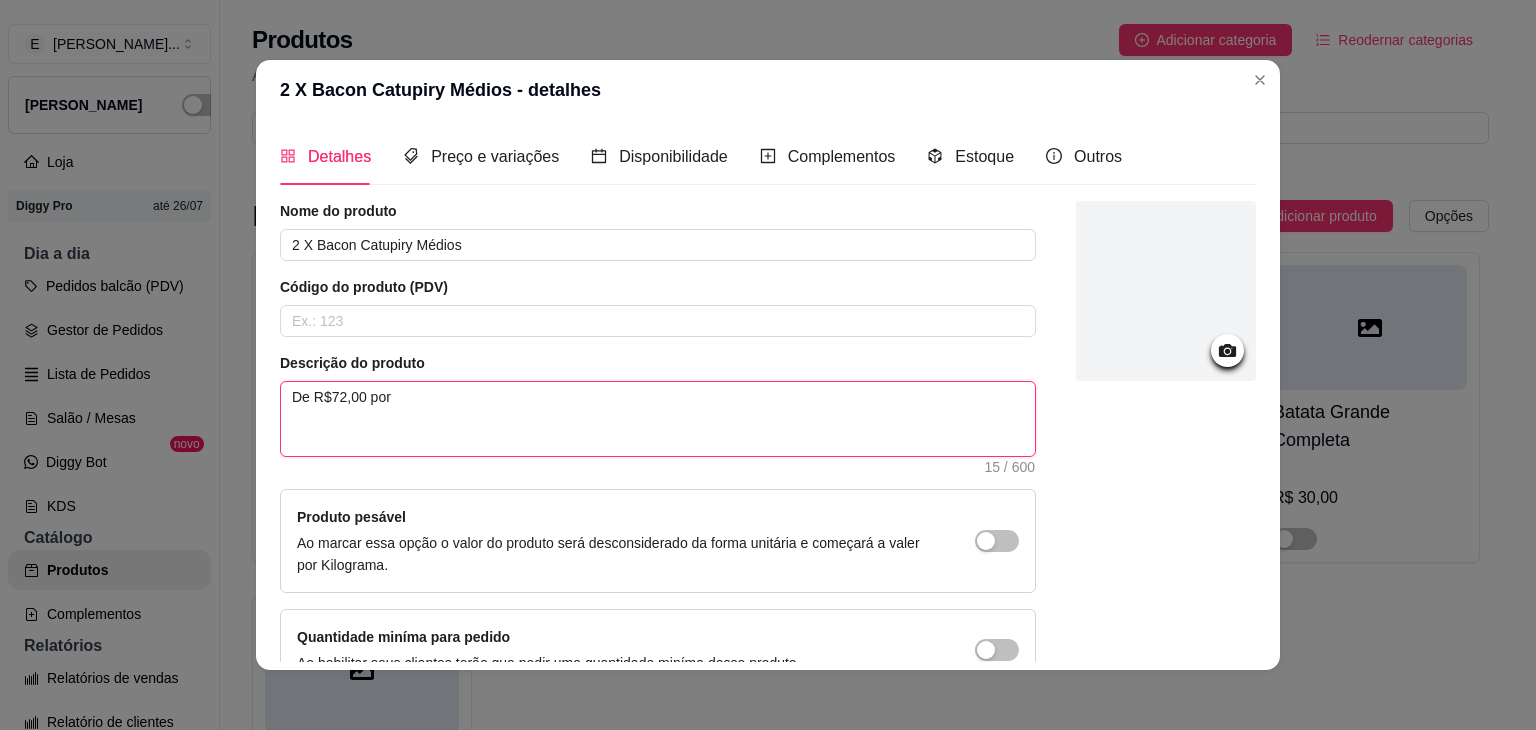 click on "De R$72,00 por" at bounding box center (658, 419) 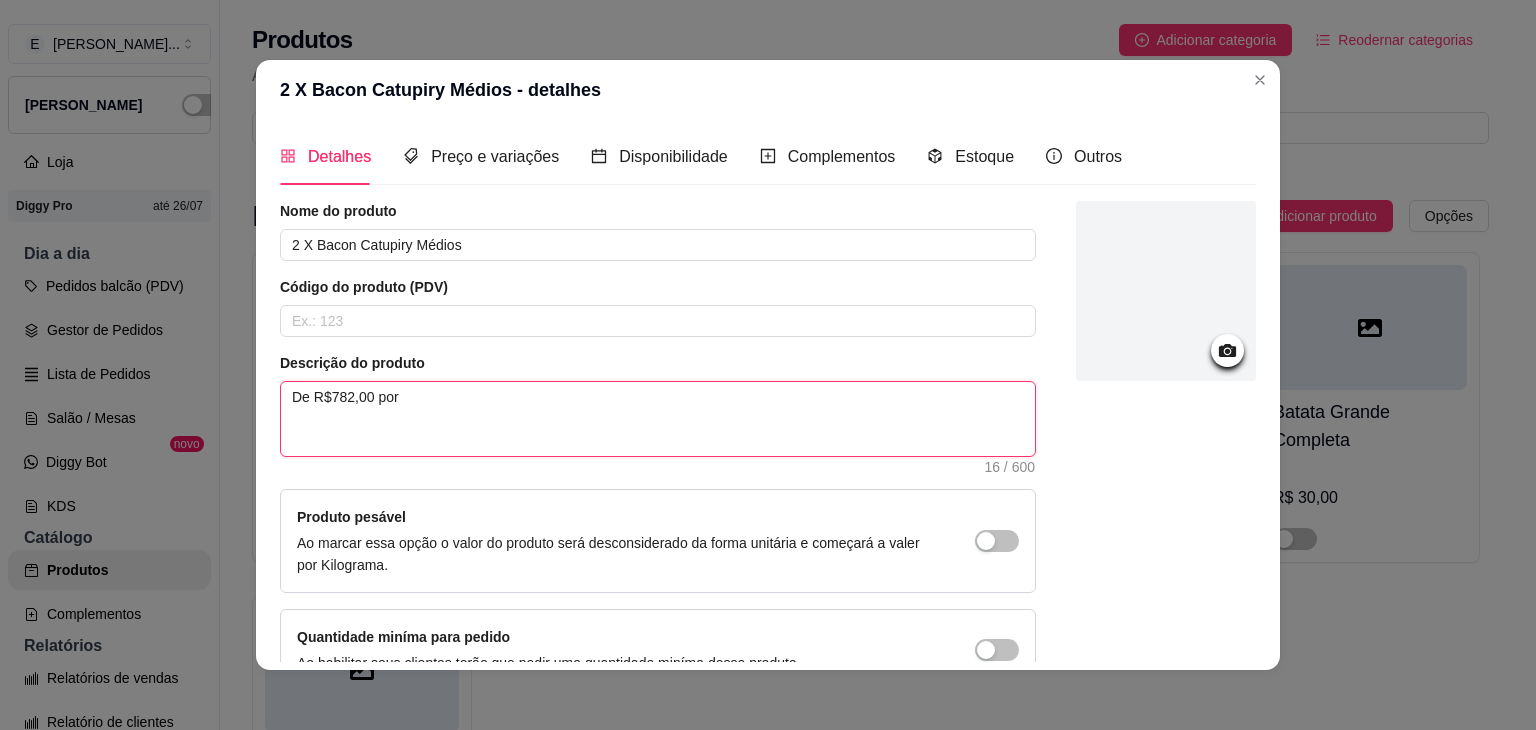 type 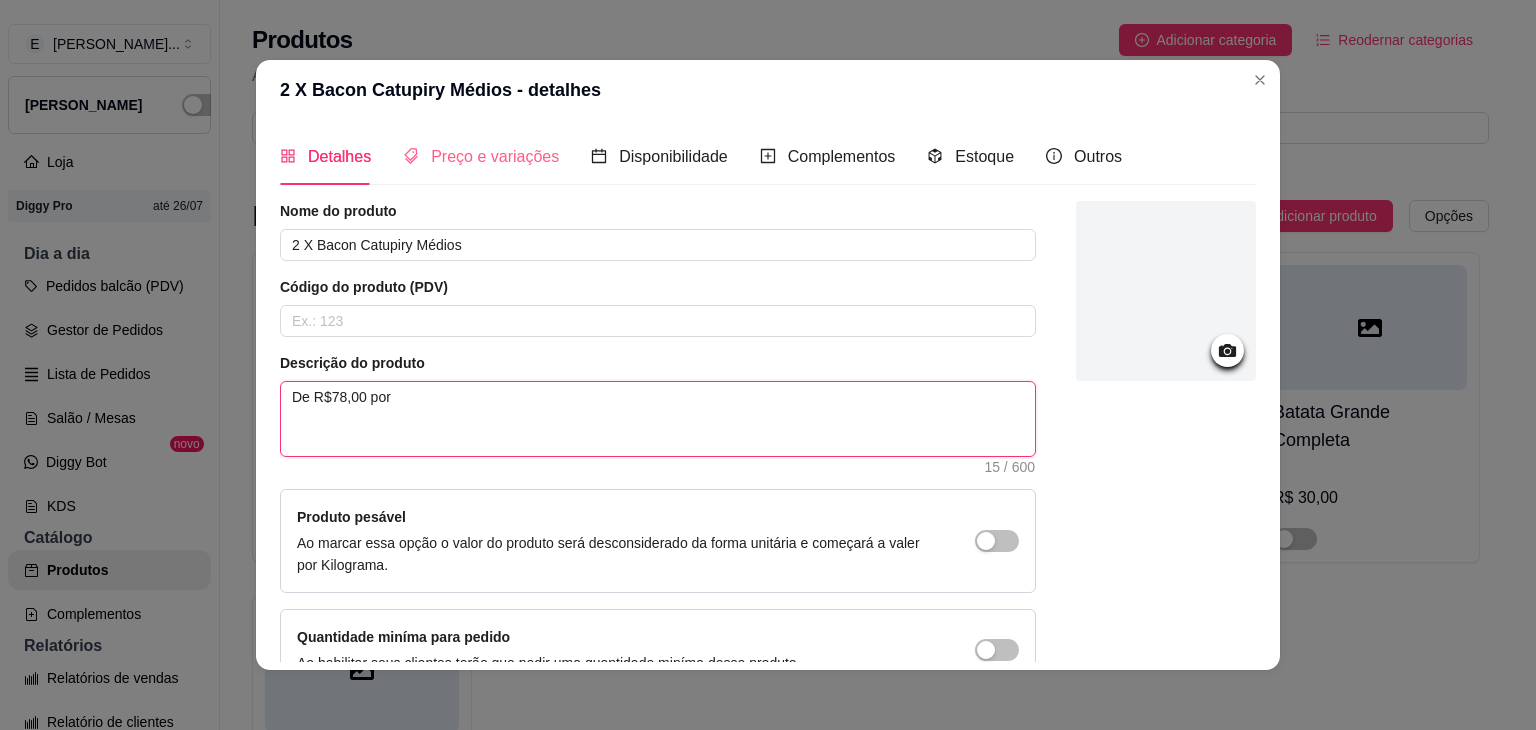 type on "De R$78,00 por" 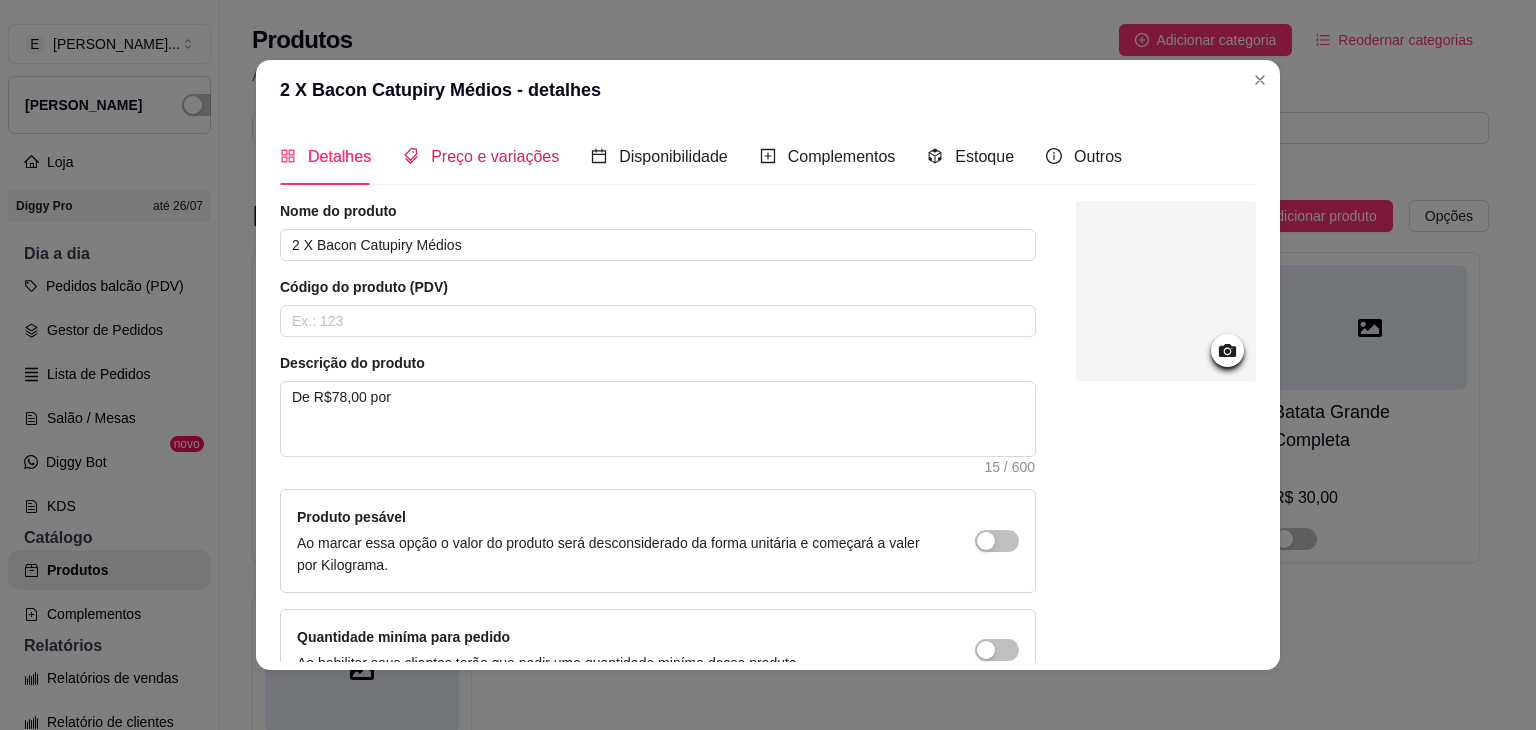 click on "Preço e variações" at bounding box center (495, 156) 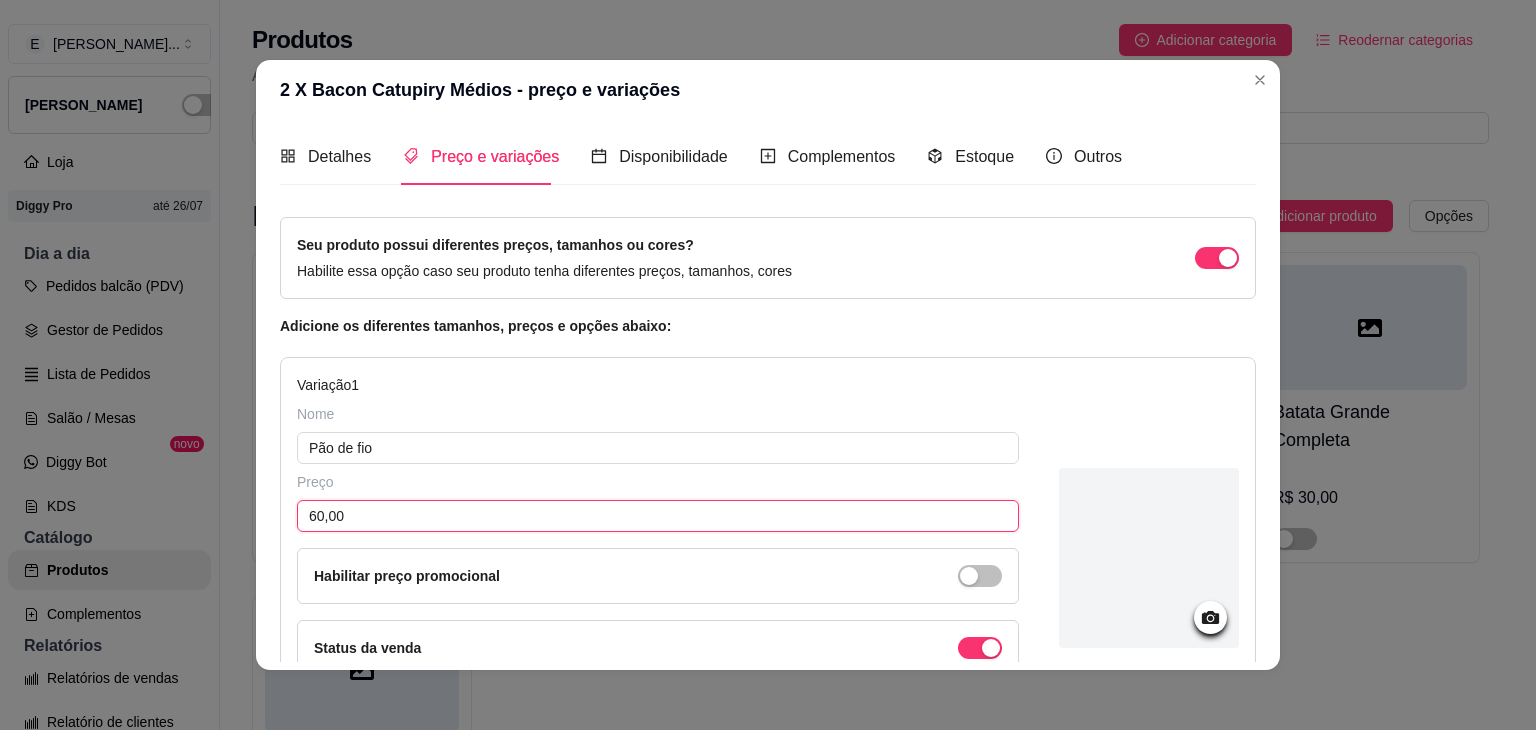 click on "60,00" at bounding box center [658, 516] 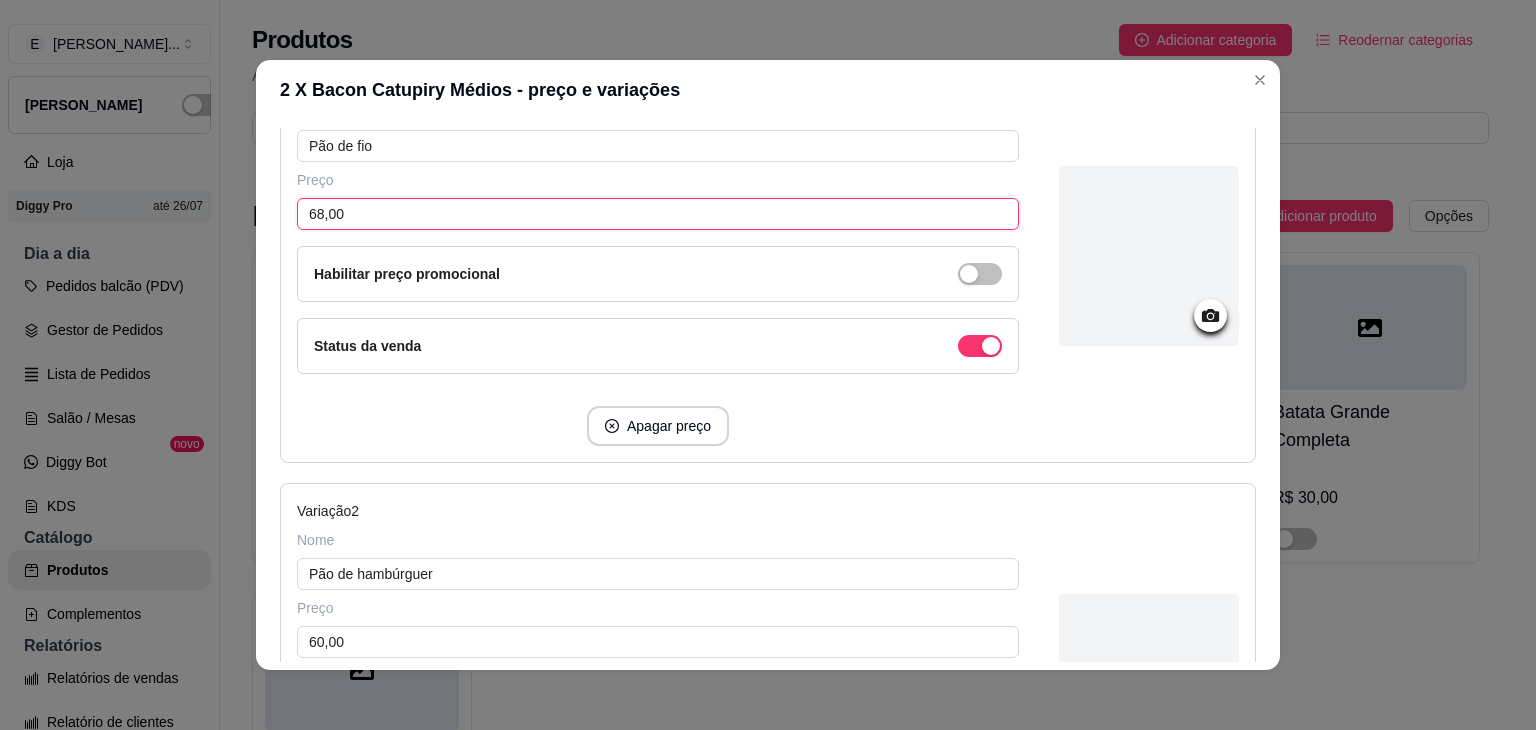 scroll, scrollTop: 400, scrollLeft: 0, axis: vertical 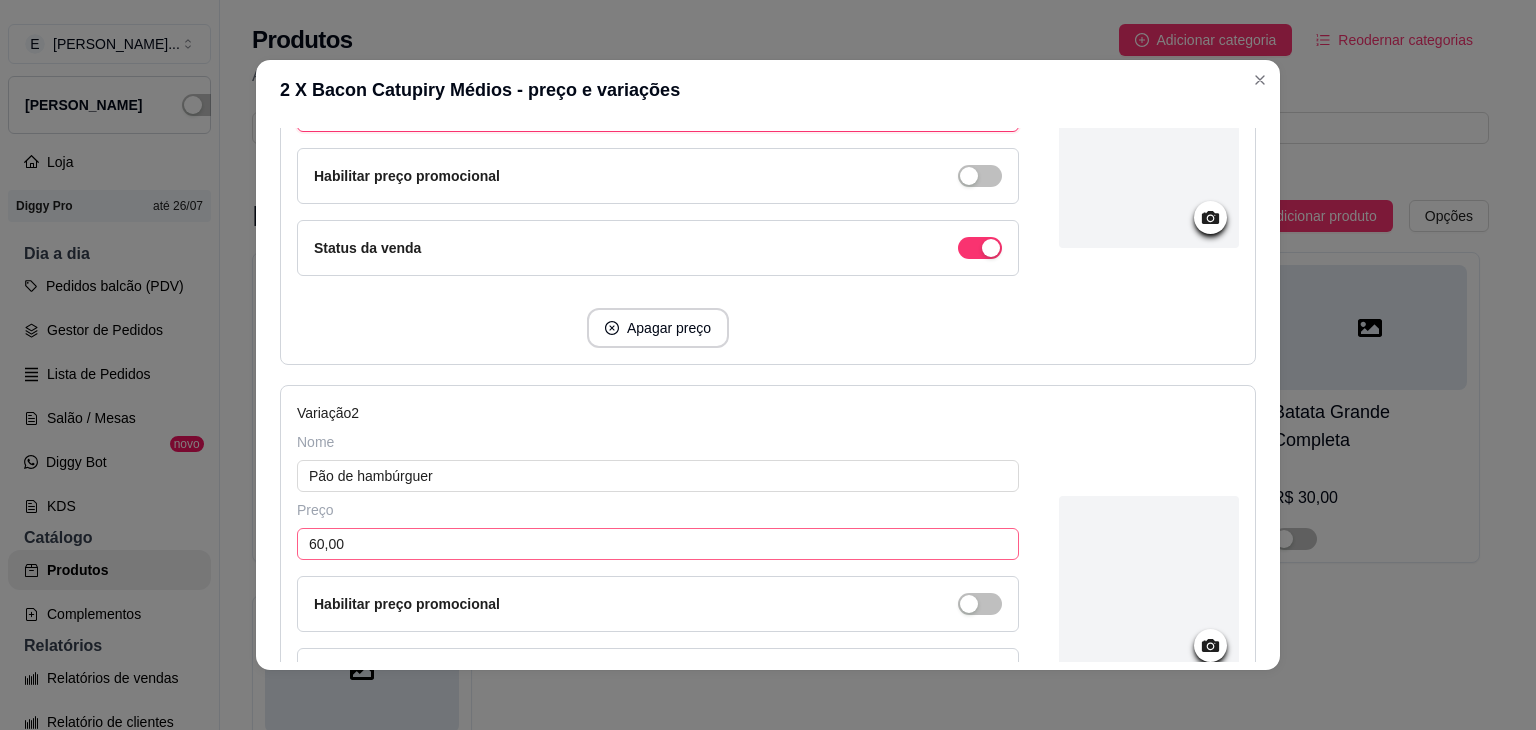 type on "68,00" 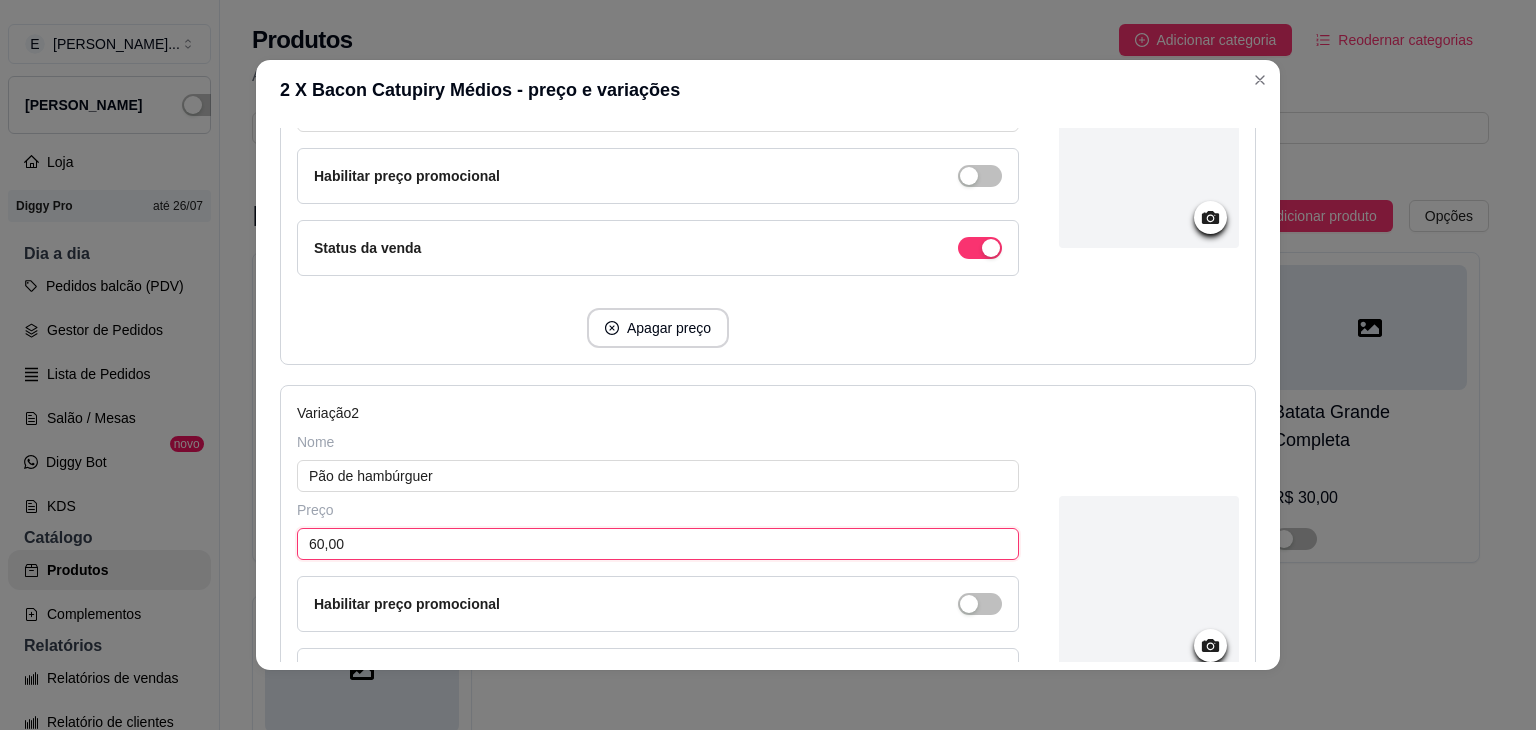 click on "60,00" at bounding box center (658, 544) 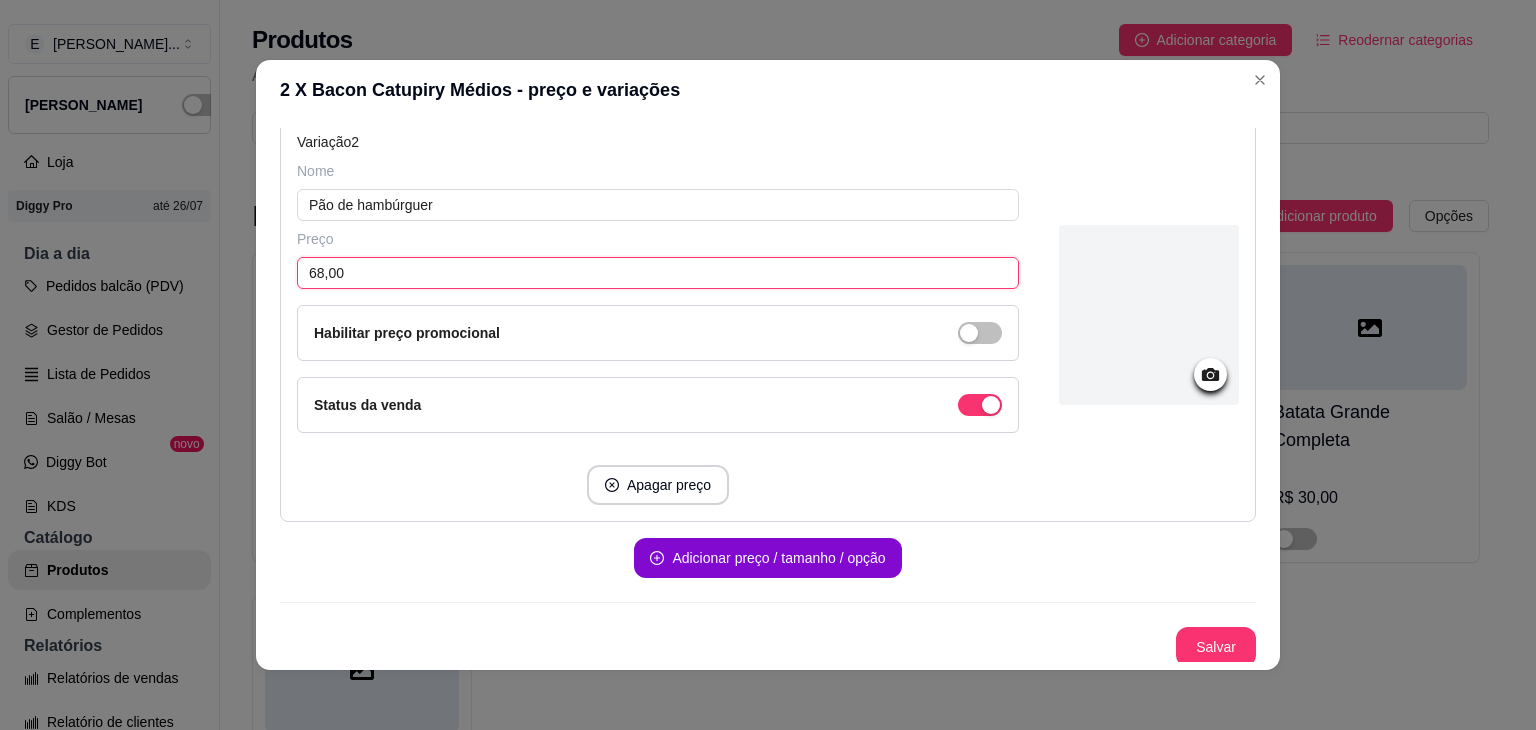 scroll, scrollTop: 672, scrollLeft: 0, axis: vertical 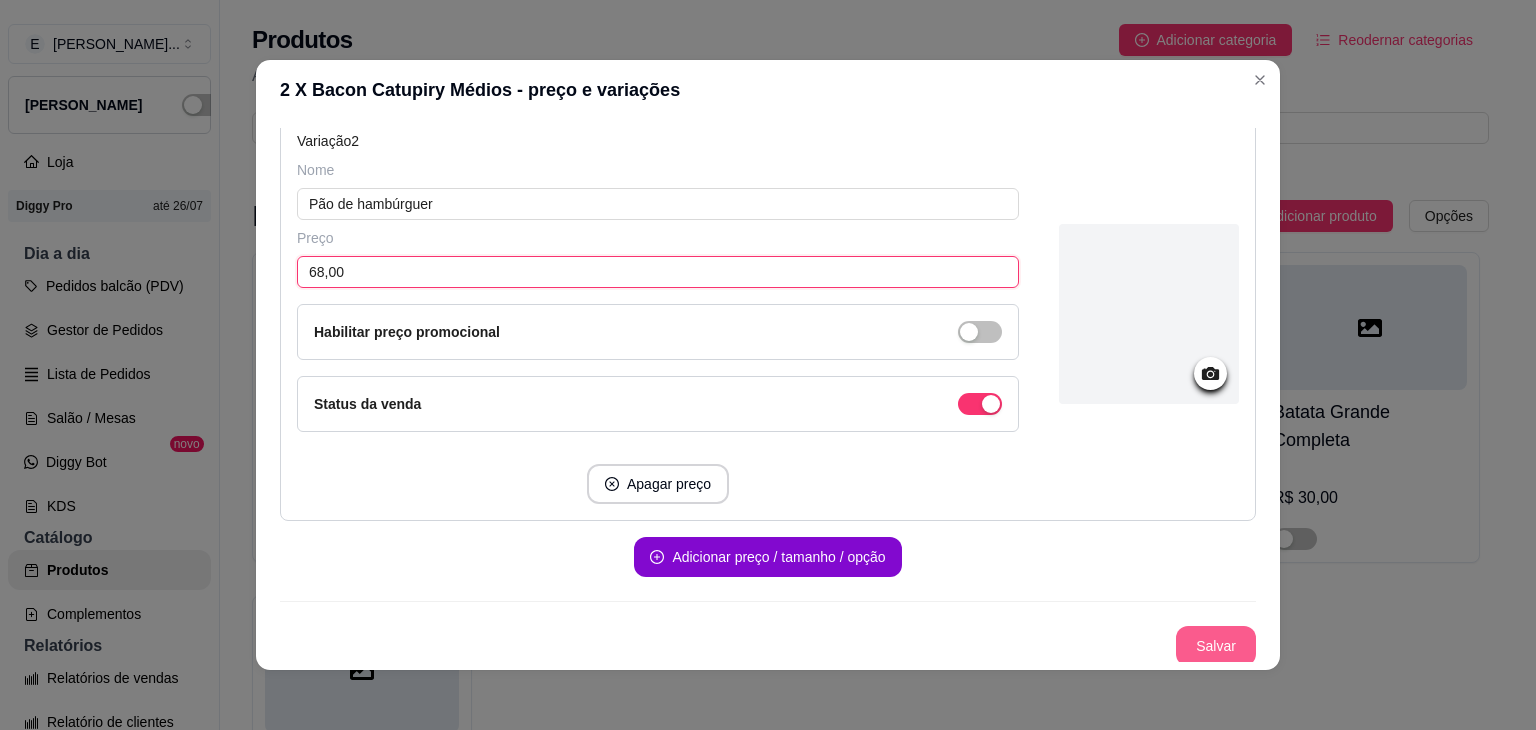 type on "68,00" 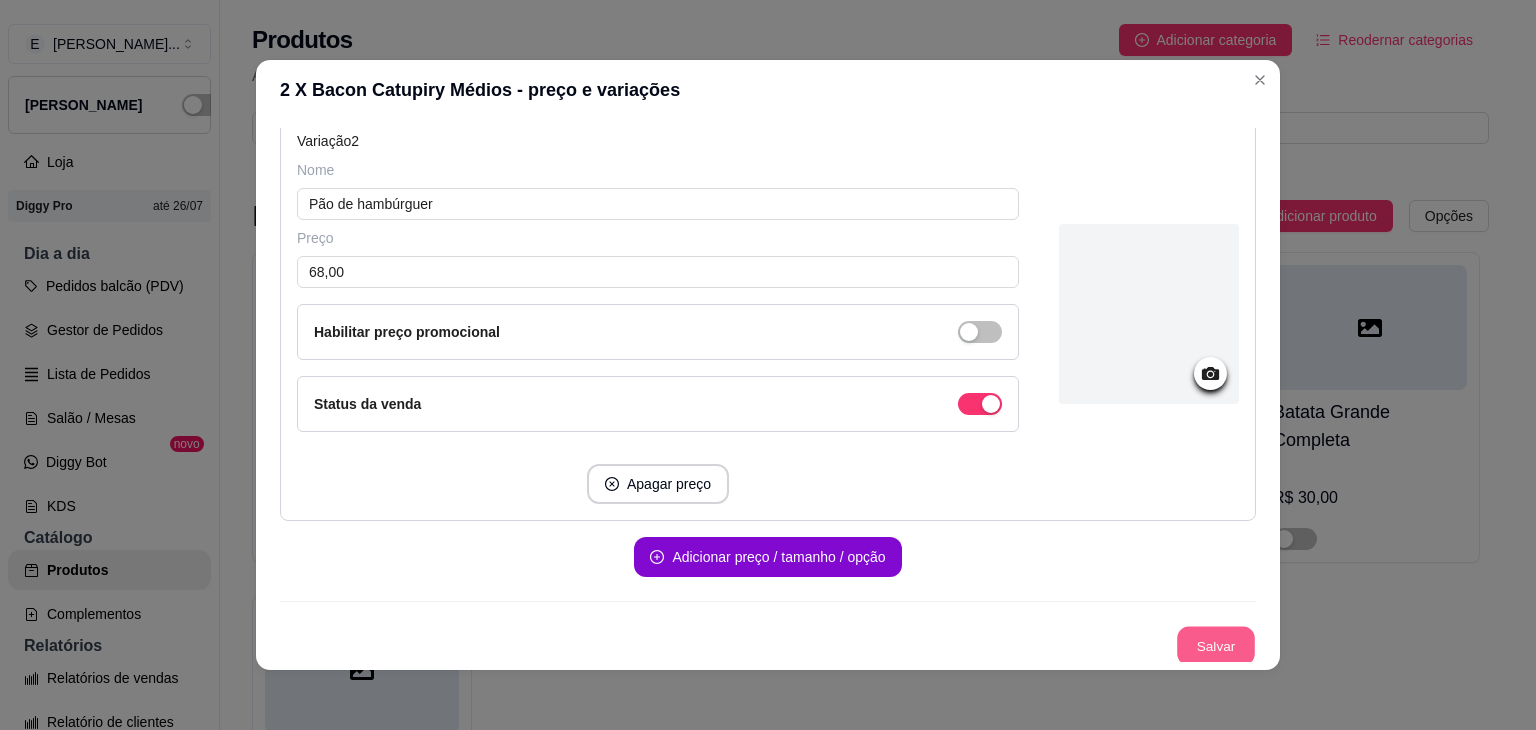click on "Salvar" at bounding box center [1216, 646] 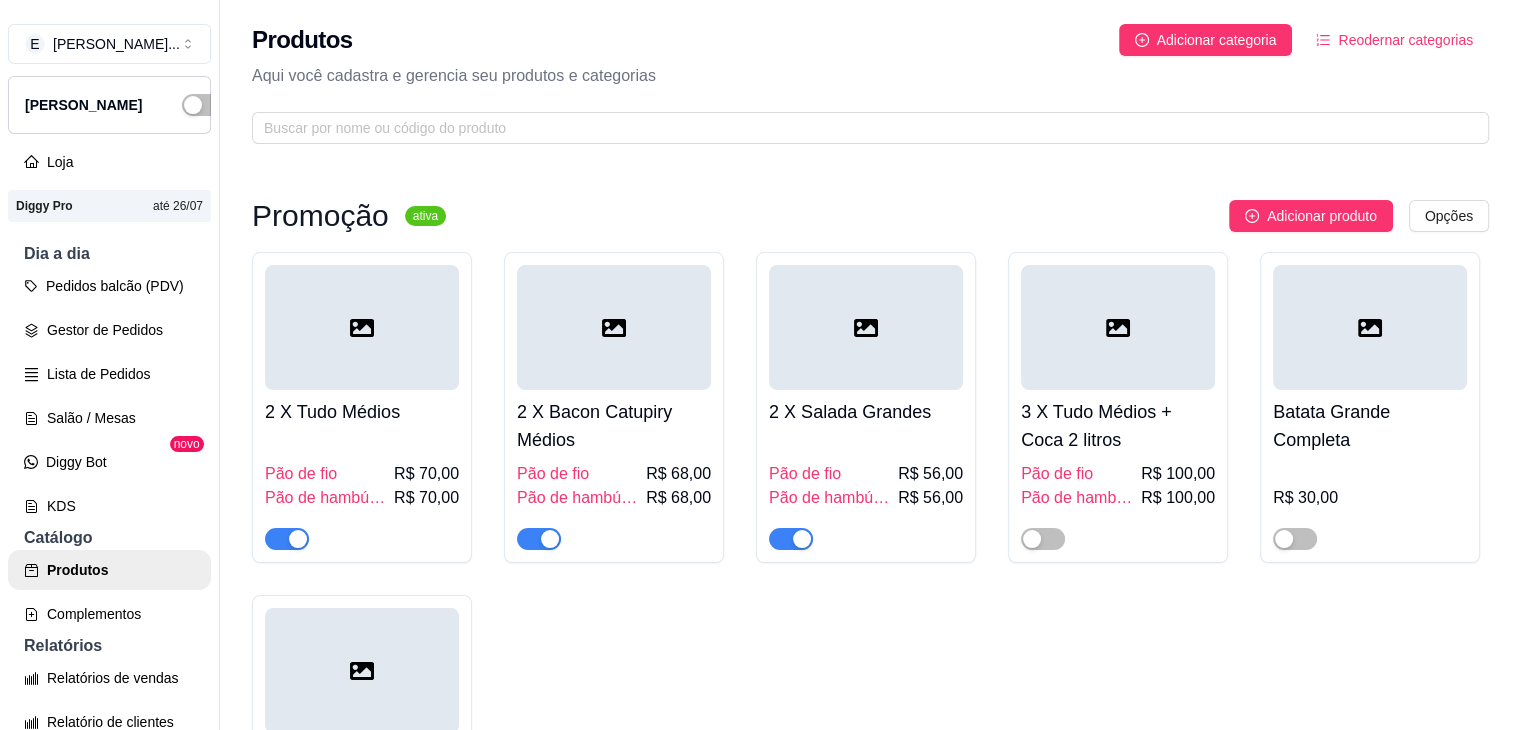 click at bounding box center [866, 327] 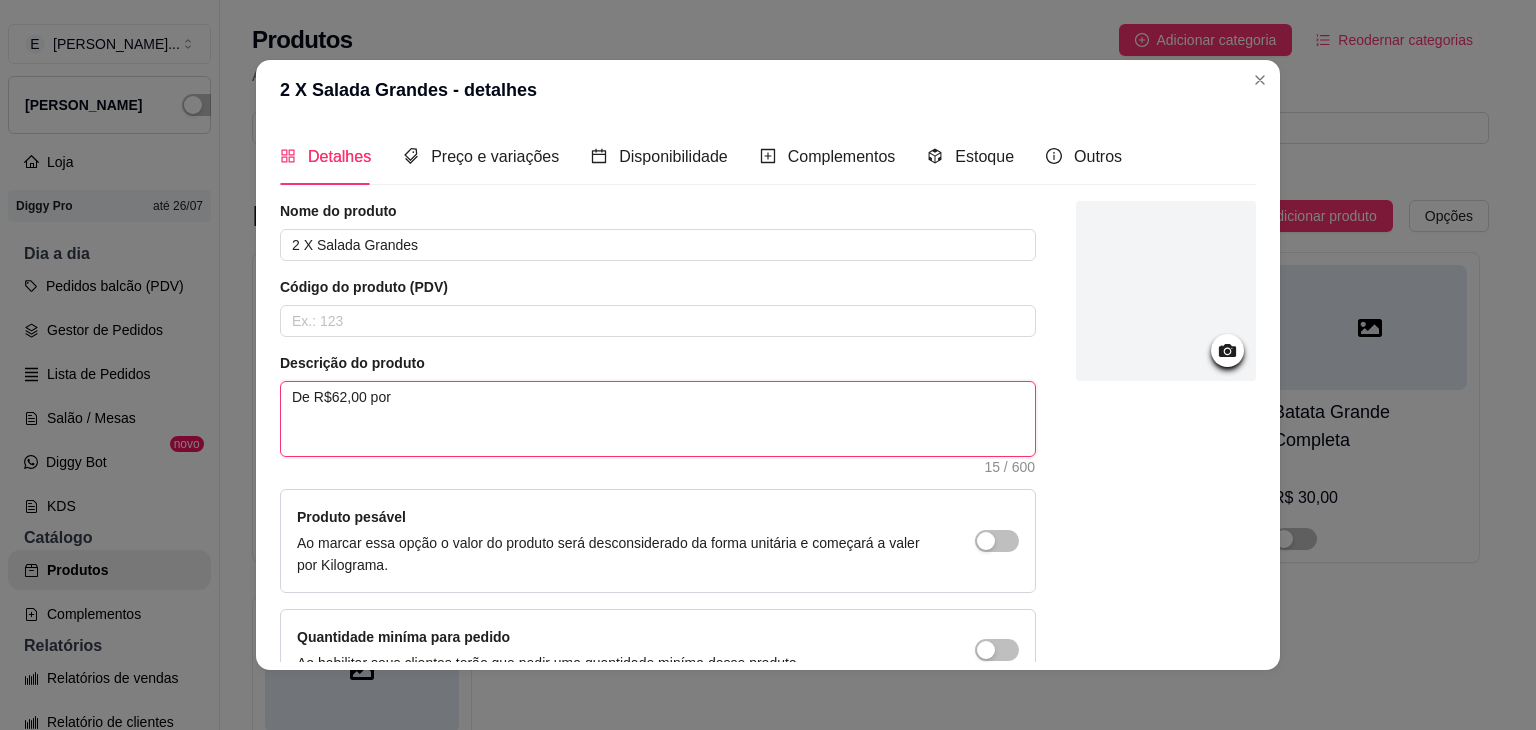 click on "De R$62,00 por" at bounding box center [658, 419] 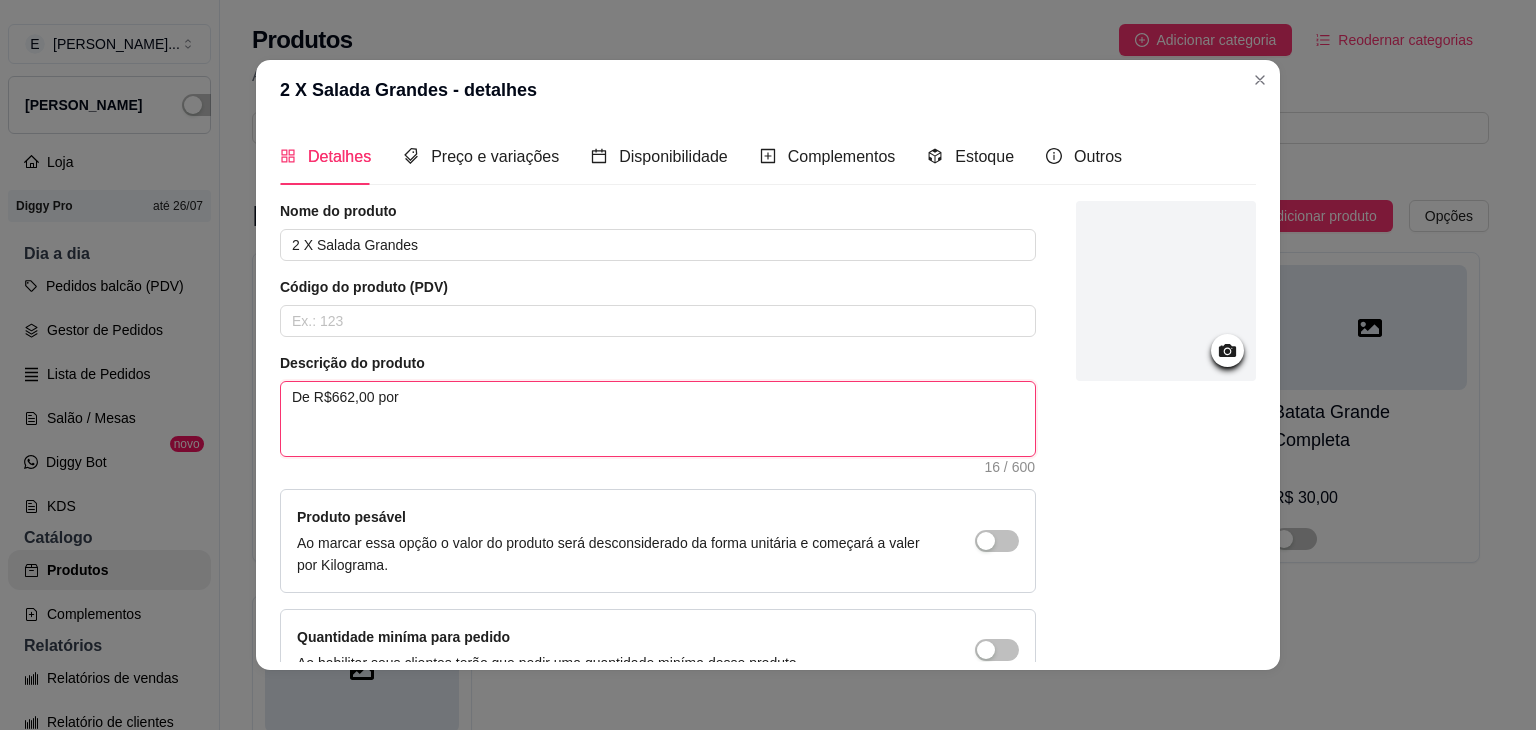 type 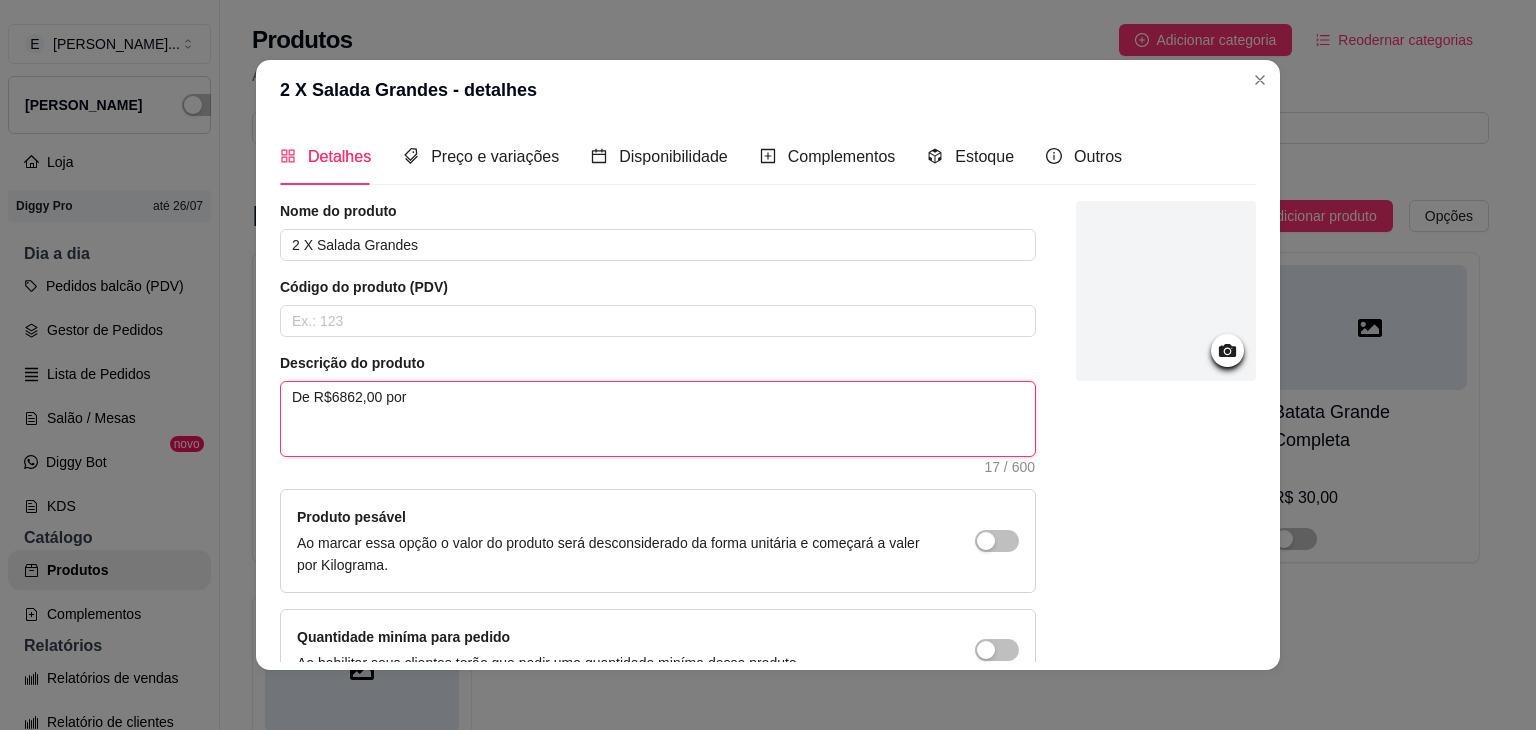 type 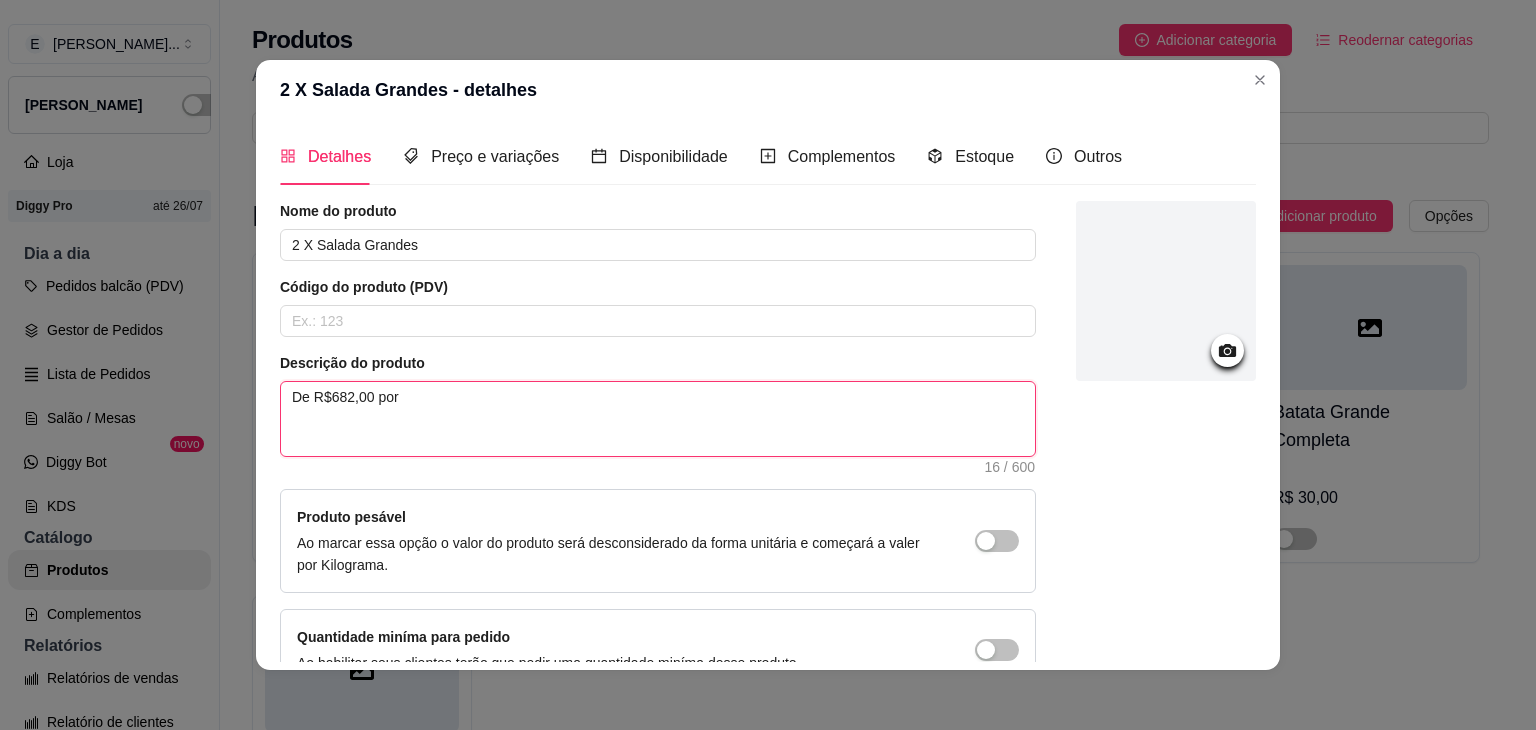 type 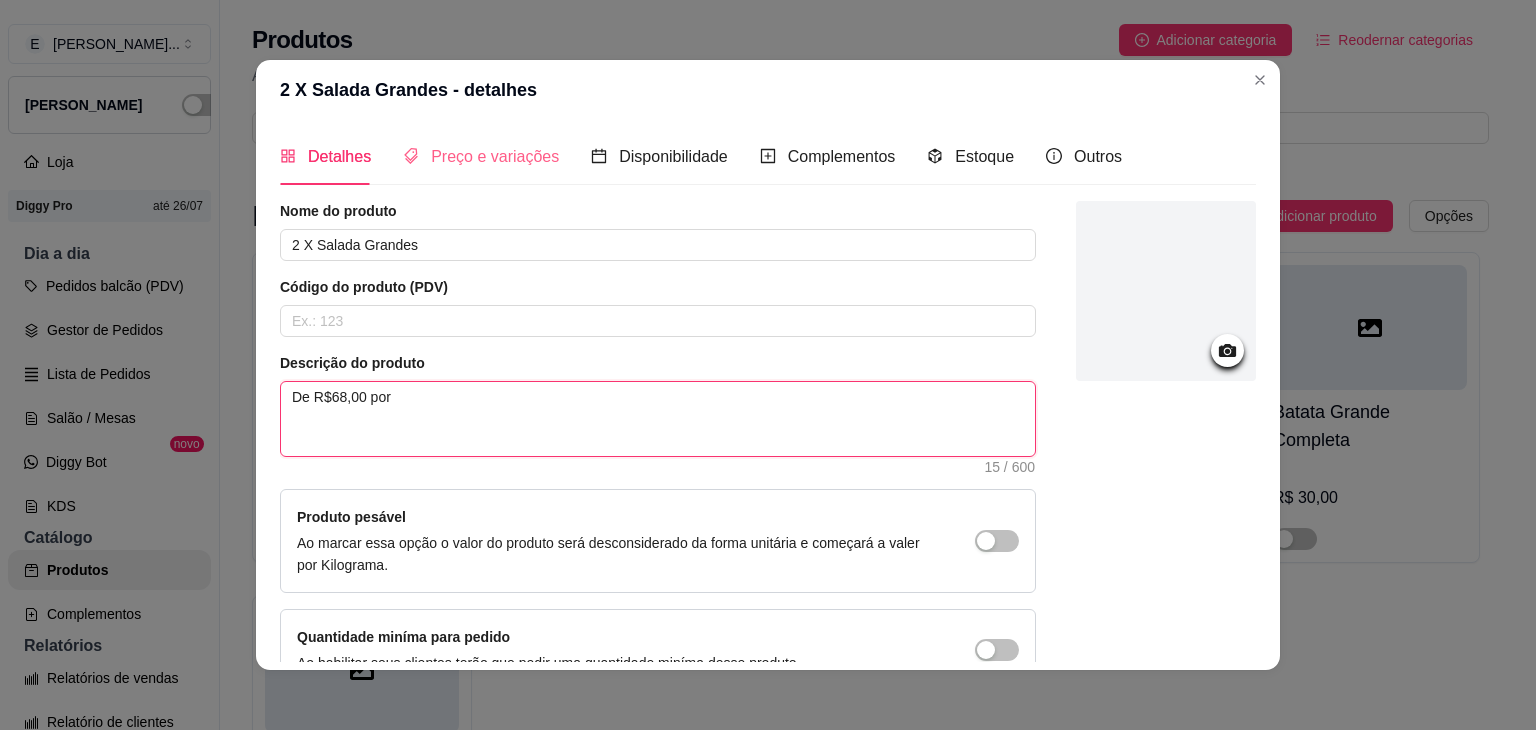 type on "De R$68,00 por" 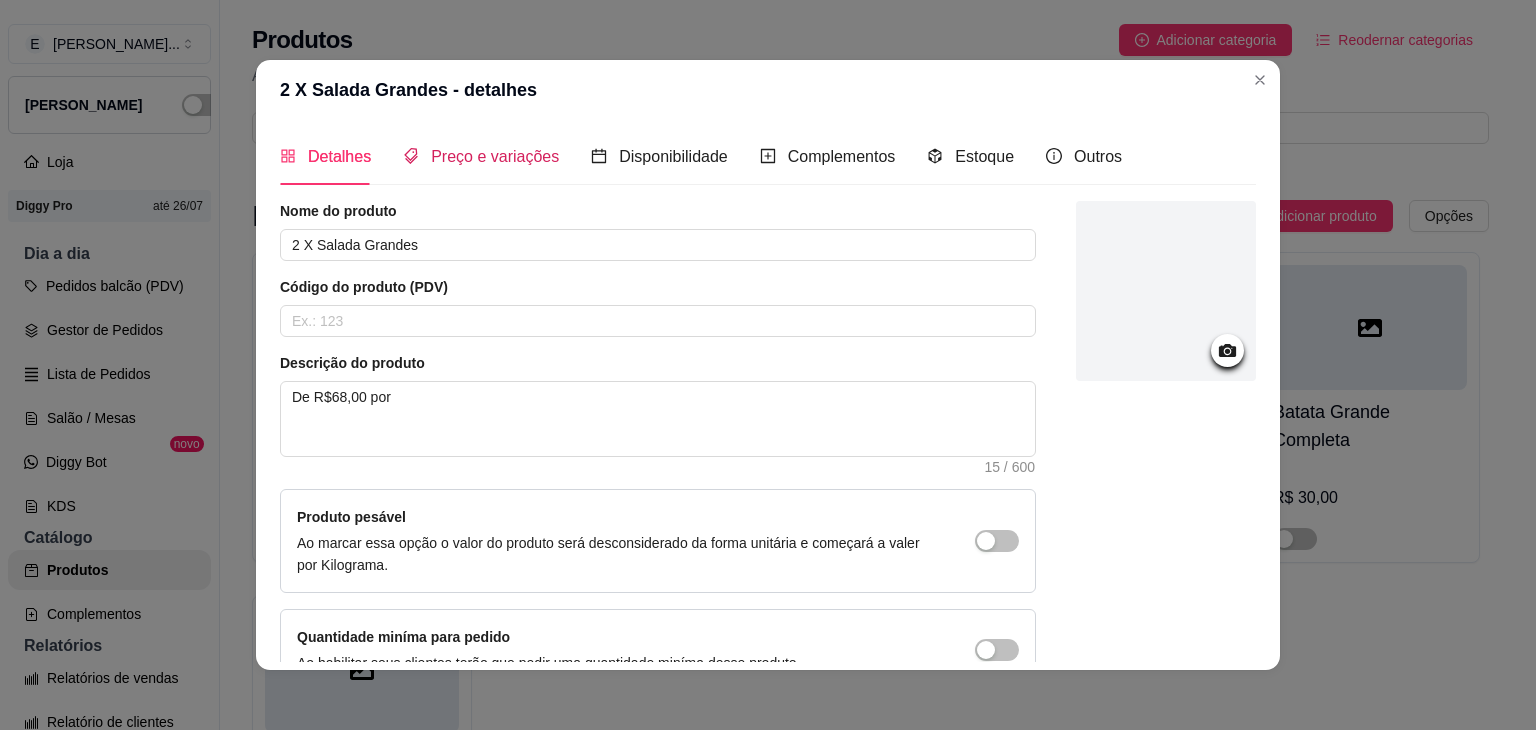 click on "Preço e variações" at bounding box center (495, 156) 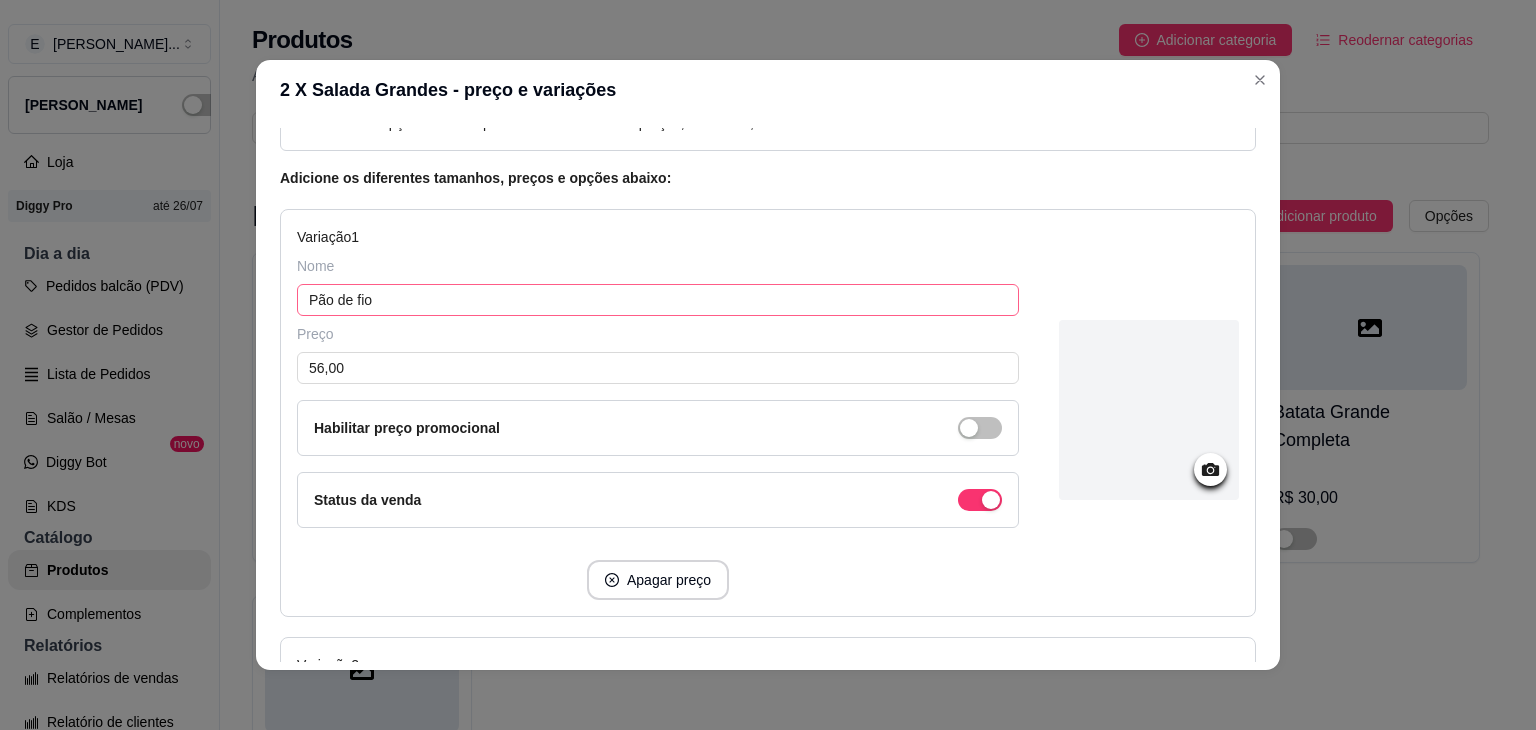 scroll, scrollTop: 100, scrollLeft: 0, axis: vertical 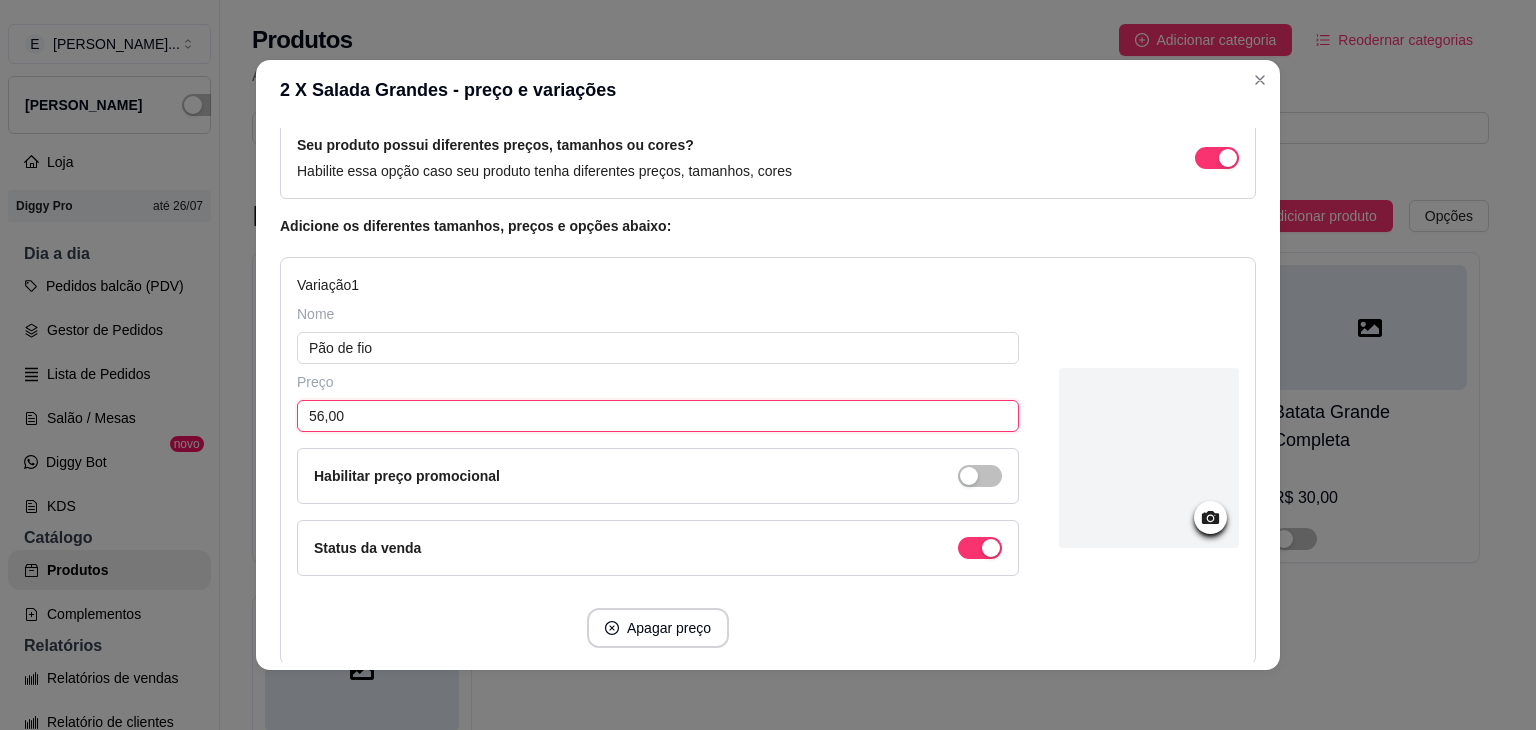 drag, startPoint x: 314, startPoint y: 409, endPoint x: 274, endPoint y: 395, distance: 42.379242 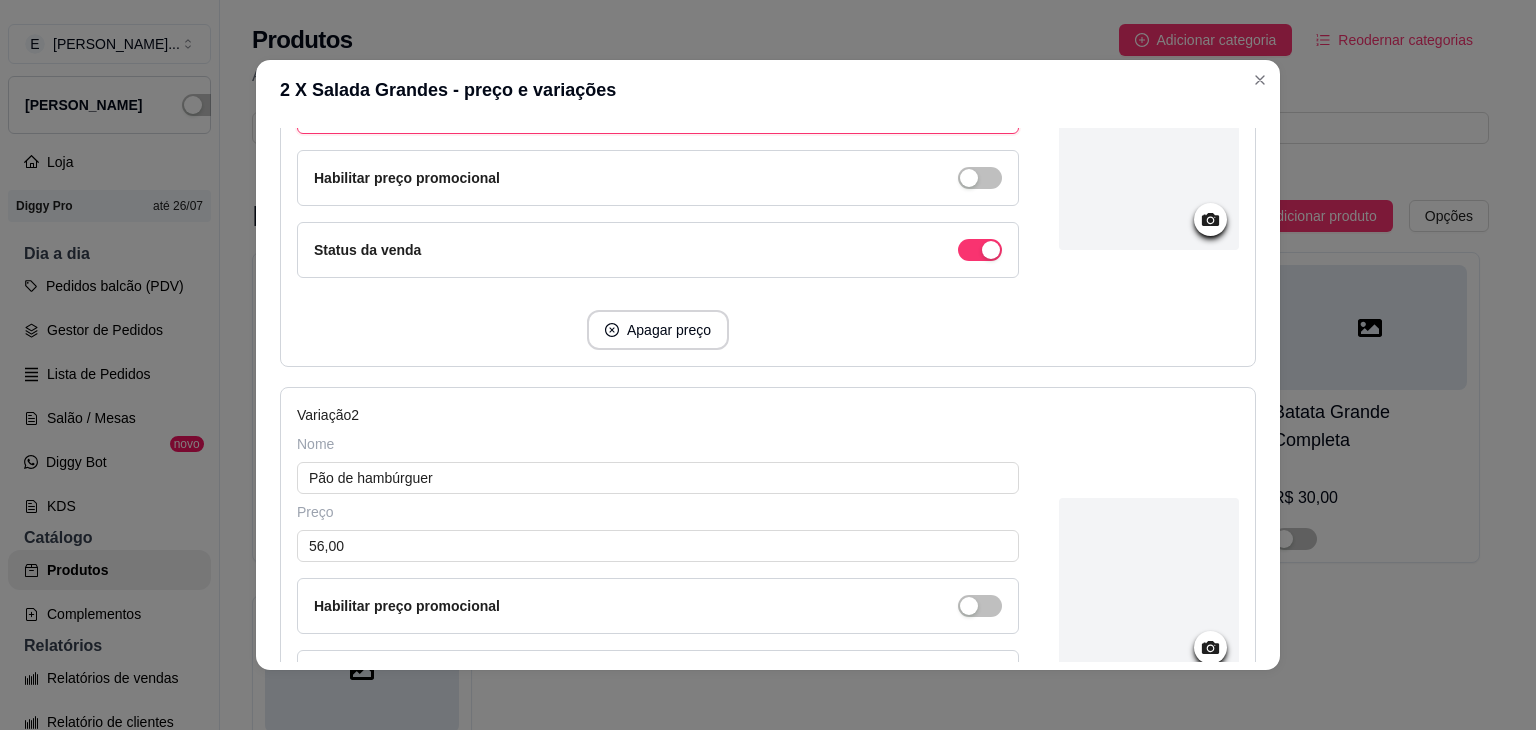 scroll, scrollTop: 600, scrollLeft: 0, axis: vertical 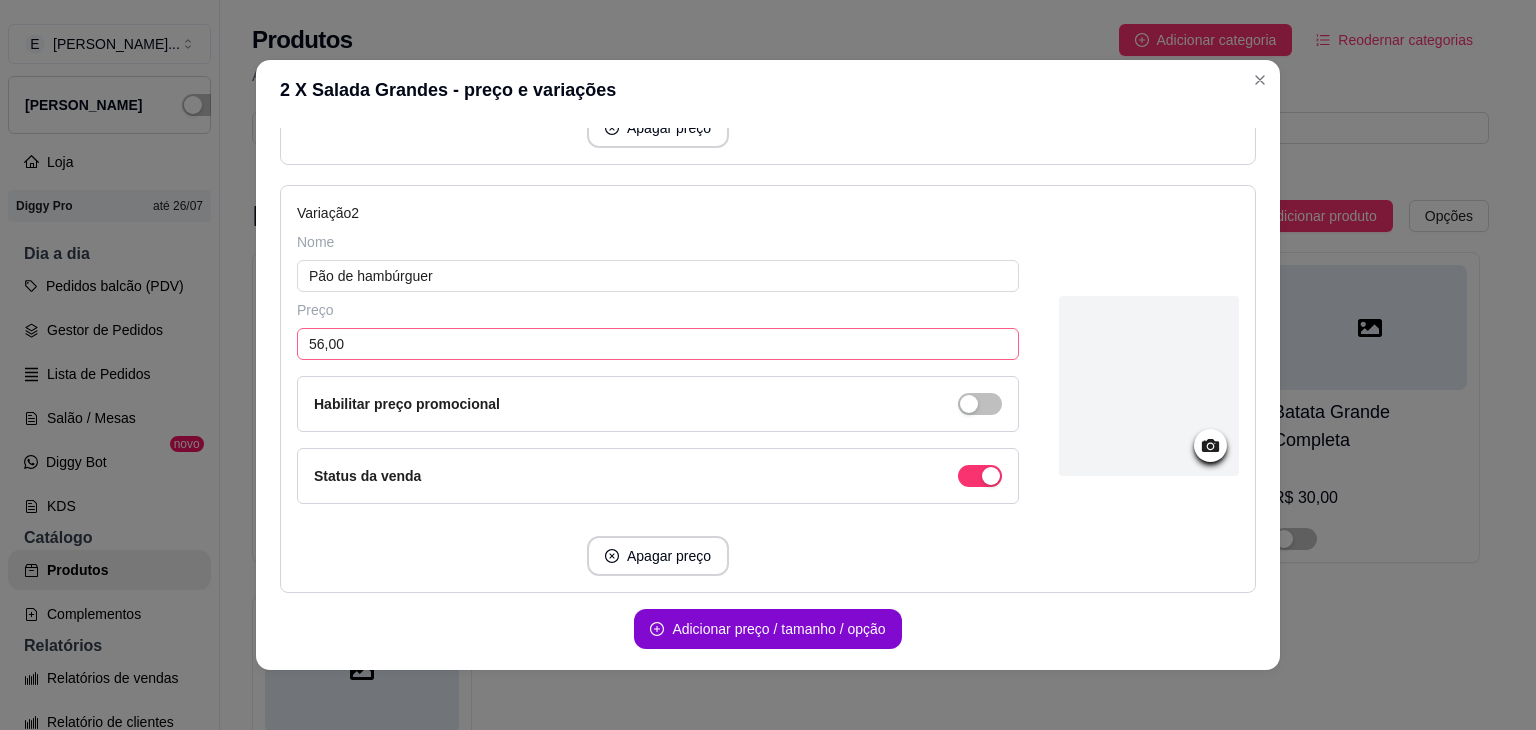type on "60,00" 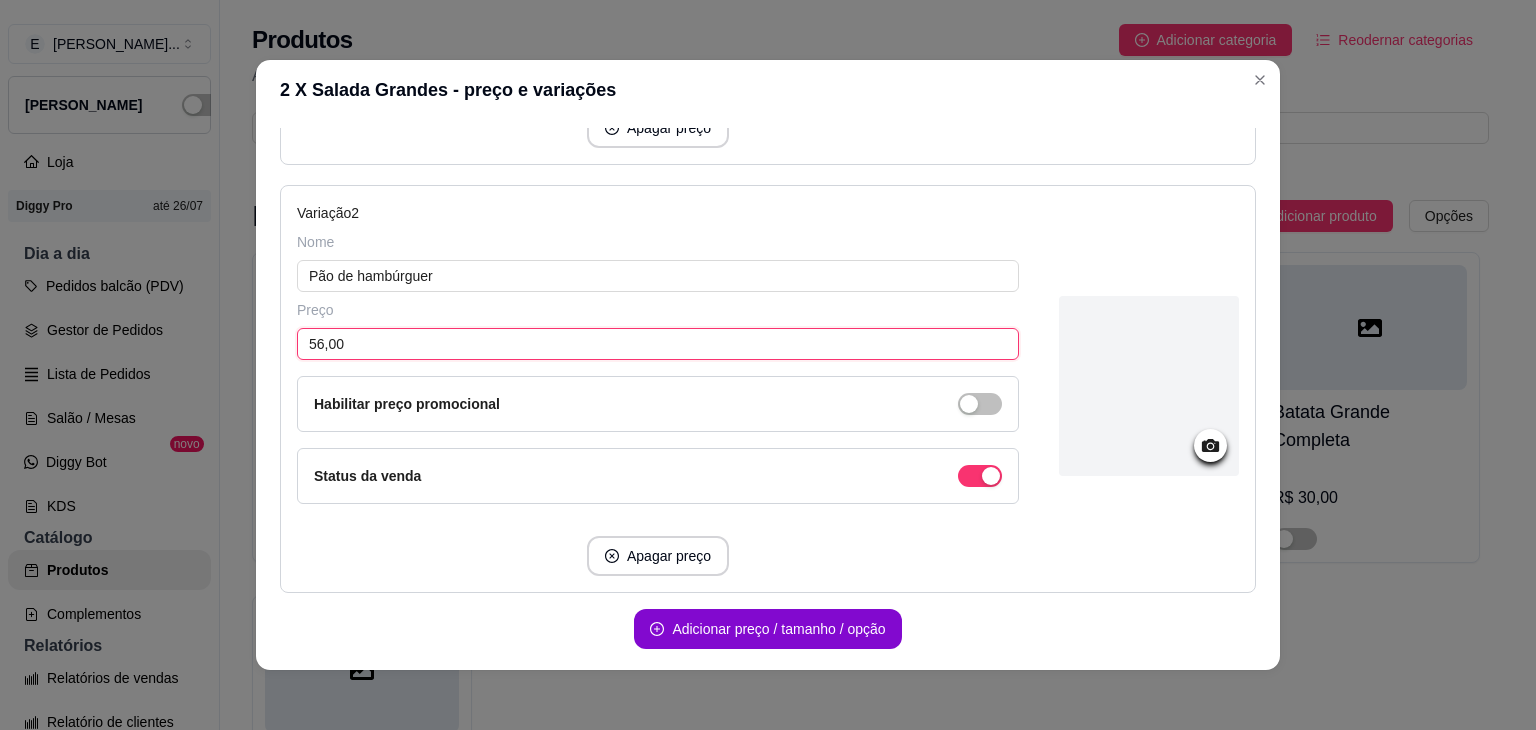 drag, startPoint x: 312, startPoint y: 337, endPoint x: 280, endPoint y: 329, distance: 32.984844 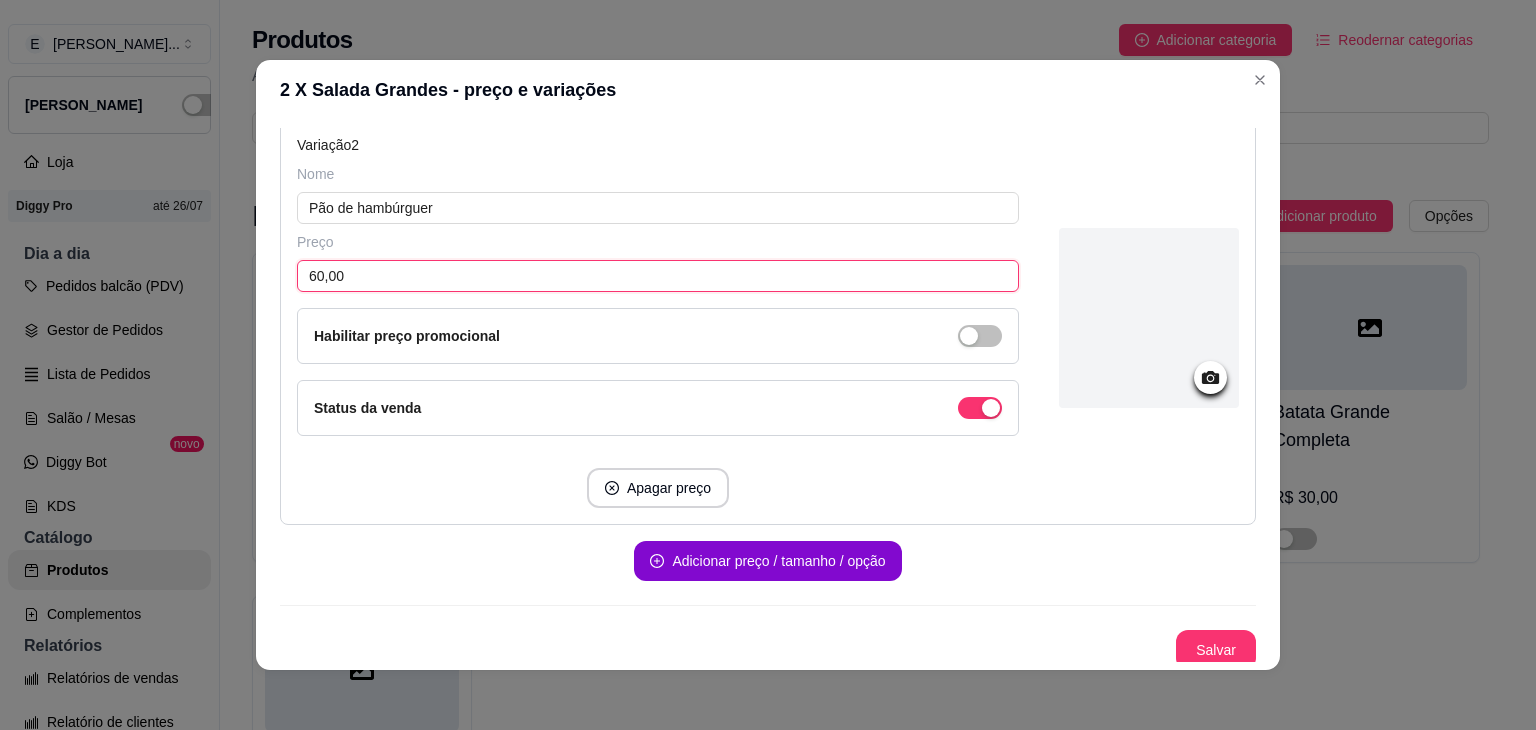 scroll, scrollTop: 672, scrollLeft: 0, axis: vertical 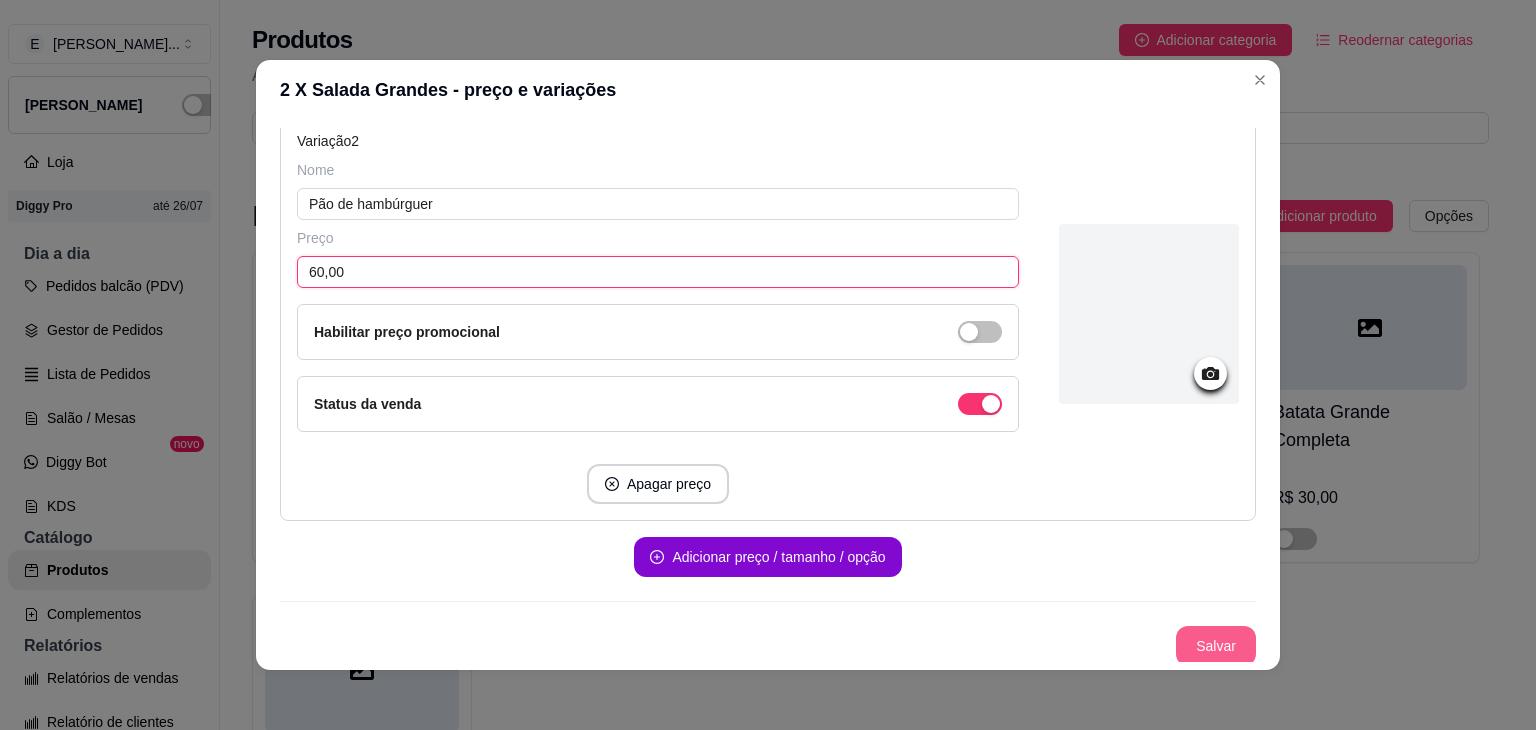 type on "60,00" 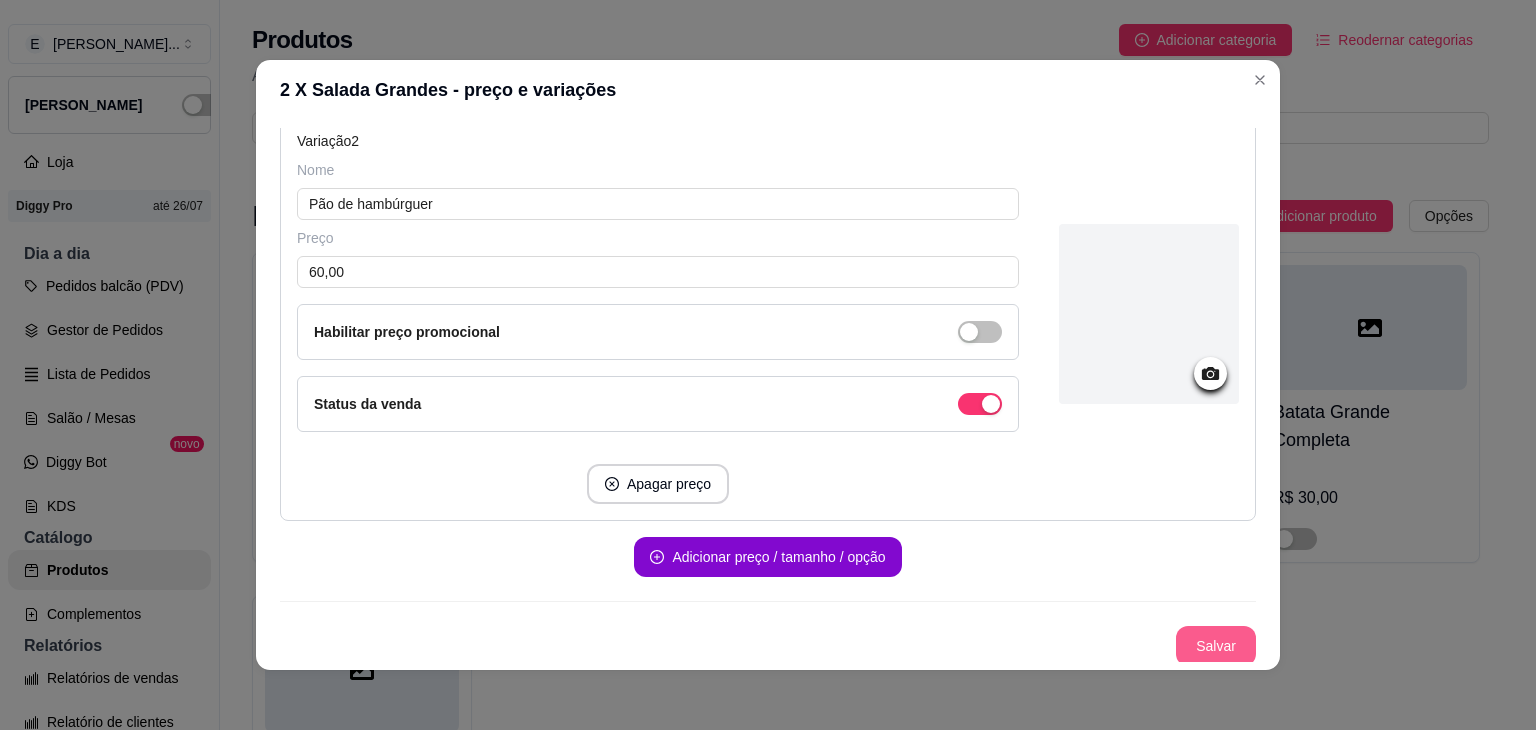 click on "Salvar" at bounding box center [1216, 646] 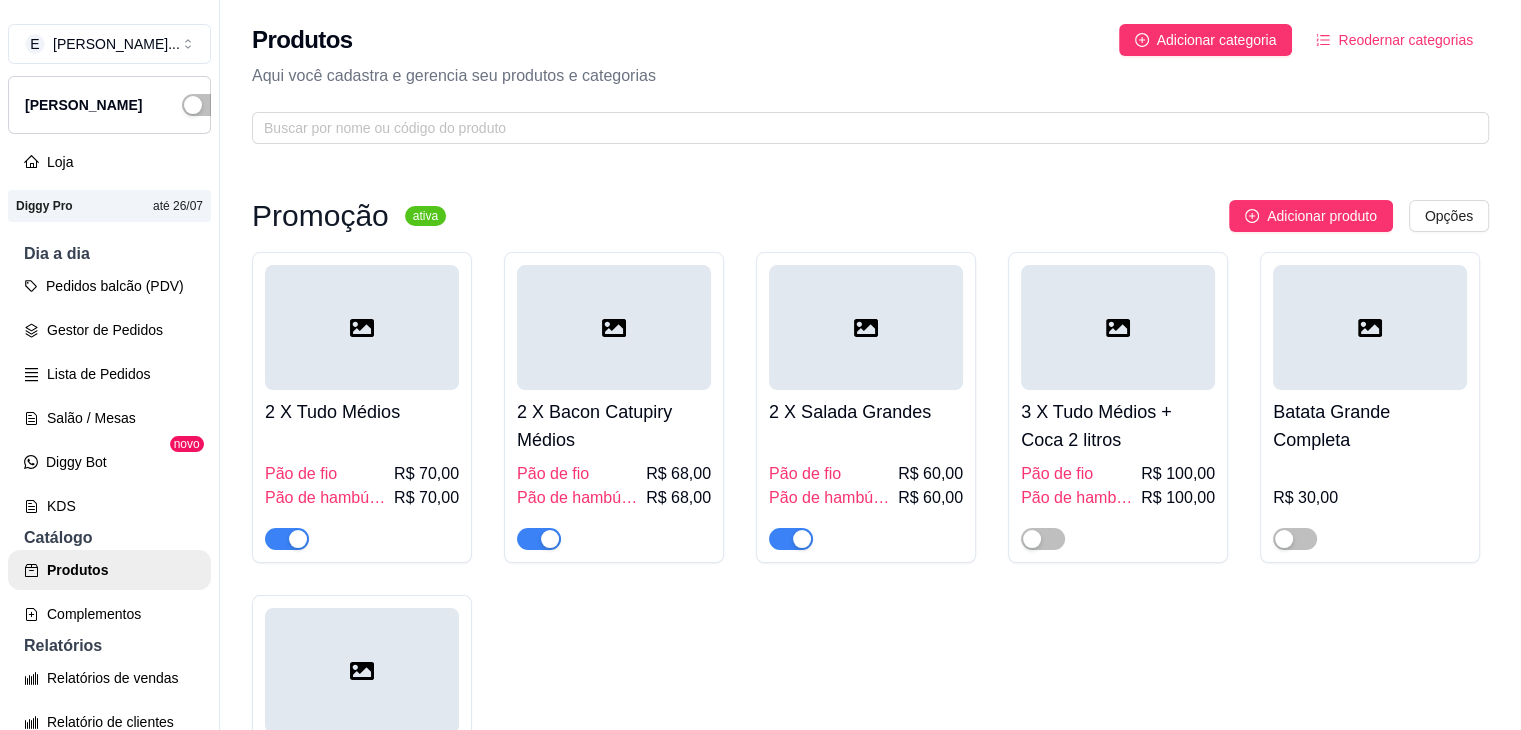 click on "Pão de fio  R$ 100,00" at bounding box center [1118, 474] 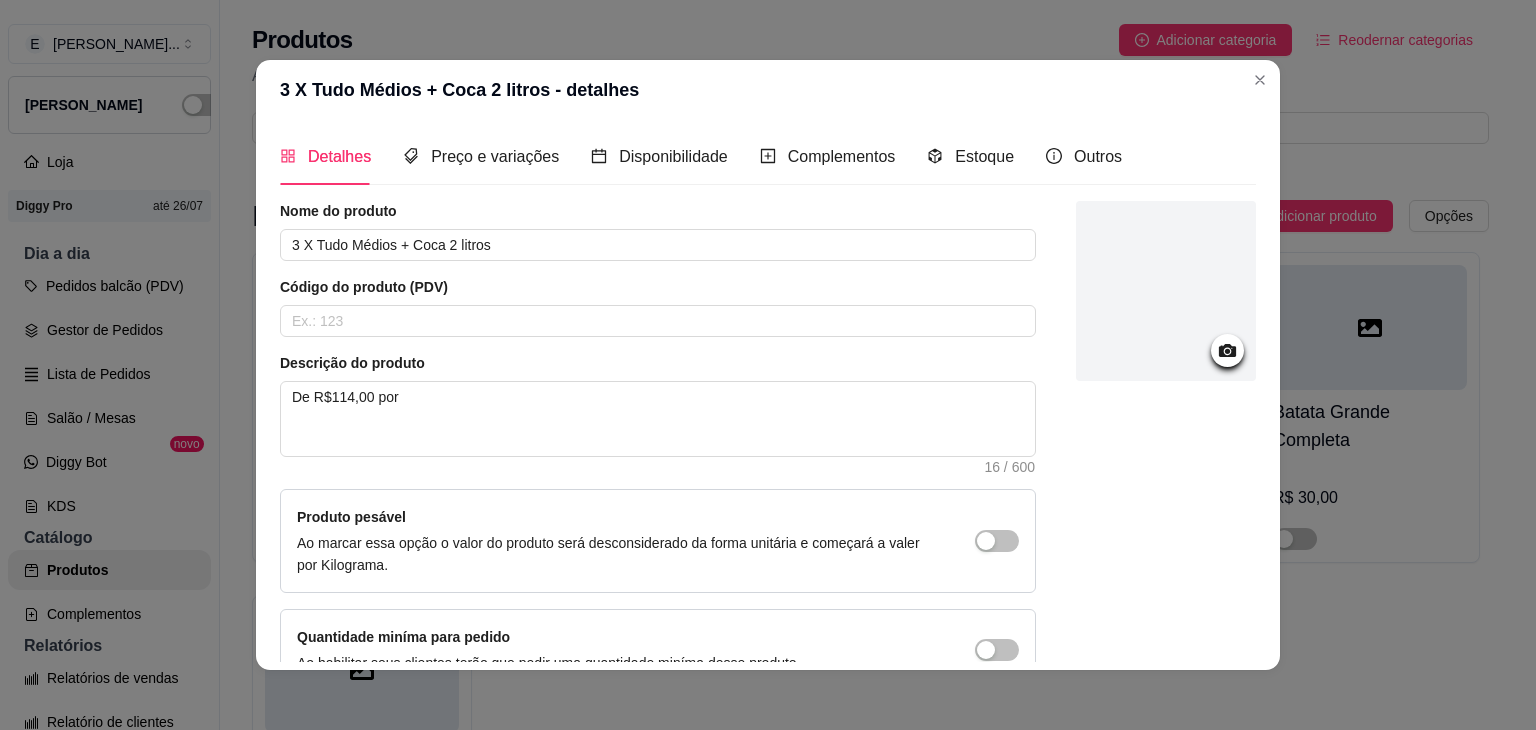 scroll, scrollTop: 116, scrollLeft: 0, axis: vertical 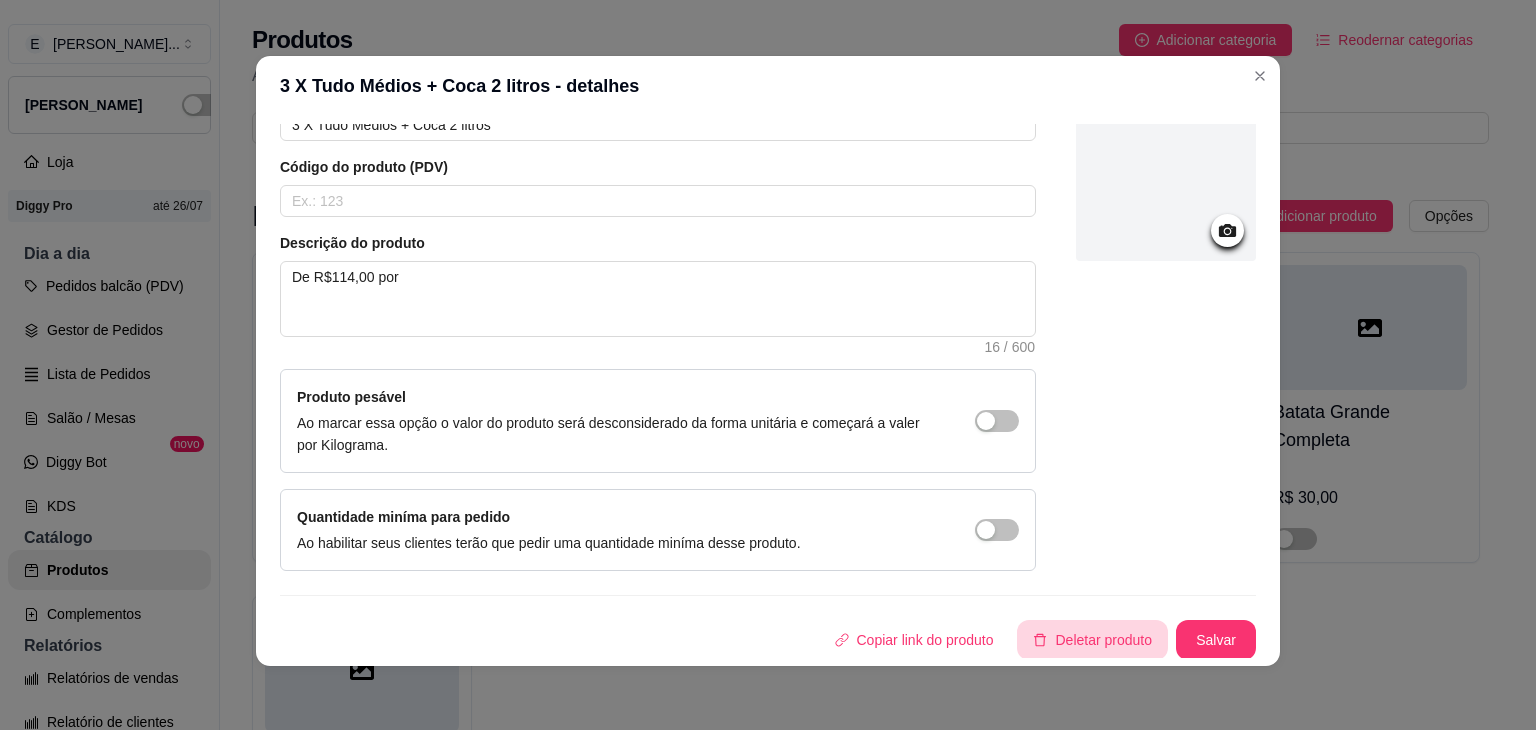 click on "Deletar produto" at bounding box center [1092, 640] 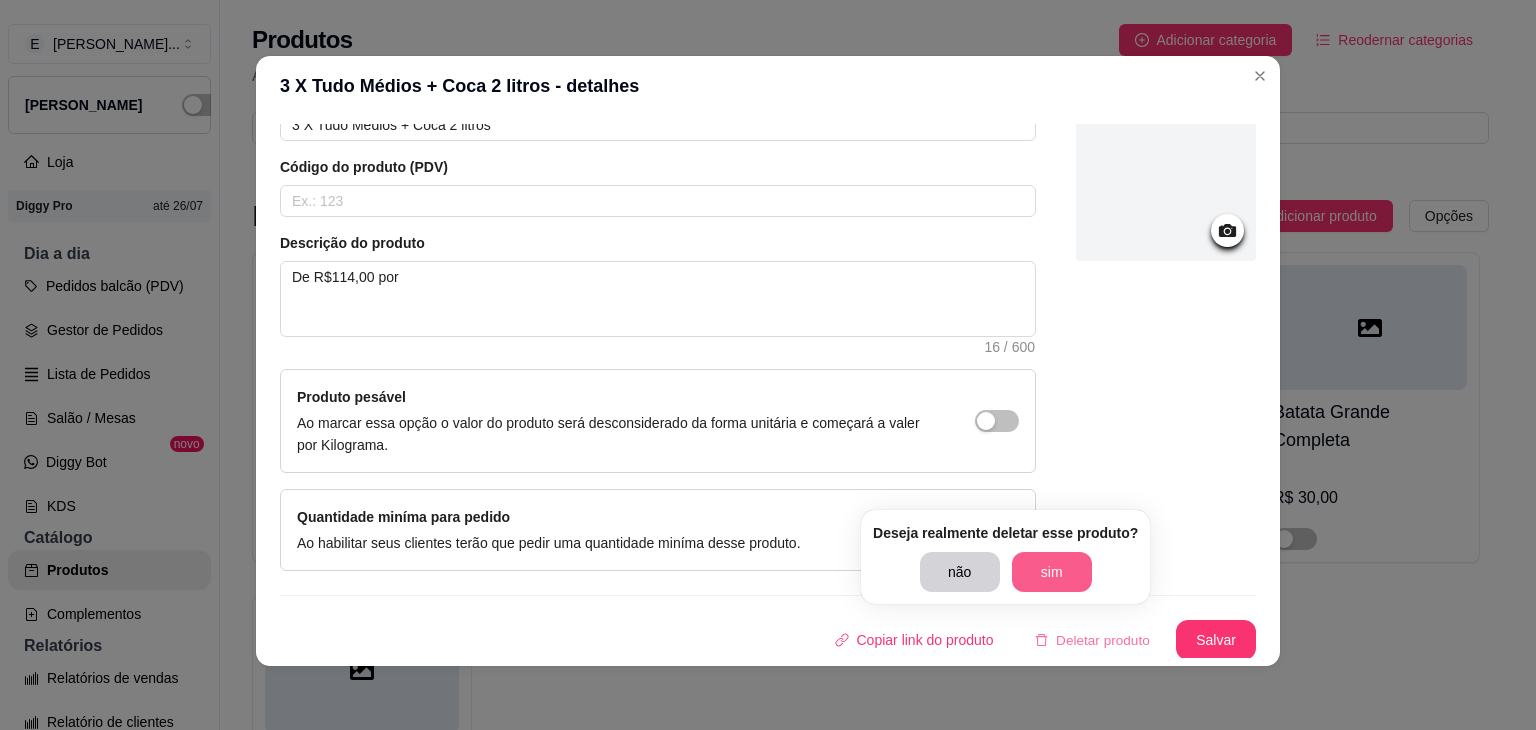 click on "sim" at bounding box center [1052, 572] 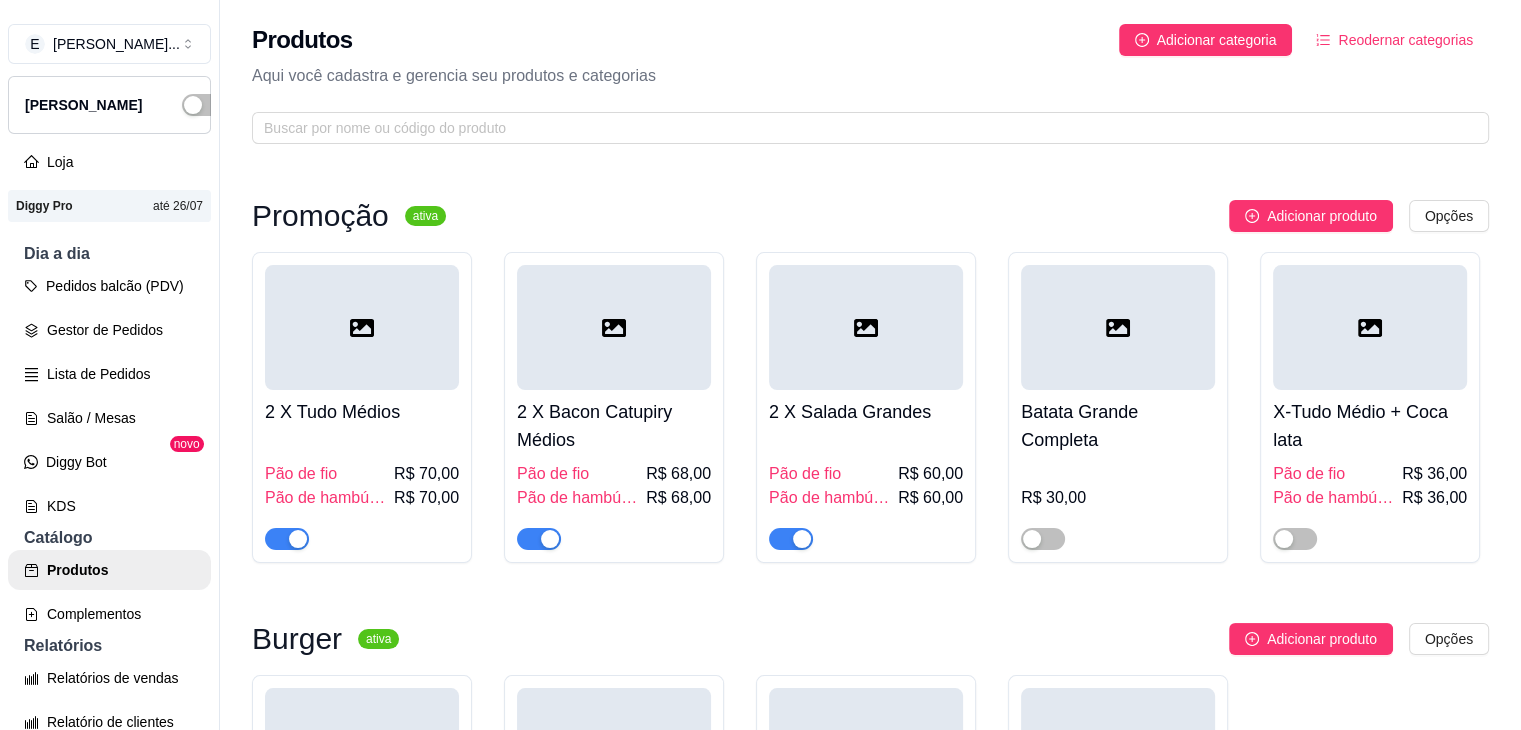 click on "Batata Grande Completa" at bounding box center [1118, 426] 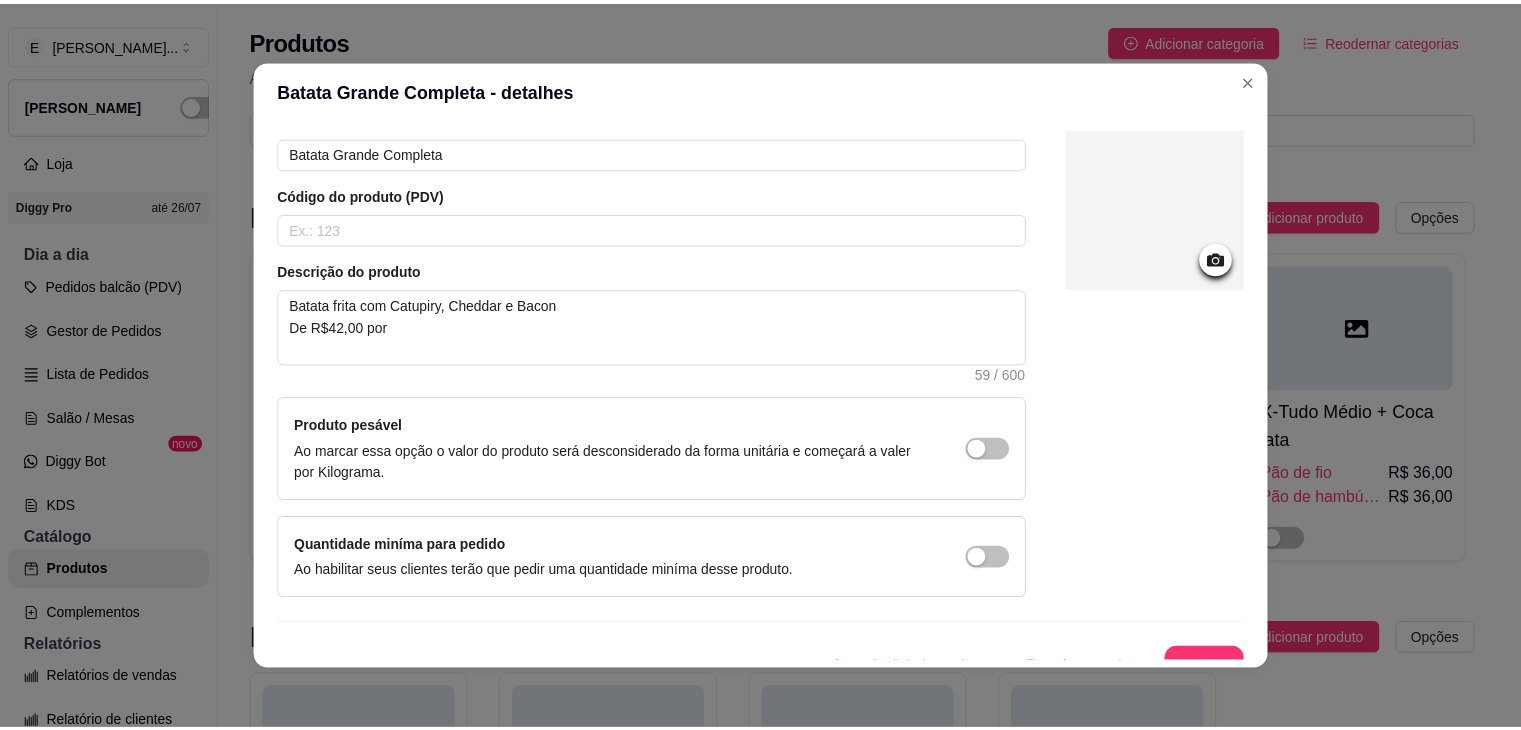 scroll, scrollTop: 116, scrollLeft: 0, axis: vertical 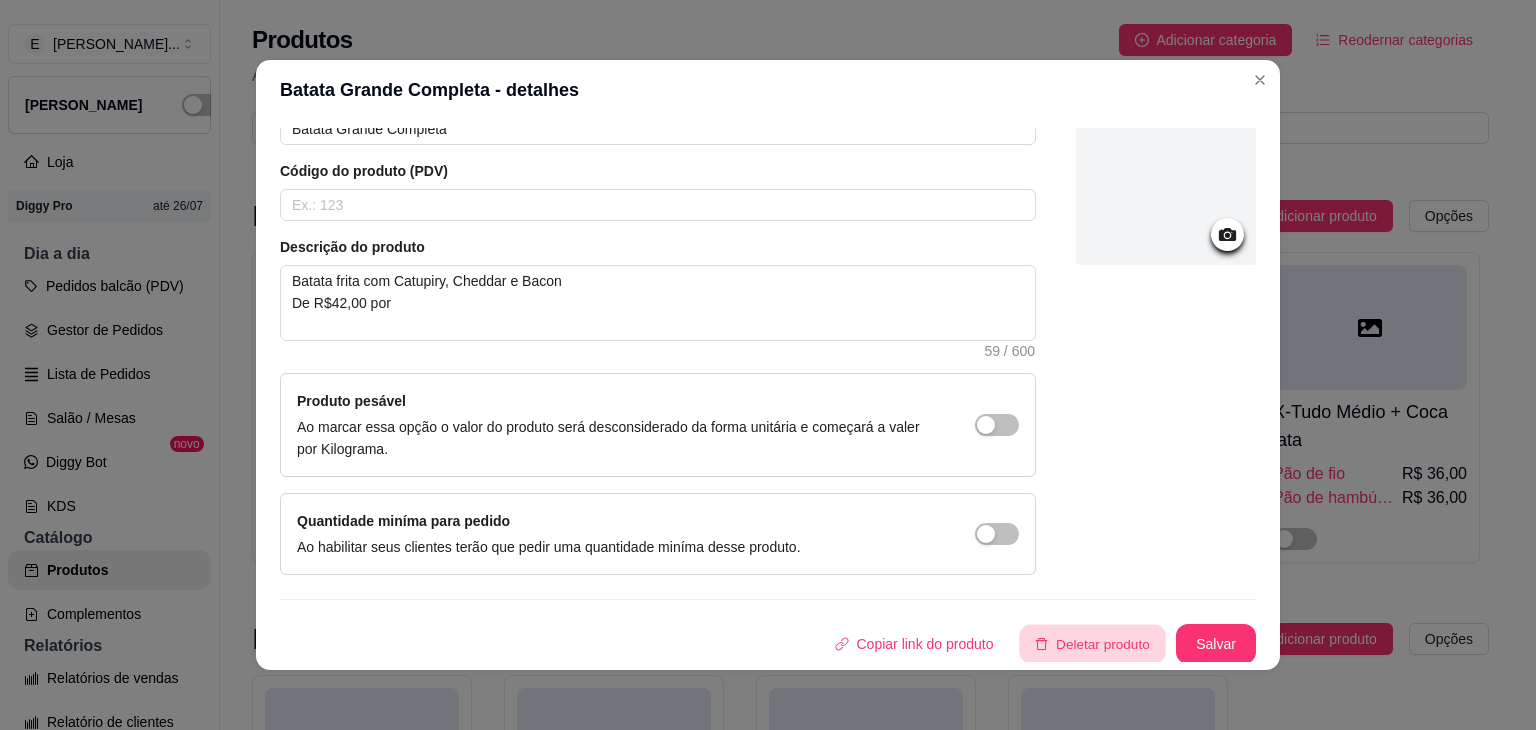 click on "Deletar produto" at bounding box center [1093, 644] 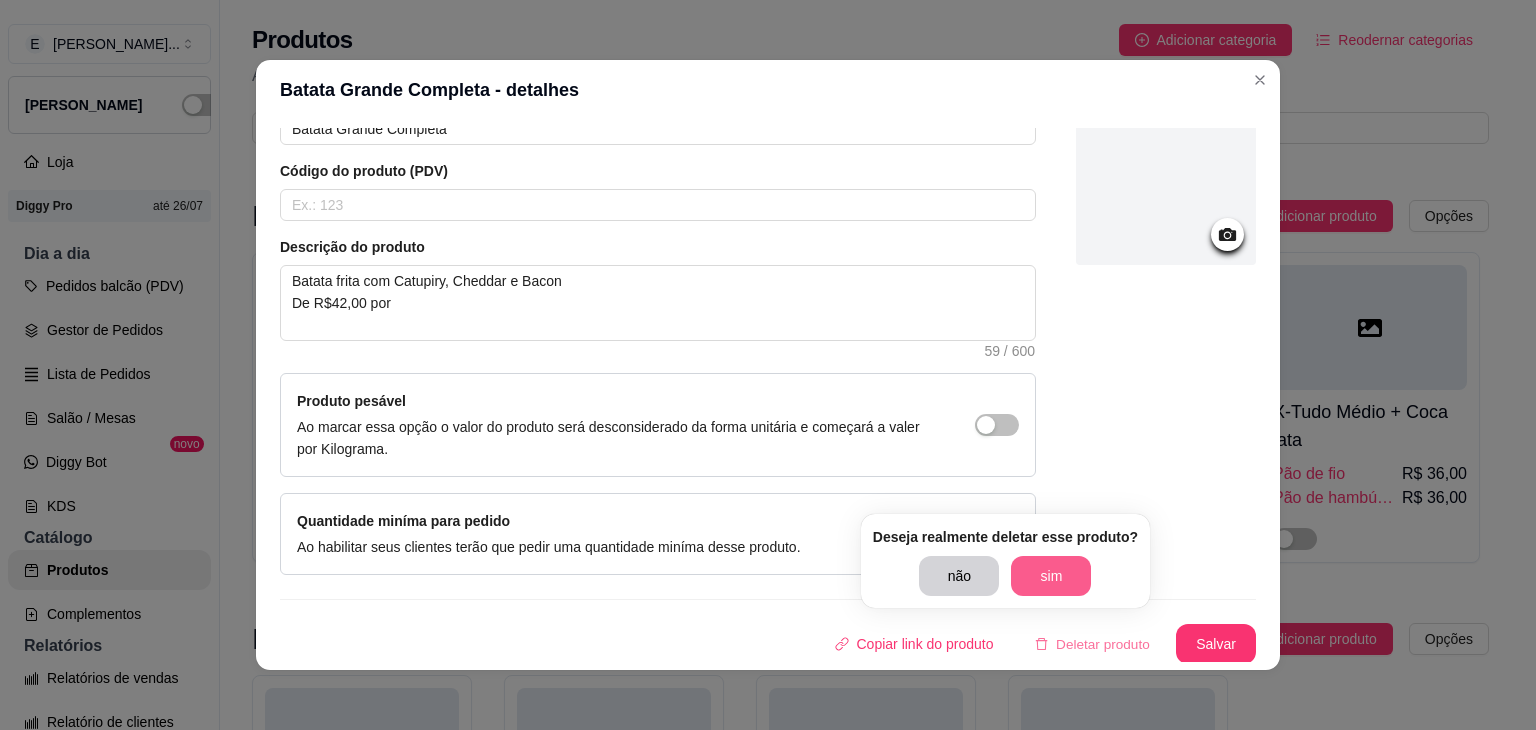 click on "sim" at bounding box center [1051, 576] 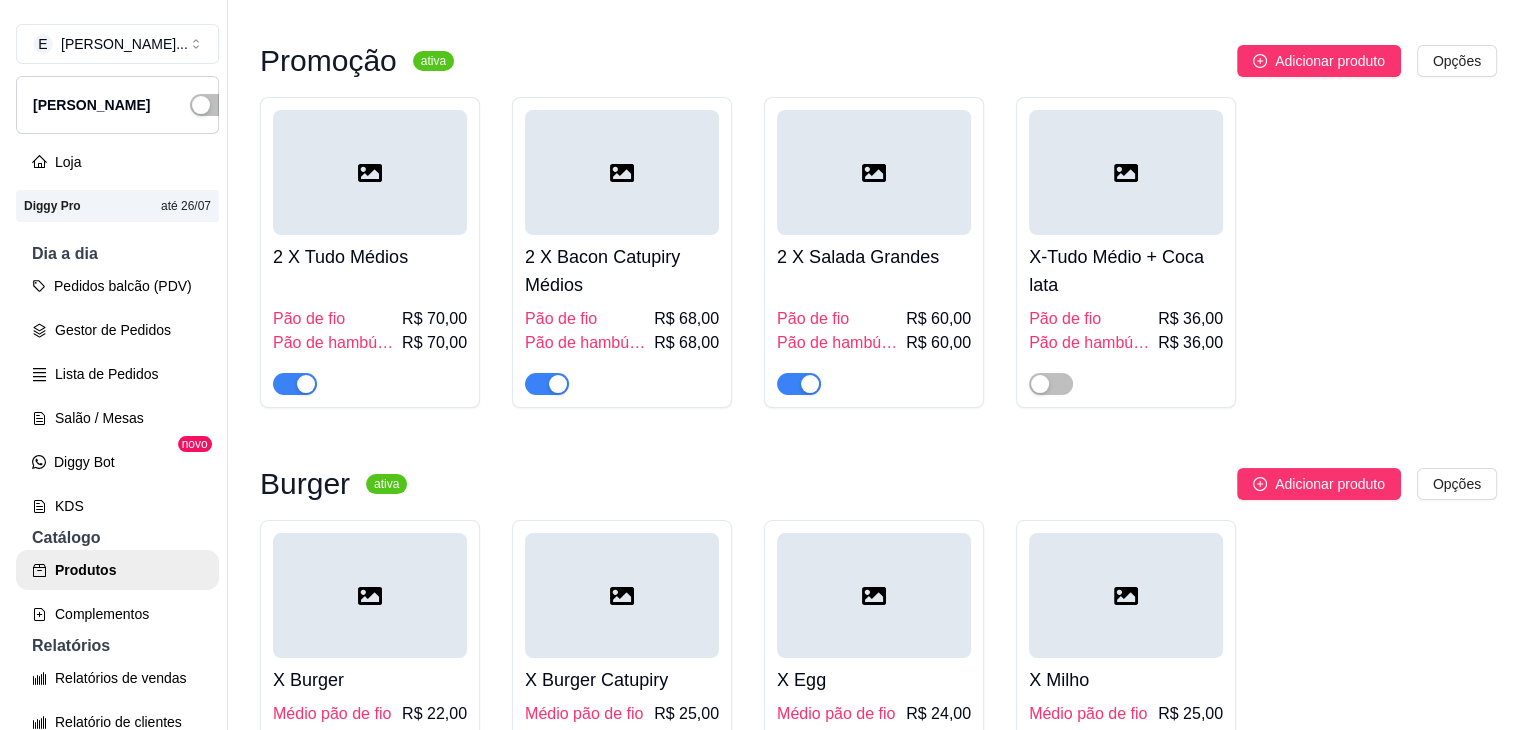 scroll, scrollTop: 200, scrollLeft: 0, axis: vertical 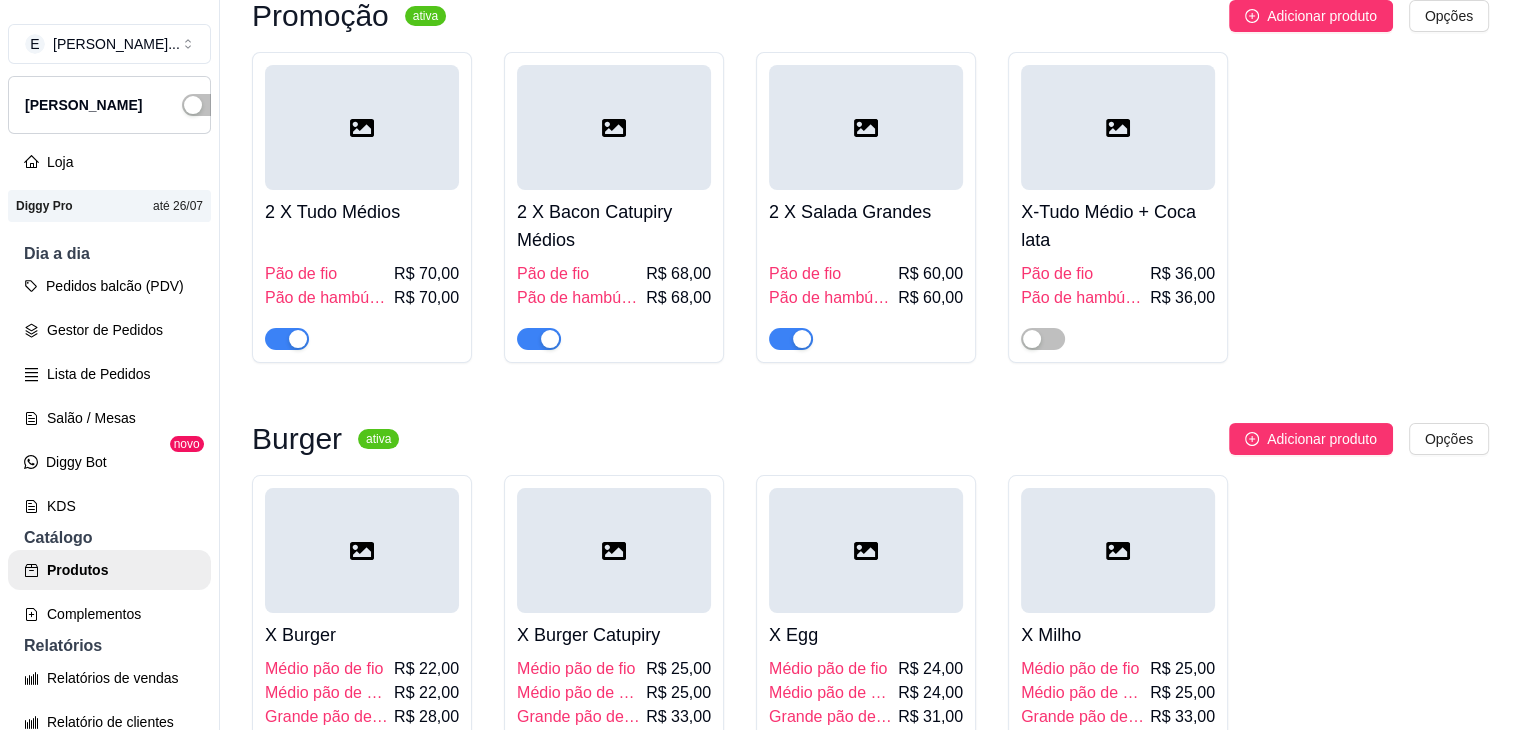 click on "Pão de fio  R$ 36,00" at bounding box center [1118, 274] 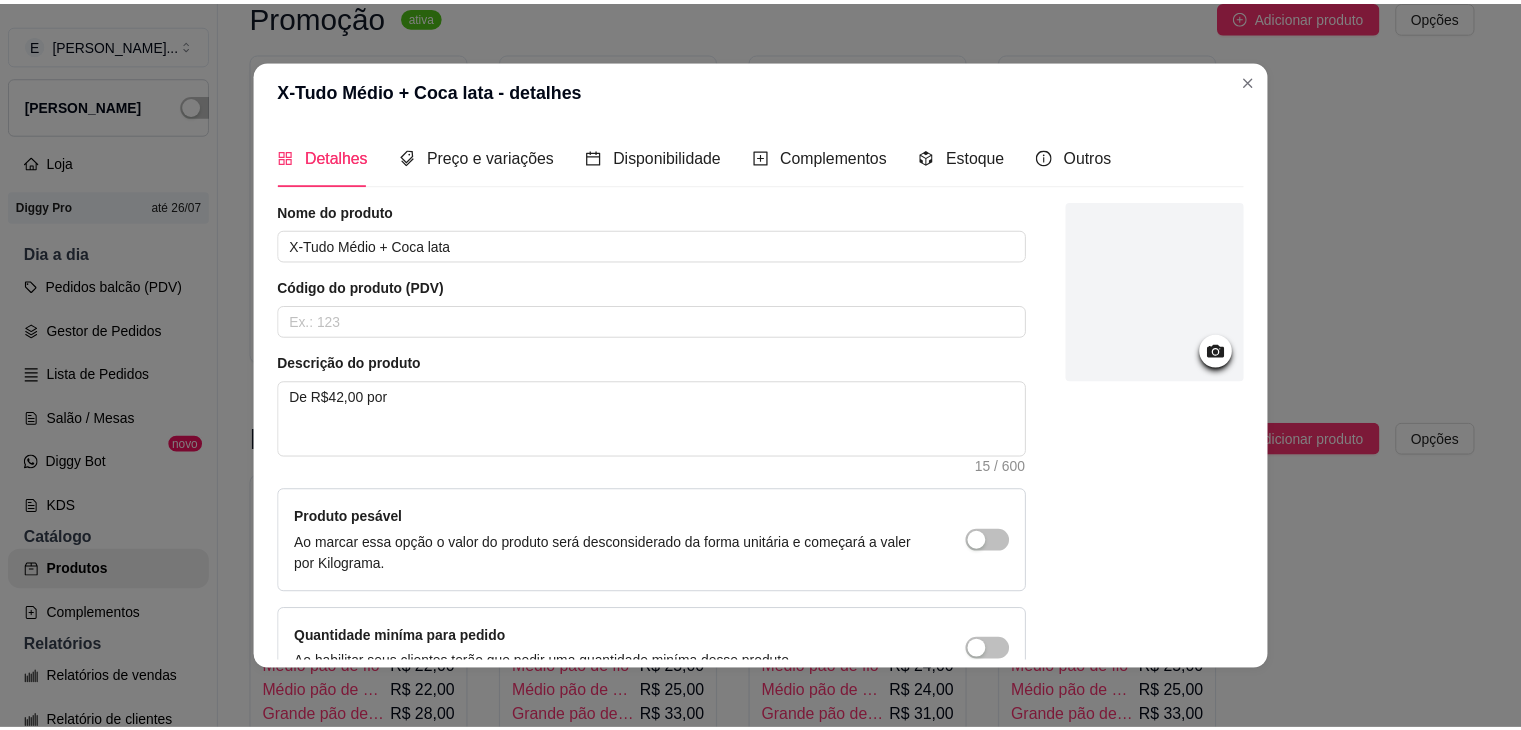 scroll, scrollTop: 116, scrollLeft: 0, axis: vertical 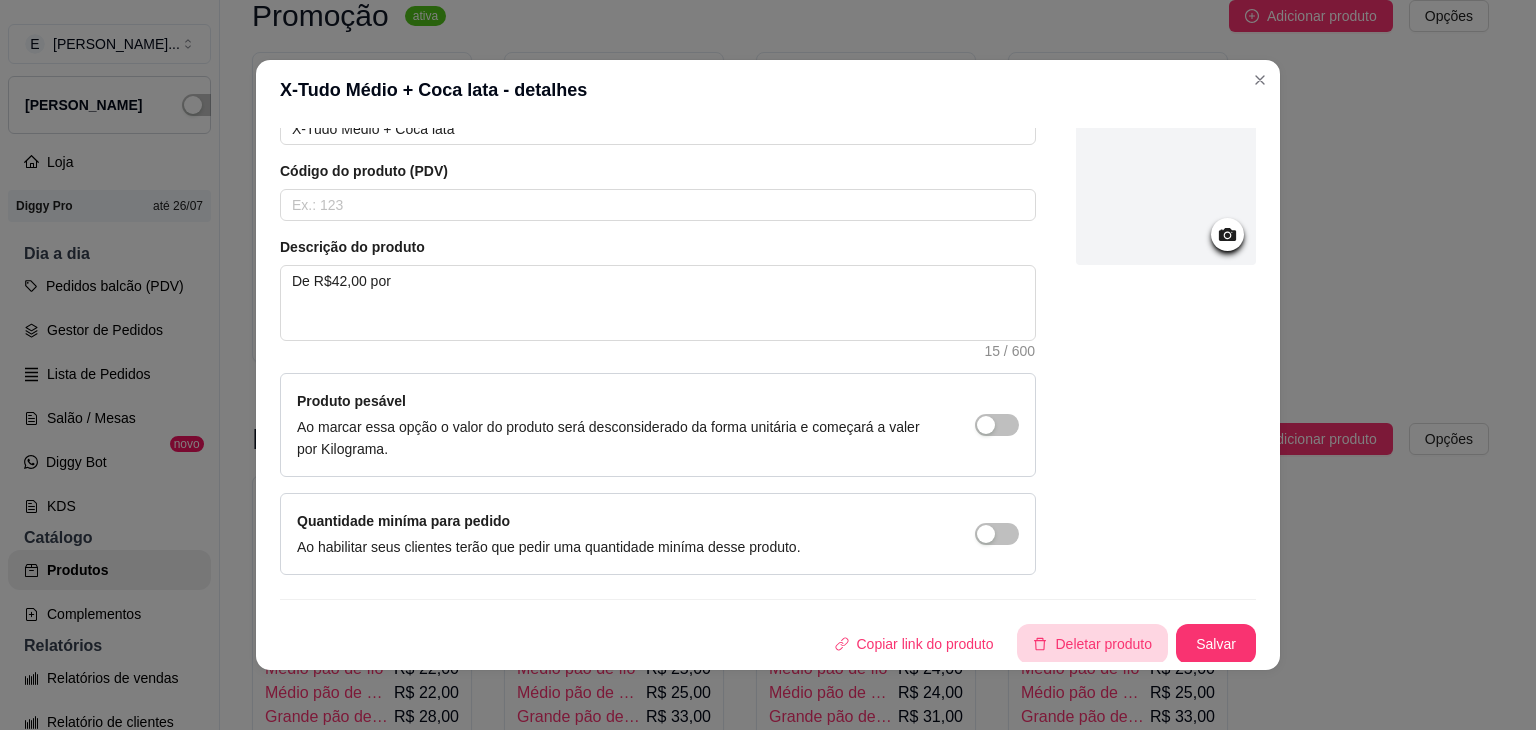 click on "Deletar produto" at bounding box center [1092, 644] 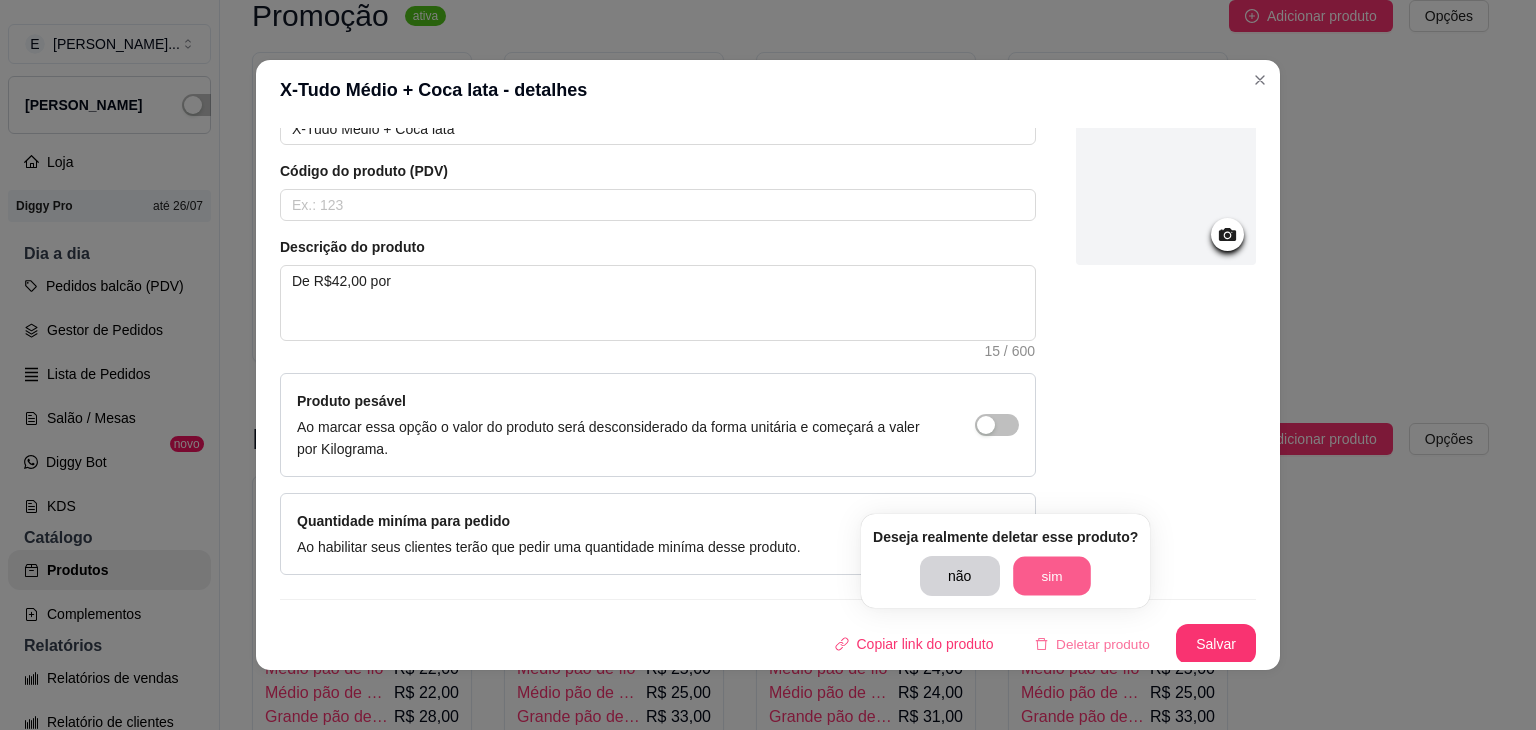 click on "sim" at bounding box center (1052, 576) 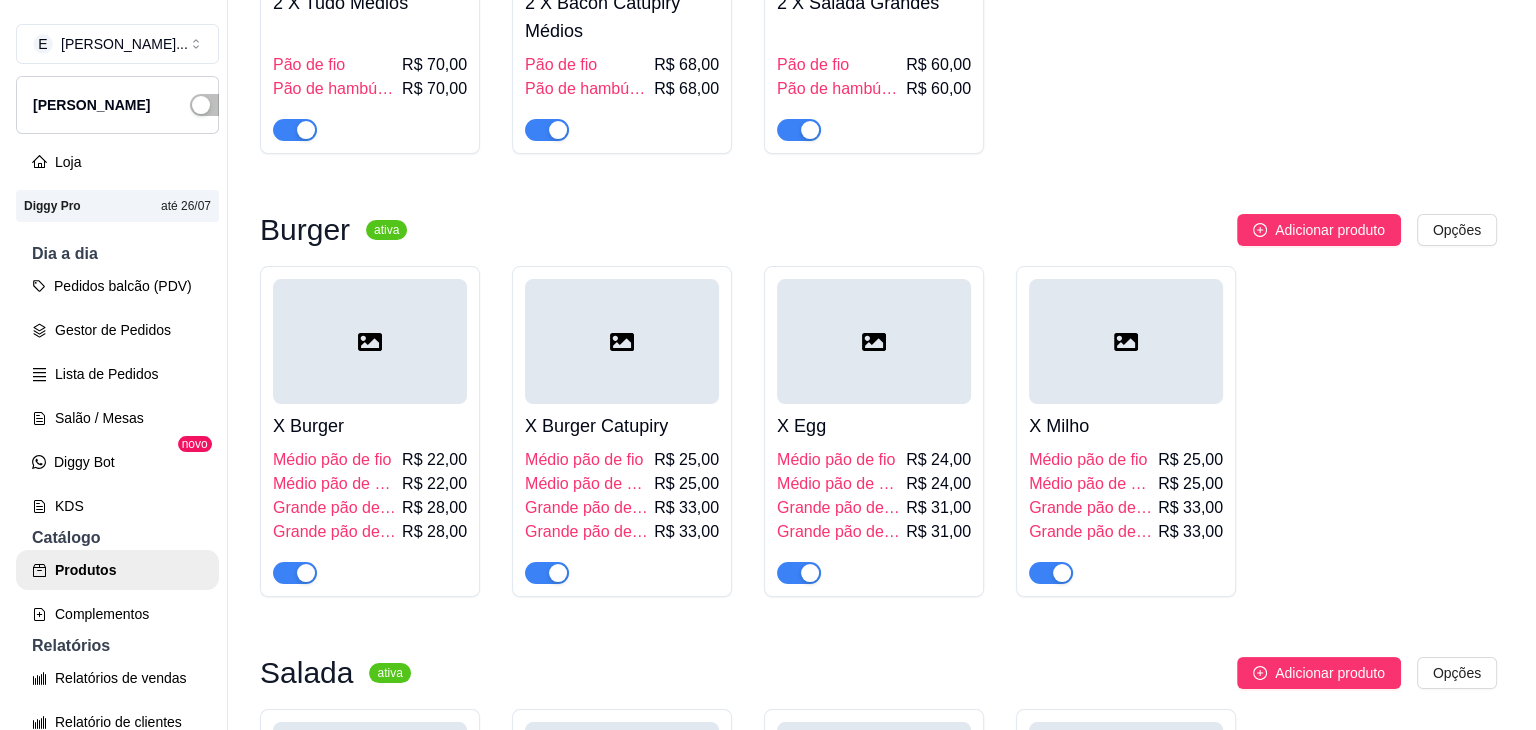 scroll, scrollTop: 500, scrollLeft: 0, axis: vertical 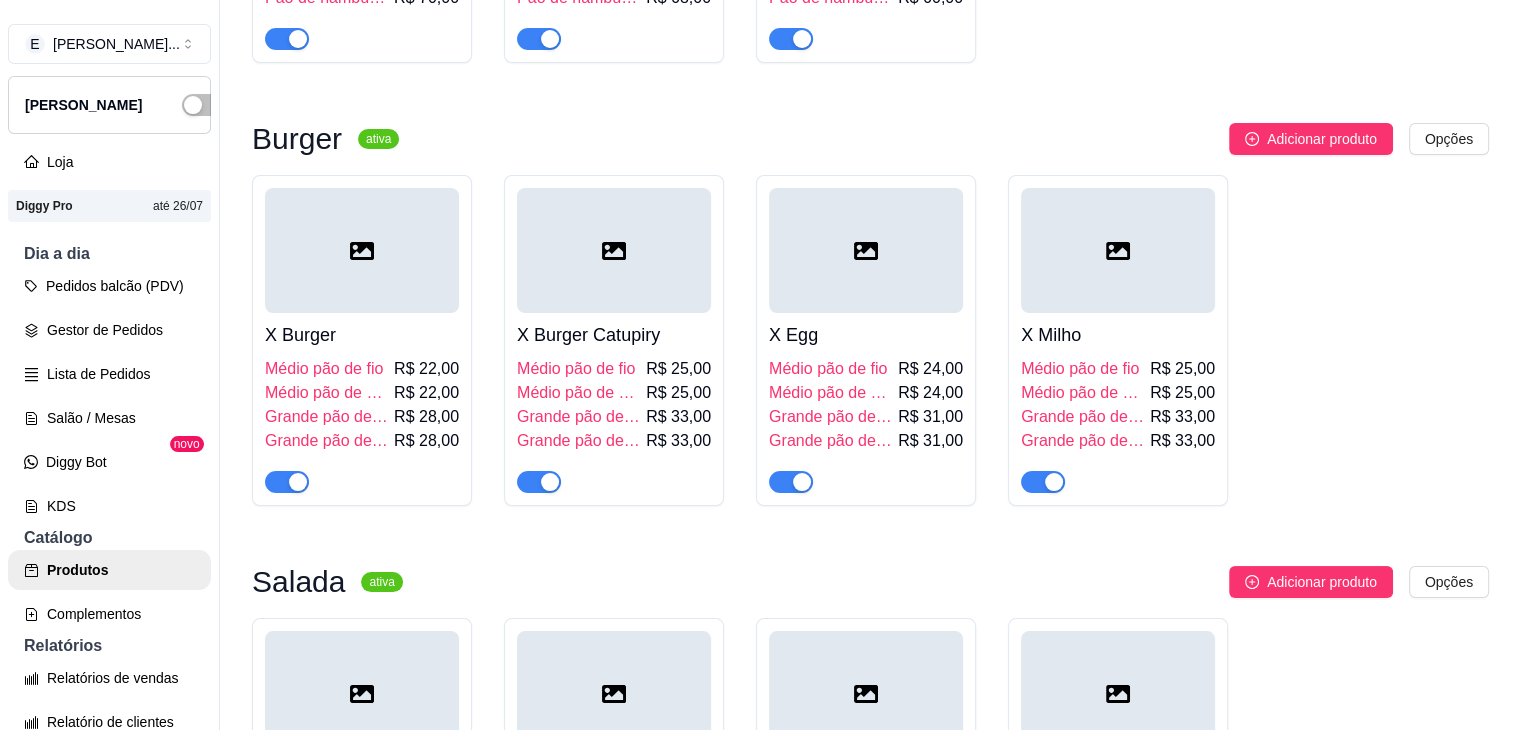 click at bounding box center (362, 250) 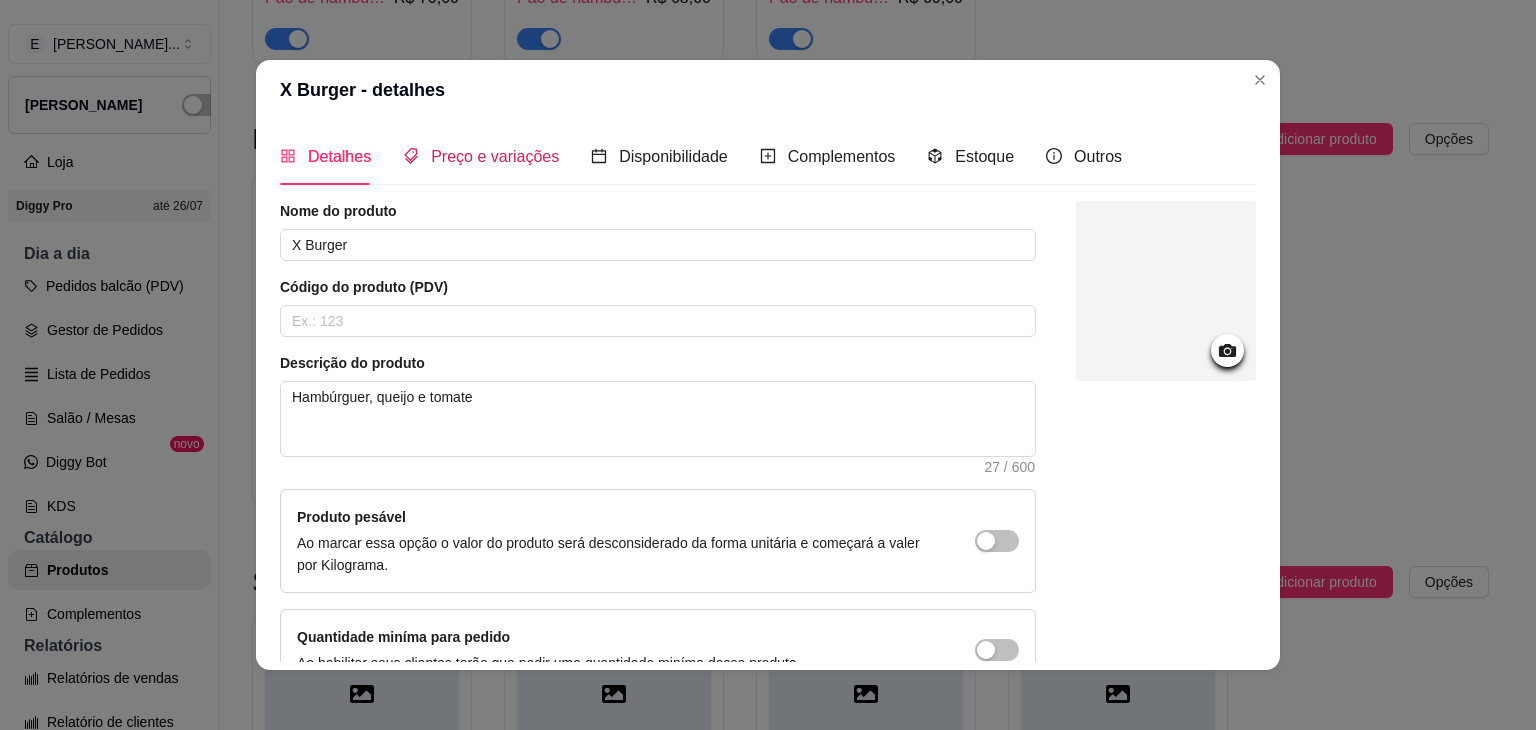 click on "Preço e variações" at bounding box center [495, 156] 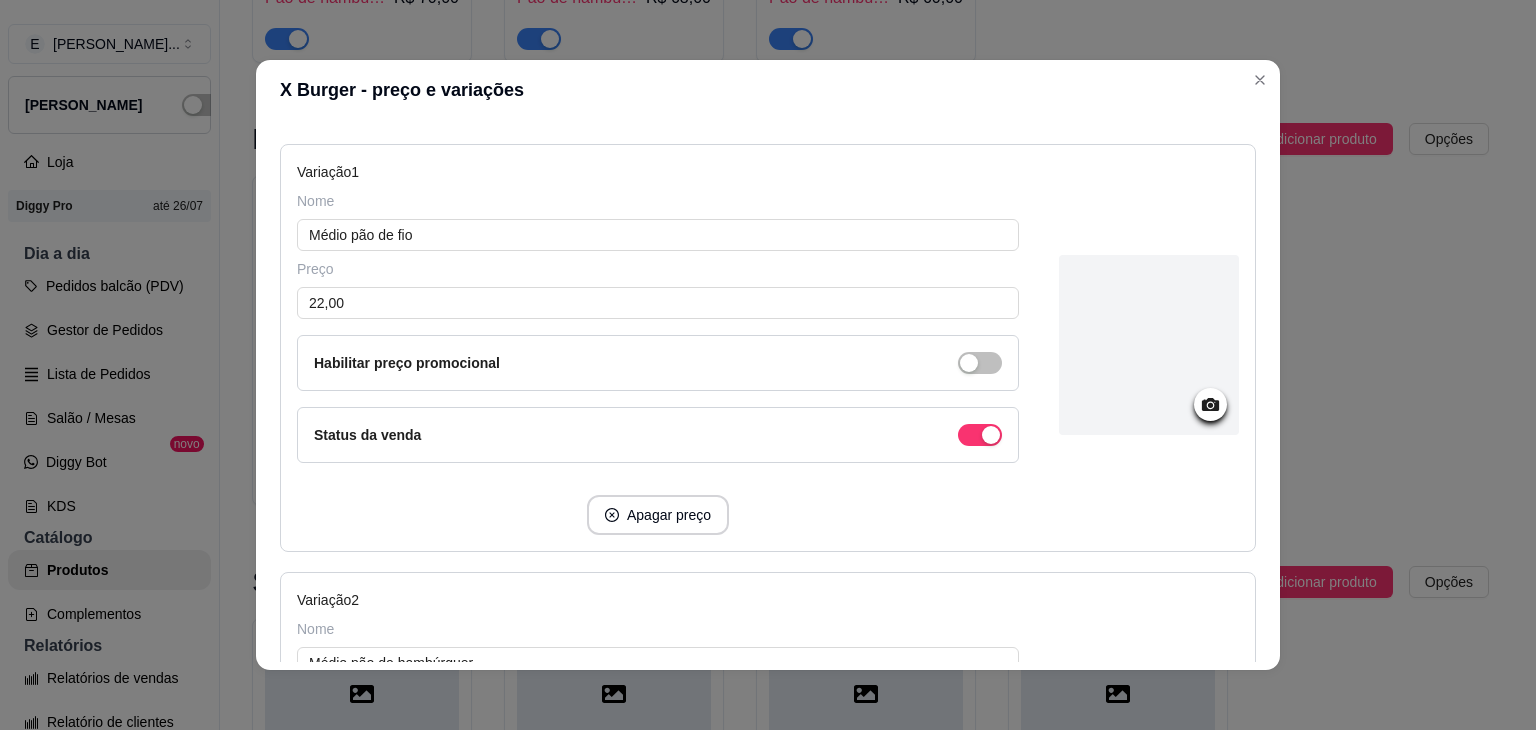 scroll, scrollTop: 300, scrollLeft: 0, axis: vertical 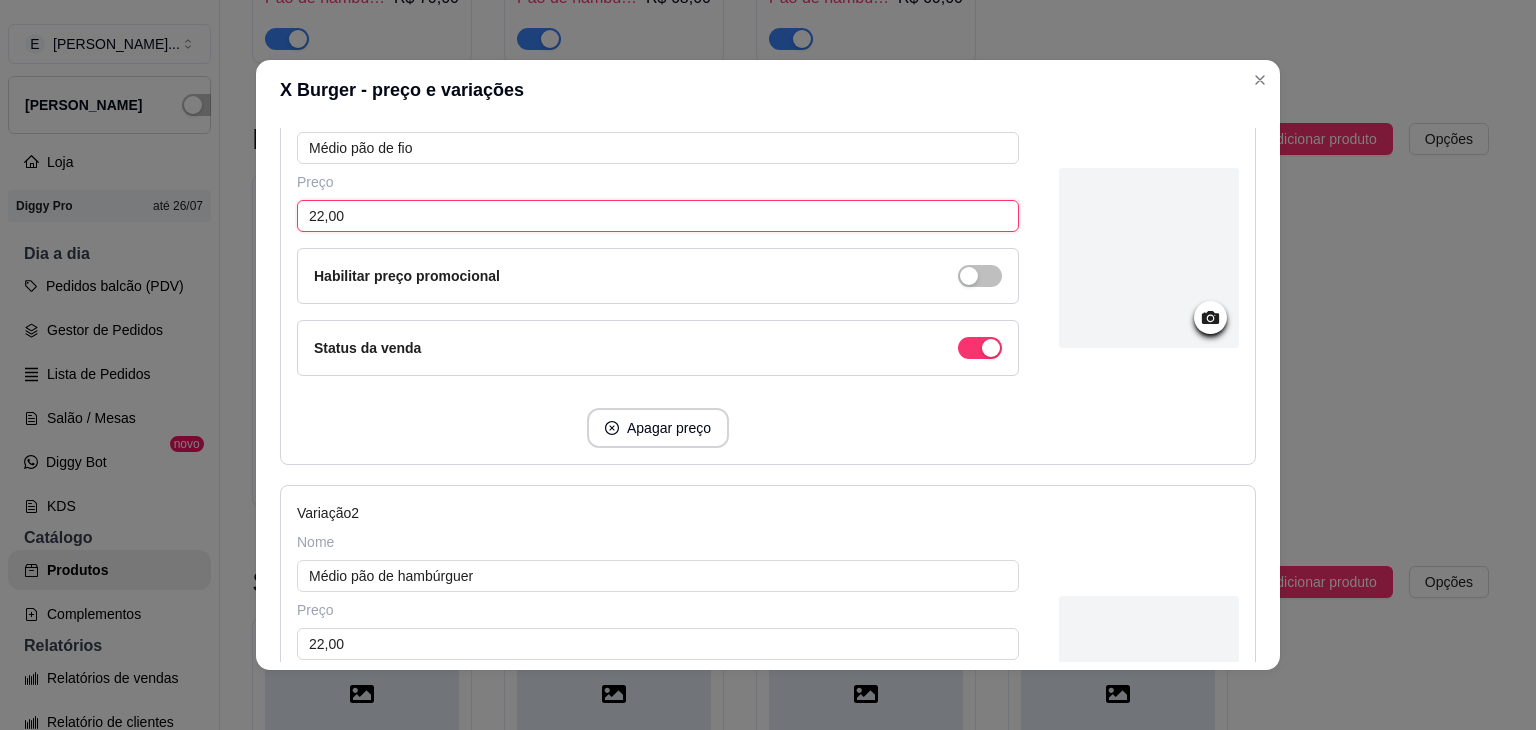 drag, startPoint x: 353, startPoint y: 217, endPoint x: 282, endPoint y: 208, distance: 71.568146 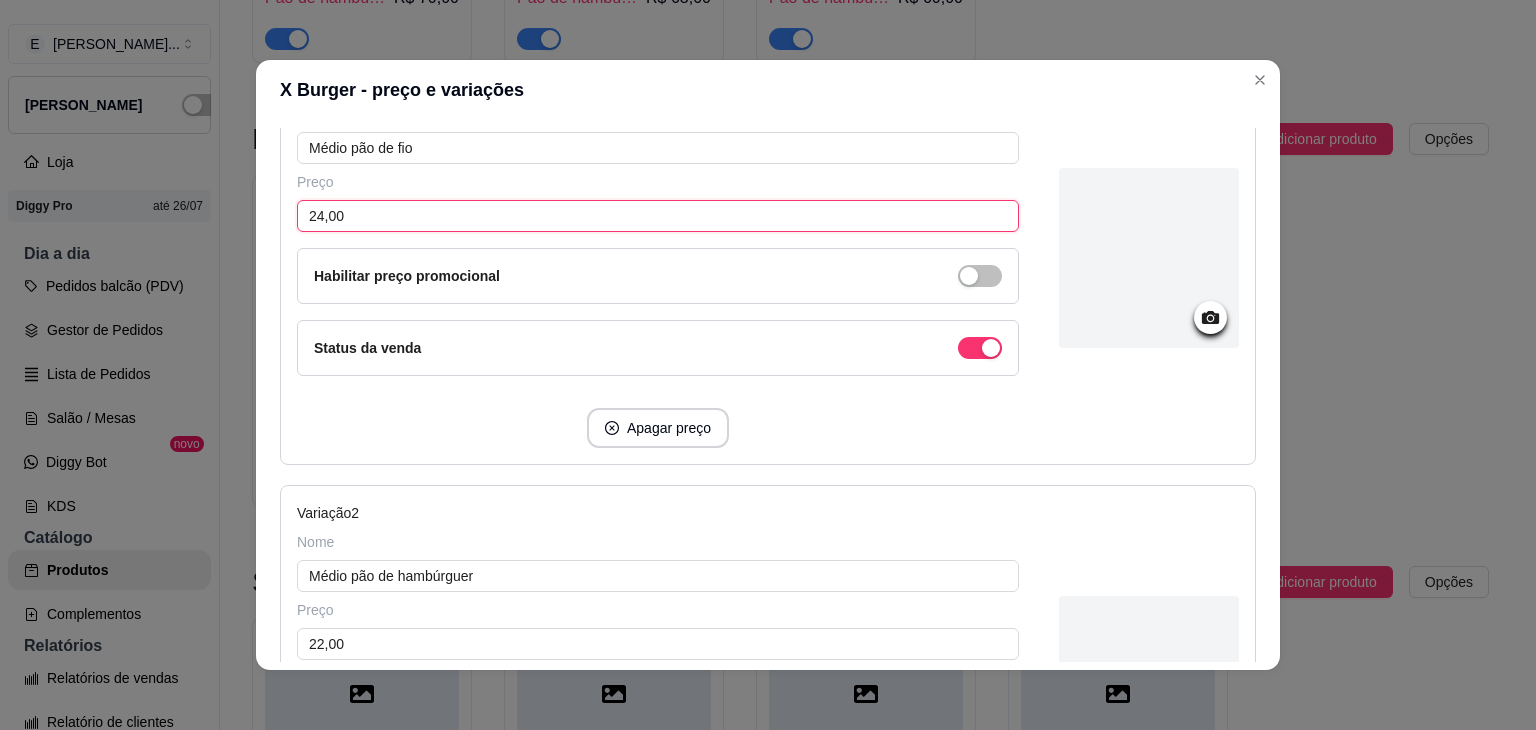 type on "24,00" 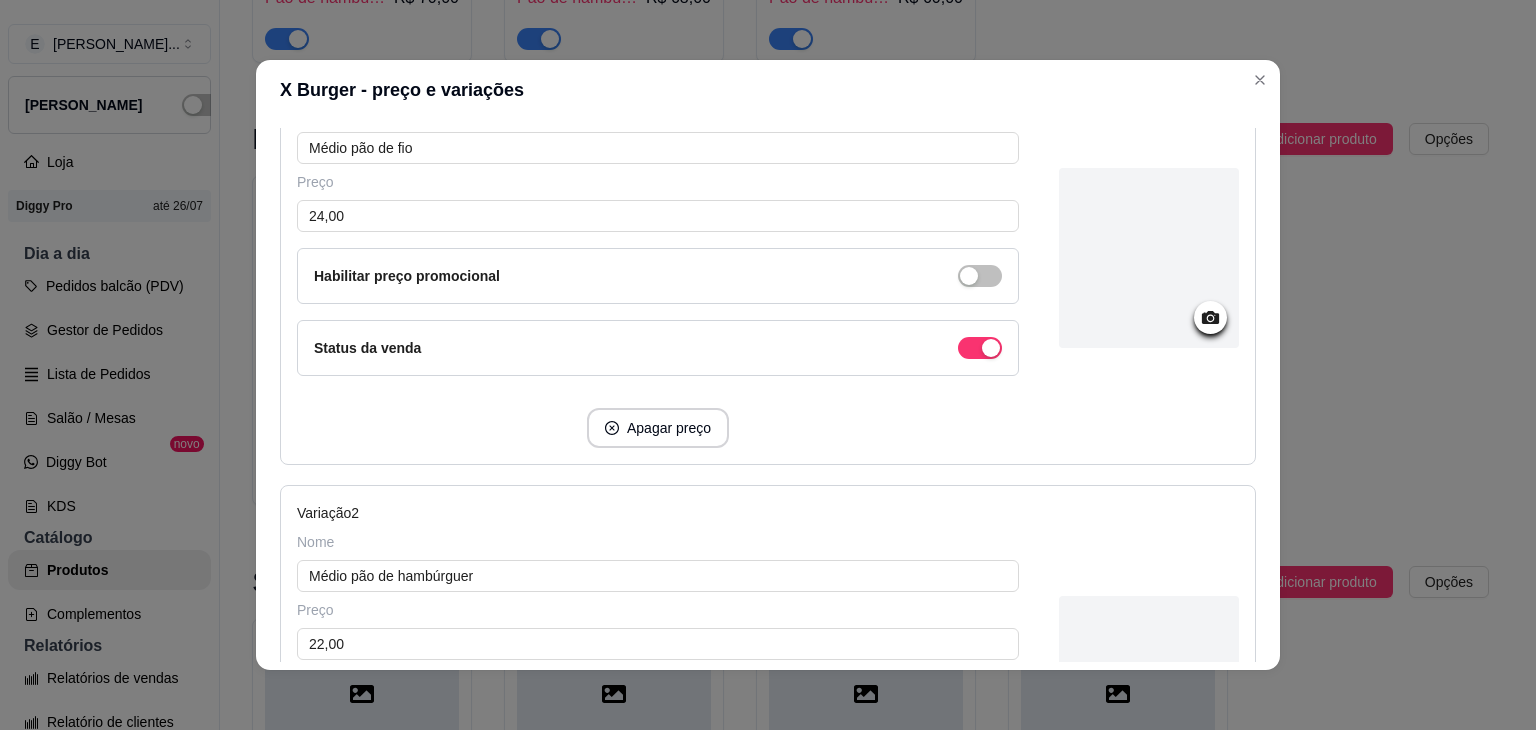 type 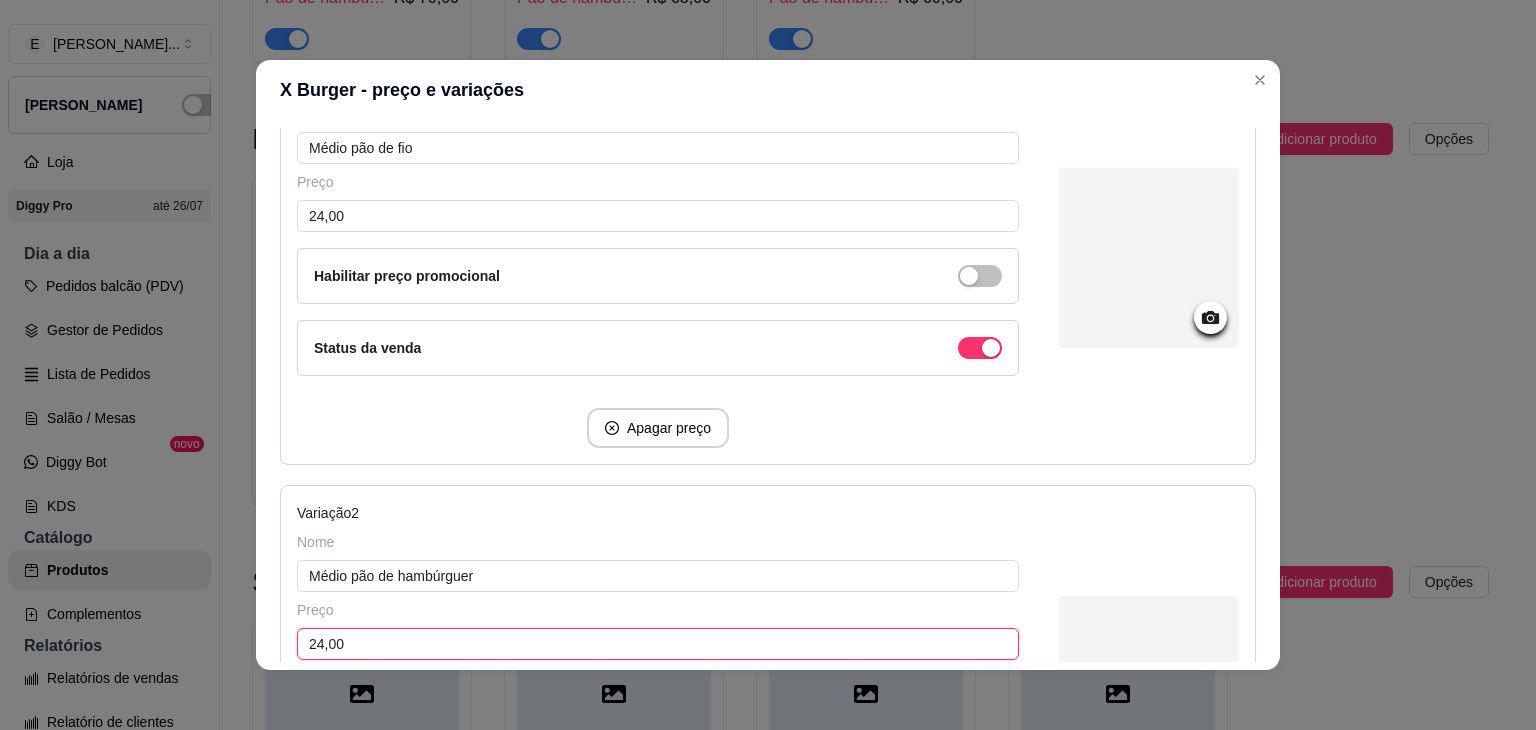 type on "24,00" 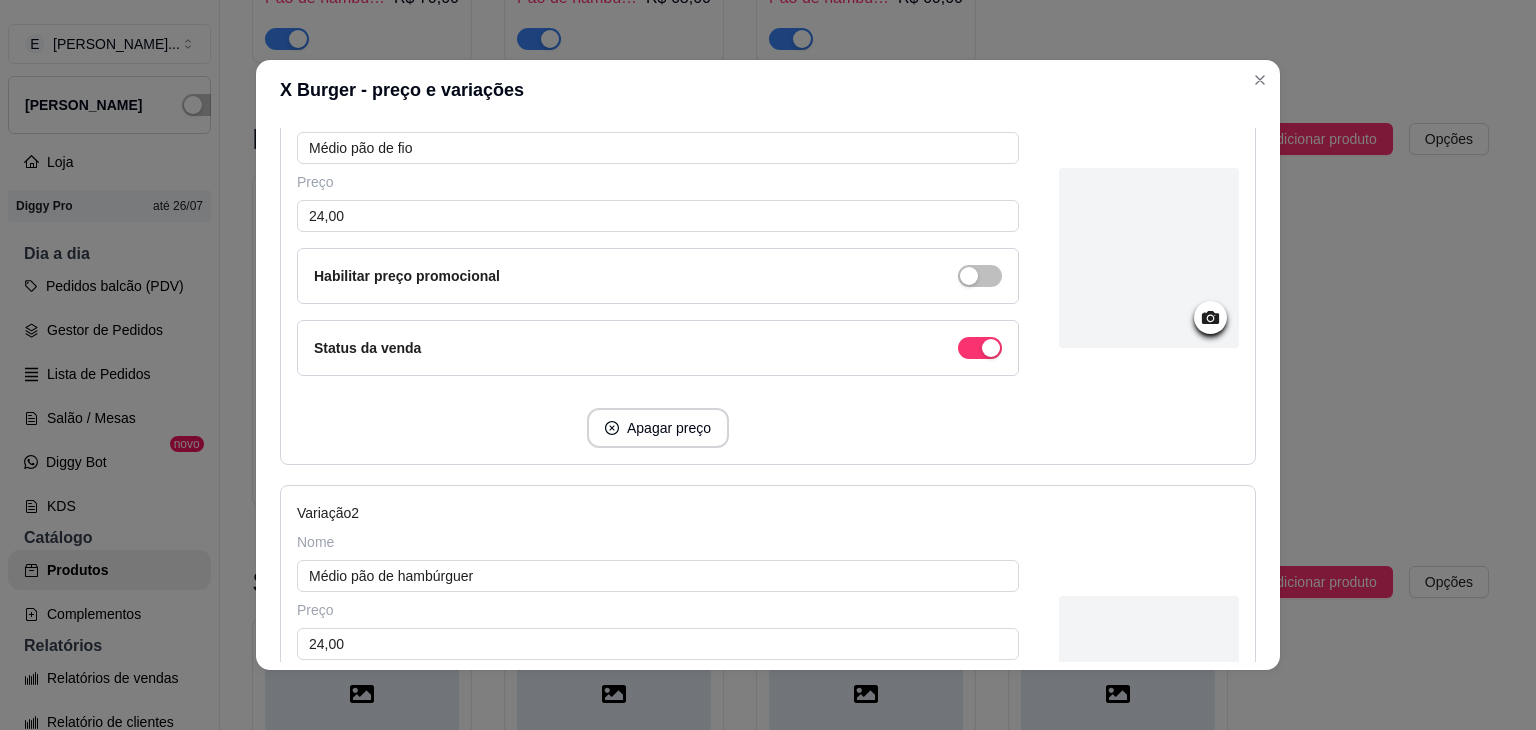 type 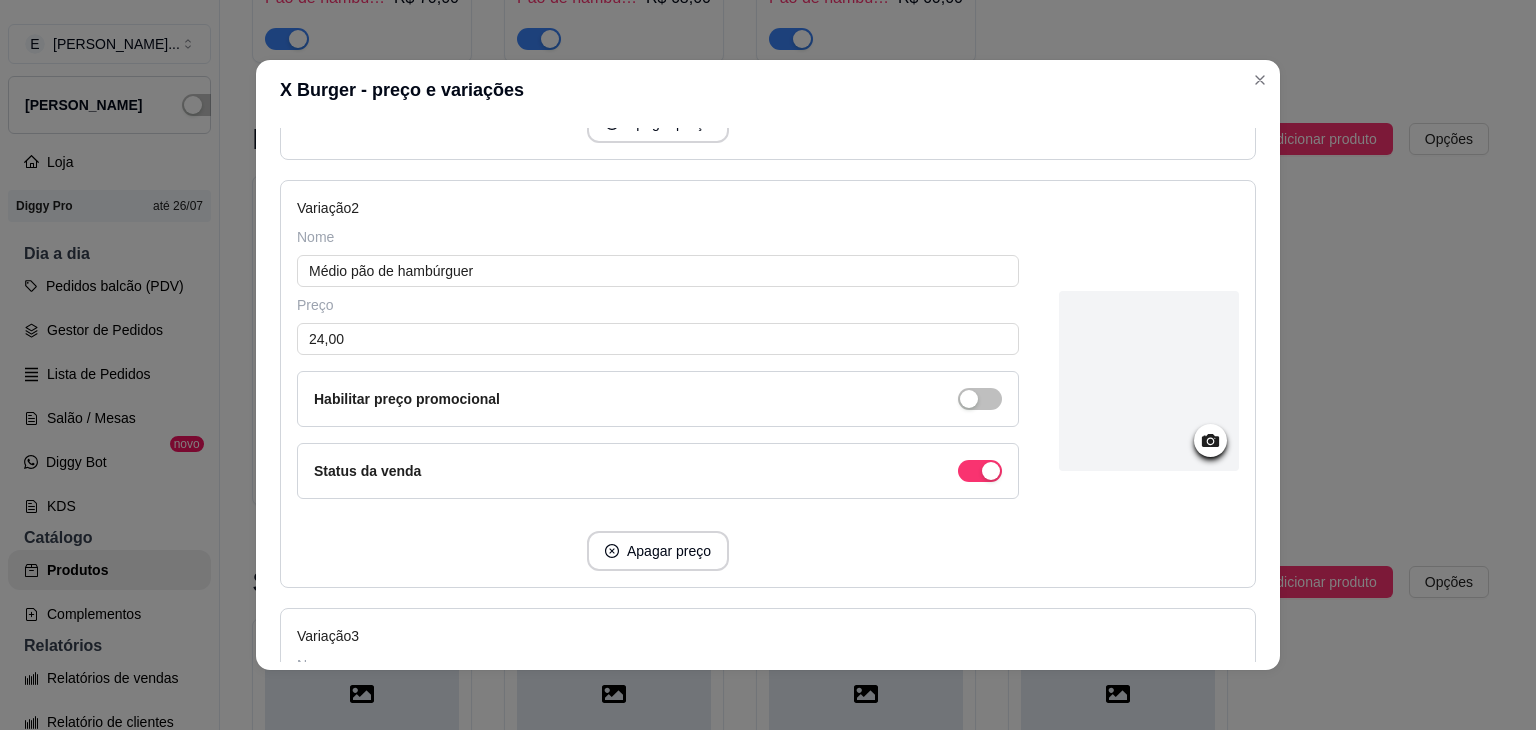 type 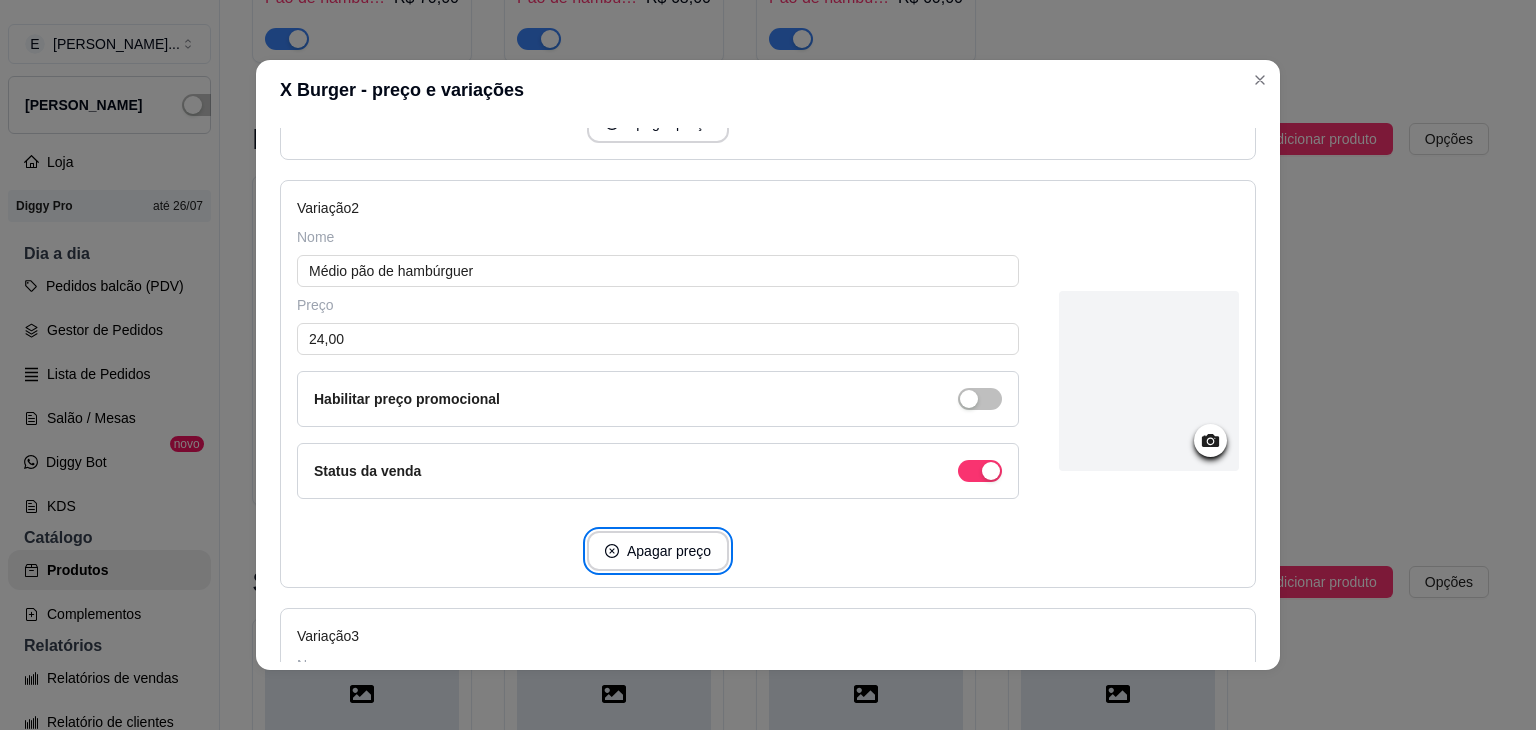 type 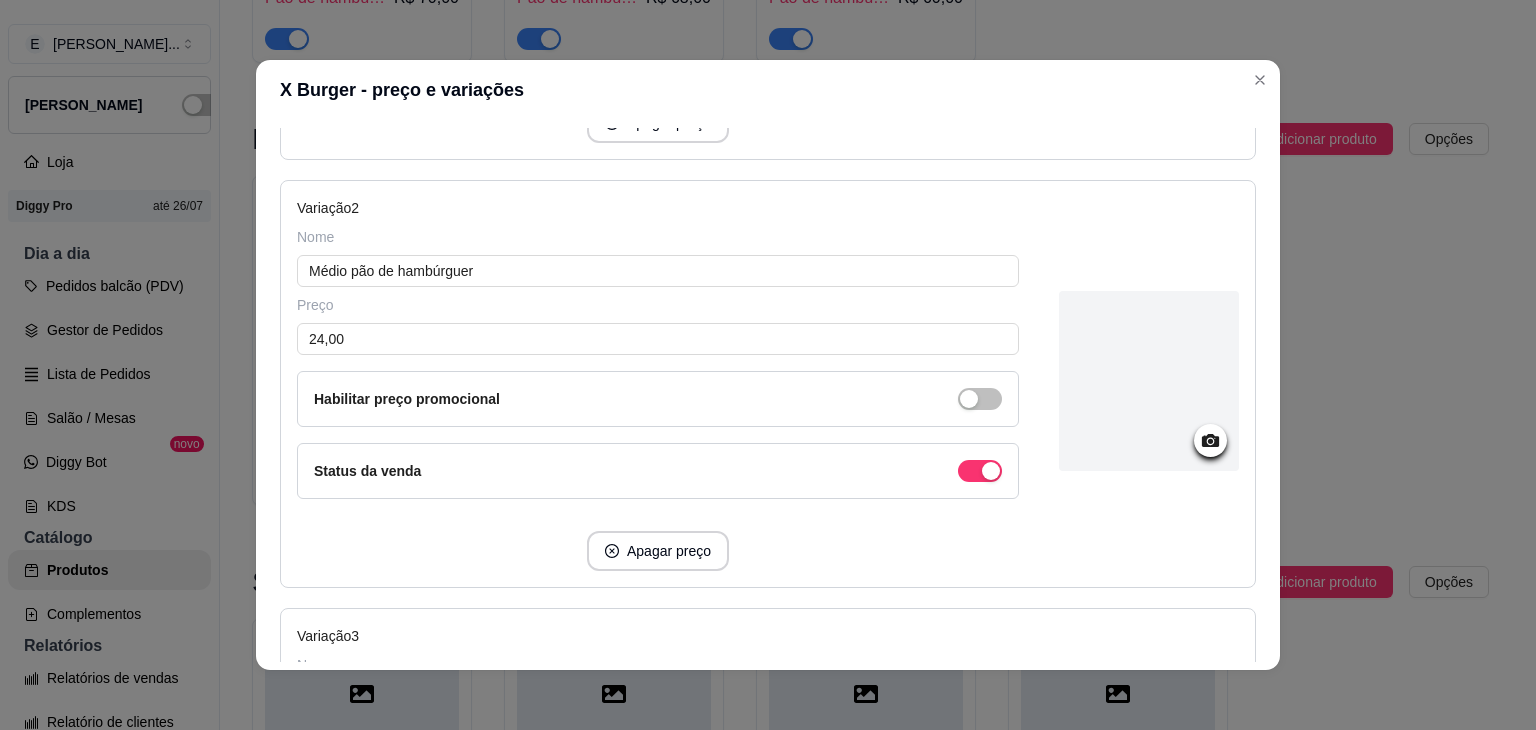 scroll, scrollTop: 904, scrollLeft: 0, axis: vertical 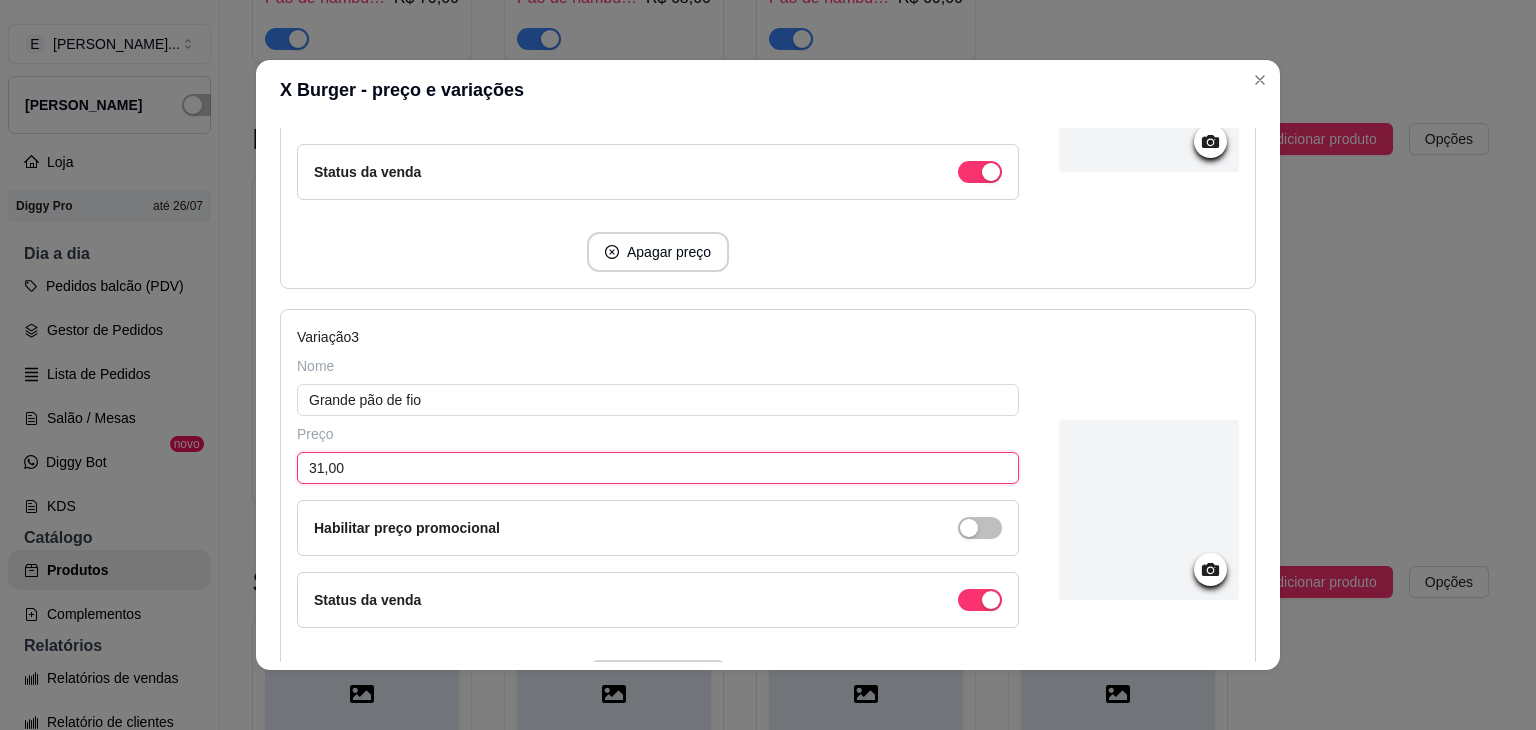 type on "31,00" 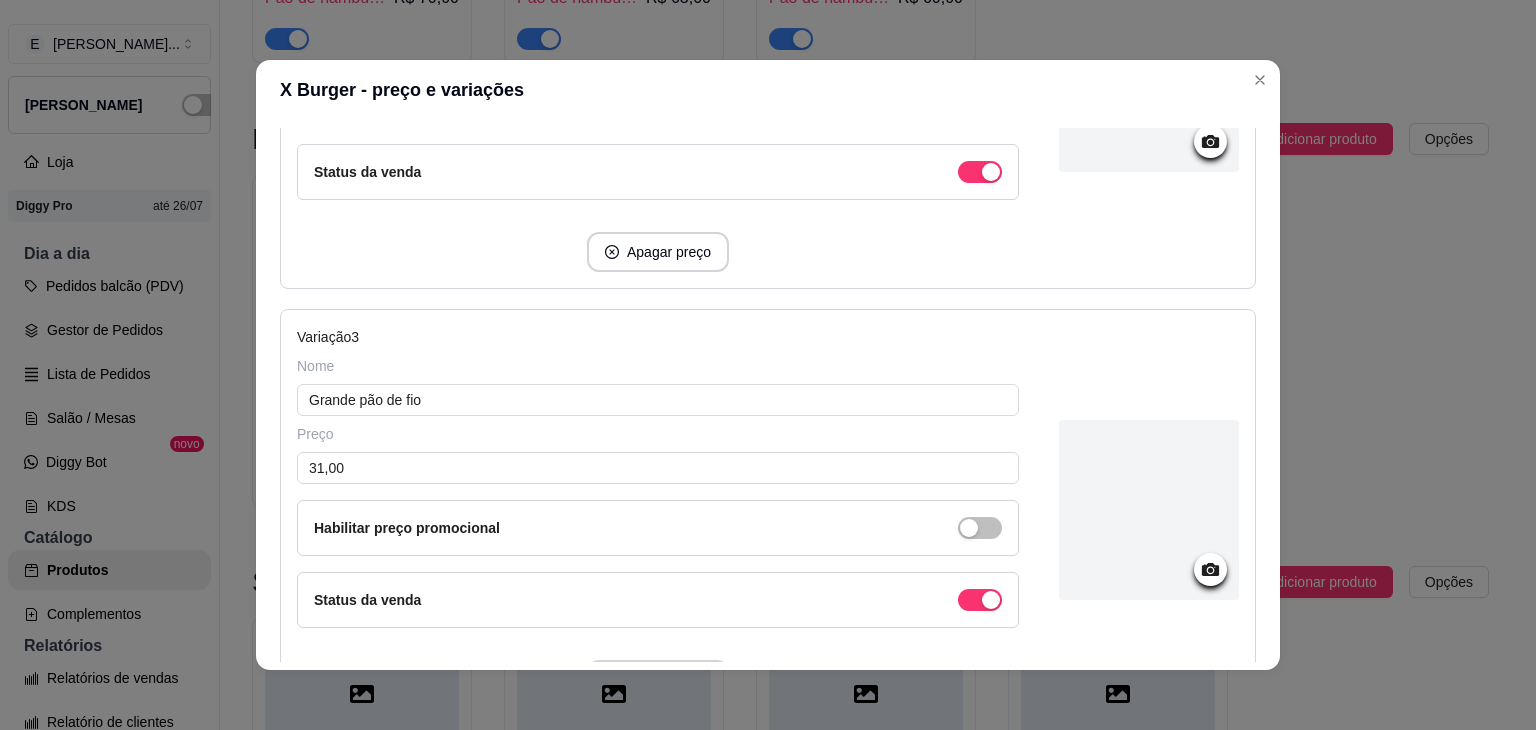 type 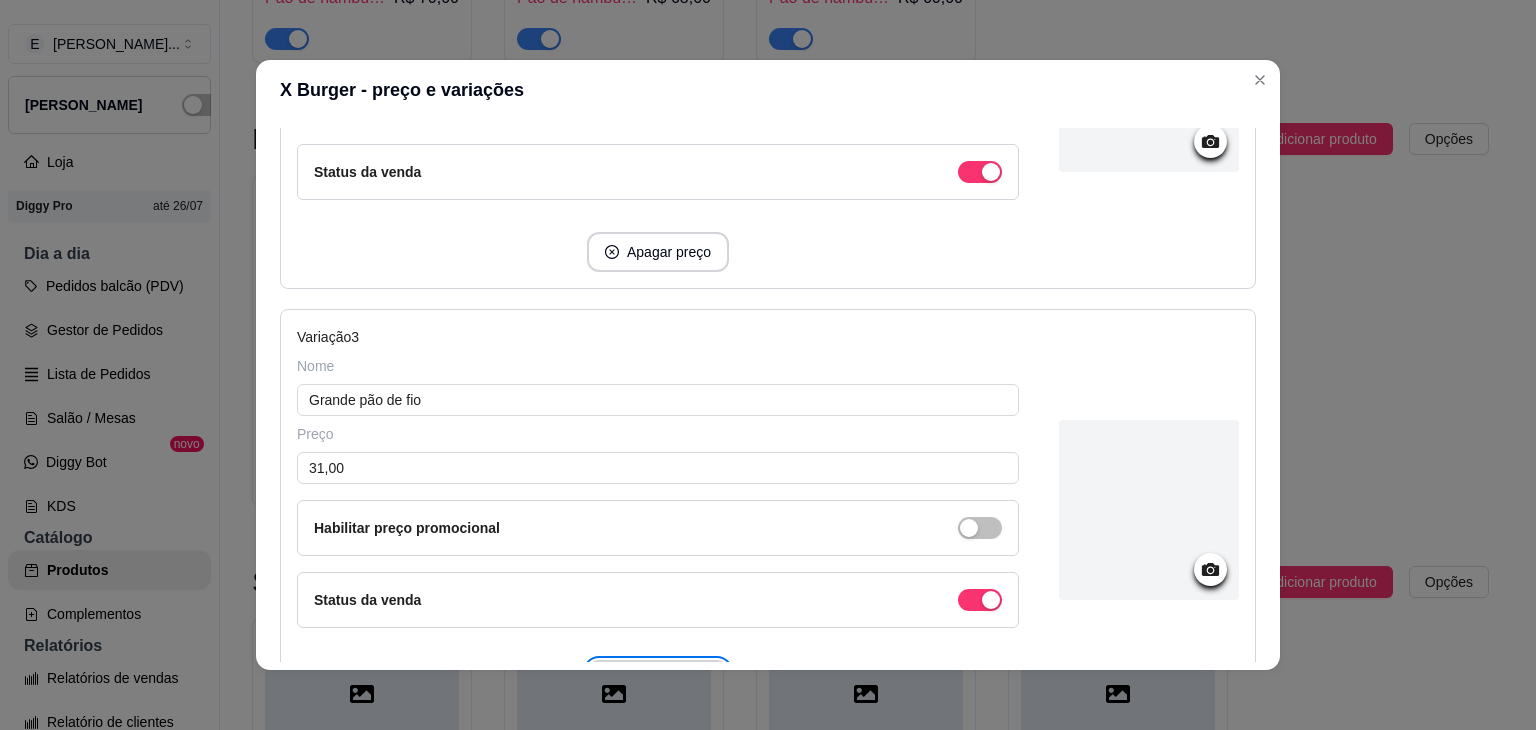 type 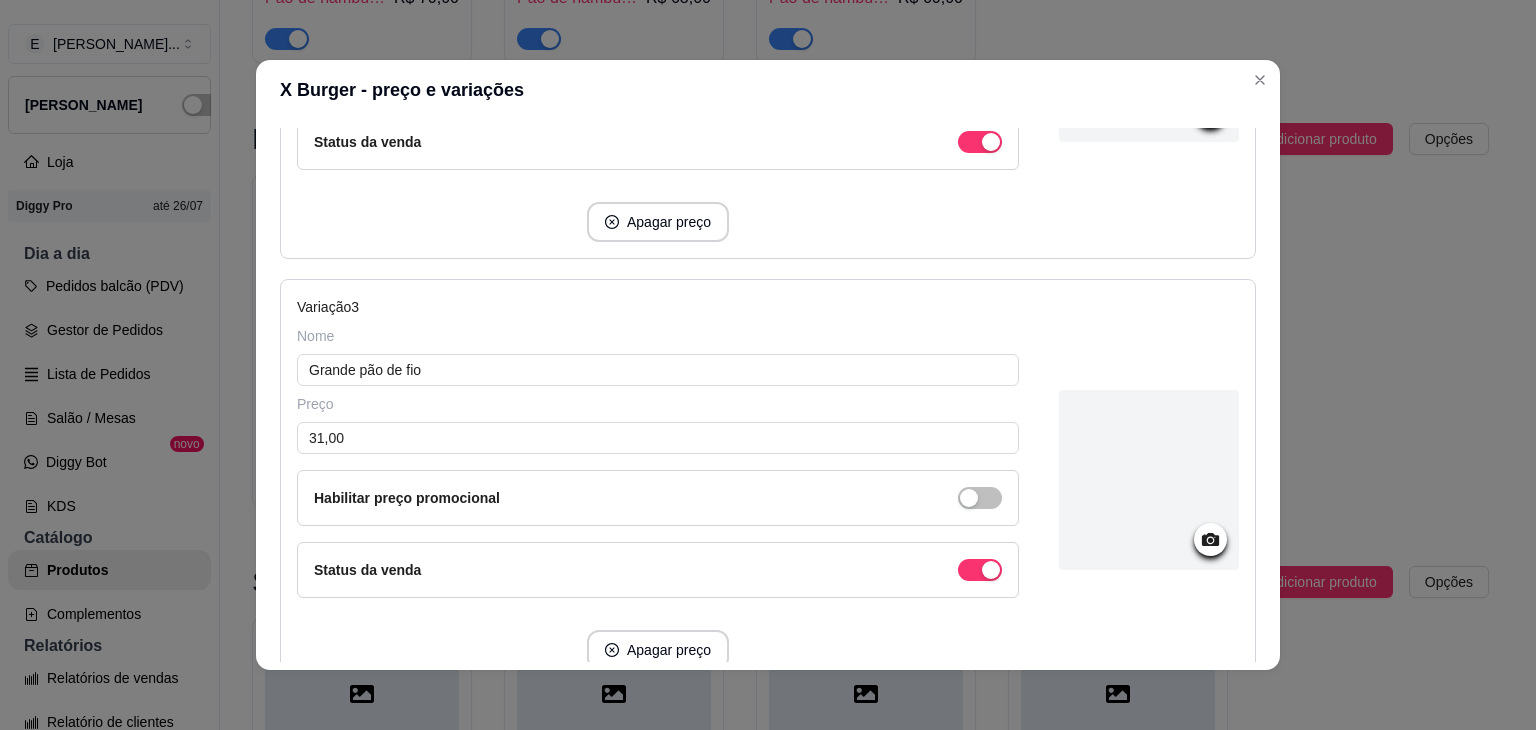 scroll, scrollTop: 1330, scrollLeft: 0, axis: vertical 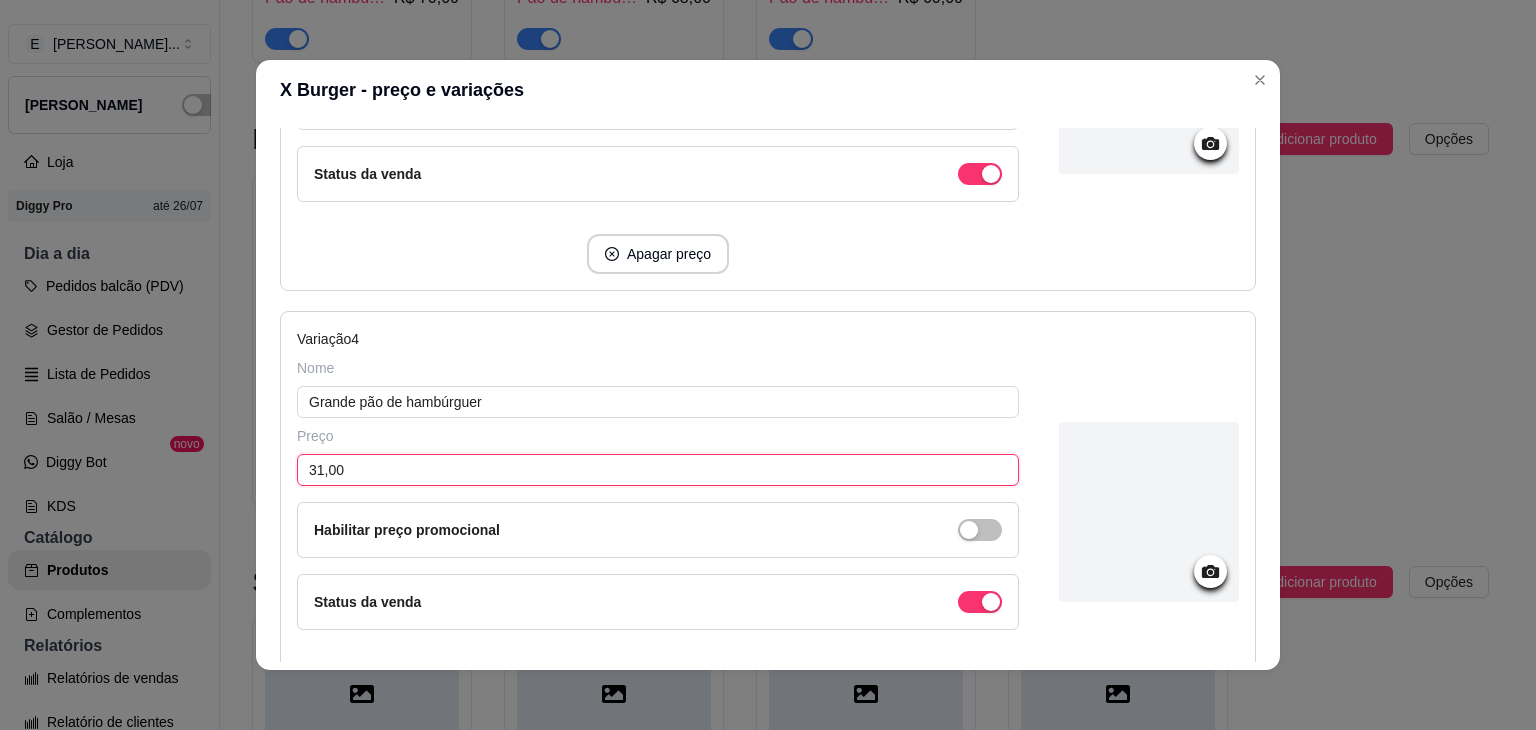 type on "31,00" 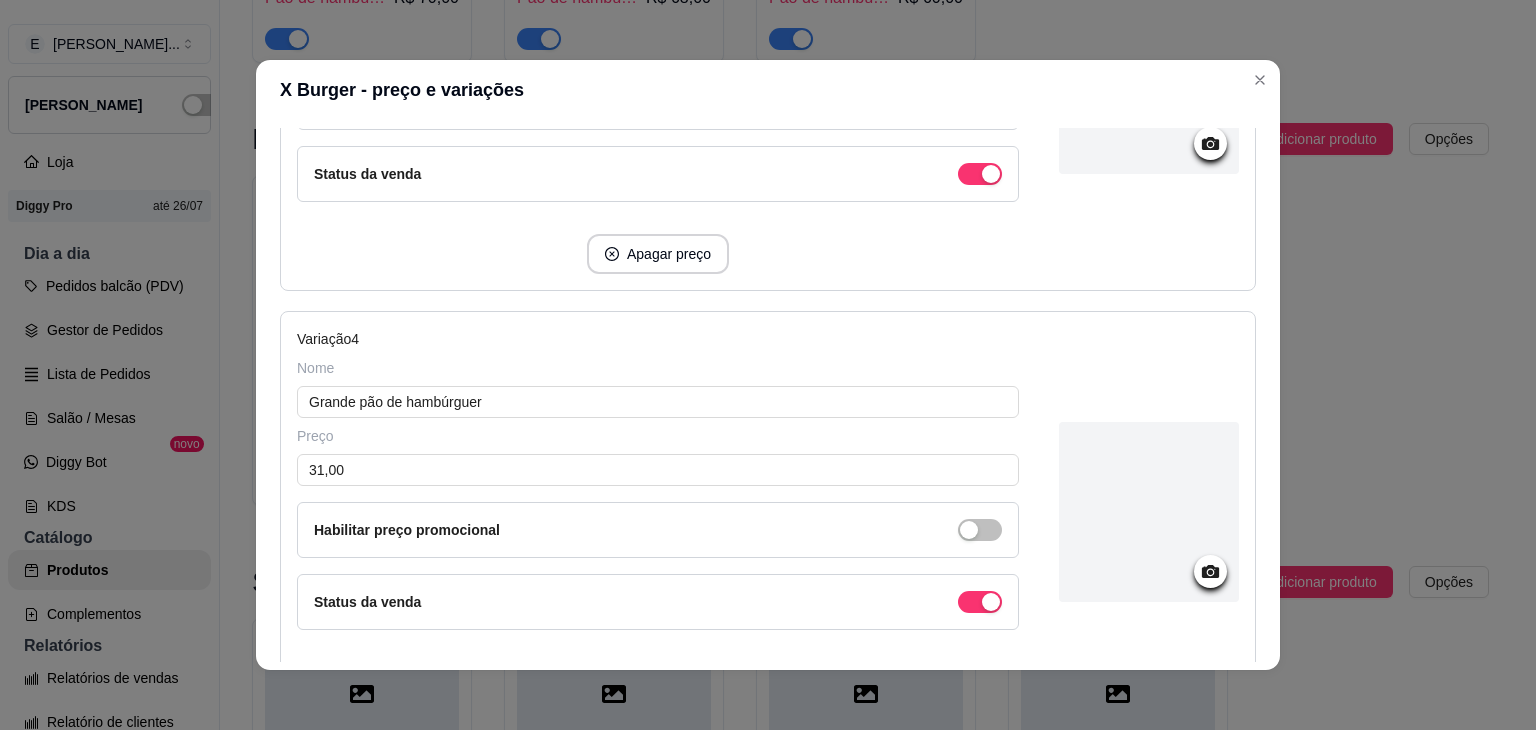 type 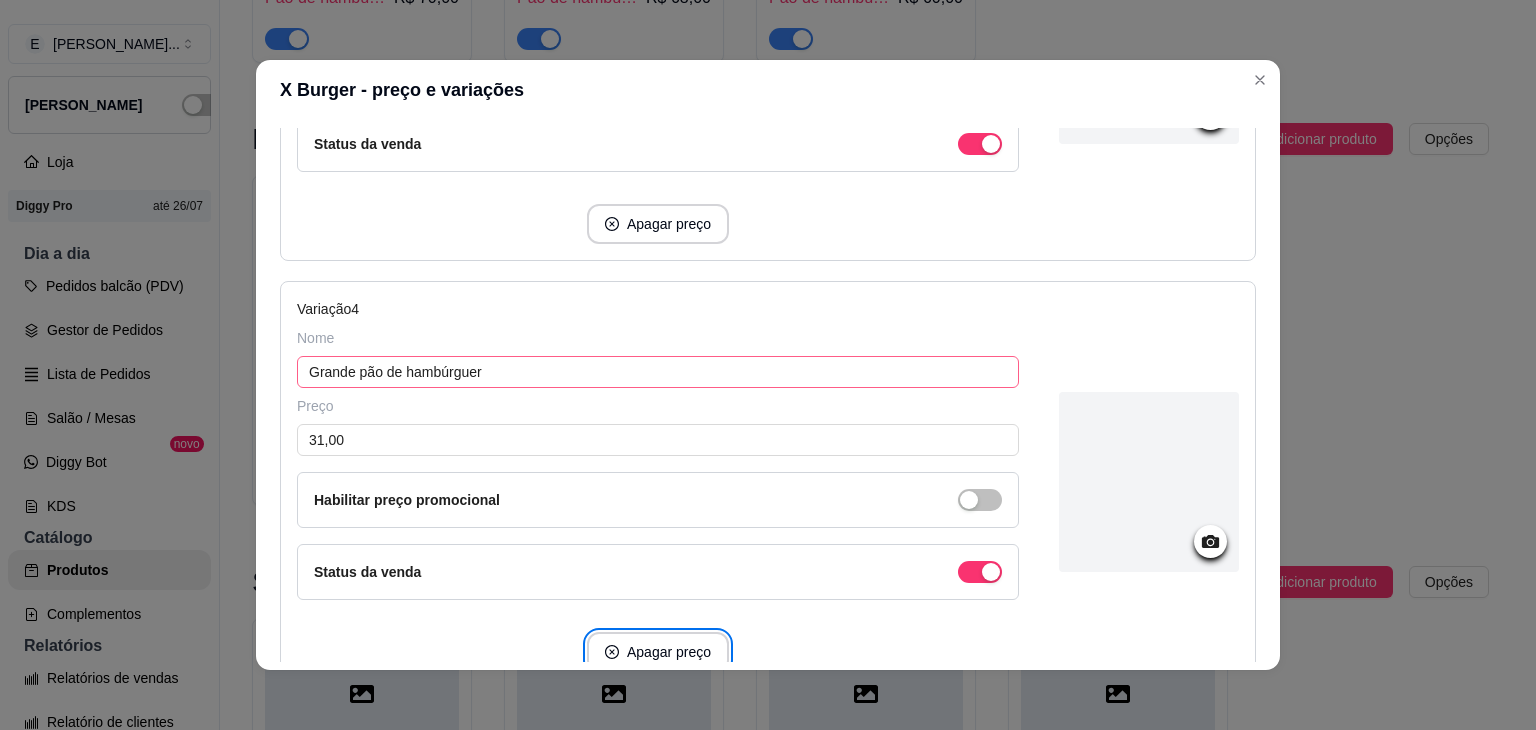 type 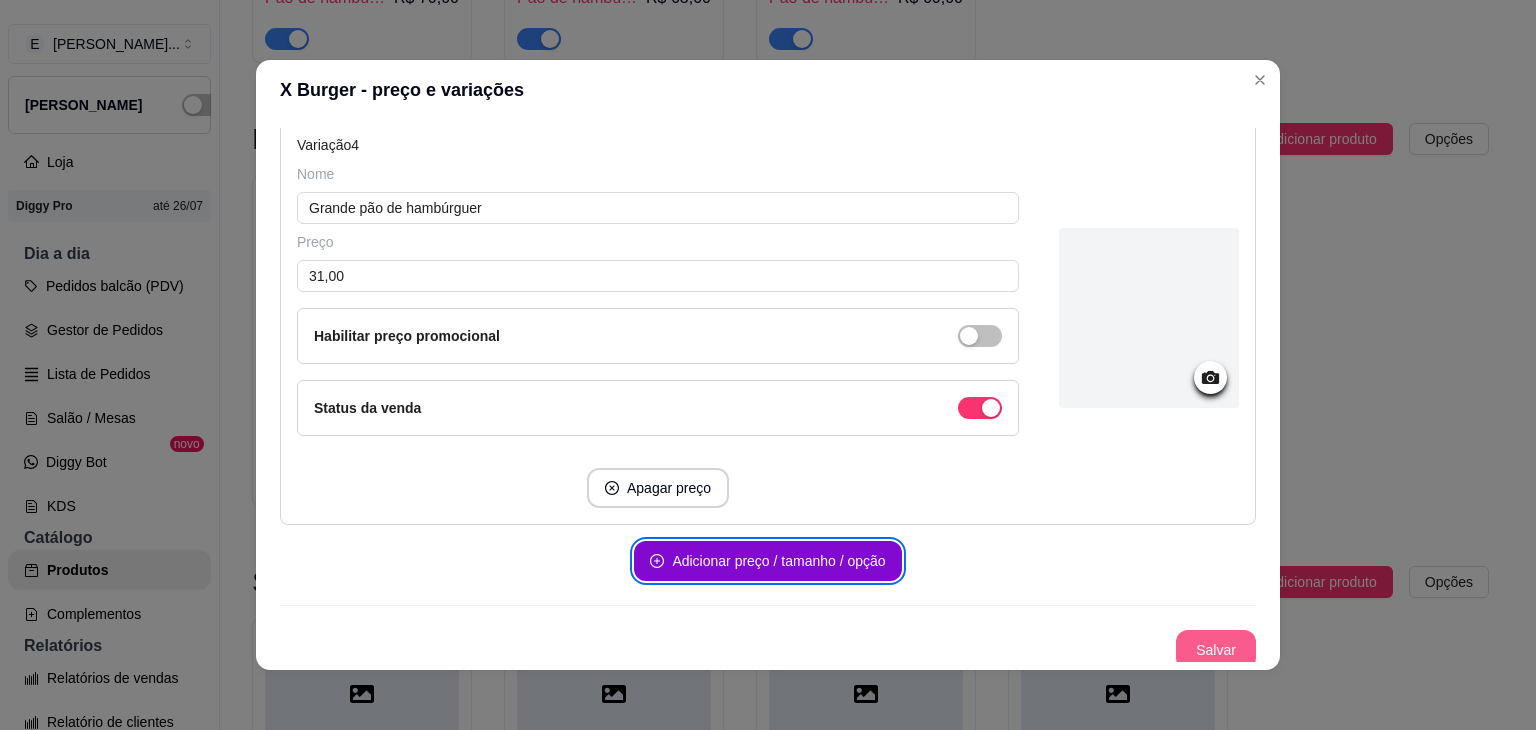 click on "Salvar" at bounding box center [1216, 650] 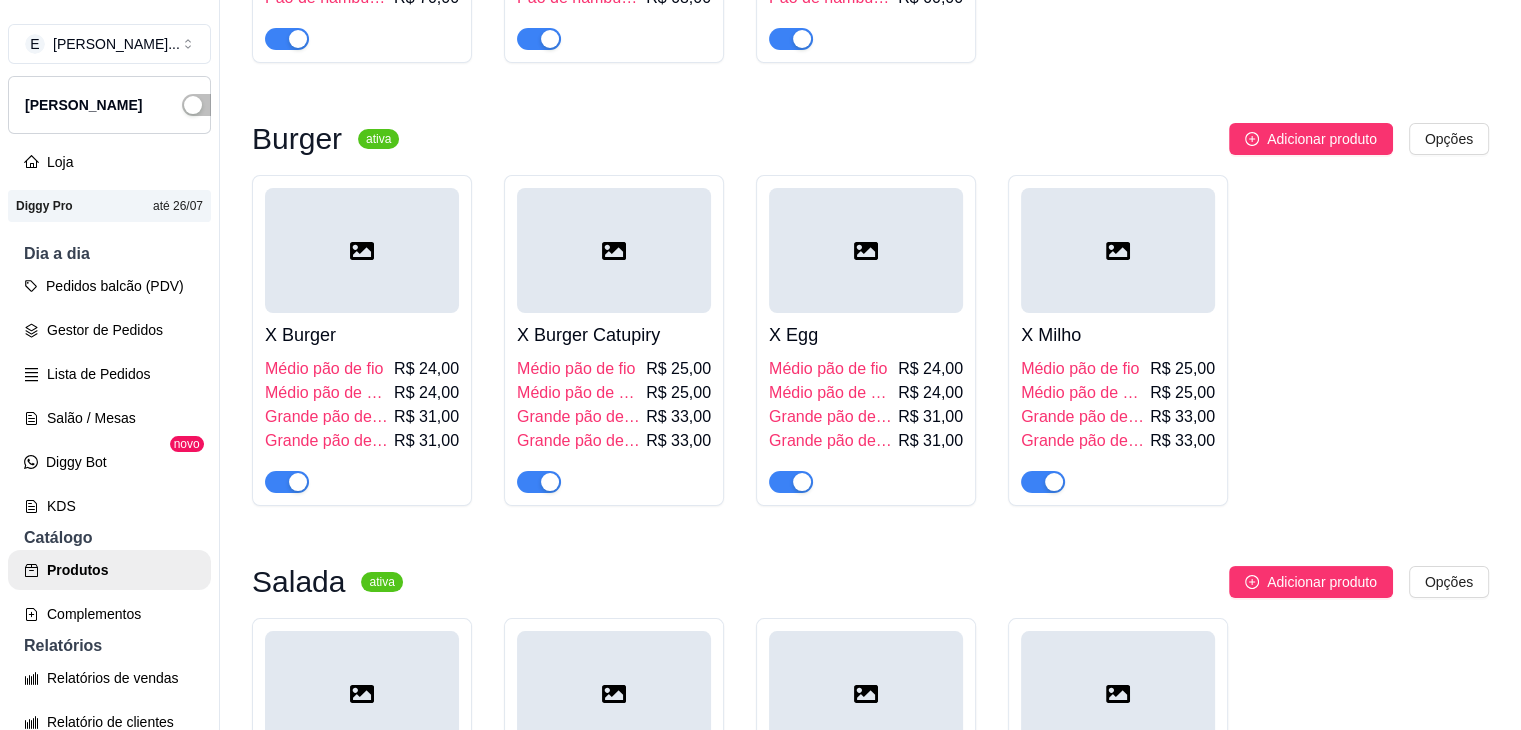 click on "X Burger Catupiry" at bounding box center [614, 335] 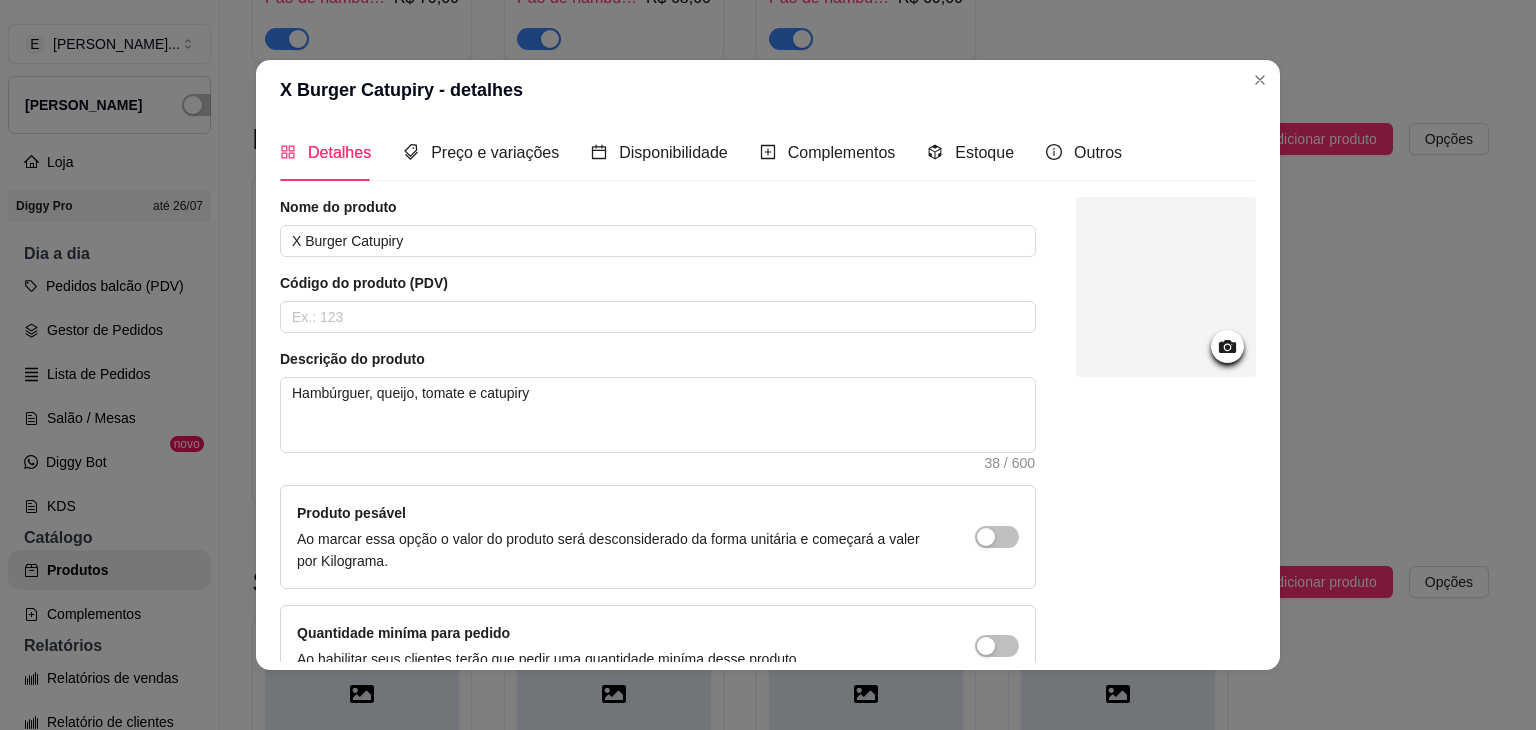 scroll, scrollTop: 0, scrollLeft: 0, axis: both 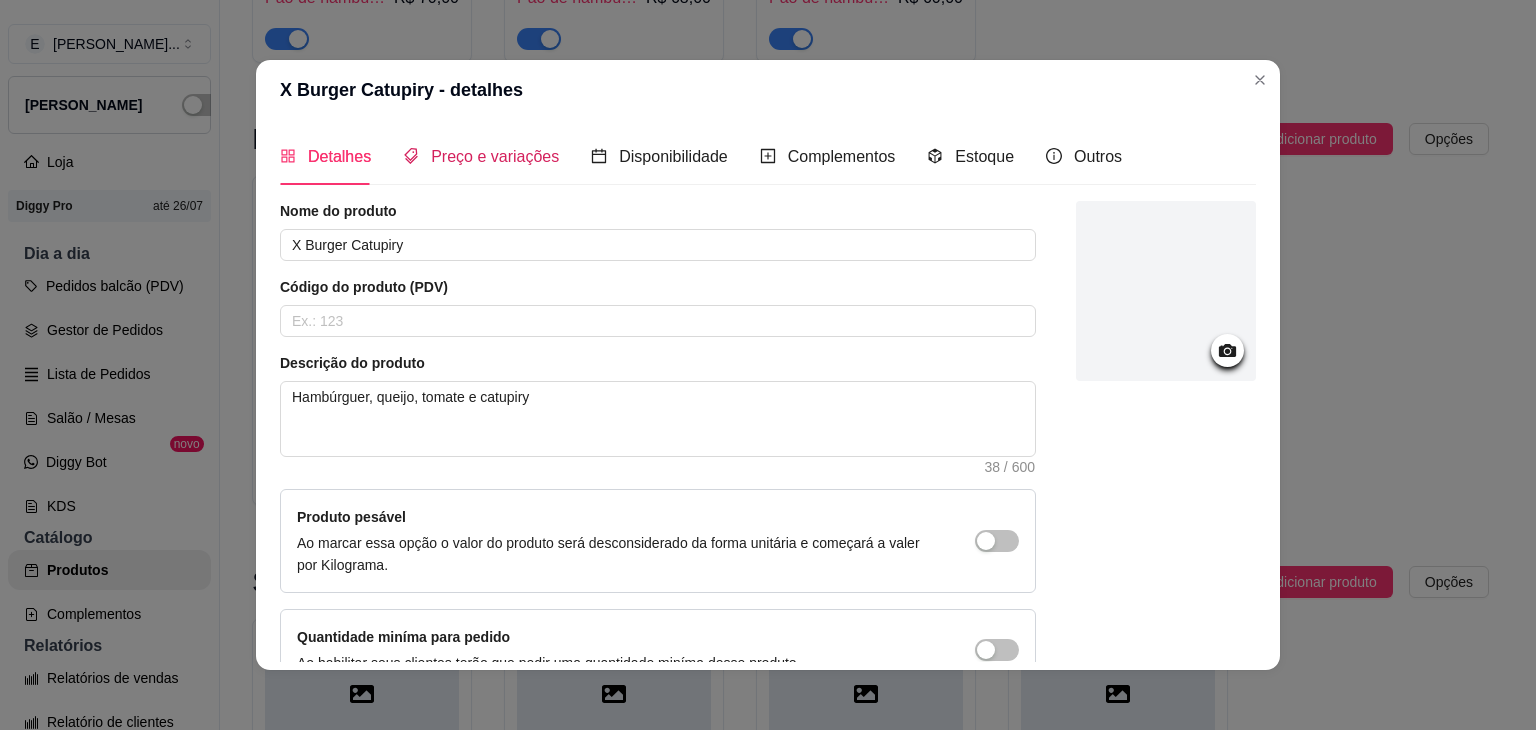 click on "Preço e variações" at bounding box center [495, 156] 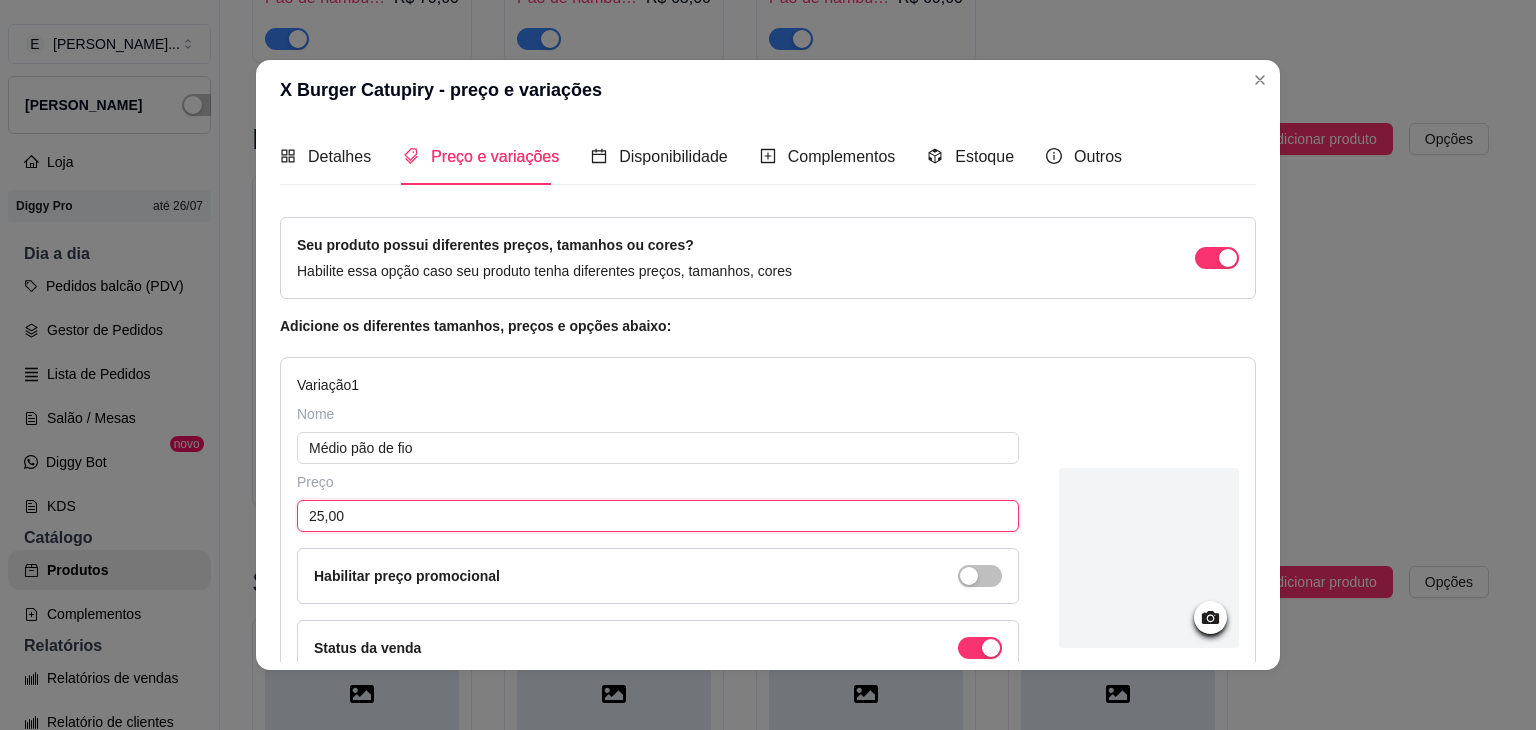 drag, startPoint x: 314, startPoint y: 509, endPoint x: 291, endPoint y: 512, distance: 23.194826 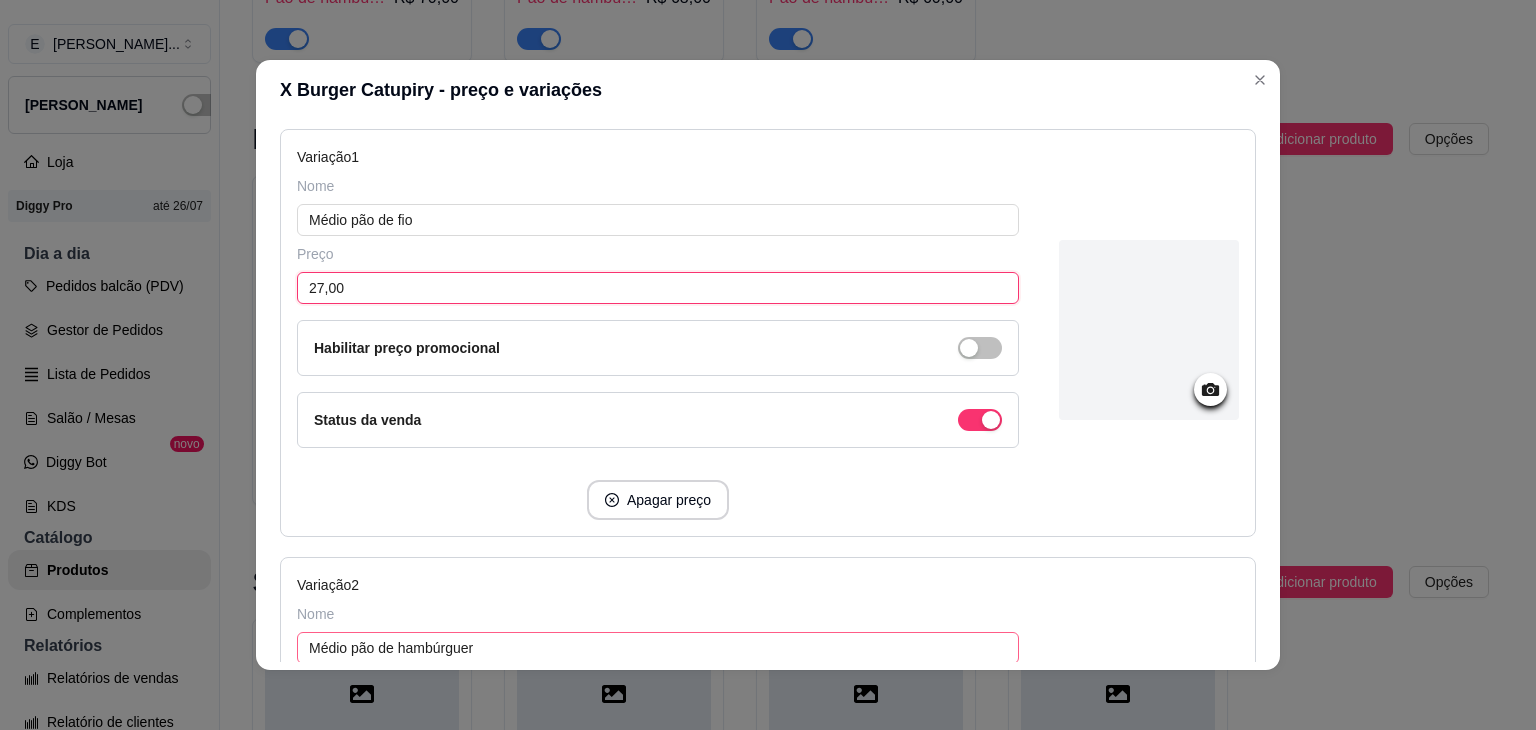 scroll, scrollTop: 400, scrollLeft: 0, axis: vertical 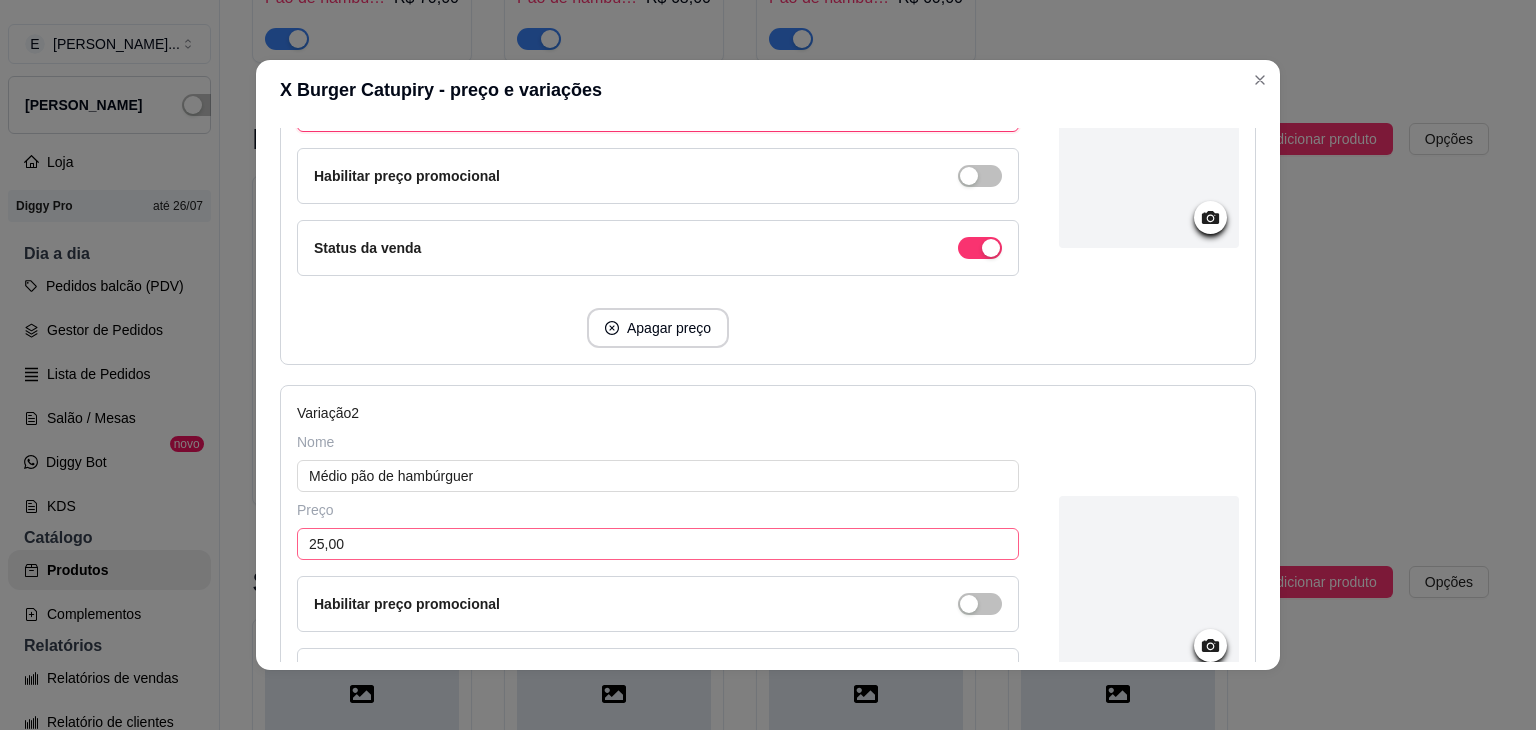 type on "27,00" 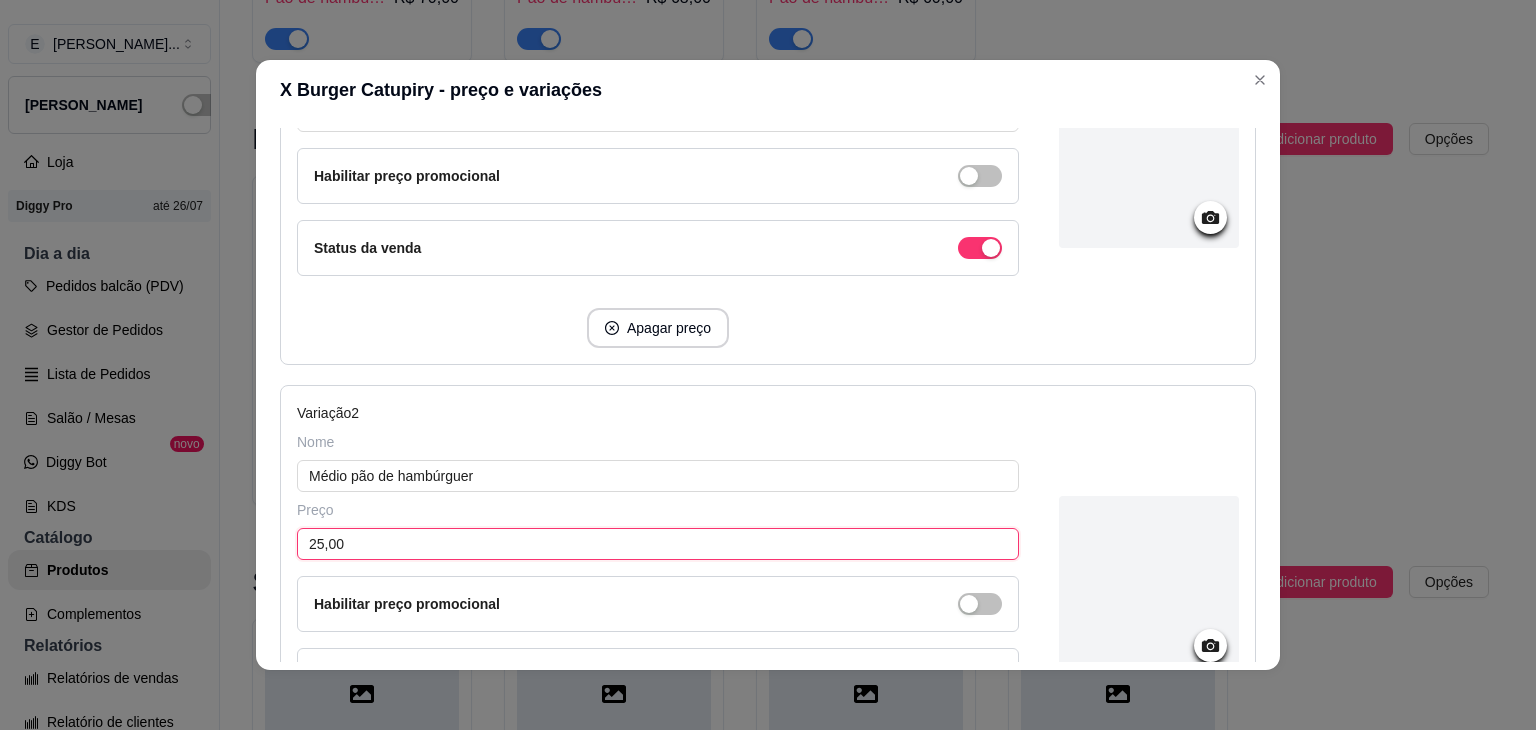 click on "25,00" at bounding box center (658, 544) 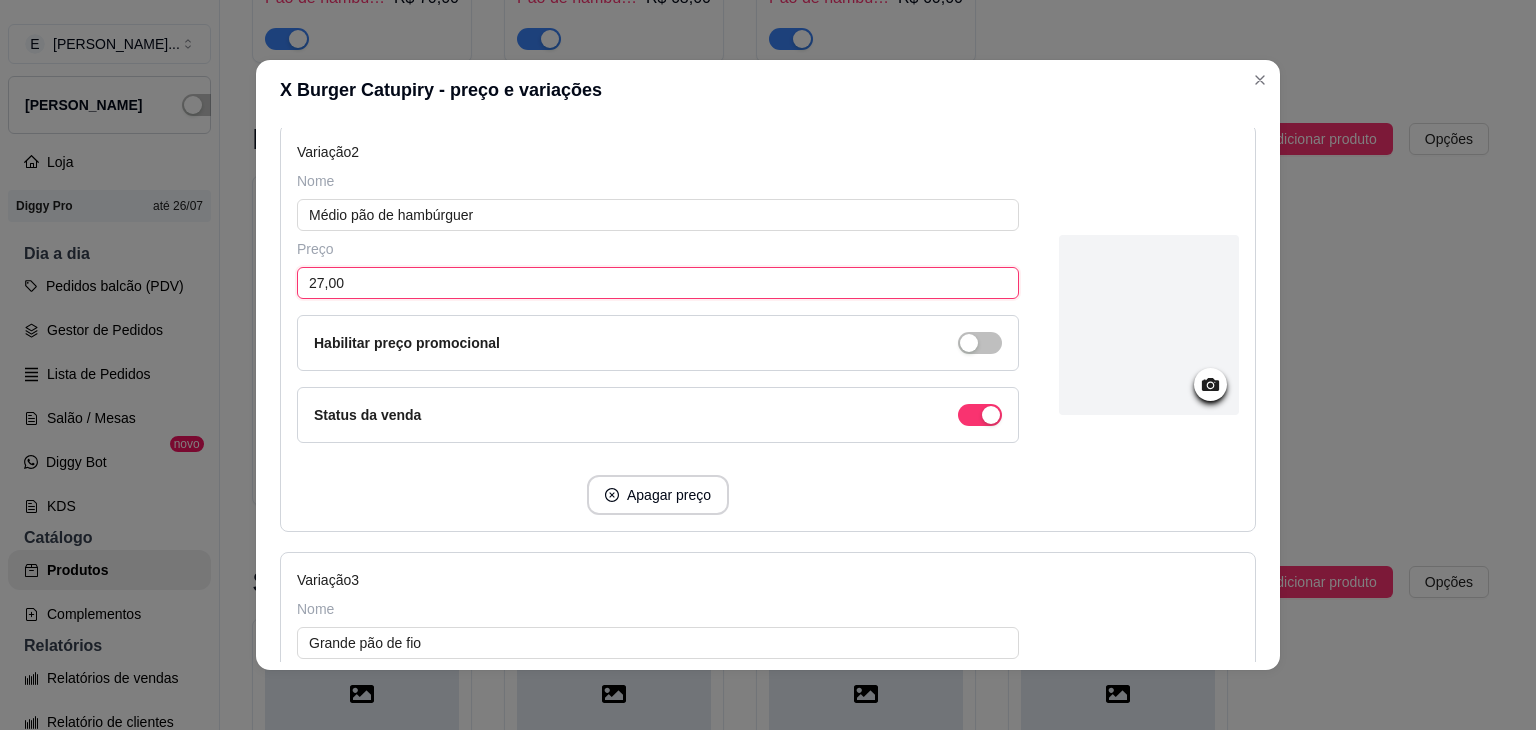 scroll, scrollTop: 800, scrollLeft: 0, axis: vertical 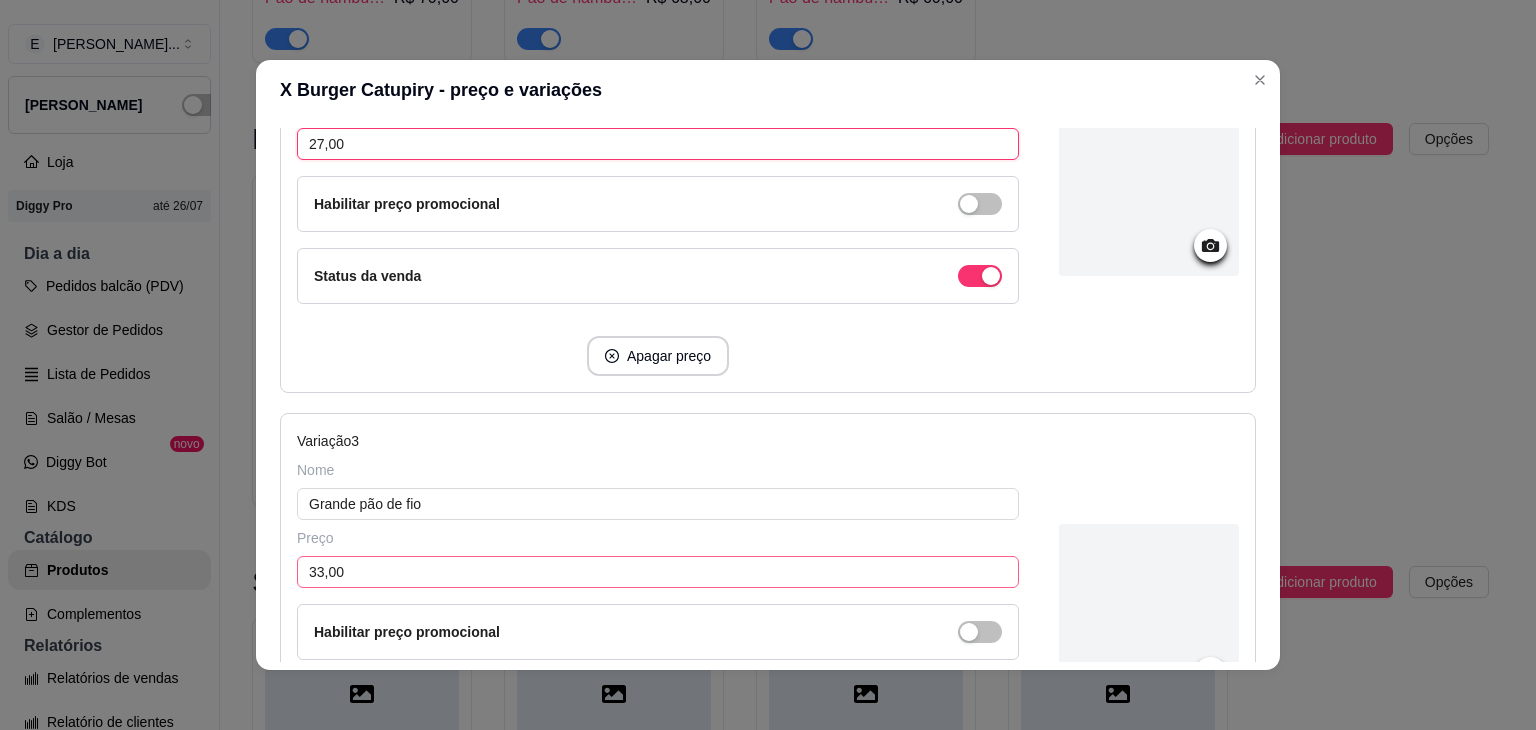 type on "27,00" 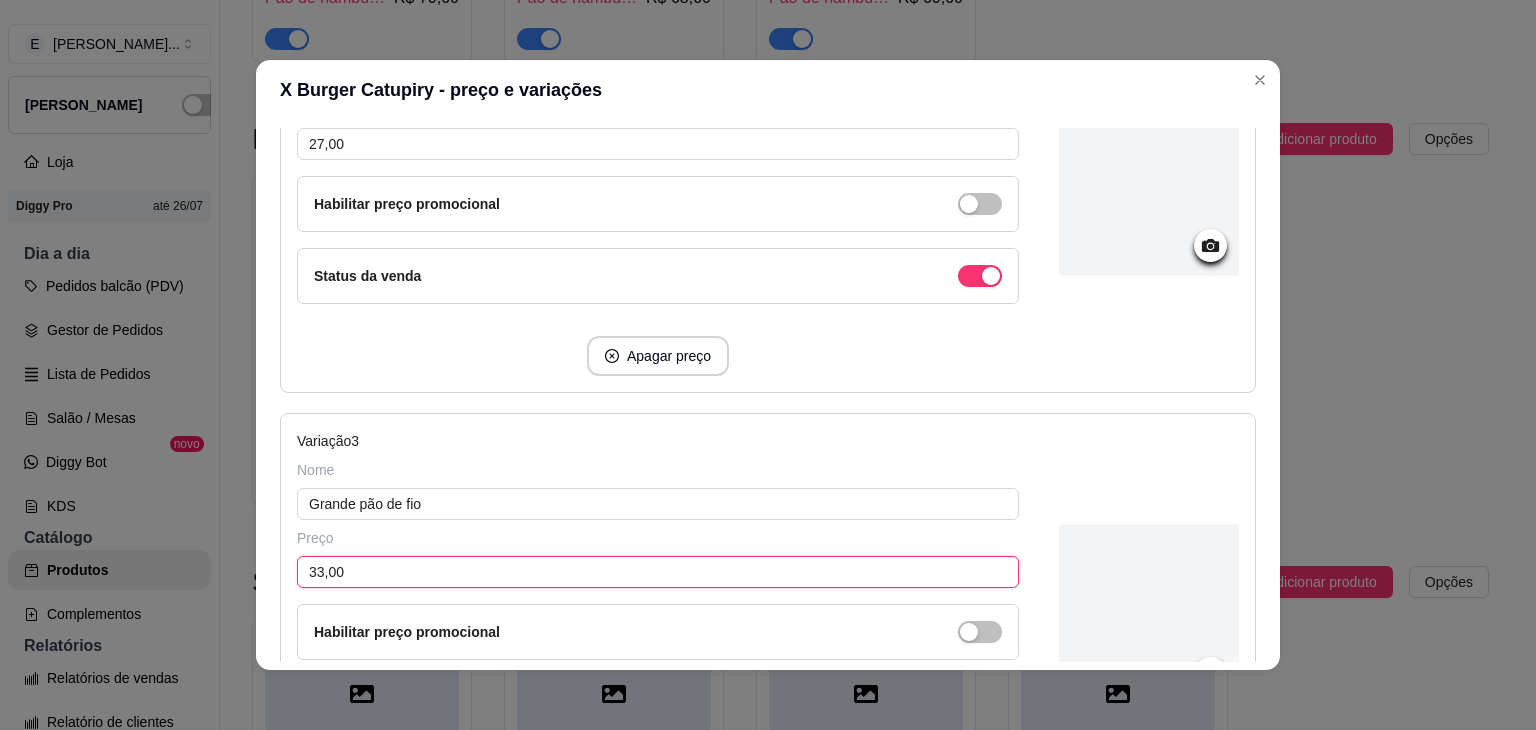 drag, startPoint x: 312, startPoint y: 562, endPoint x: 292, endPoint y: 562, distance: 20 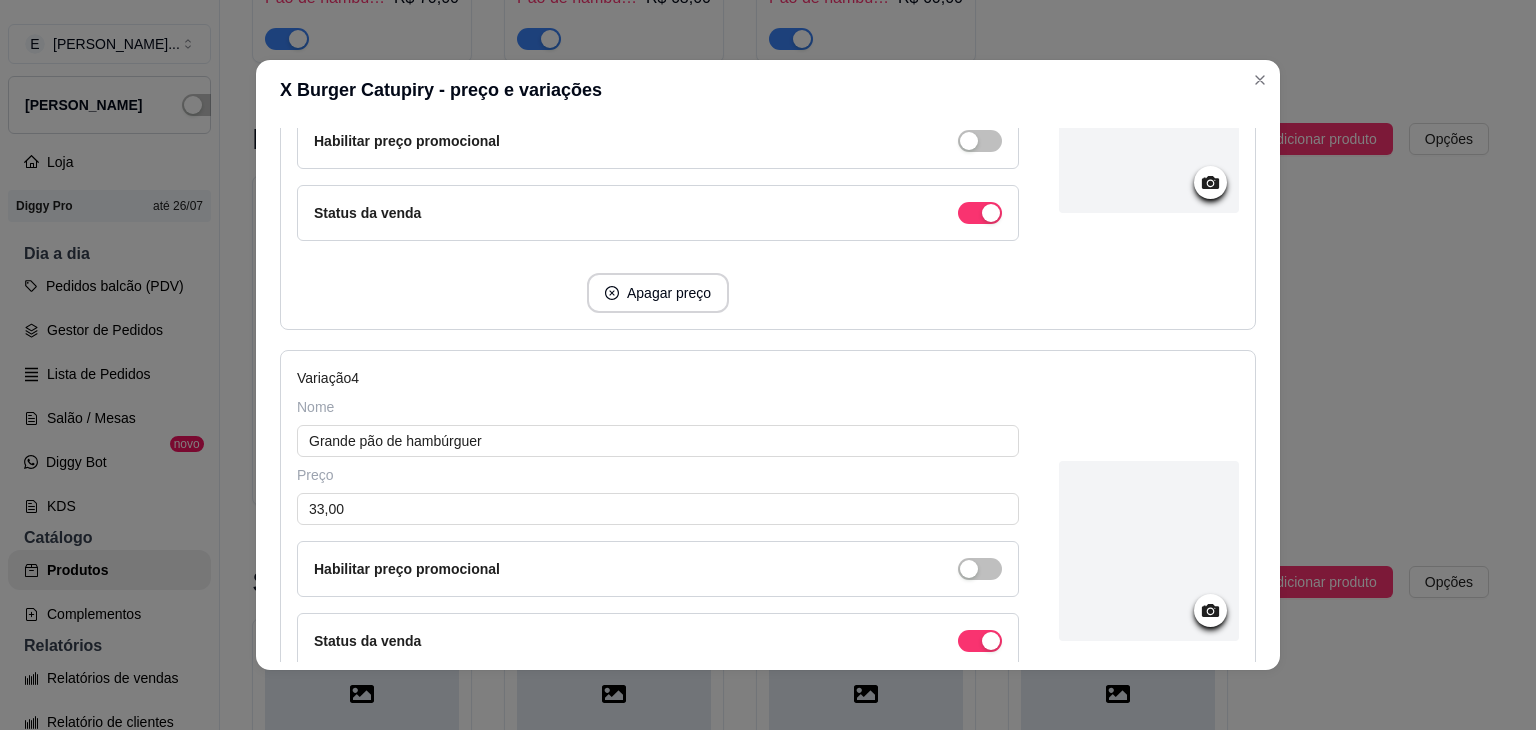 scroll, scrollTop: 1300, scrollLeft: 0, axis: vertical 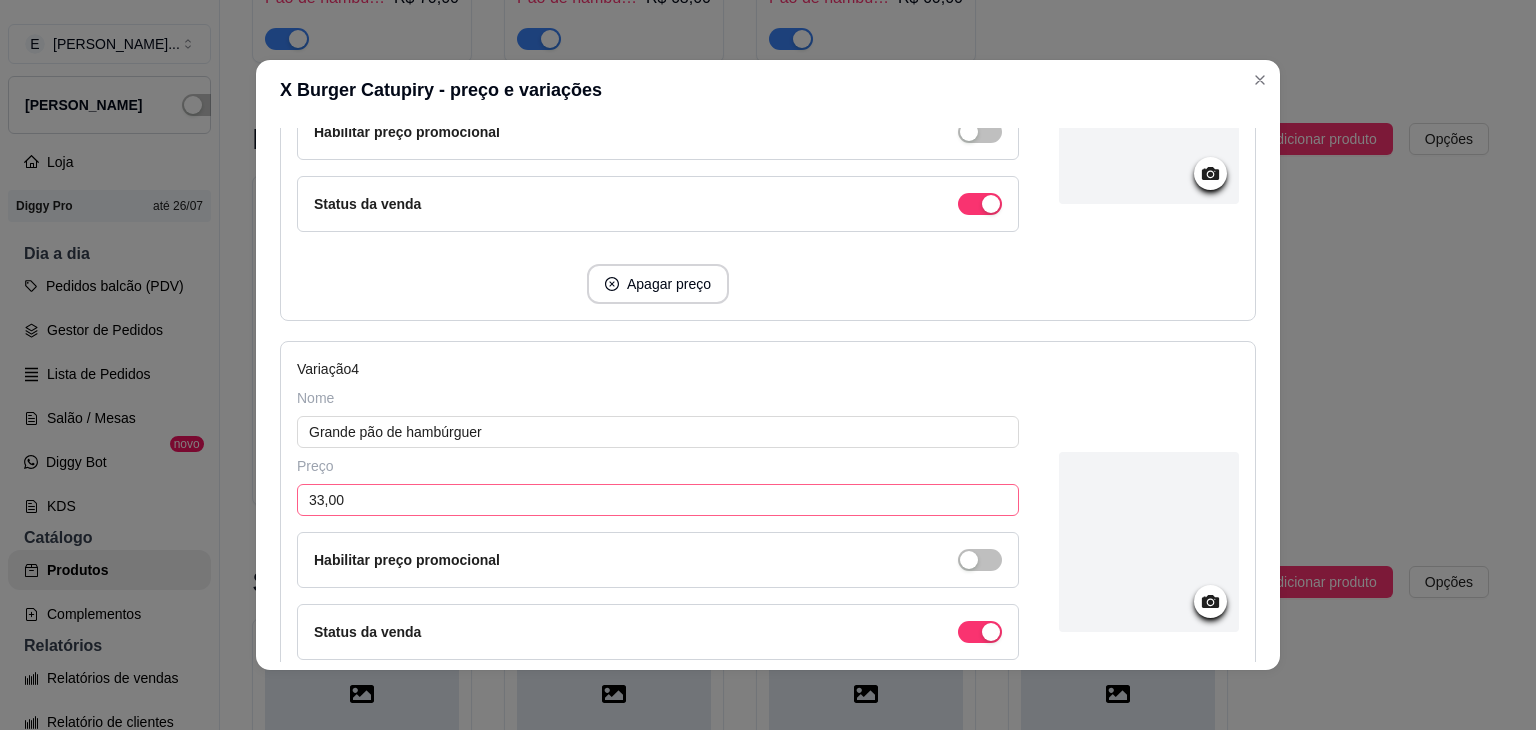 type on "36,00" 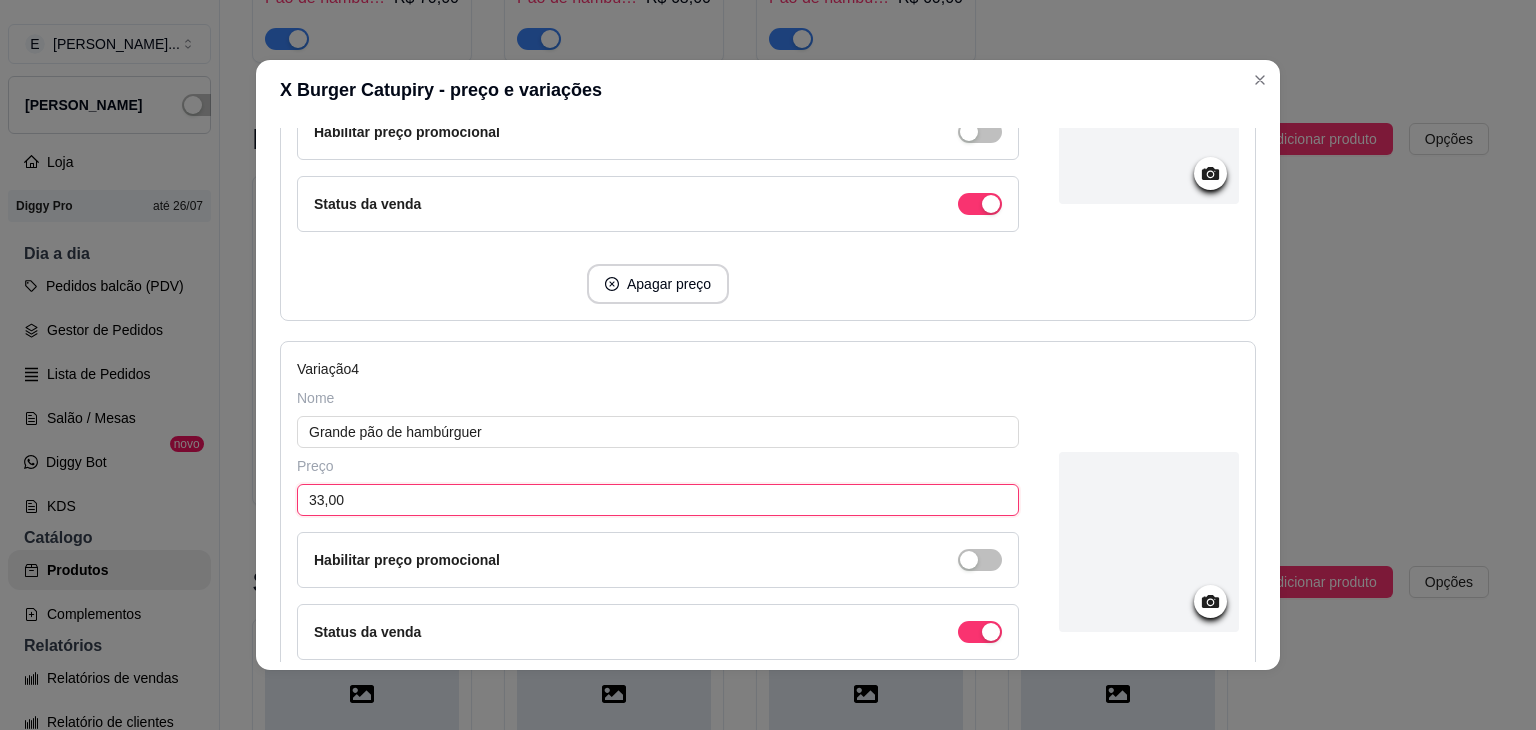 click on "33,00" at bounding box center [658, 500] 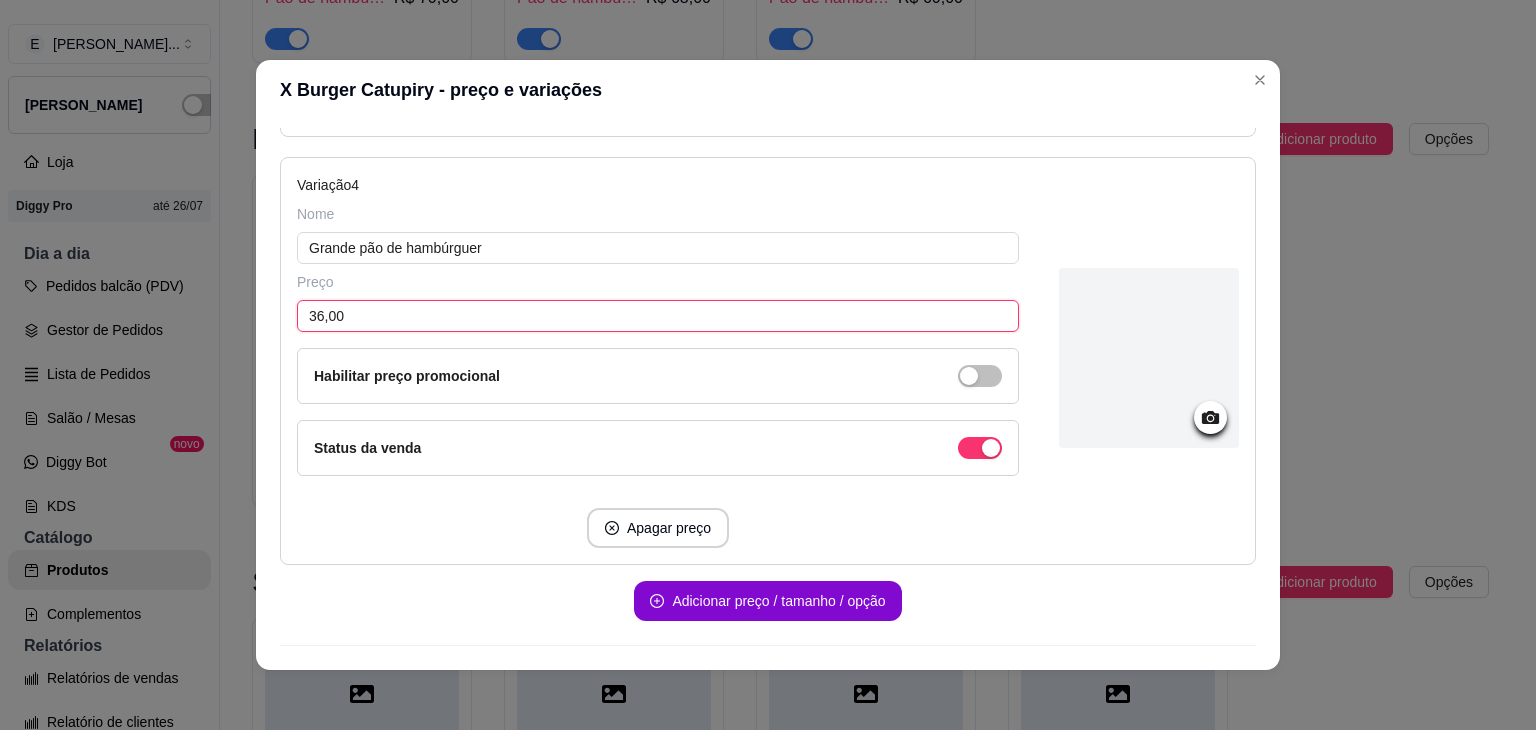 scroll, scrollTop: 1524, scrollLeft: 0, axis: vertical 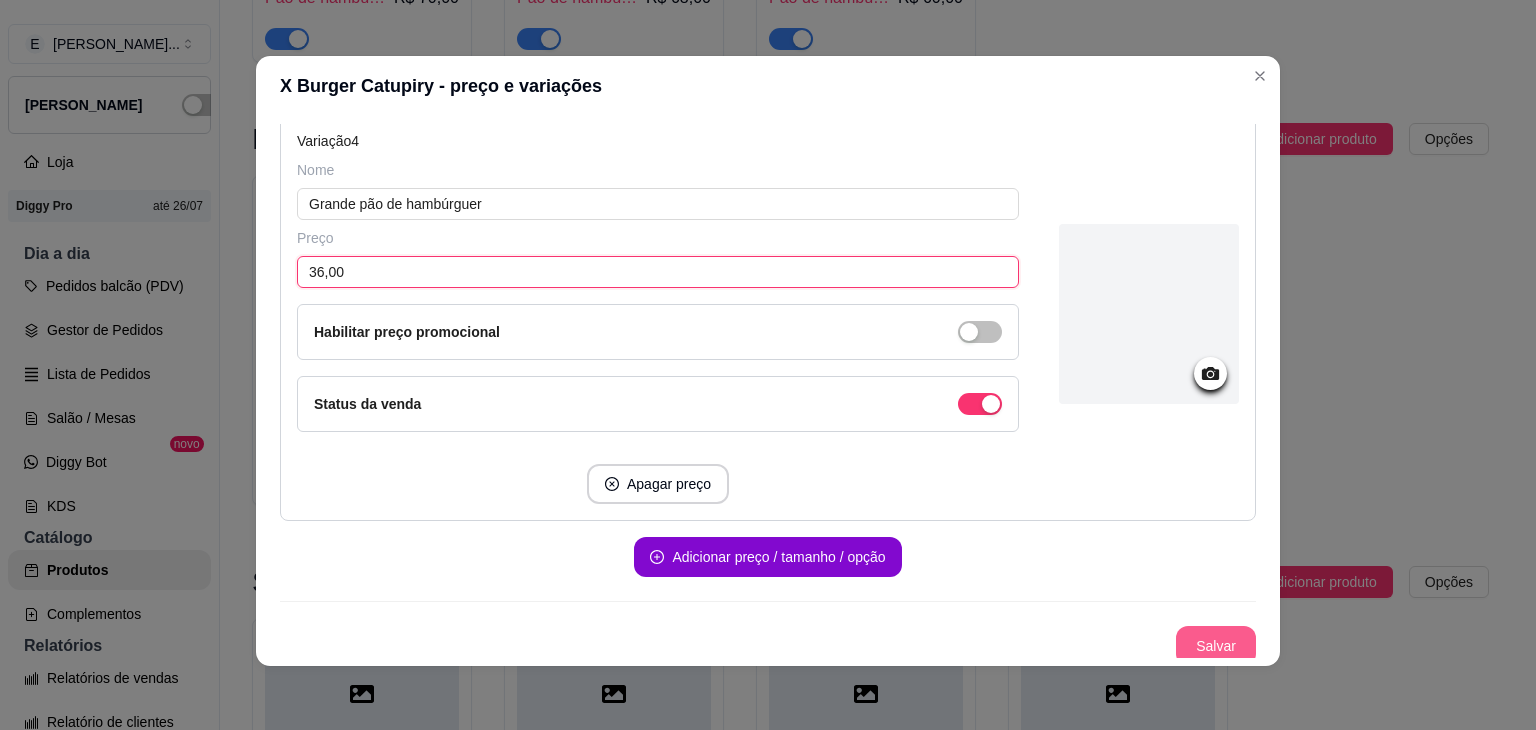 type on "36,00" 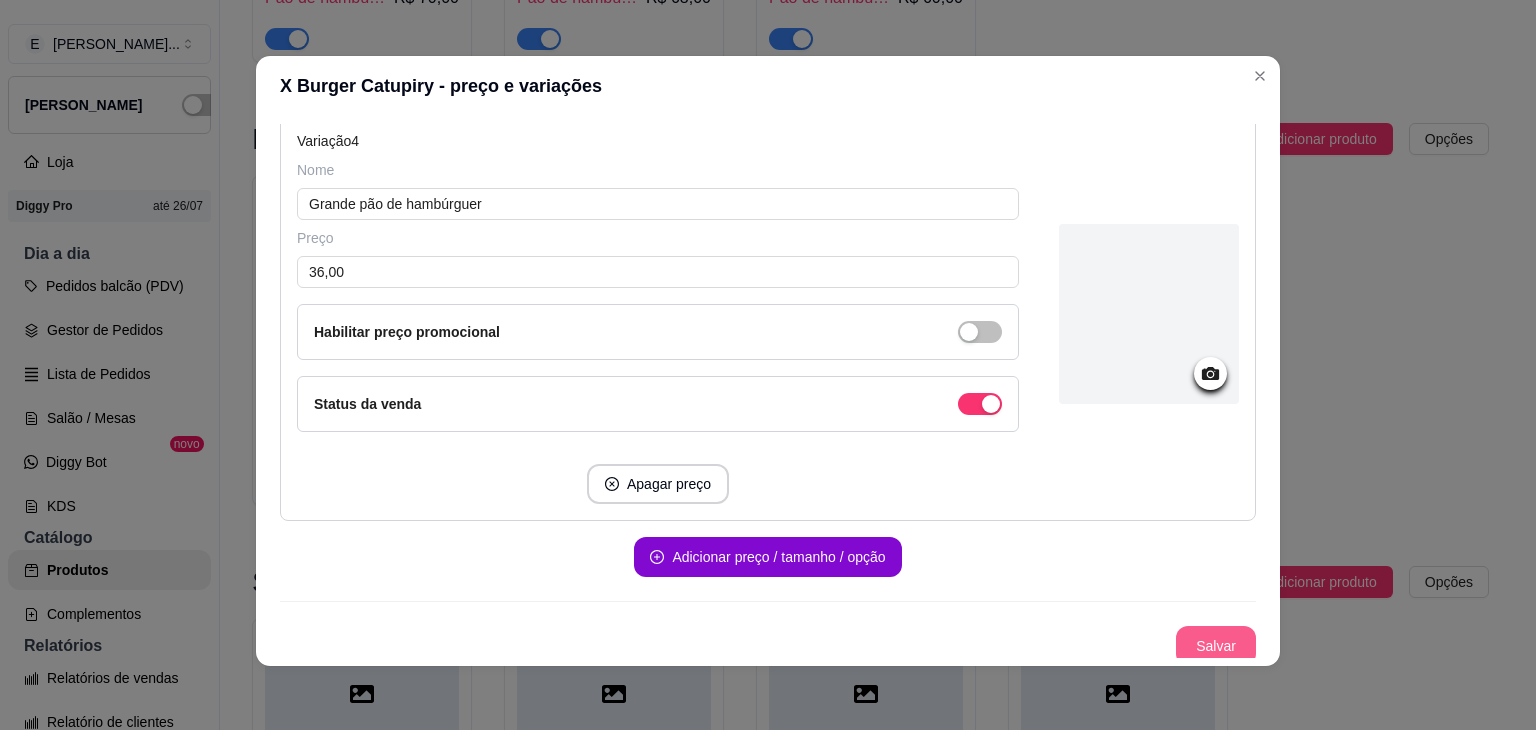 click on "Salvar" at bounding box center [1216, 646] 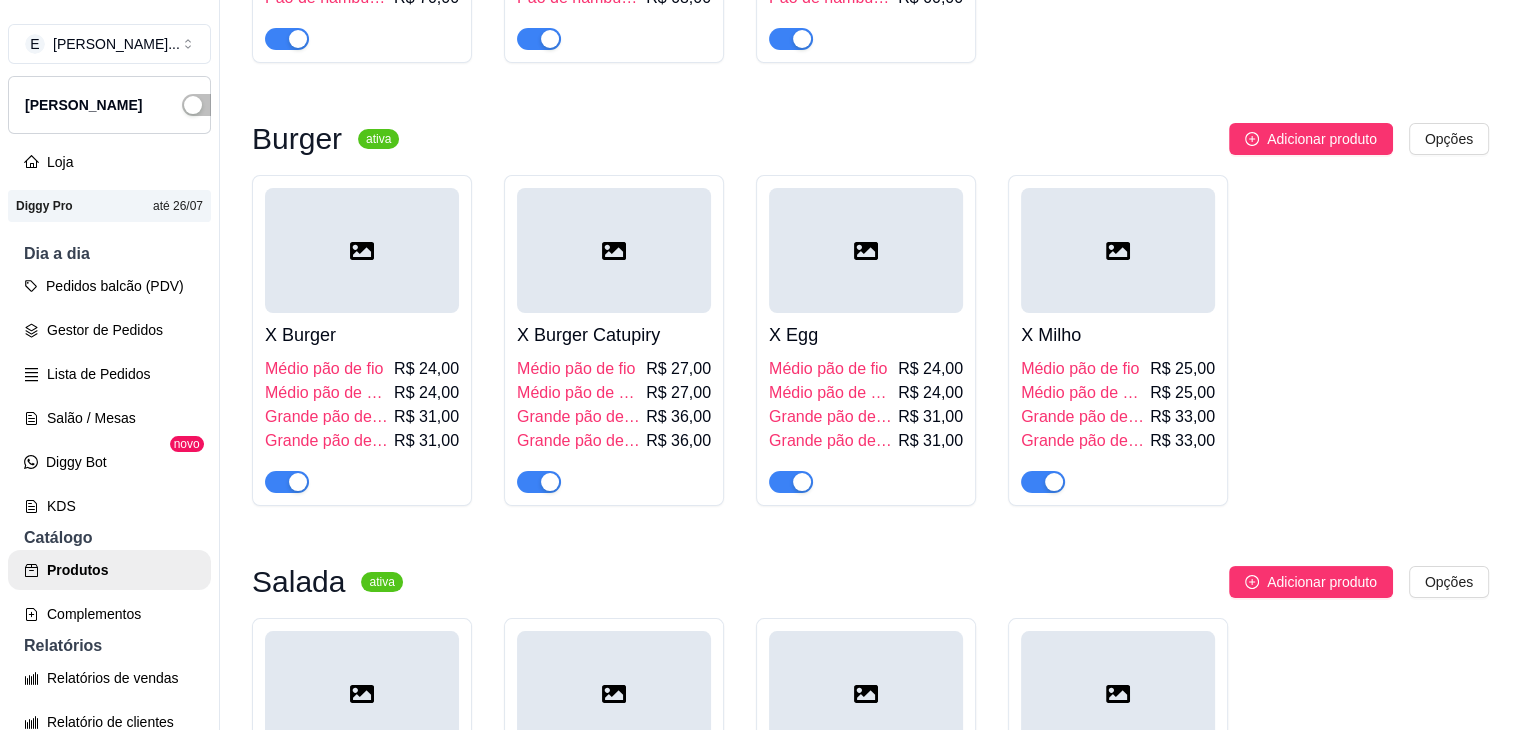 click on "X Egg" at bounding box center [866, 335] 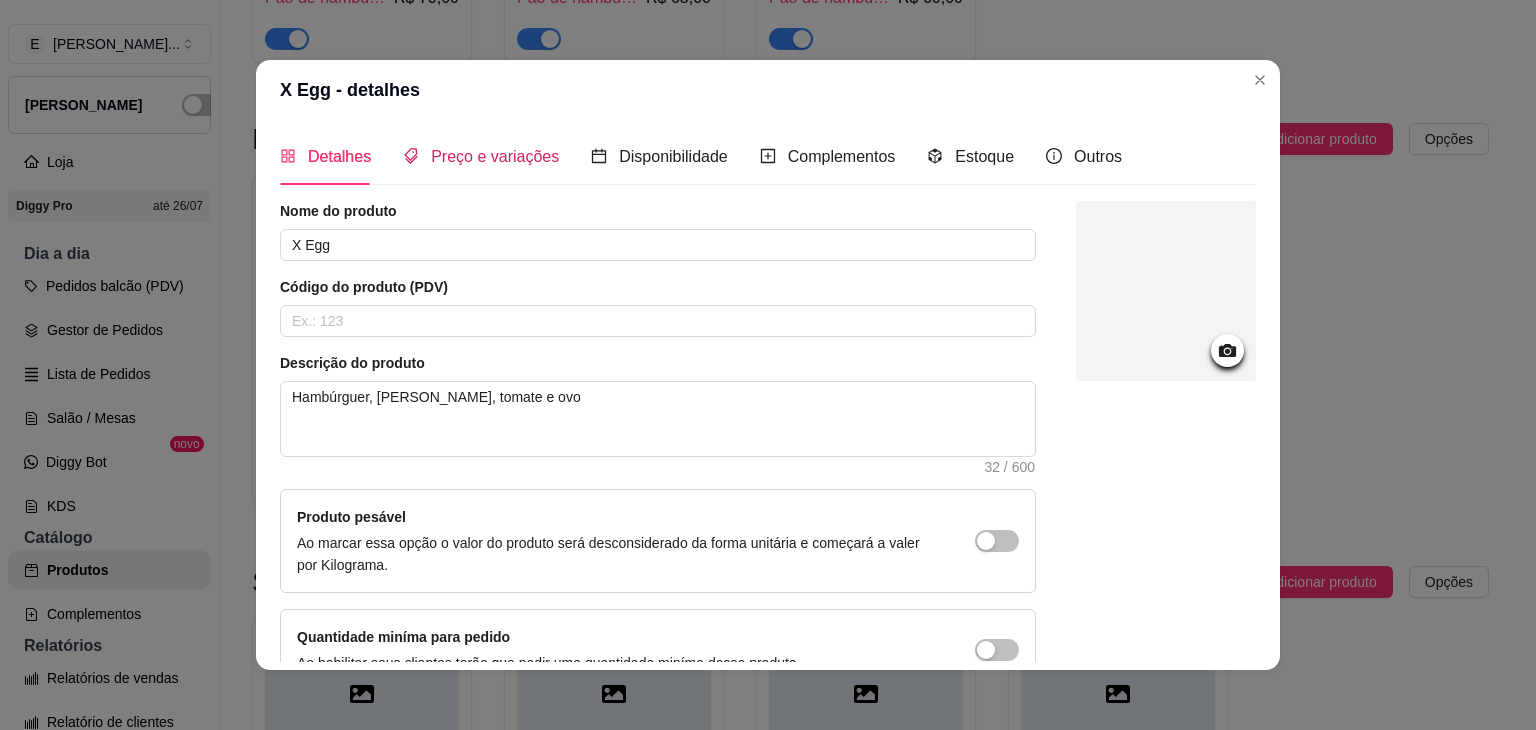 drag, startPoint x: 485, startPoint y: 153, endPoint x: 481, endPoint y: 164, distance: 11.7046995 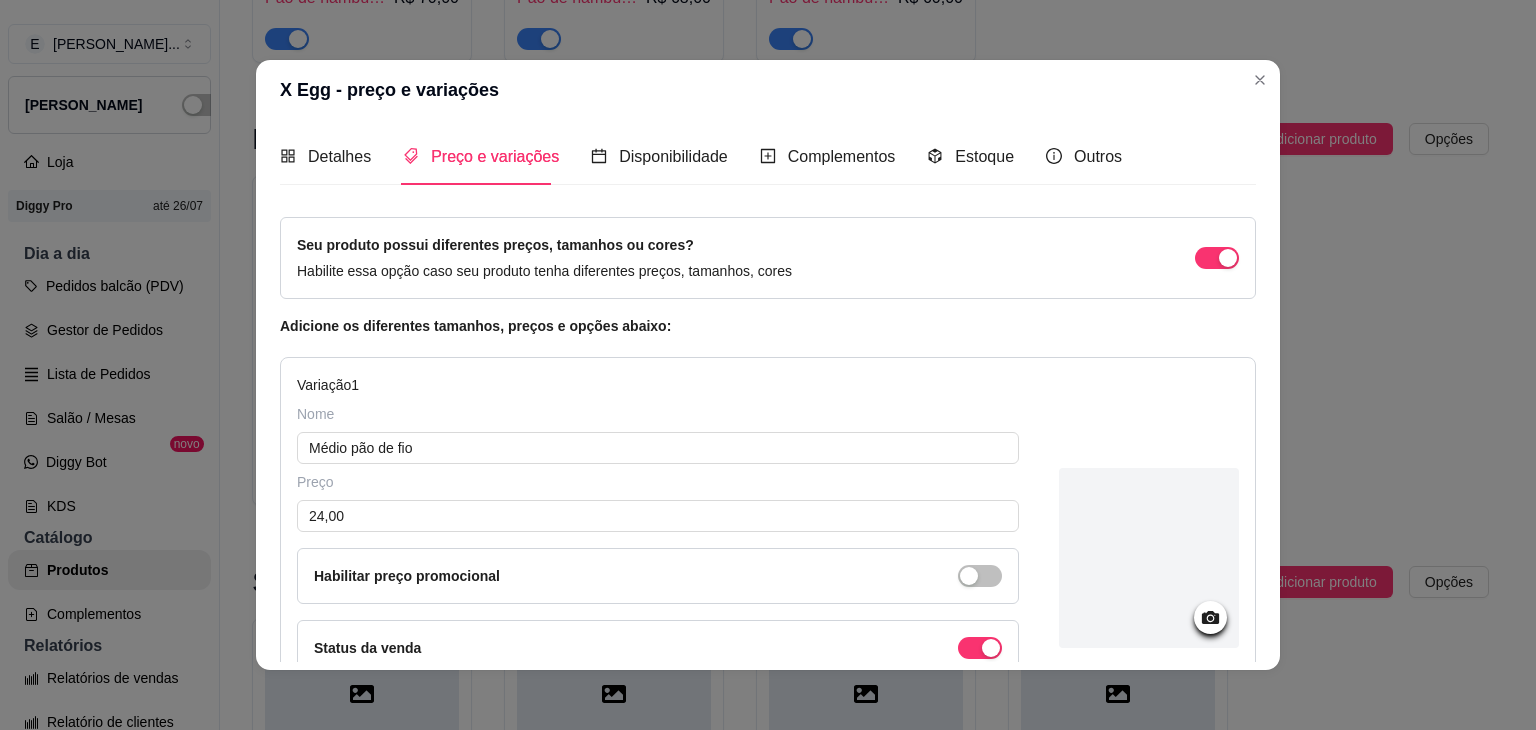 type 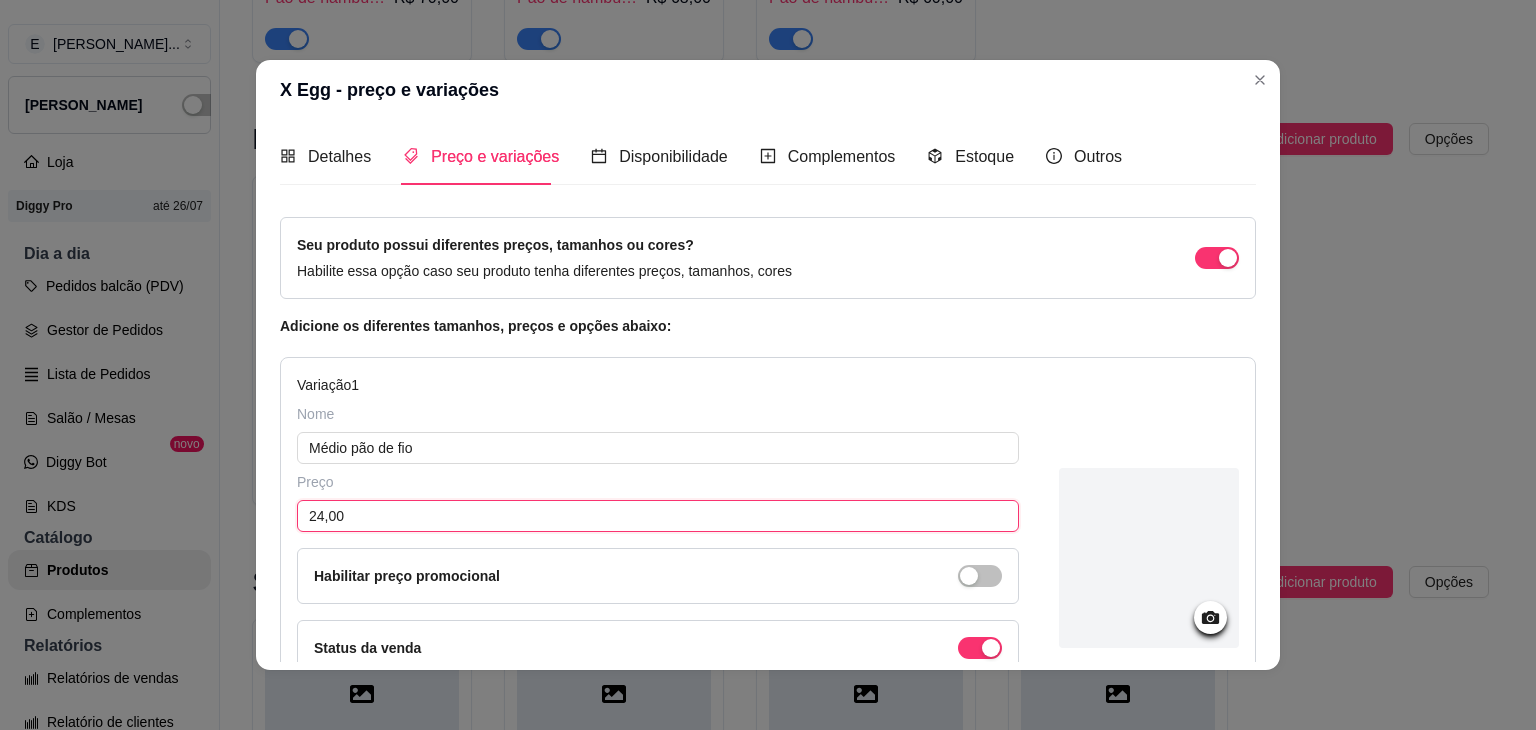 click on "24,00" at bounding box center (658, 516) 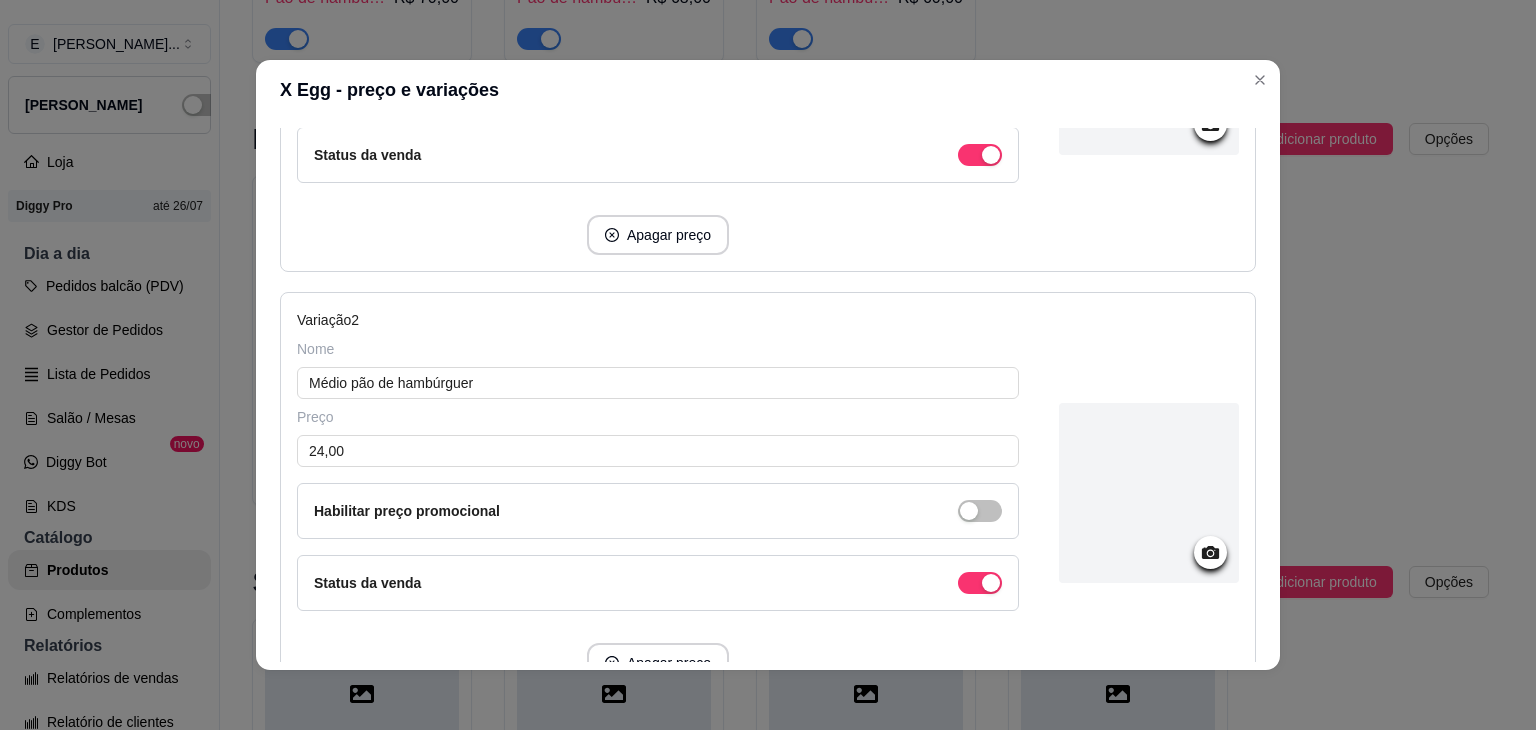 scroll, scrollTop: 500, scrollLeft: 0, axis: vertical 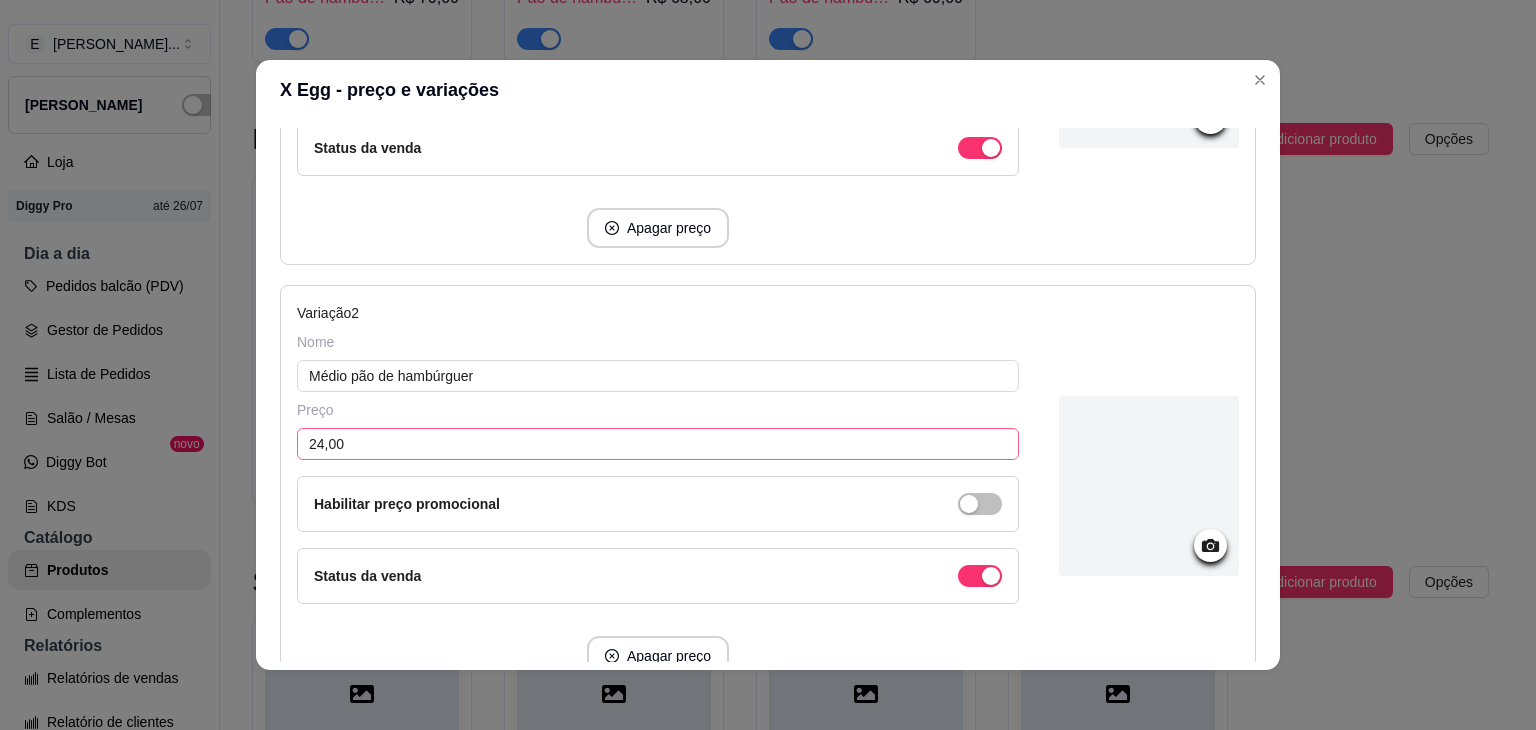 type on "26,00" 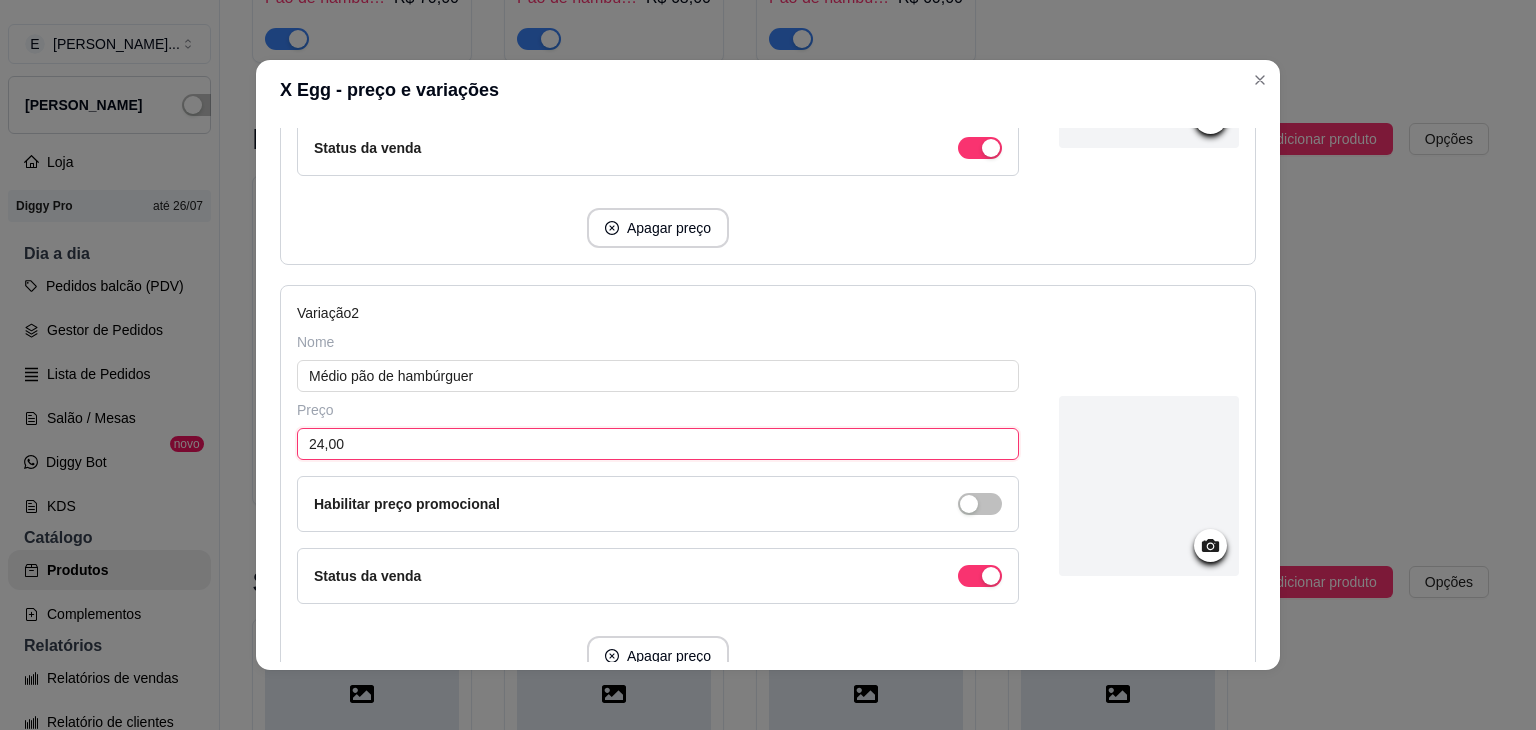 click on "24,00" at bounding box center (658, 444) 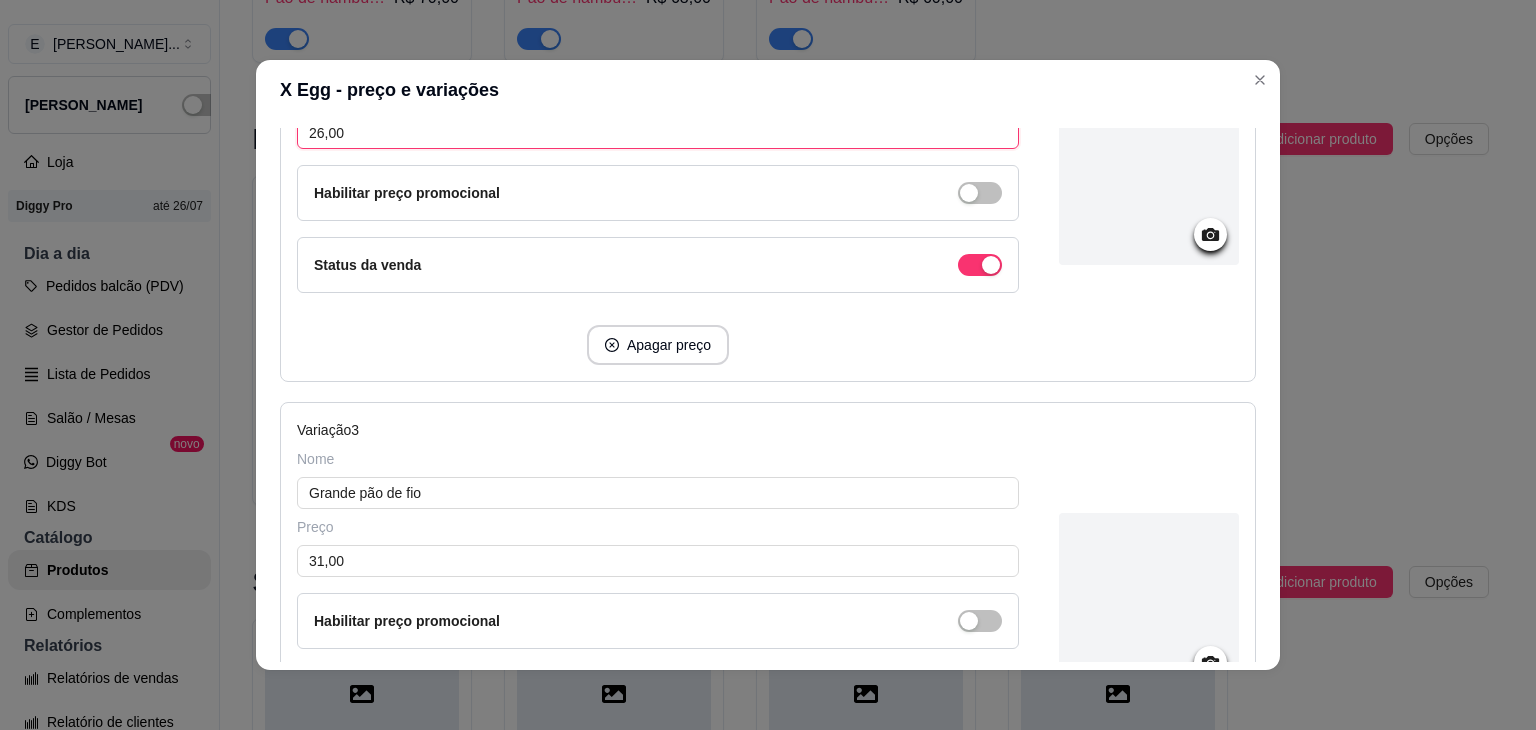 scroll, scrollTop: 900, scrollLeft: 0, axis: vertical 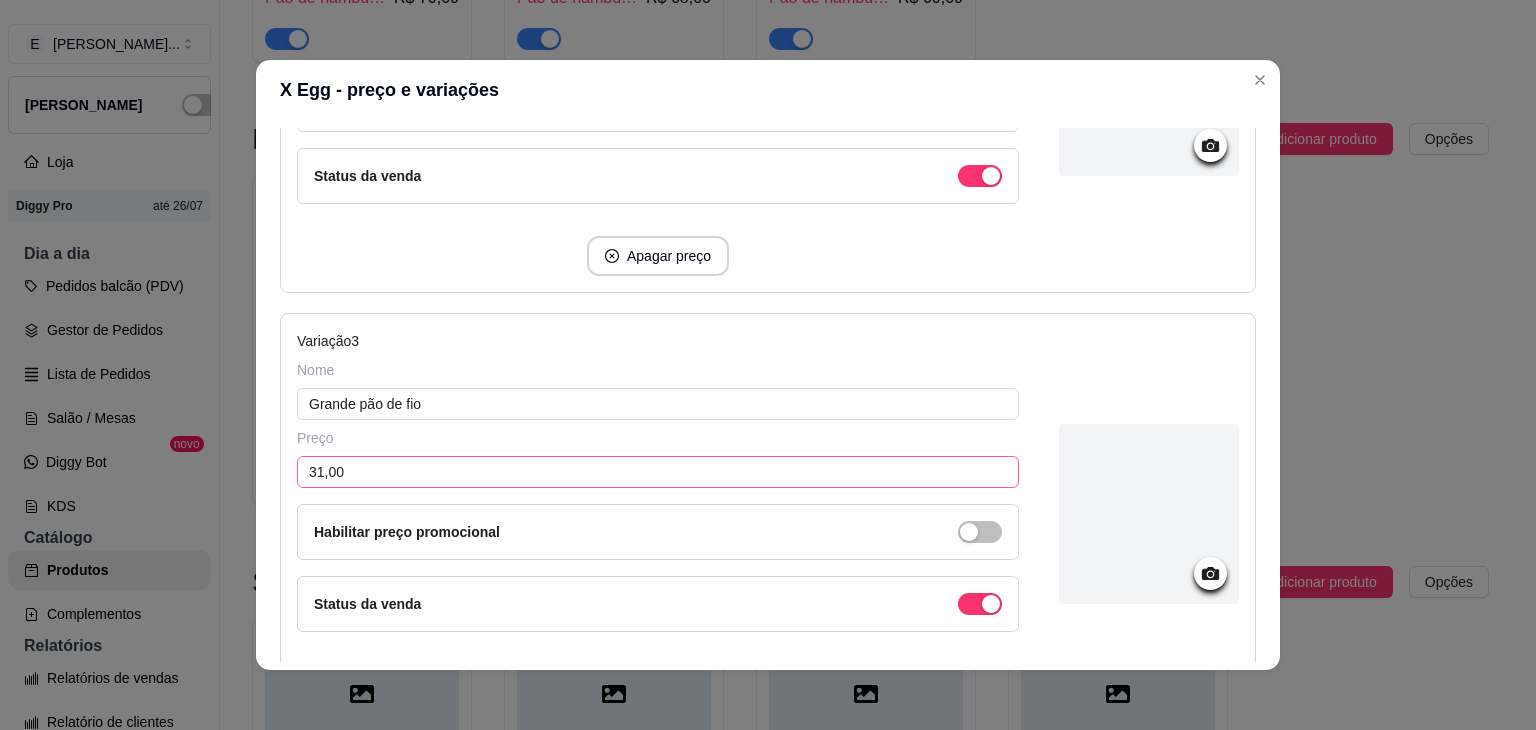 type on "26,00" 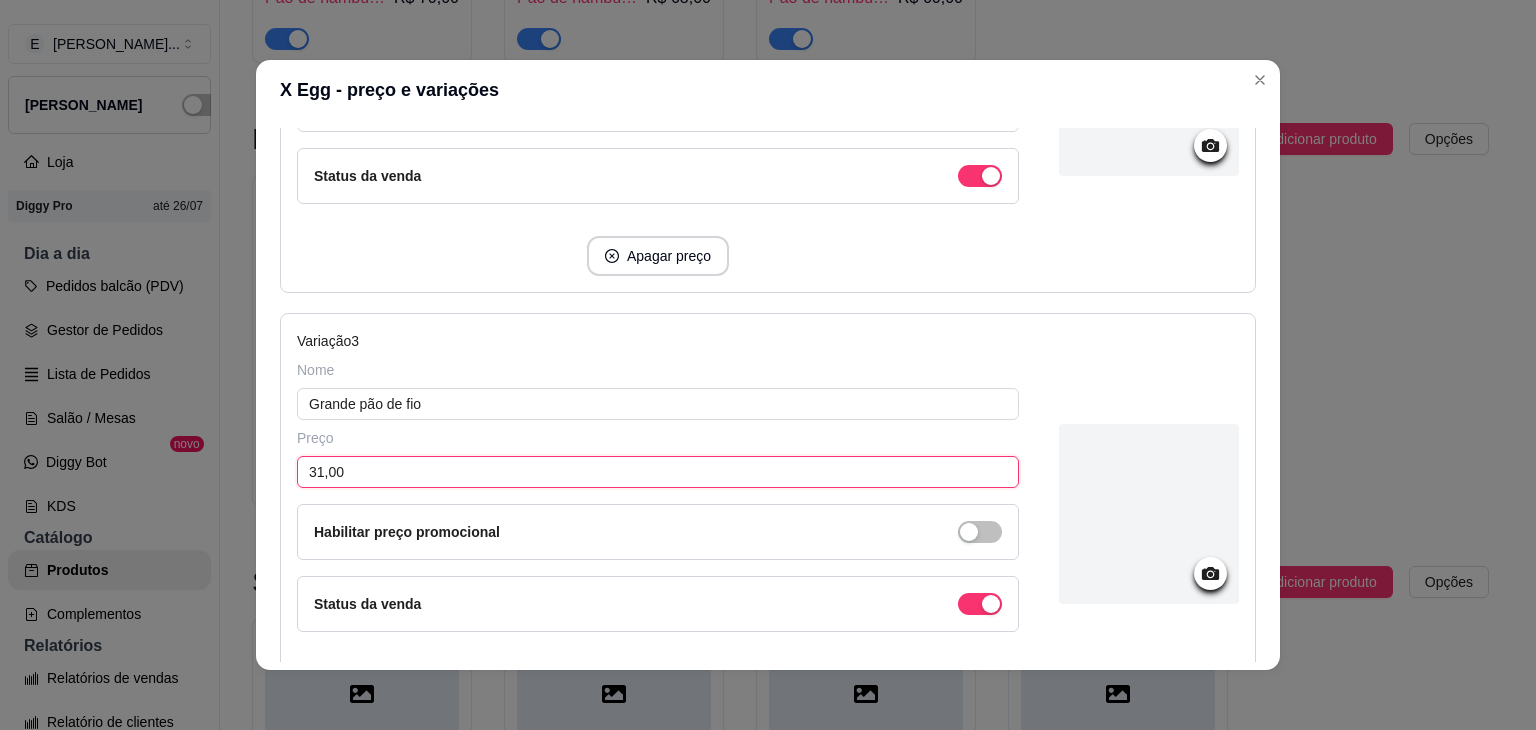 click on "31,00" at bounding box center [658, 472] 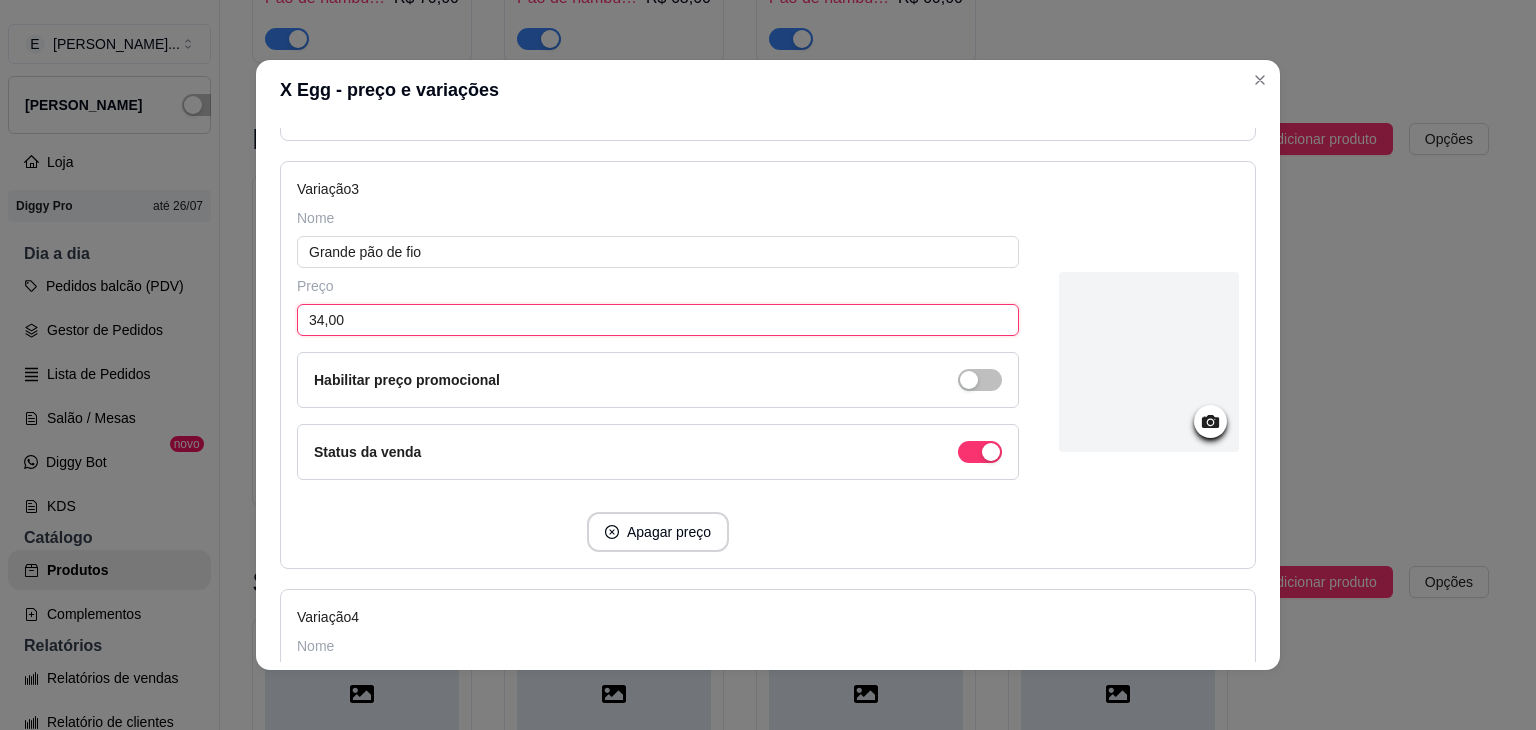 scroll, scrollTop: 1300, scrollLeft: 0, axis: vertical 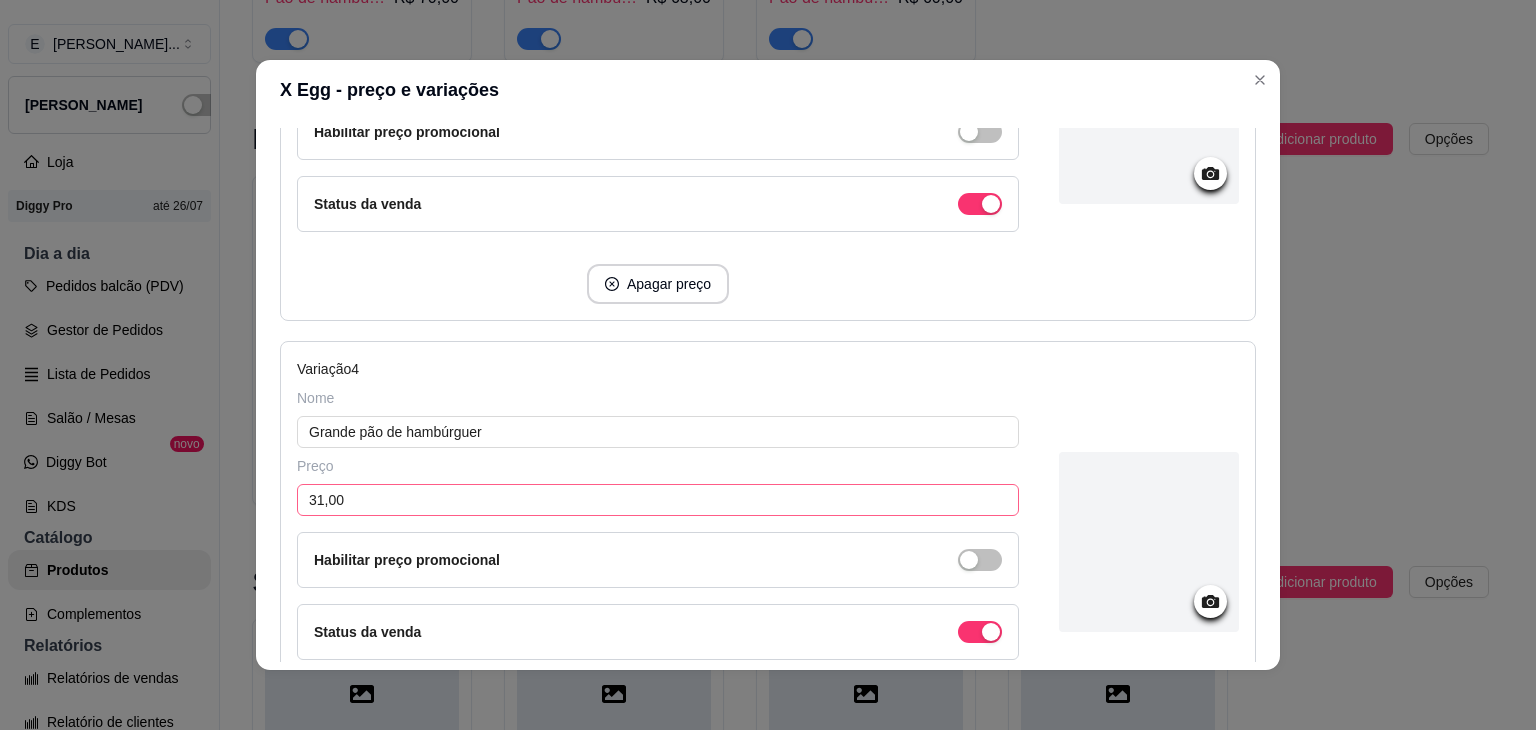 type on "34,00" 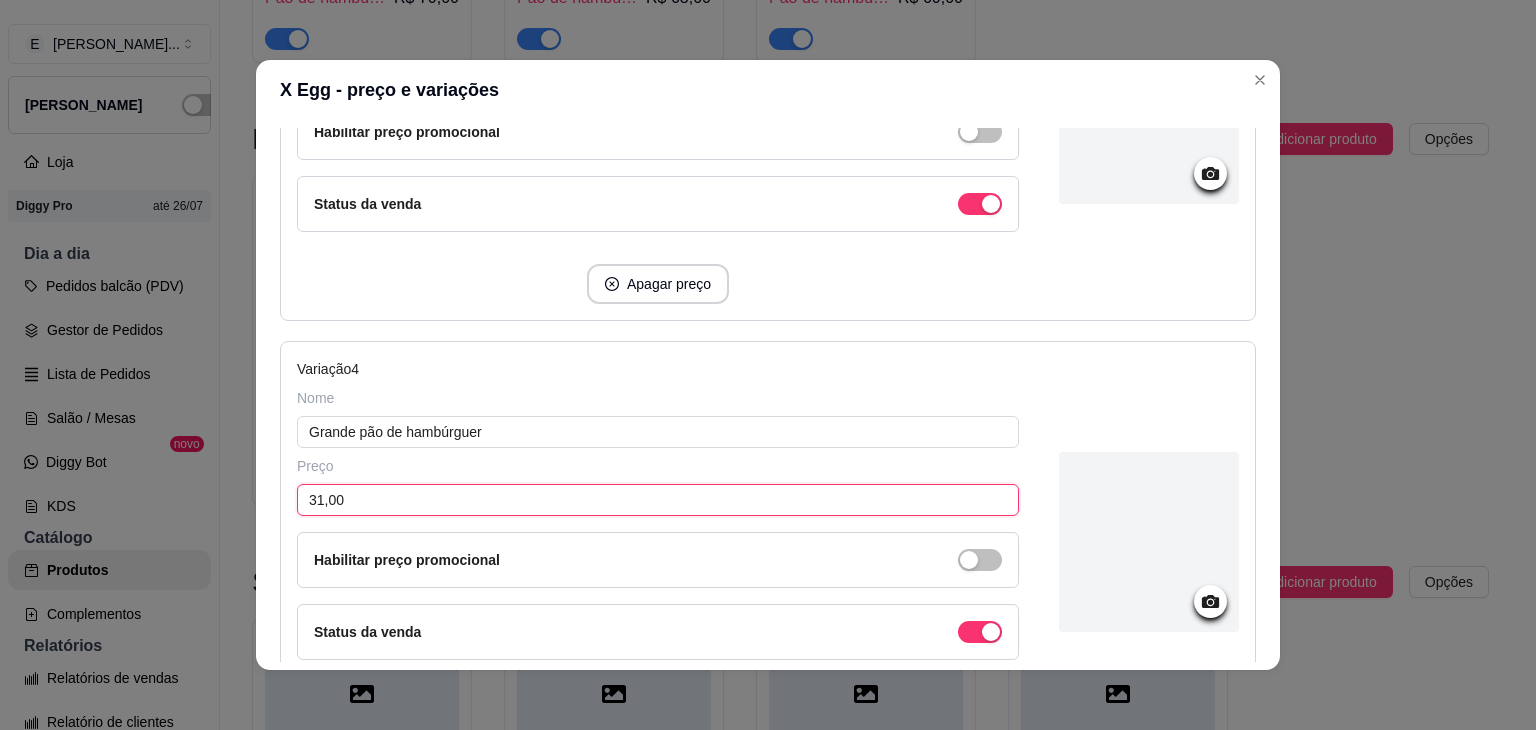 click on "31,00" at bounding box center (658, 500) 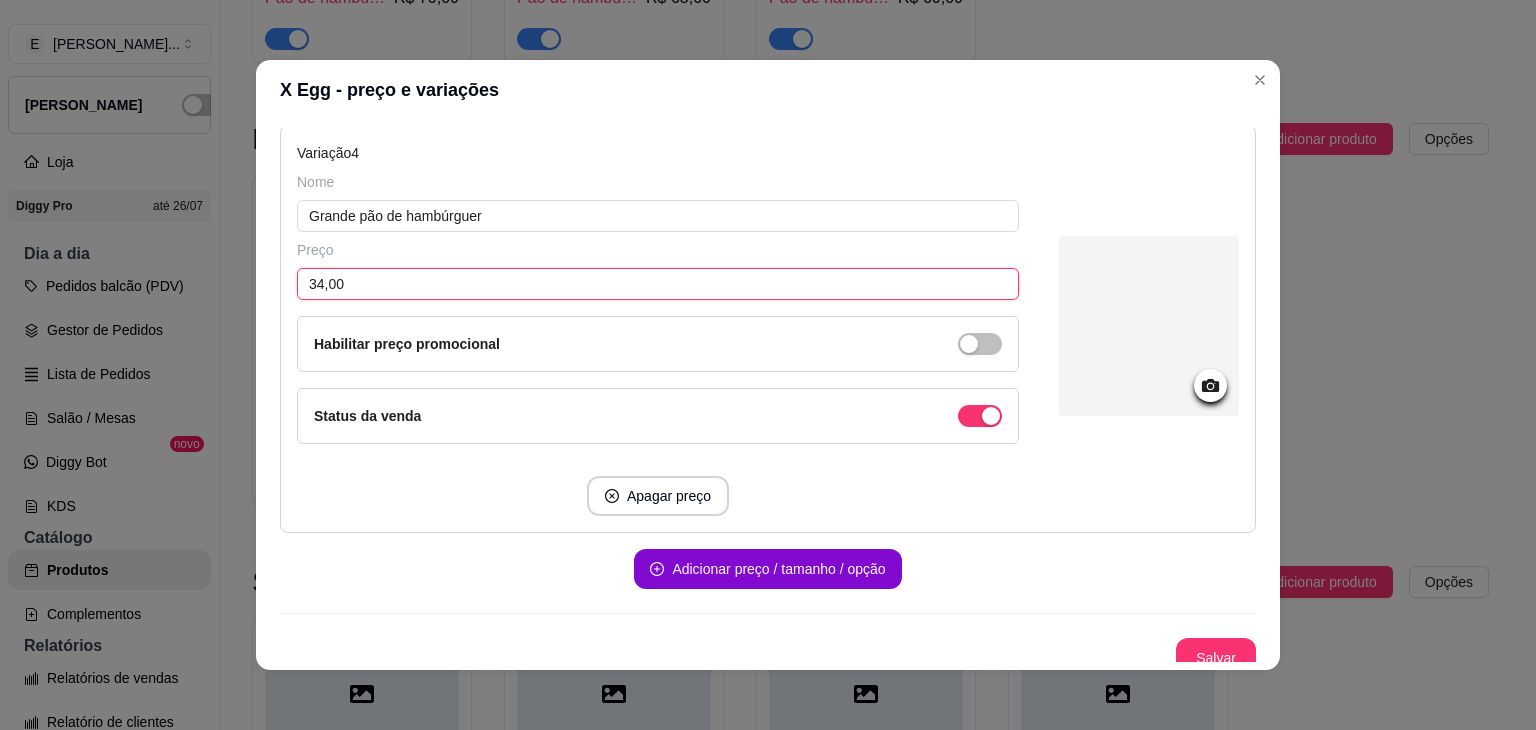 scroll, scrollTop: 1524, scrollLeft: 0, axis: vertical 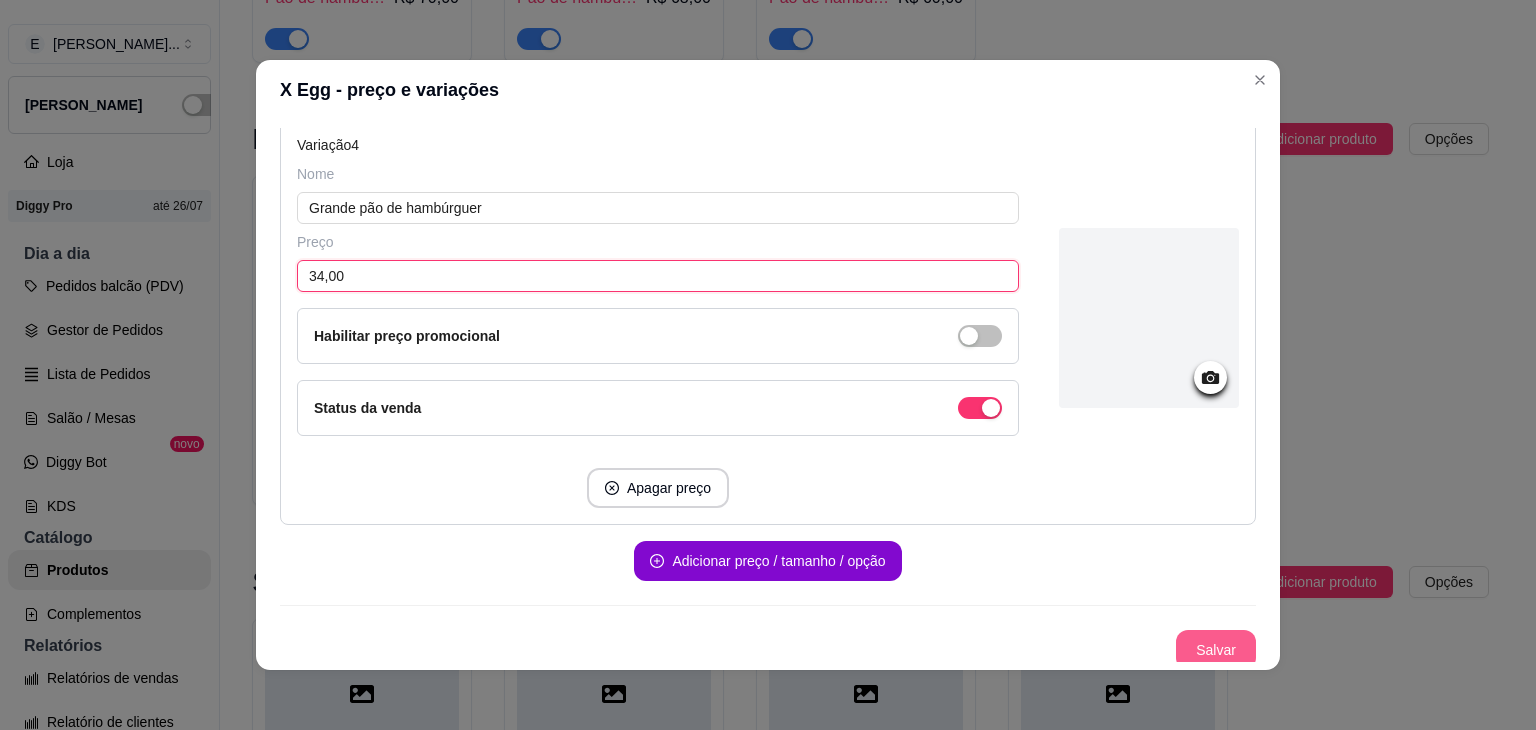 type on "34,00" 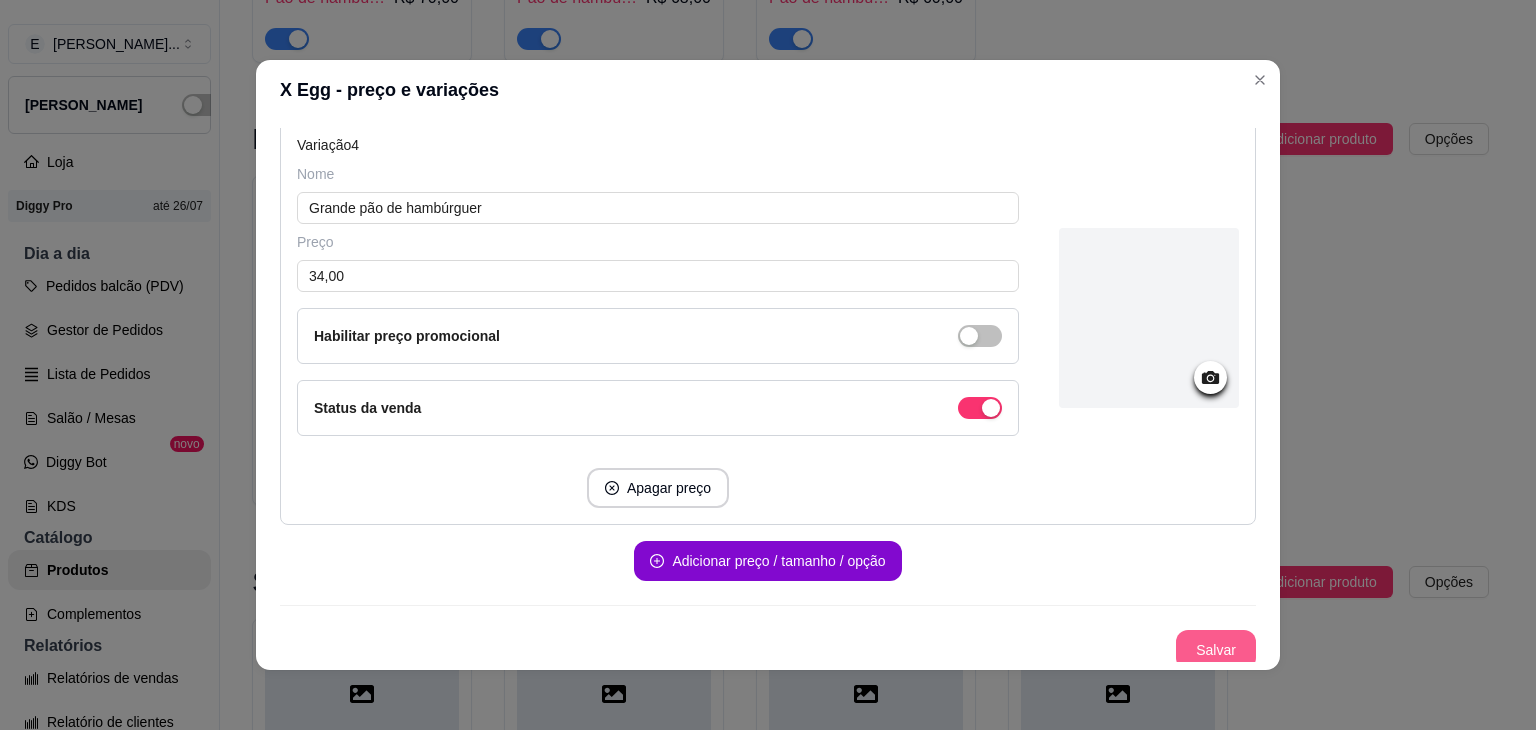click on "Salvar" at bounding box center (1216, 650) 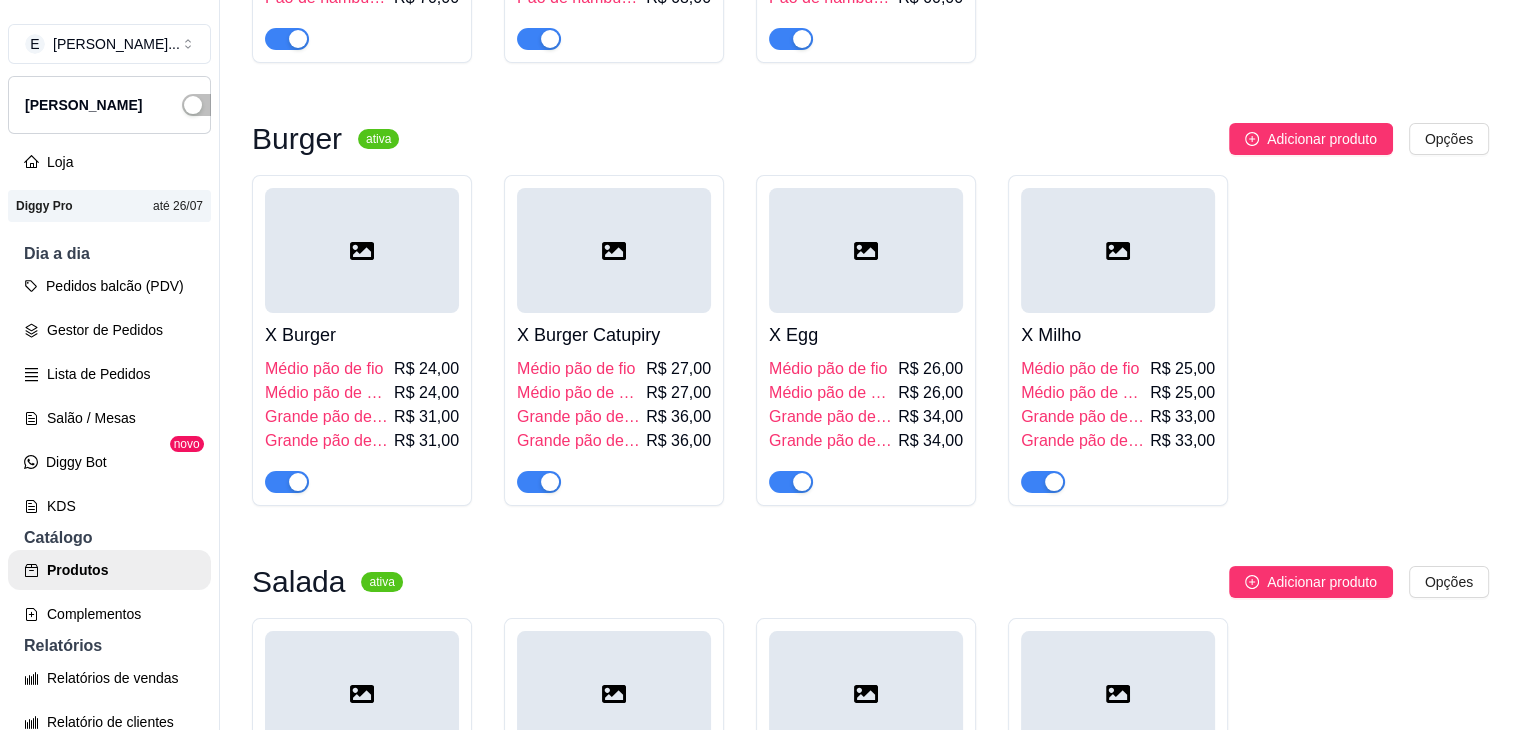 click at bounding box center (1118, 250) 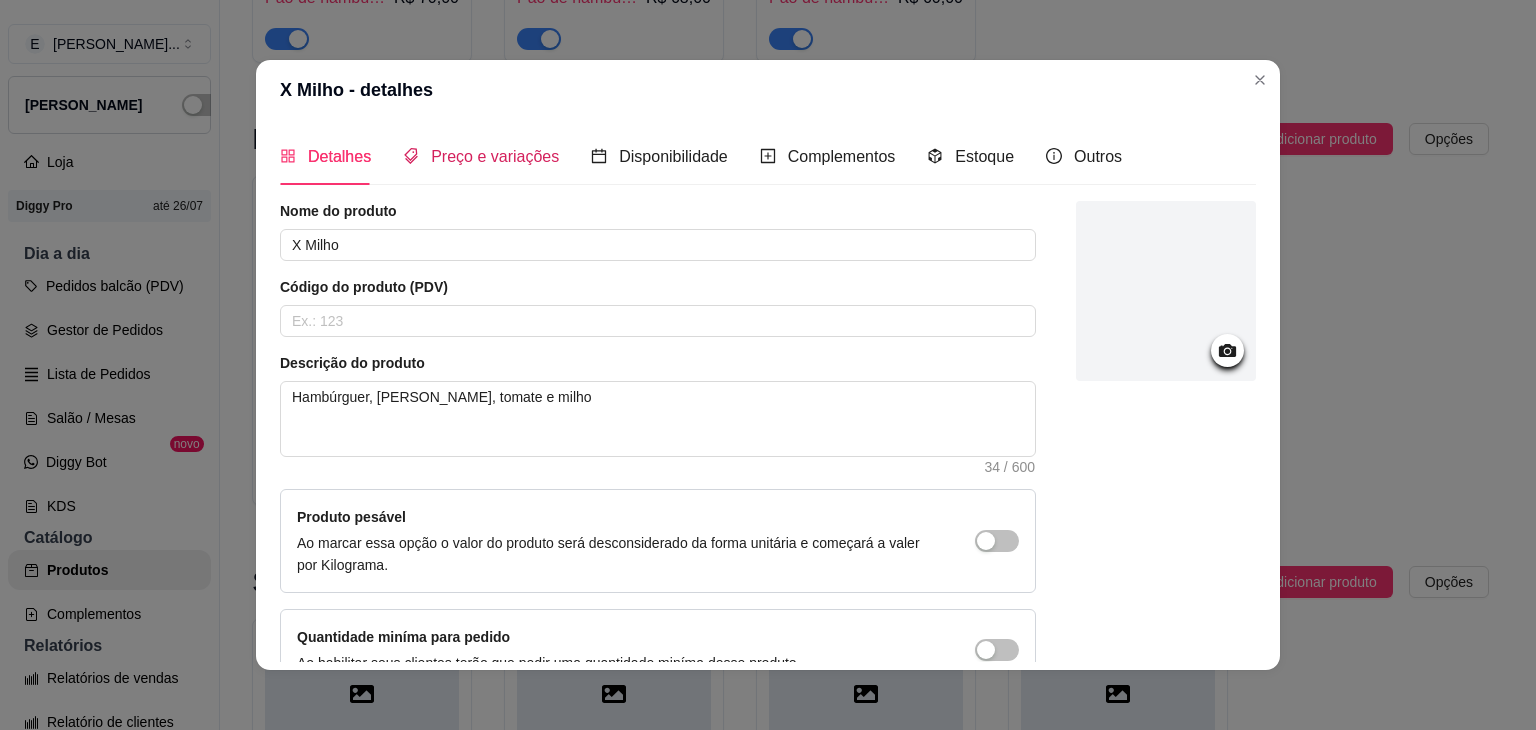 click on "Preço e variações" at bounding box center (495, 156) 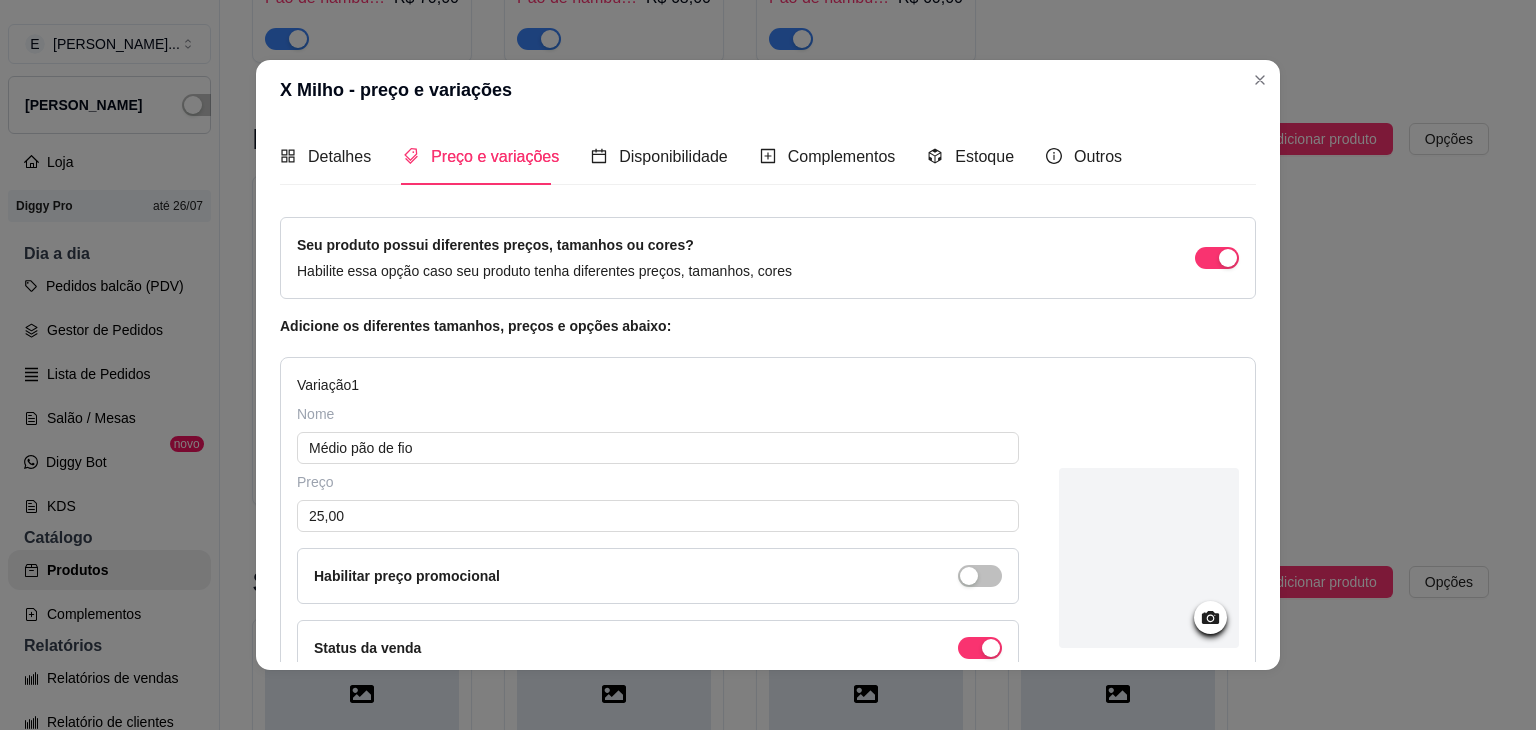 type 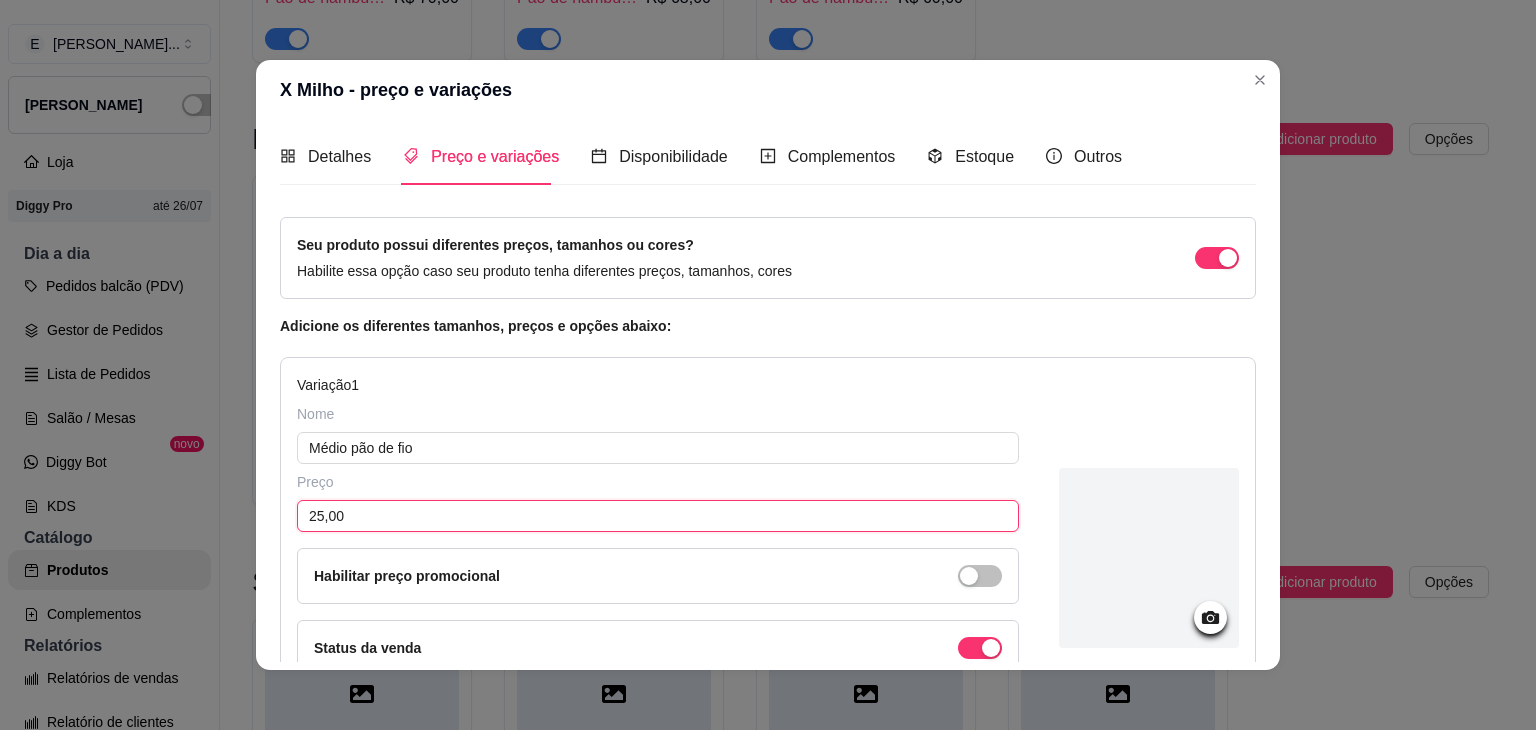 click on "25,00" at bounding box center (658, 516) 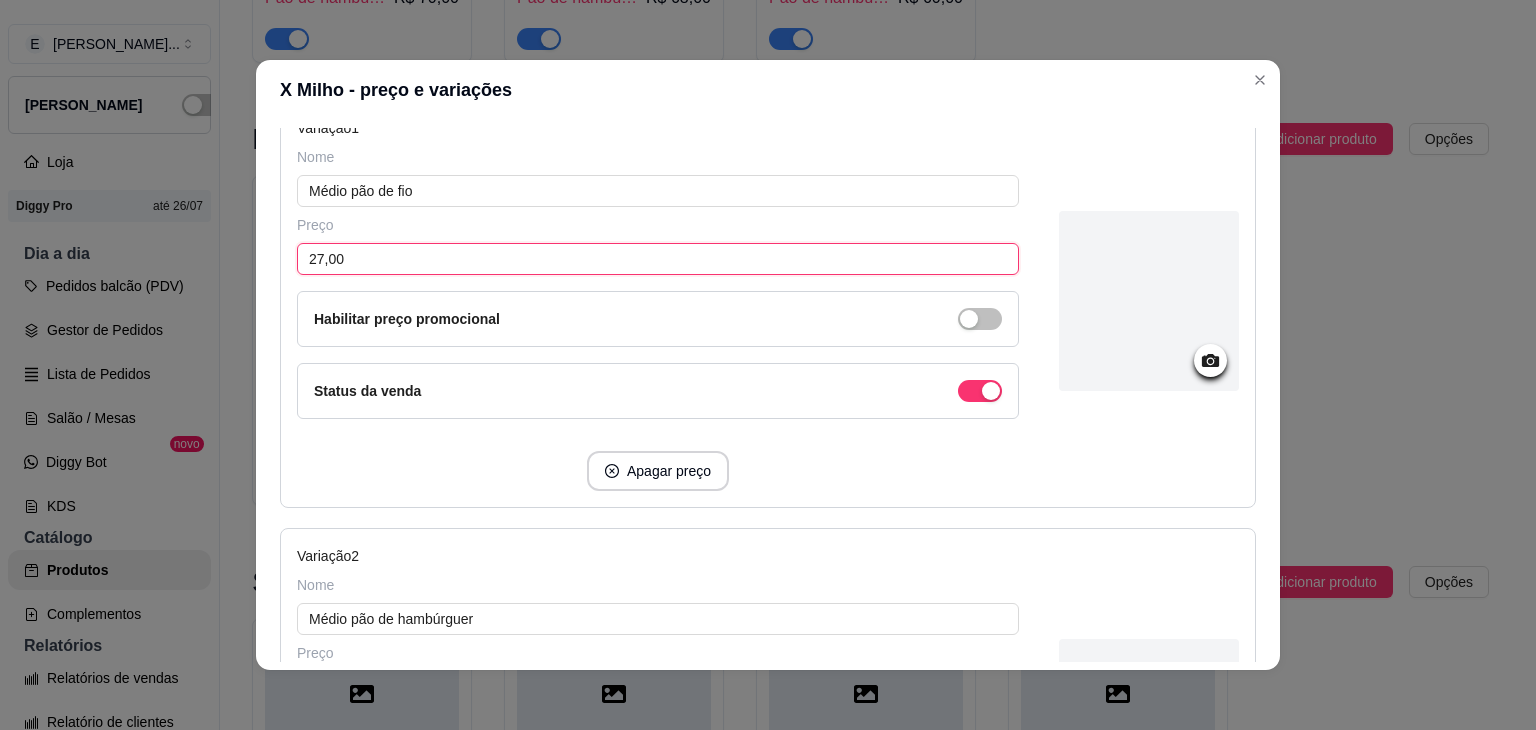 scroll, scrollTop: 500, scrollLeft: 0, axis: vertical 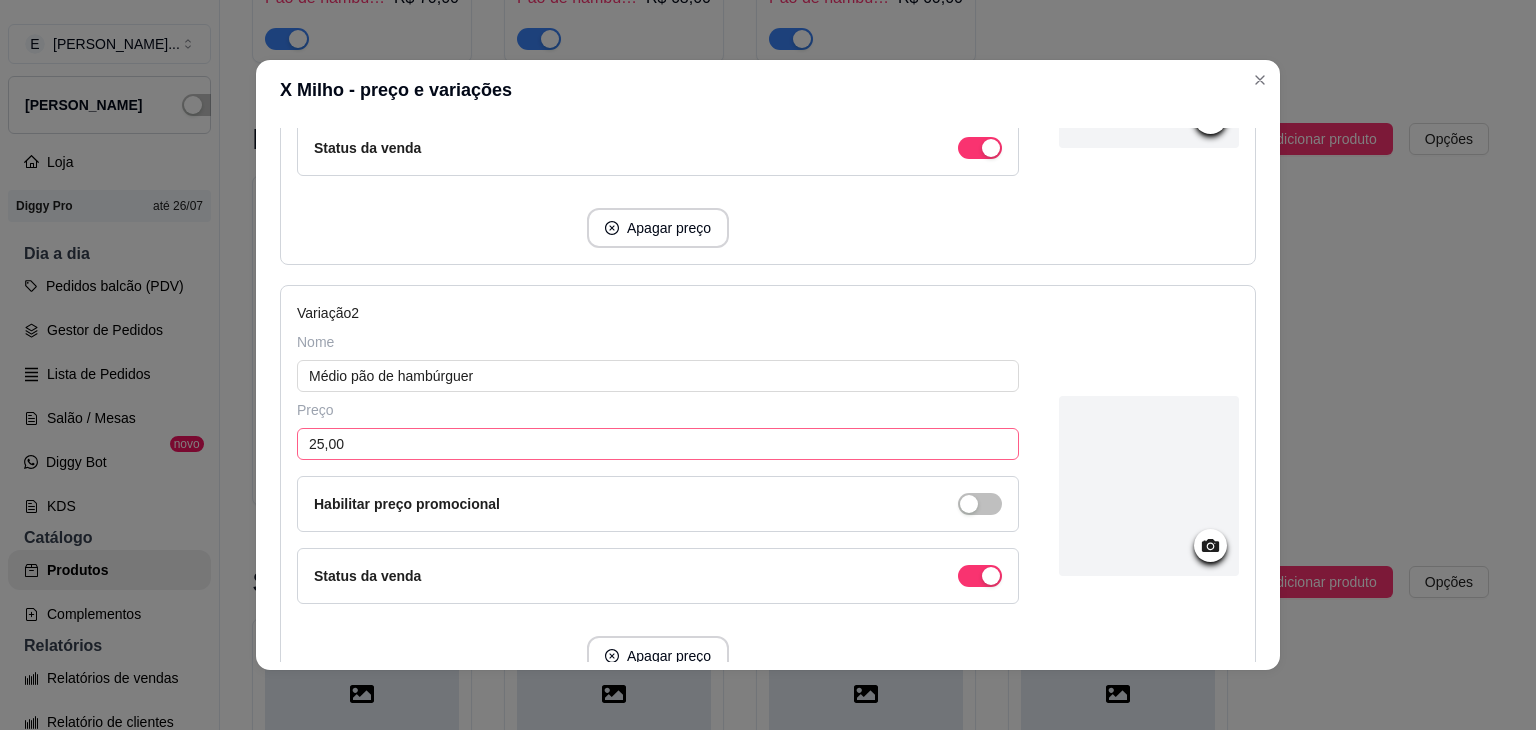 type on "27,00" 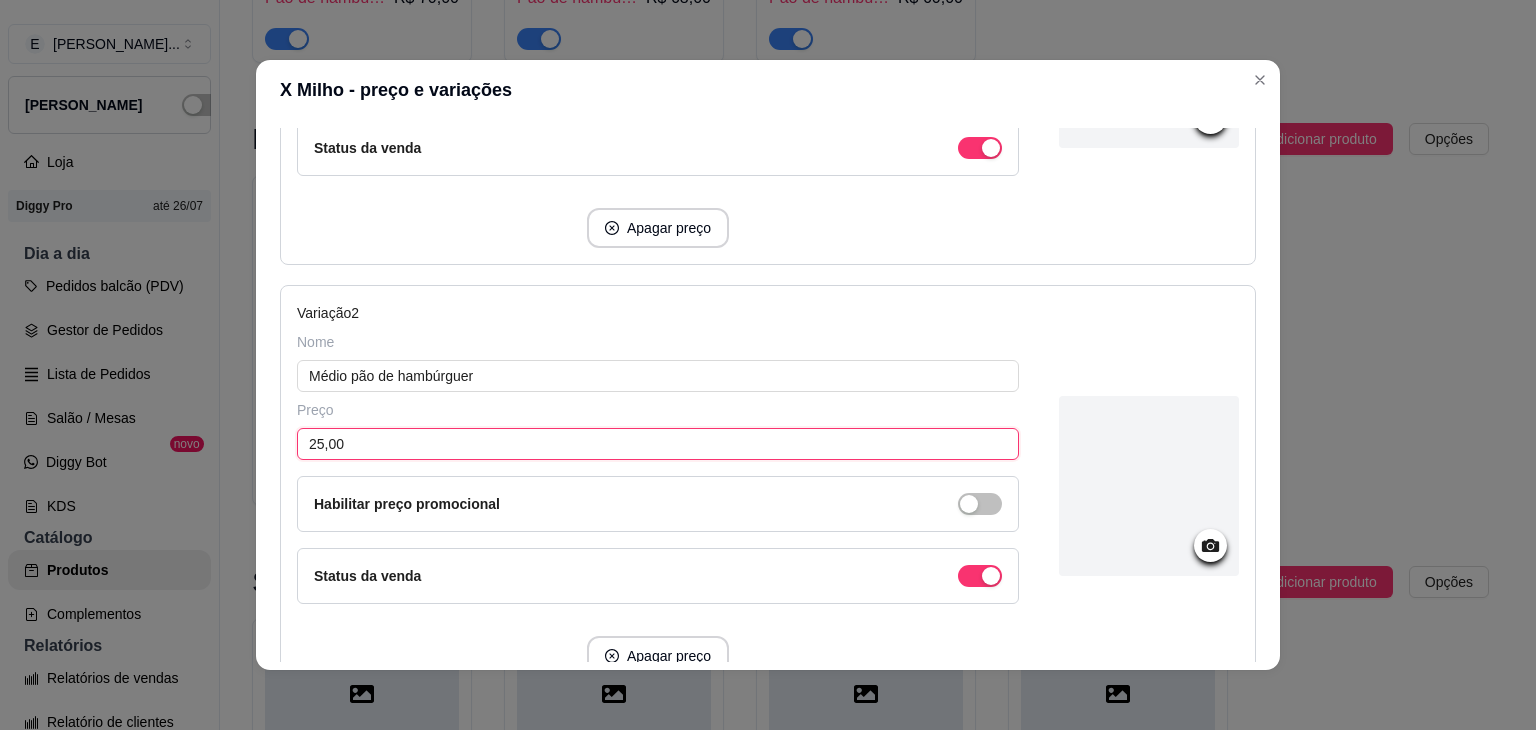 click on "25,00" at bounding box center (658, 444) 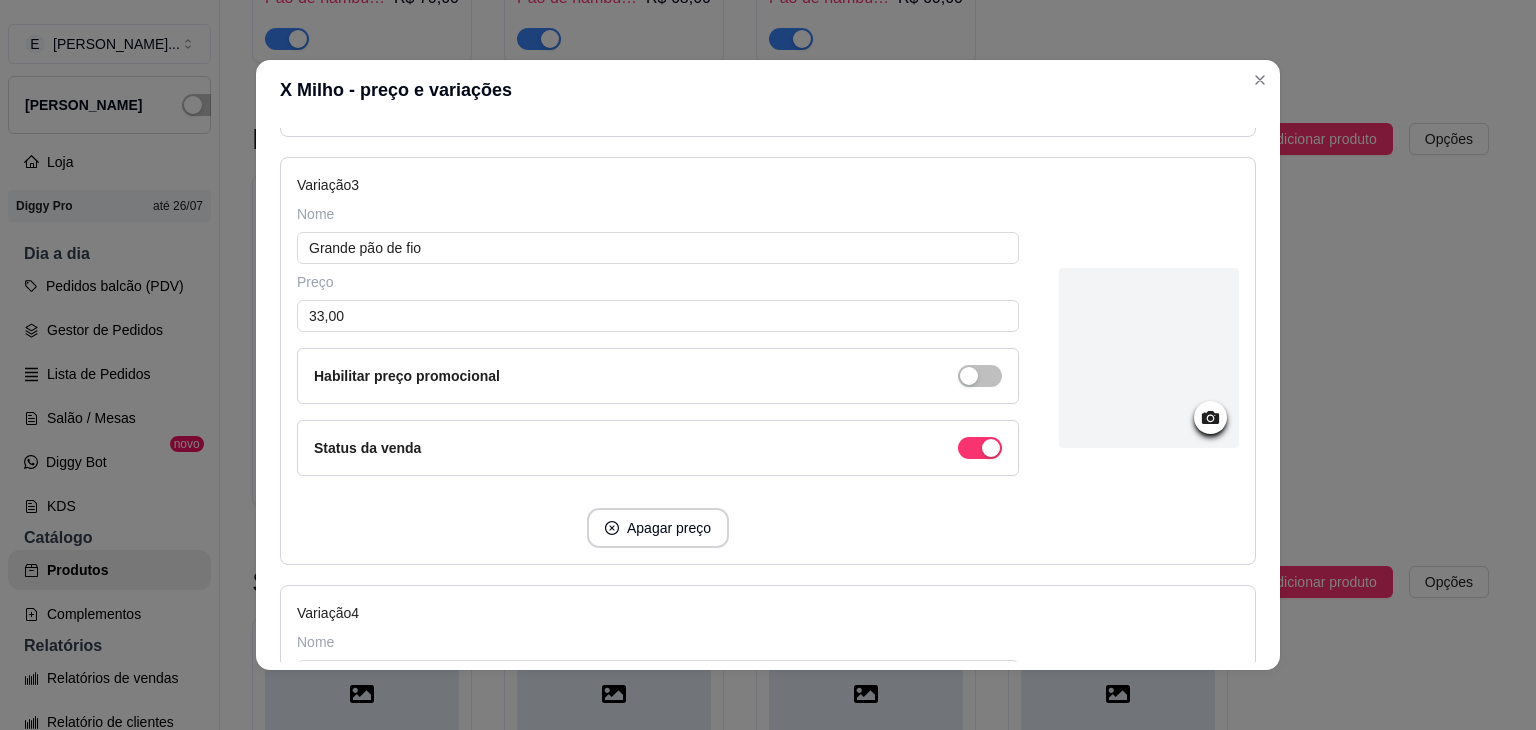scroll, scrollTop: 1100, scrollLeft: 0, axis: vertical 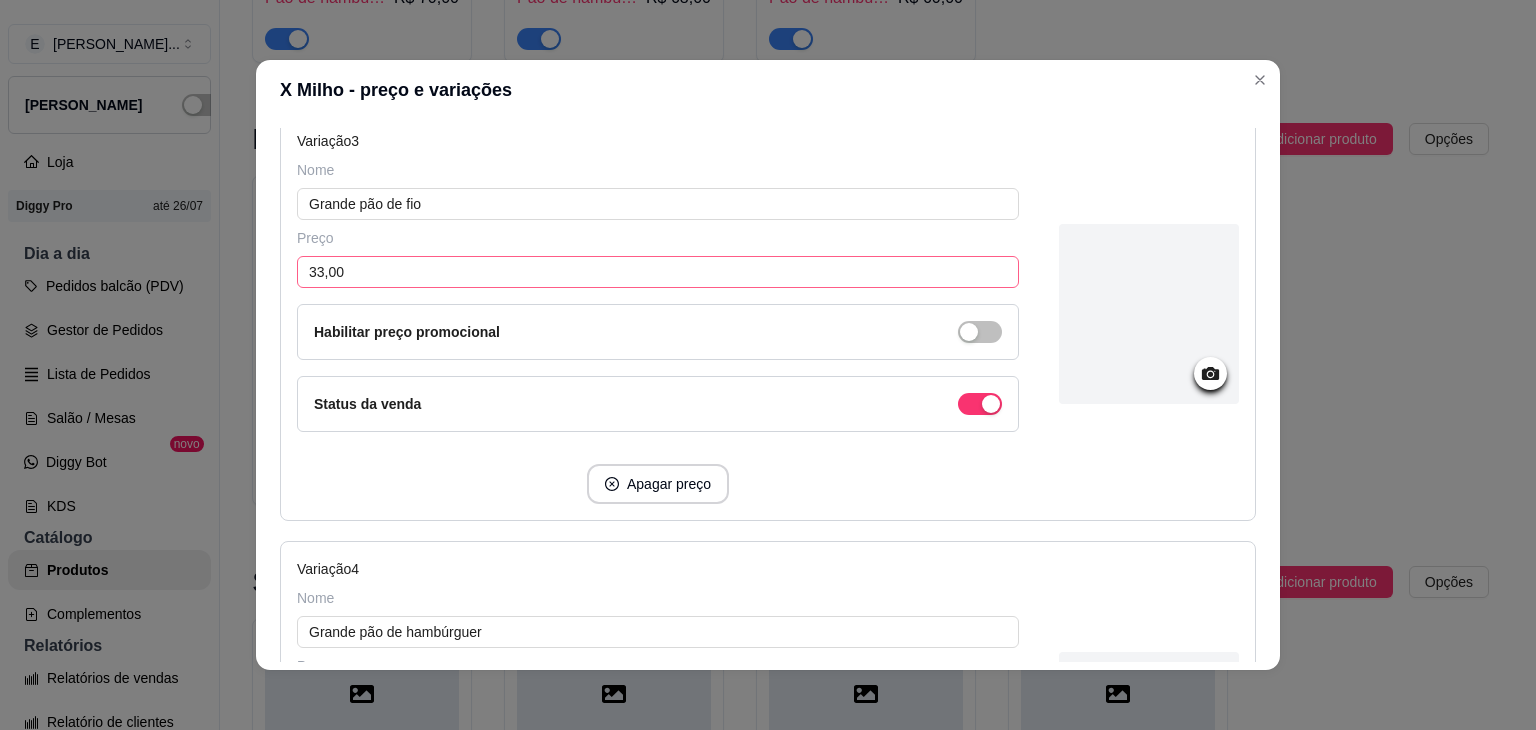 type on "27,00" 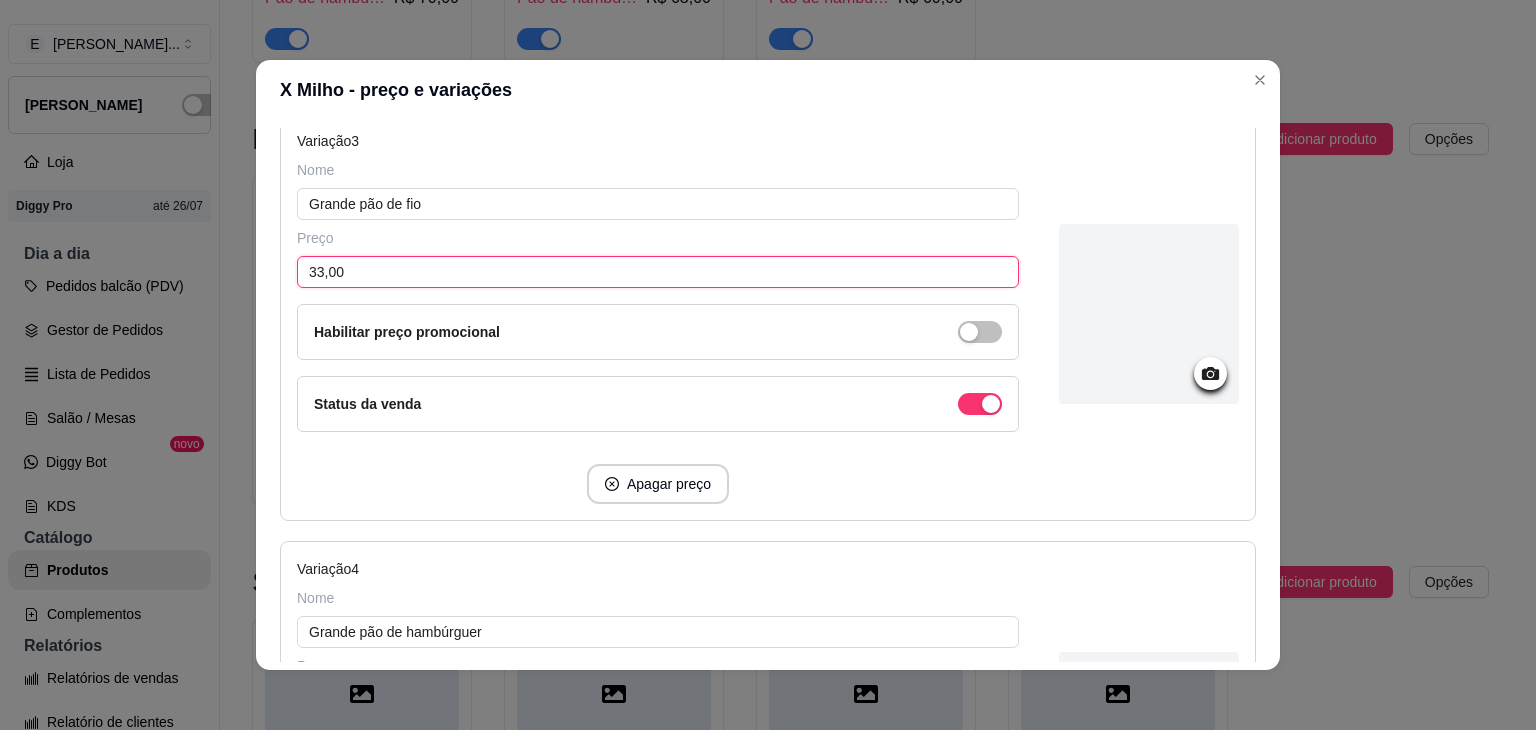 click on "33,00" at bounding box center (658, 272) 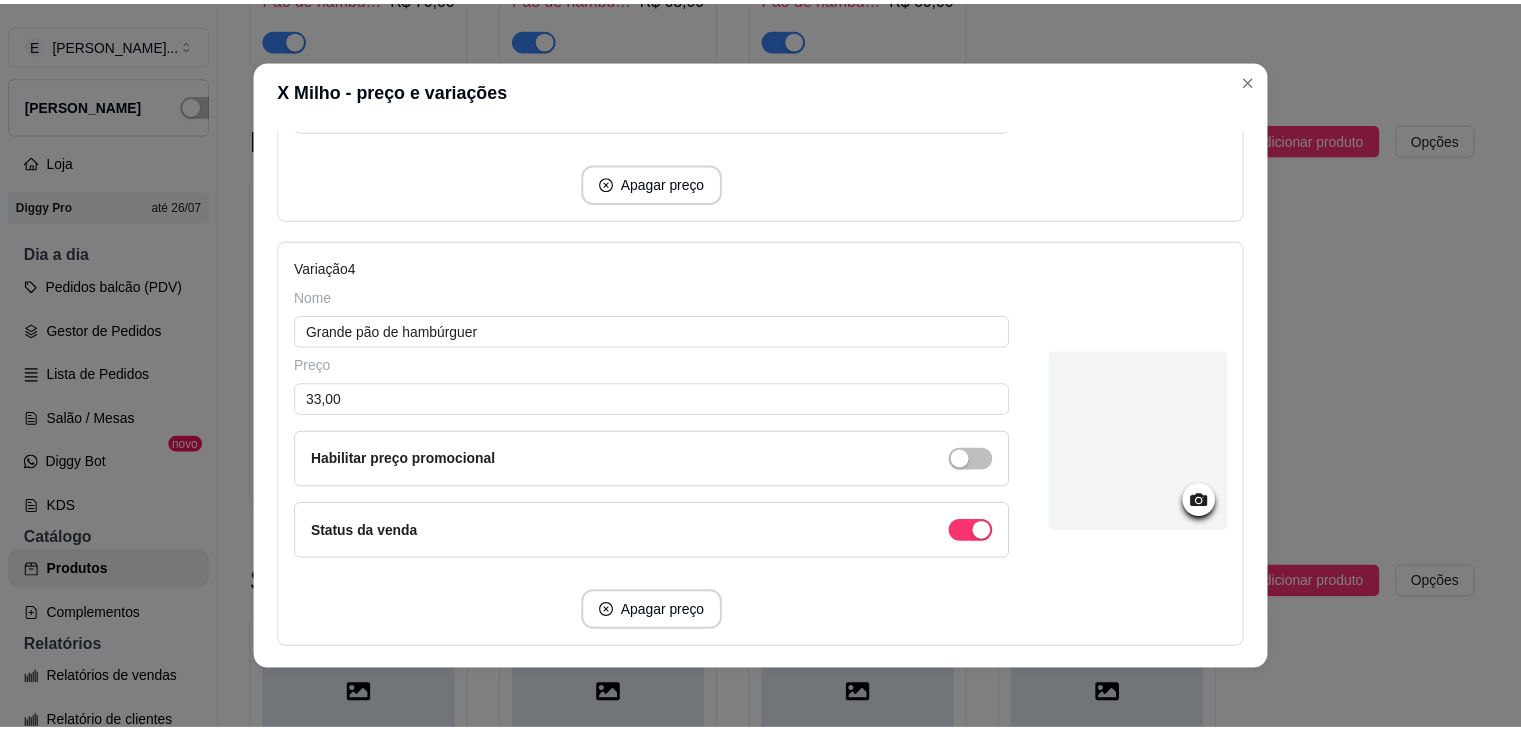 scroll, scrollTop: 1524, scrollLeft: 0, axis: vertical 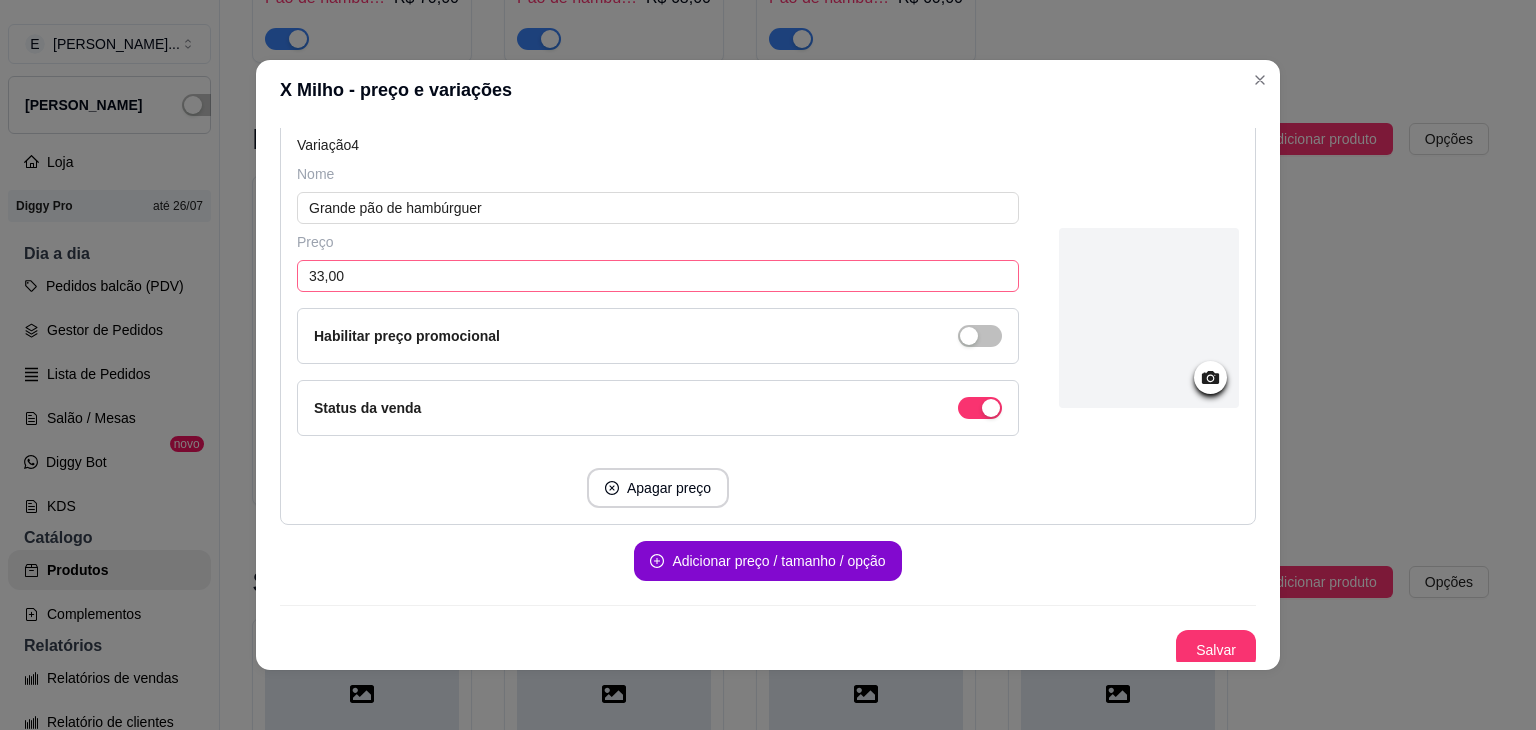 type on "36,00" 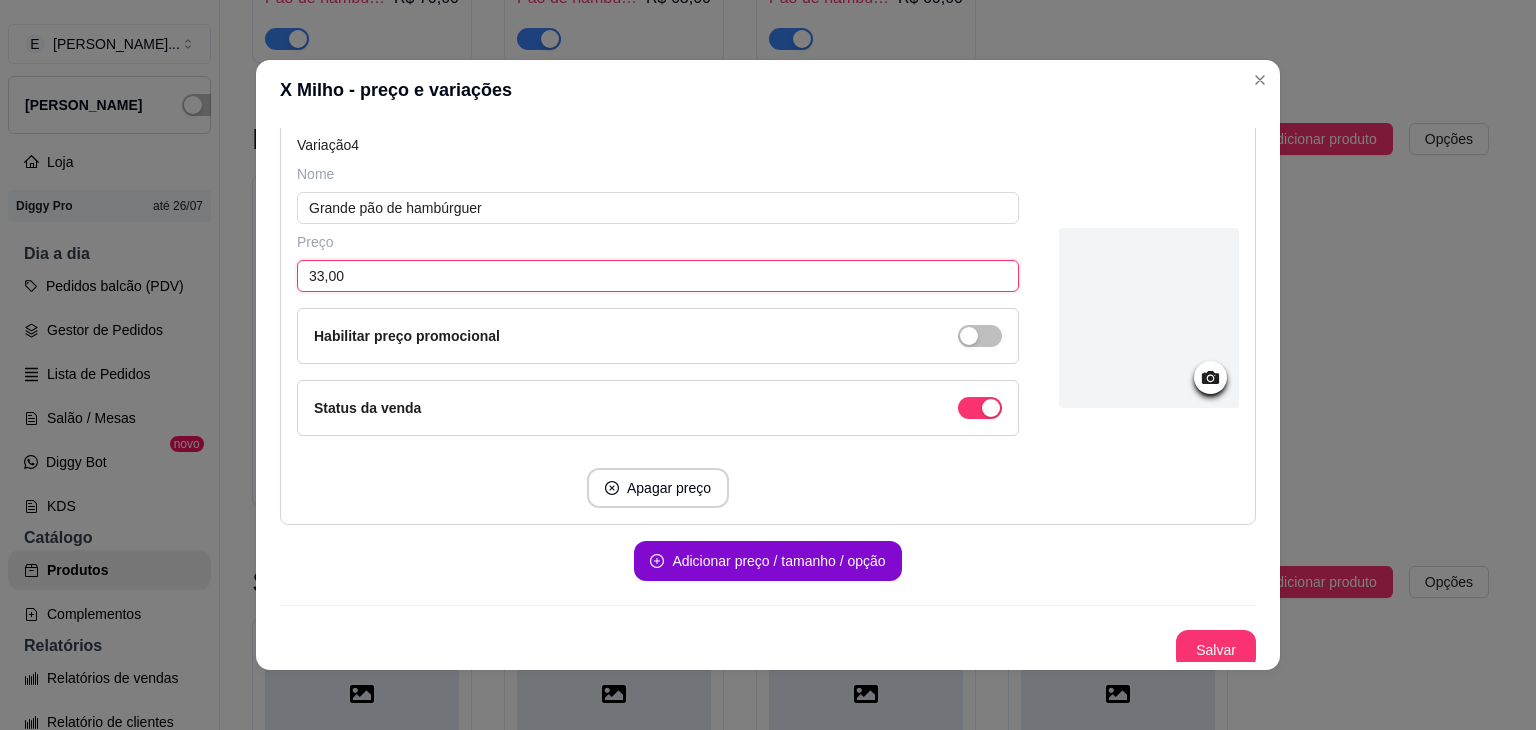 click on "33,00" at bounding box center [658, 276] 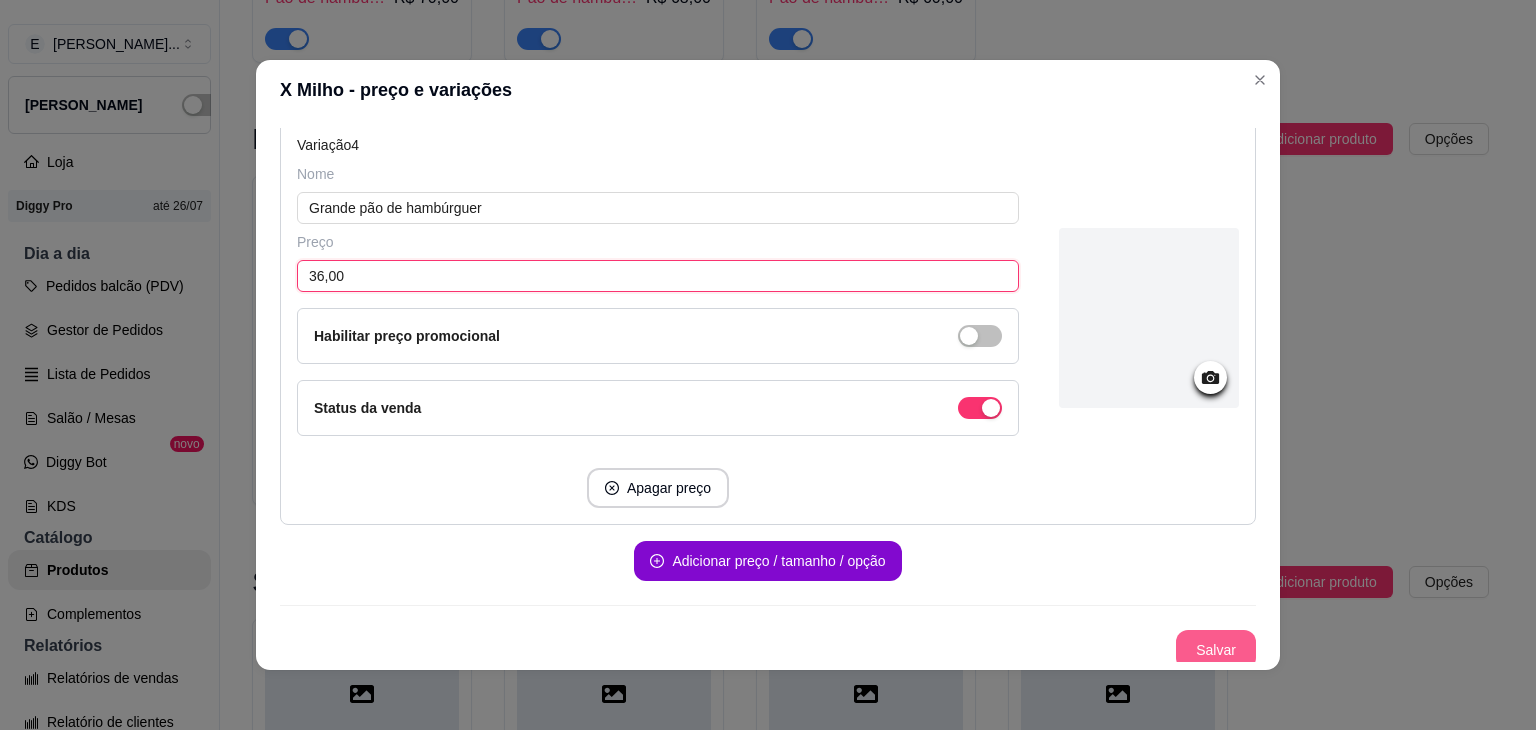 type on "36,00" 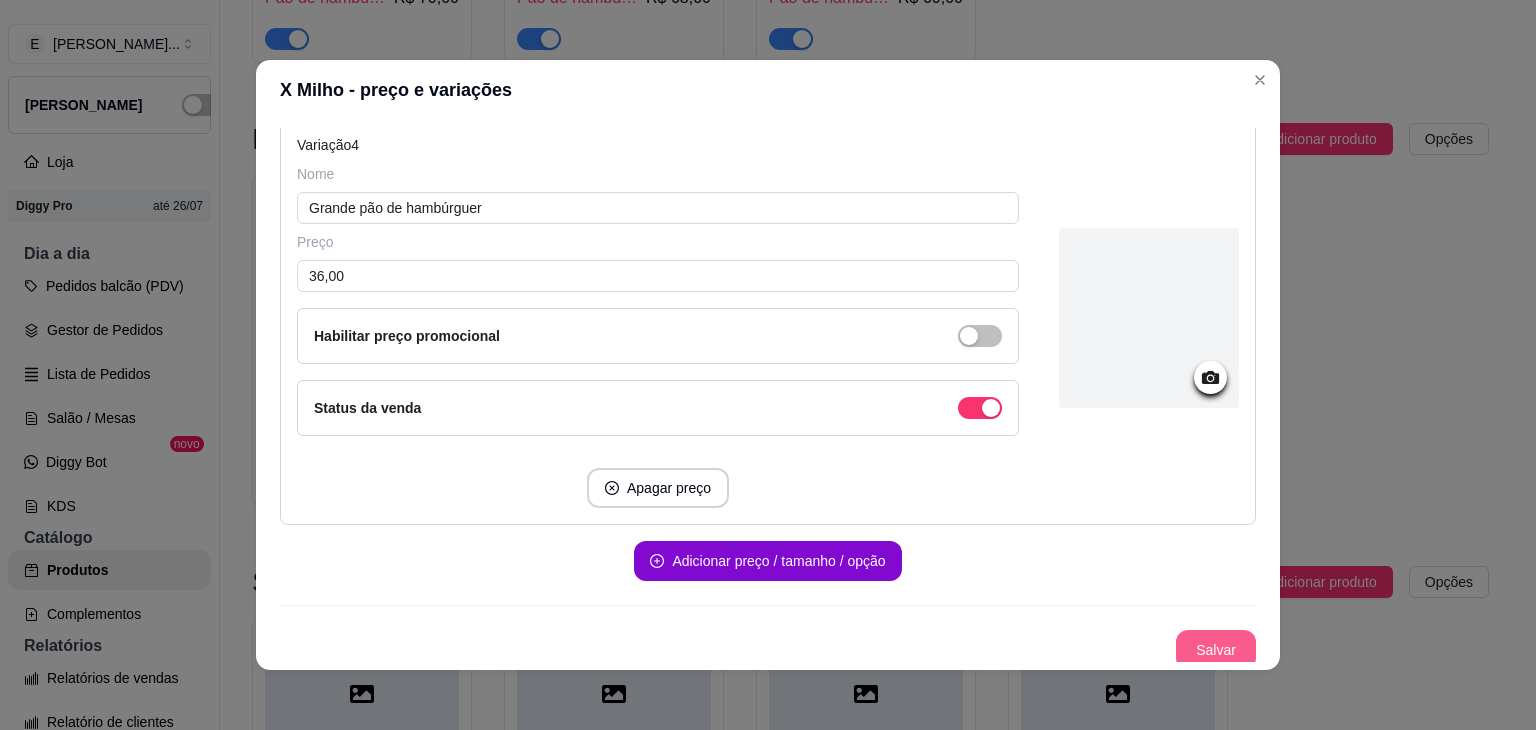 click on "Salvar" at bounding box center (1216, 650) 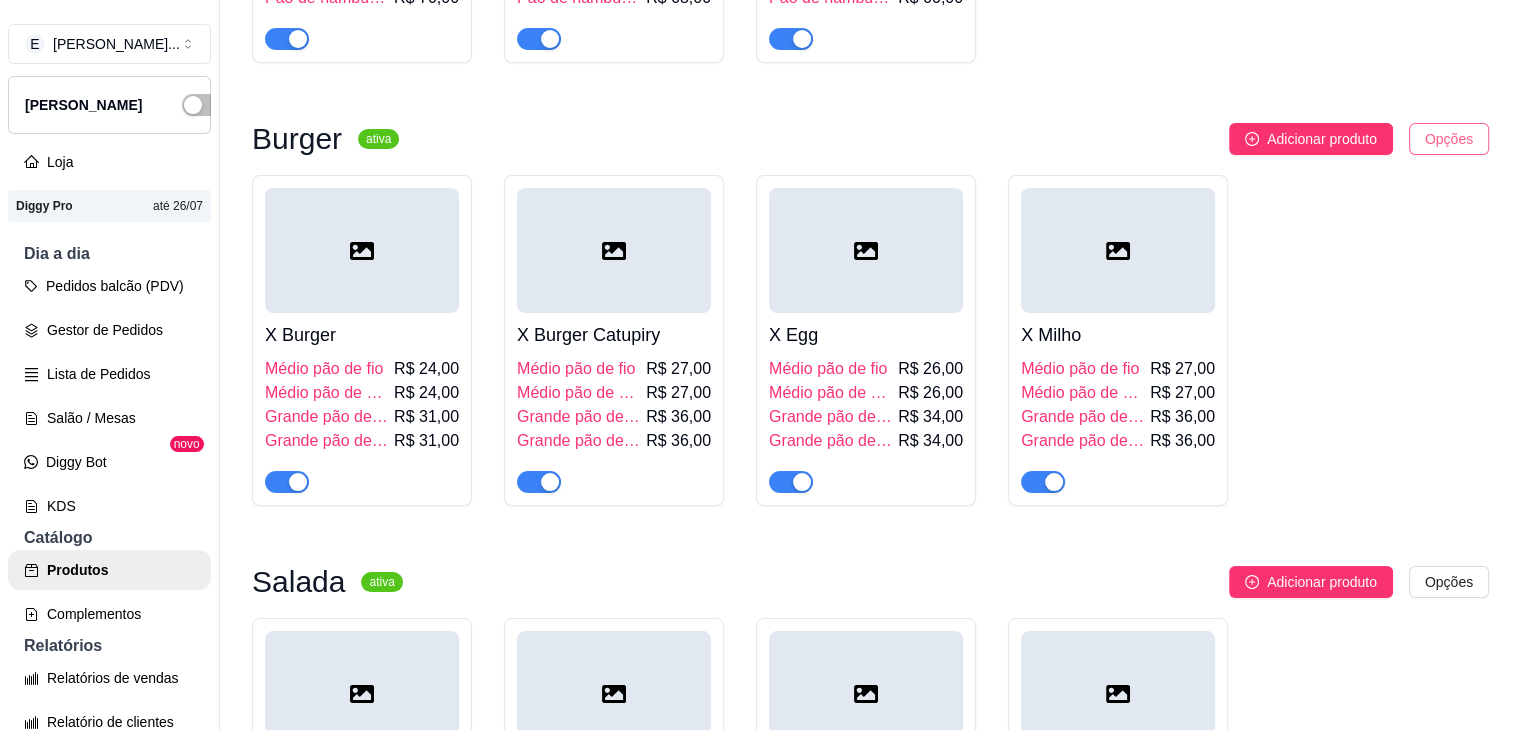click on "E Eder Lanches ... Loja Aberta Loja Diggy Pro até 26/07   Dia a dia Pedidos balcão (PDV) Gestor de Pedidos Lista de Pedidos Salão / Mesas Diggy Bot novo KDS Catálogo Produtos Complementos Relatórios Relatórios de vendas Relatório de clientes Relatório de fidelidade novo Gerenciar Entregadores novo Nota Fiscal (NFC-e) Controle de caixa Controle de fiado Cupons Clientes Estoque Configurações Diggy Planos Precisa de ajuda? Sair Produtos Adicionar categoria Reodernar categorias Aqui você cadastra e gerencia seu produtos e categorias Promoção  ativa Adicionar produto Opções 2 X Tudo Médios    Pão de fio  R$ 70,00 Pão de hambúrguer  R$ 70,00 2 X Bacon Catupiry Médios    Pão de fio  R$ 68,00 Pão de hambúrguer  R$ 68,00 2 X Salada Grandes    Pão de fio  R$ 60,00 Pão de hambúrguer  R$ 60,00 Burger ativa Adicionar produto Opções X Burger    Médio pão de fio  R$ 24,00 Médio pão de hambúrguer  R$ 24,00 Grande pão de fio  R$ 31,00 Grande pão de hambúrguer  R$ 31,00   R$ 27,00" at bounding box center [760, 365] 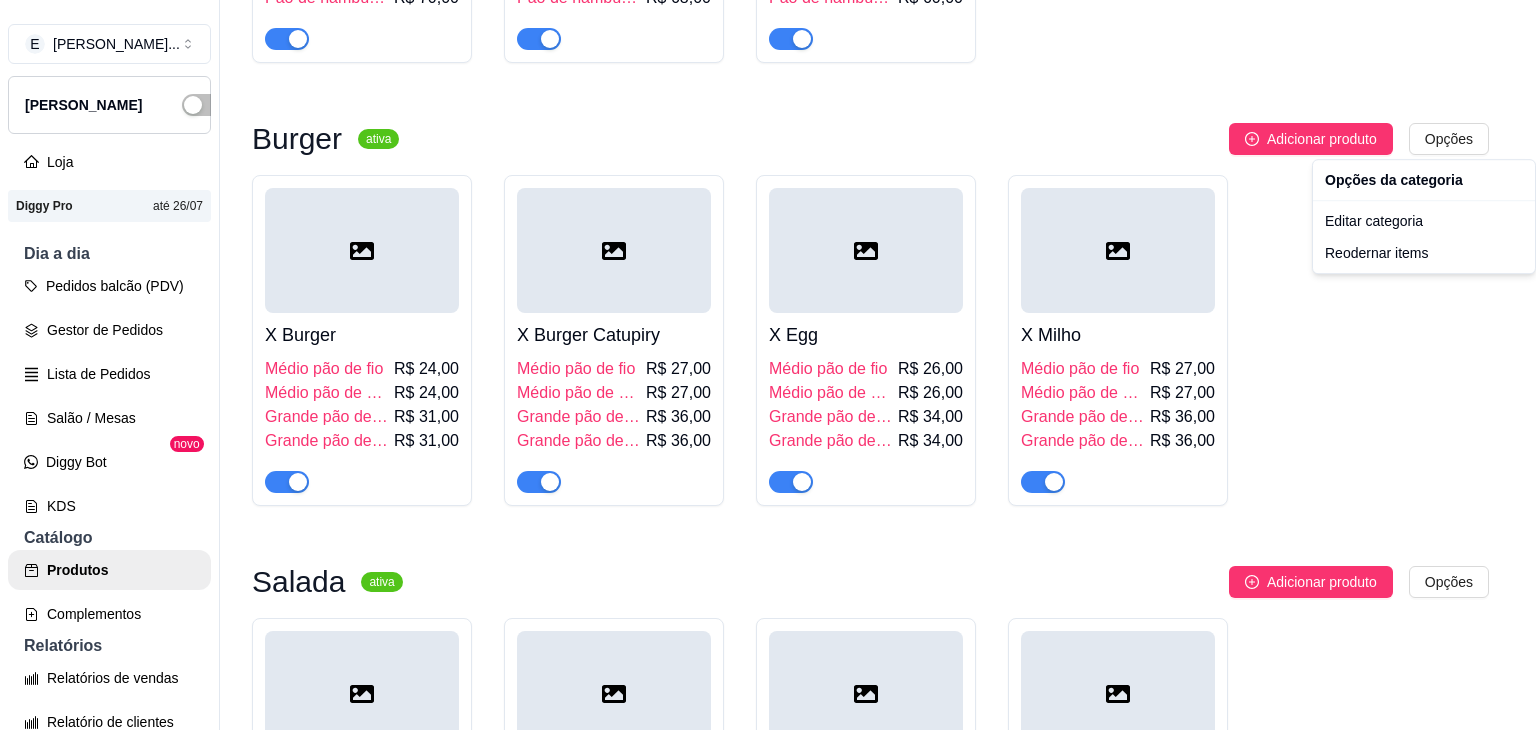 click on "E Eder Lanches ... Loja Aberta Loja Diggy Pro até 26/07   Dia a dia Pedidos balcão (PDV) Gestor de Pedidos Lista de Pedidos Salão / Mesas Diggy Bot novo KDS Catálogo Produtos Complementos Relatórios Relatórios de vendas Relatório de clientes Relatório de fidelidade novo Gerenciar Entregadores novo Nota Fiscal (NFC-e) Controle de caixa Controle de fiado Cupons Clientes Estoque Configurações Diggy Planos Precisa de ajuda? Sair Produtos Adicionar categoria Reodernar categorias Aqui você cadastra e gerencia seu produtos e categorias Promoção  ativa Adicionar produto Opções 2 X Tudo Médios    Pão de fio  R$ 70,00 Pão de hambúrguer  R$ 70,00 2 X Bacon Catupiry Médios    Pão de fio  R$ 68,00 Pão de hambúrguer  R$ 68,00 2 X Salada Grandes    Pão de fio  R$ 60,00 Pão de hambúrguer  R$ 60,00 Burger ativa Adicionar produto Opções X Burger    Médio pão de fio  R$ 24,00 Médio pão de hambúrguer  R$ 24,00 Grande pão de fio  R$ 31,00 Grande pão de hambúrguer  R$ 31,00   R$ 27,00" at bounding box center (768, 365) 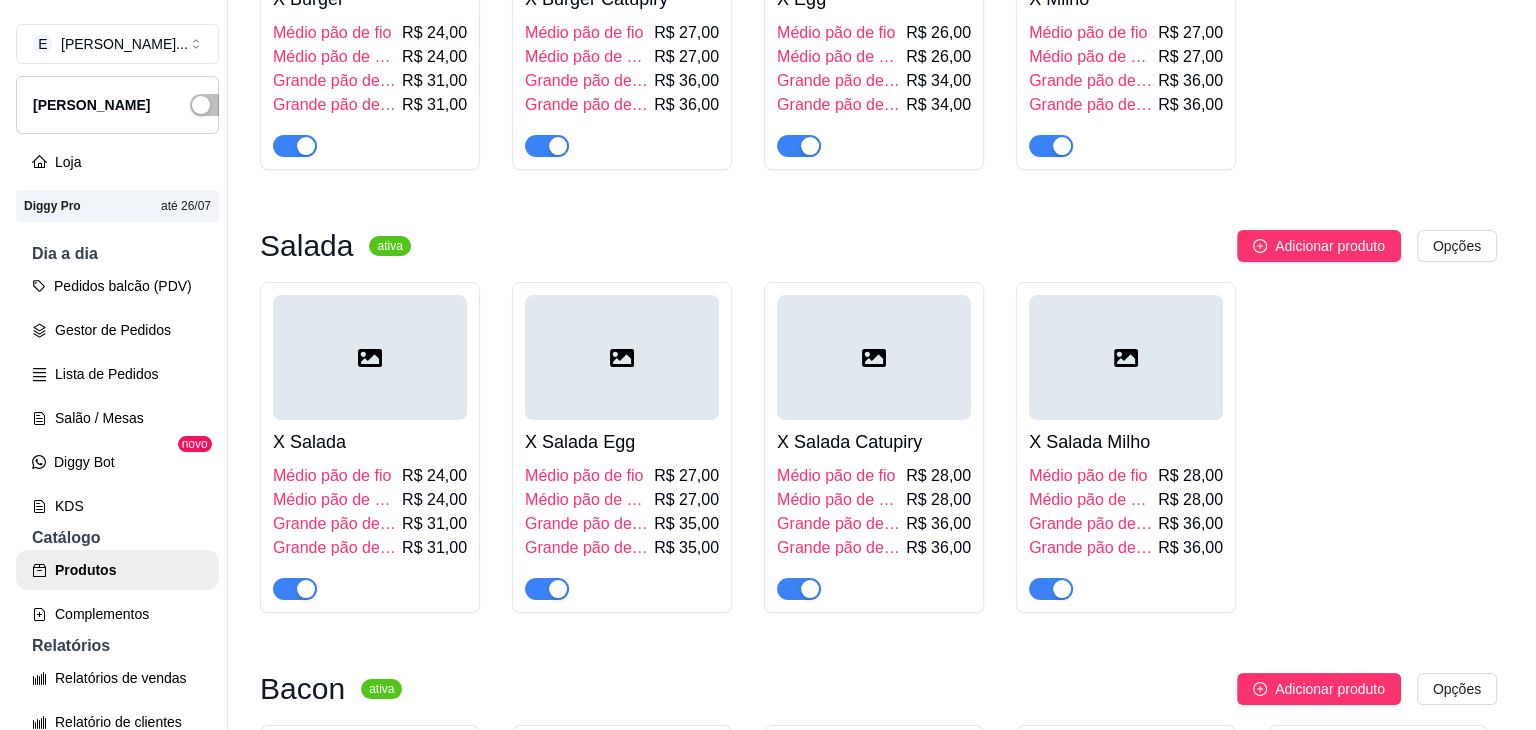 scroll, scrollTop: 1000, scrollLeft: 0, axis: vertical 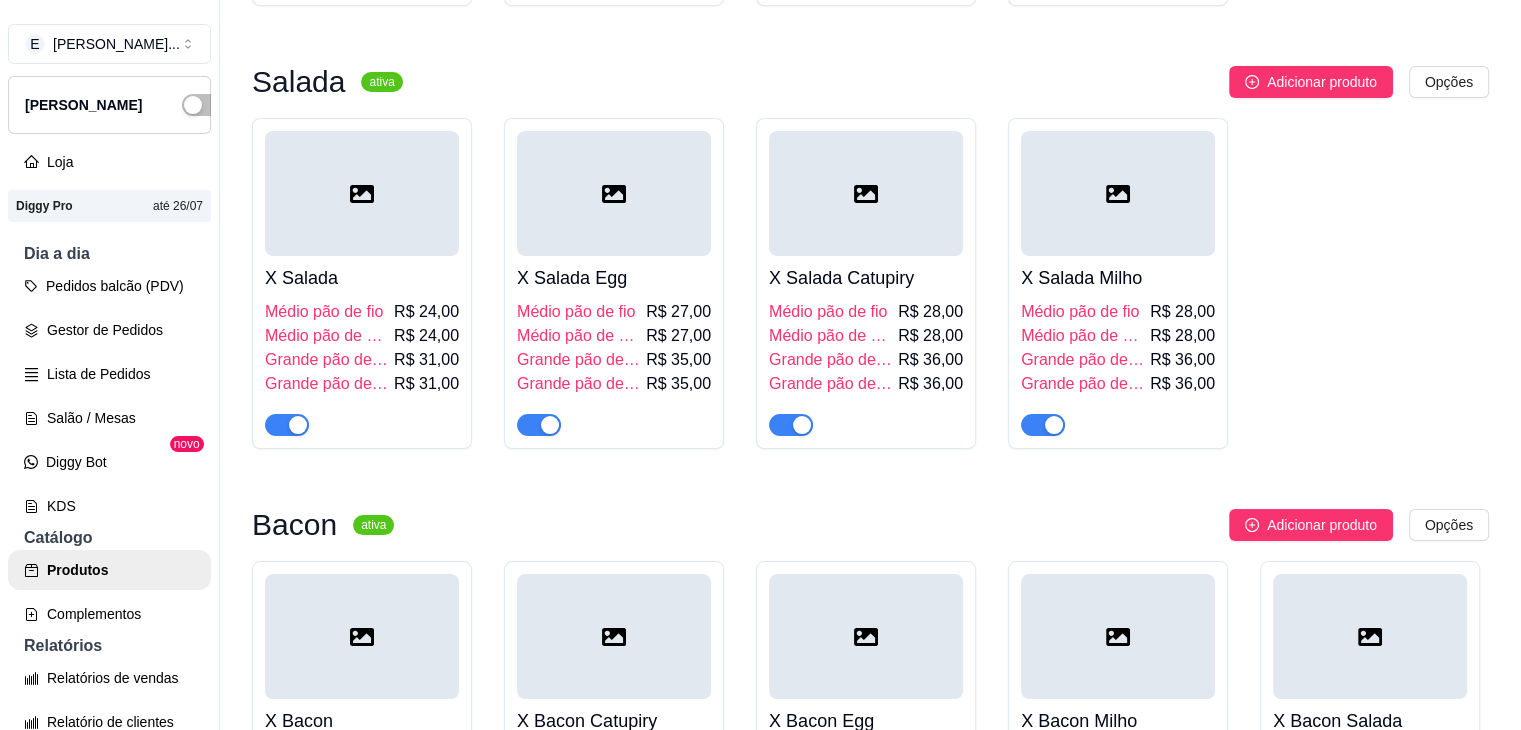 click on "X Salada" at bounding box center (362, 278) 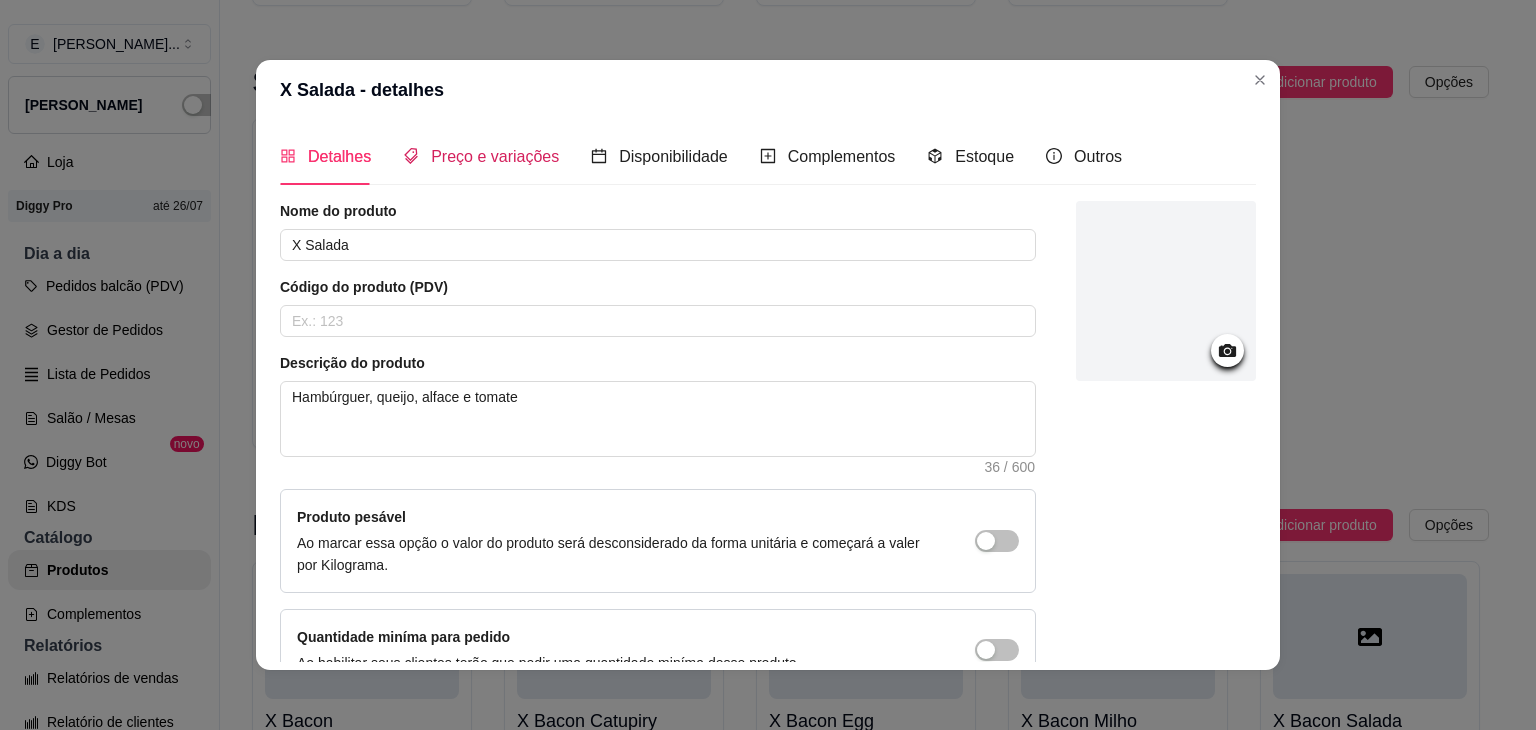 click on "Preço e variações" at bounding box center [495, 156] 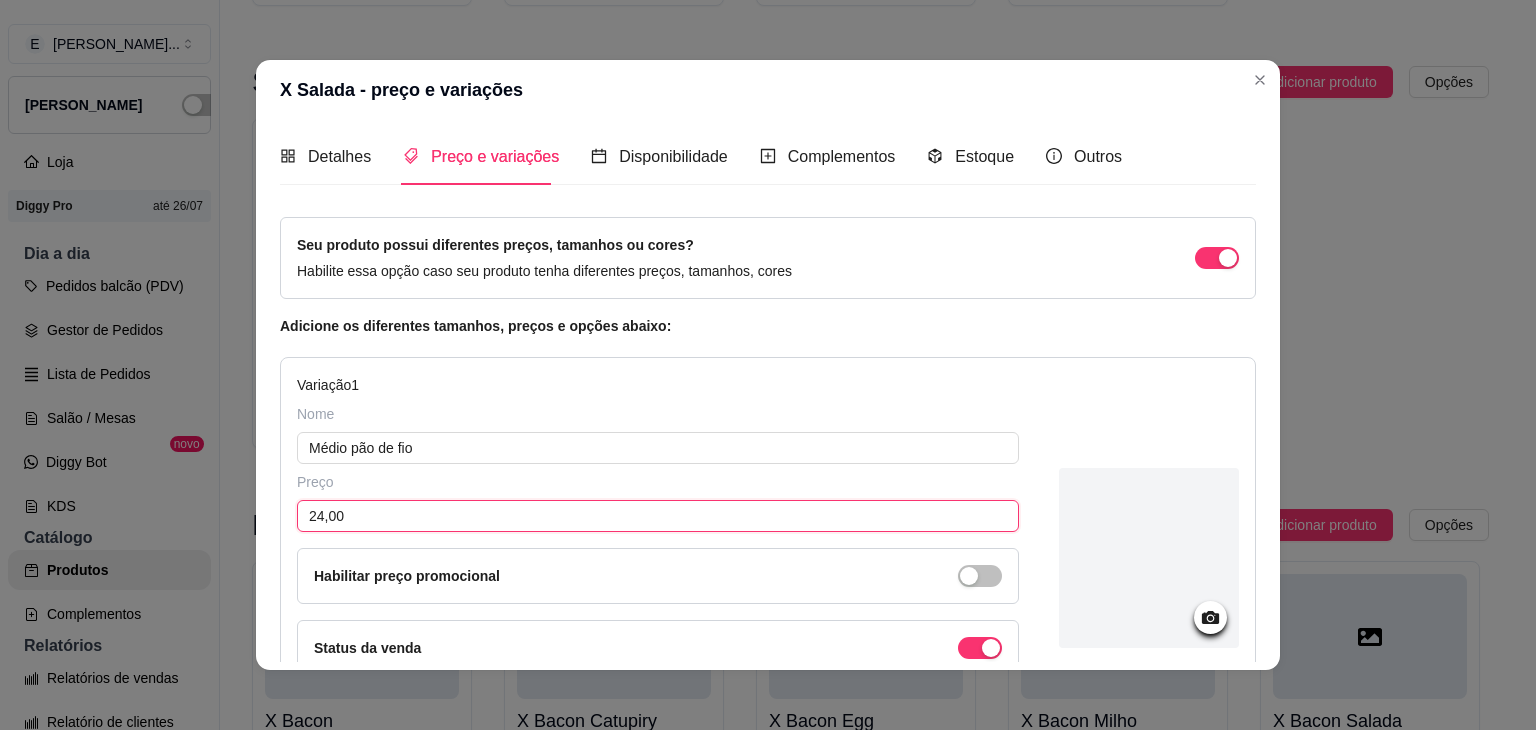 click on "24,00" at bounding box center [658, 516] 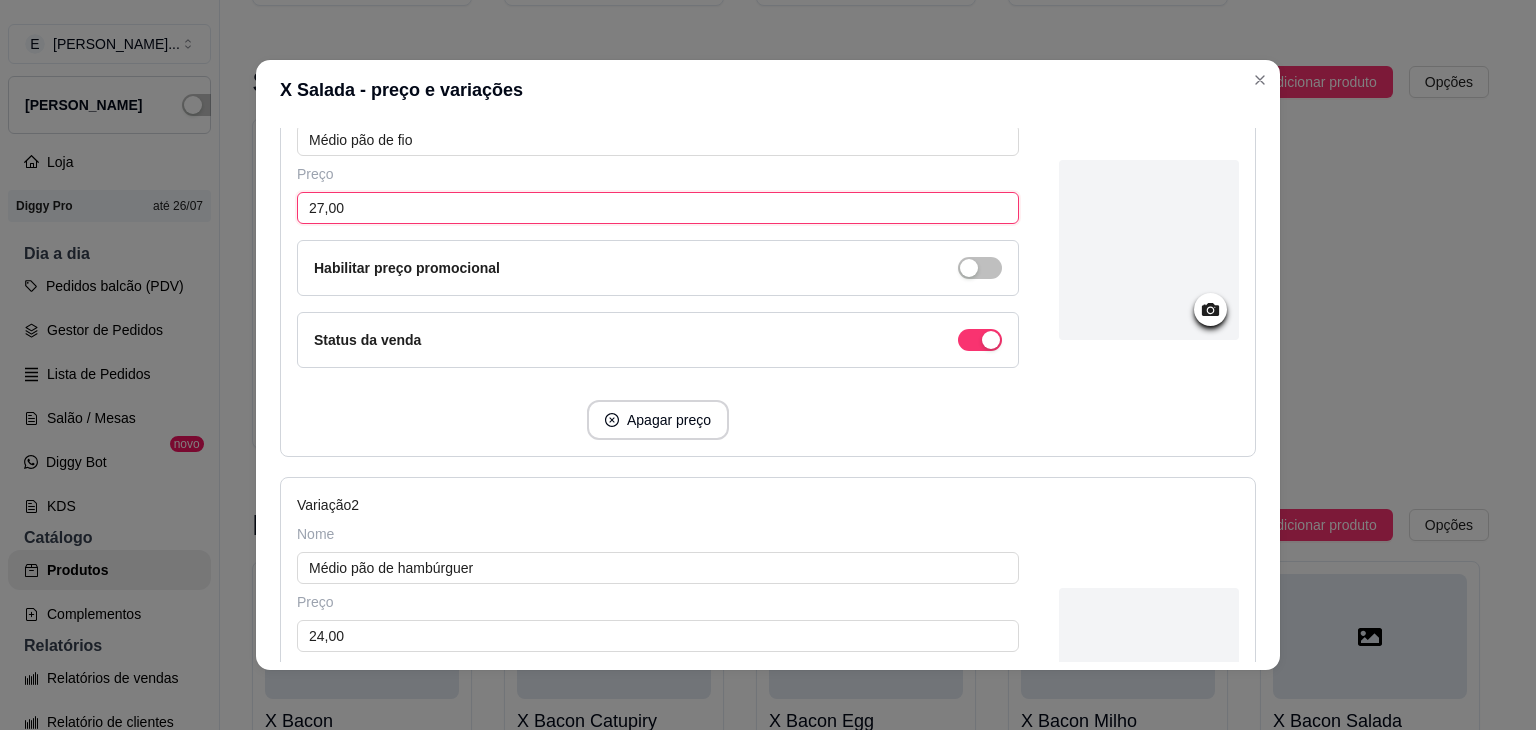 scroll, scrollTop: 400, scrollLeft: 0, axis: vertical 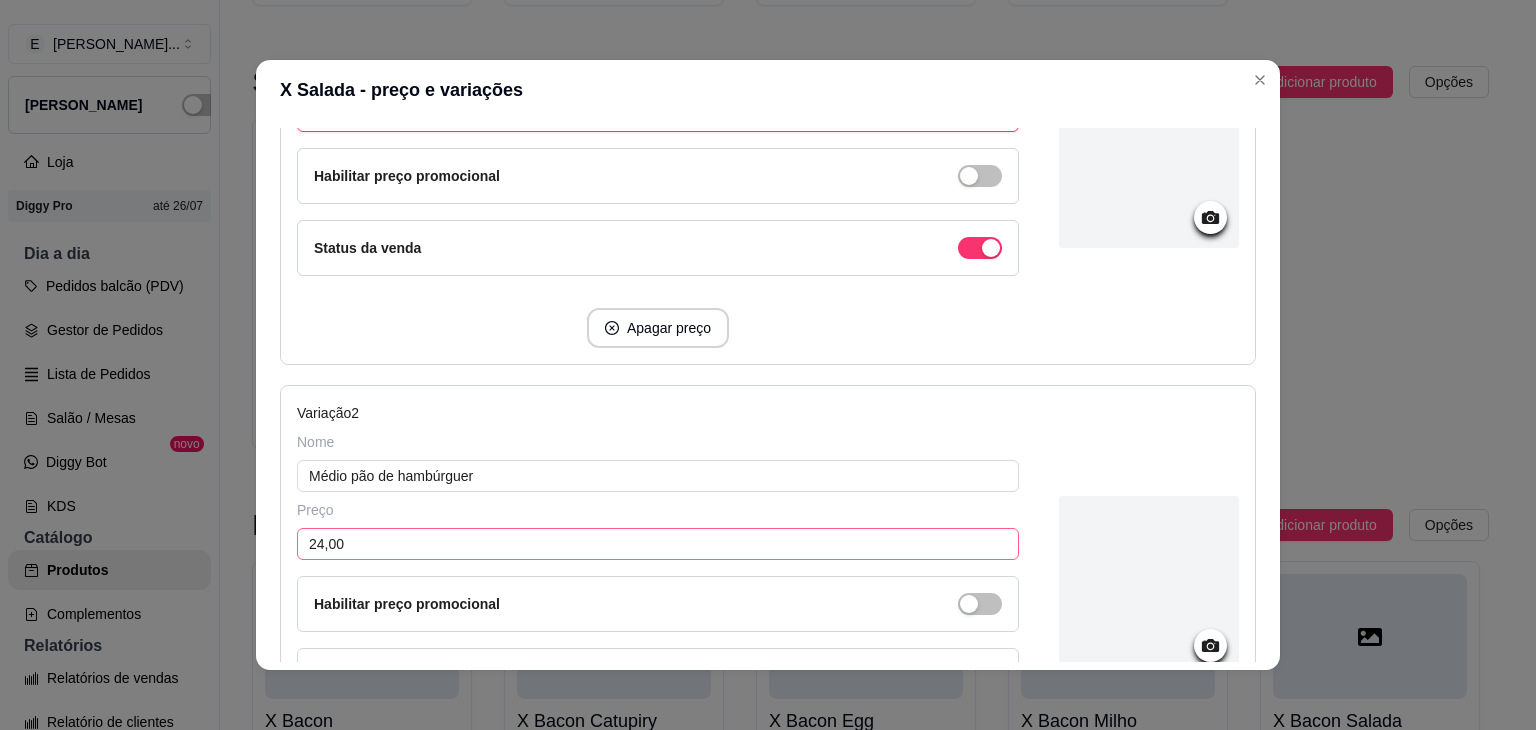 type on "27,00" 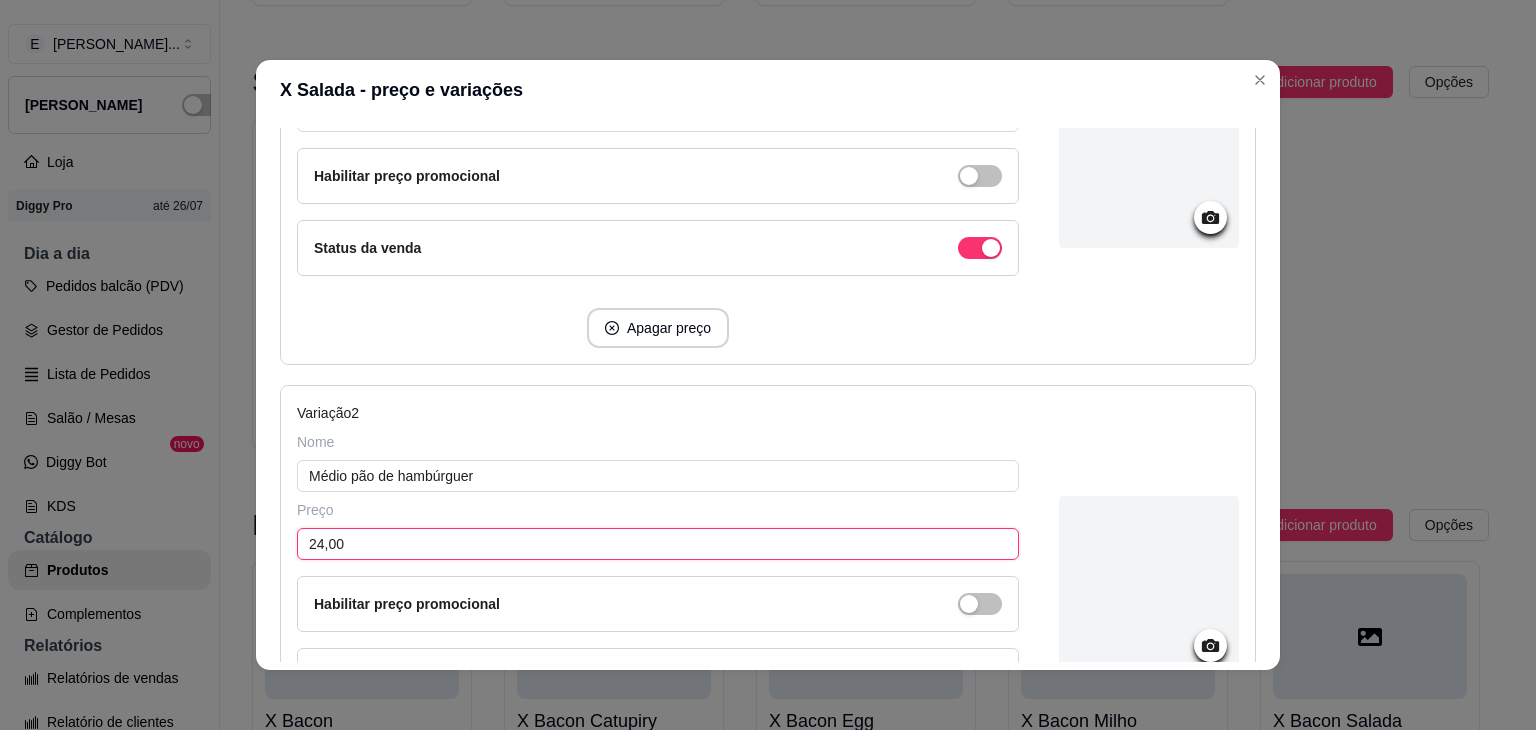 click on "24,00" at bounding box center (658, 544) 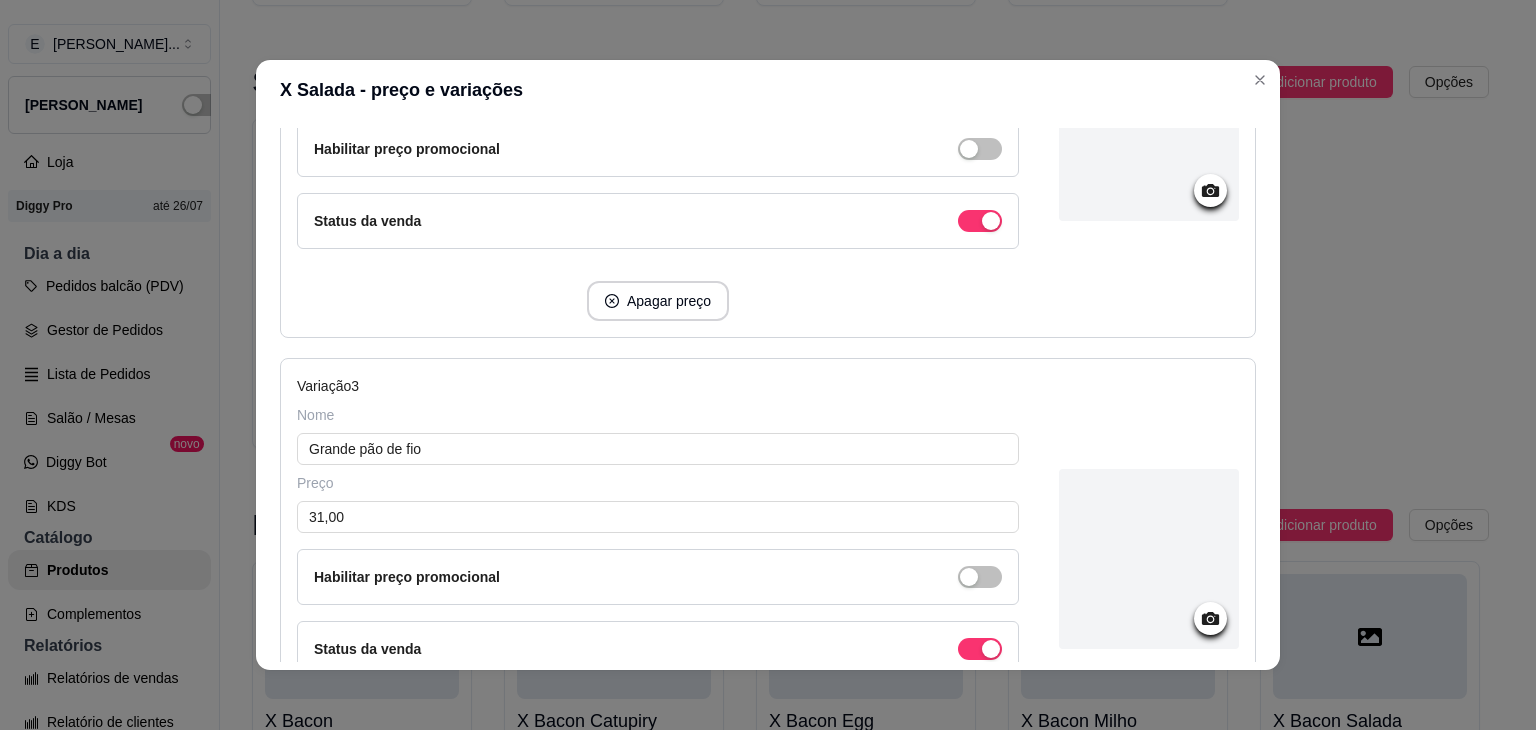 scroll, scrollTop: 1000, scrollLeft: 0, axis: vertical 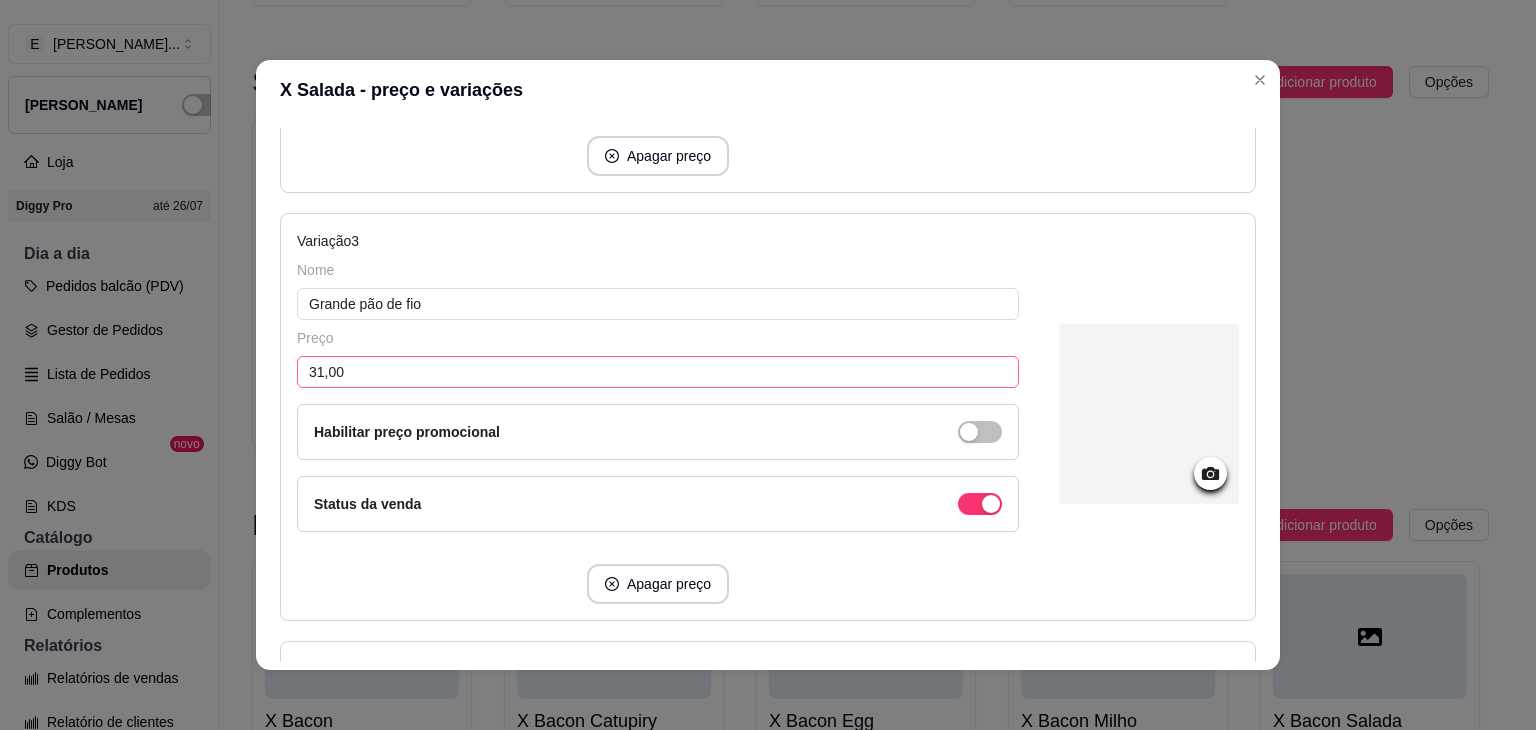 type on "27,00" 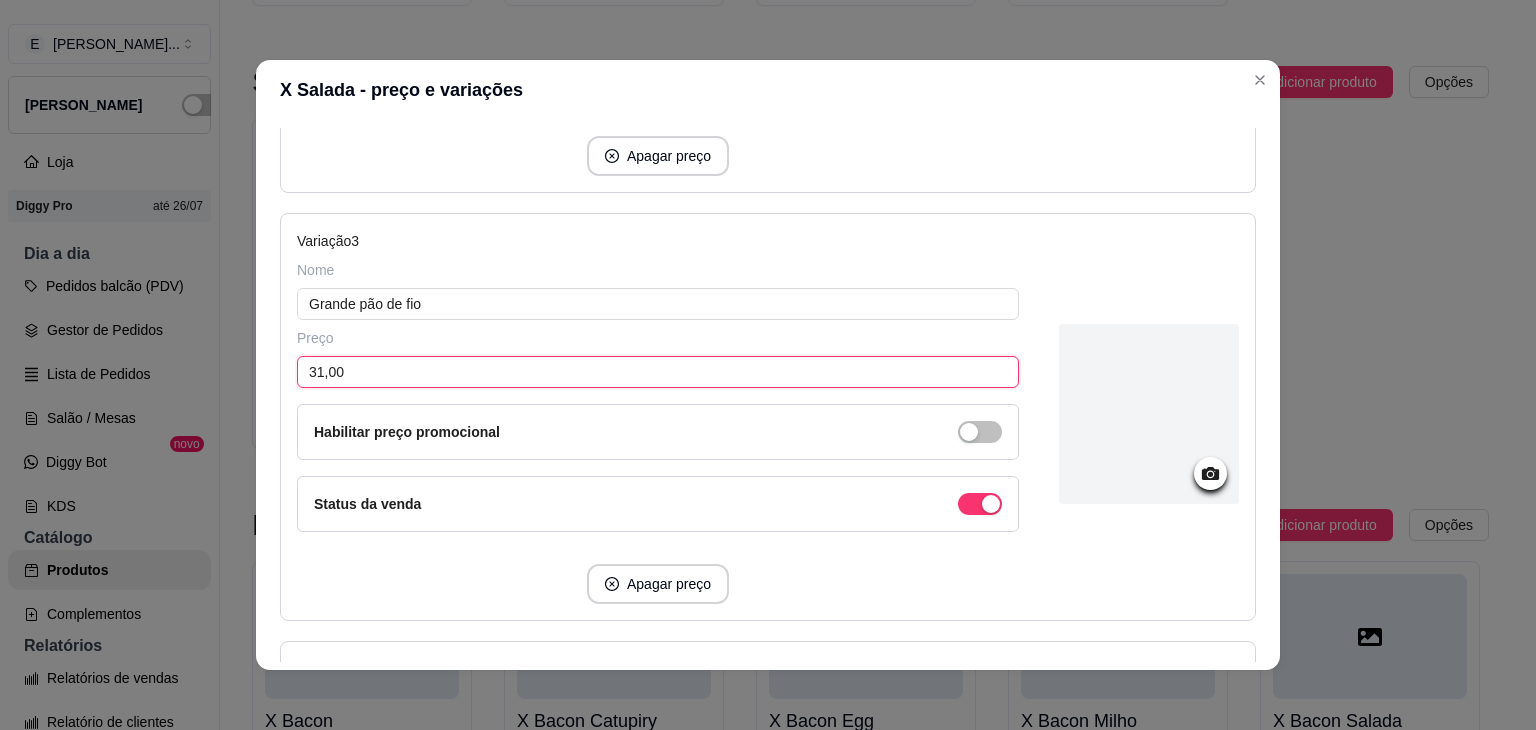 click on "31,00" at bounding box center [658, 372] 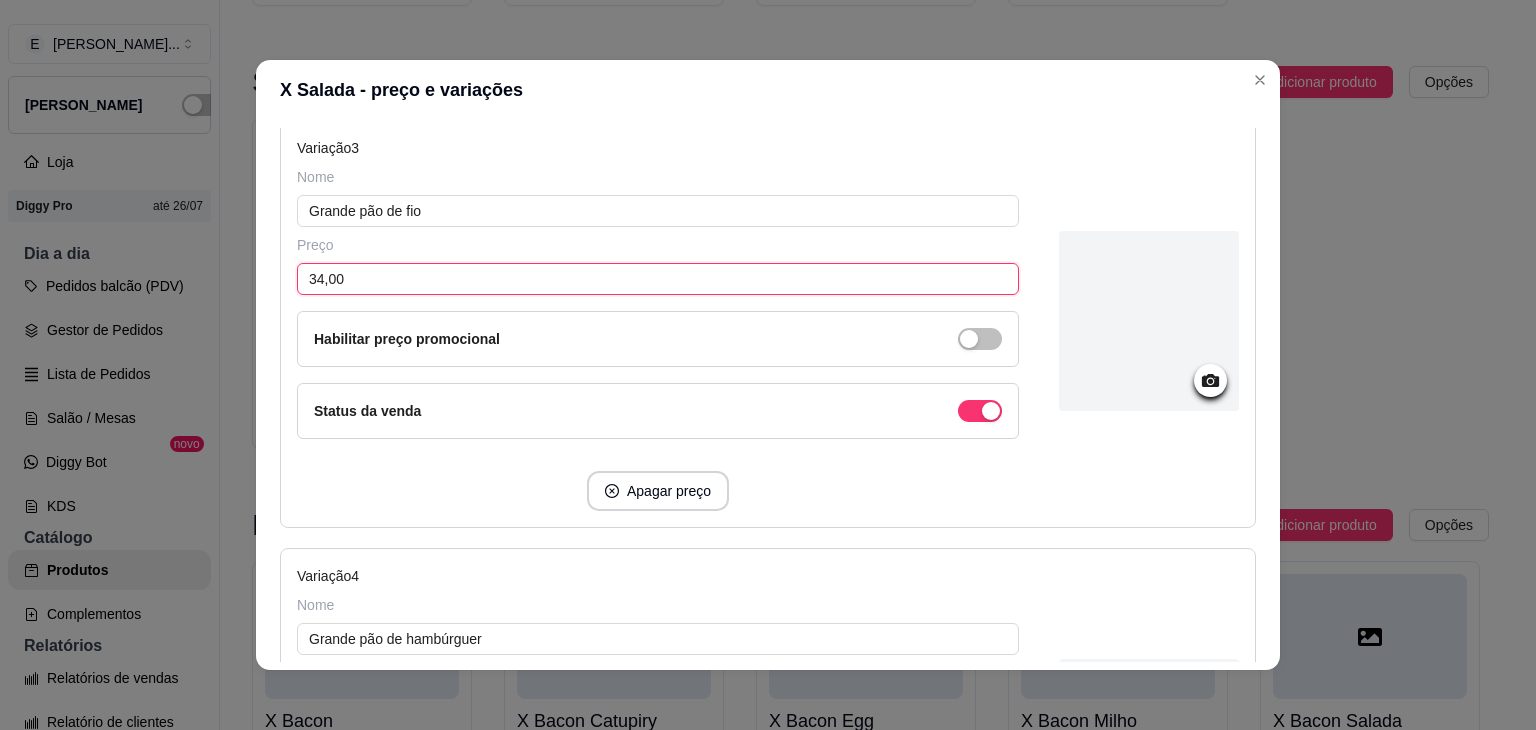 scroll, scrollTop: 1400, scrollLeft: 0, axis: vertical 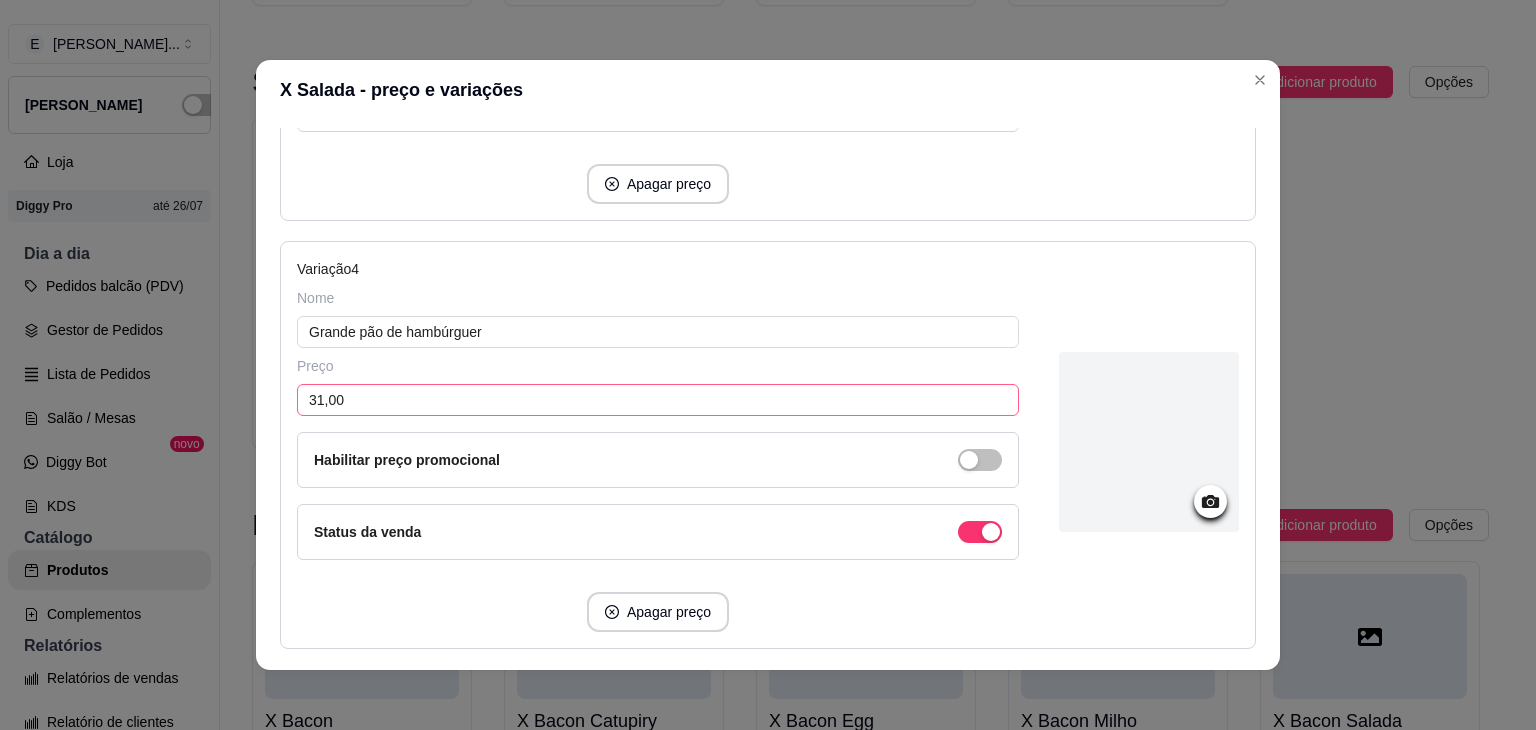 type on "34,00" 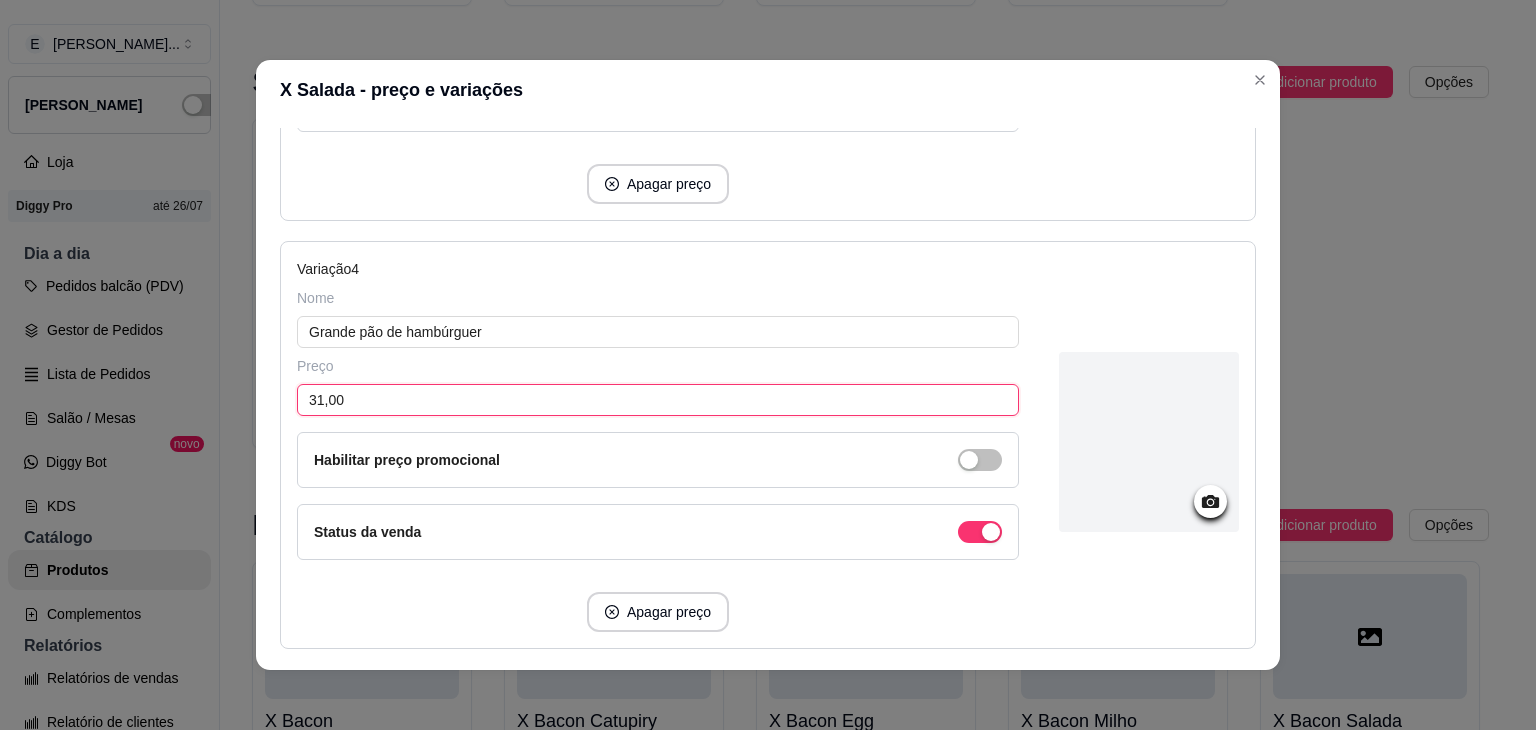click on "31,00" at bounding box center (658, 400) 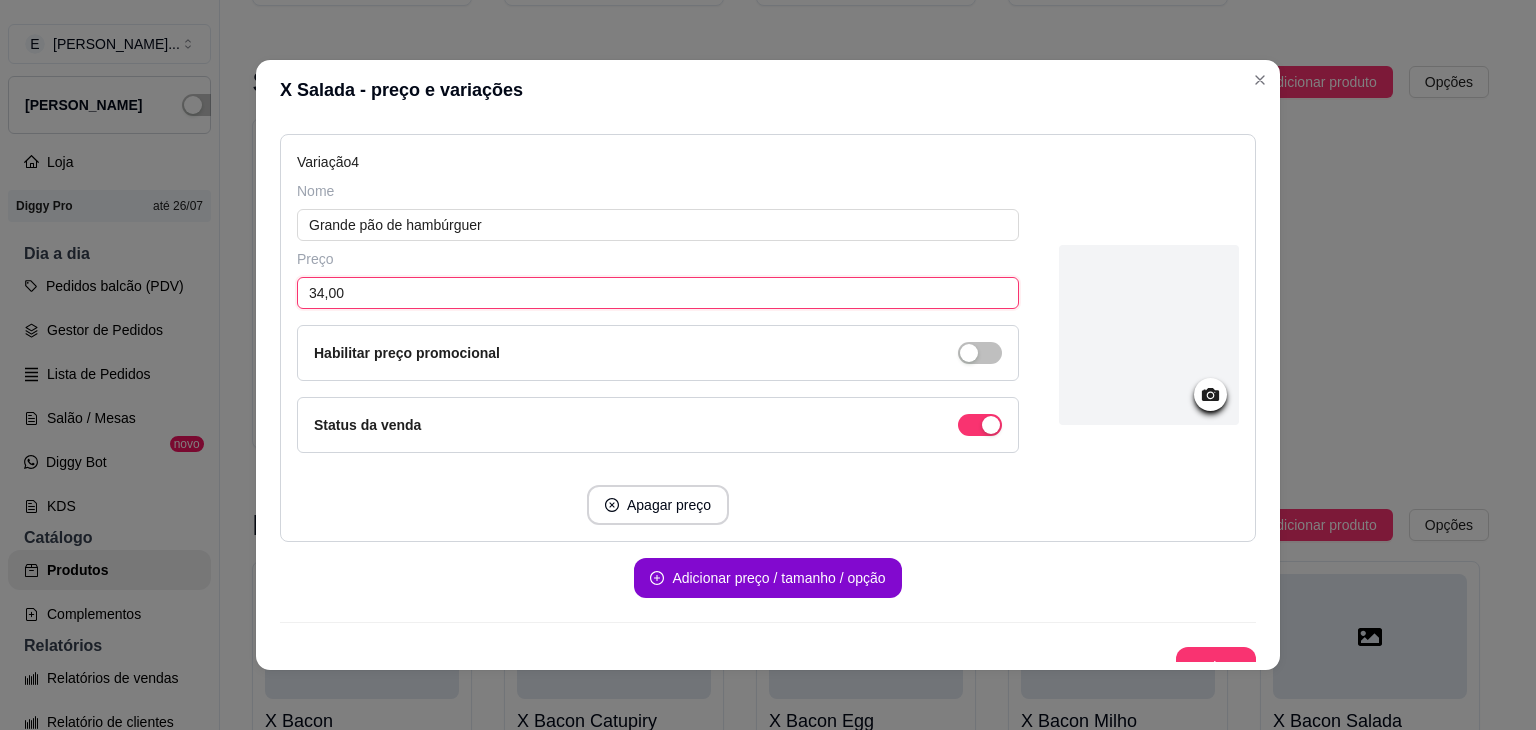 scroll, scrollTop: 1524, scrollLeft: 0, axis: vertical 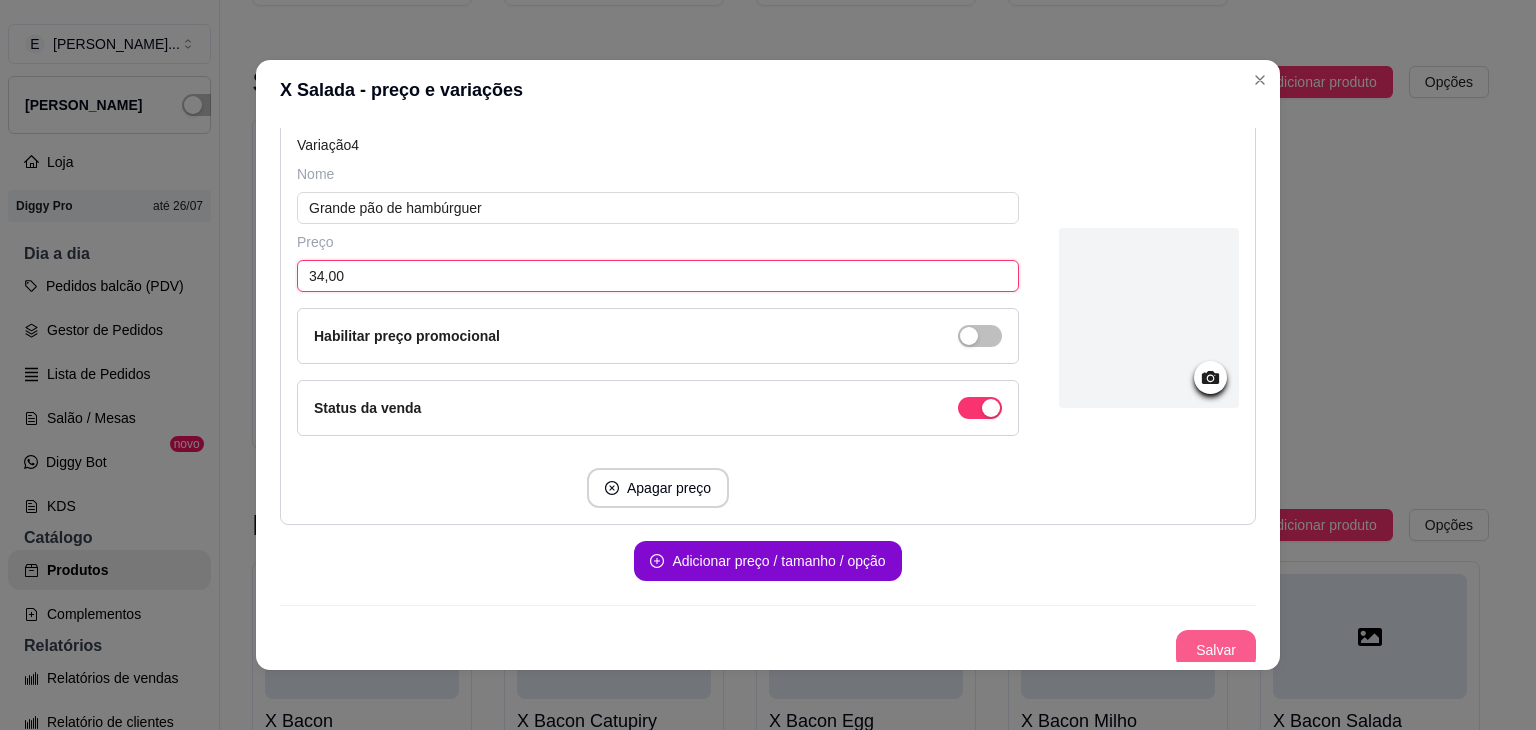type on "34,00" 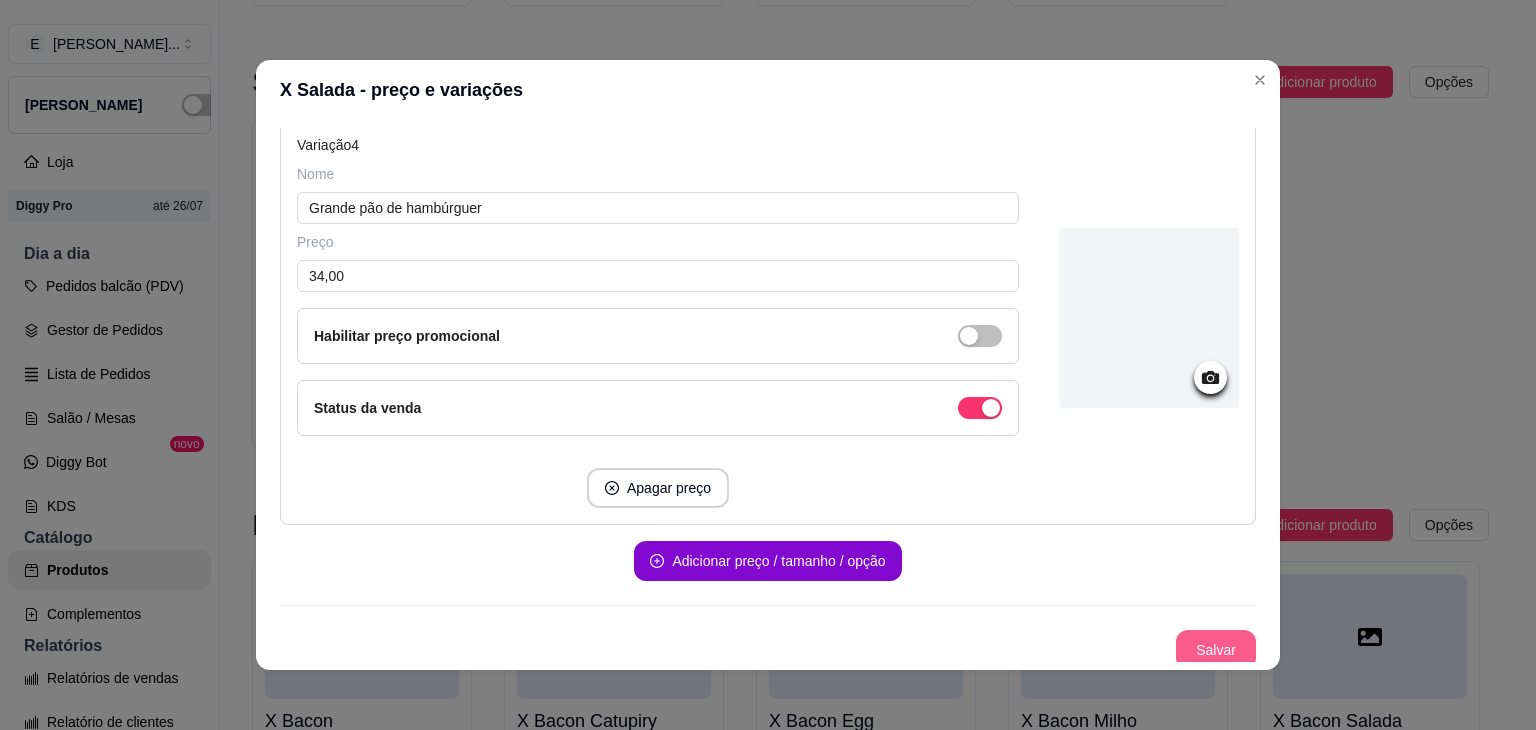 click on "Salvar" at bounding box center (1216, 650) 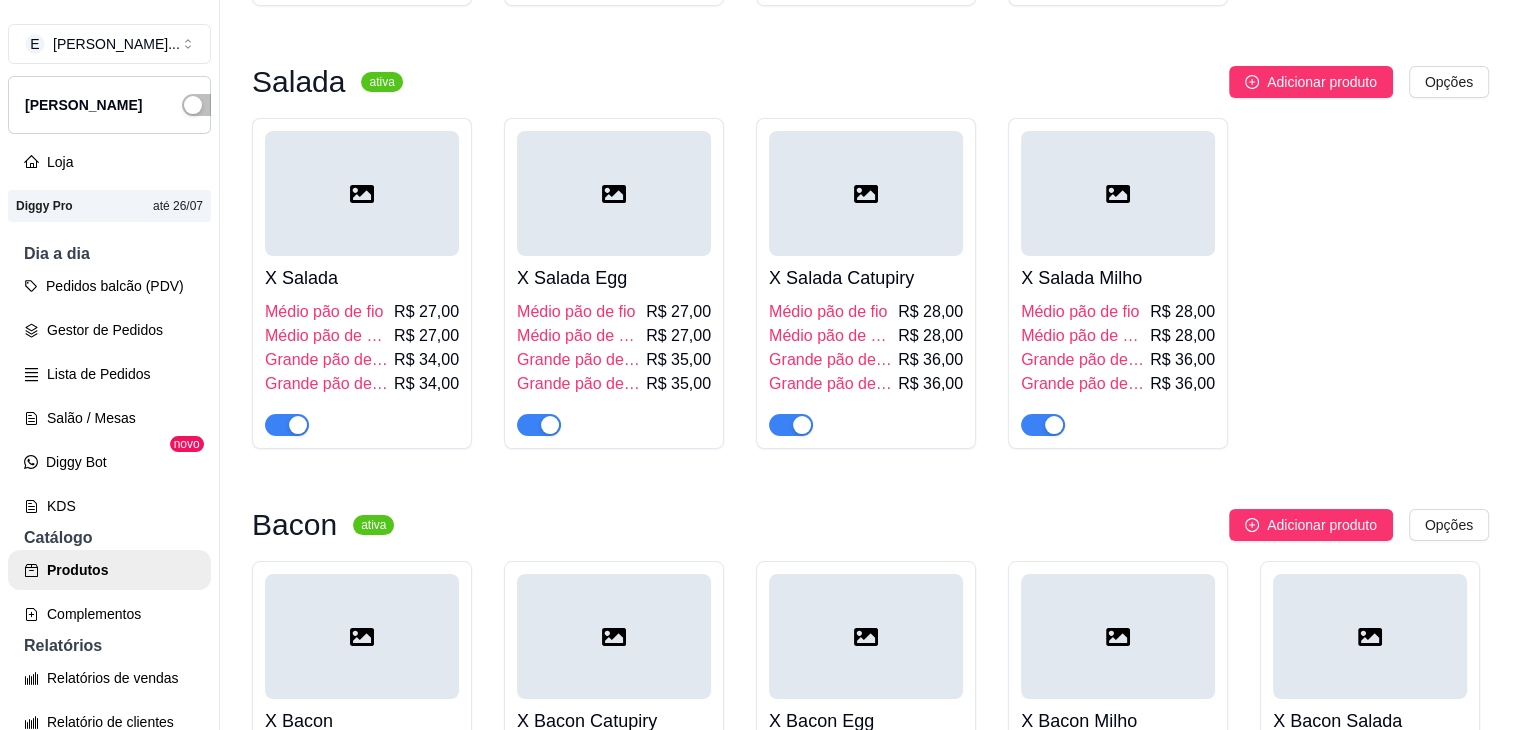 click on "Médio pão de hambúrguer" at bounding box center (579, 336) 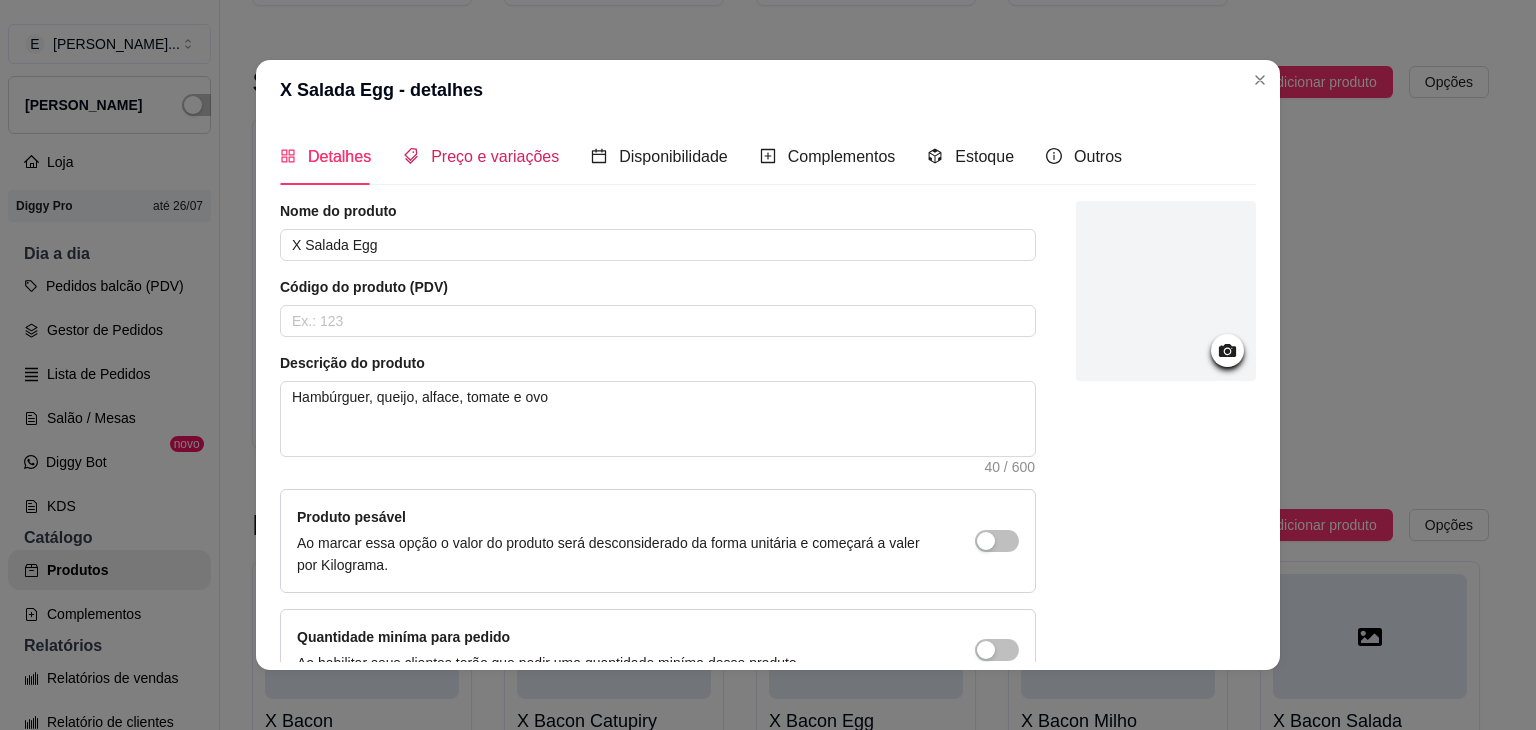 click on "Preço e variações" at bounding box center [495, 156] 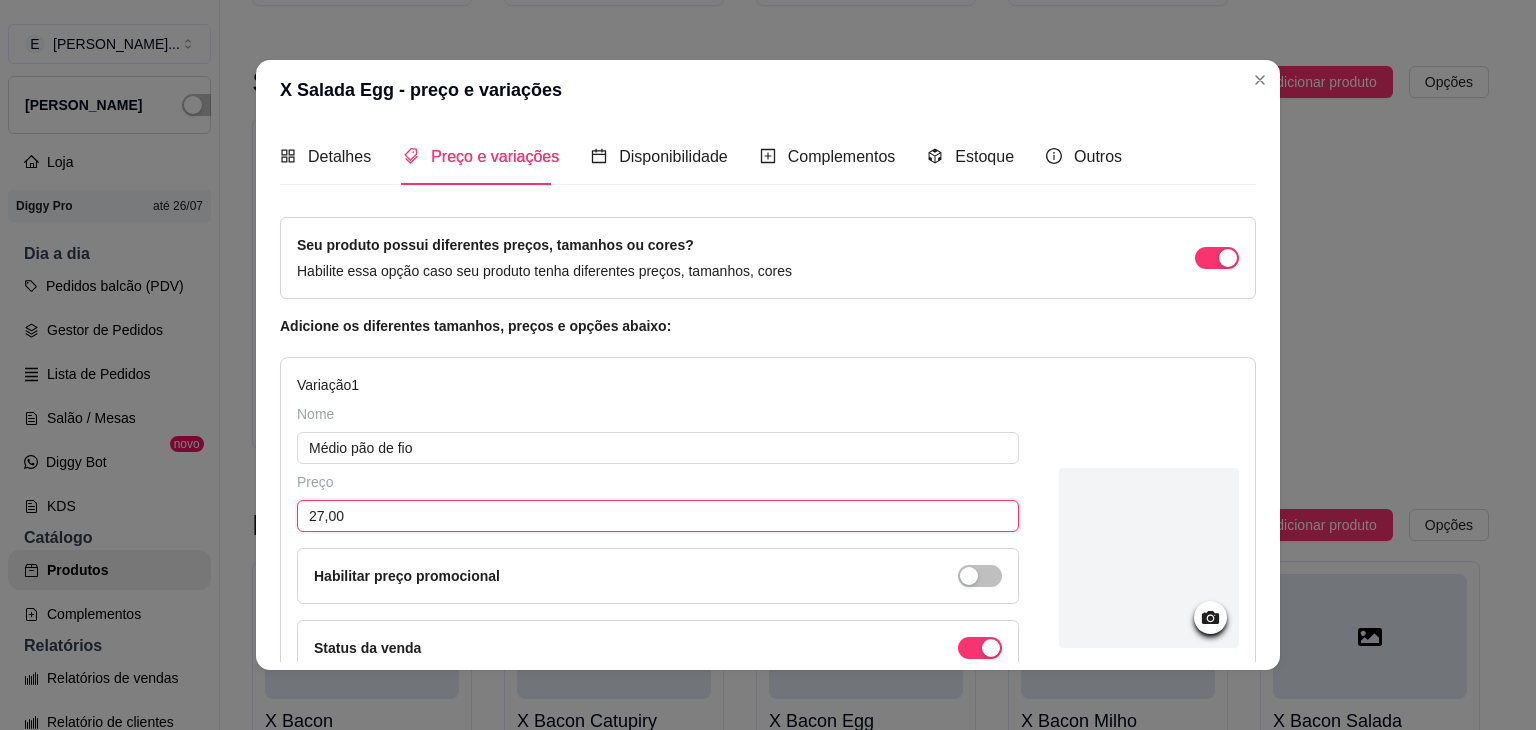 drag, startPoint x: 314, startPoint y: 509, endPoint x: 264, endPoint y: 505, distance: 50.159744 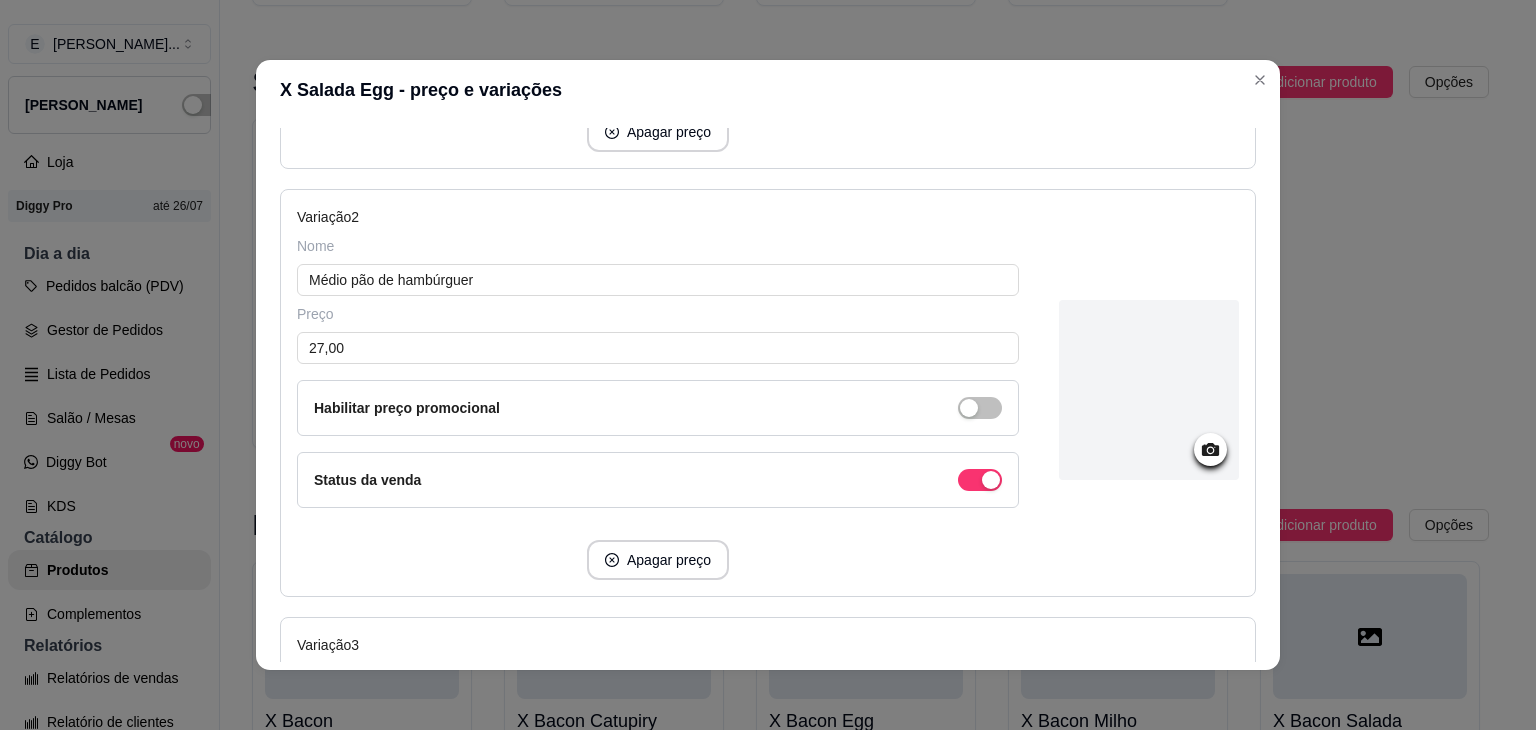 scroll, scrollTop: 600, scrollLeft: 0, axis: vertical 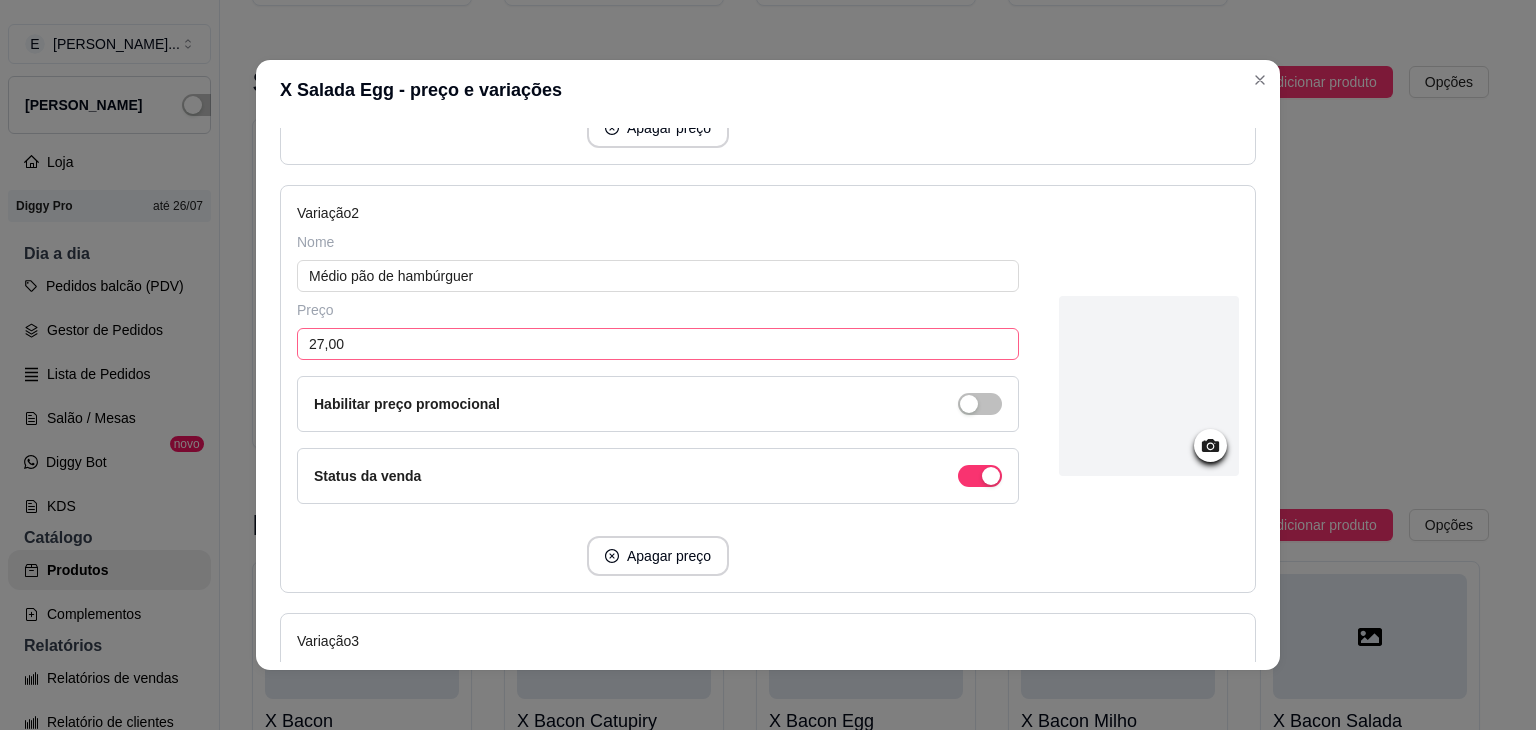 type on "30,00" 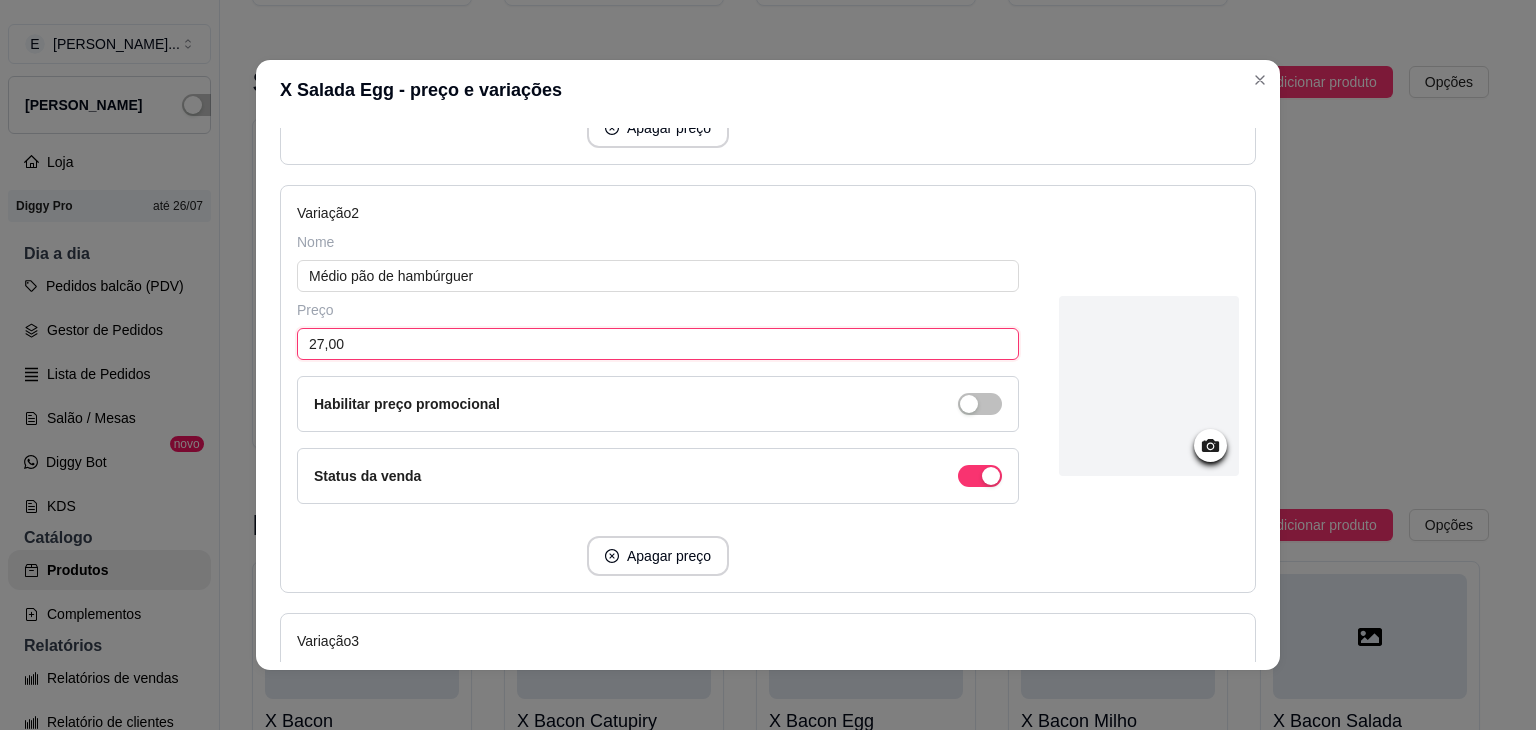 drag, startPoint x: 313, startPoint y: 333, endPoint x: 276, endPoint y: 329, distance: 37.215588 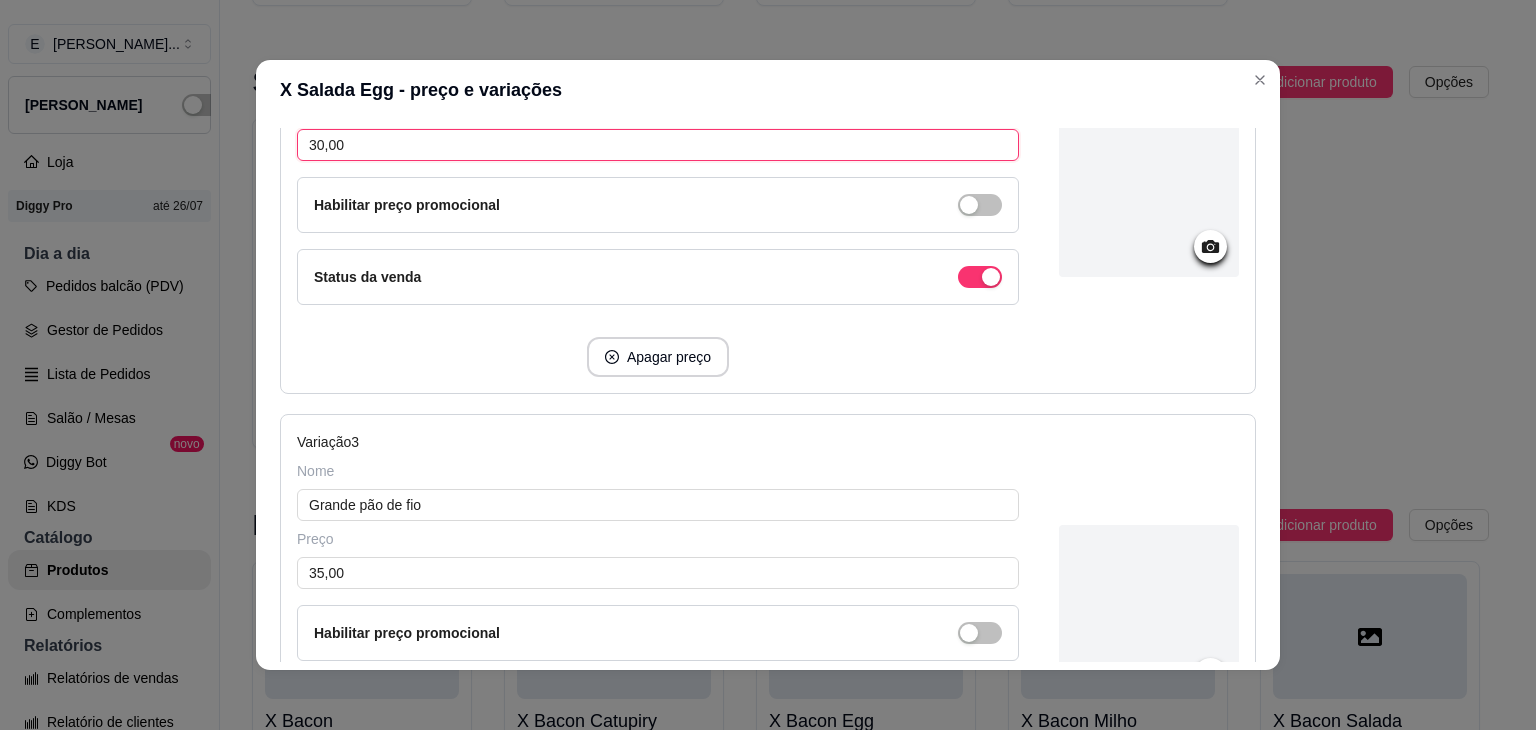scroll, scrollTop: 1000, scrollLeft: 0, axis: vertical 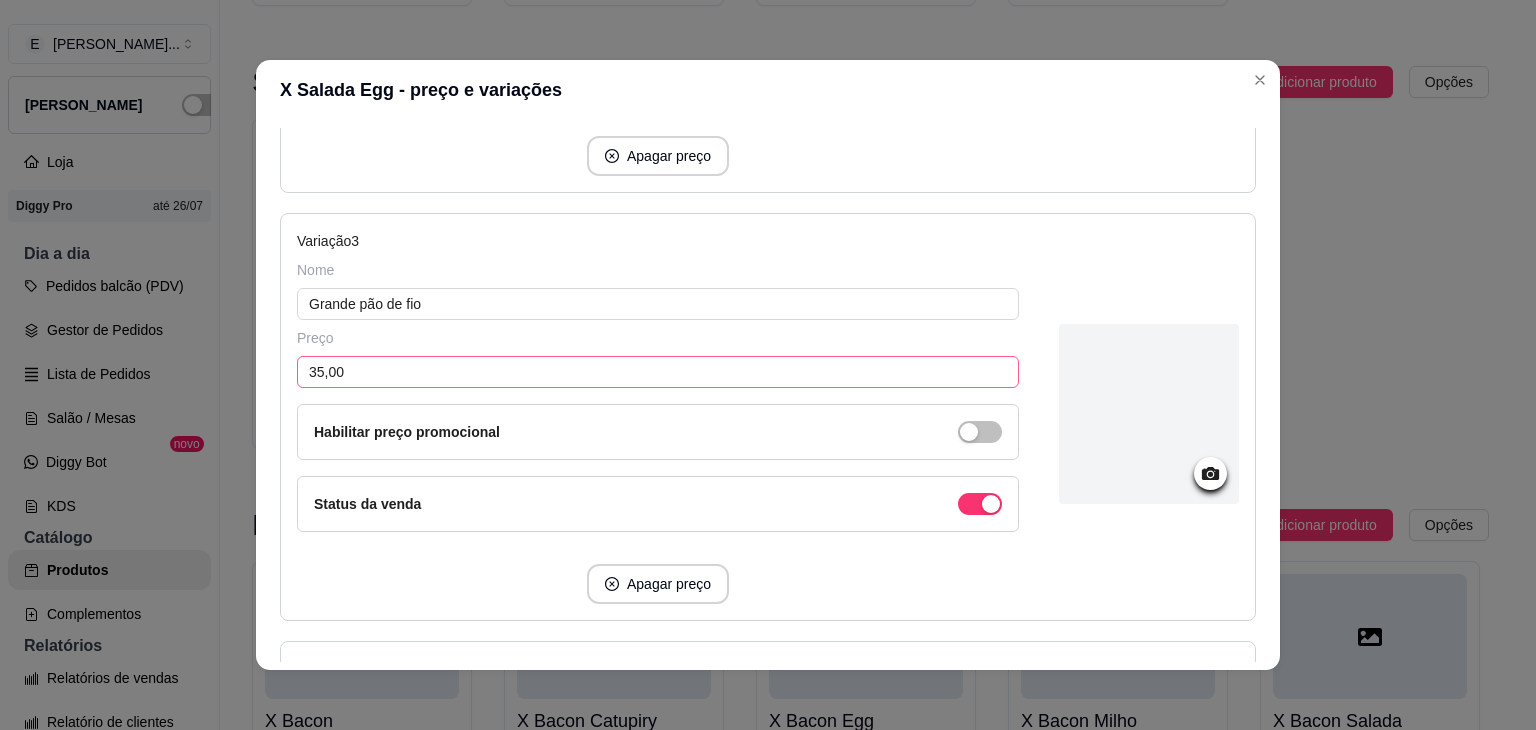 type on "30,00" 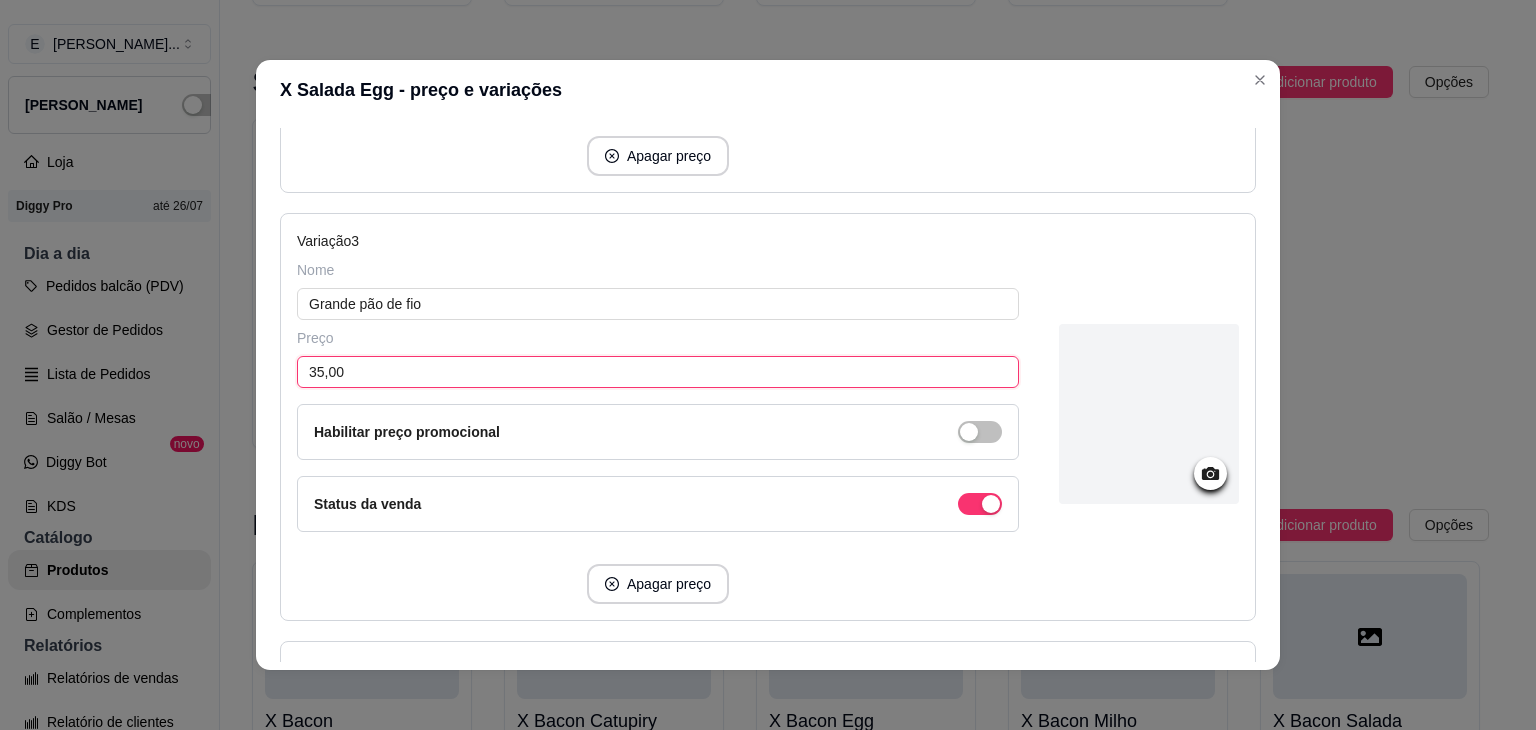 click on "35,00" at bounding box center [658, 372] 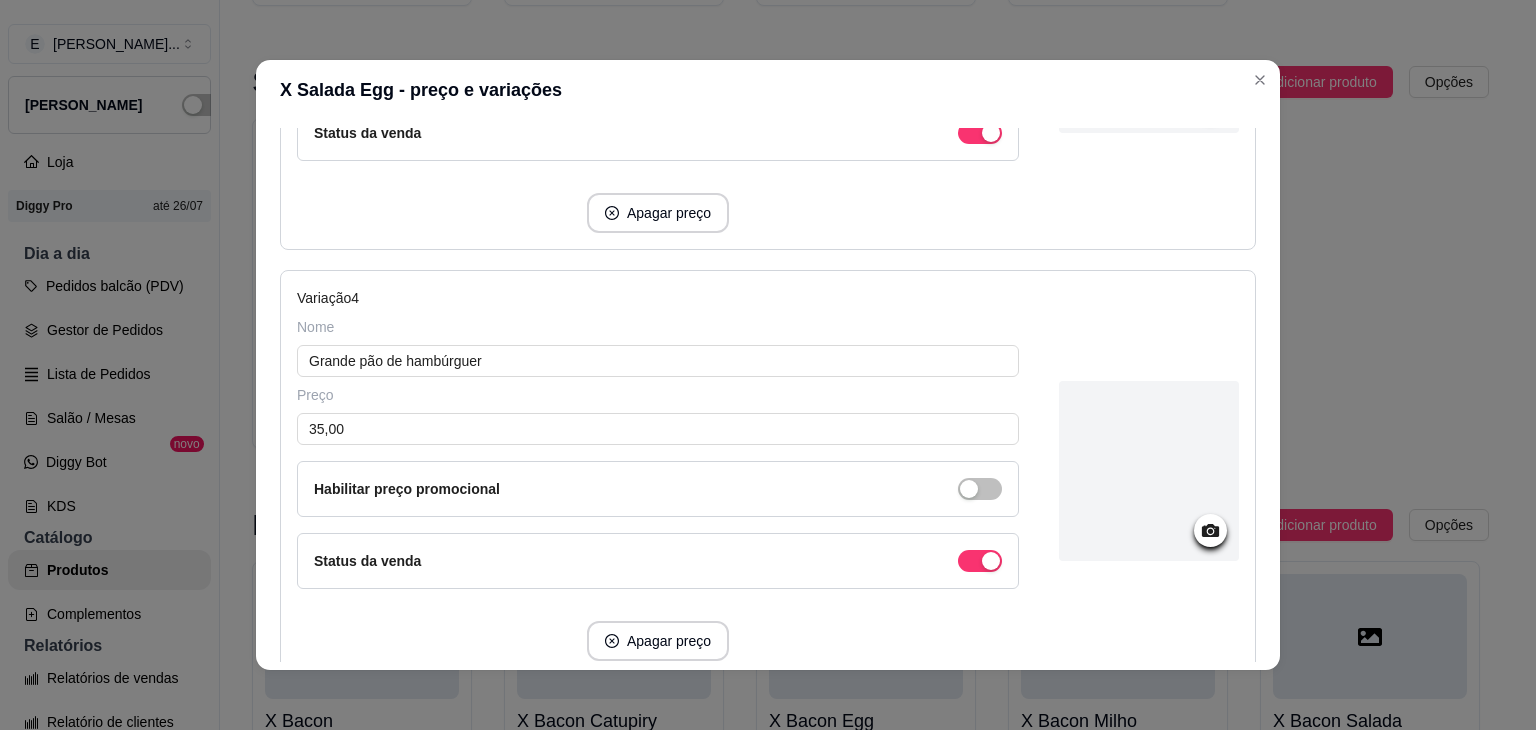 scroll, scrollTop: 1524, scrollLeft: 0, axis: vertical 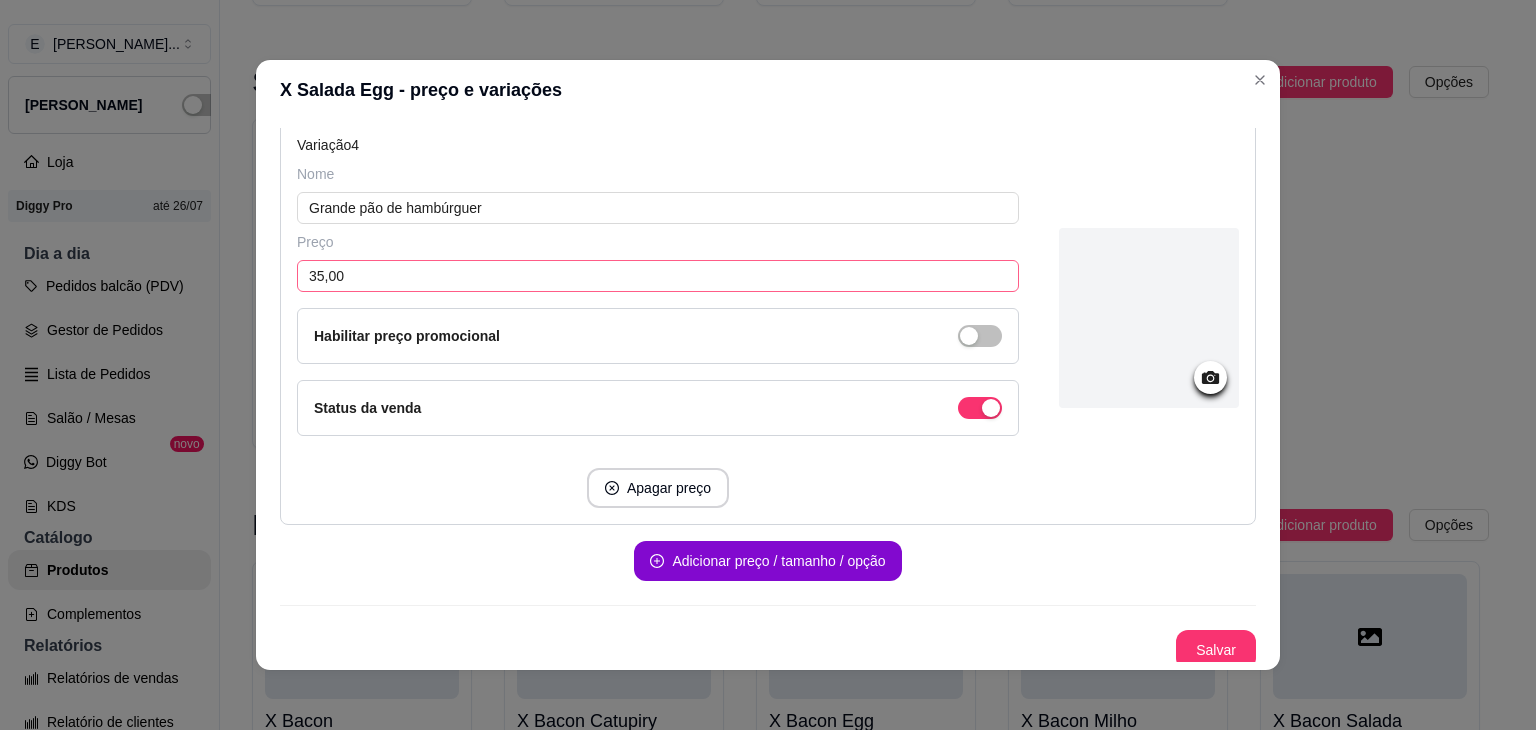type on "38,00" 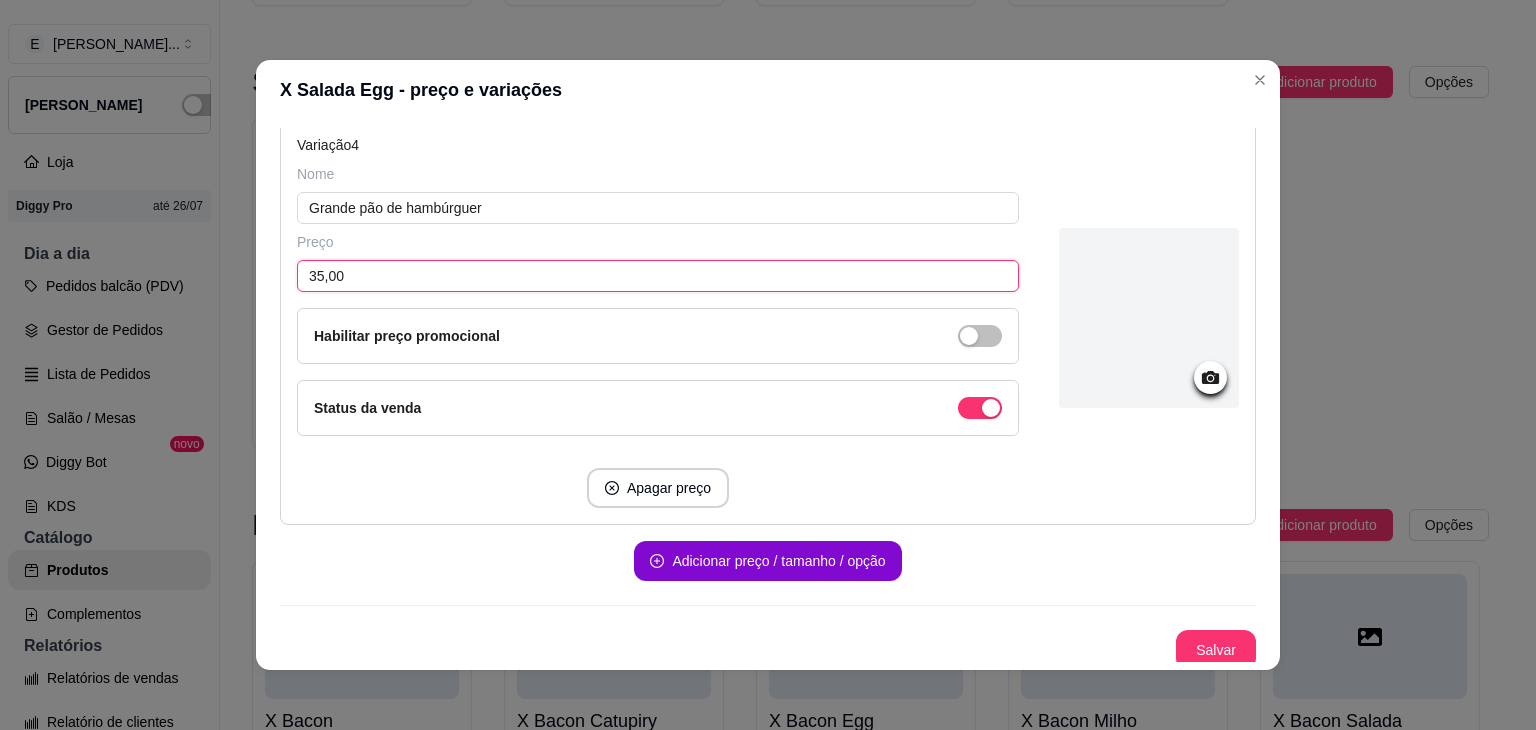 click on "35,00" at bounding box center (658, 276) 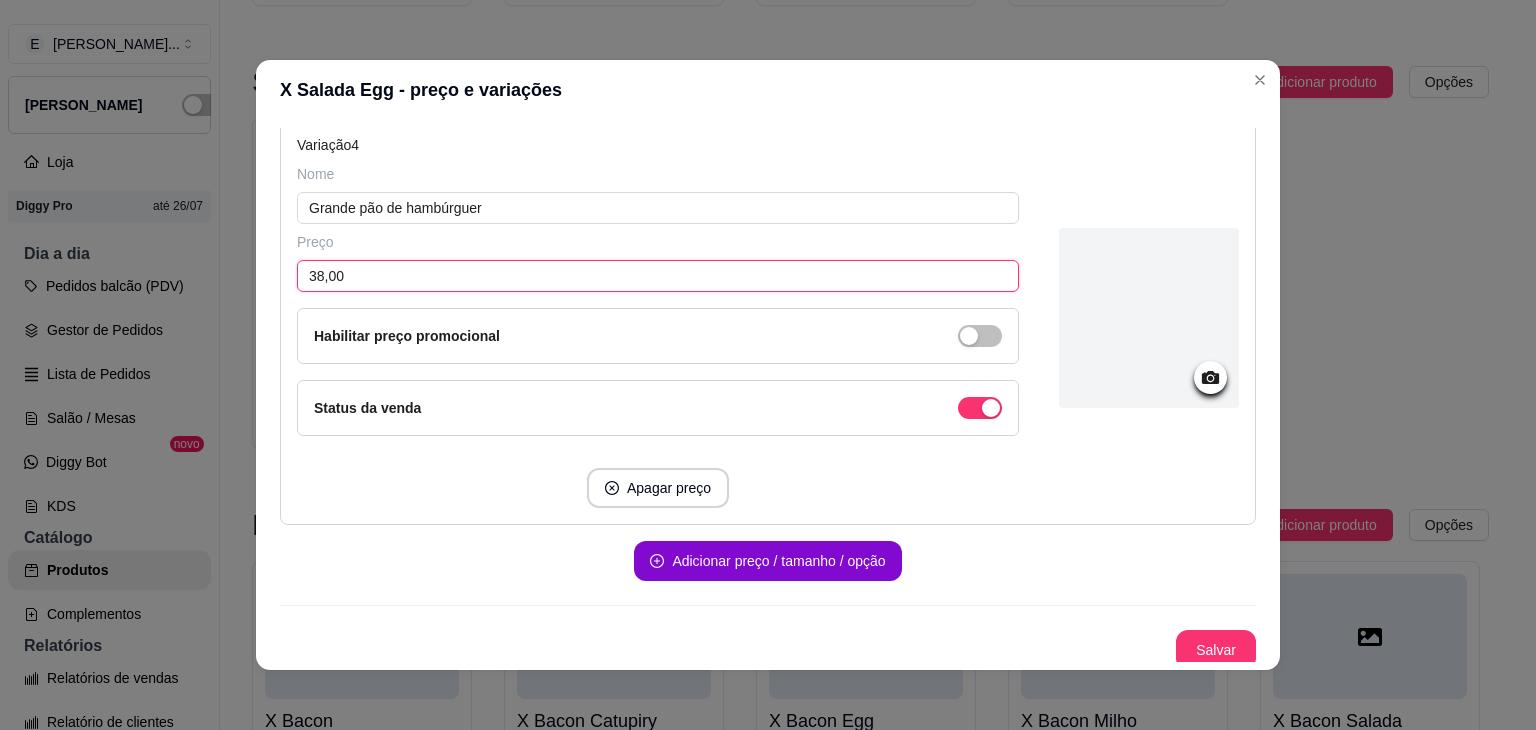 scroll, scrollTop: 4, scrollLeft: 0, axis: vertical 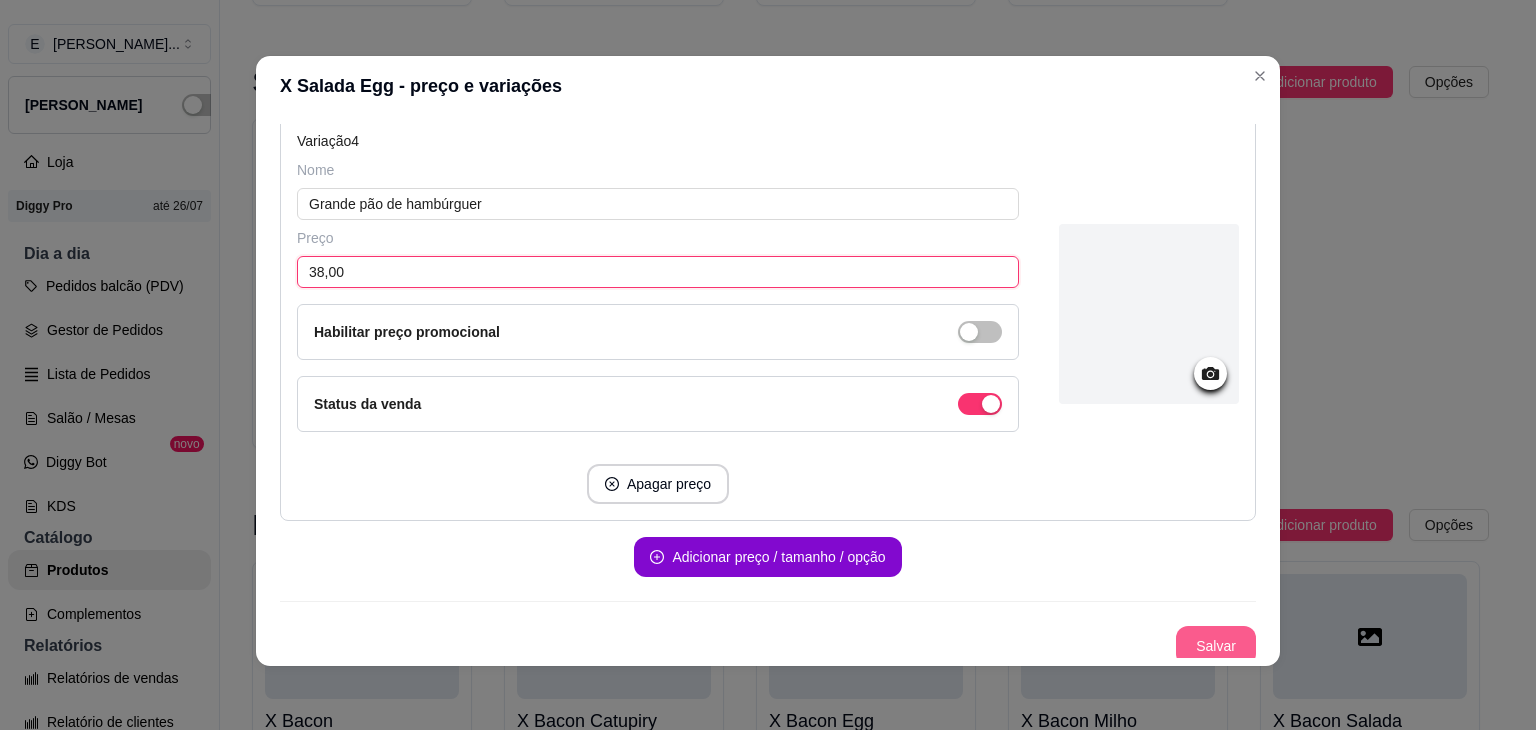 type on "38,00" 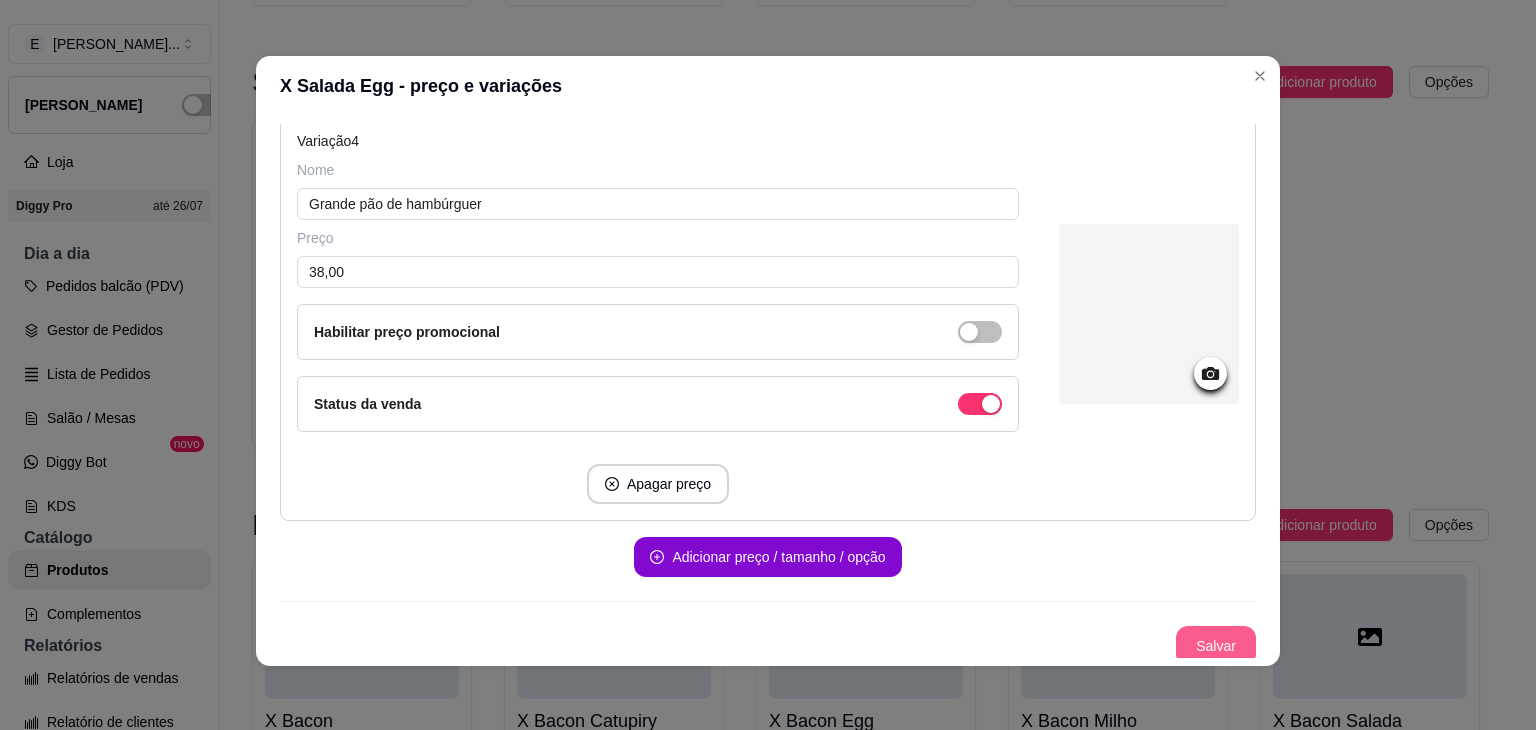 click on "Salvar" at bounding box center [1216, 646] 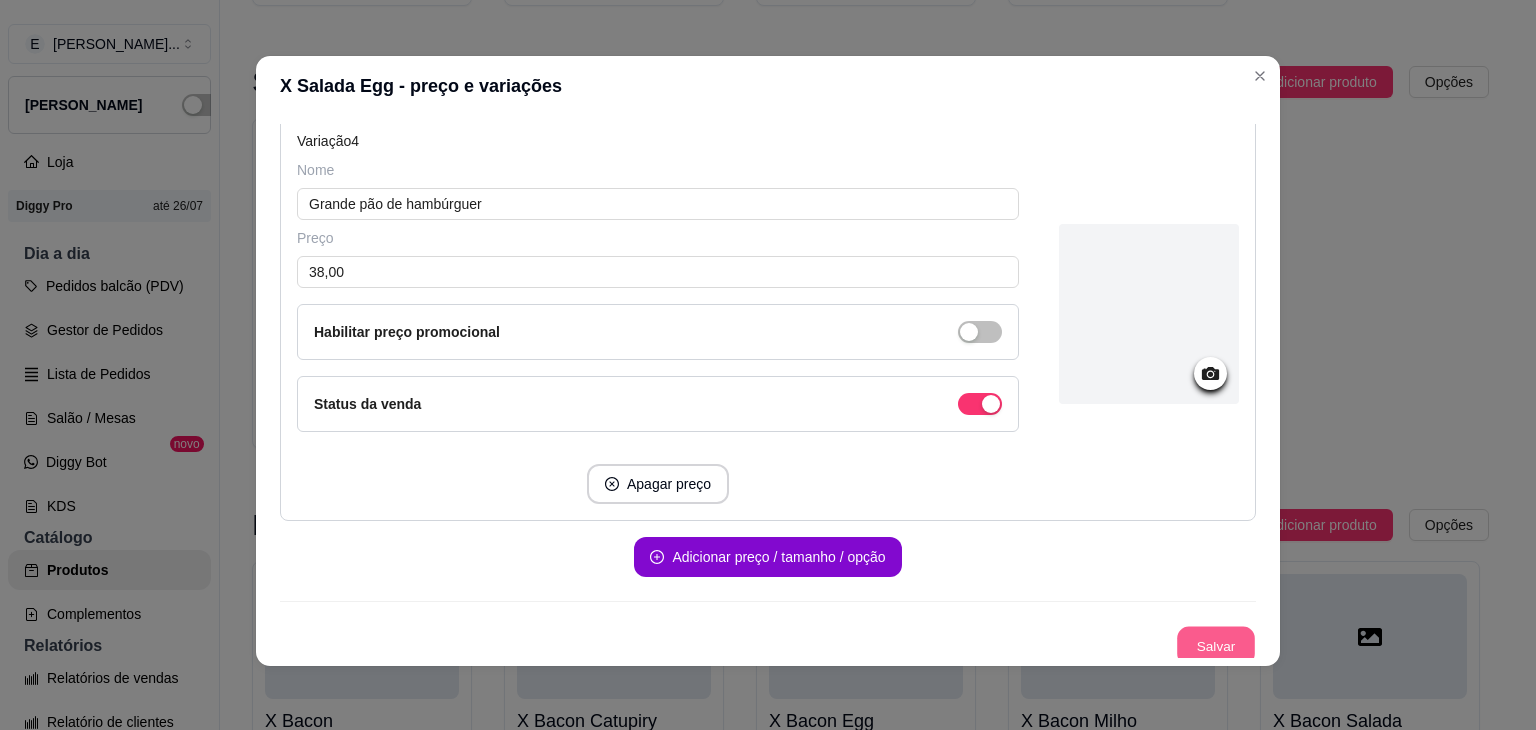 click on "Salvar" at bounding box center [1216, 646] 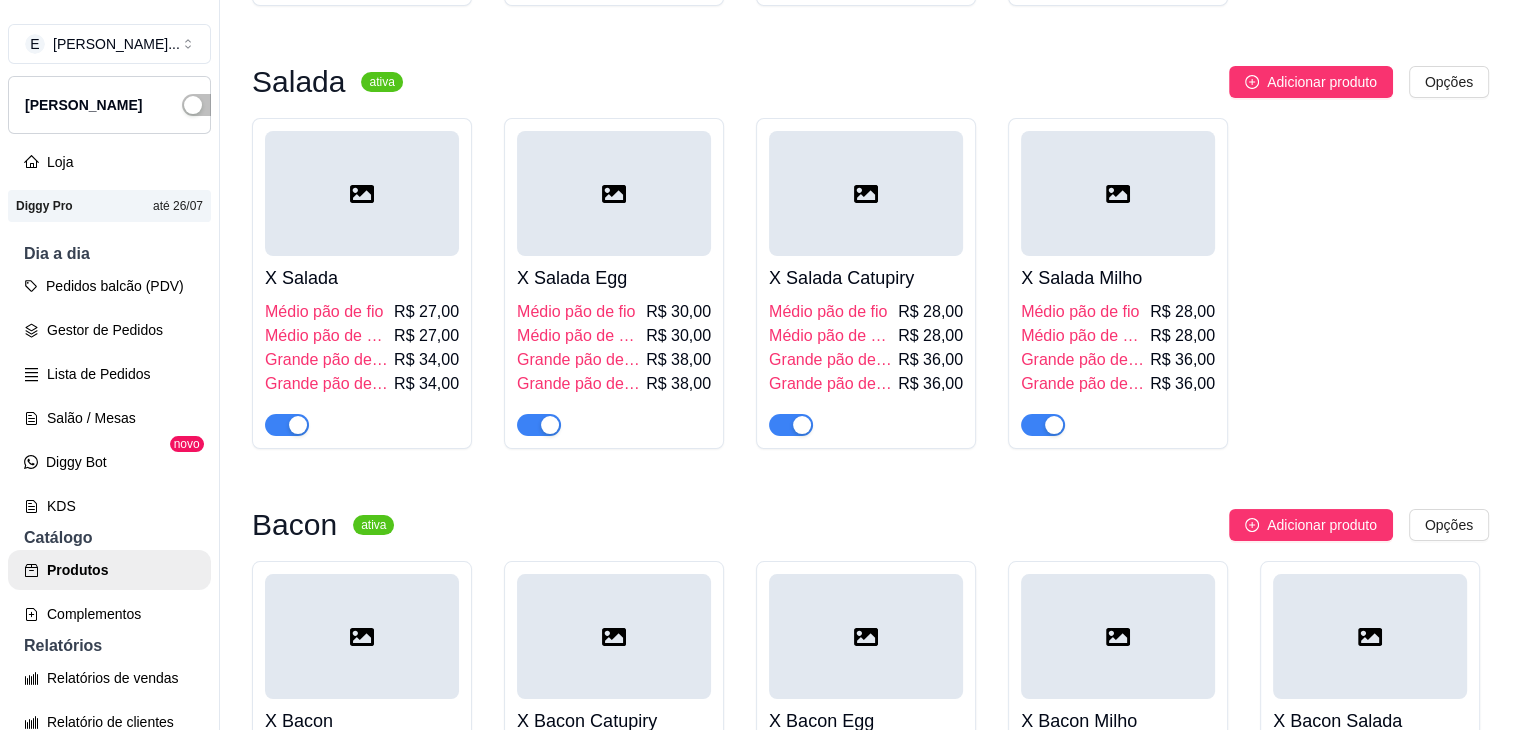 click on "Médio pão de hambúrguer" at bounding box center [831, 336] 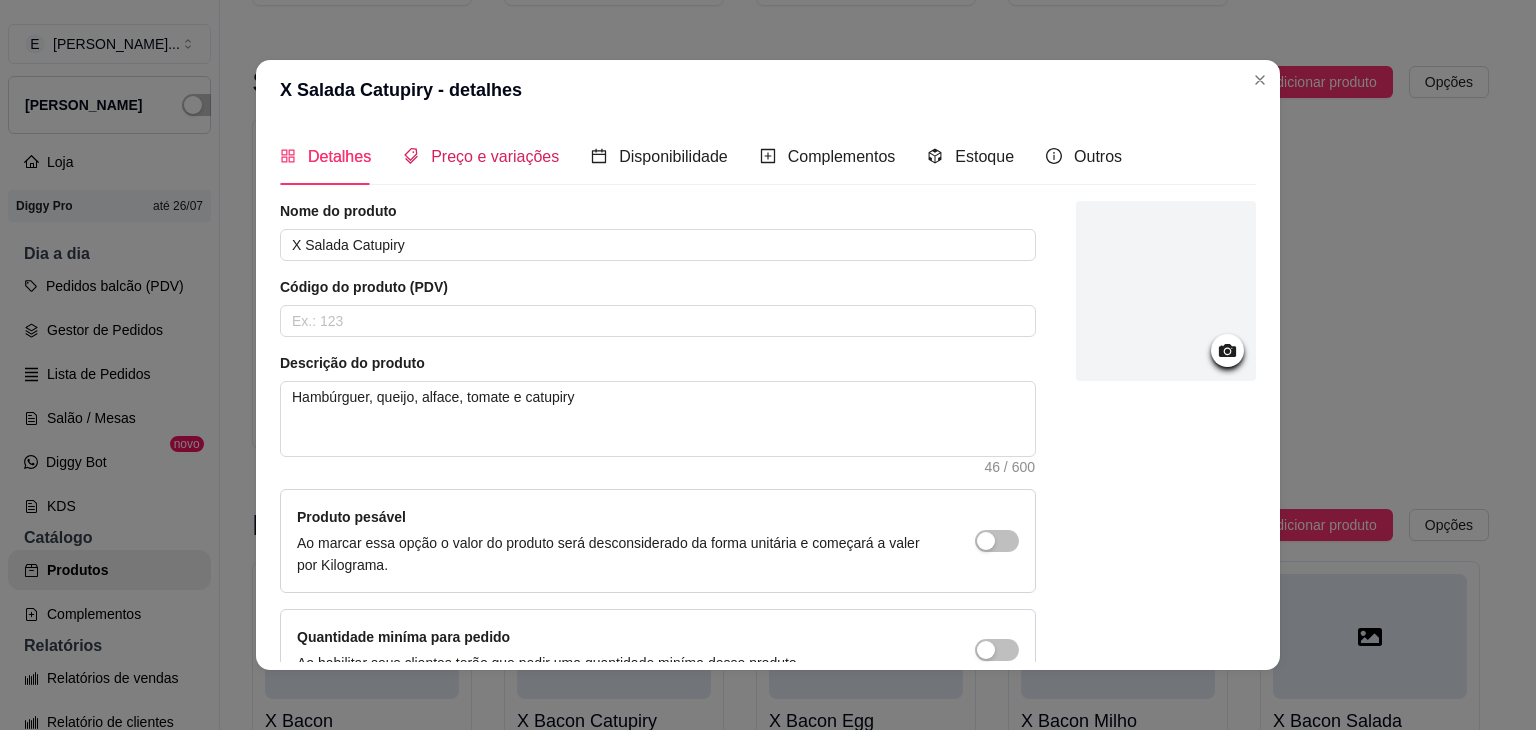 click on "Preço e variações" at bounding box center [495, 156] 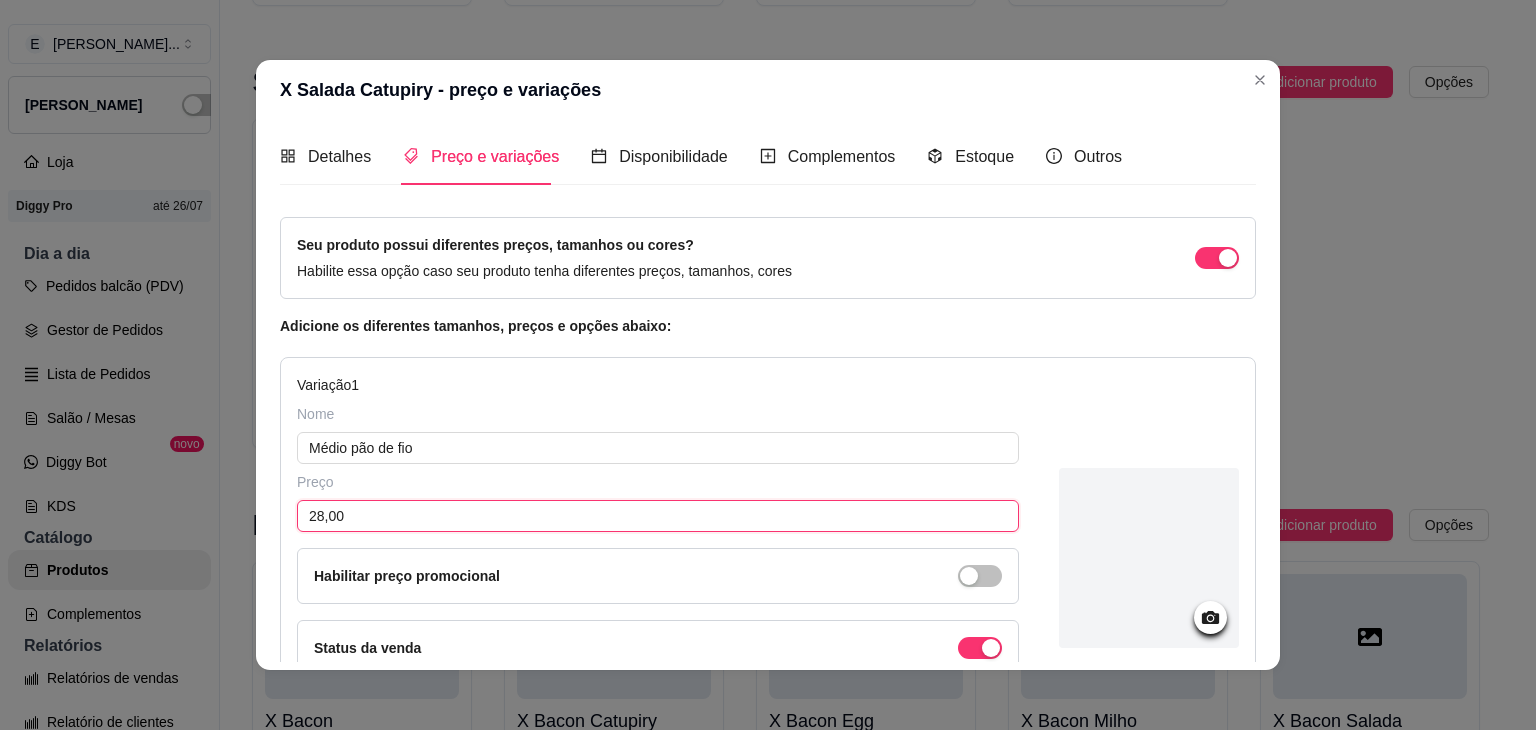 drag, startPoint x: 311, startPoint y: 512, endPoint x: 285, endPoint y: 507, distance: 26.476404 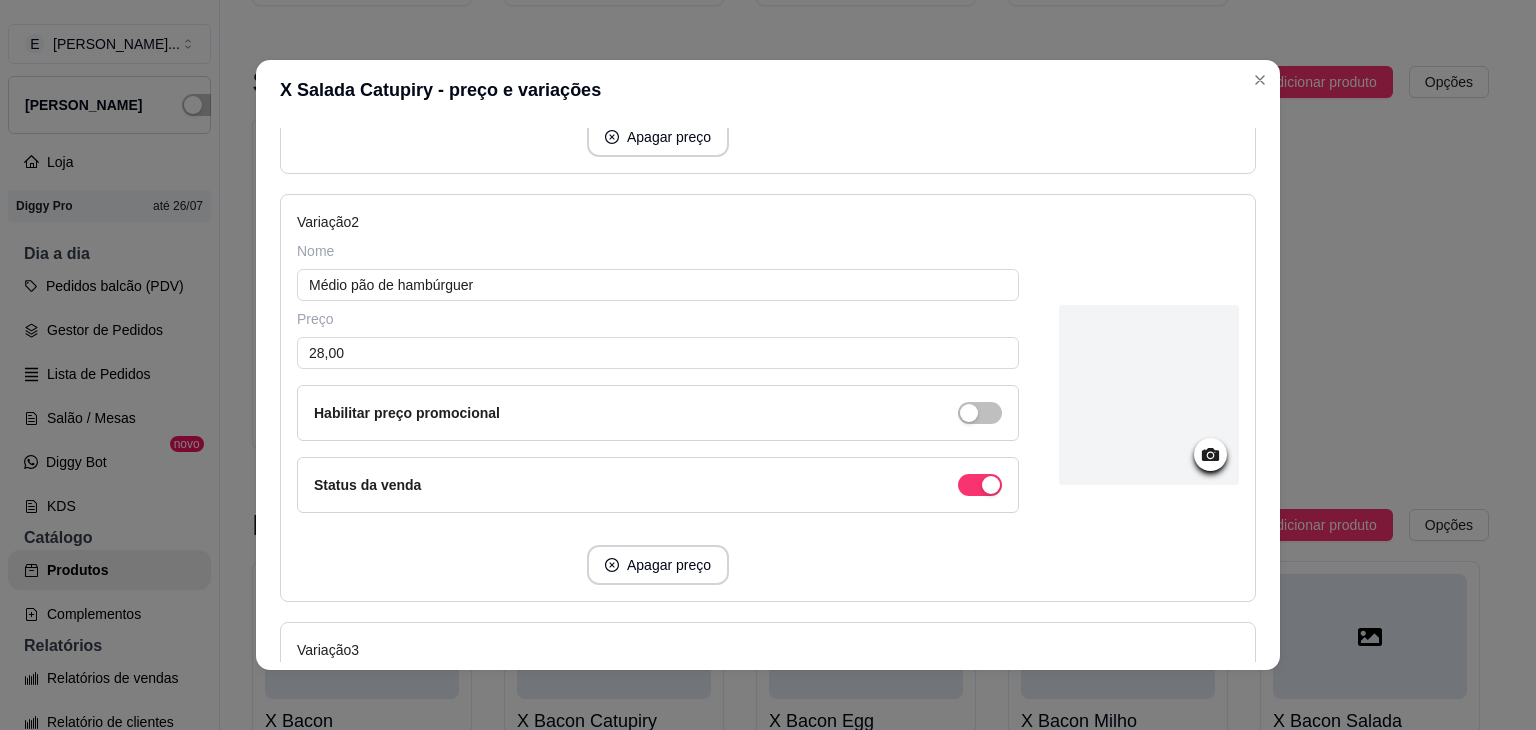 scroll, scrollTop: 600, scrollLeft: 0, axis: vertical 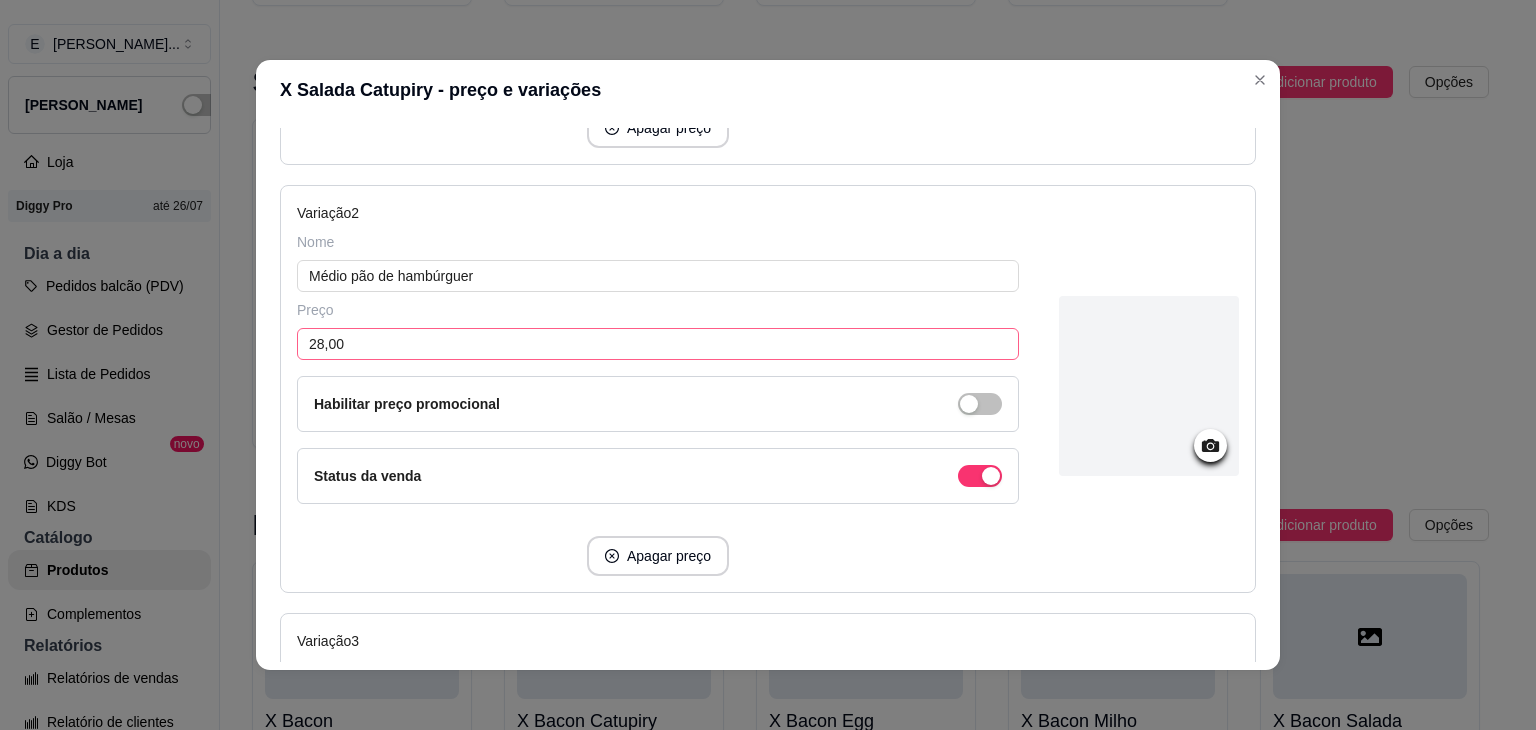 type on "31,00" 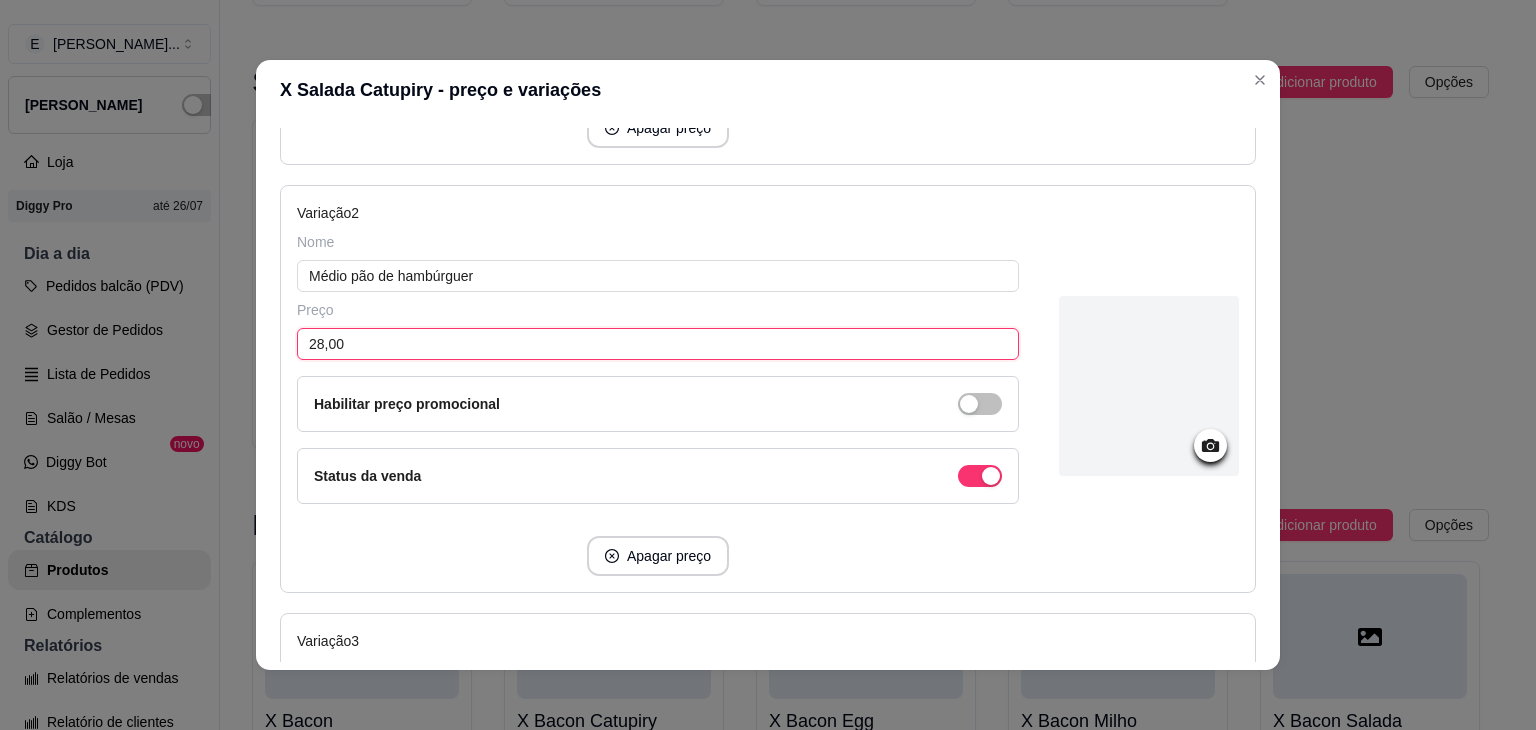 drag, startPoint x: 313, startPoint y: 338, endPoint x: 254, endPoint y: 330, distance: 59.5399 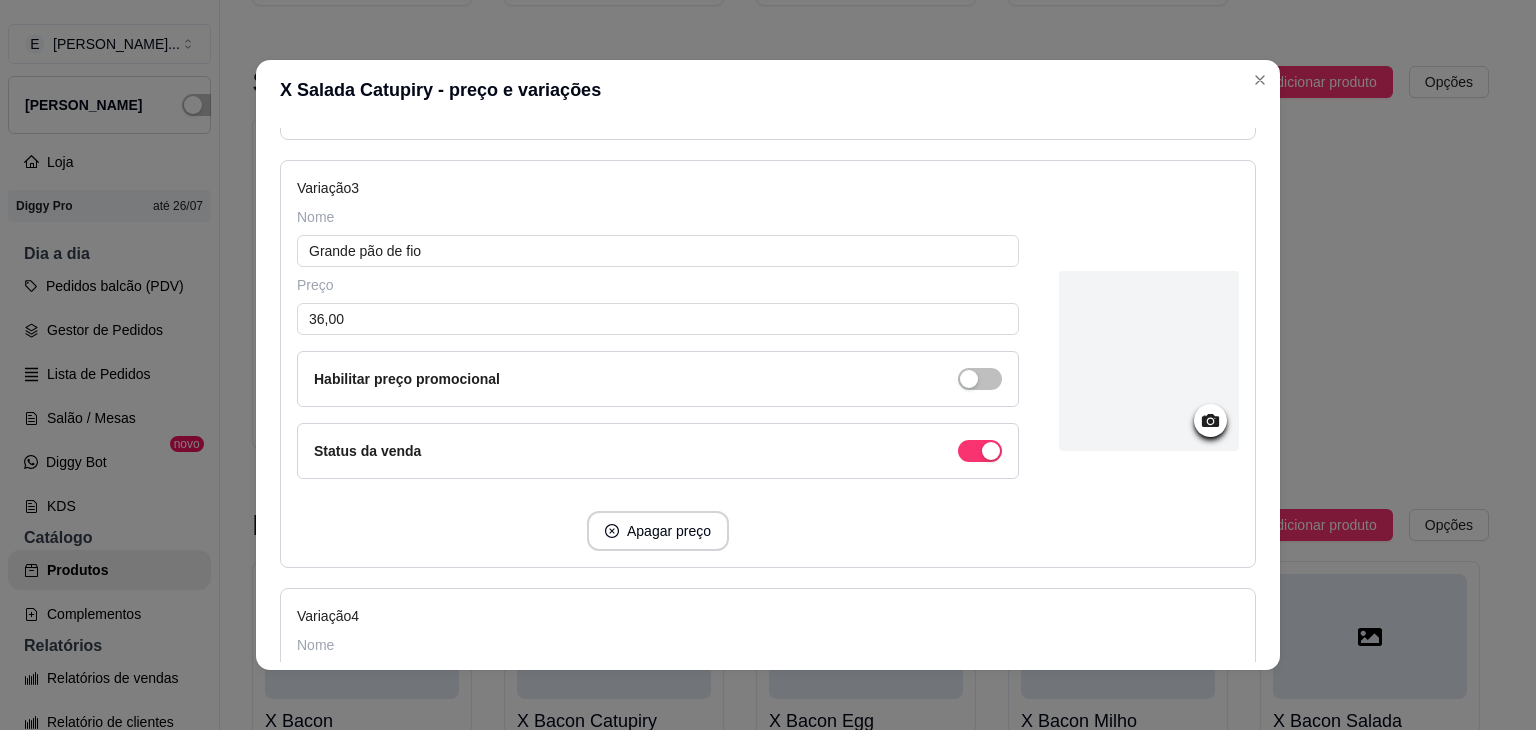 scroll, scrollTop: 1100, scrollLeft: 0, axis: vertical 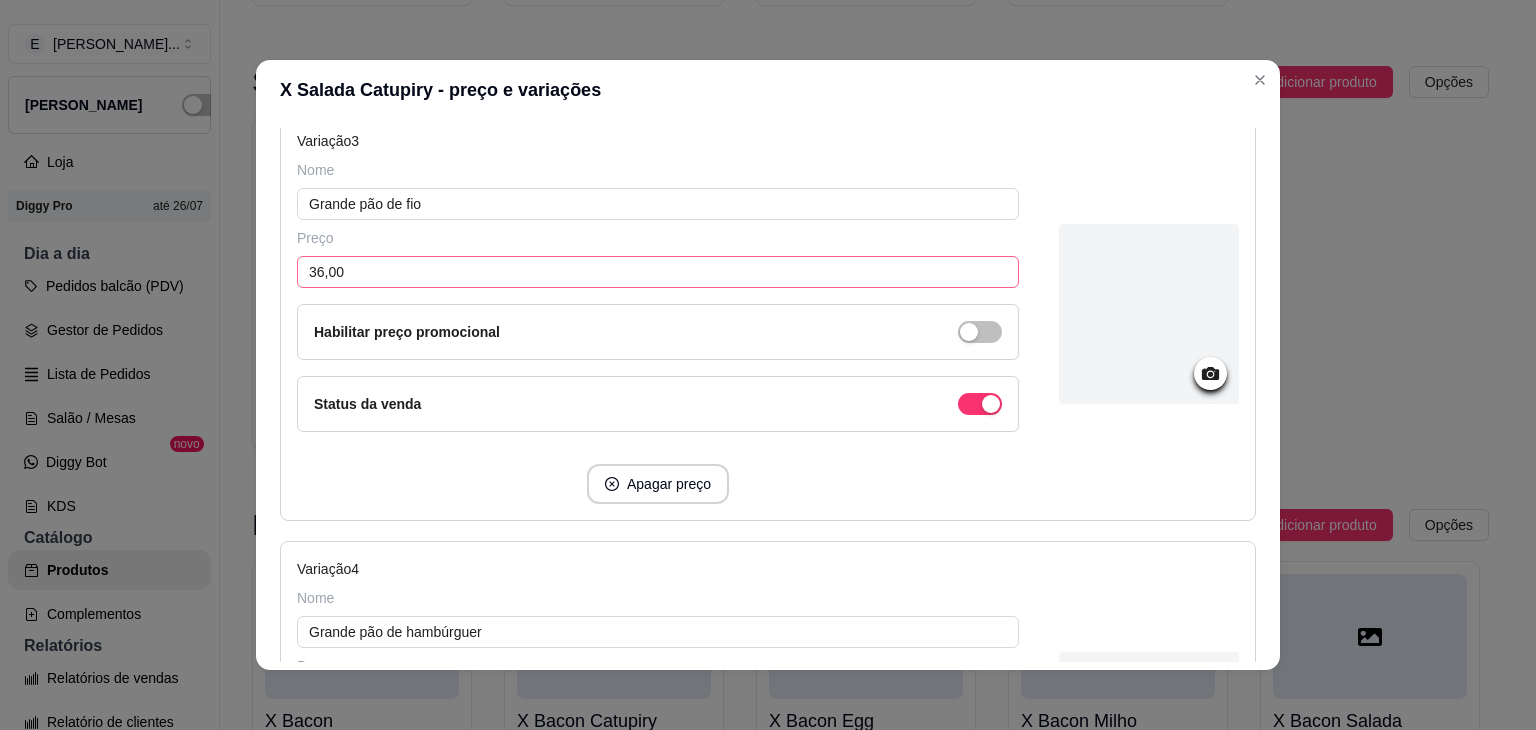 type on "31,00" 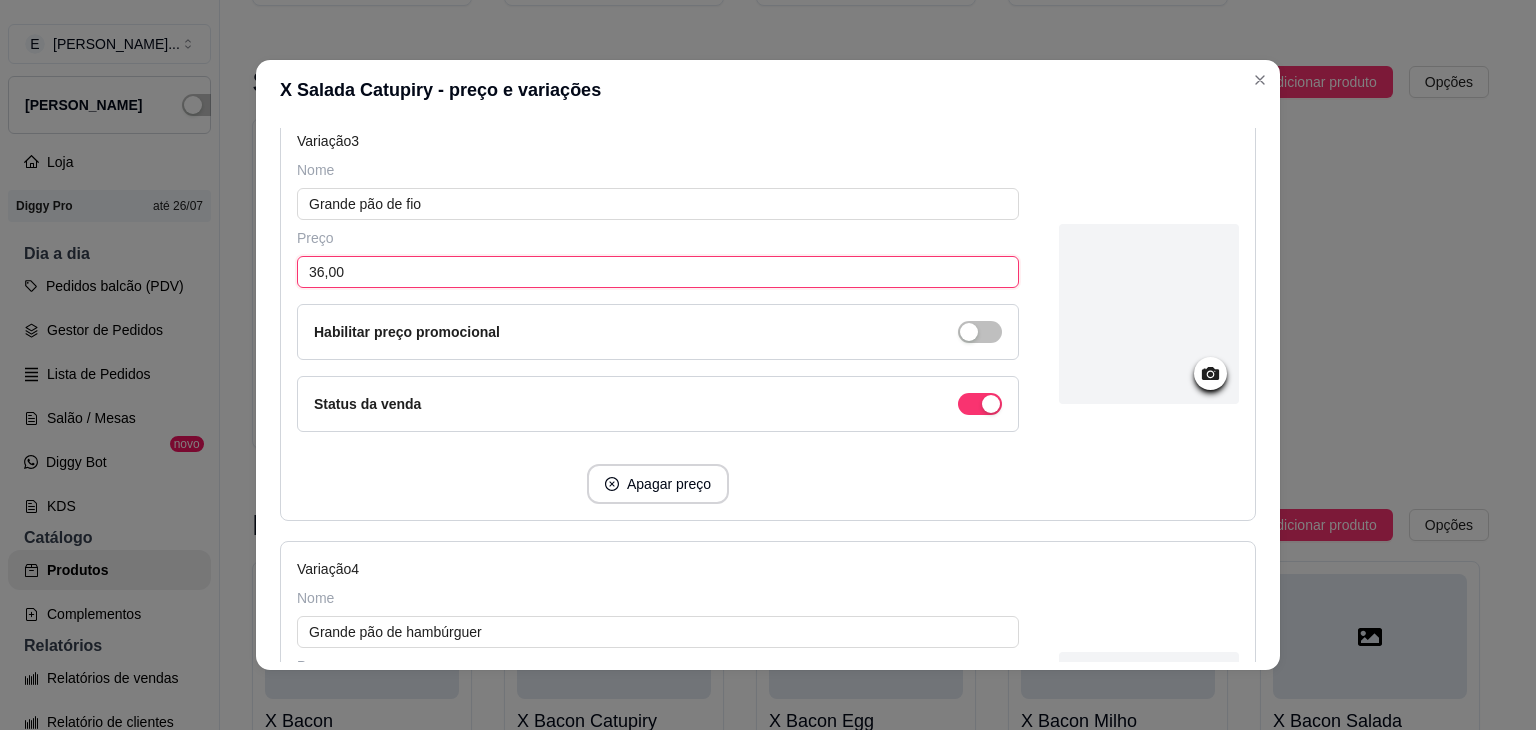 drag, startPoint x: 315, startPoint y: 265, endPoint x: 271, endPoint y: 249, distance: 46.818798 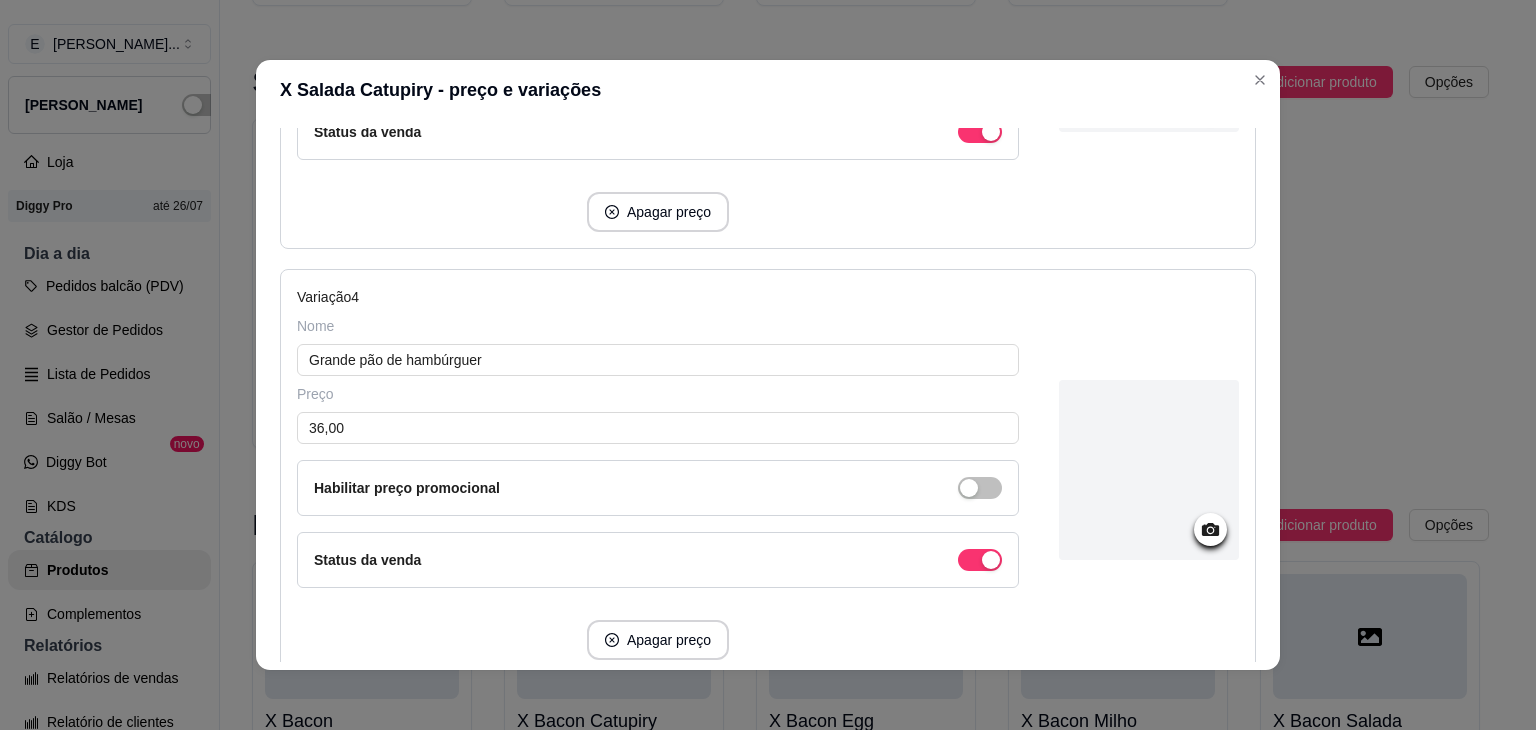 scroll, scrollTop: 1500, scrollLeft: 0, axis: vertical 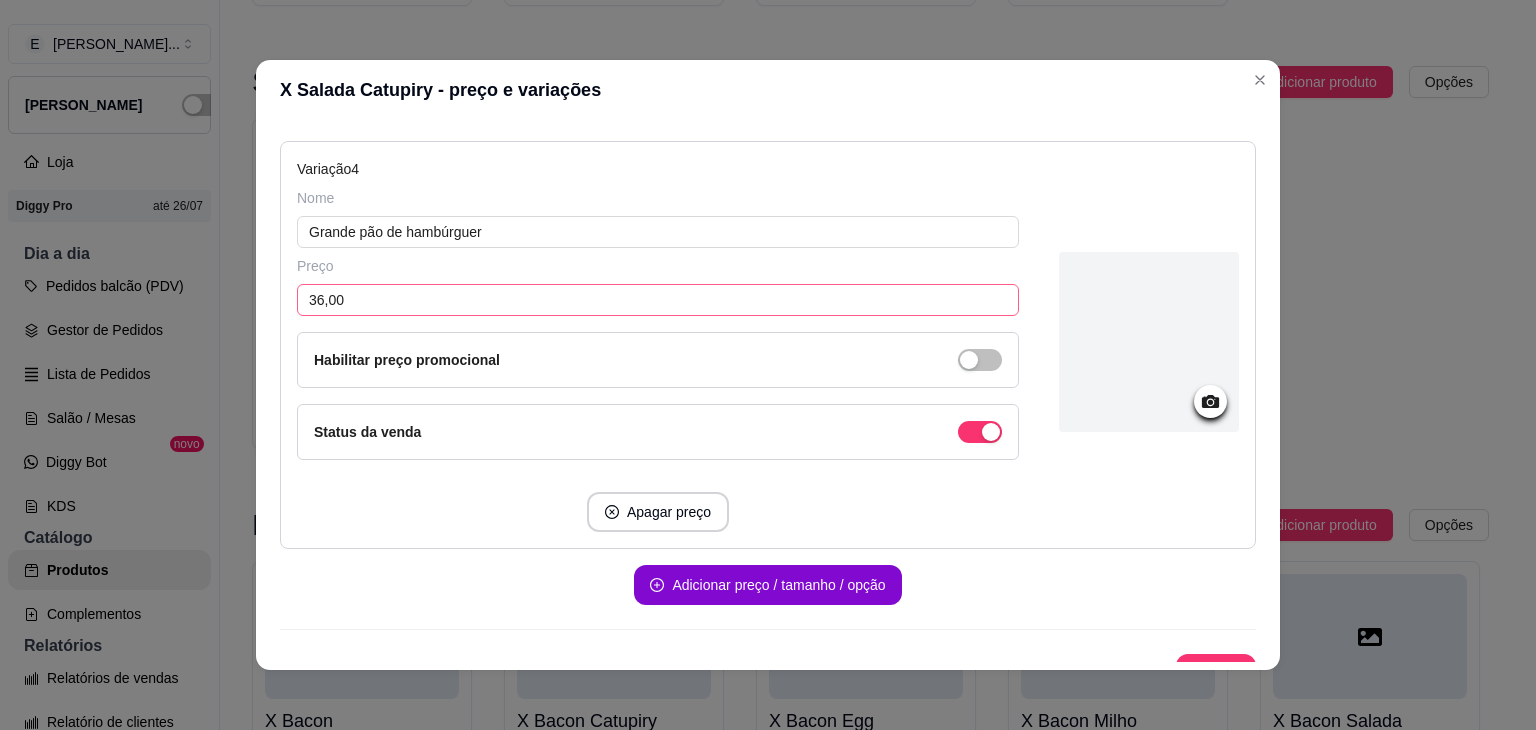 type on "41,00" 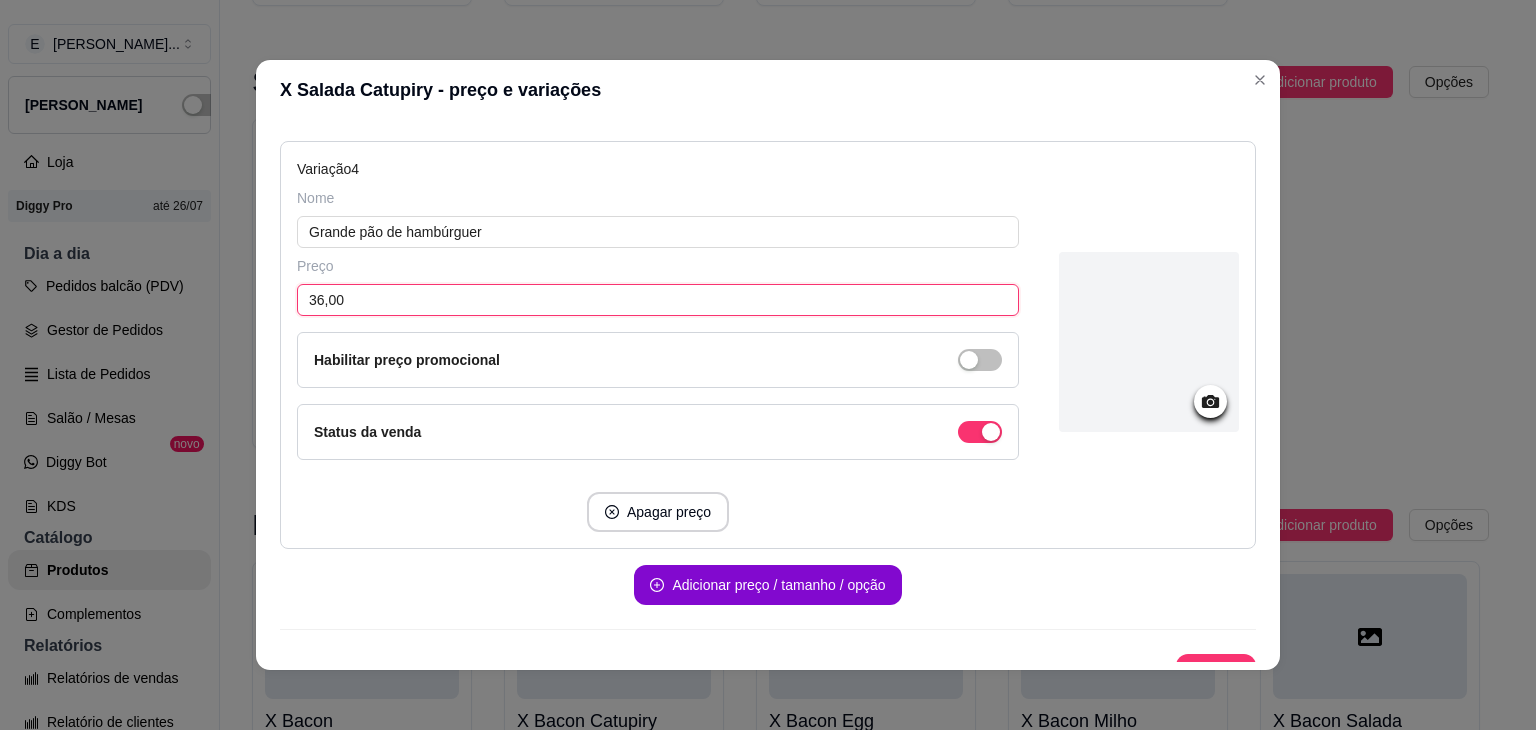 drag, startPoint x: 314, startPoint y: 289, endPoint x: 236, endPoint y: 256, distance: 84.693565 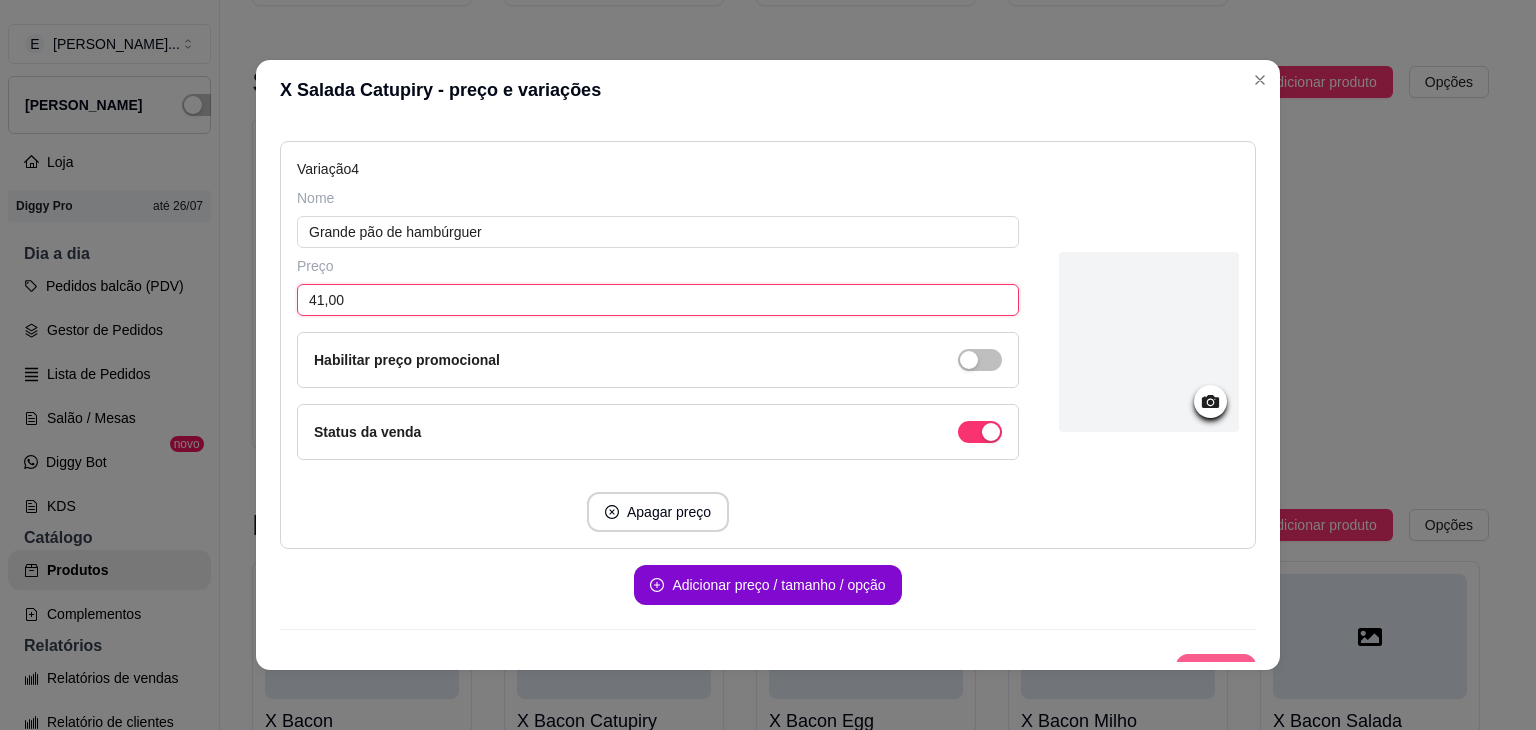 type on "41,00" 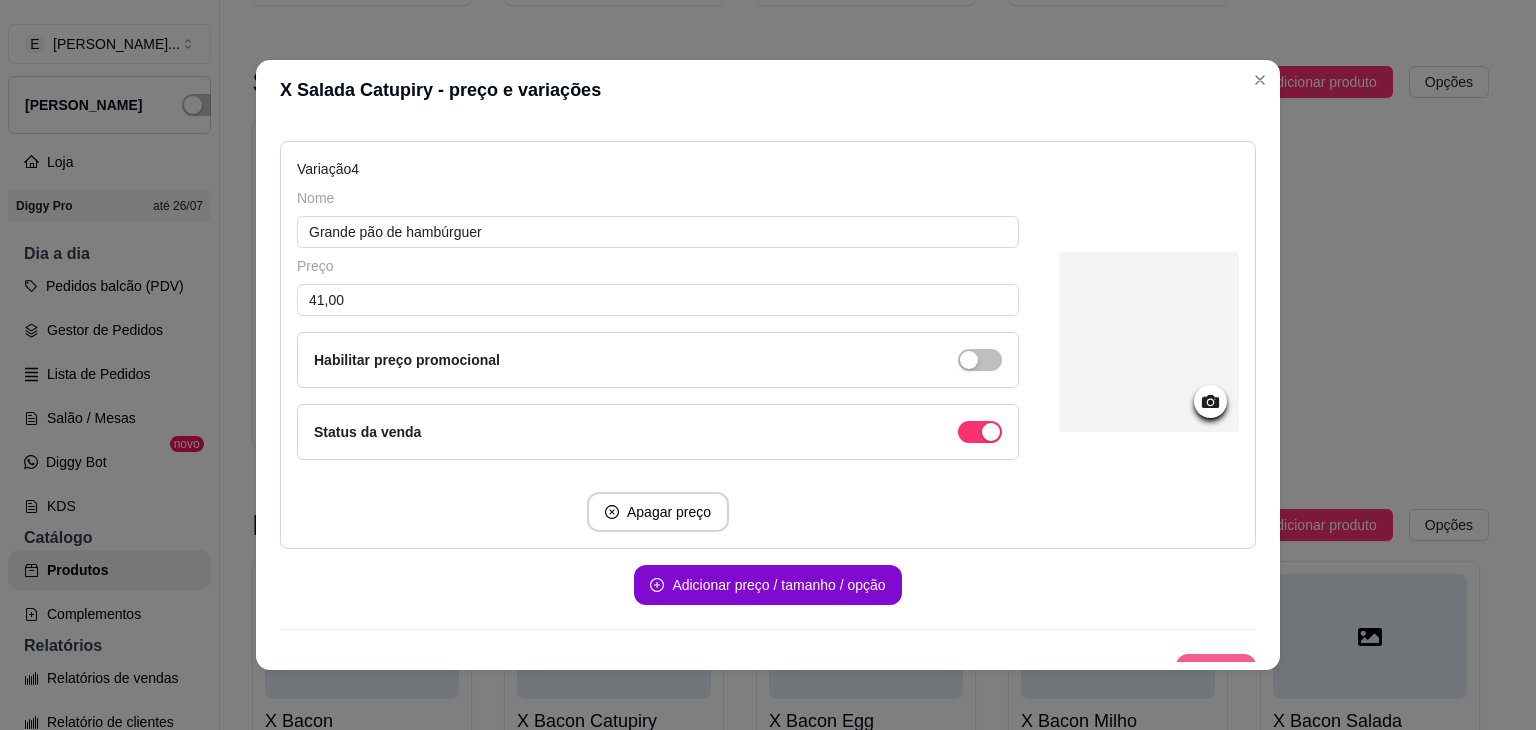click on "Salvar" at bounding box center [1216, 674] 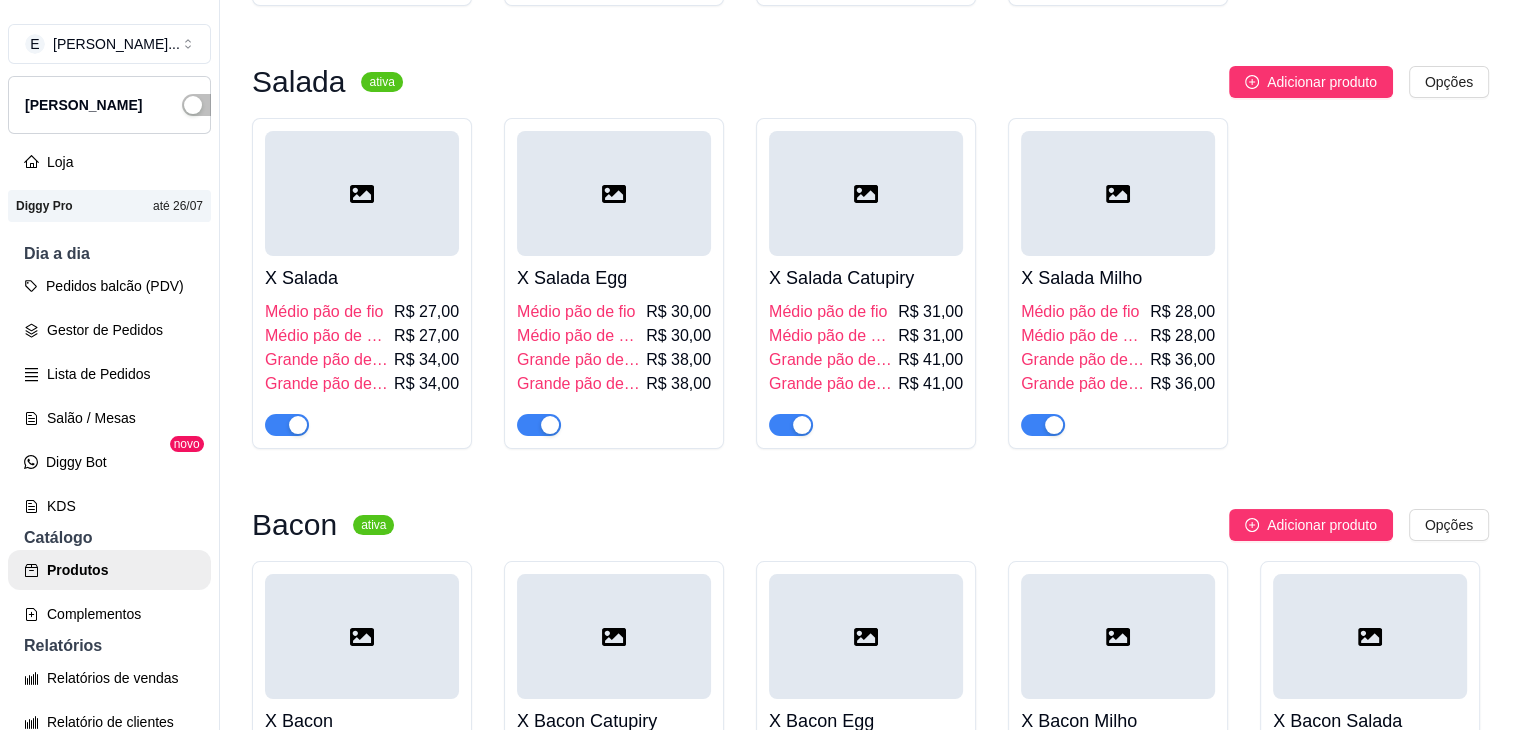 click on "Médio pão de hambúrguer" at bounding box center [831, 336] 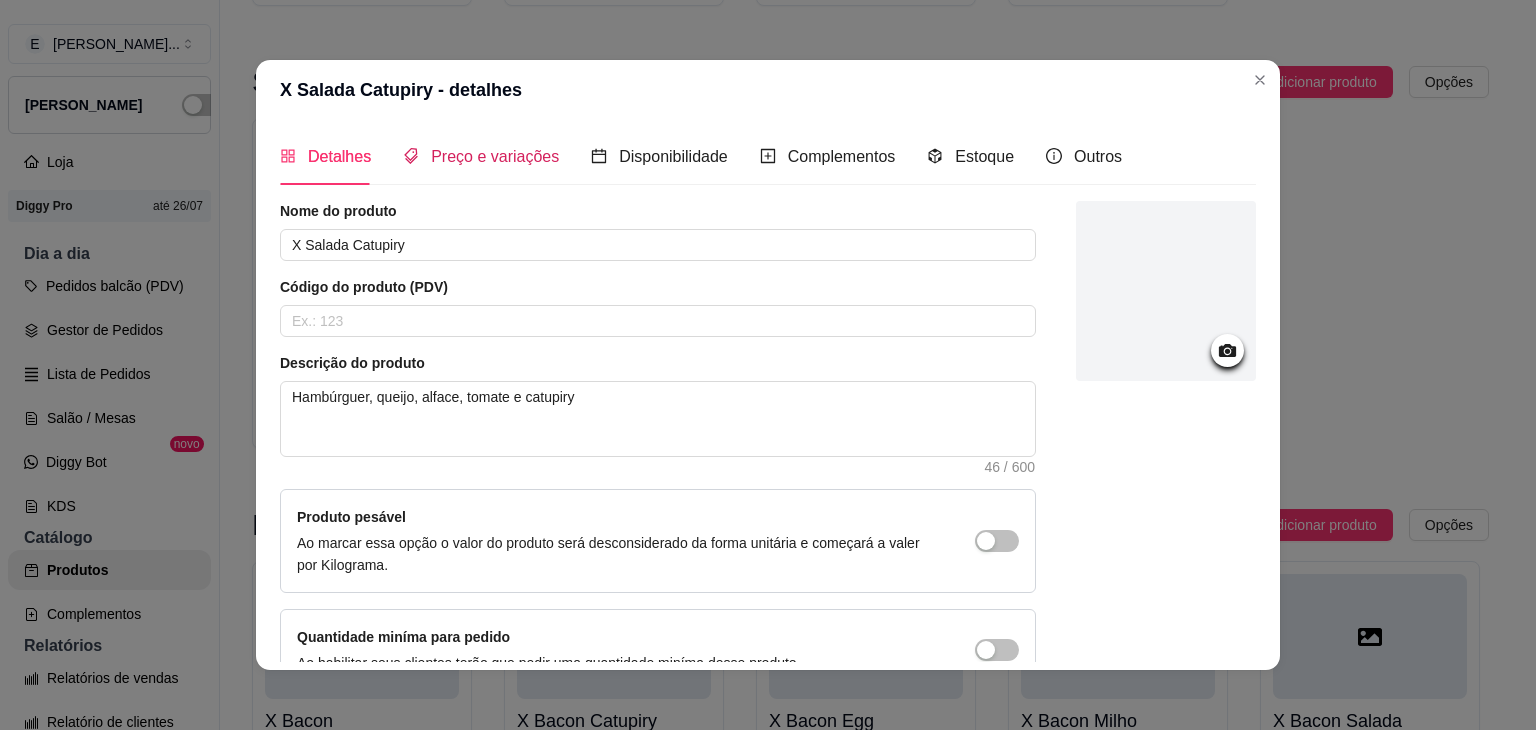 click on "Preço e variações" at bounding box center [495, 156] 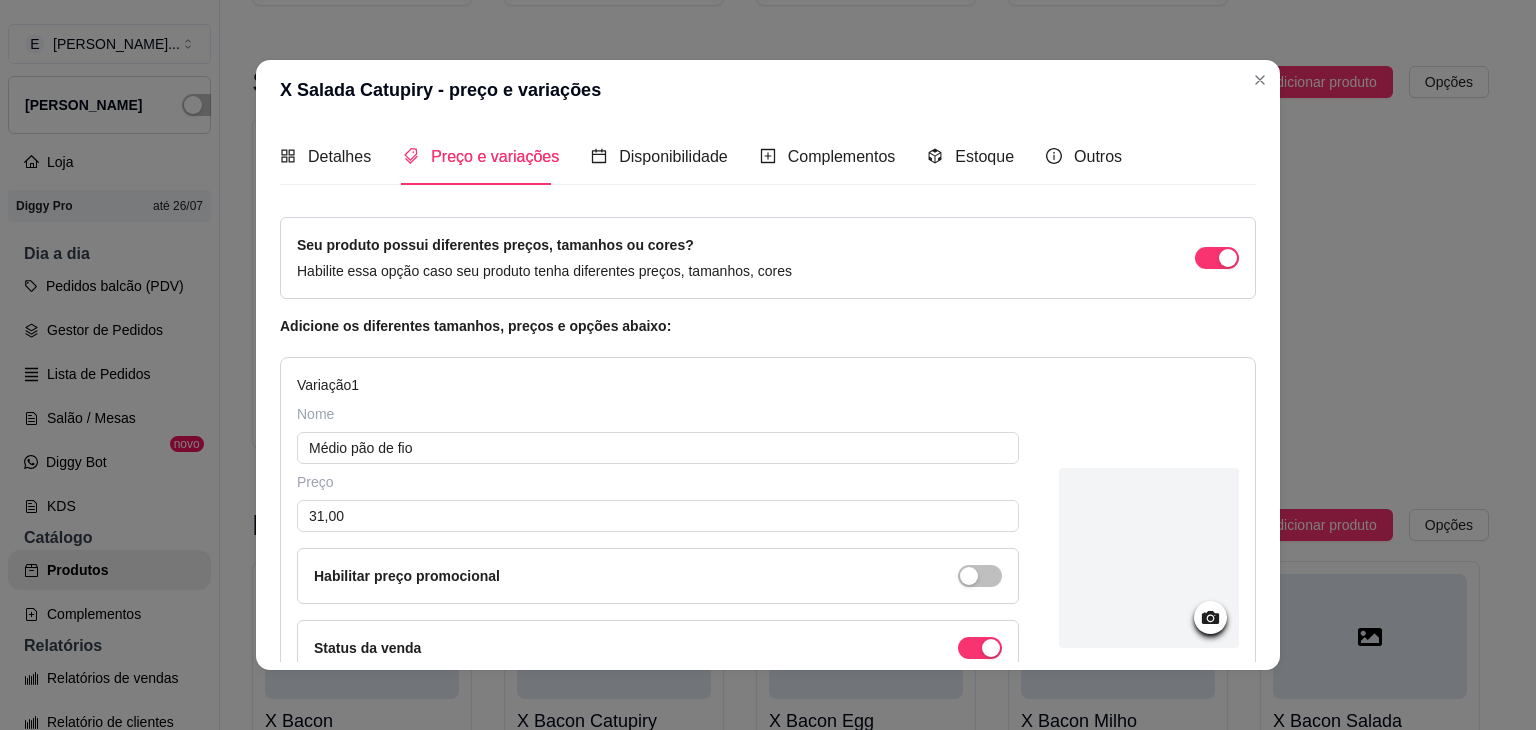 type 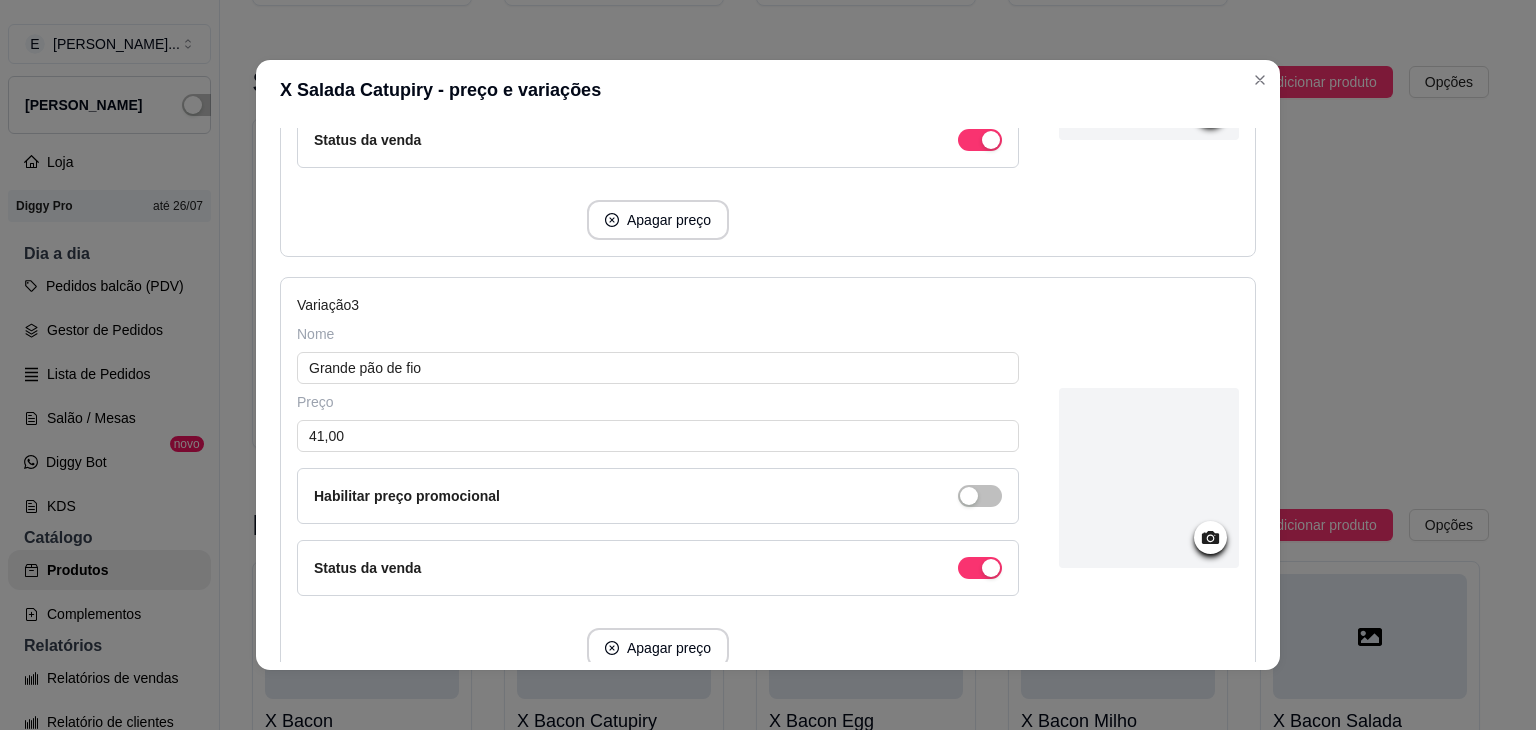 scroll, scrollTop: 1100, scrollLeft: 0, axis: vertical 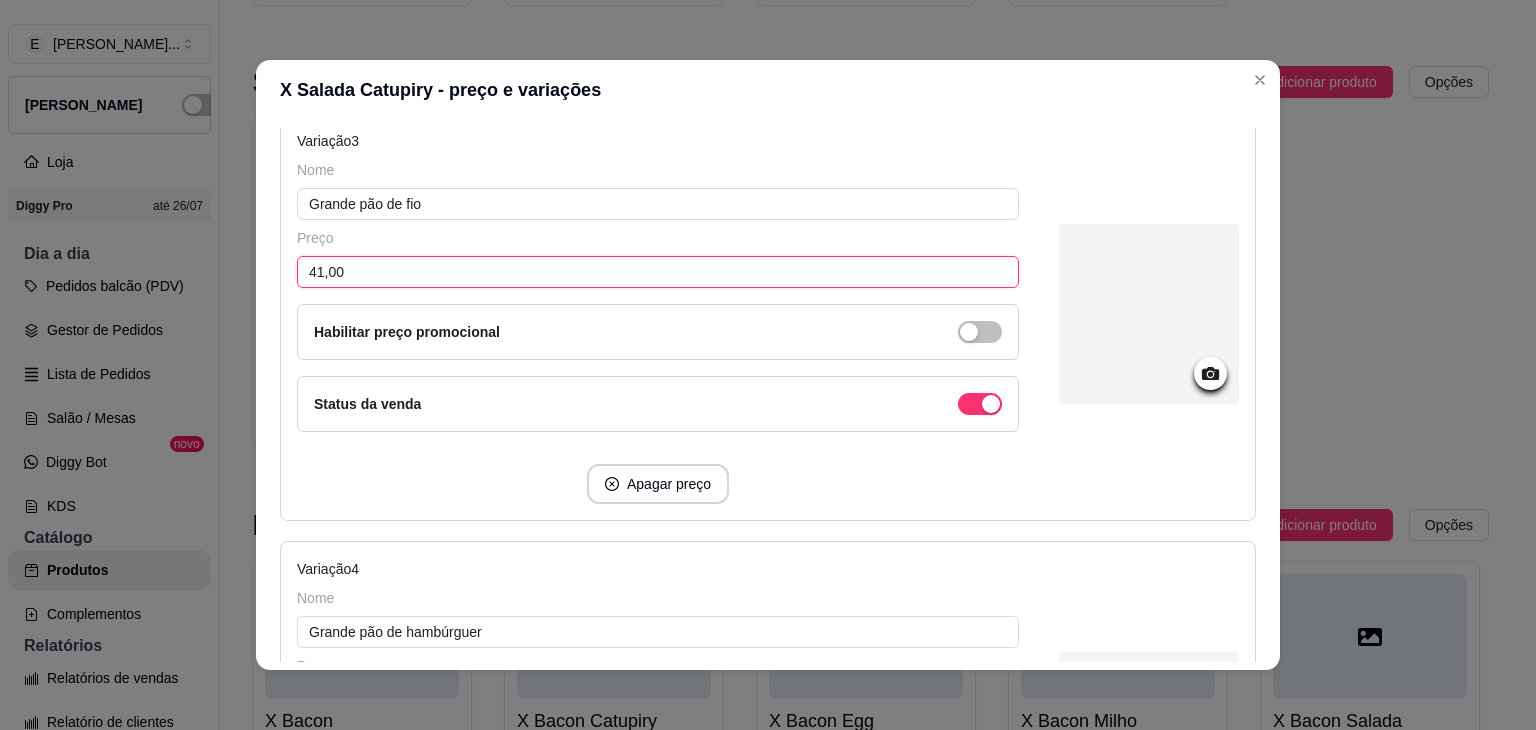 click on "41,00" at bounding box center [658, 272] 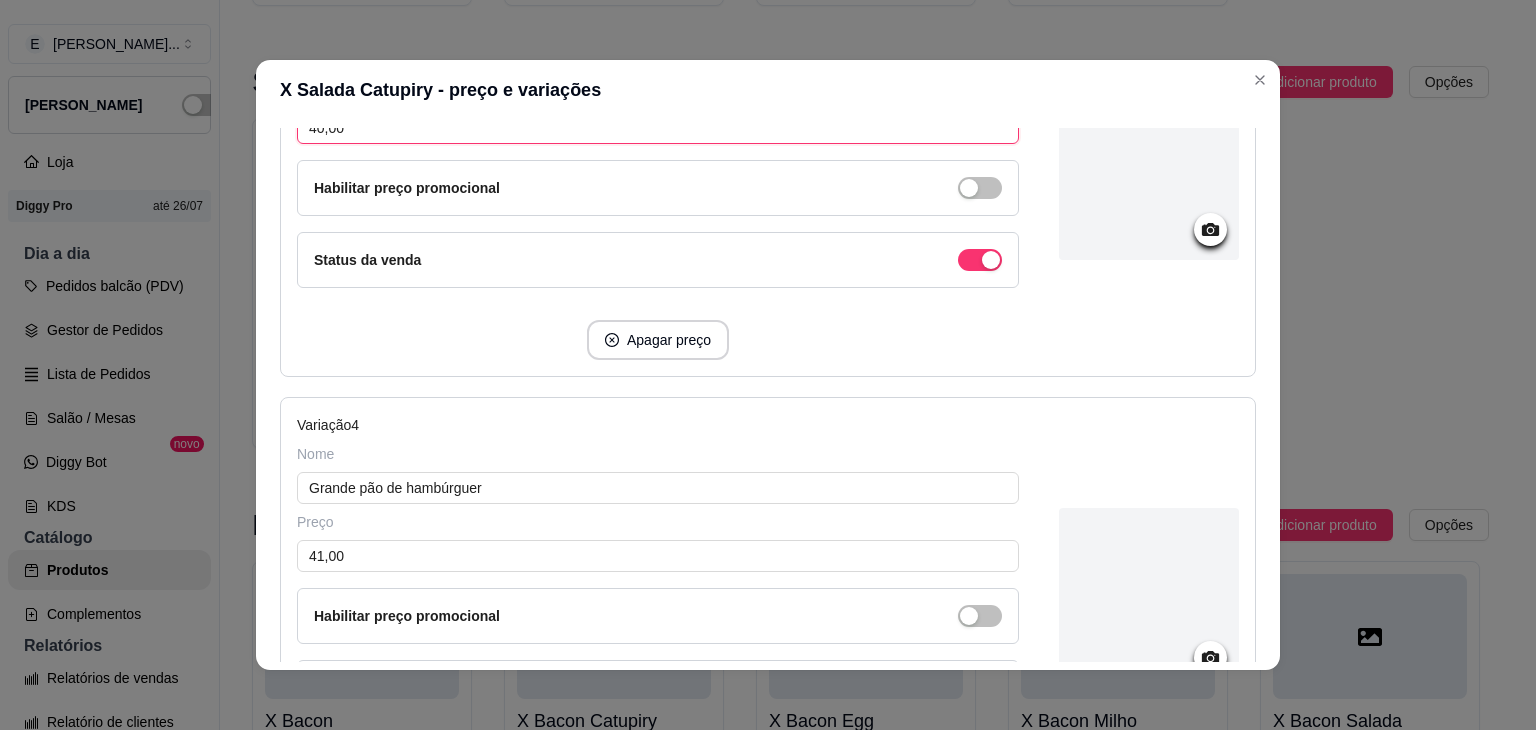 scroll, scrollTop: 1400, scrollLeft: 0, axis: vertical 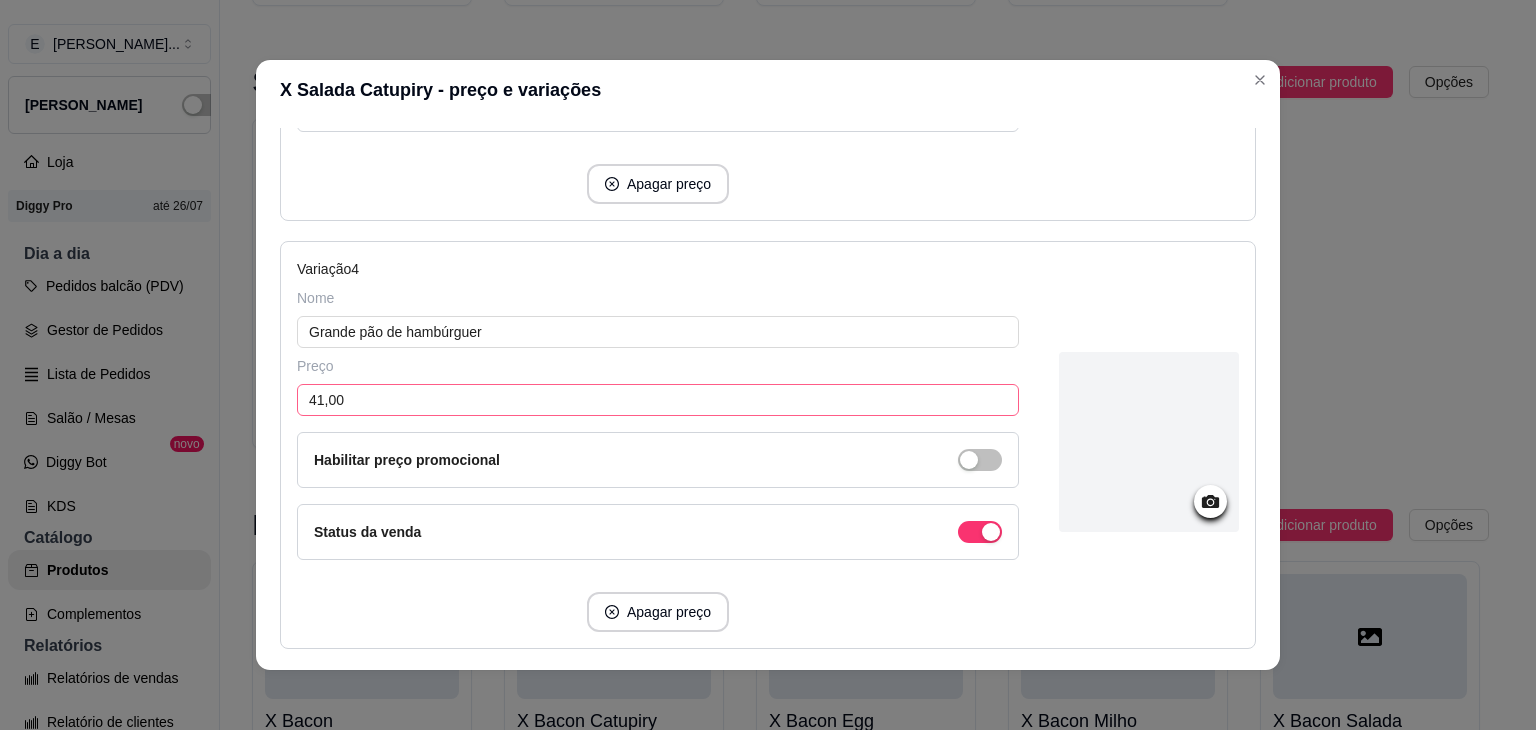 type on "40,00" 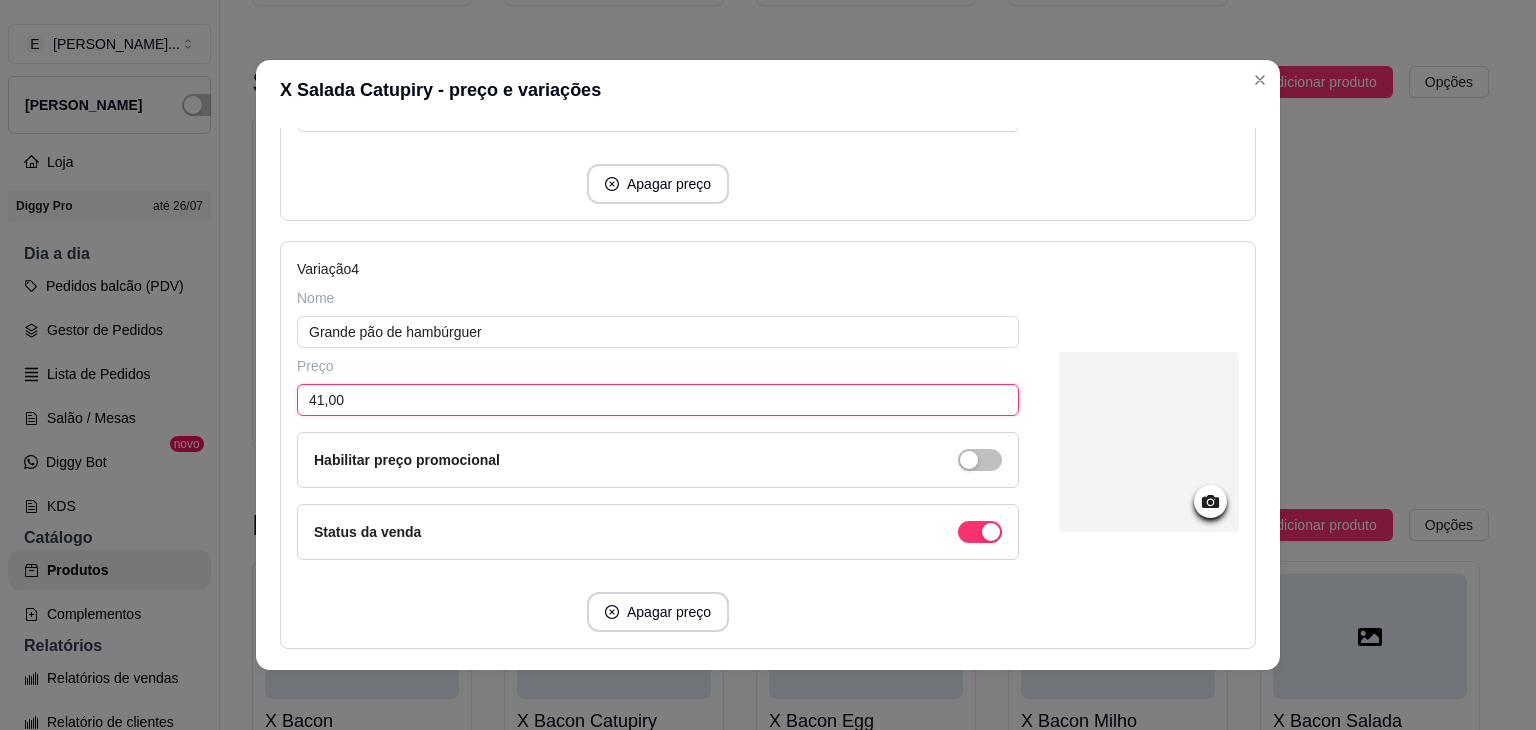 drag, startPoint x: 304, startPoint y: 393, endPoint x: 316, endPoint y: 393, distance: 12 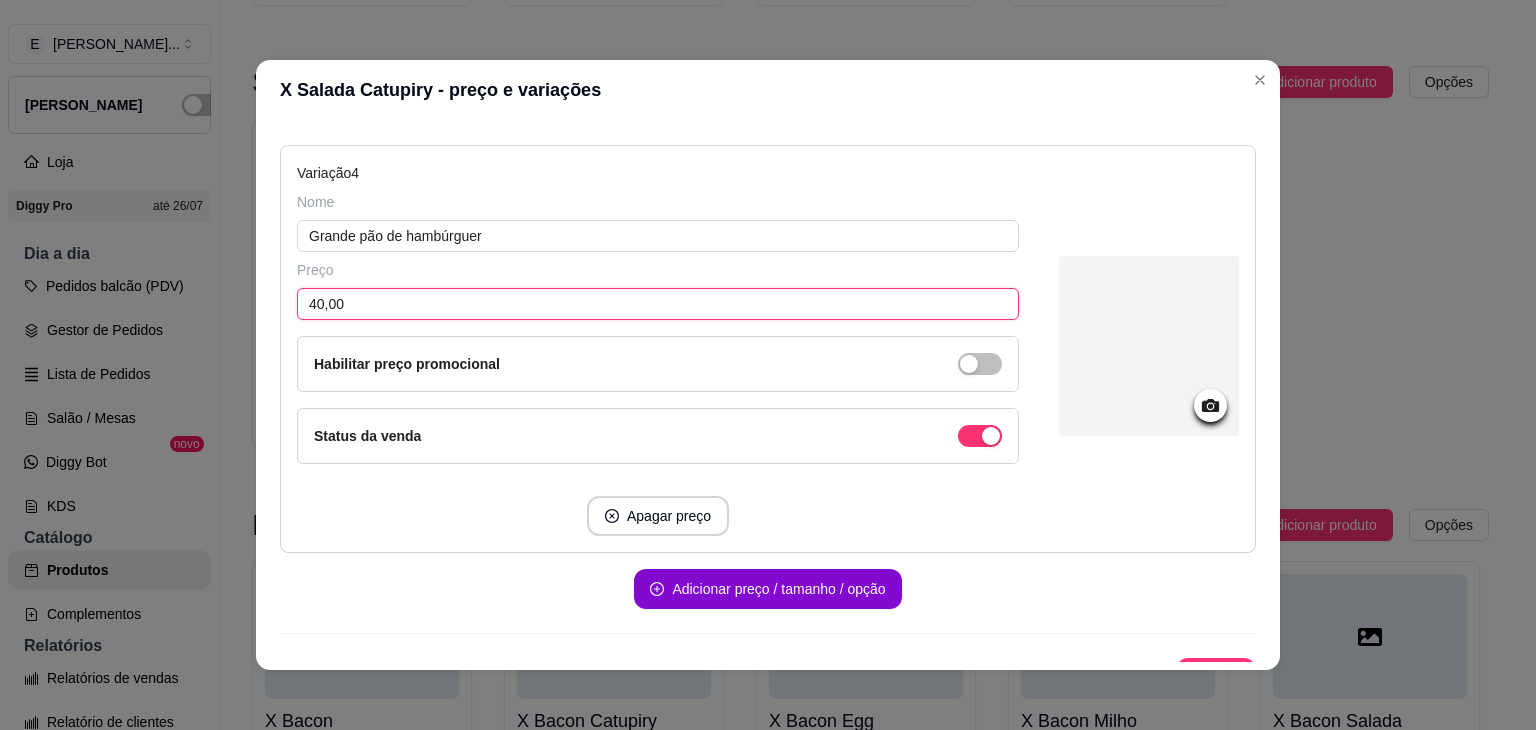 scroll, scrollTop: 1524, scrollLeft: 0, axis: vertical 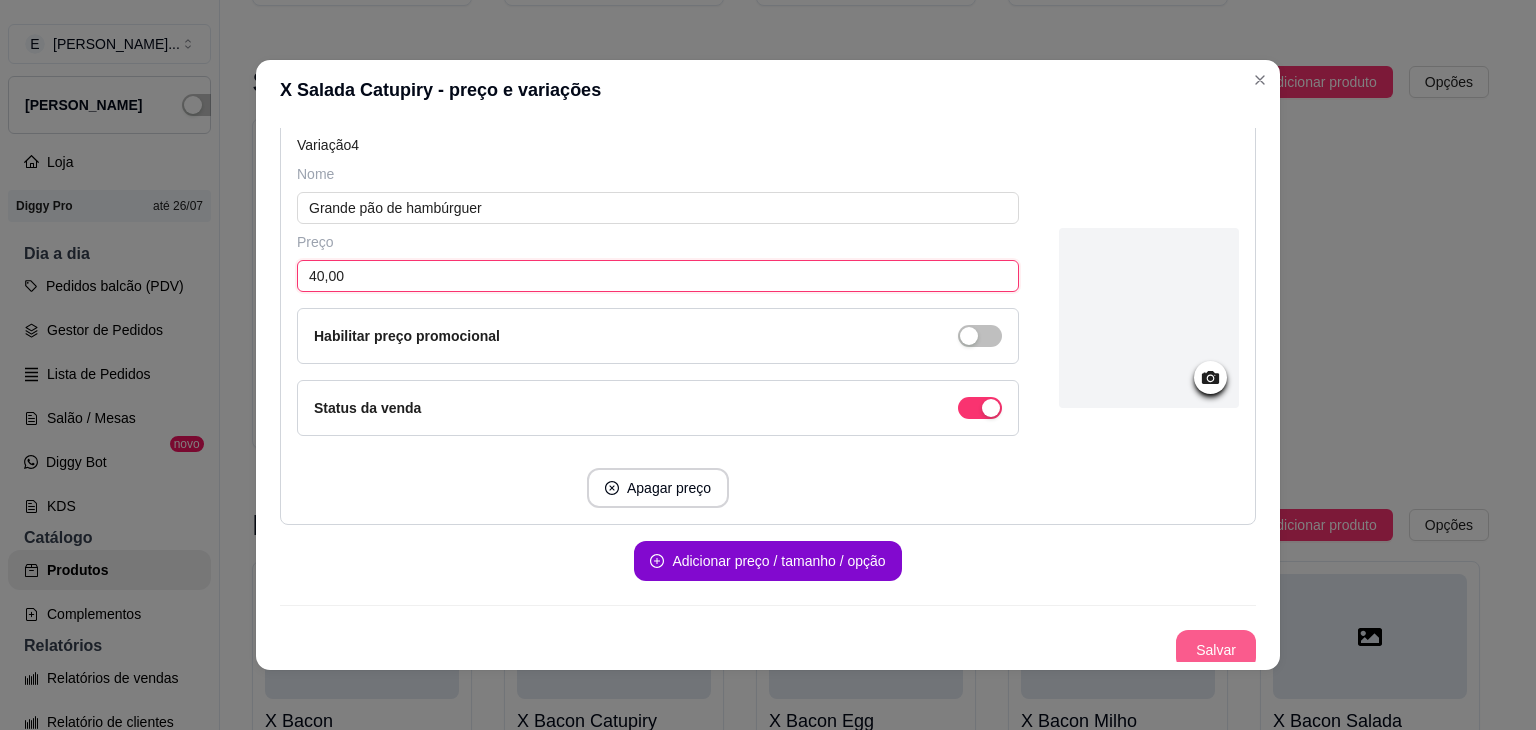 type on "40,00" 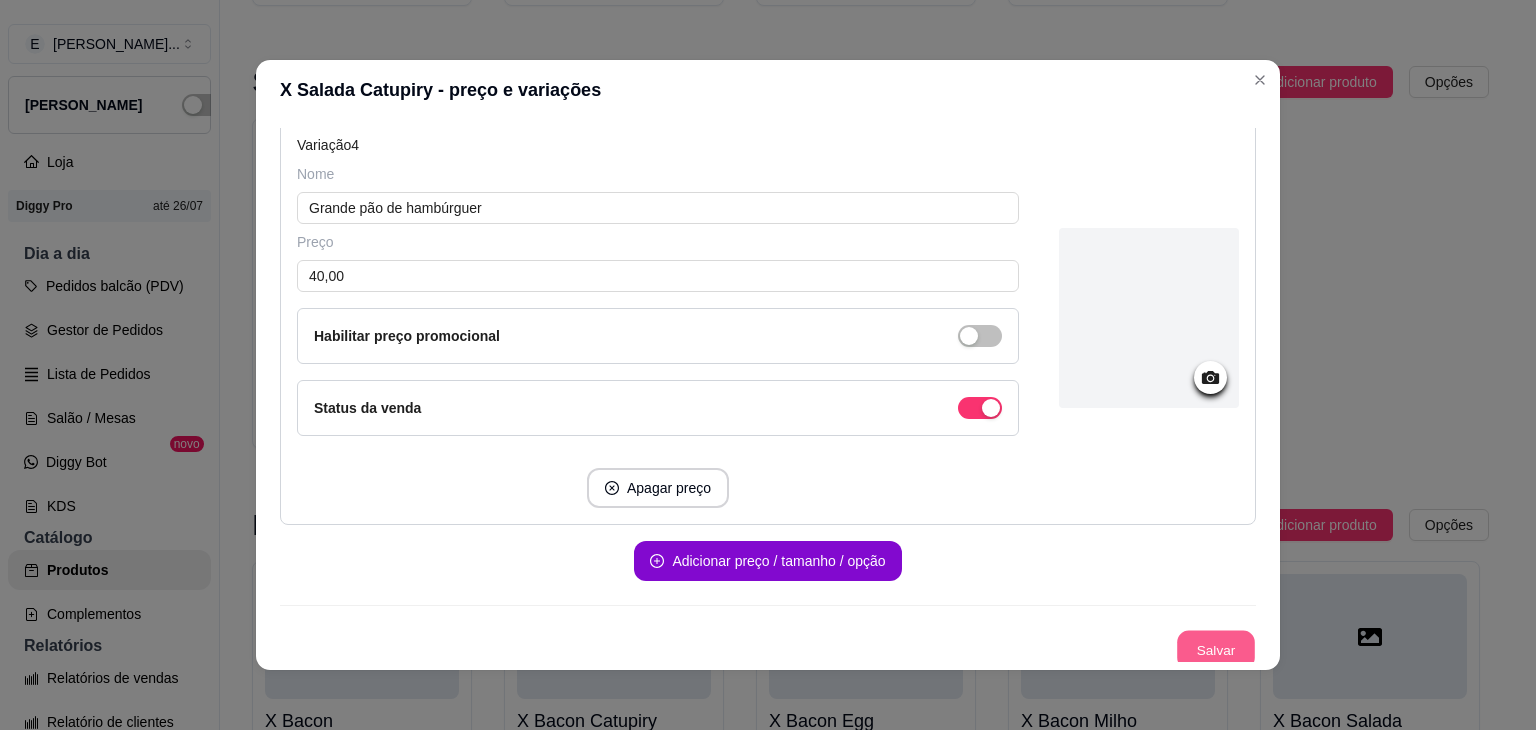click on "Salvar" at bounding box center (1216, 650) 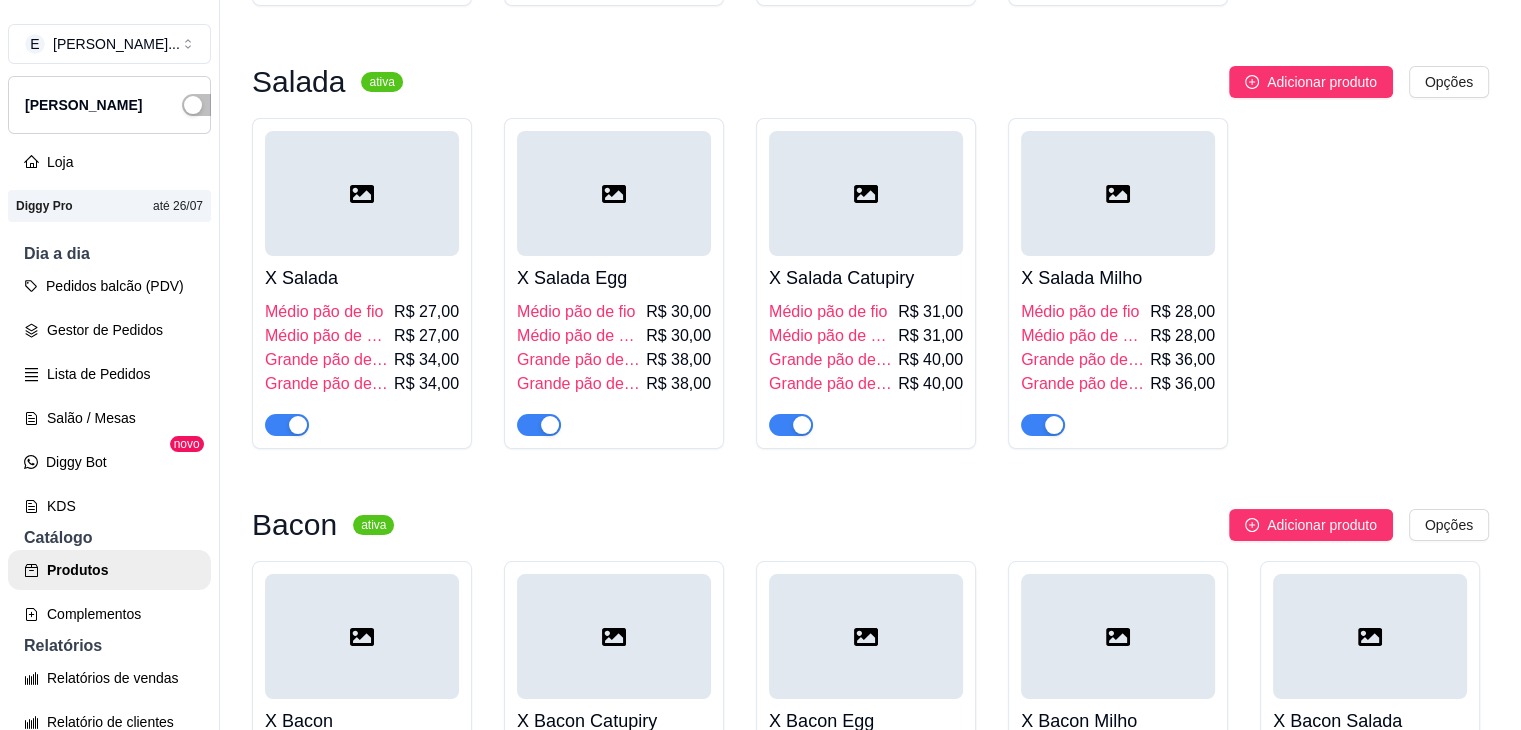click on "Grande pão de fio" at bounding box center [1083, 360] 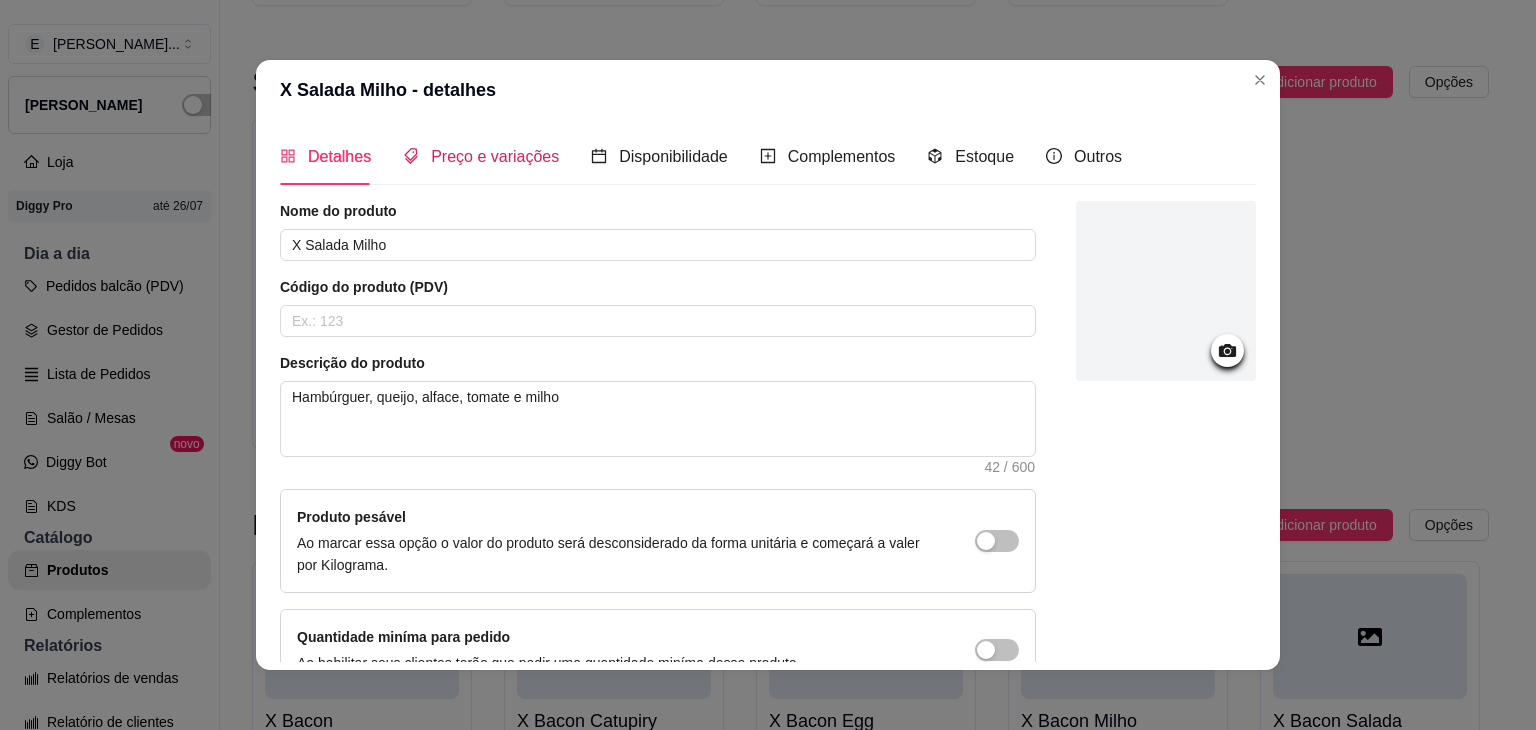 drag, startPoint x: 442, startPoint y: 160, endPoint x: 445, endPoint y: 179, distance: 19.235384 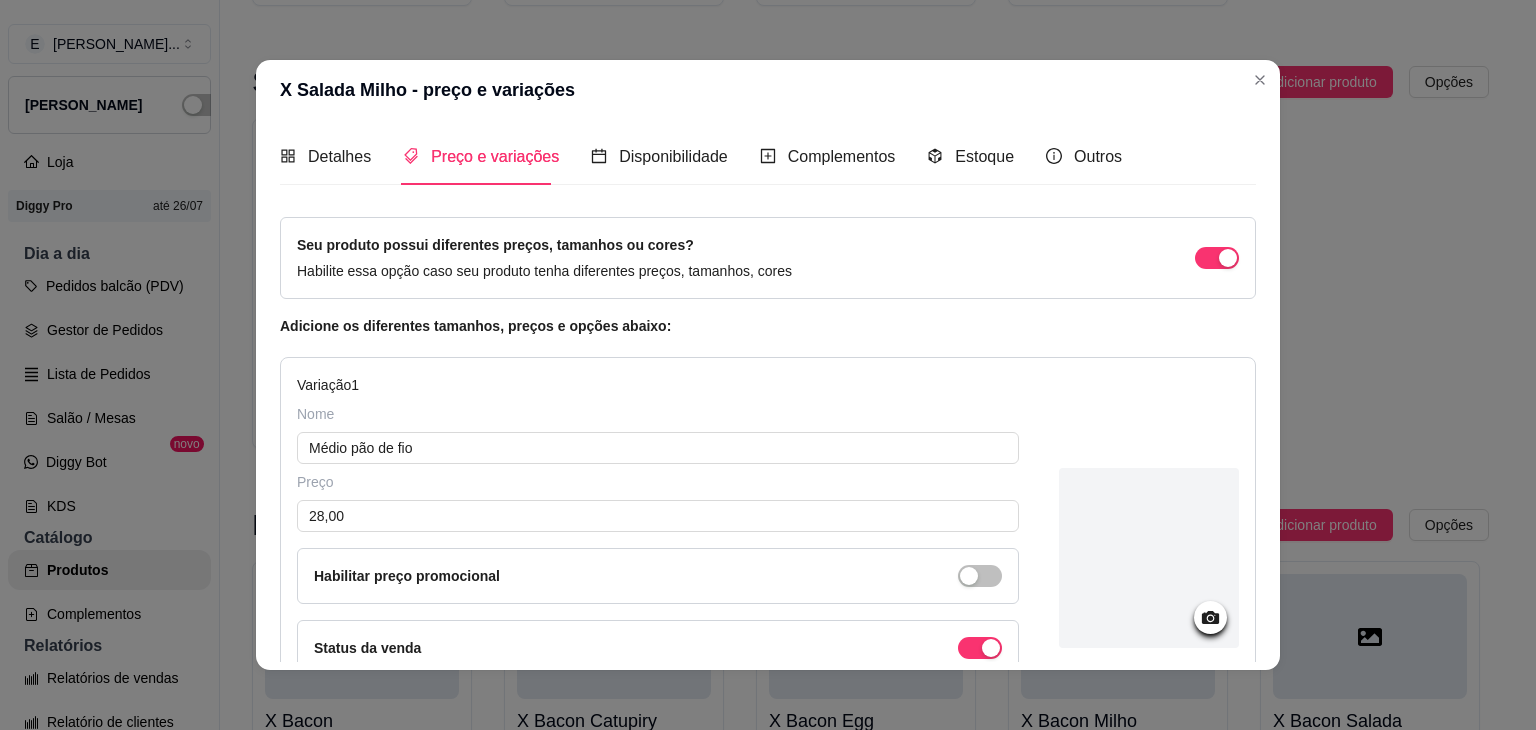 type 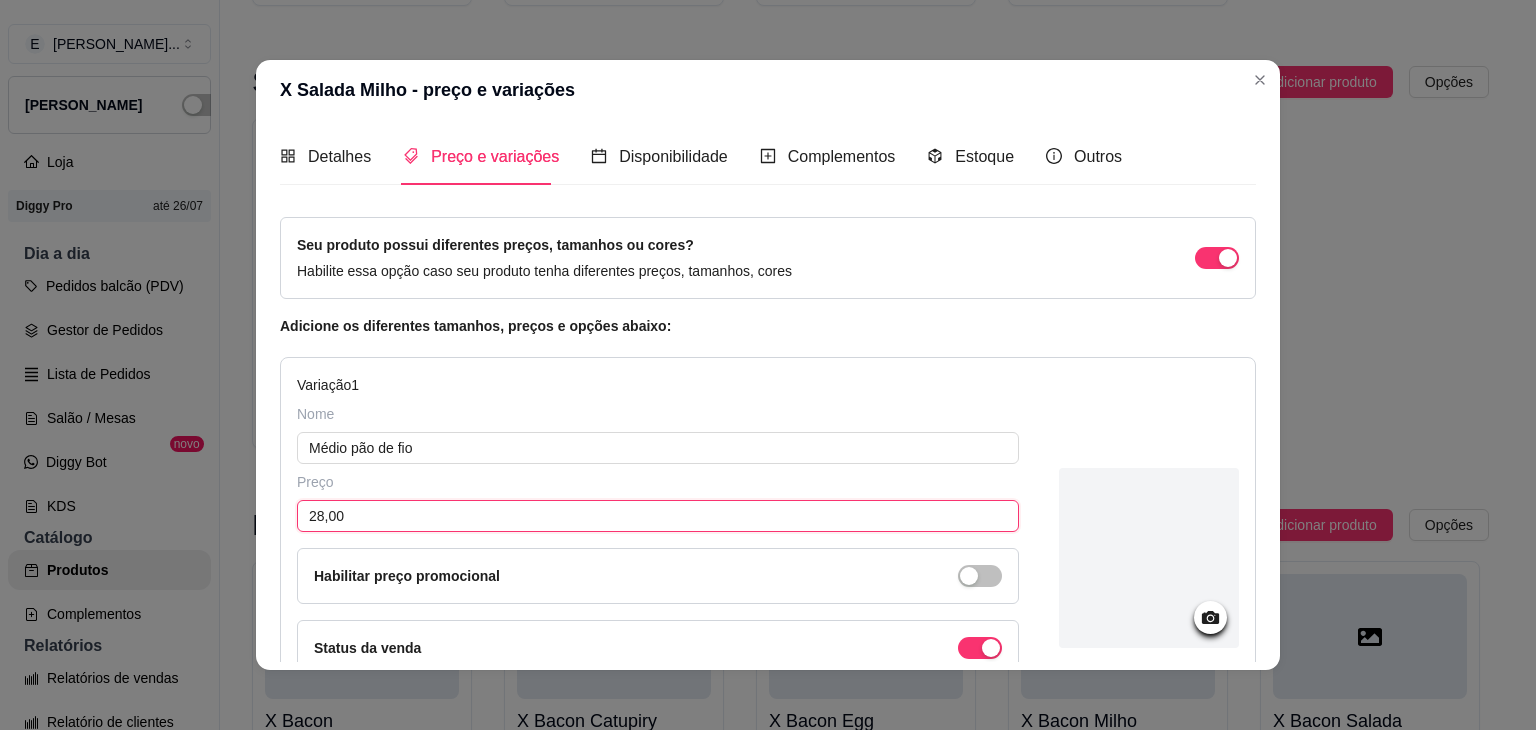 drag, startPoint x: 313, startPoint y: 512, endPoint x: 258, endPoint y: 503, distance: 55.7315 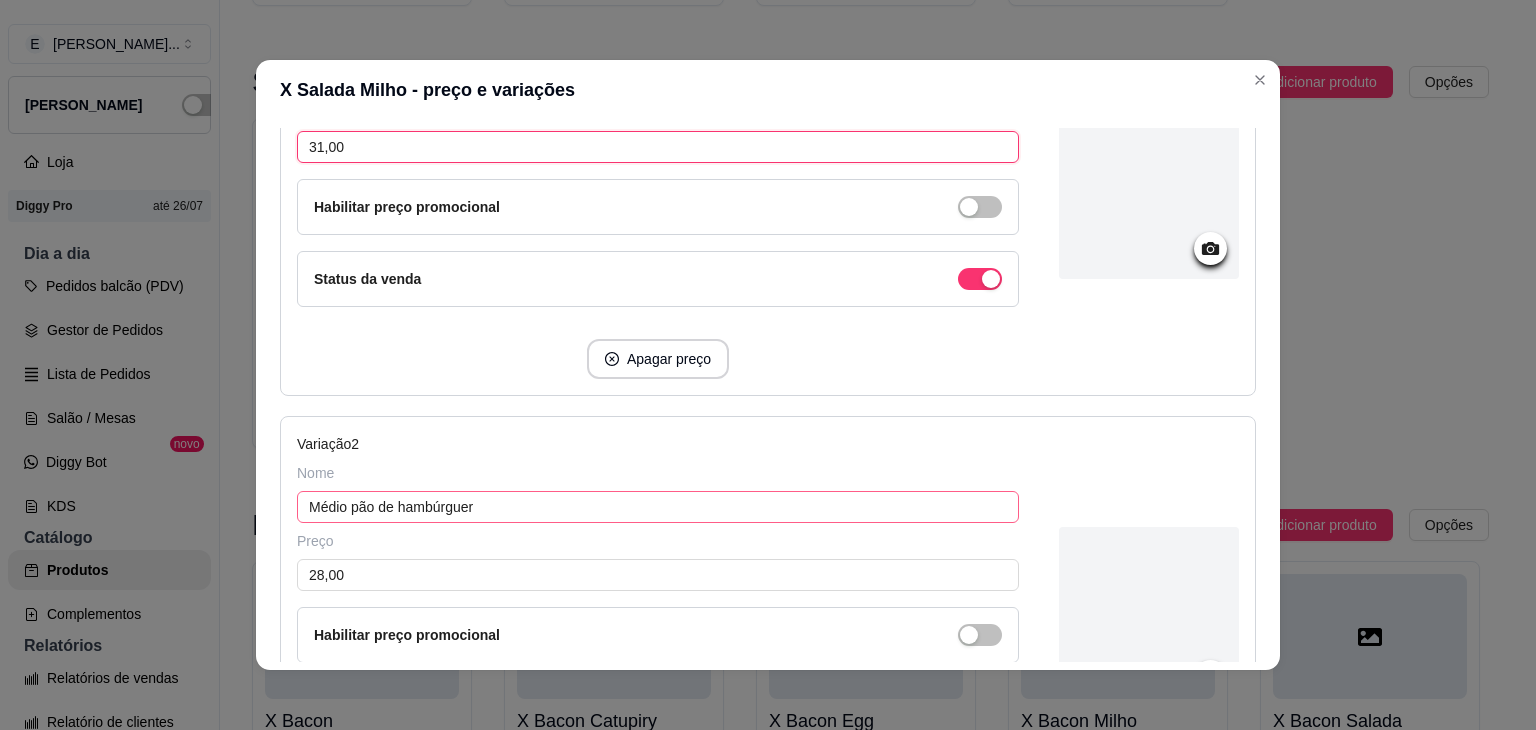 scroll, scrollTop: 400, scrollLeft: 0, axis: vertical 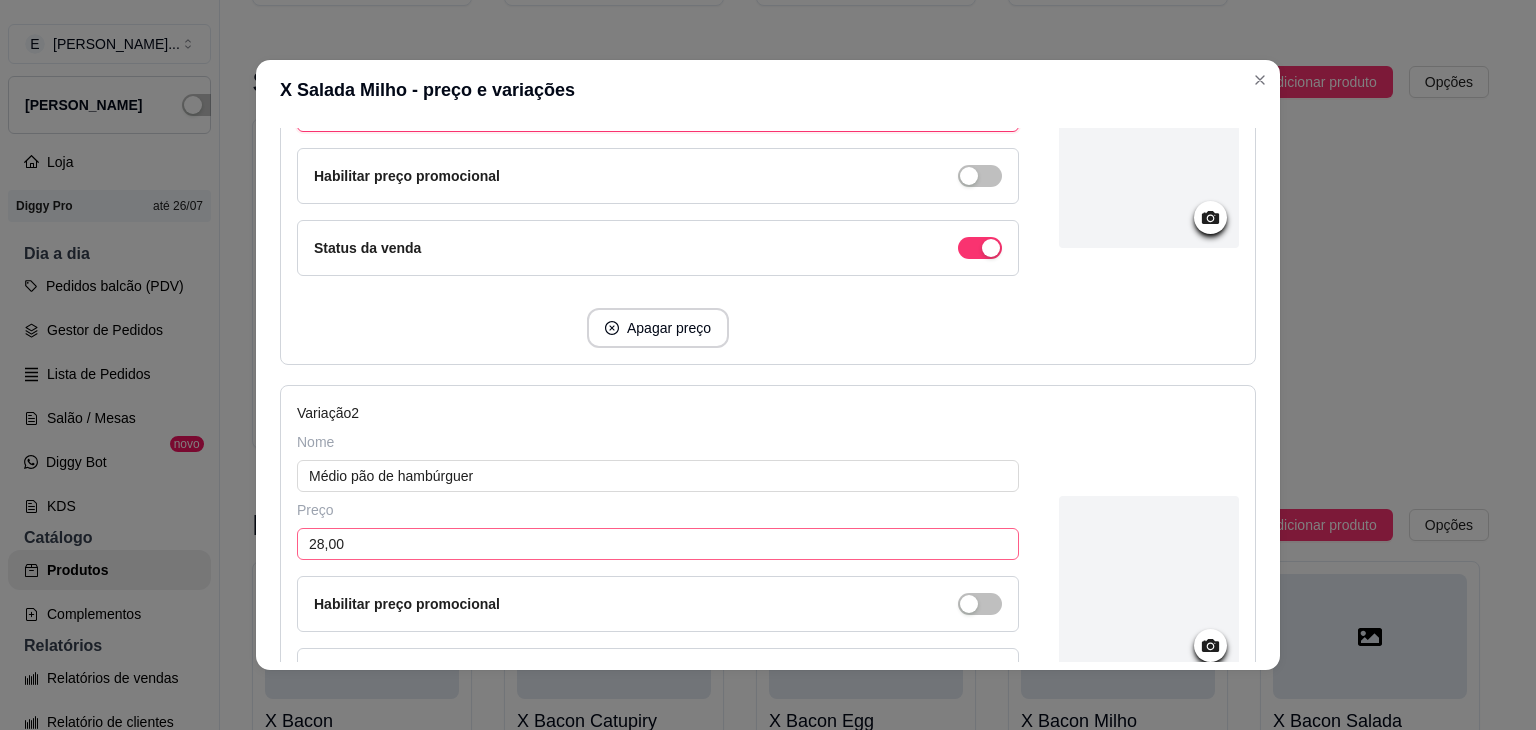 type on "31,00" 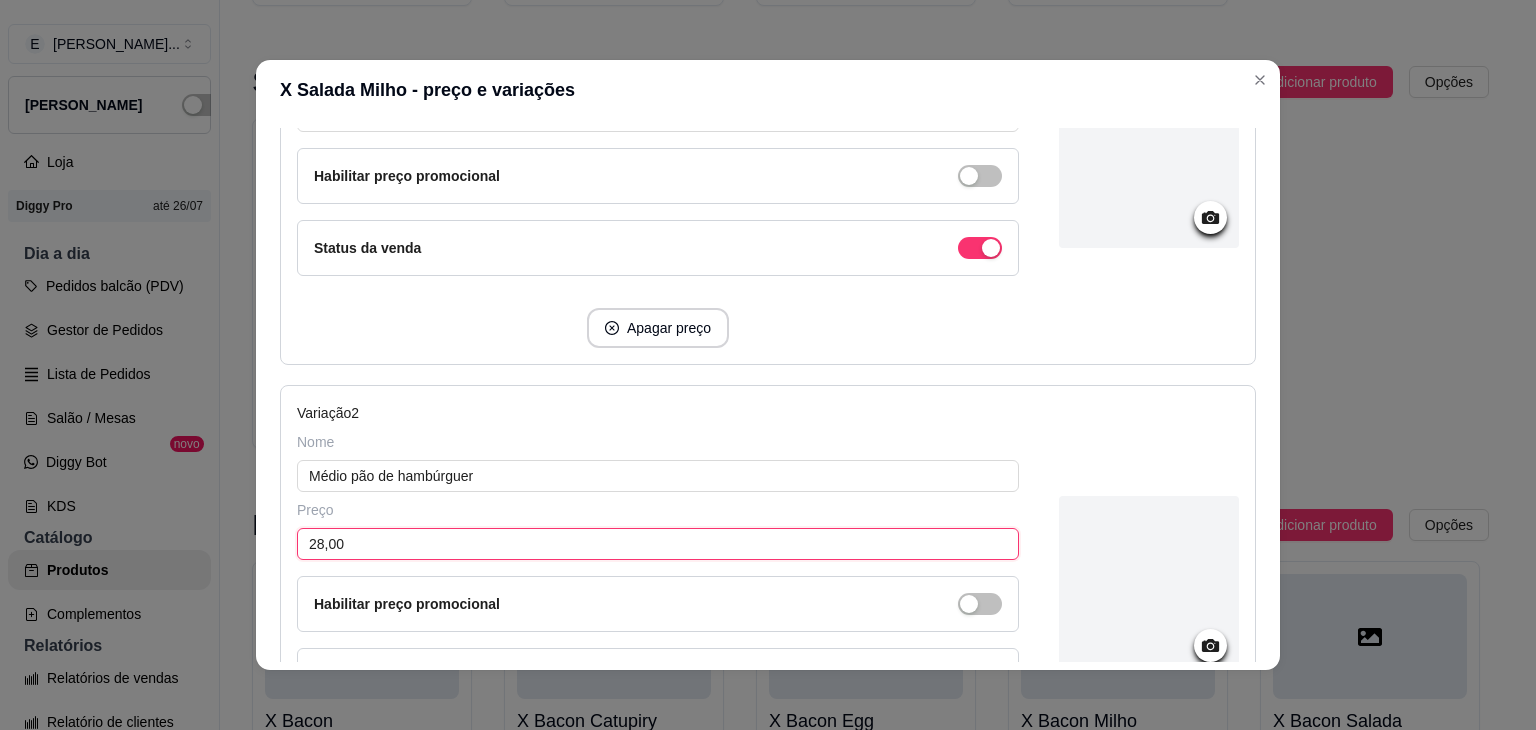 drag, startPoint x: 315, startPoint y: 542, endPoint x: 287, endPoint y: 541, distance: 28.01785 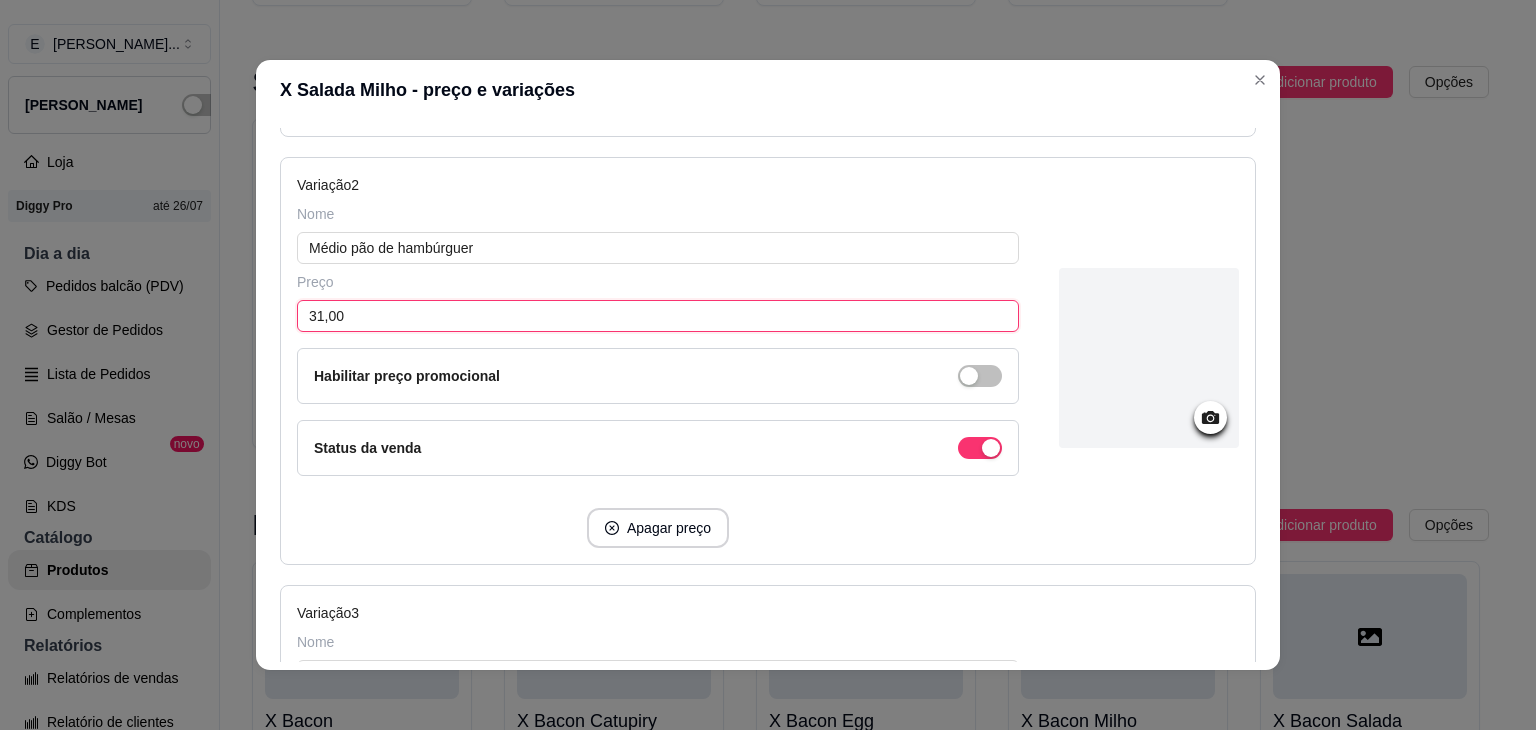 scroll, scrollTop: 900, scrollLeft: 0, axis: vertical 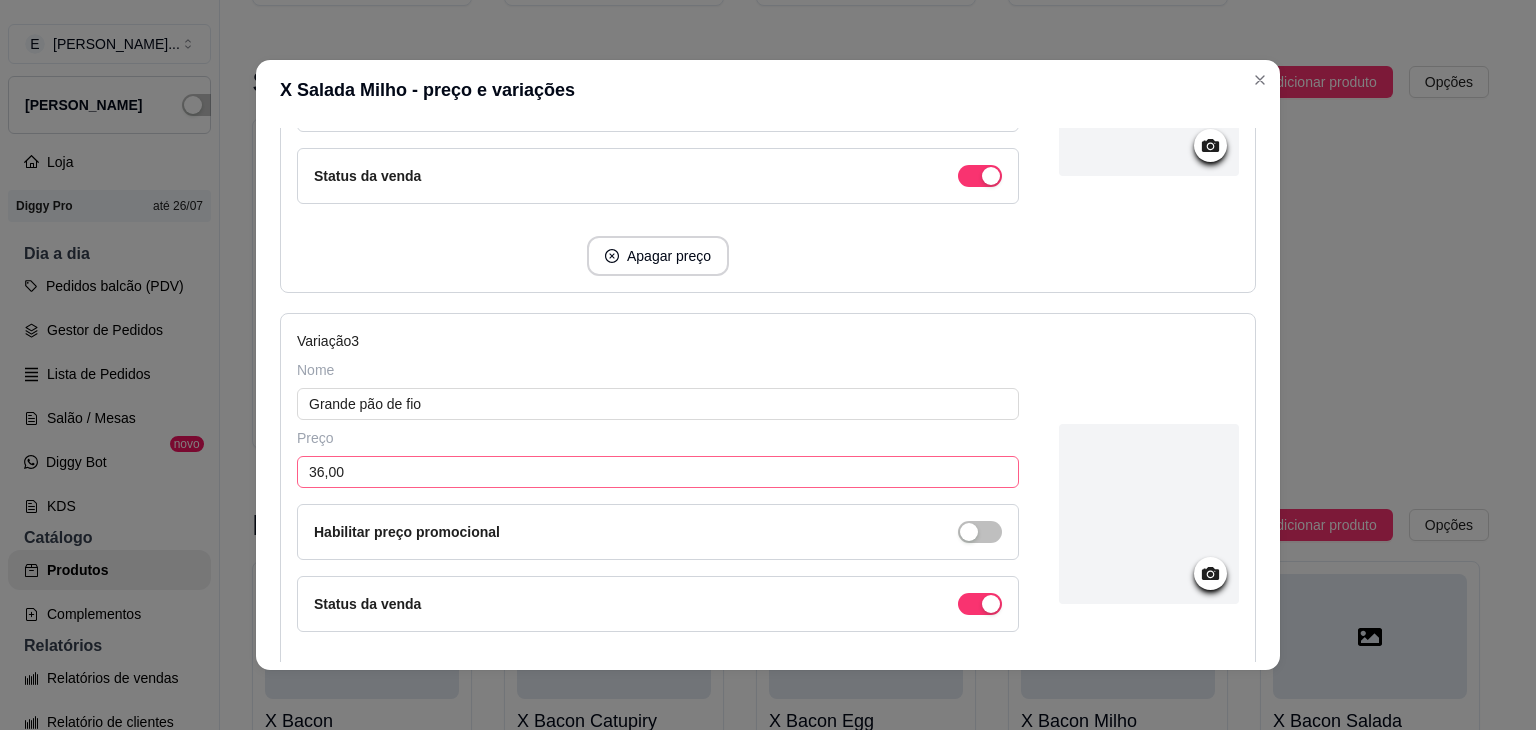 type on "31,00" 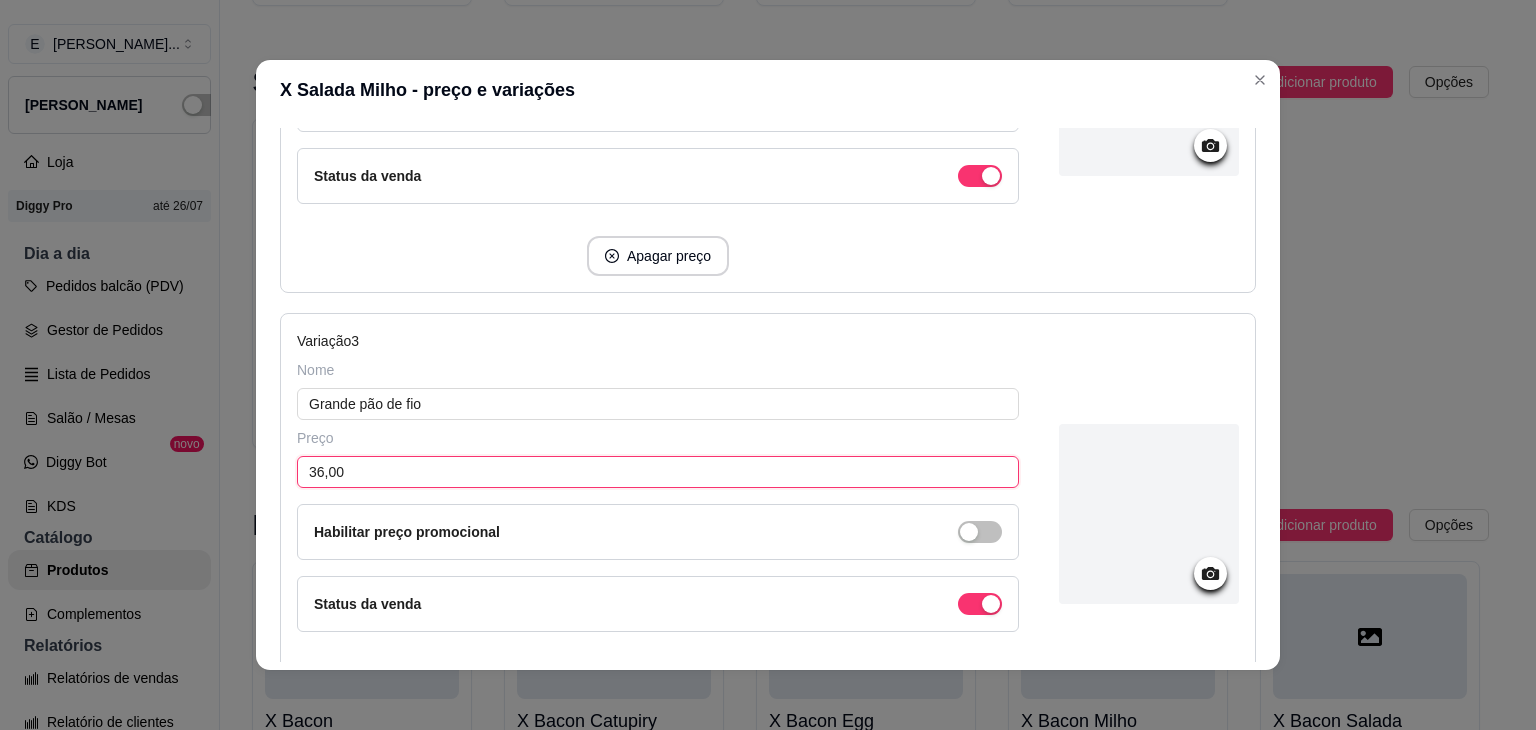 drag, startPoint x: 315, startPoint y: 465, endPoint x: 304, endPoint y: 464, distance: 11.045361 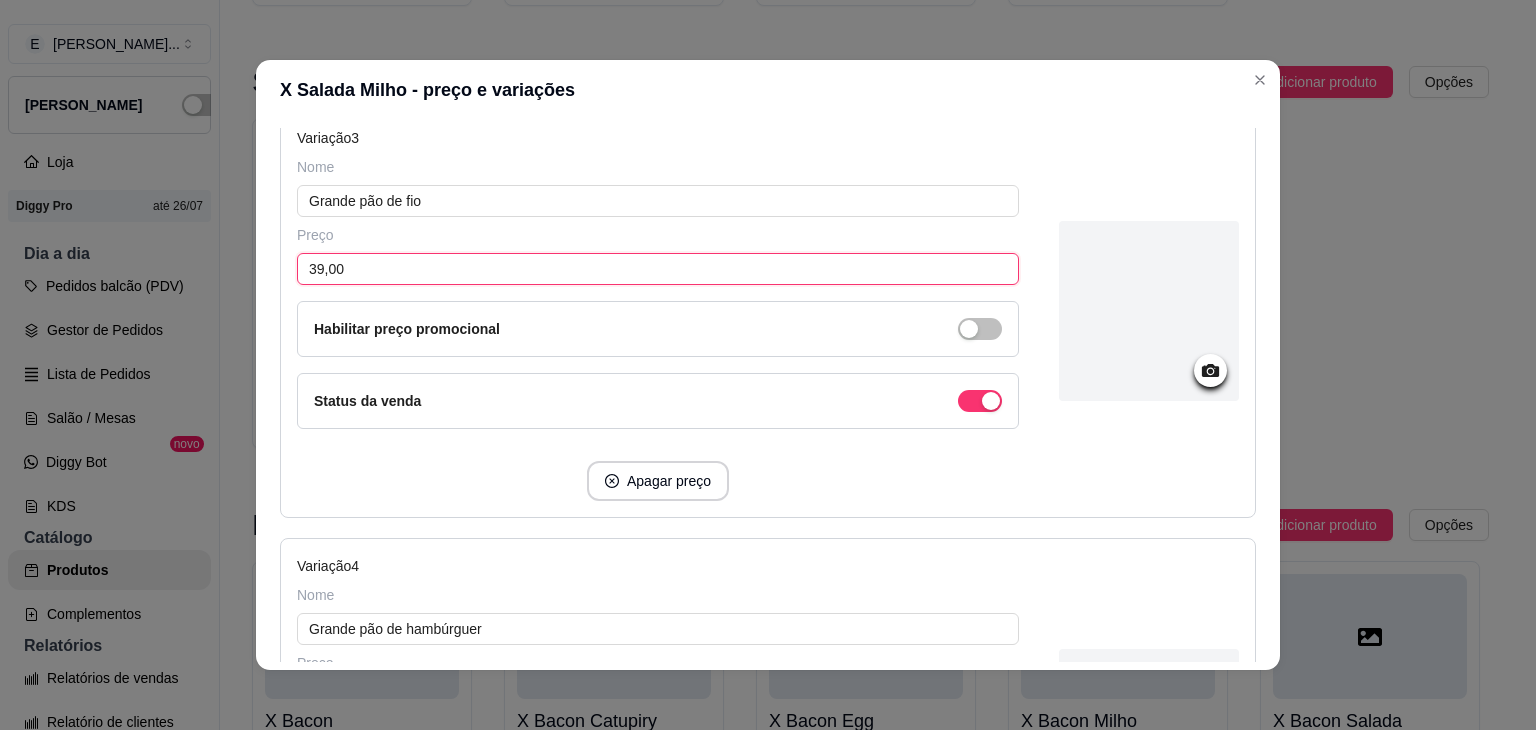 scroll, scrollTop: 1200, scrollLeft: 0, axis: vertical 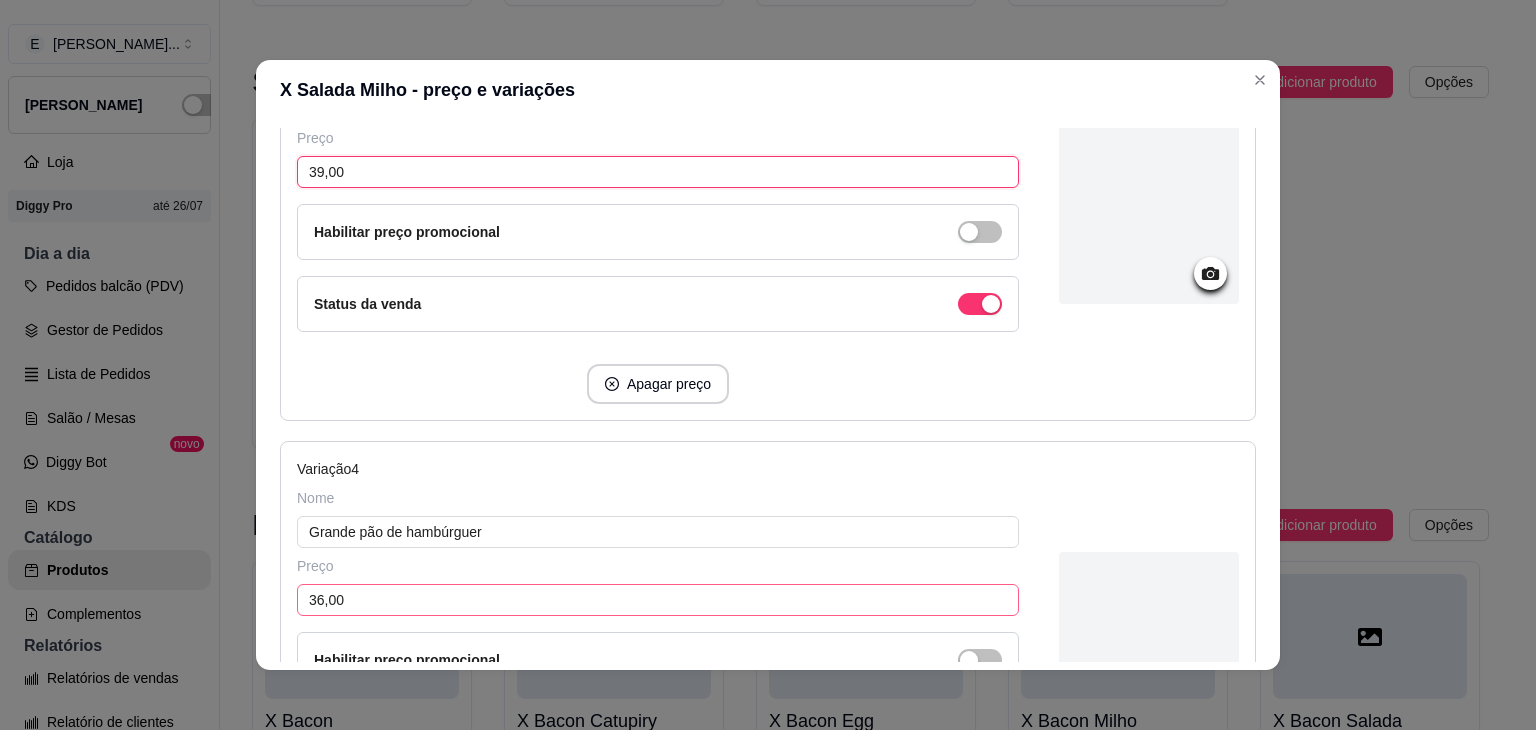 type on "39,00" 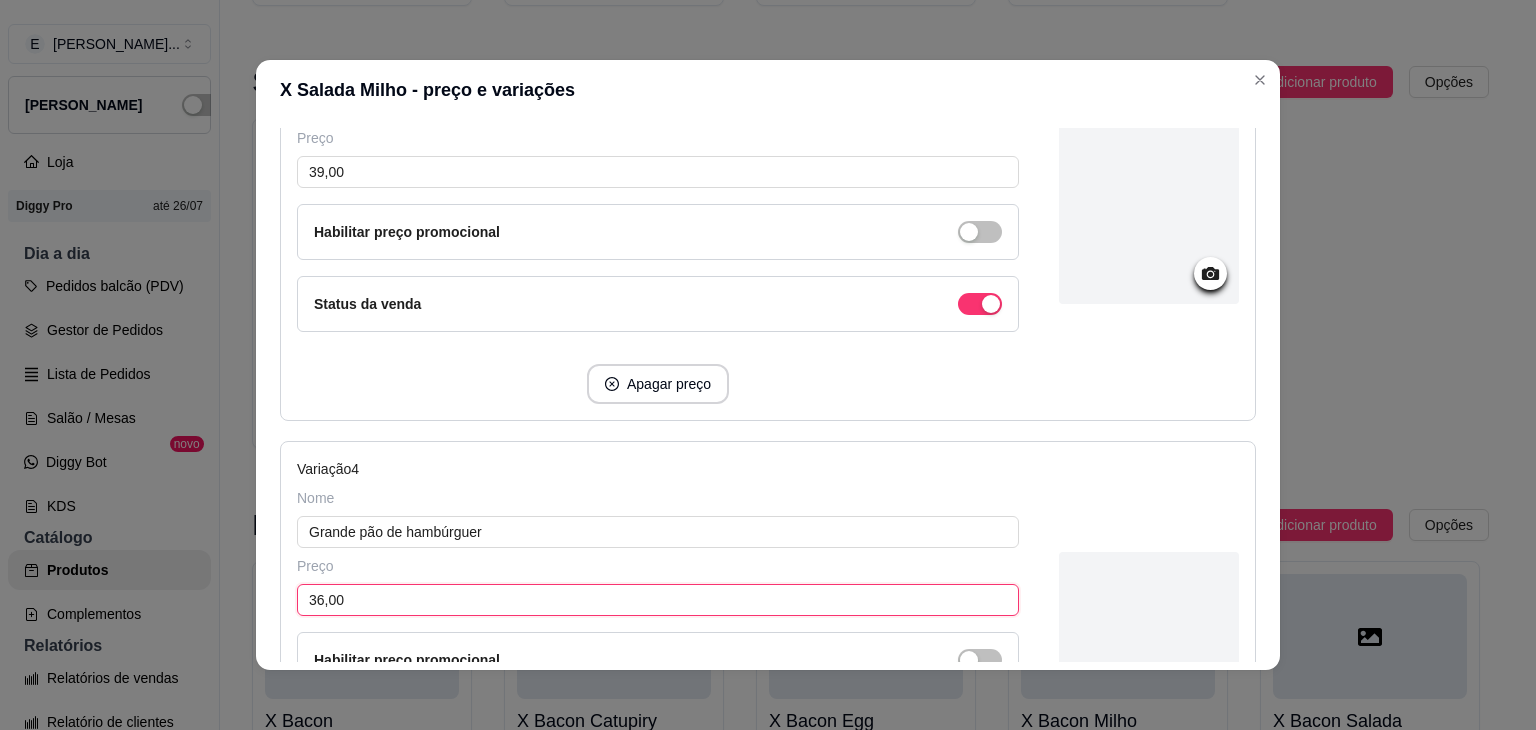 click on "36,00" at bounding box center (658, 600) 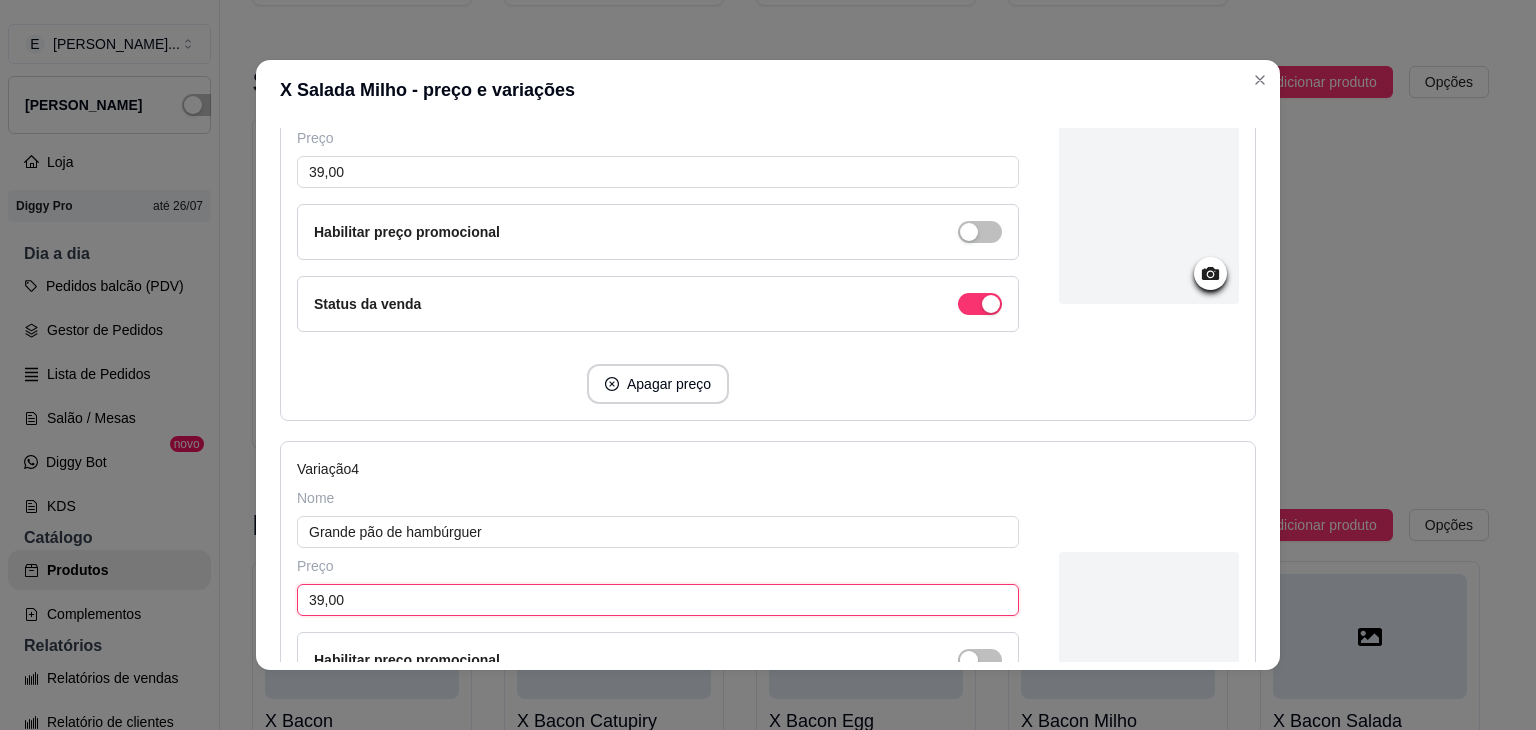 scroll, scrollTop: 4, scrollLeft: 0, axis: vertical 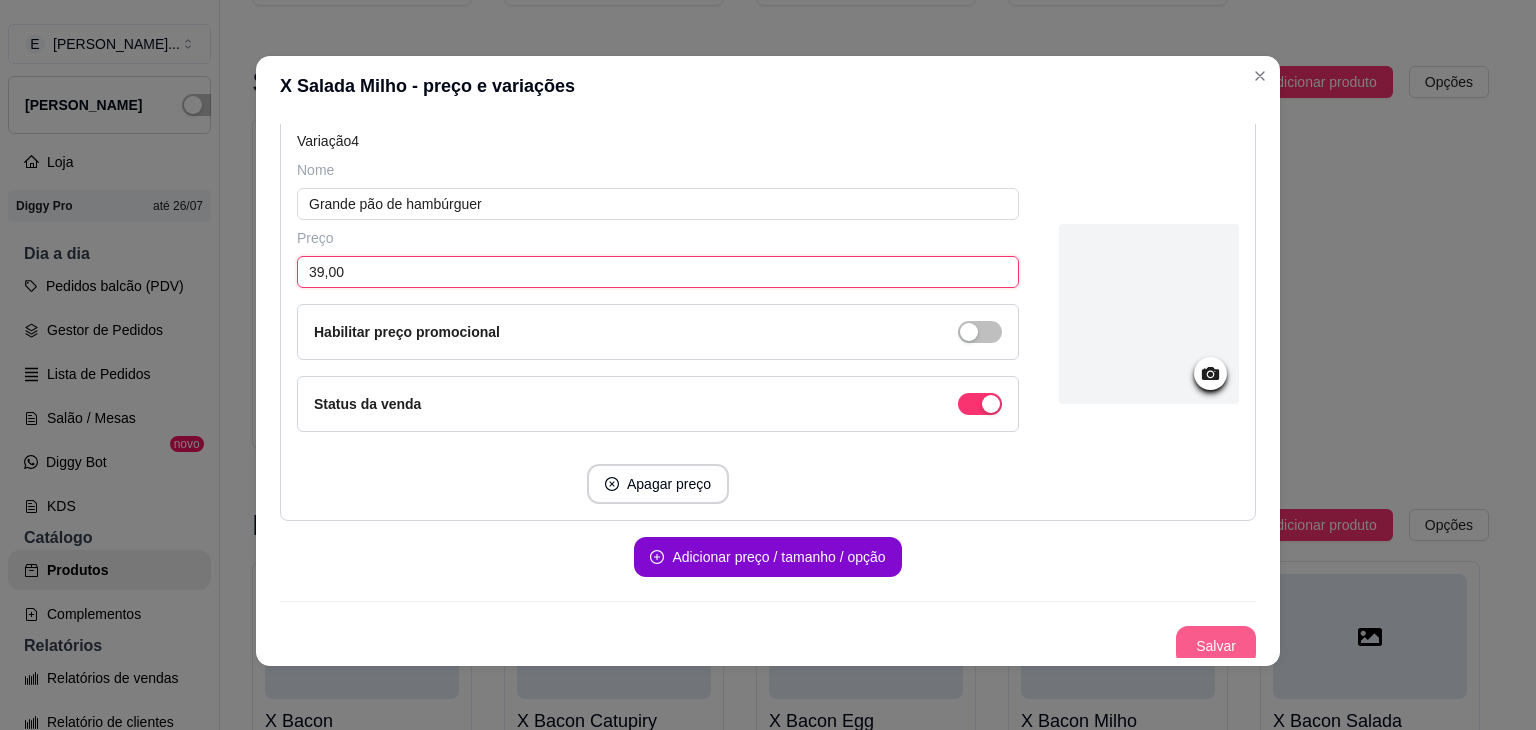 type on "39,00" 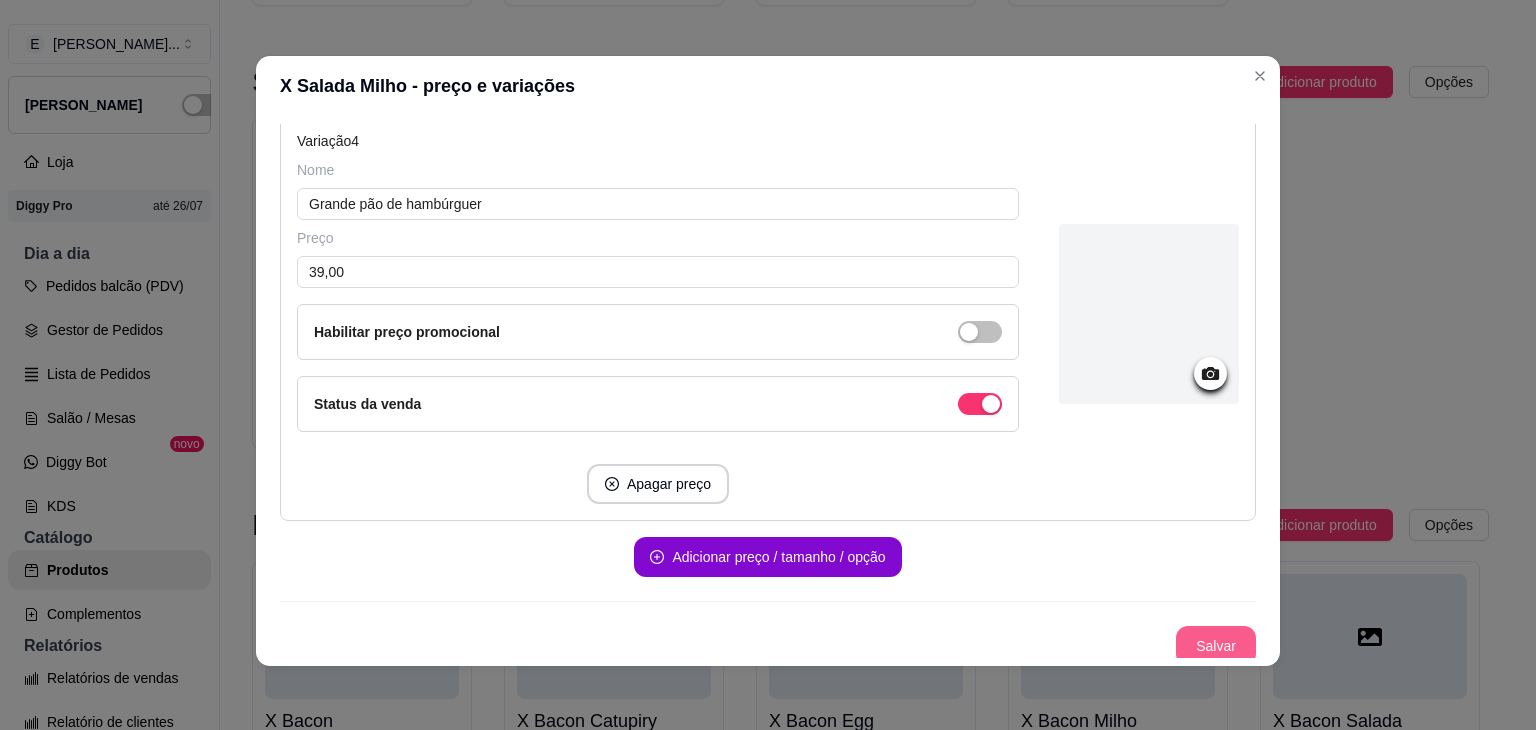 click on "Salvar" at bounding box center (1216, 646) 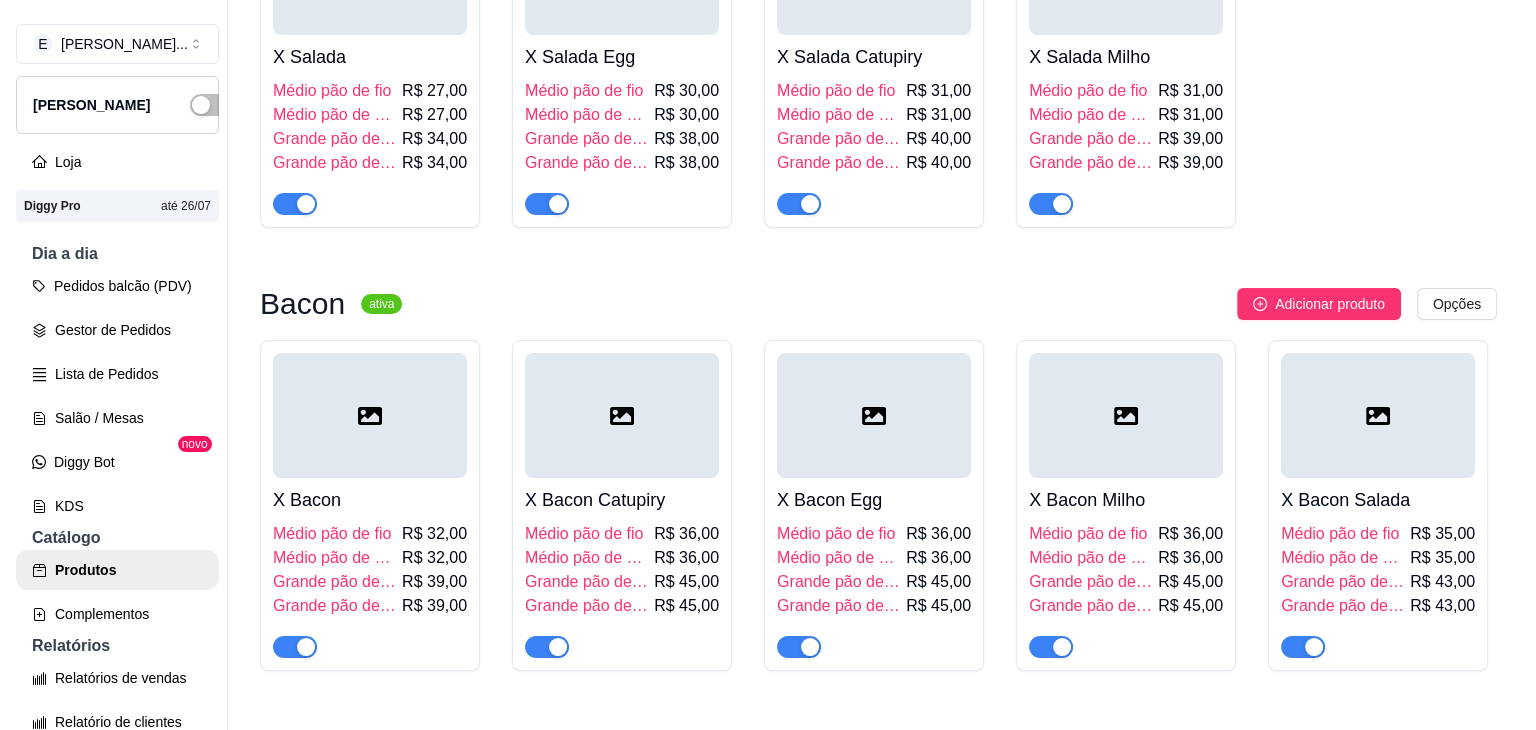 scroll, scrollTop: 1300, scrollLeft: 0, axis: vertical 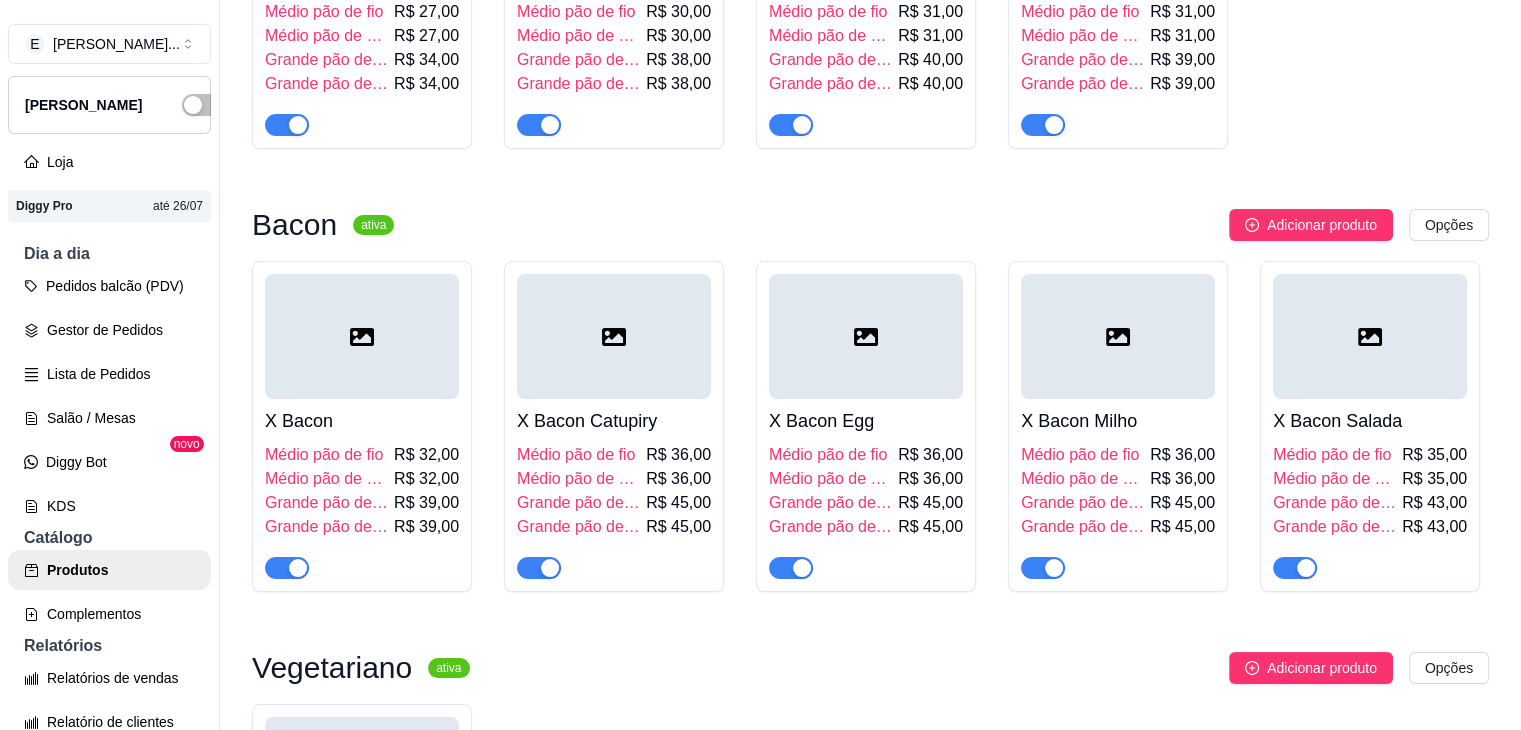 click on "Médio pão de hambúrguer" at bounding box center [327, 479] 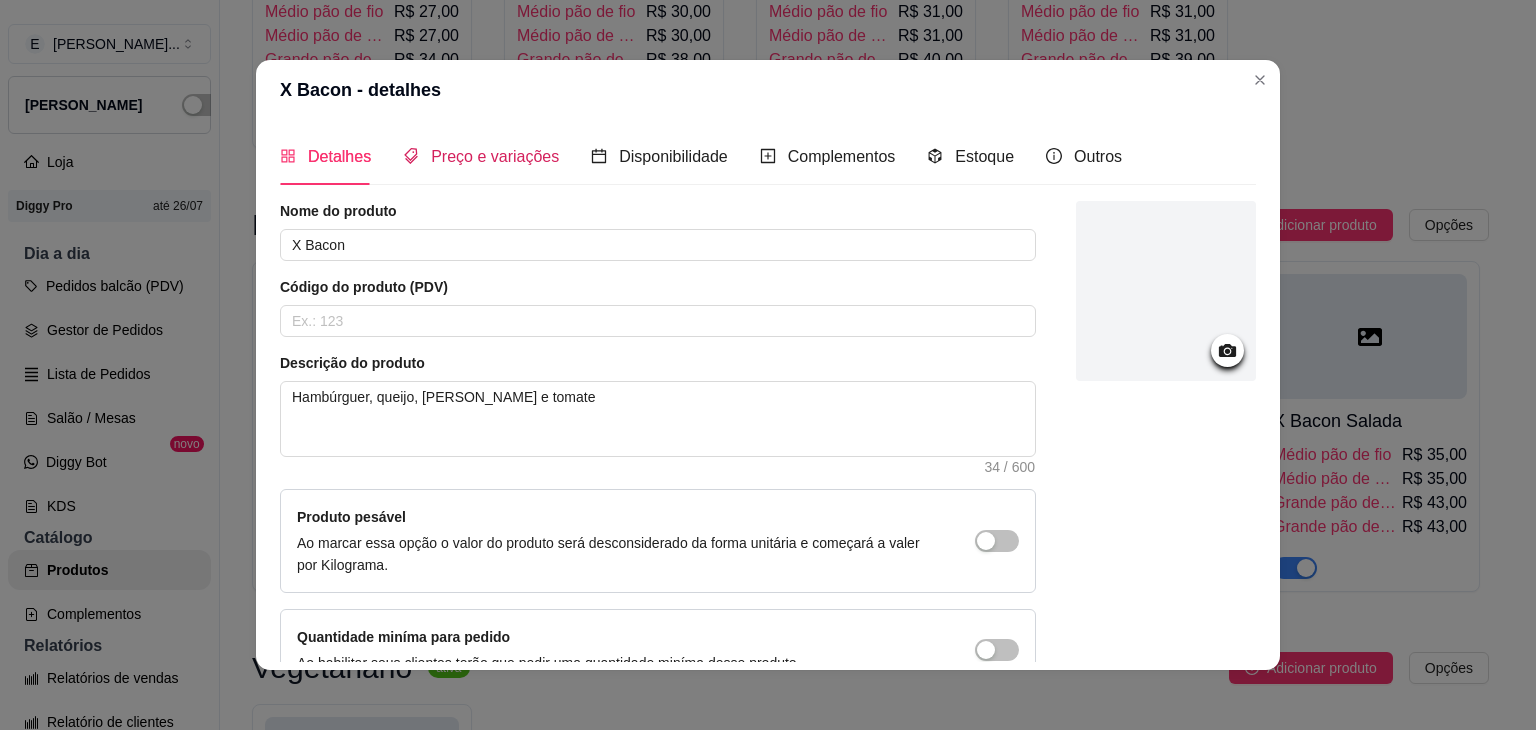 click on "Preço e variações" at bounding box center (495, 156) 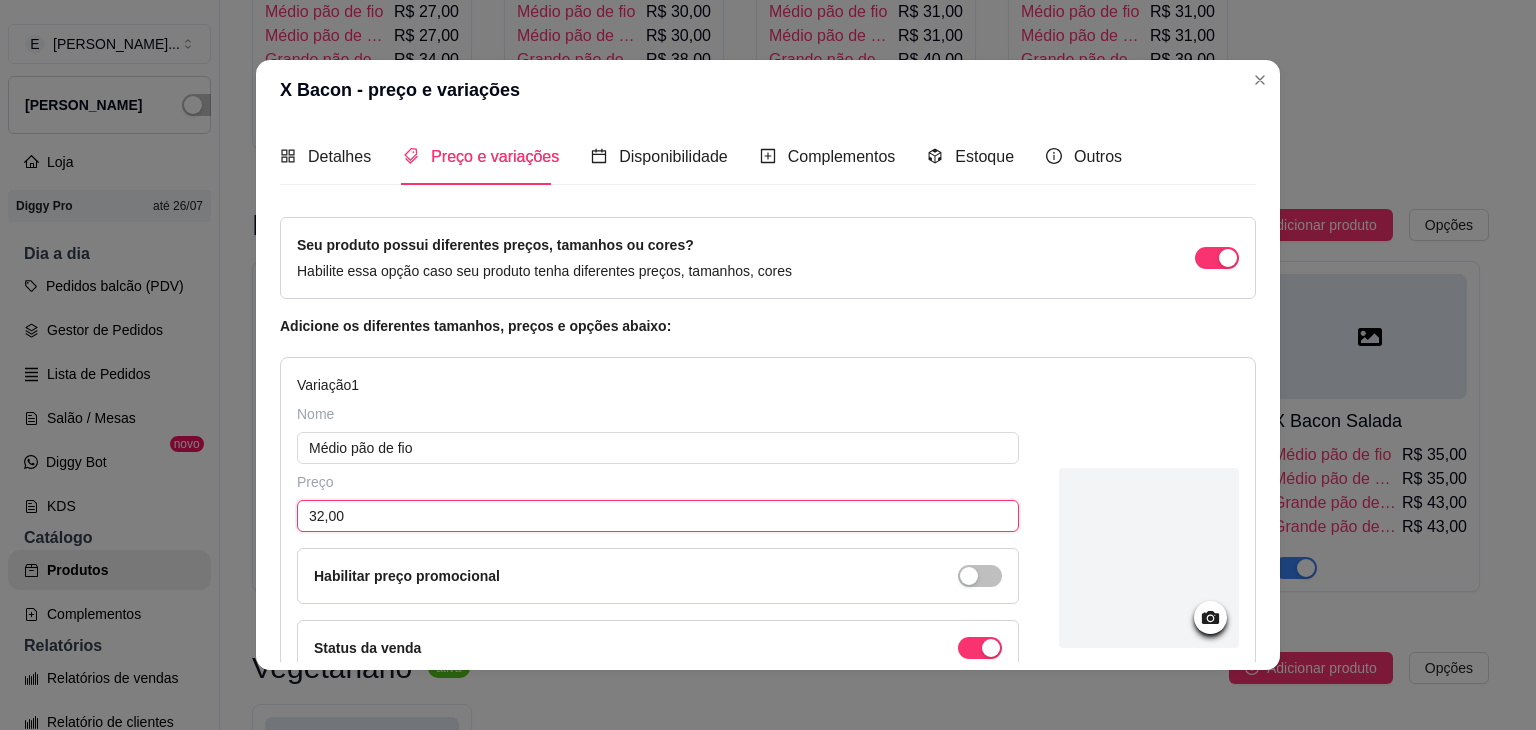 drag, startPoint x: 315, startPoint y: 513, endPoint x: 300, endPoint y: 509, distance: 15.524175 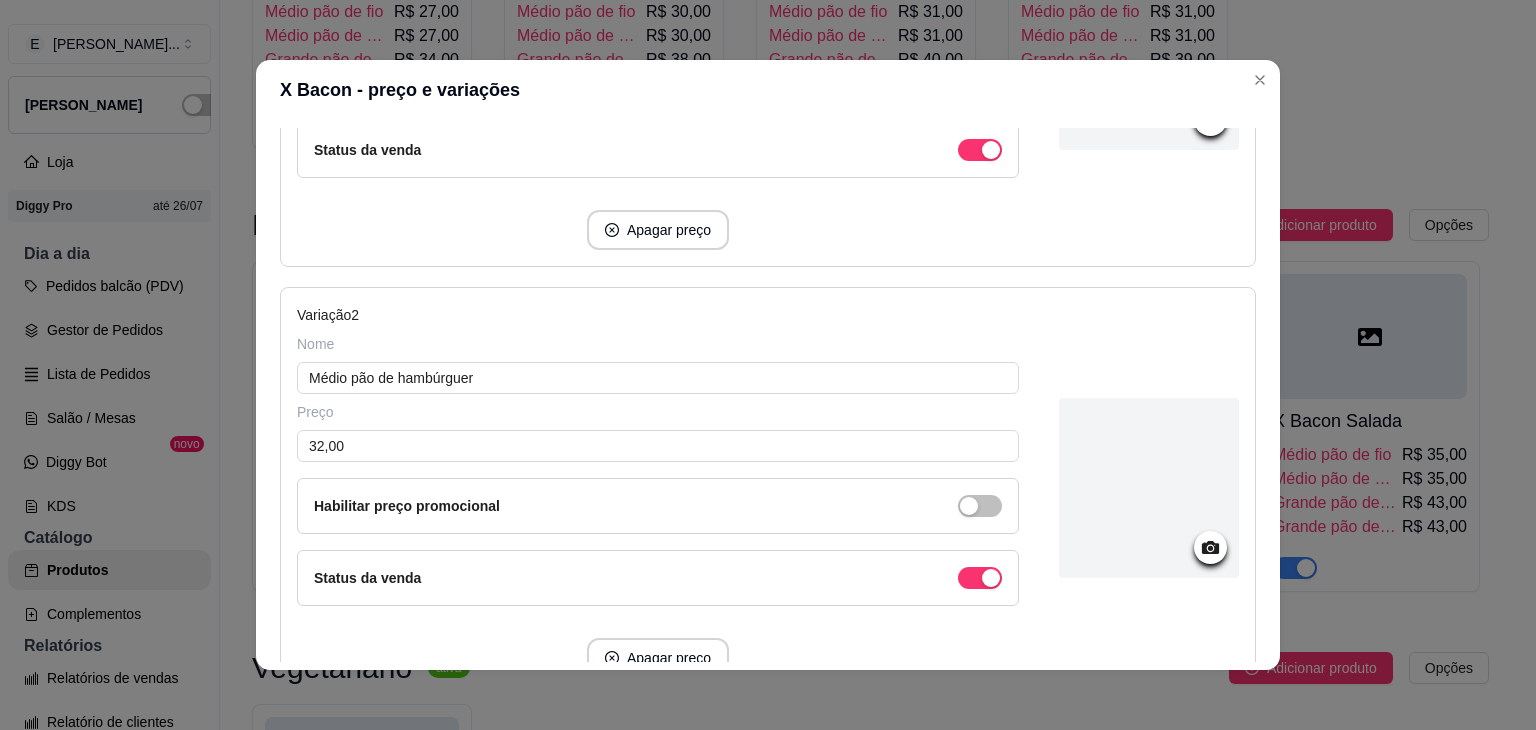 scroll, scrollTop: 500, scrollLeft: 0, axis: vertical 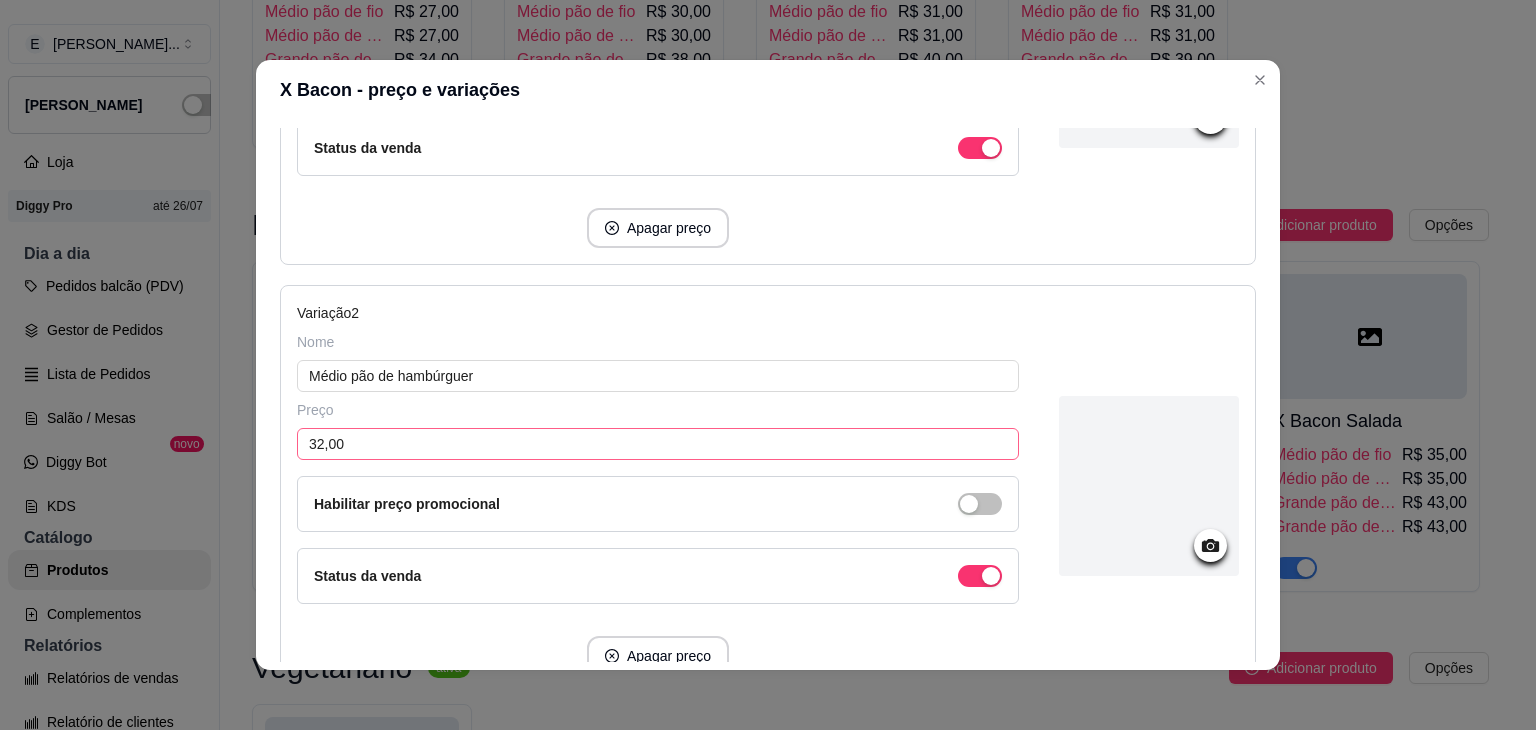 type on "35,00" 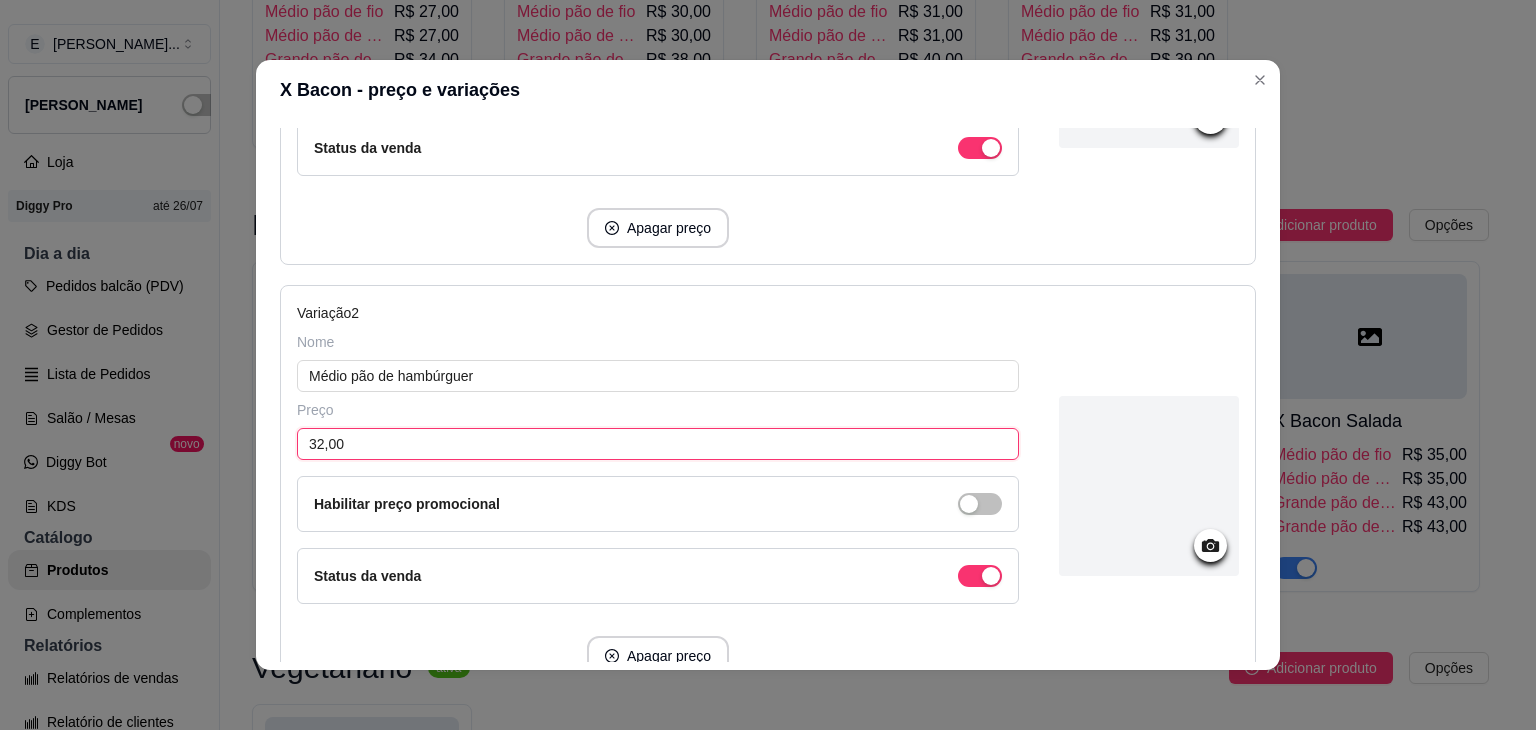 drag, startPoint x: 341, startPoint y: 445, endPoint x: 259, endPoint y: 417, distance: 86.64872 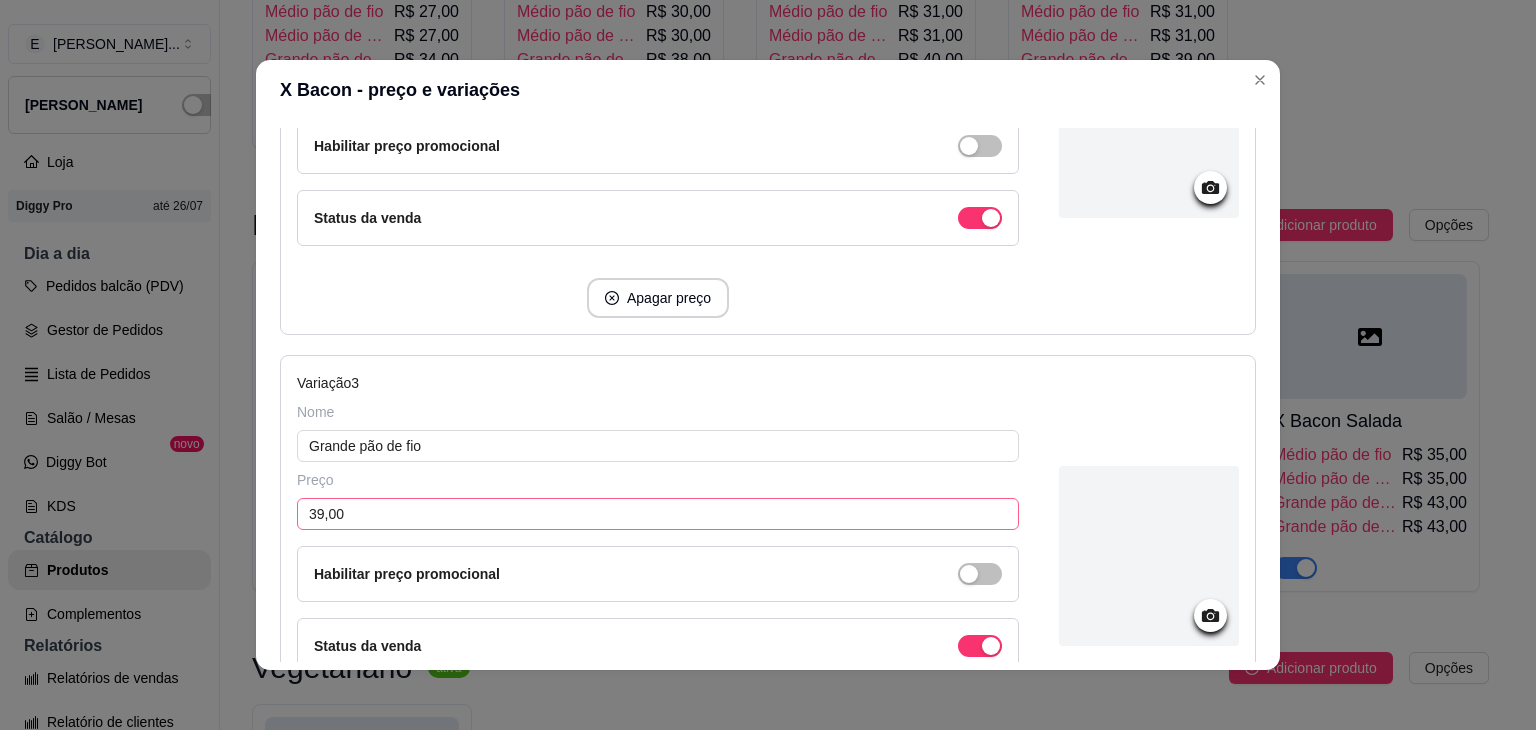 scroll, scrollTop: 900, scrollLeft: 0, axis: vertical 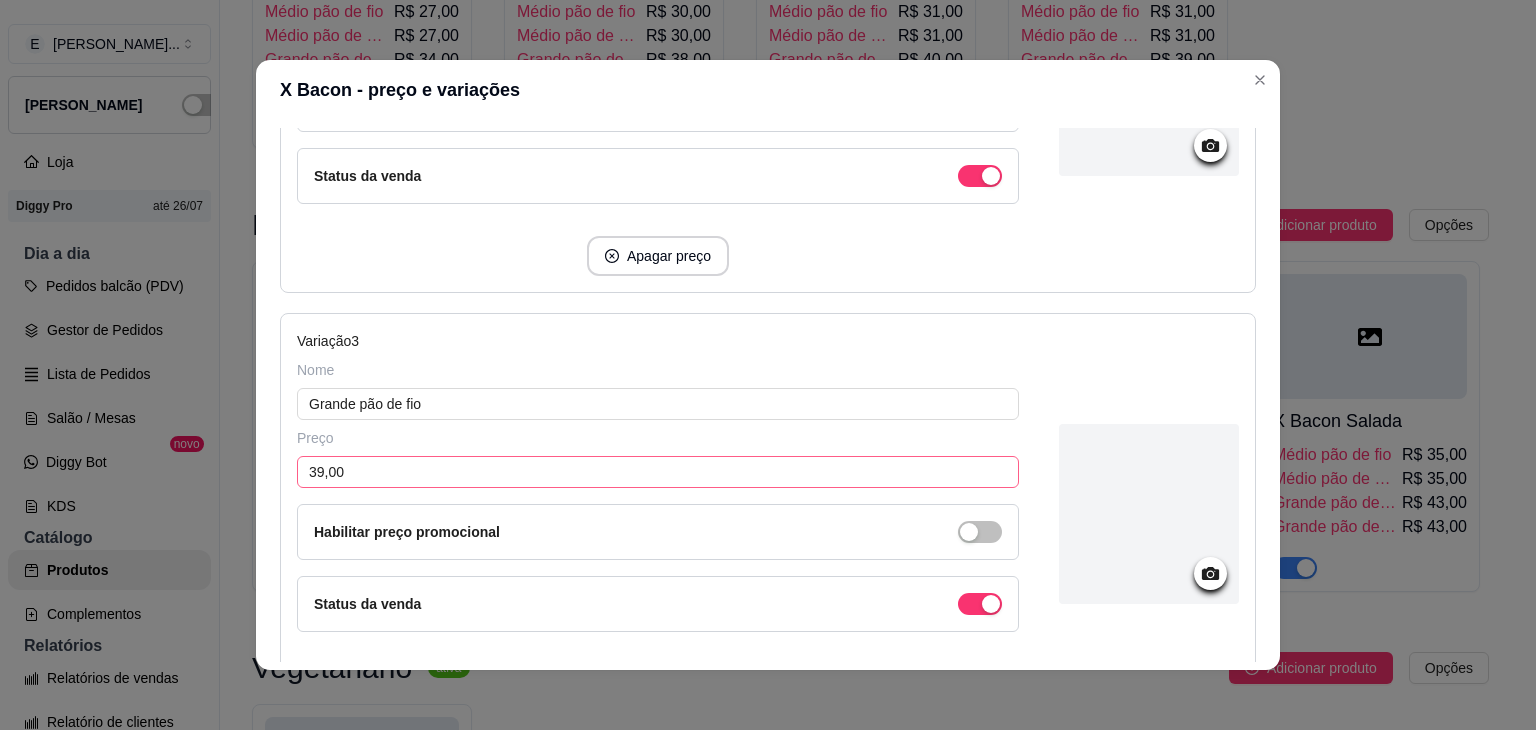 type on "35,00" 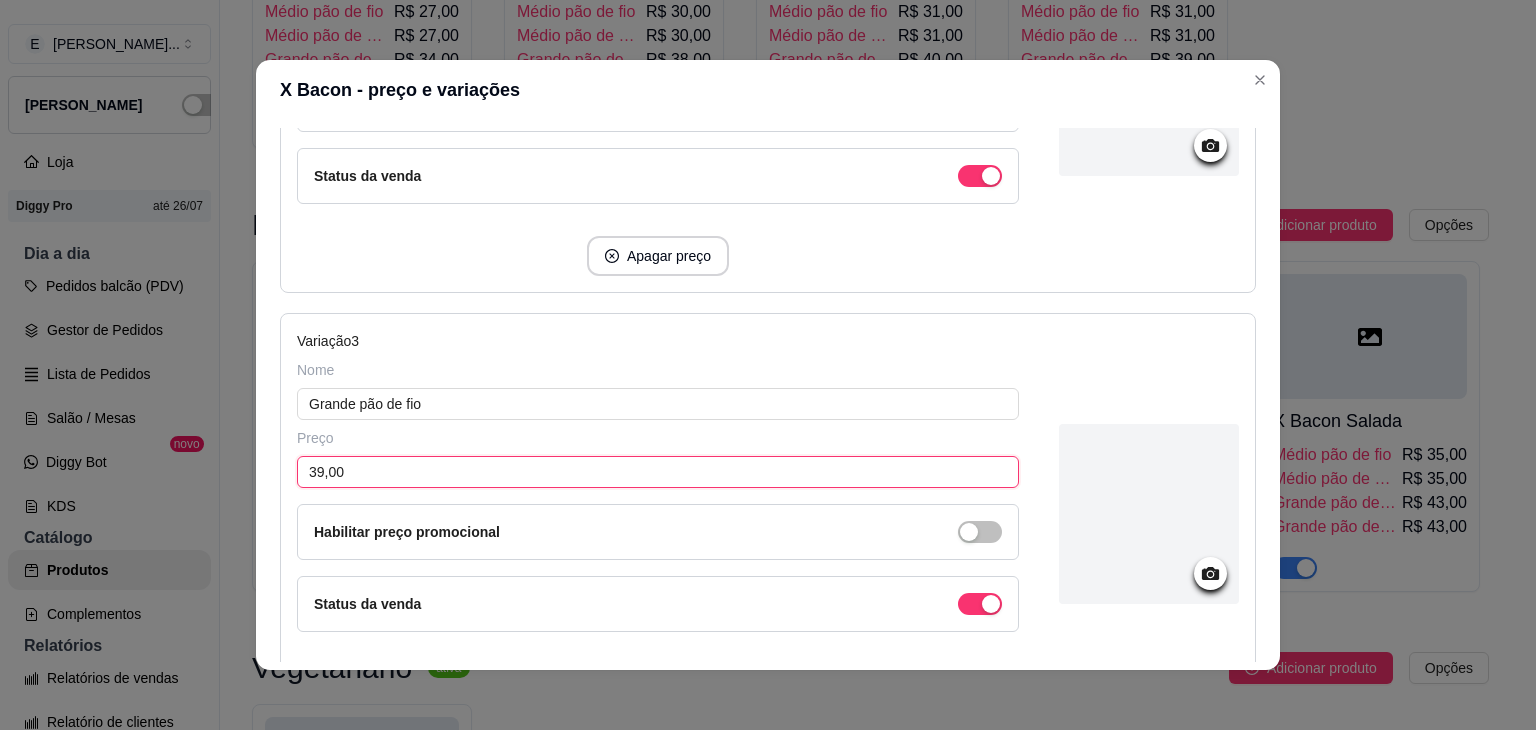 drag, startPoint x: 361, startPoint y: 472, endPoint x: 244, endPoint y: 454, distance: 118.37652 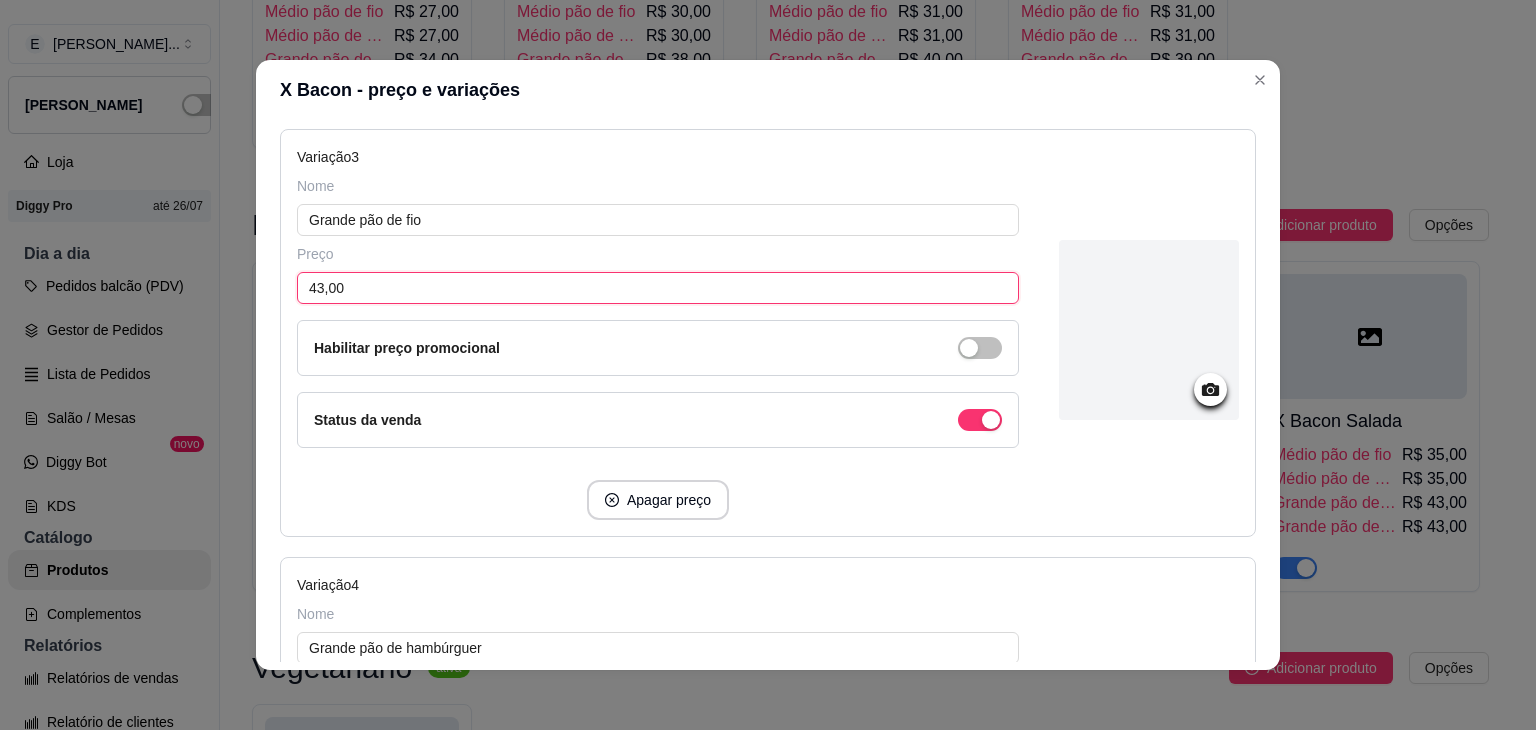 scroll, scrollTop: 1400, scrollLeft: 0, axis: vertical 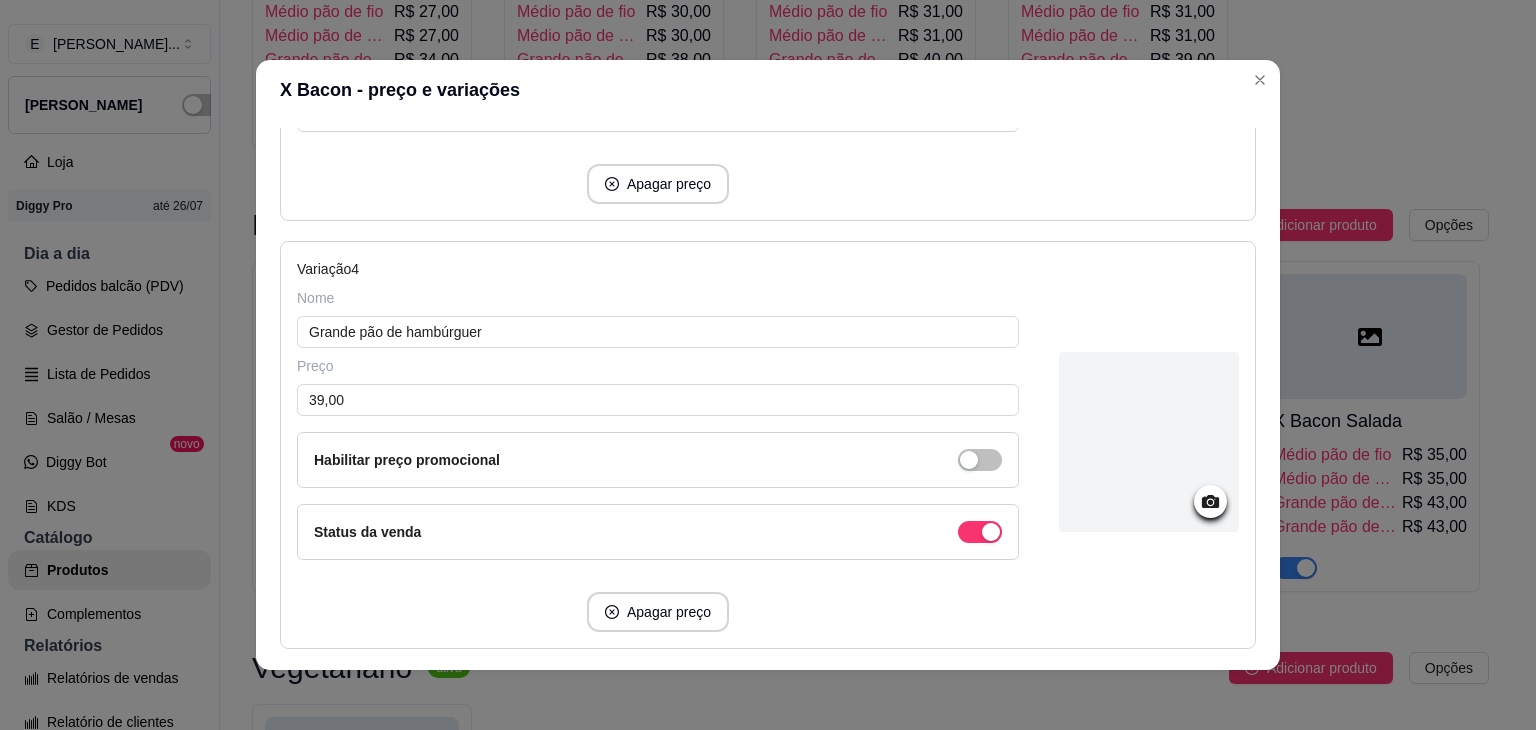 type on "43,00" 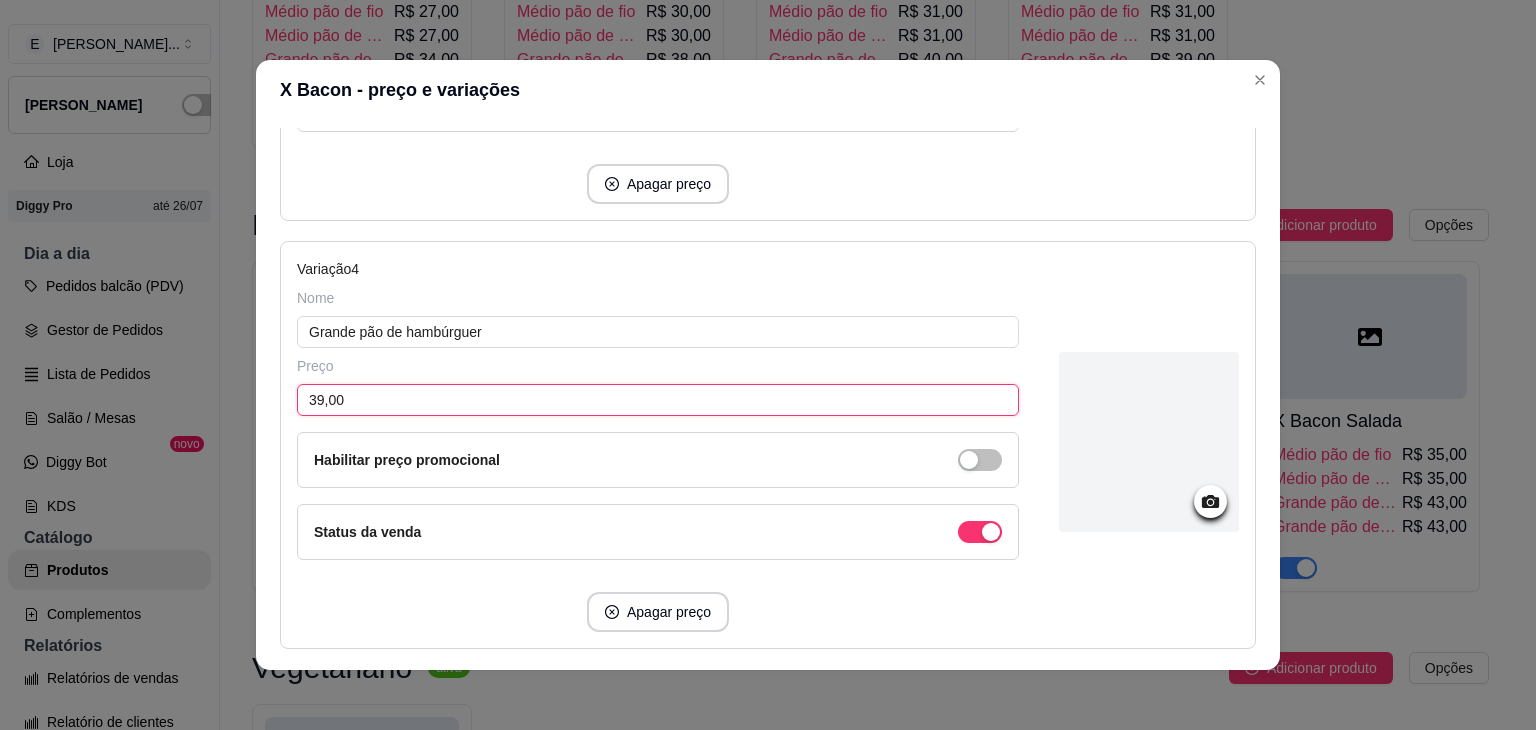 drag, startPoint x: 274, startPoint y: 389, endPoint x: 244, endPoint y: 374, distance: 33.54102 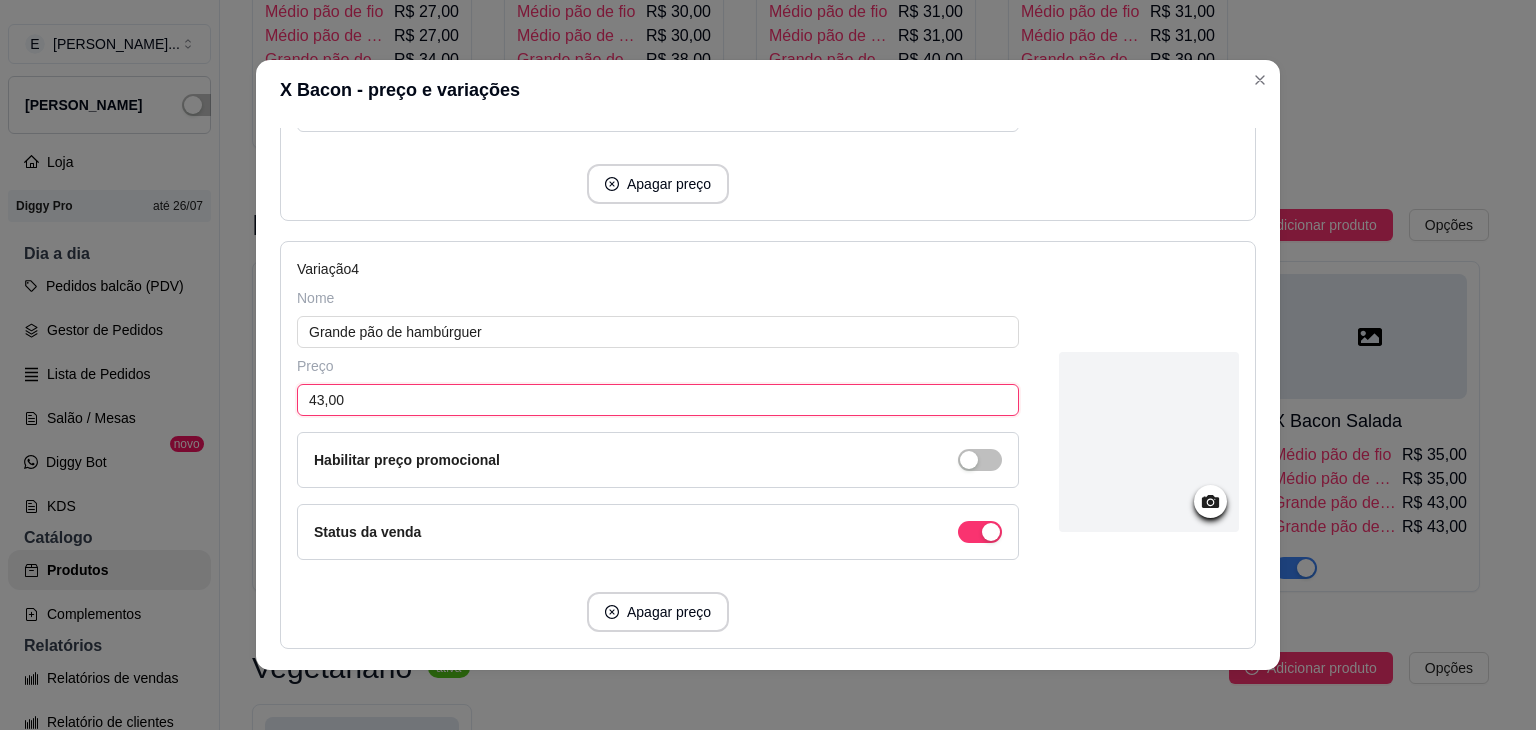type on "43,00" 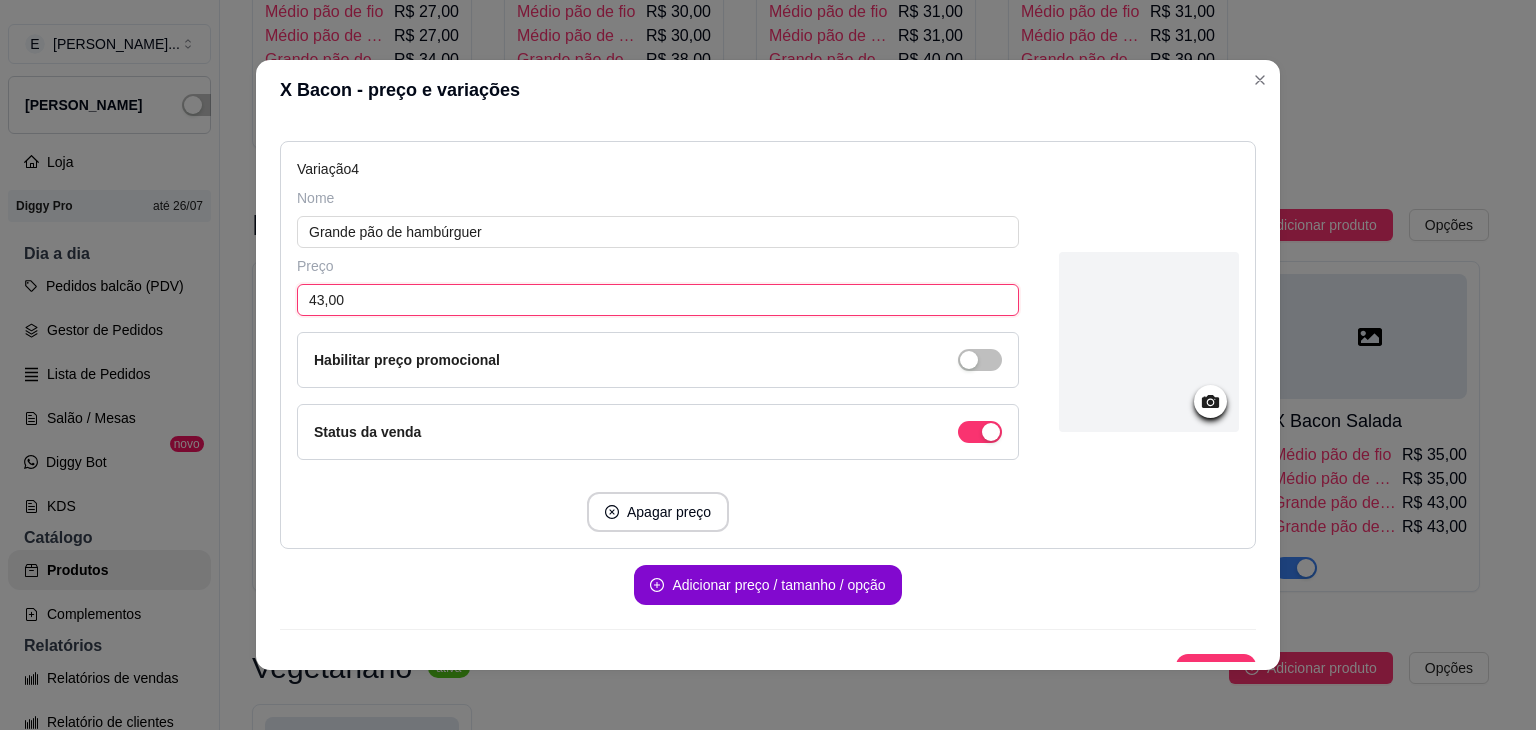 scroll, scrollTop: 1524, scrollLeft: 0, axis: vertical 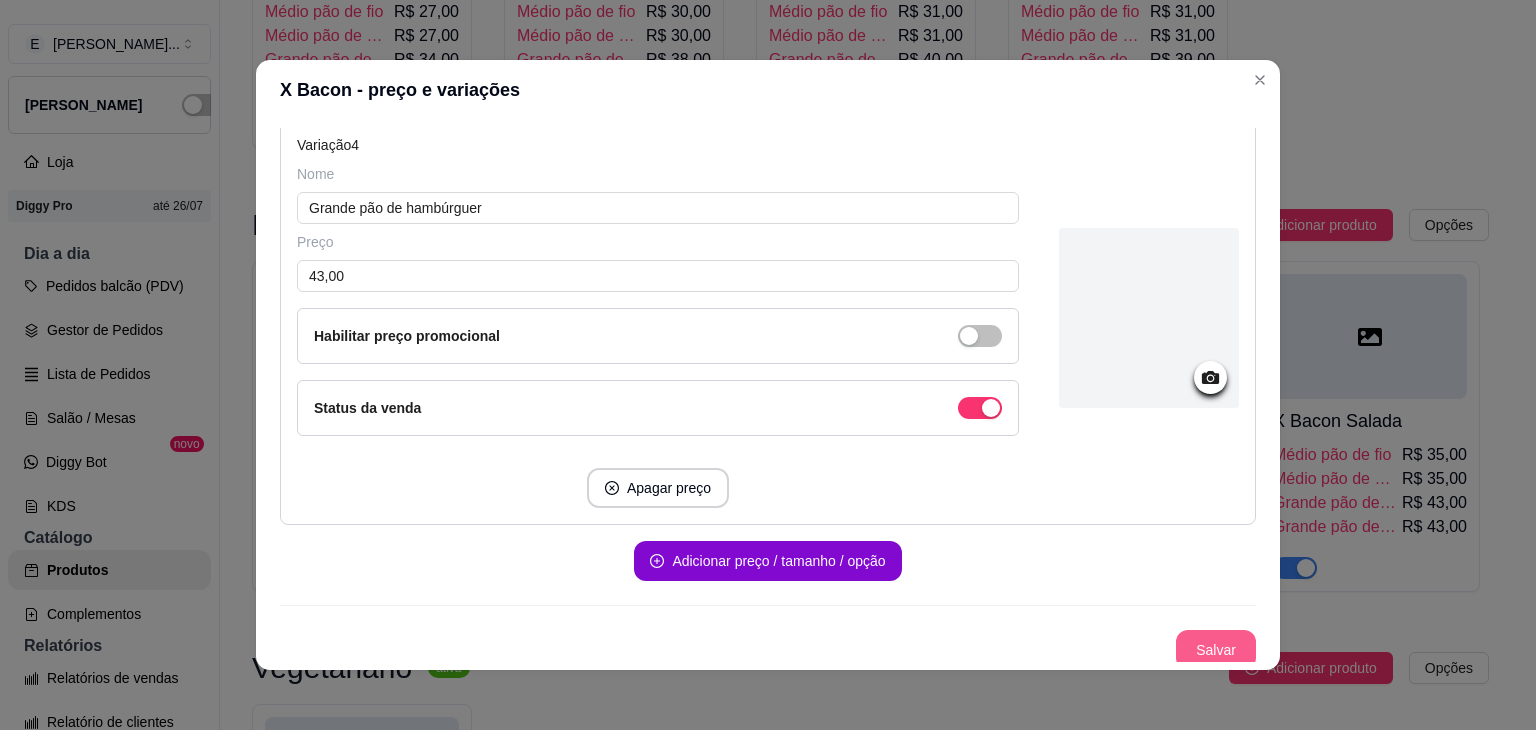 click on "Salvar" at bounding box center [1216, 650] 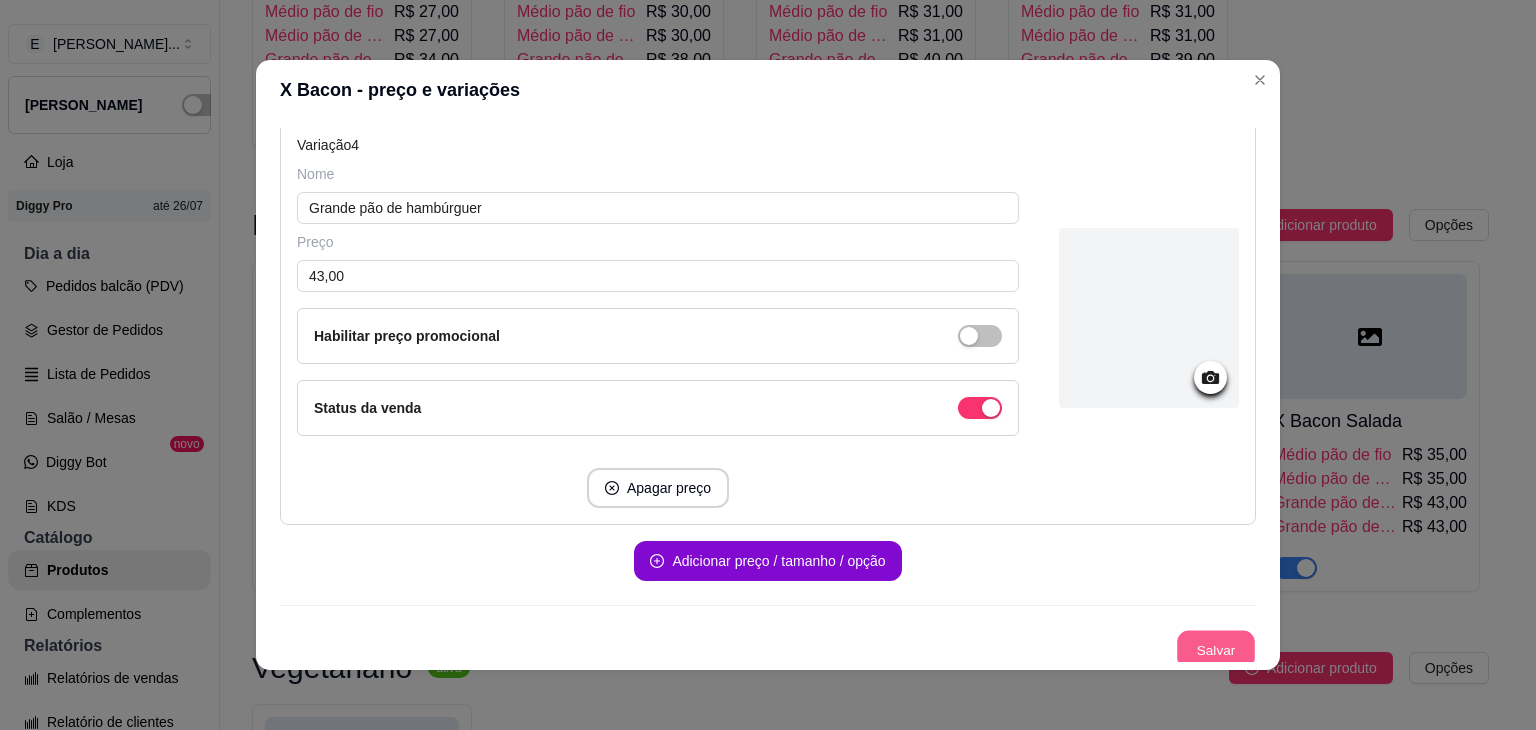 click on "Salvar" at bounding box center (1216, 650) 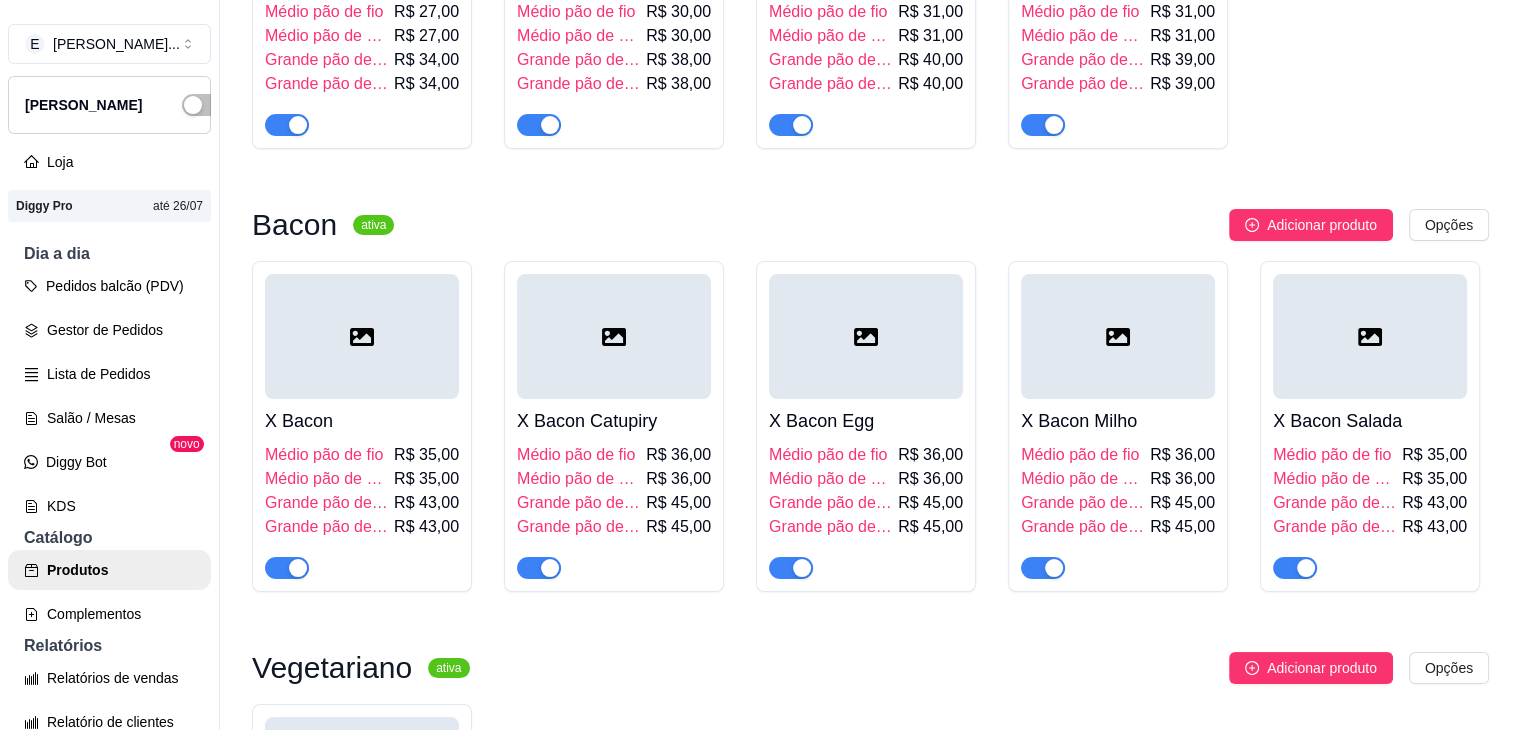 click on "Médio pão de hambúrguer" at bounding box center (579, 479) 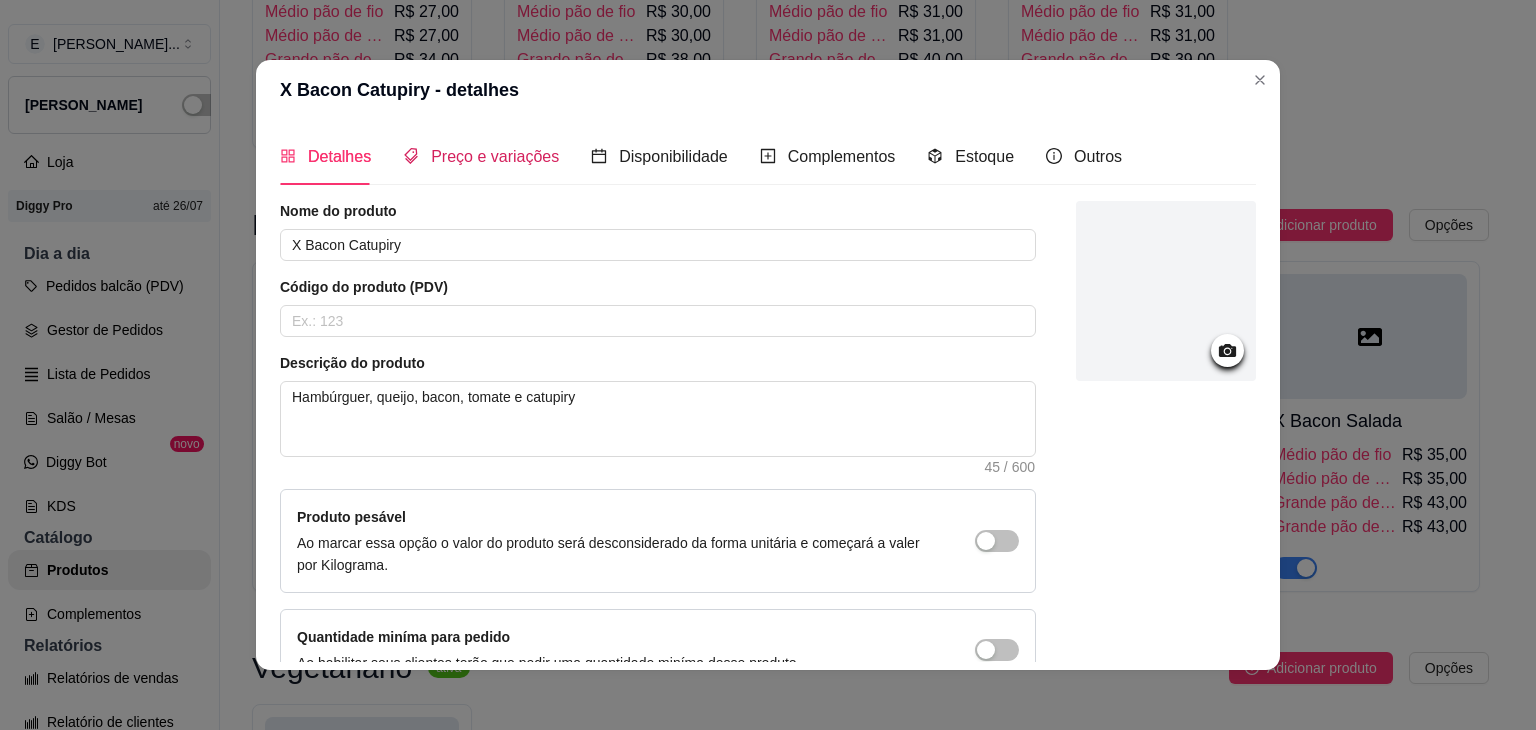 click on "Preço e variações" at bounding box center (481, 156) 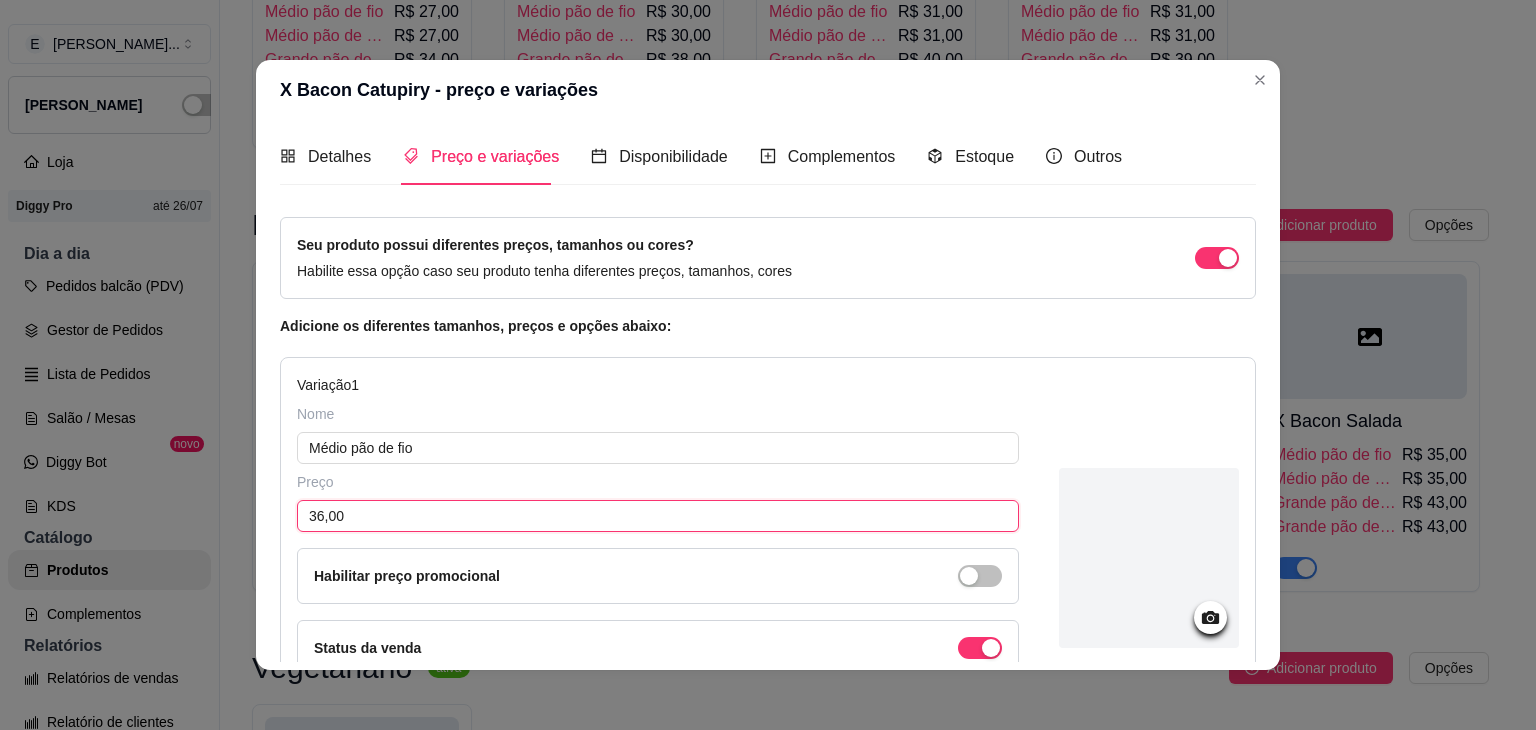 drag, startPoint x: 312, startPoint y: 521, endPoint x: 283, endPoint y: 519, distance: 29.068884 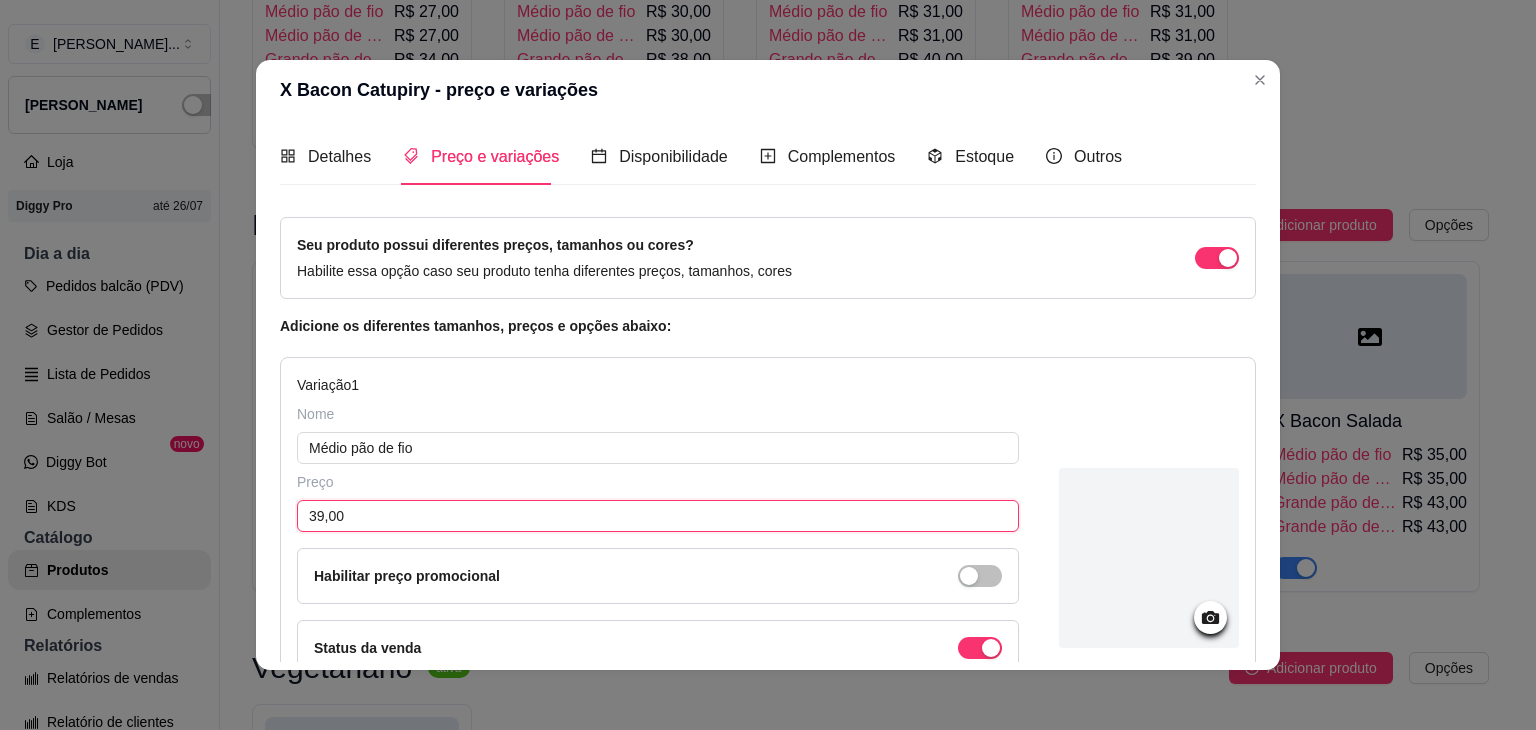 scroll, scrollTop: 300, scrollLeft: 0, axis: vertical 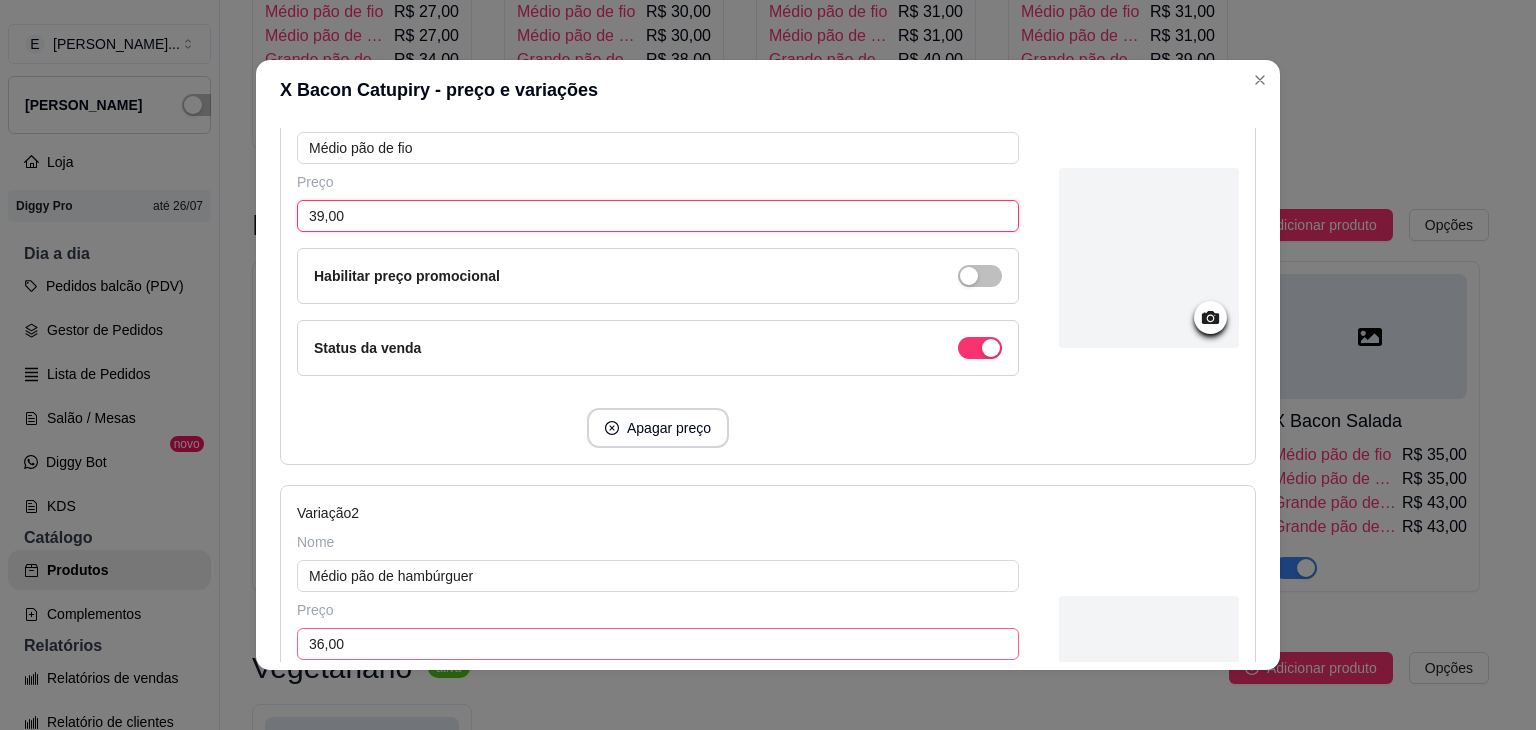type on "39,00" 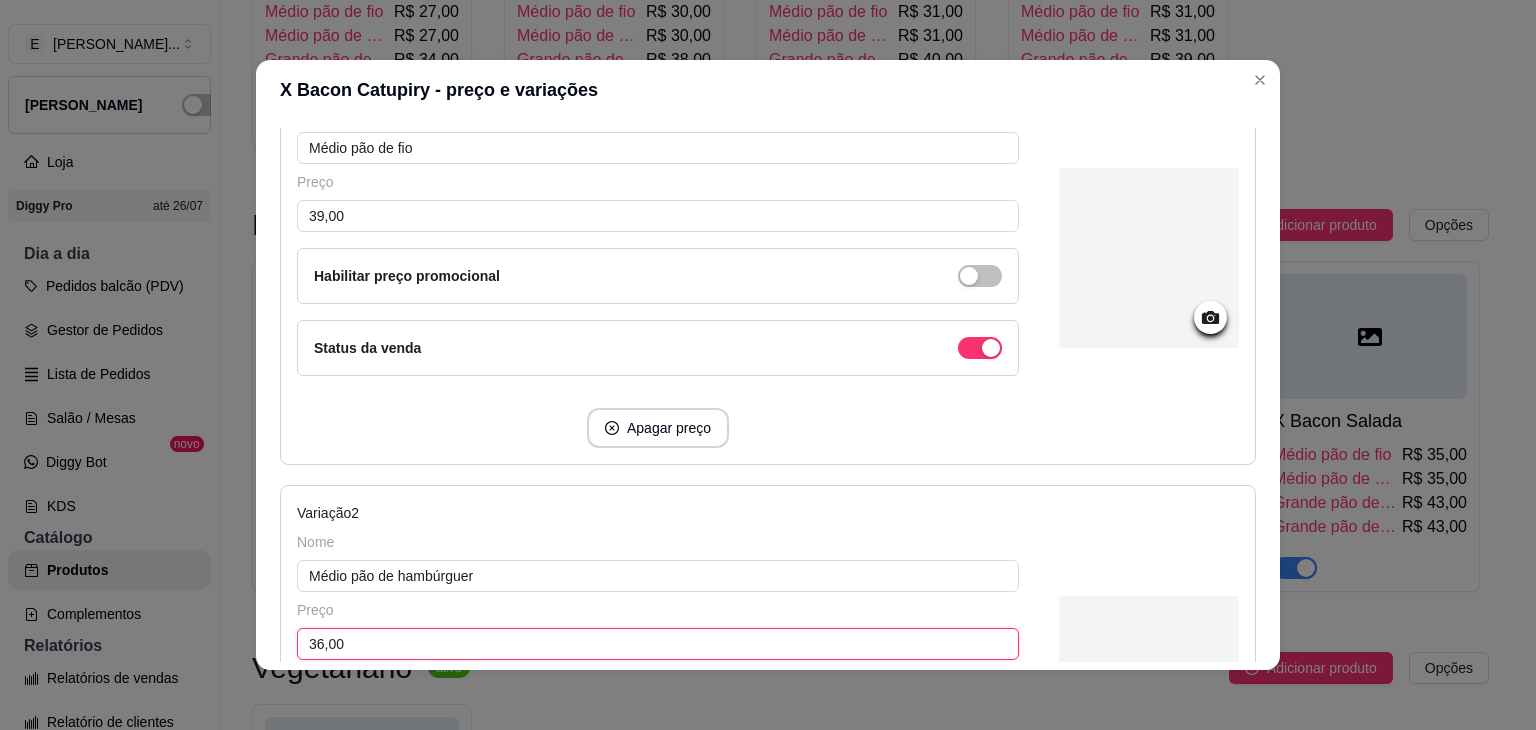 drag, startPoint x: 348, startPoint y: 640, endPoint x: 263, endPoint y: 614, distance: 88.88757 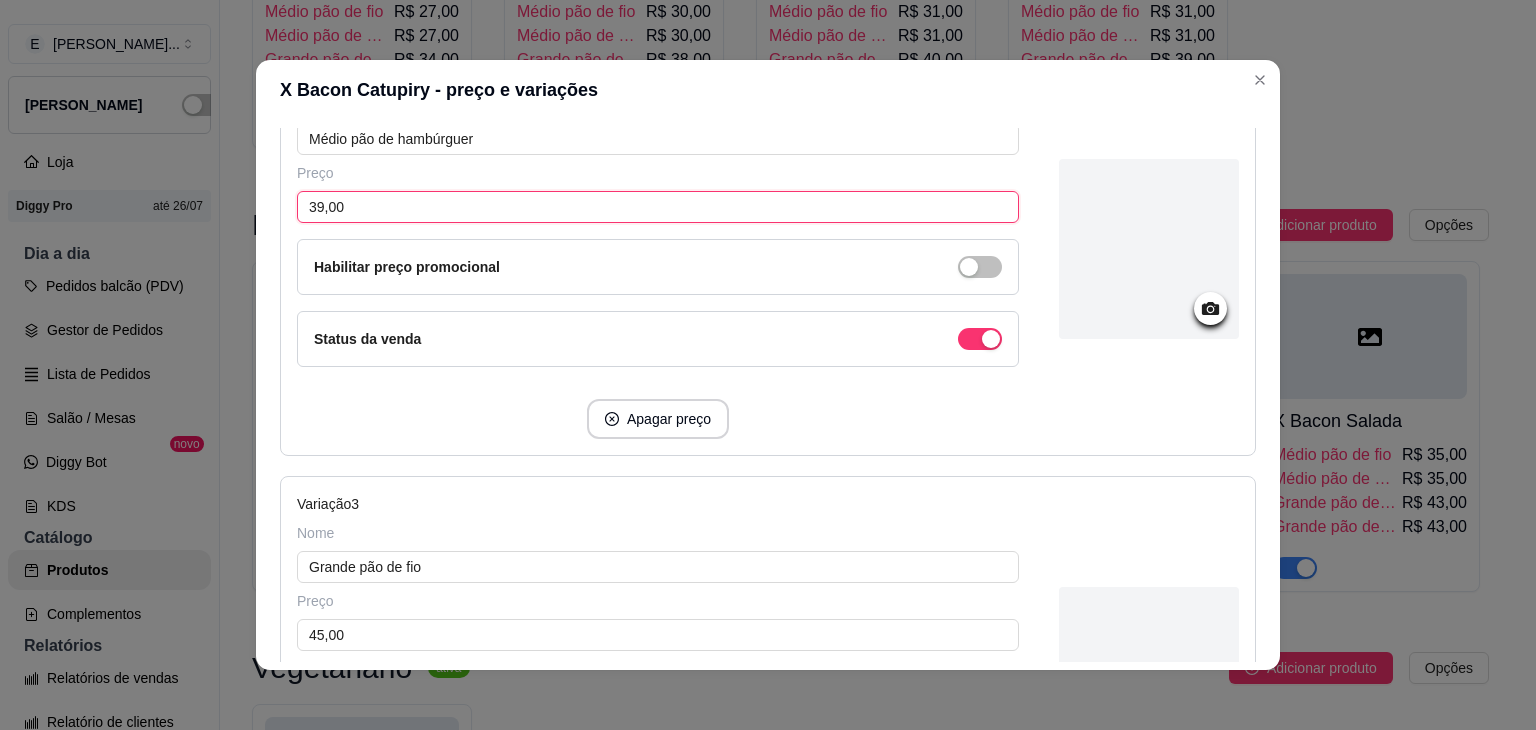 scroll, scrollTop: 800, scrollLeft: 0, axis: vertical 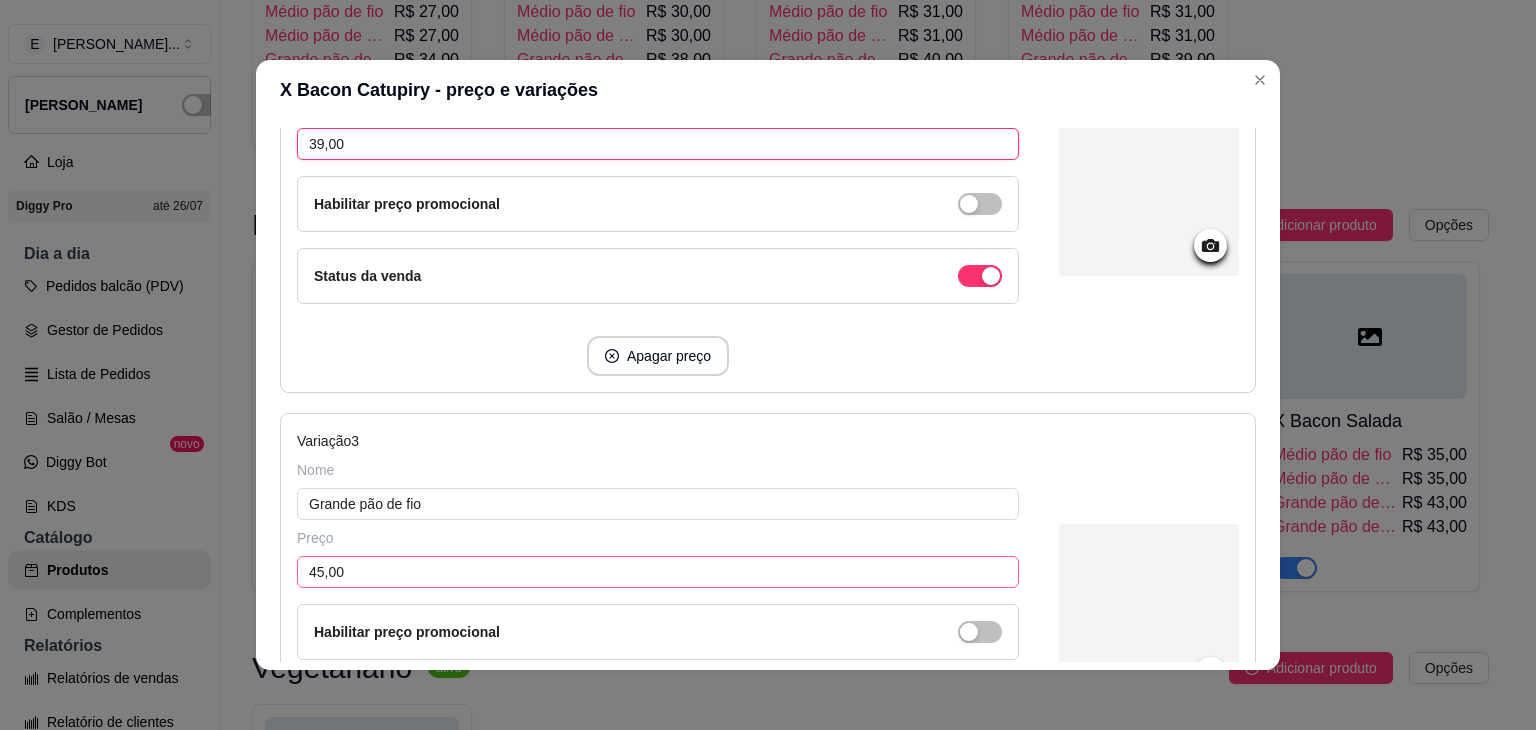 type on "39,00" 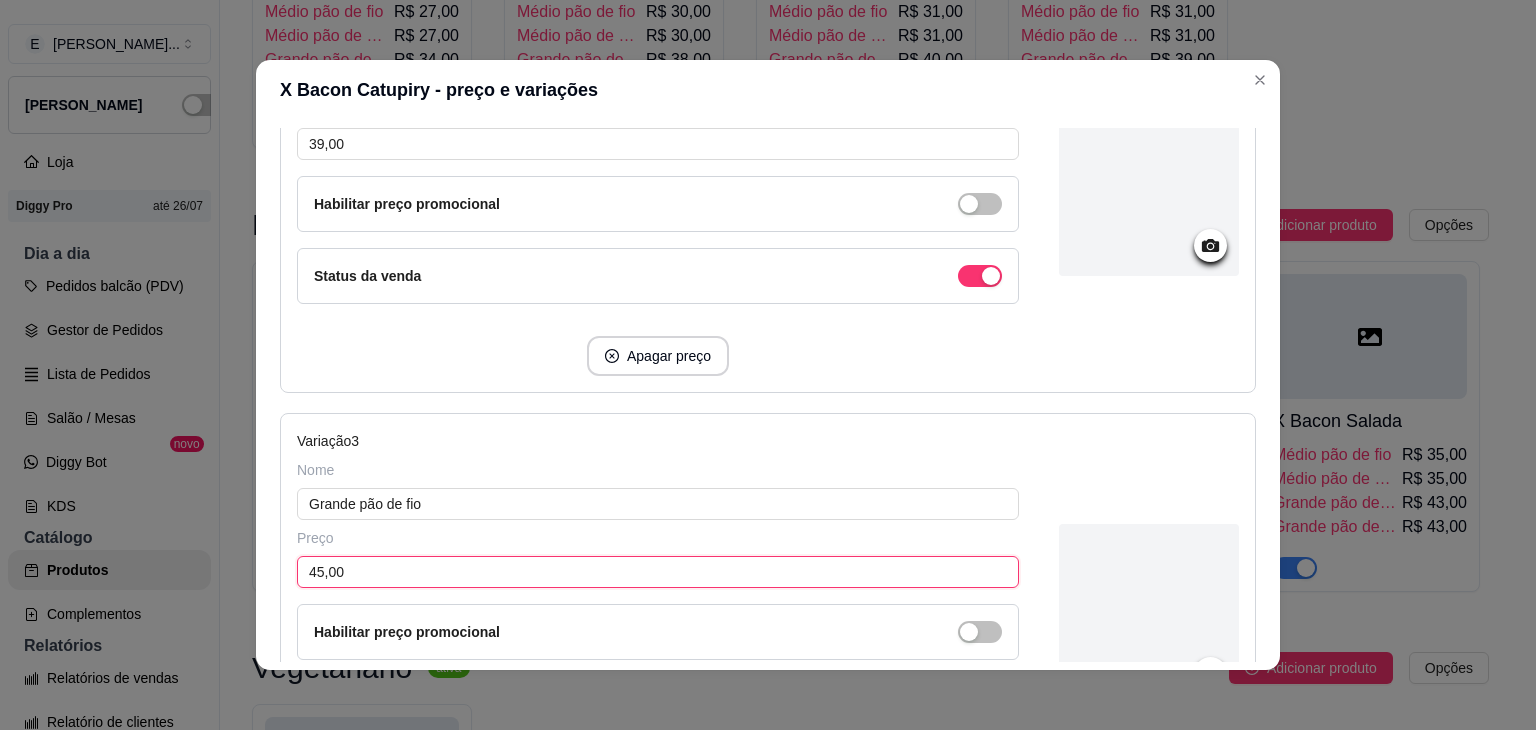 drag, startPoint x: 348, startPoint y: 566, endPoint x: 248, endPoint y: 553, distance: 100.84146 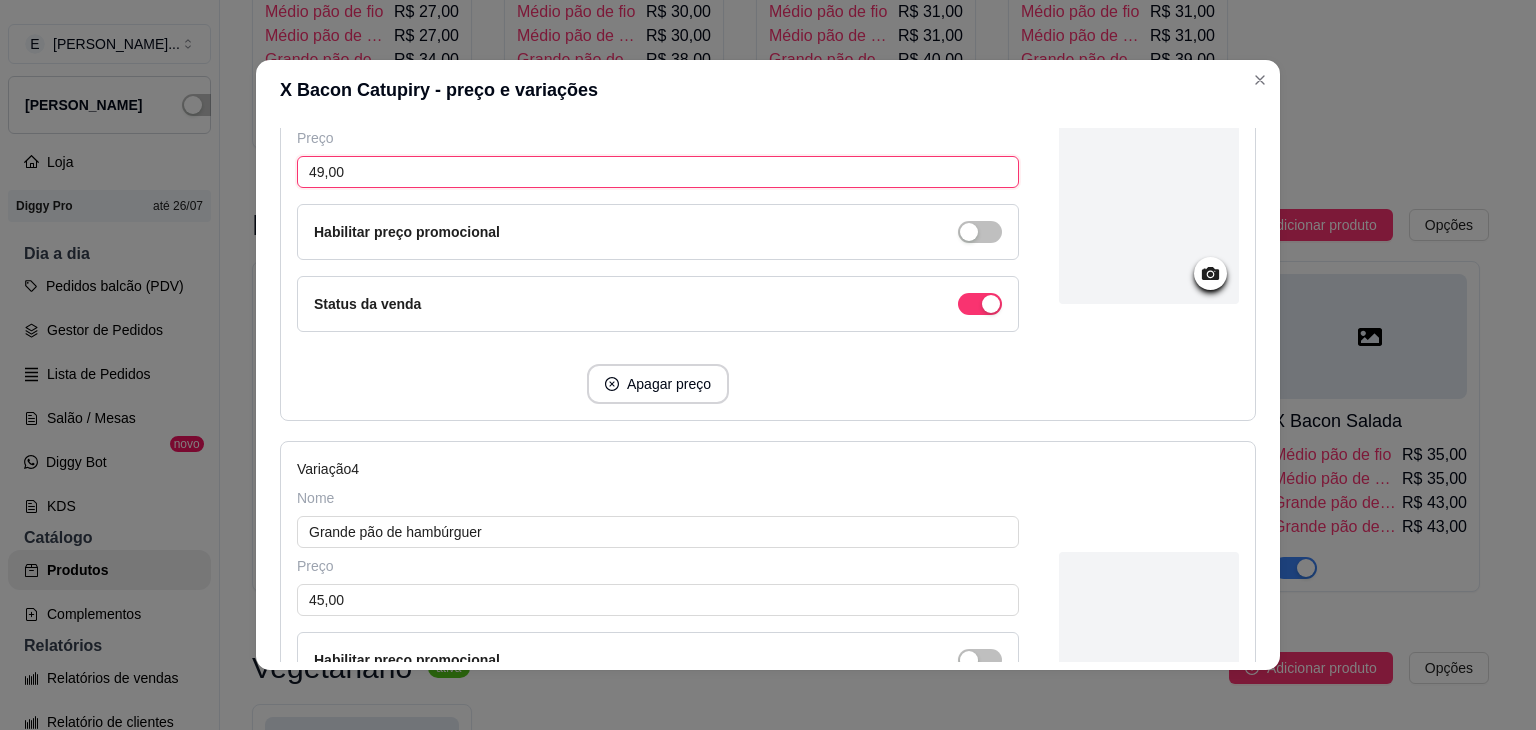scroll, scrollTop: 1300, scrollLeft: 0, axis: vertical 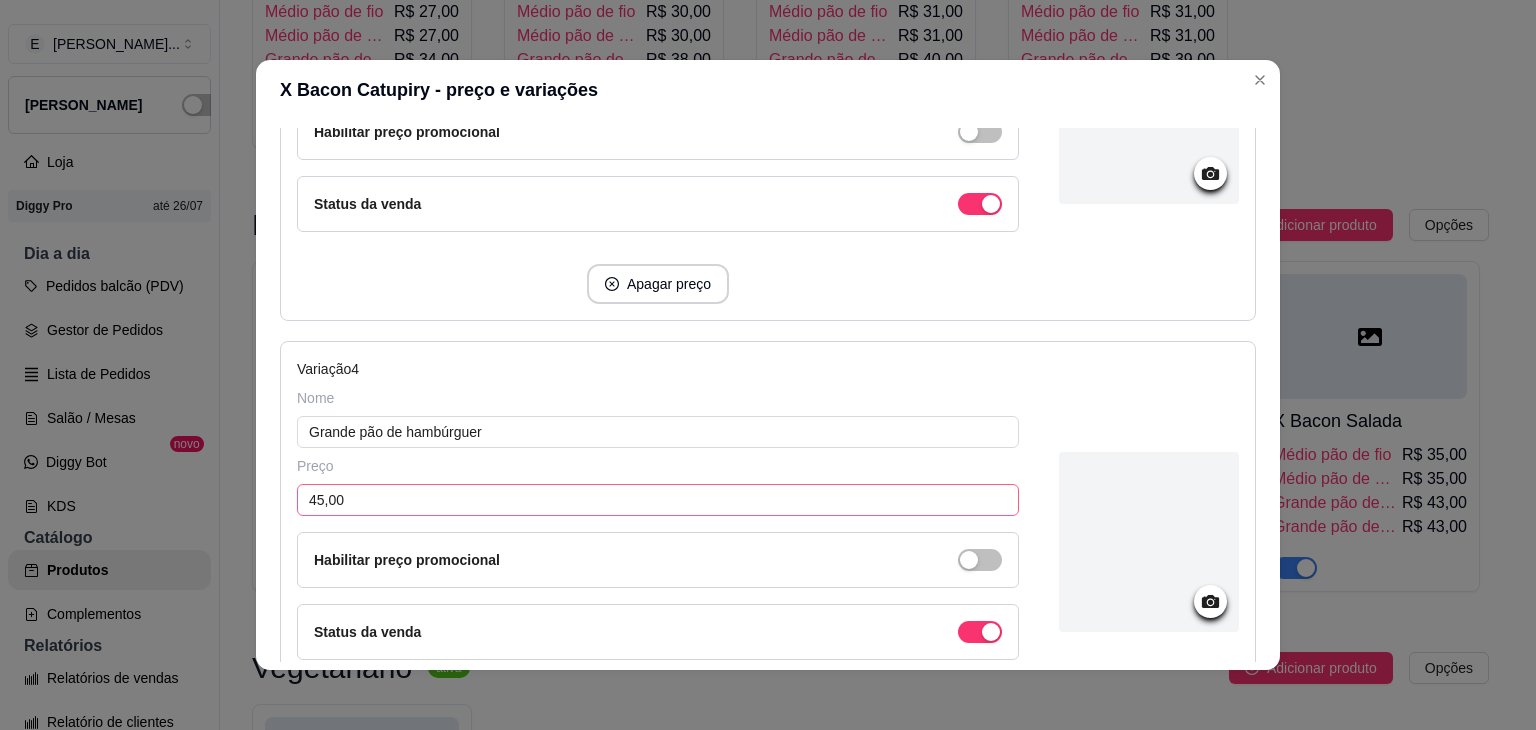 type on "49,00" 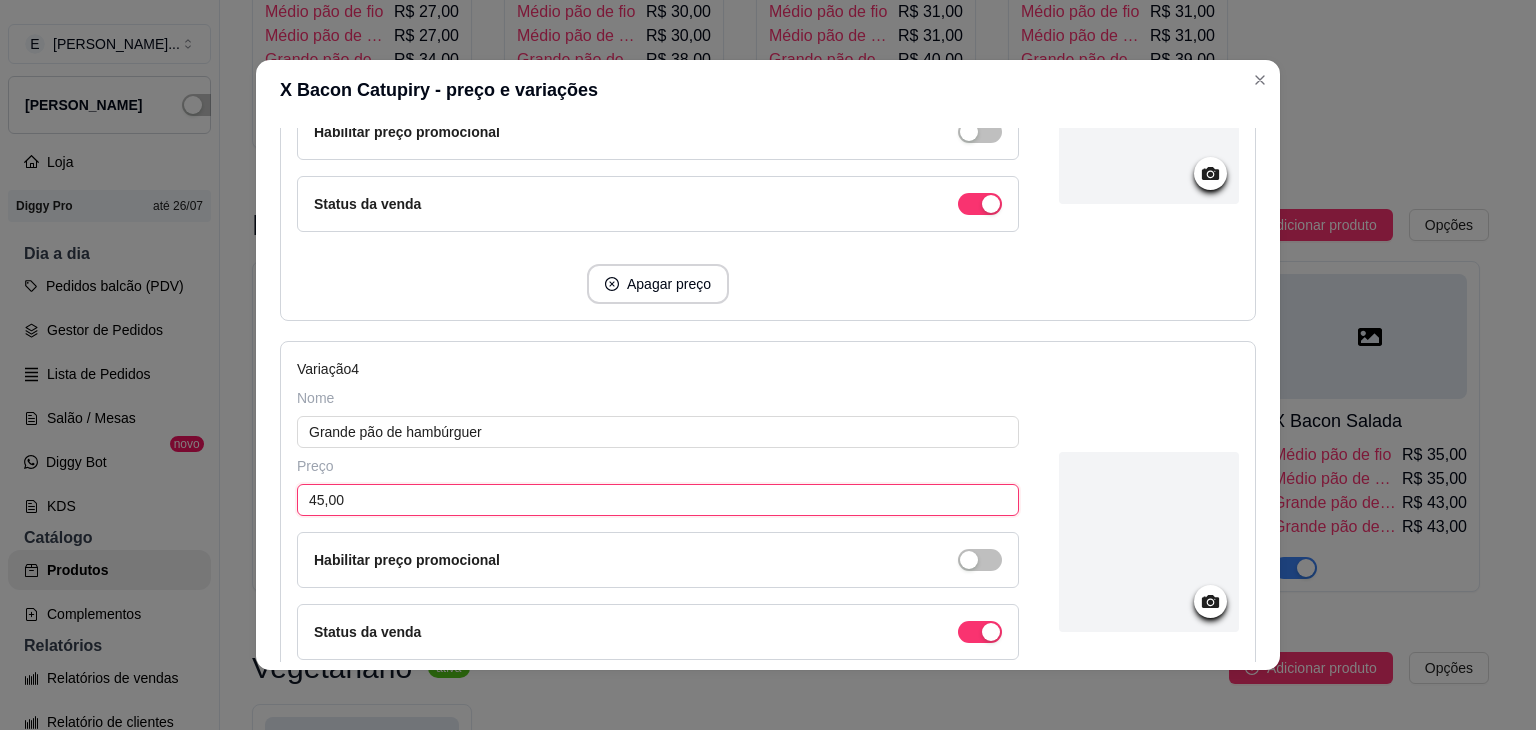 drag, startPoint x: 356, startPoint y: 497, endPoint x: 252, endPoint y: 445, distance: 116.275536 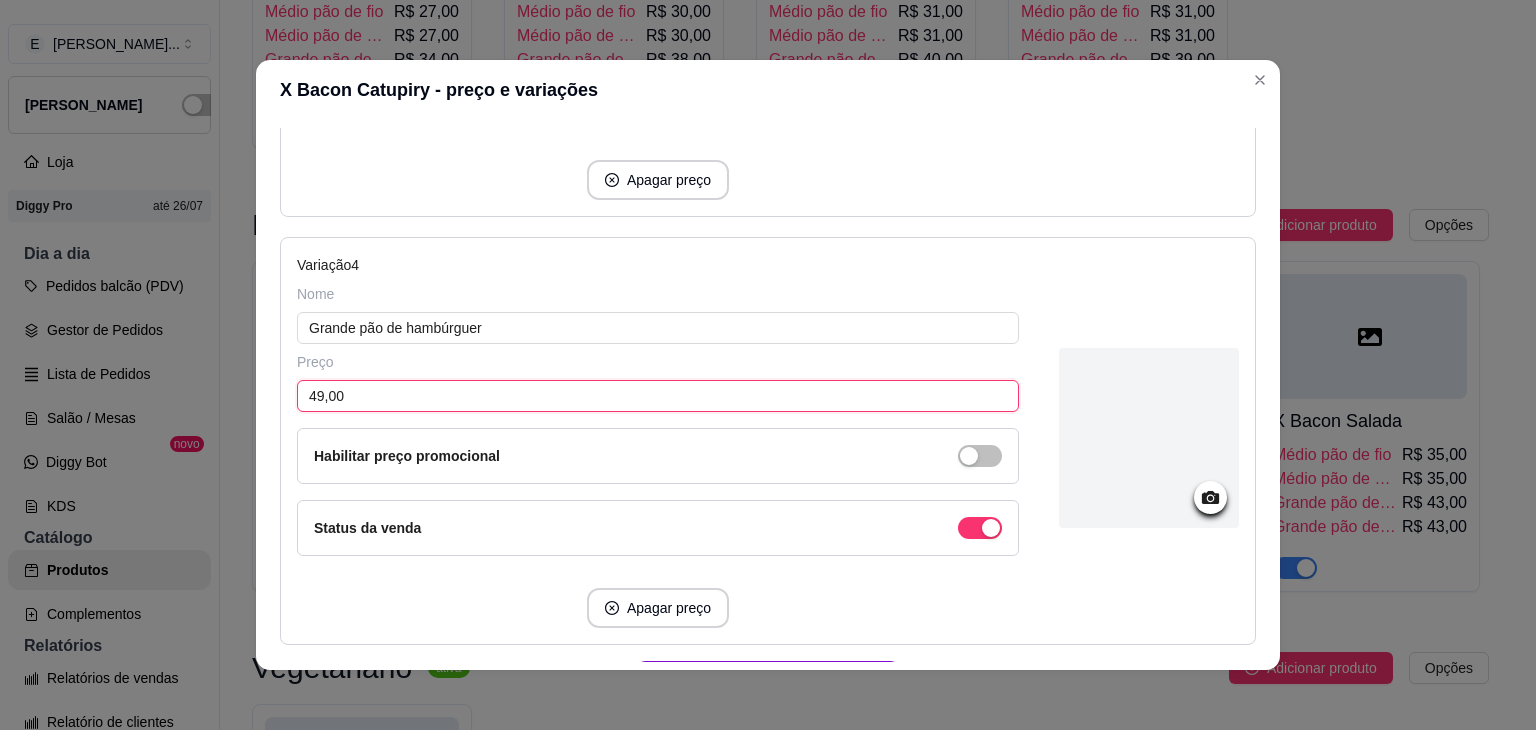scroll, scrollTop: 1524, scrollLeft: 0, axis: vertical 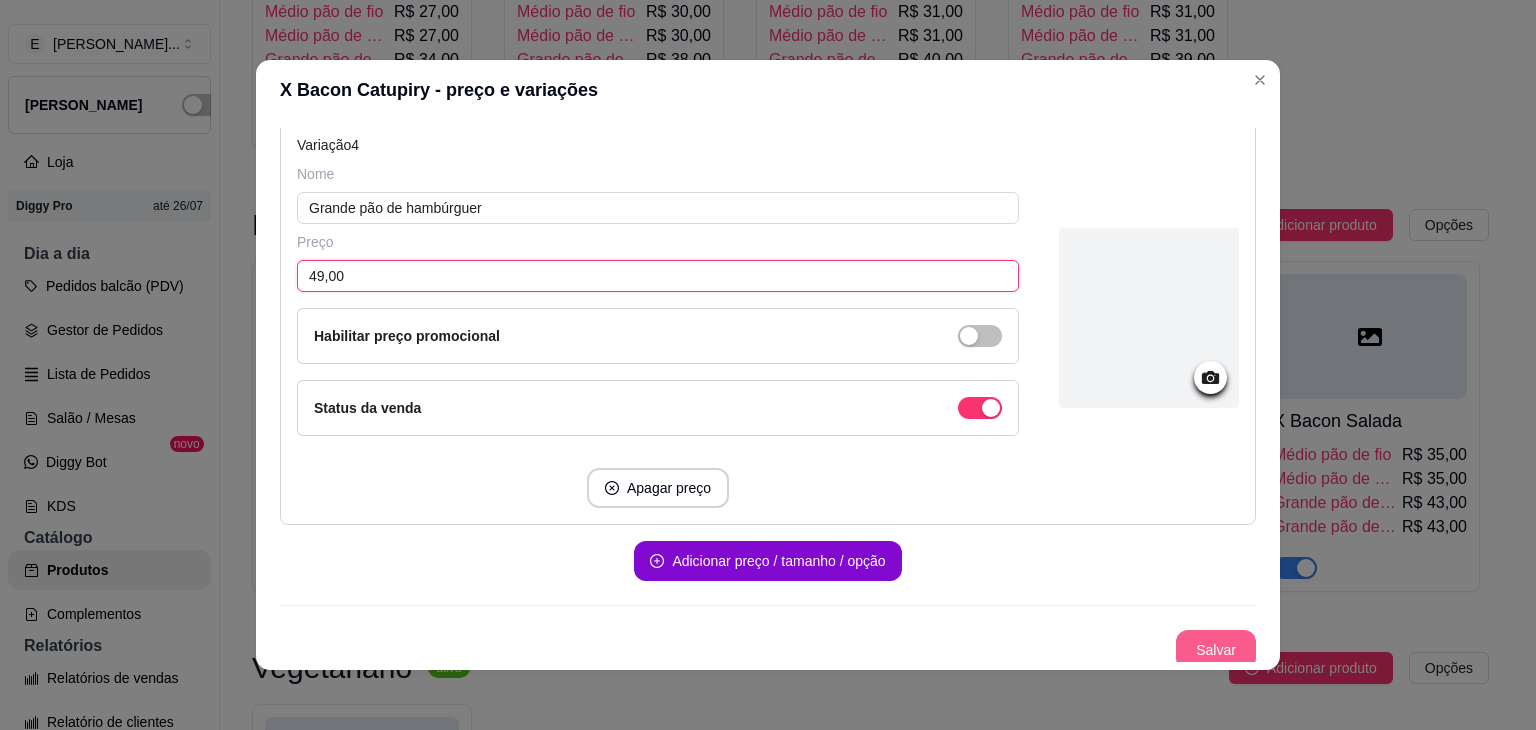 type on "49,00" 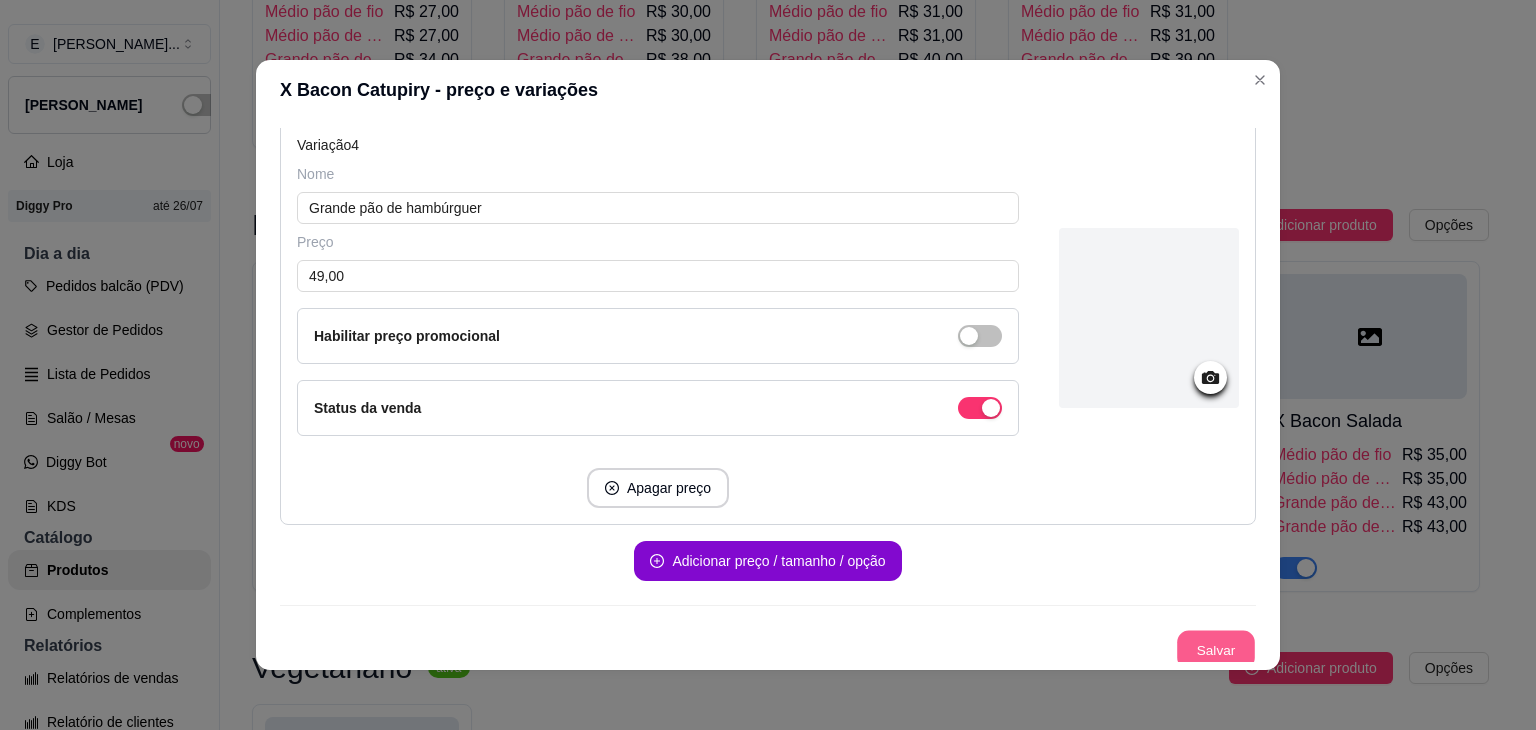 click on "Salvar" at bounding box center [768, 650] 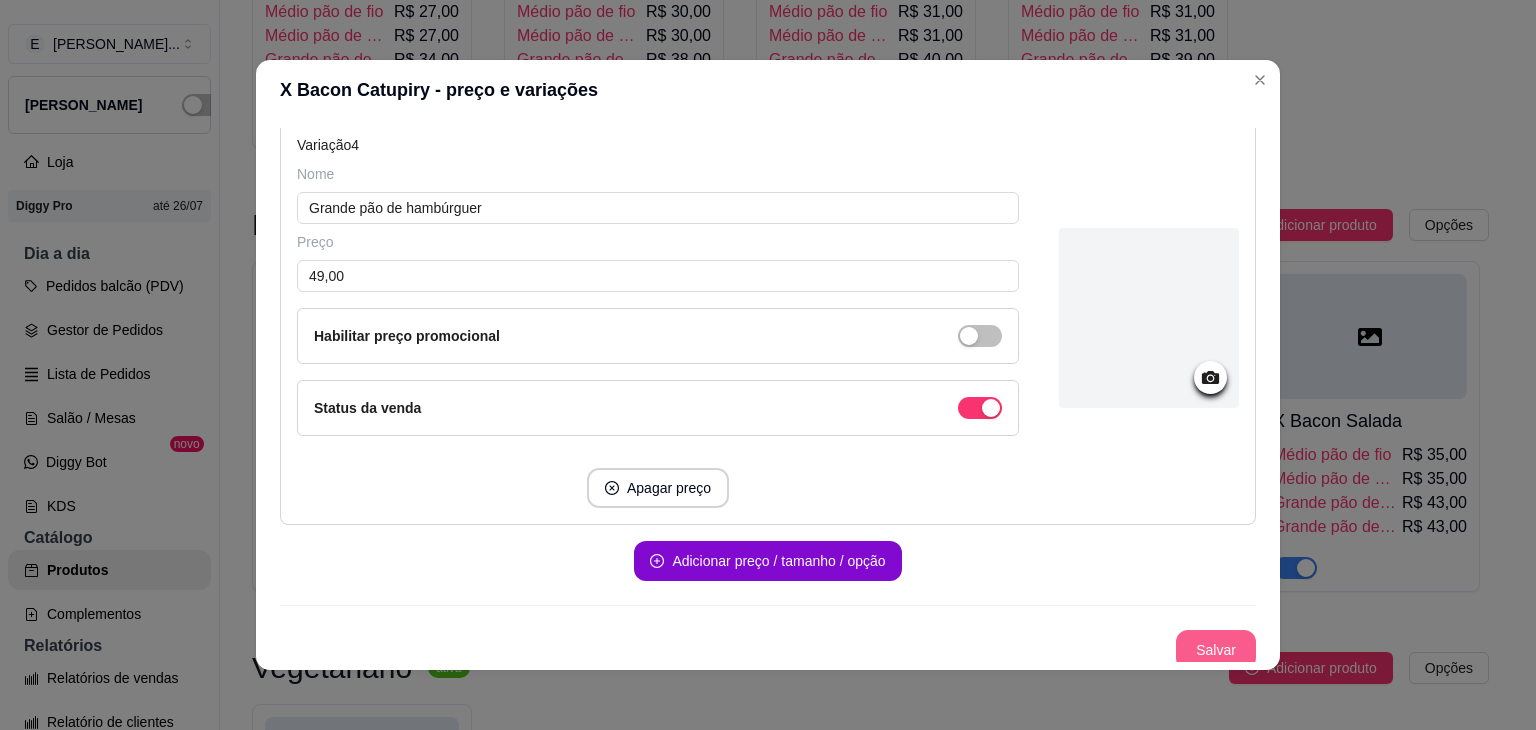 click on "Salvar" at bounding box center [1216, 650] 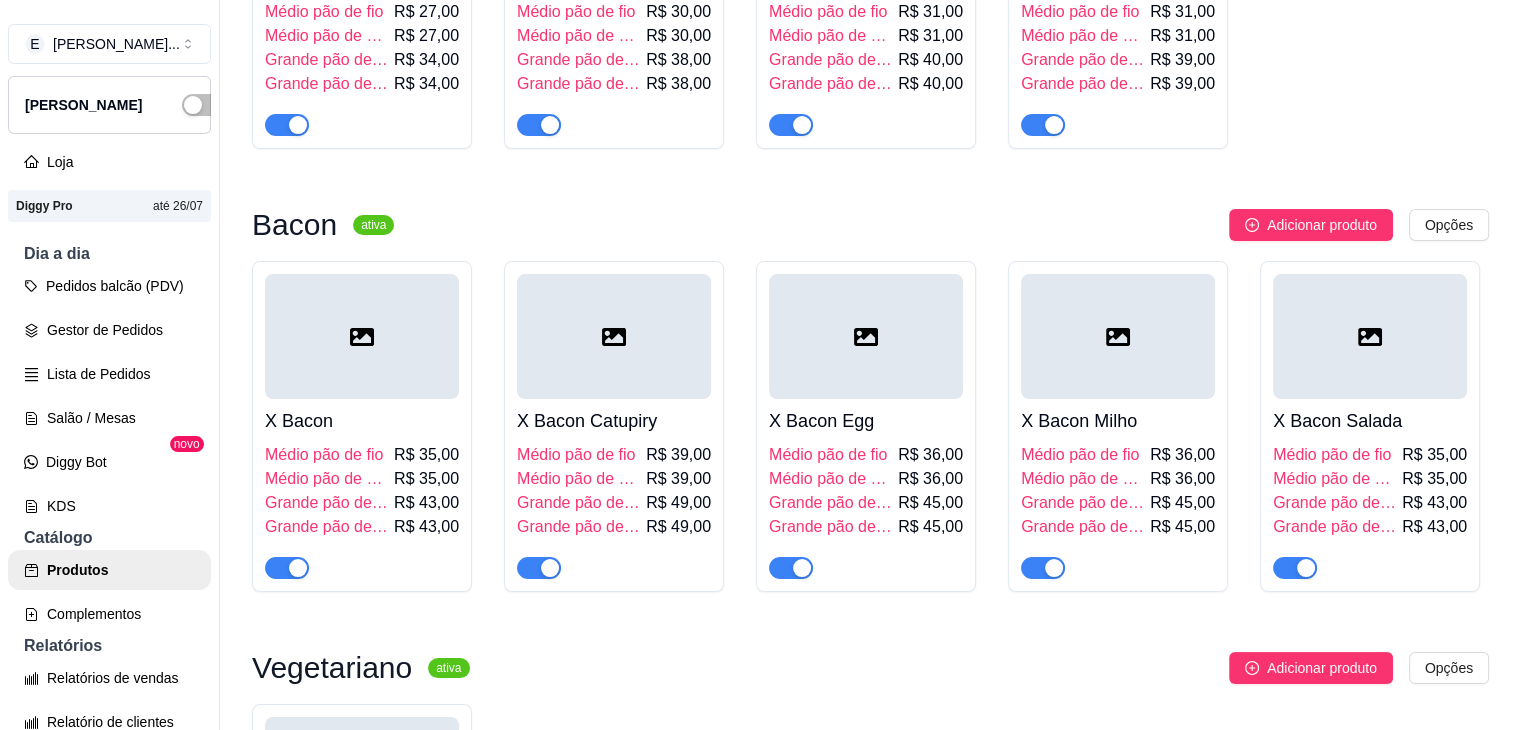 click on "Médio pão de hambúrguer" at bounding box center [831, 479] 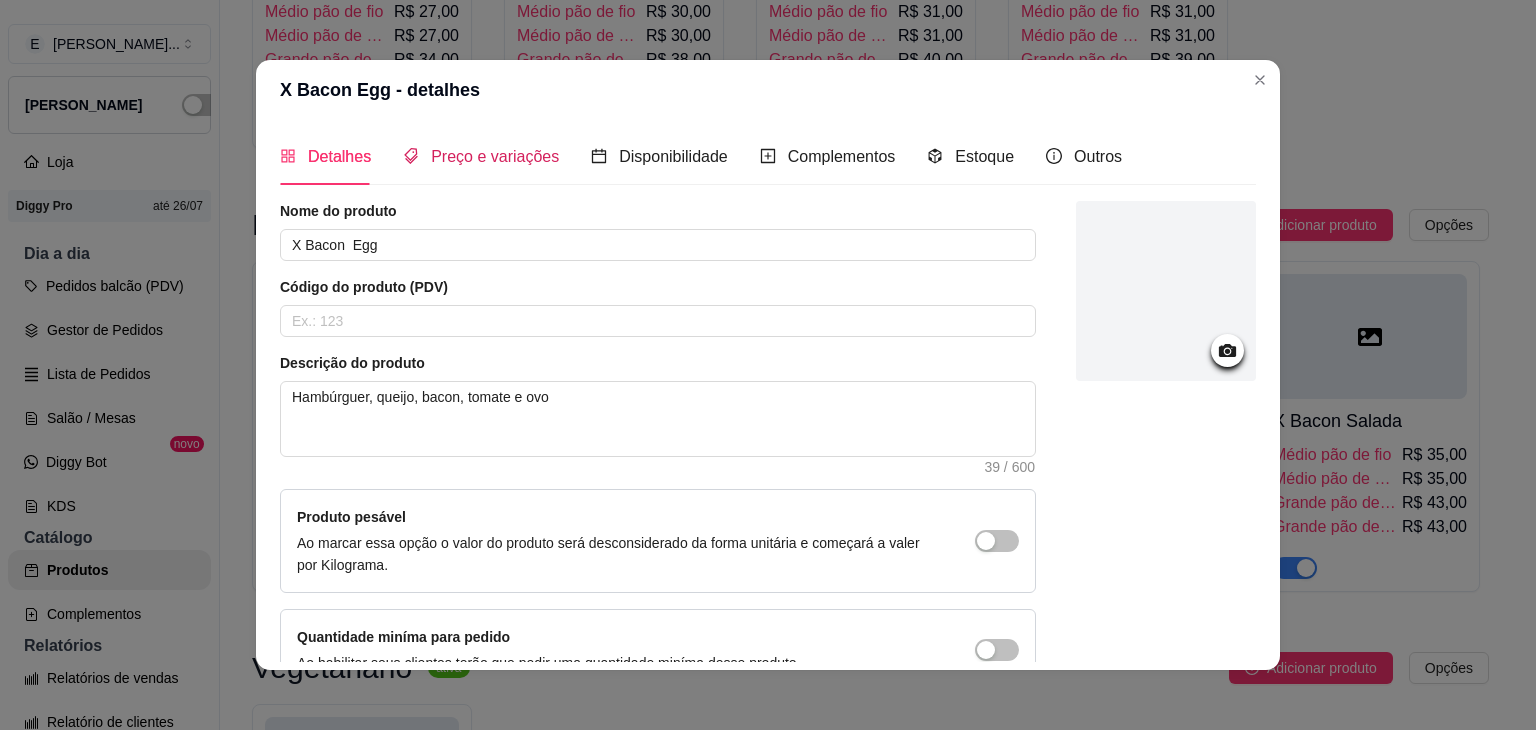 click on "Preço e variações" at bounding box center (495, 156) 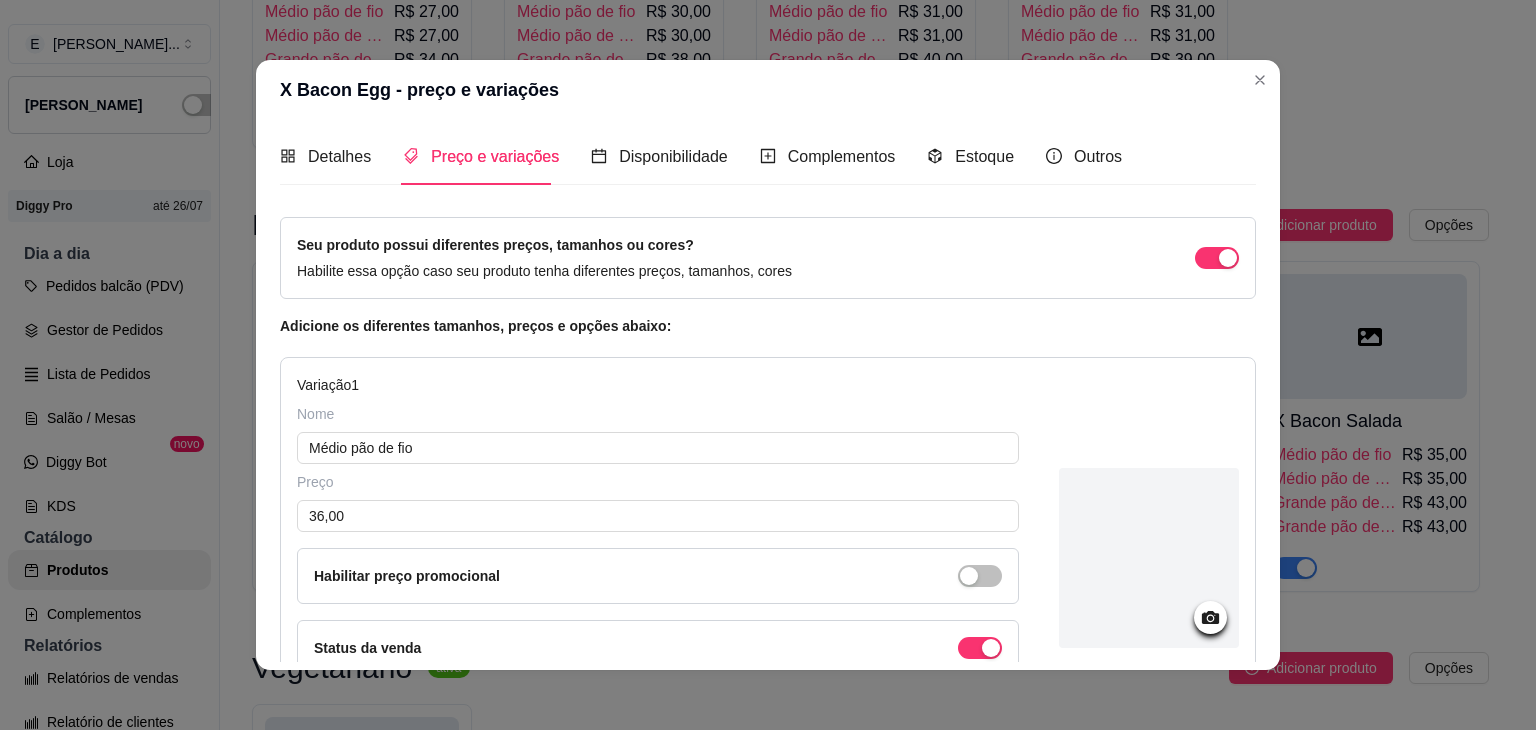 type 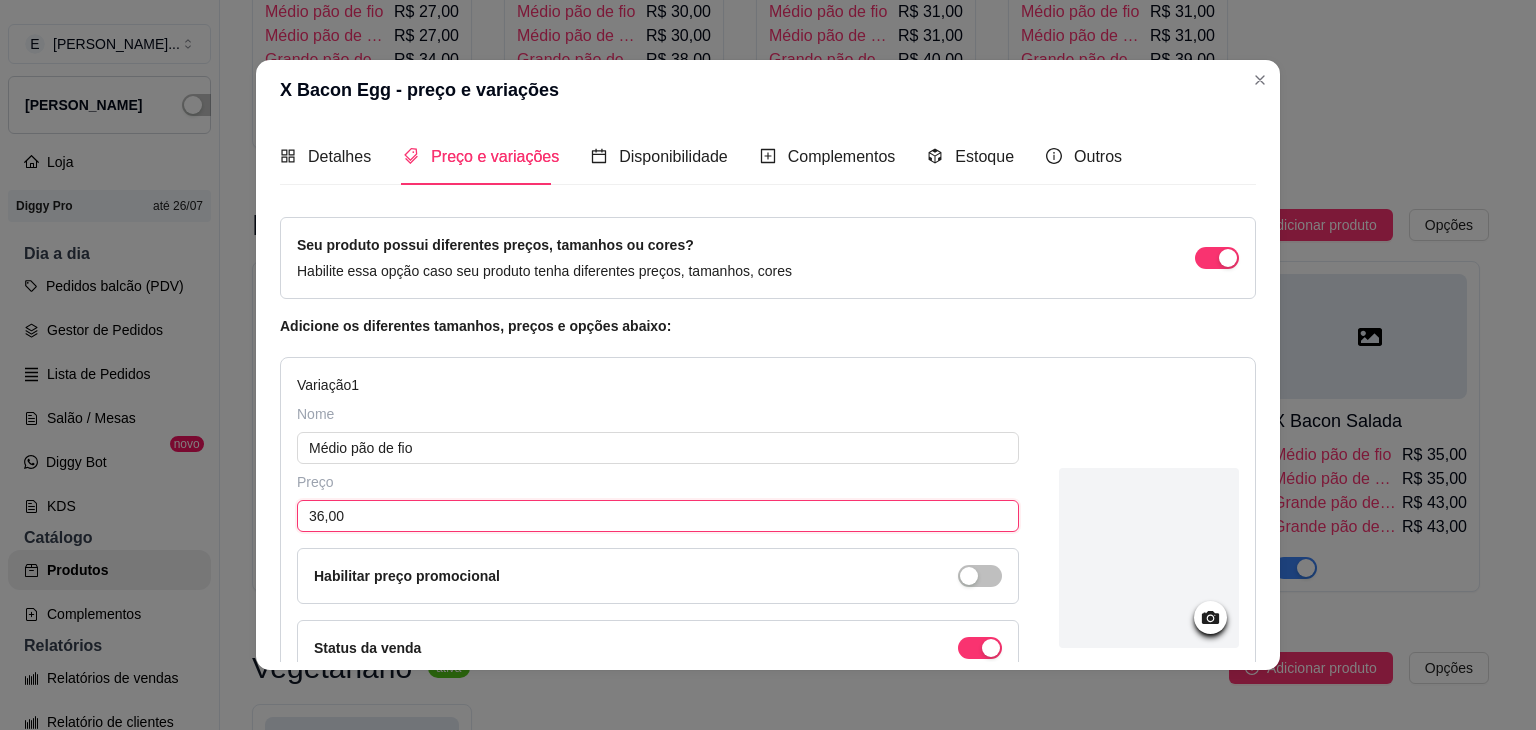 click on "36,00" at bounding box center (658, 516) 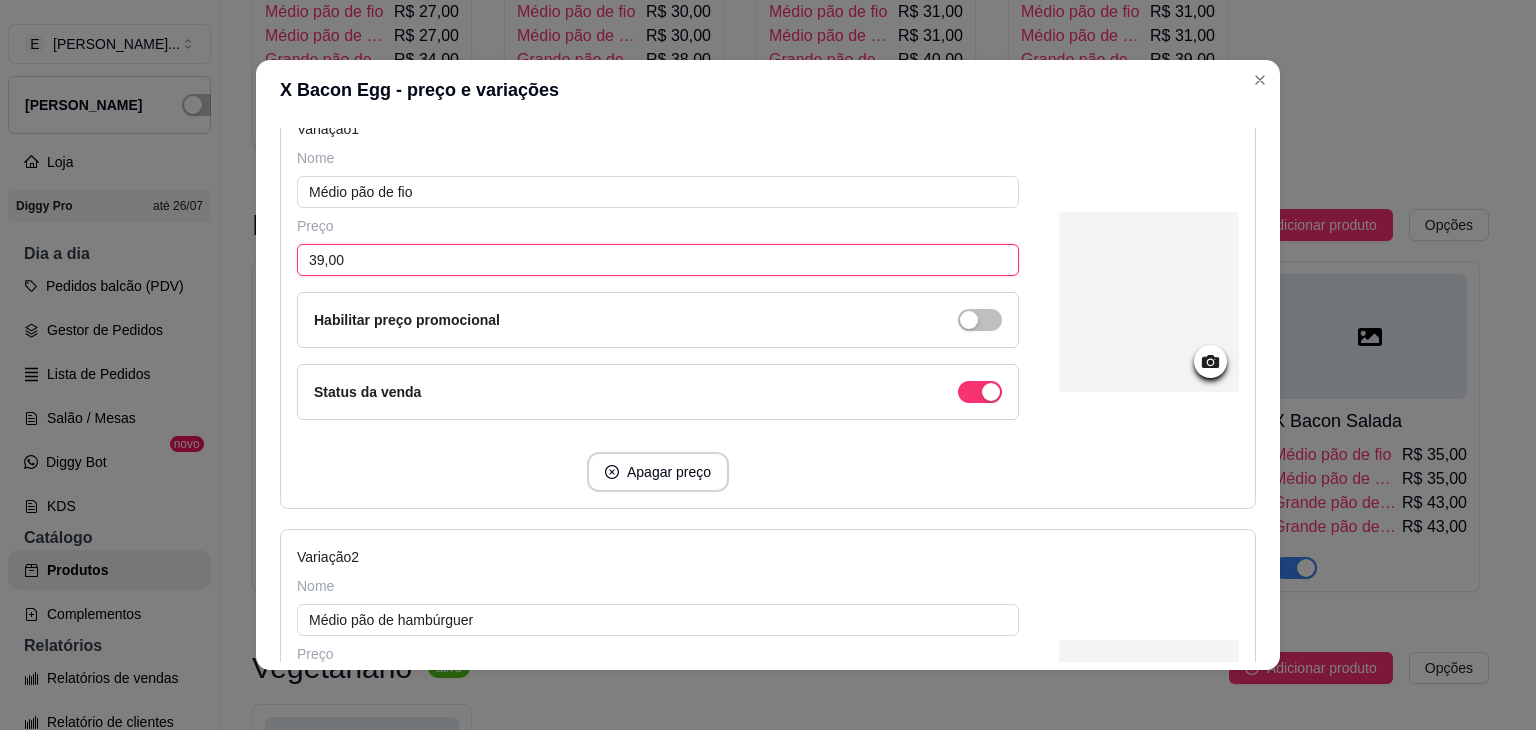 scroll, scrollTop: 300, scrollLeft: 0, axis: vertical 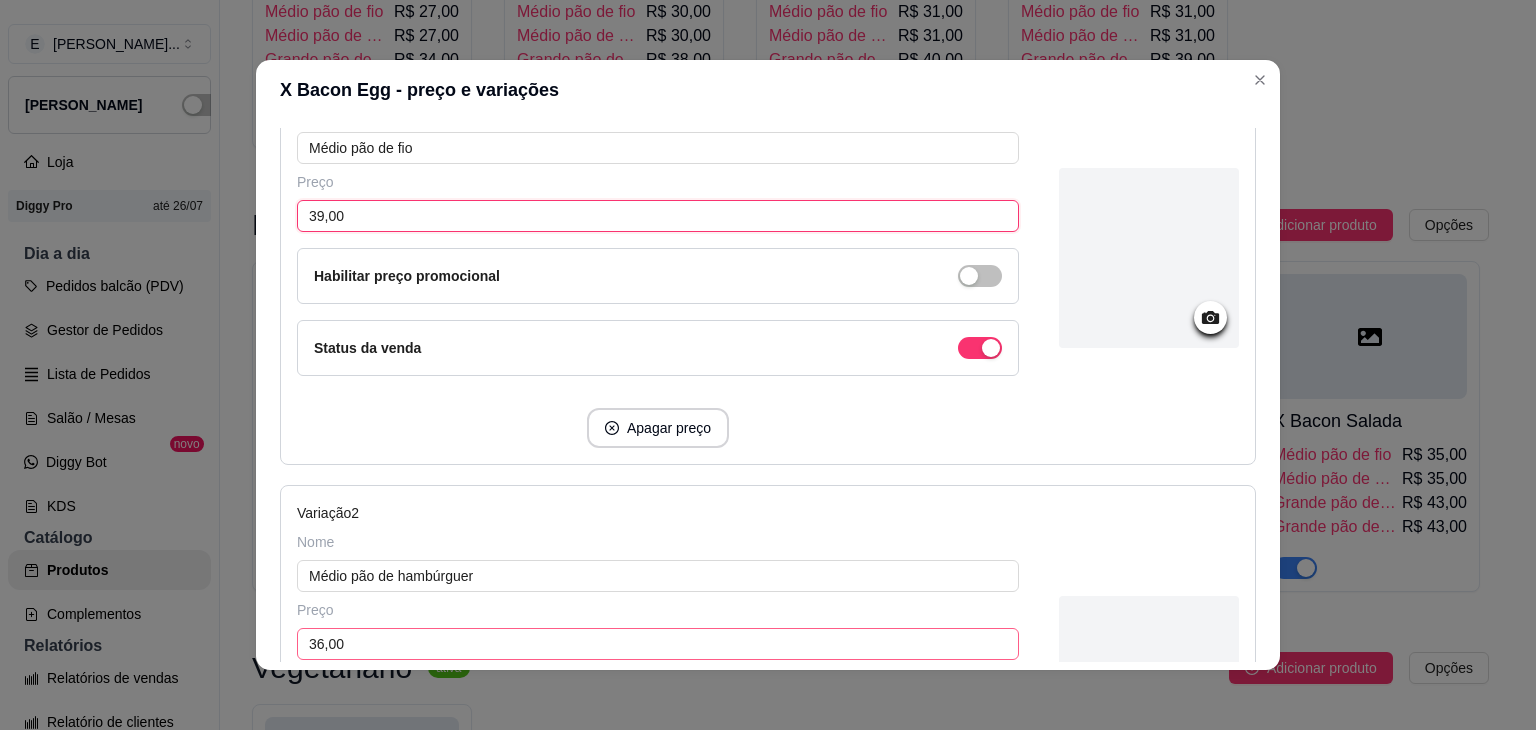 type on "39,00" 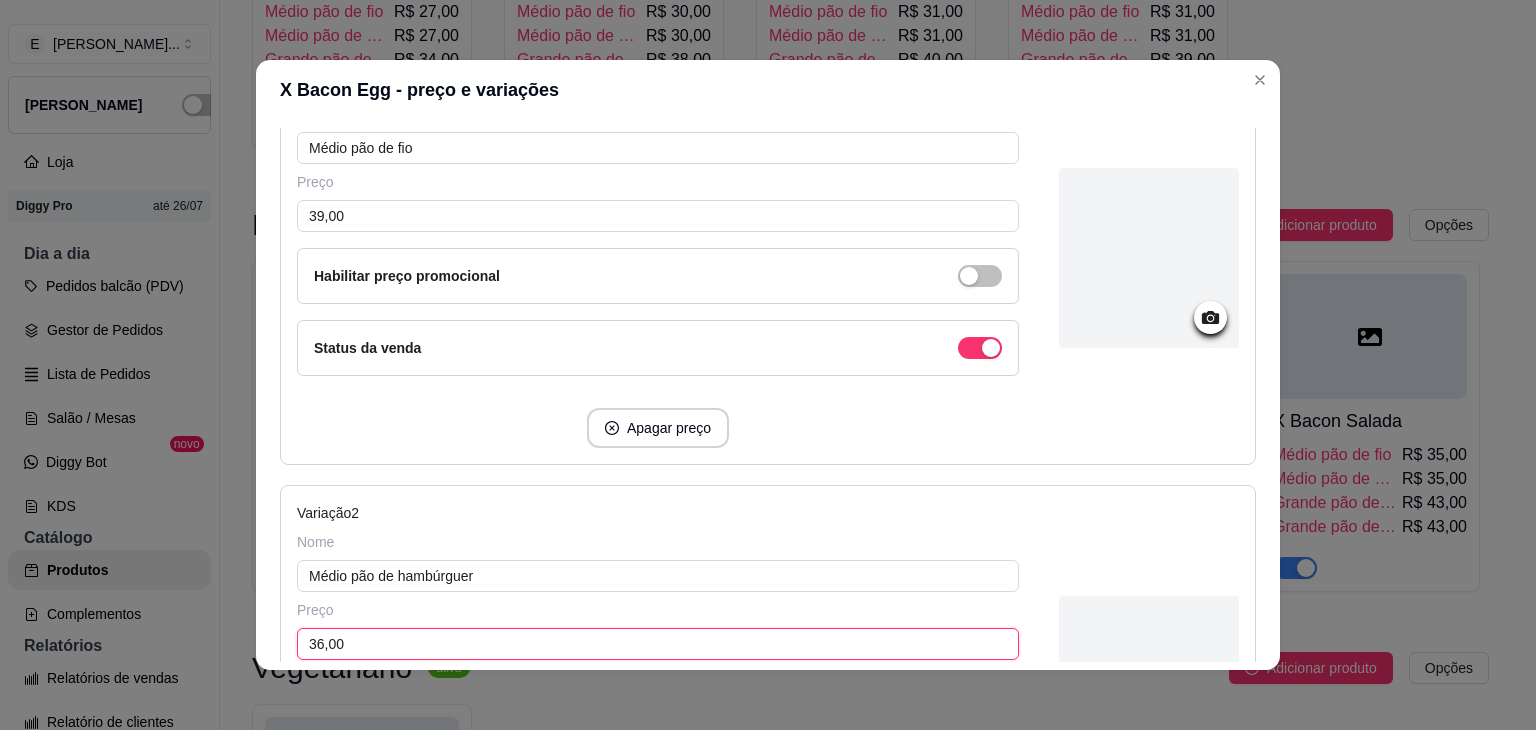 drag, startPoint x: 312, startPoint y: 640, endPoint x: 302, endPoint y: 637, distance: 10.440307 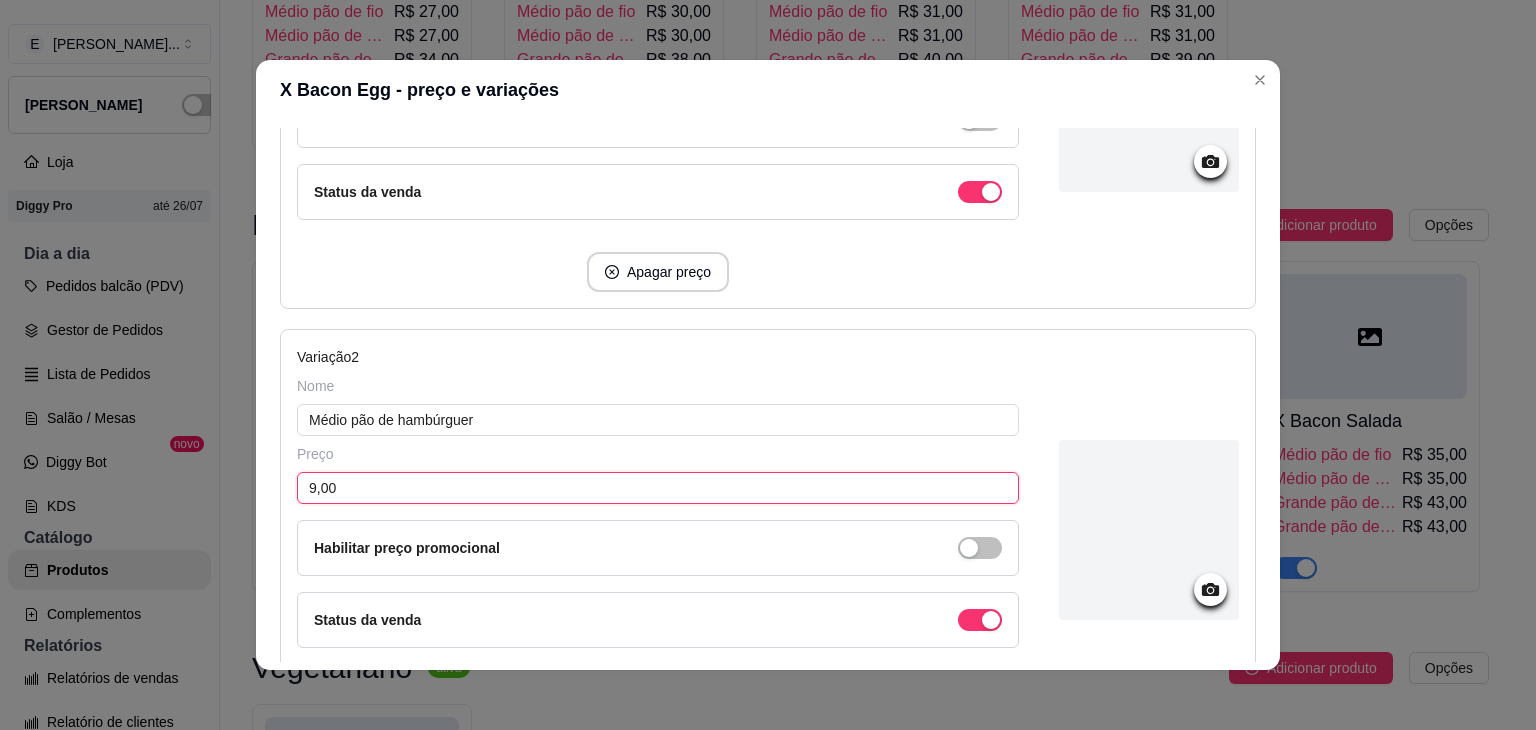 scroll, scrollTop: 700, scrollLeft: 0, axis: vertical 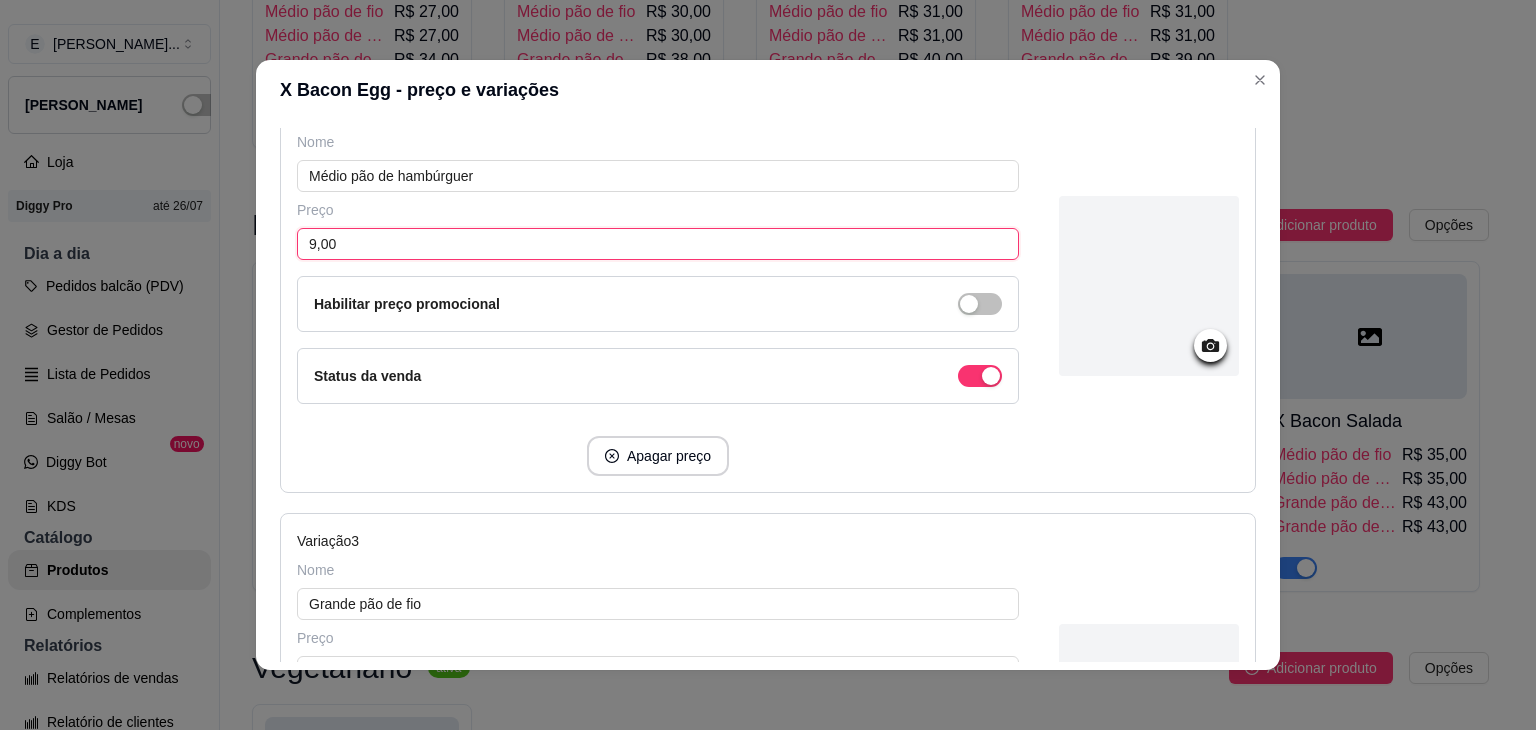 click on "9,00" at bounding box center (658, 244) 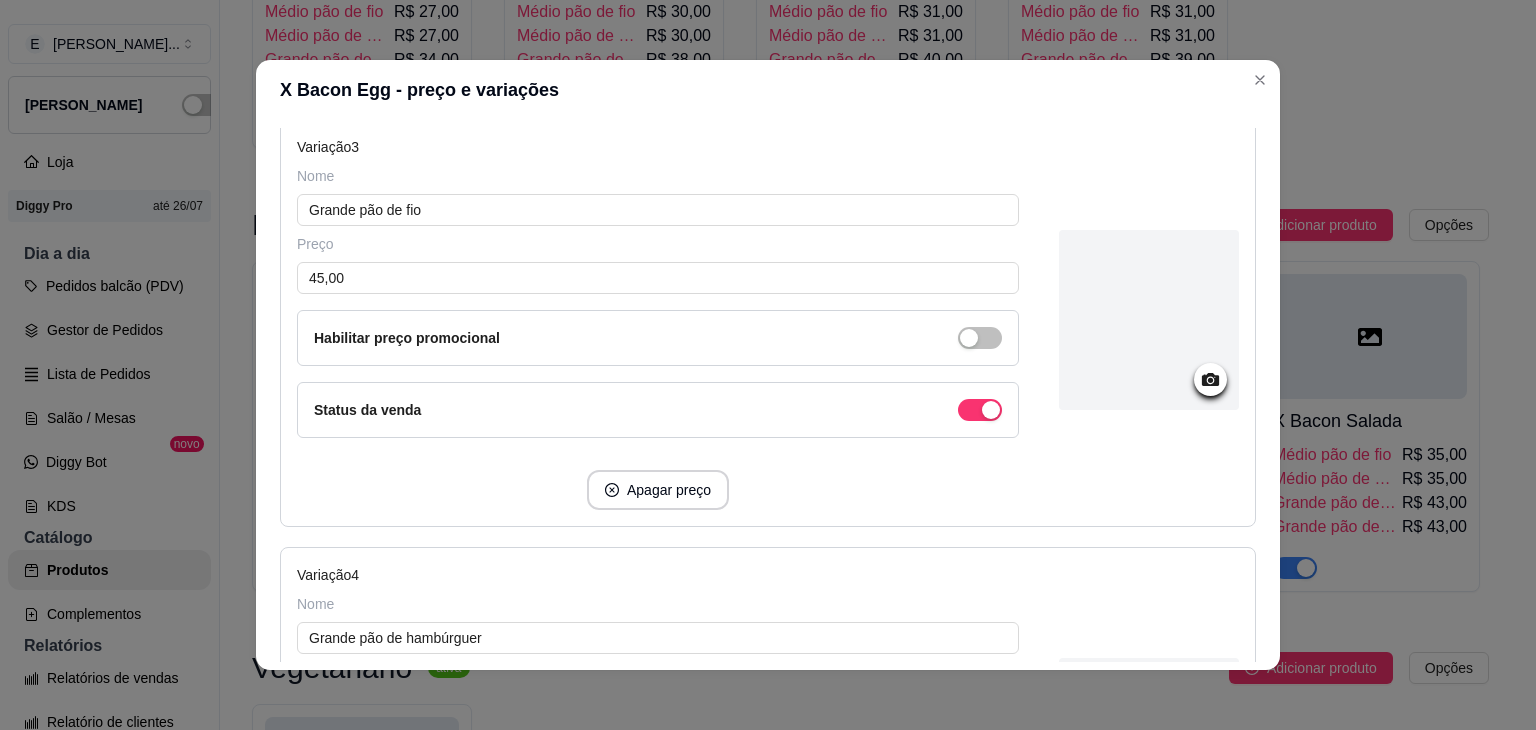 scroll, scrollTop: 1100, scrollLeft: 0, axis: vertical 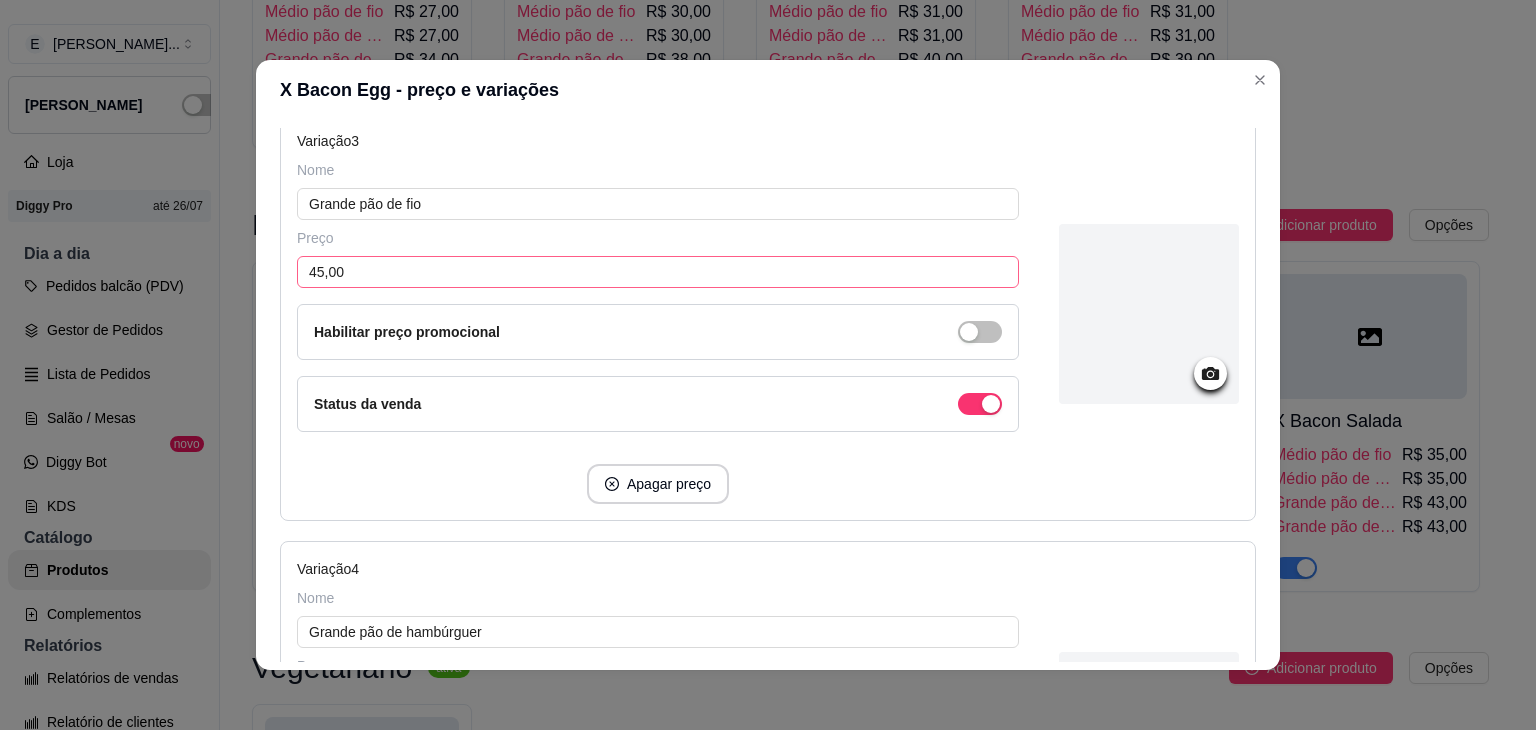 type on "39,00" 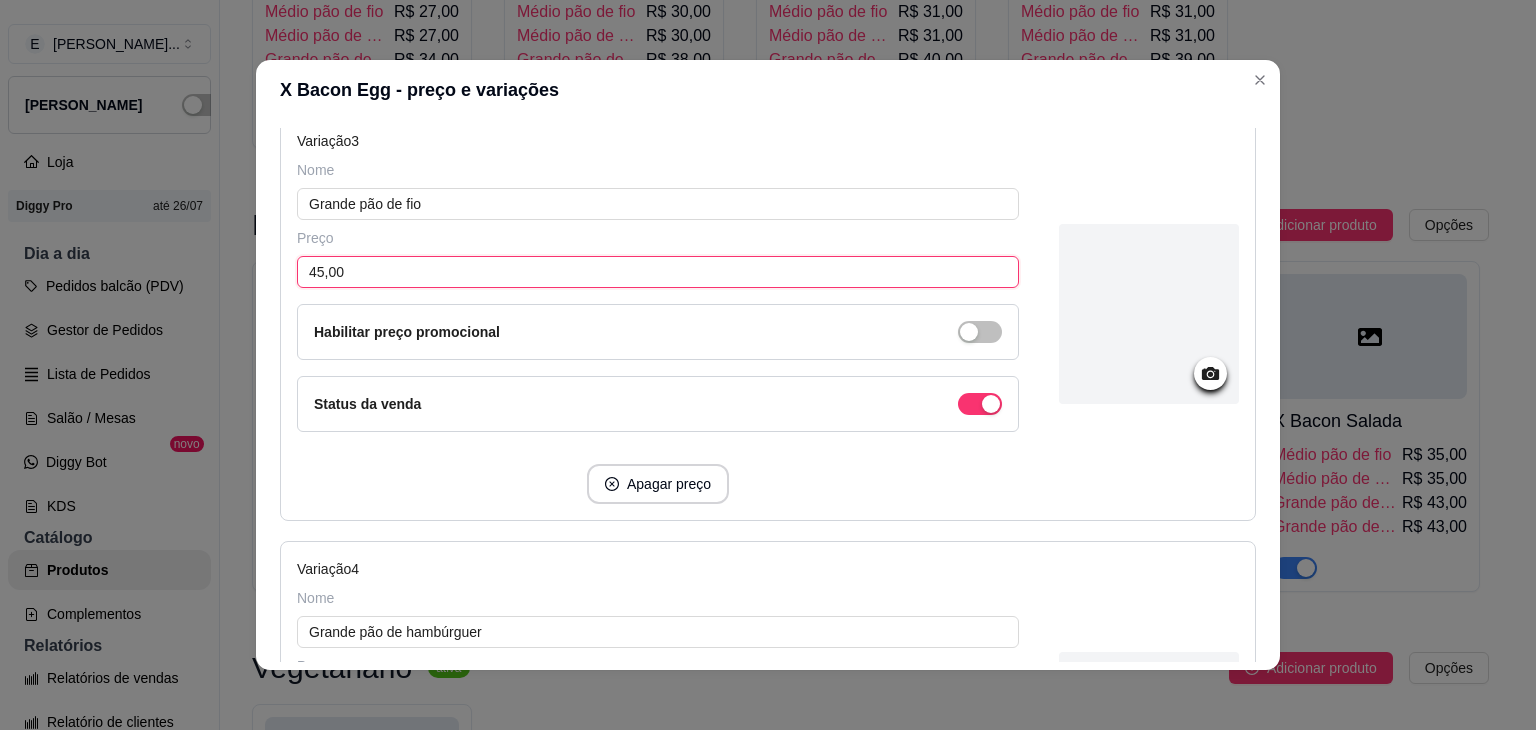 click on "45,00" at bounding box center [658, 272] 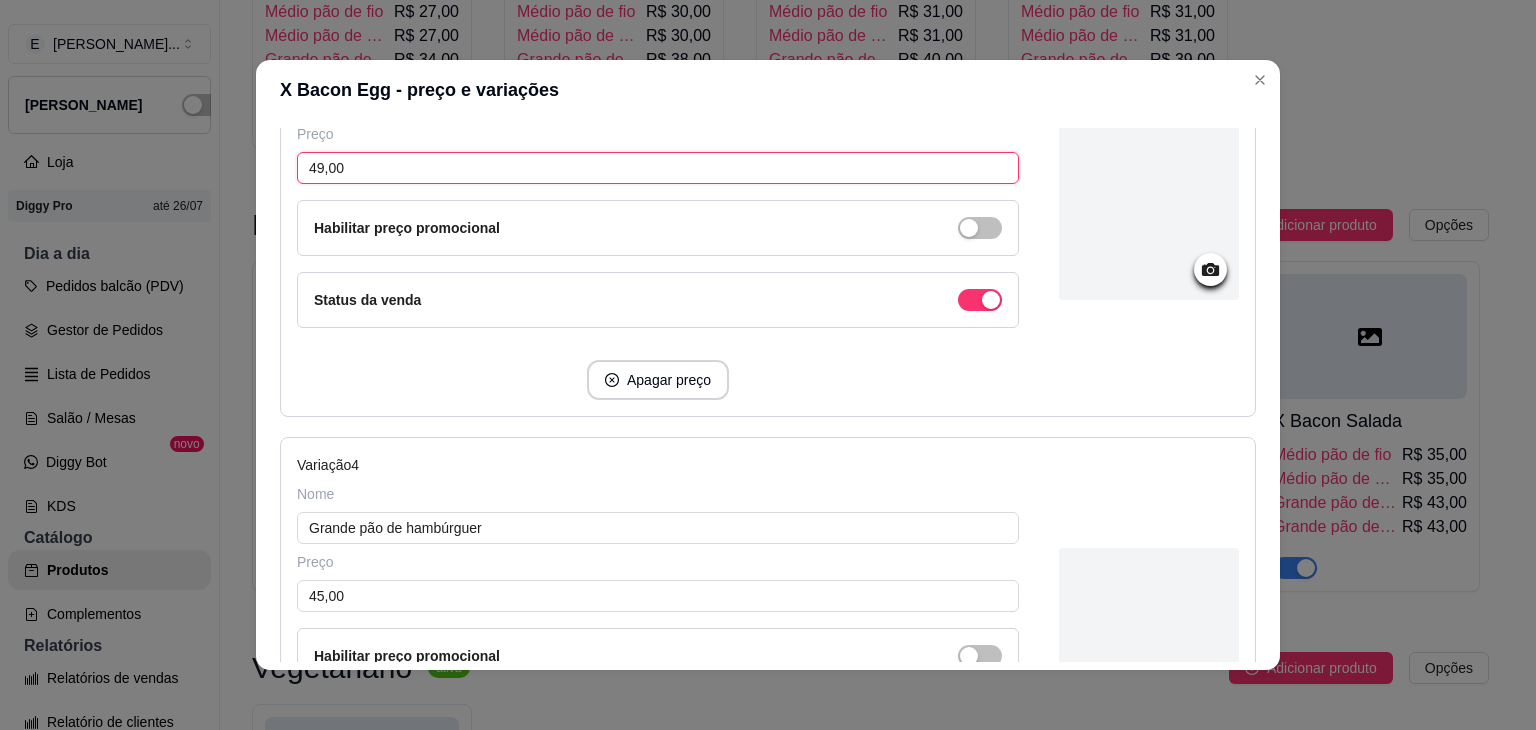 scroll, scrollTop: 1300, scrollLeft: 0, axis: vertical 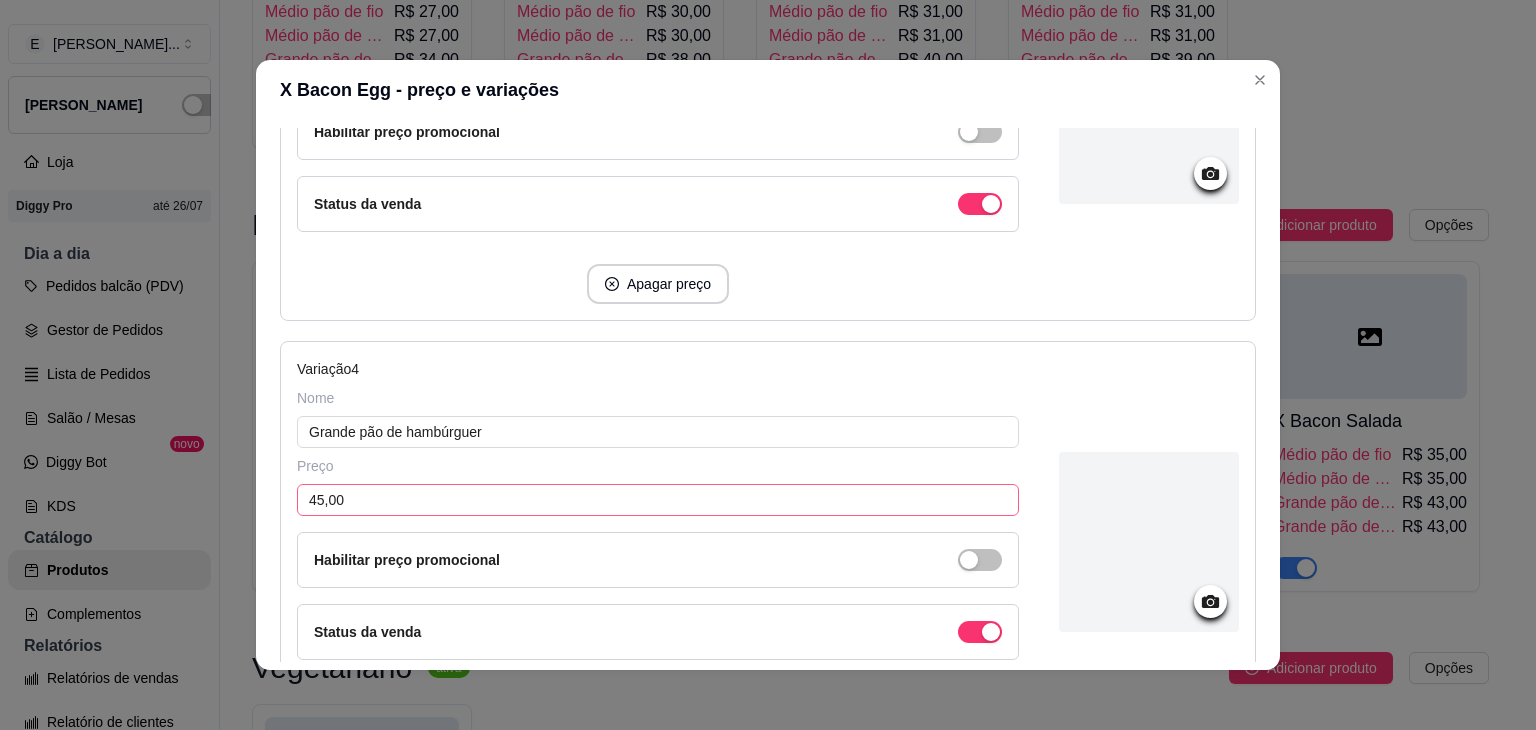type on "49,00" 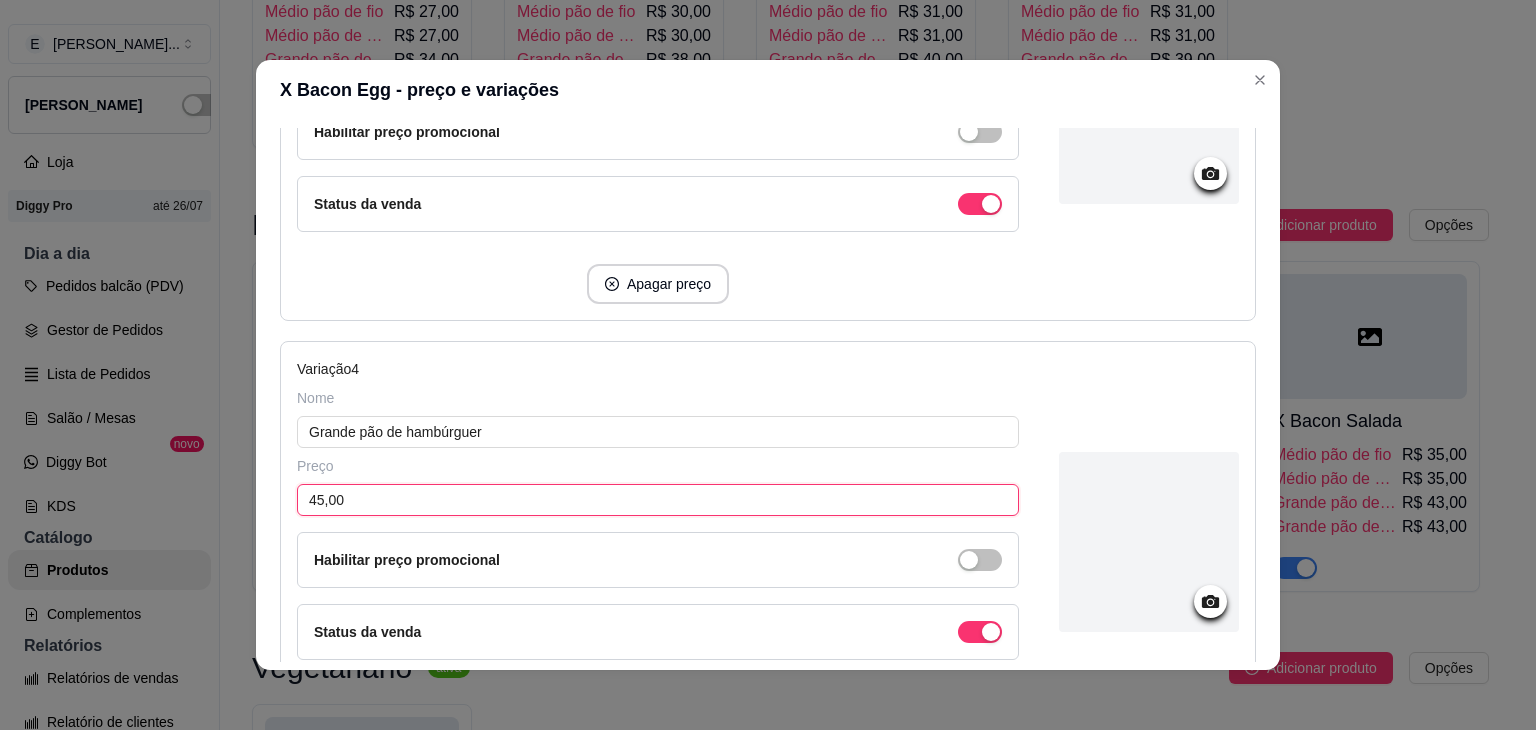click on "45,00" at bounding box center (658, 500) 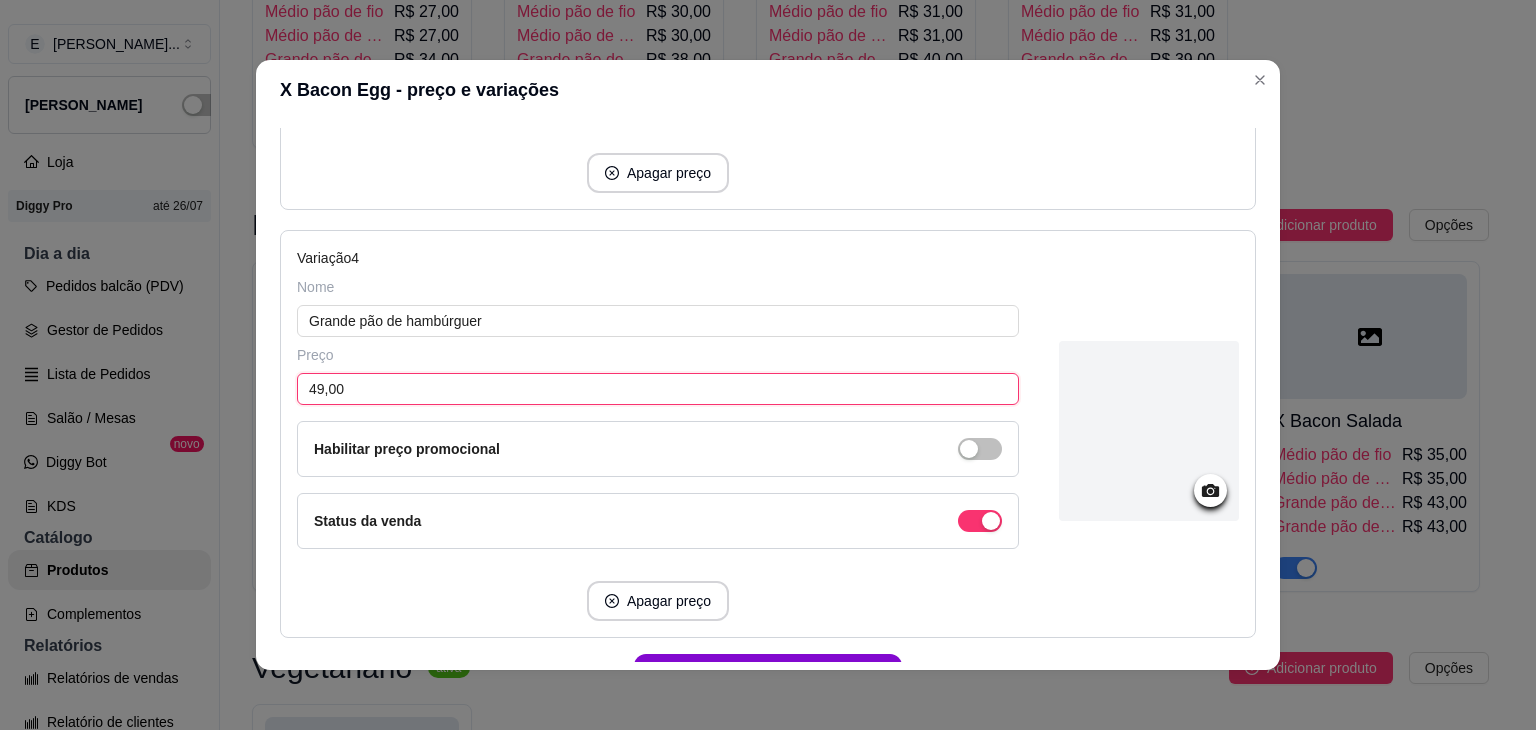 scroll, scrollTop: 1524, scrollLeft: 0, axis: vertical 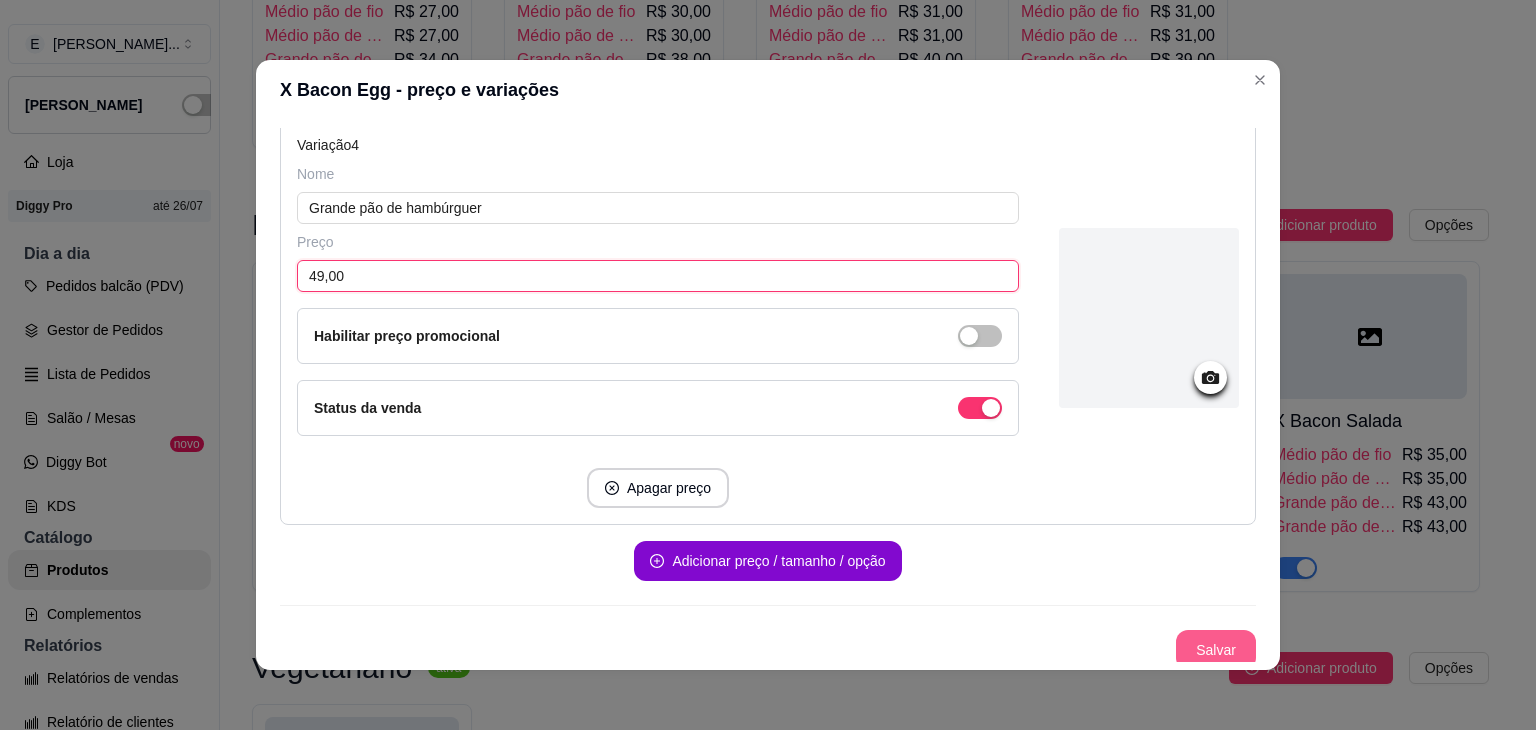 type on "49,00" 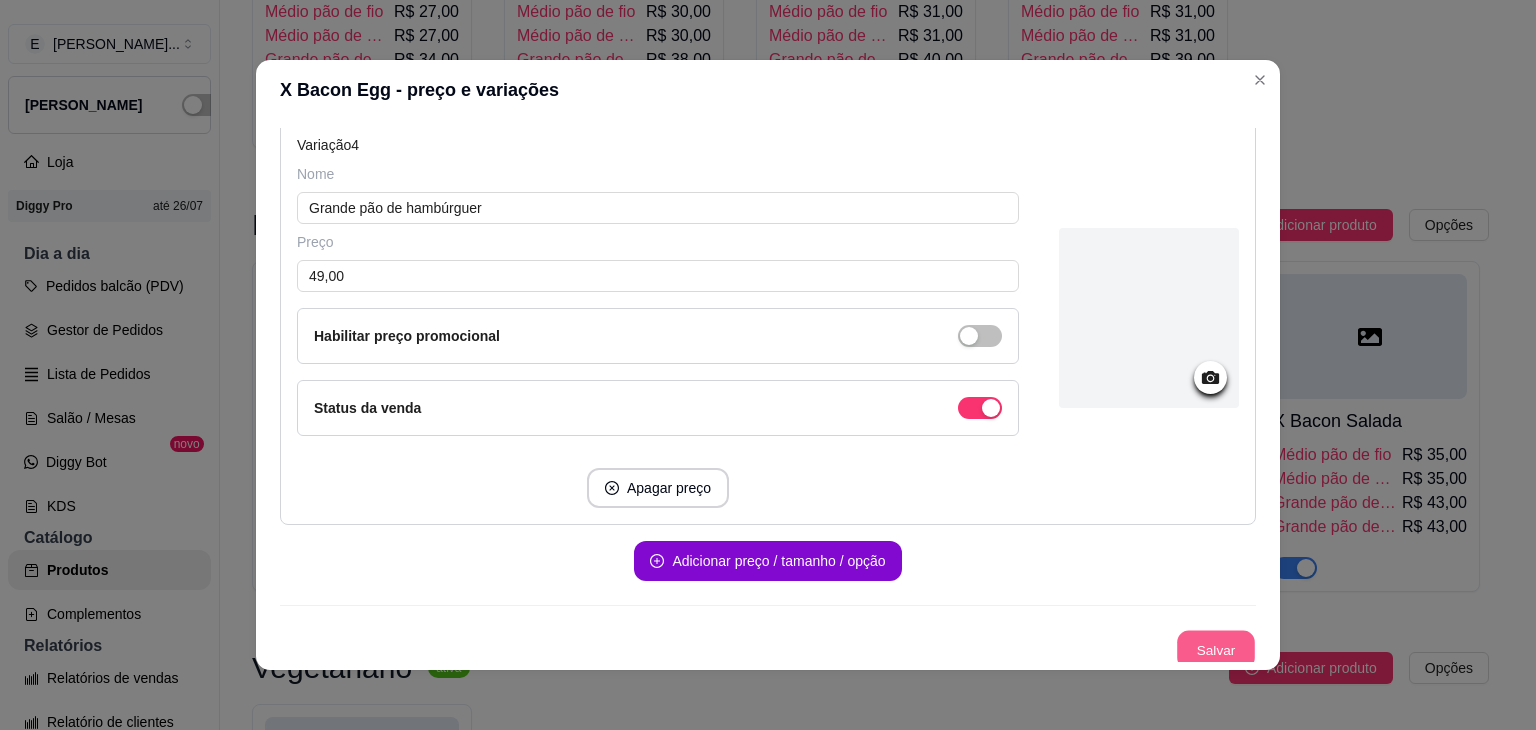 click on "Salvar" at bounding box center (1216, 650) 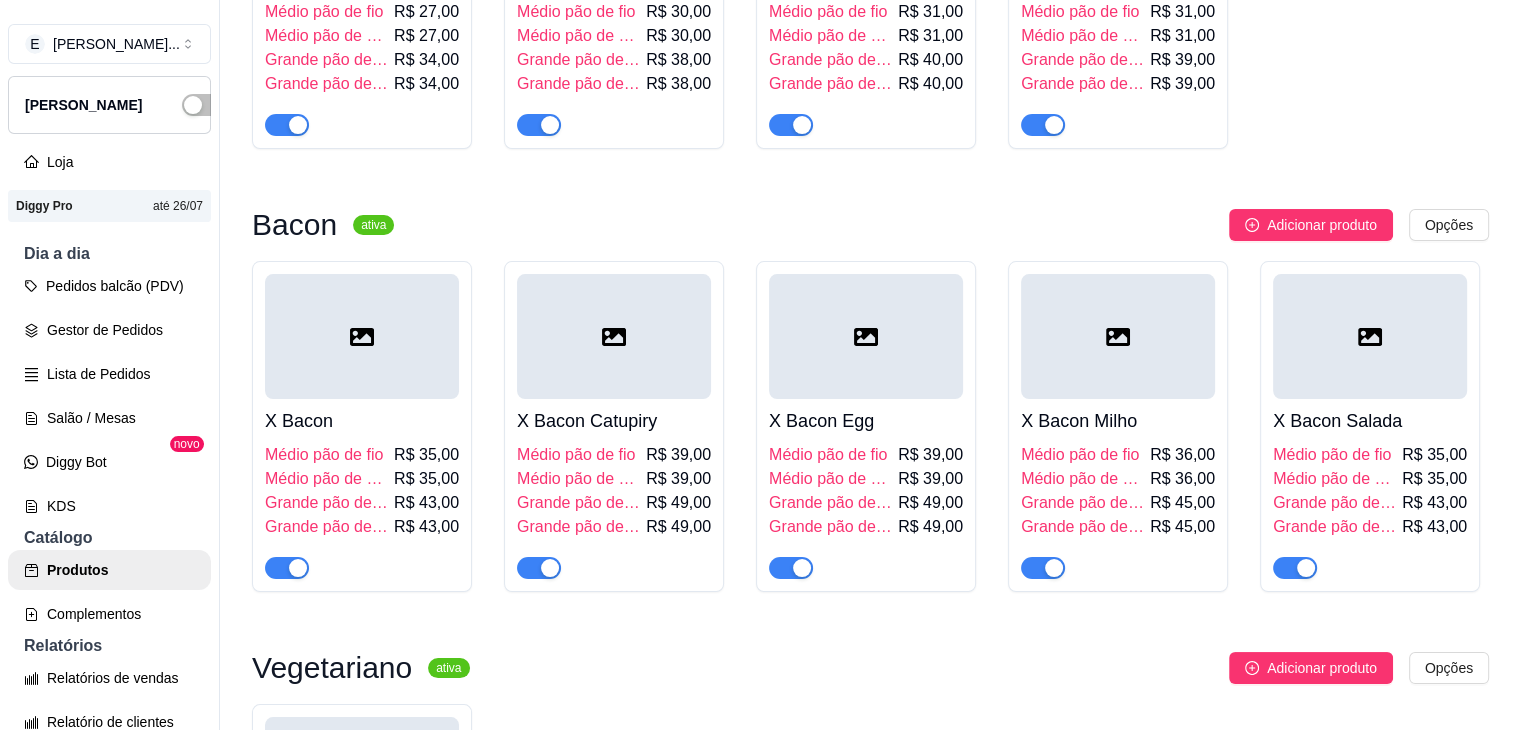 click on "Médio pão de hambúrguer" at bounding box center [1083, 479] 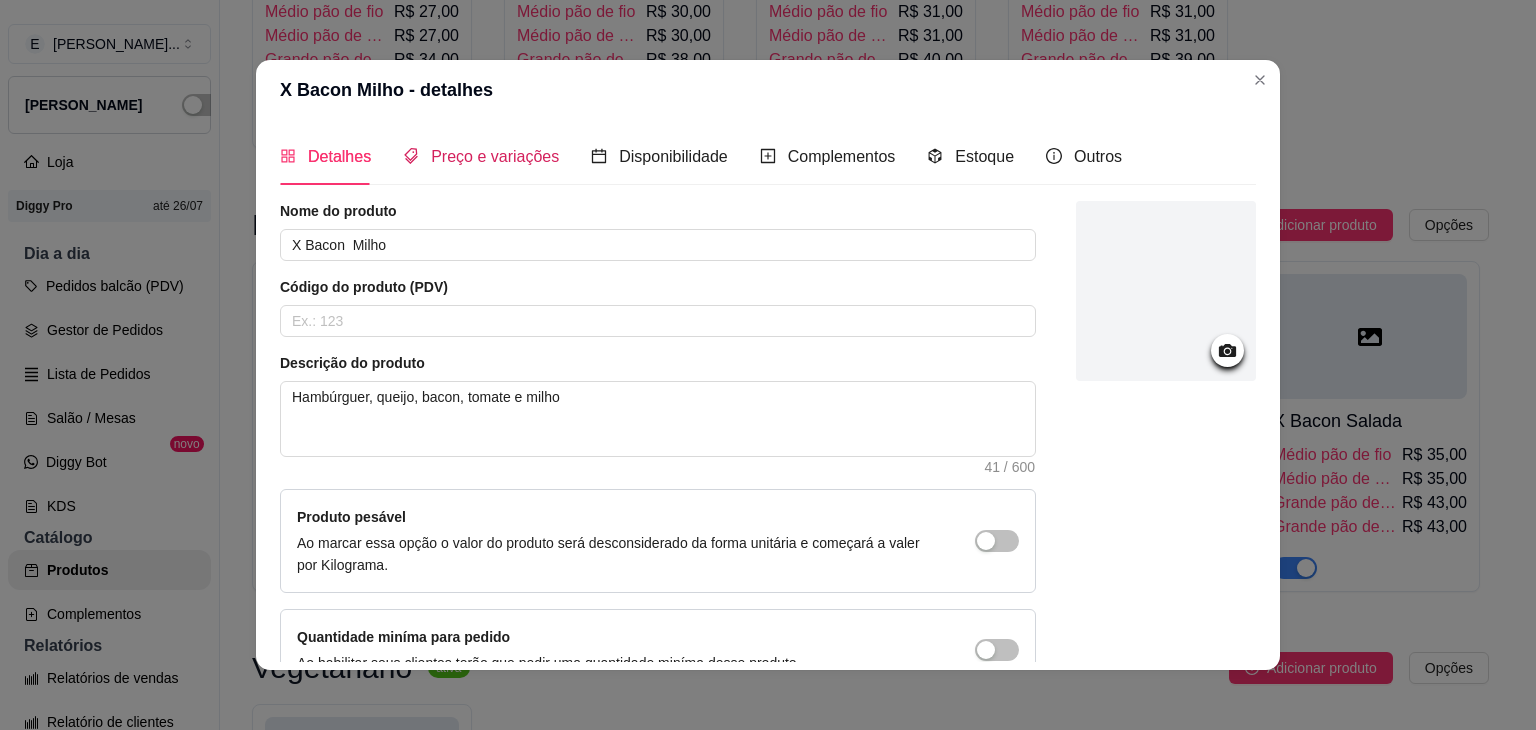 click on "Preço e variações" at bounding box center (495, 156) 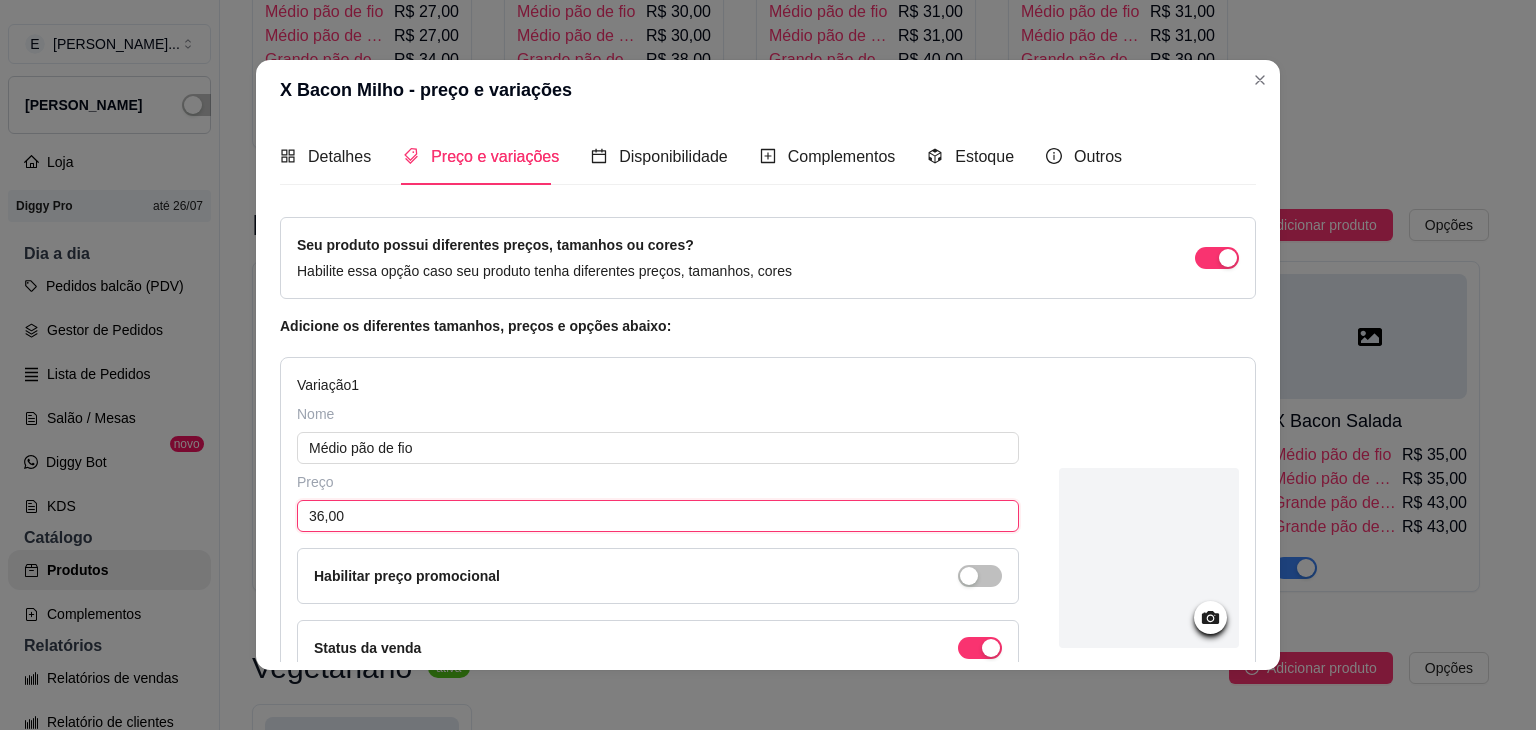 click on "36,00" at bounding box center (658, 516) 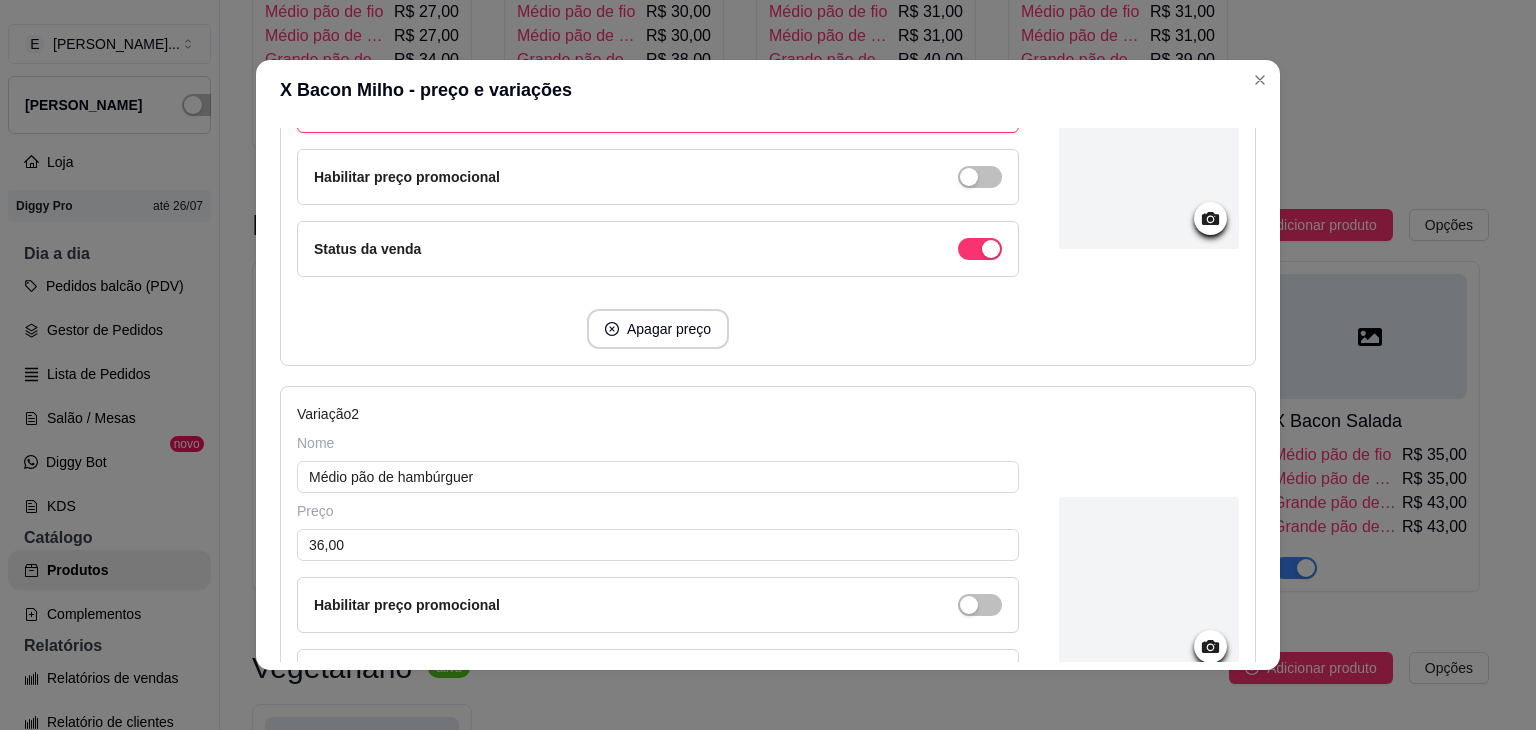 scroll, scrollTop: 400, scrollLeft: 0, axis: vertical 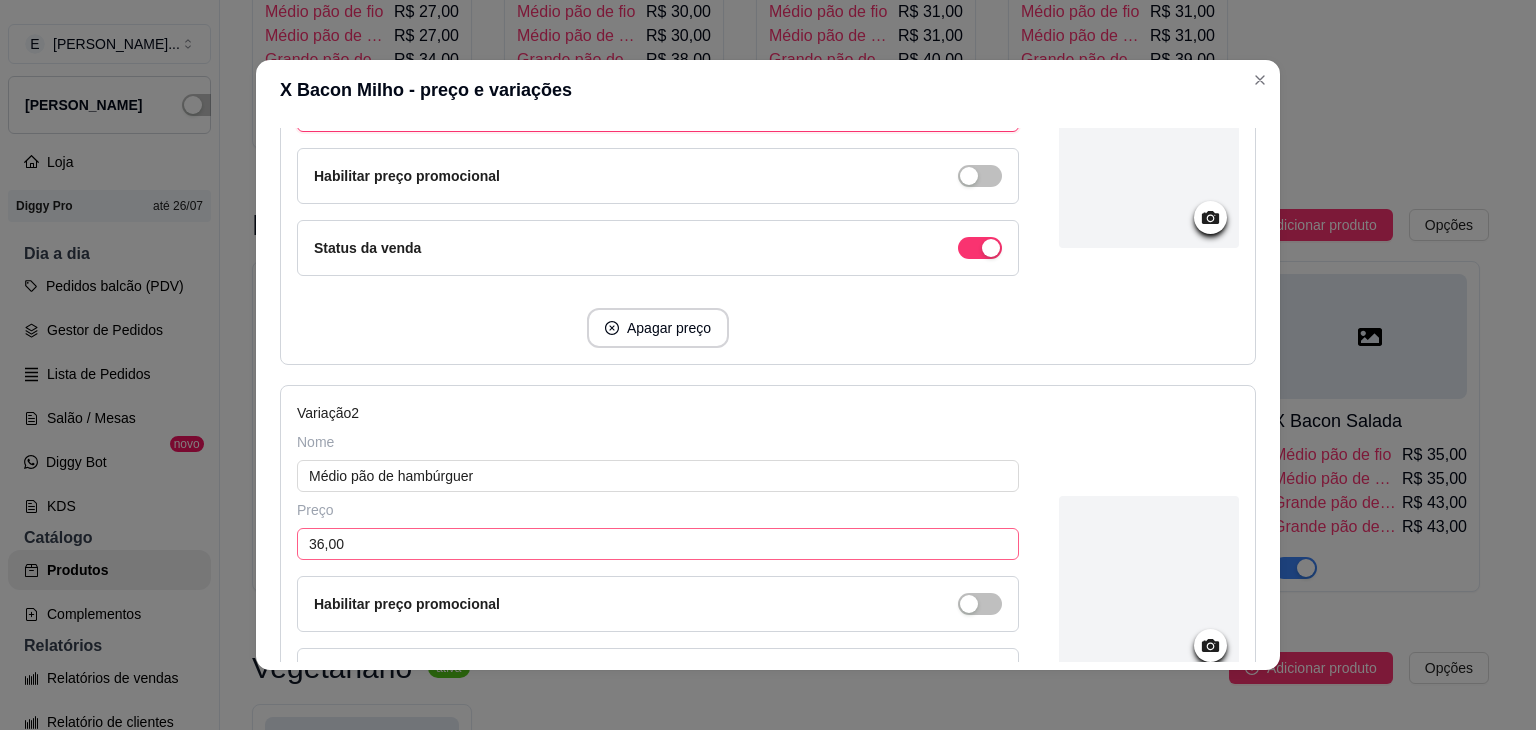 type on "39,00" 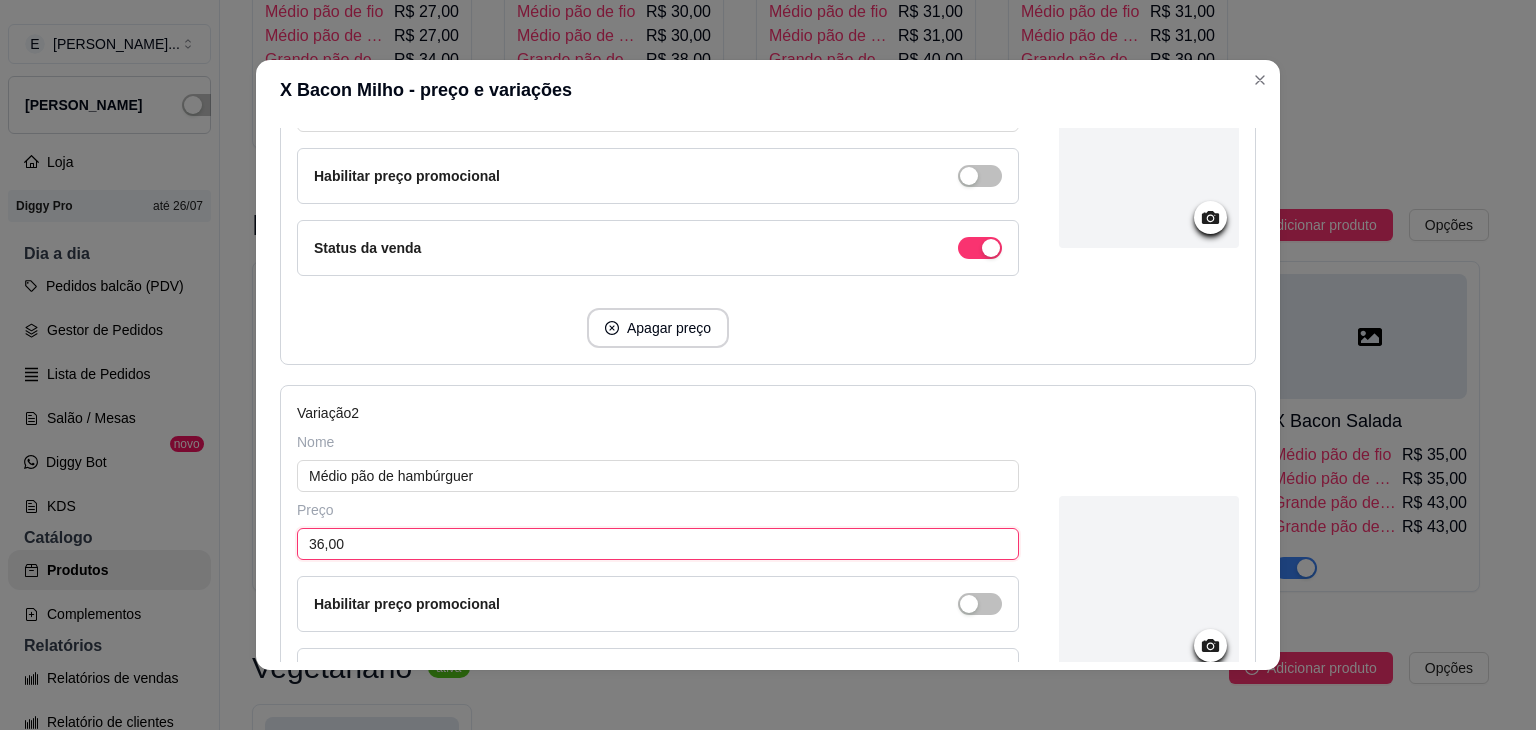 click on "36,00" at bounding box center (658, 544) 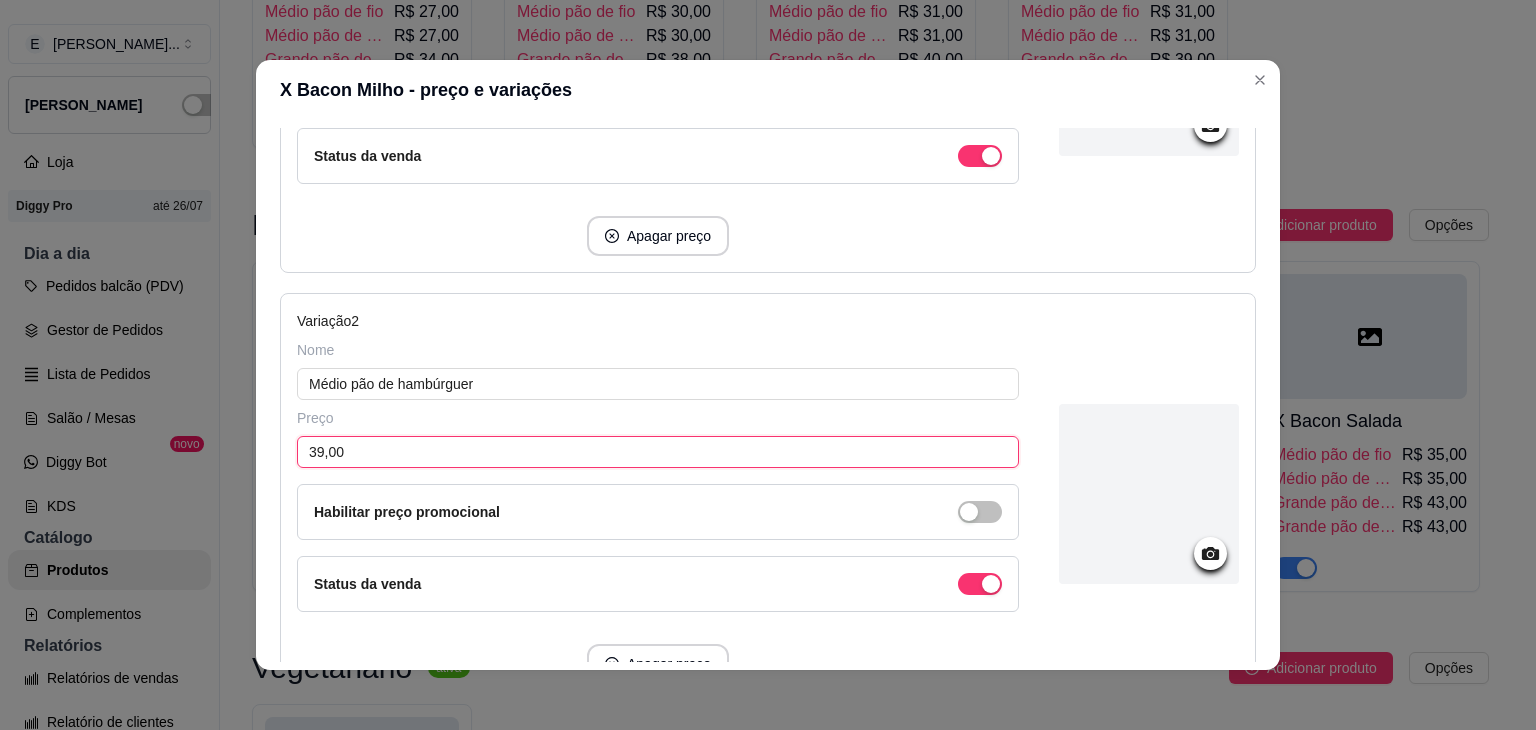 scroll, scrollTop: 800, scrollLeft: 0, axis: vertical 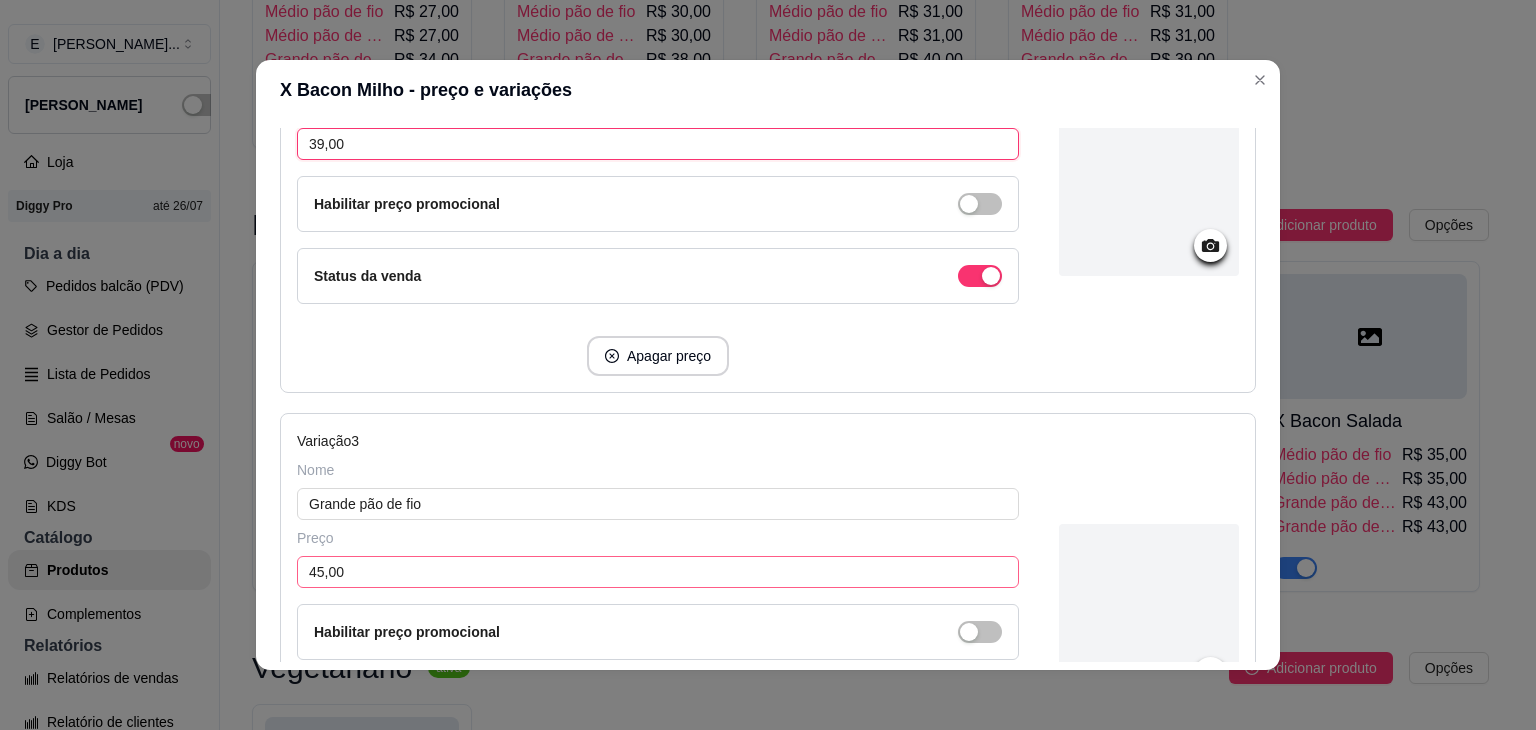 type on "39,00" 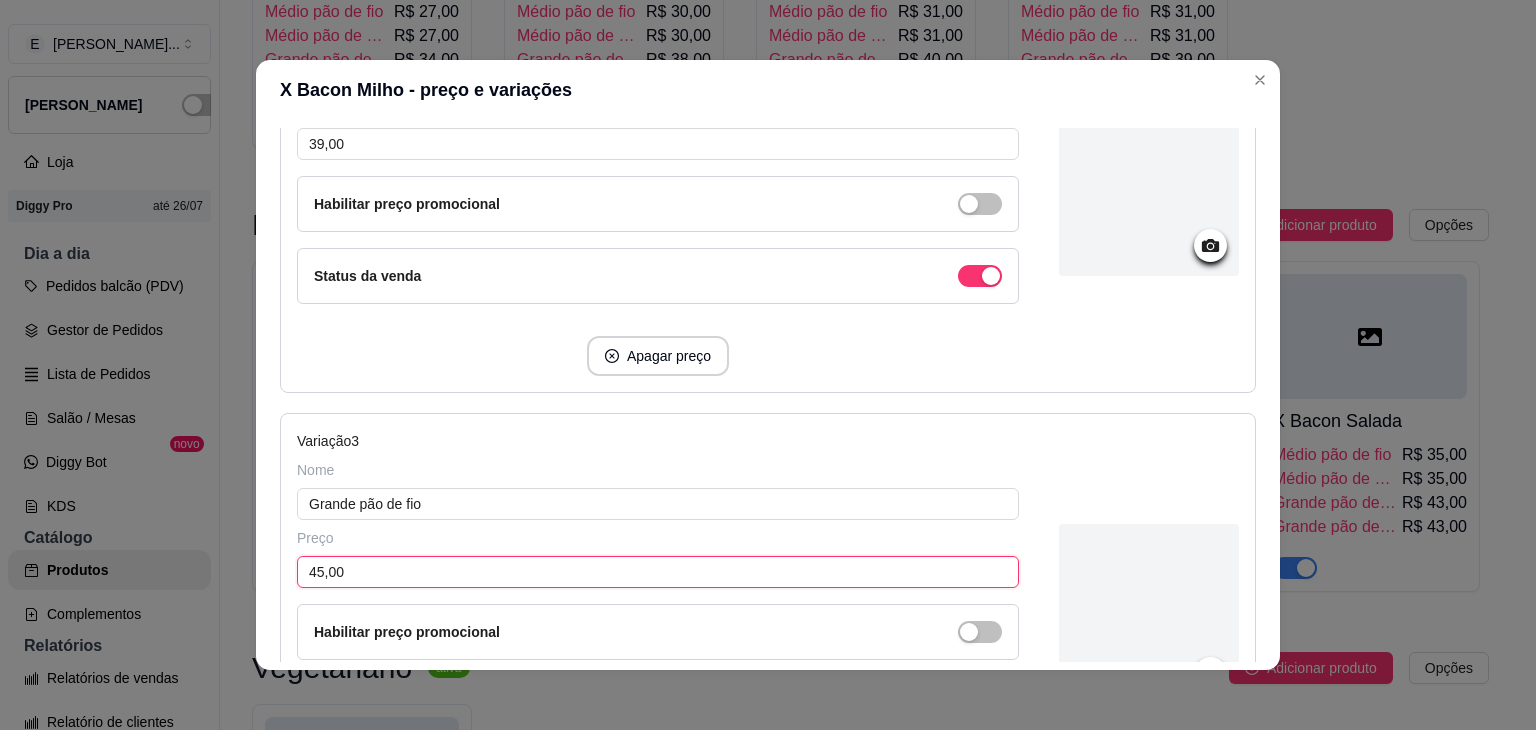 click on "45,00" at bounding box center (658, 572) 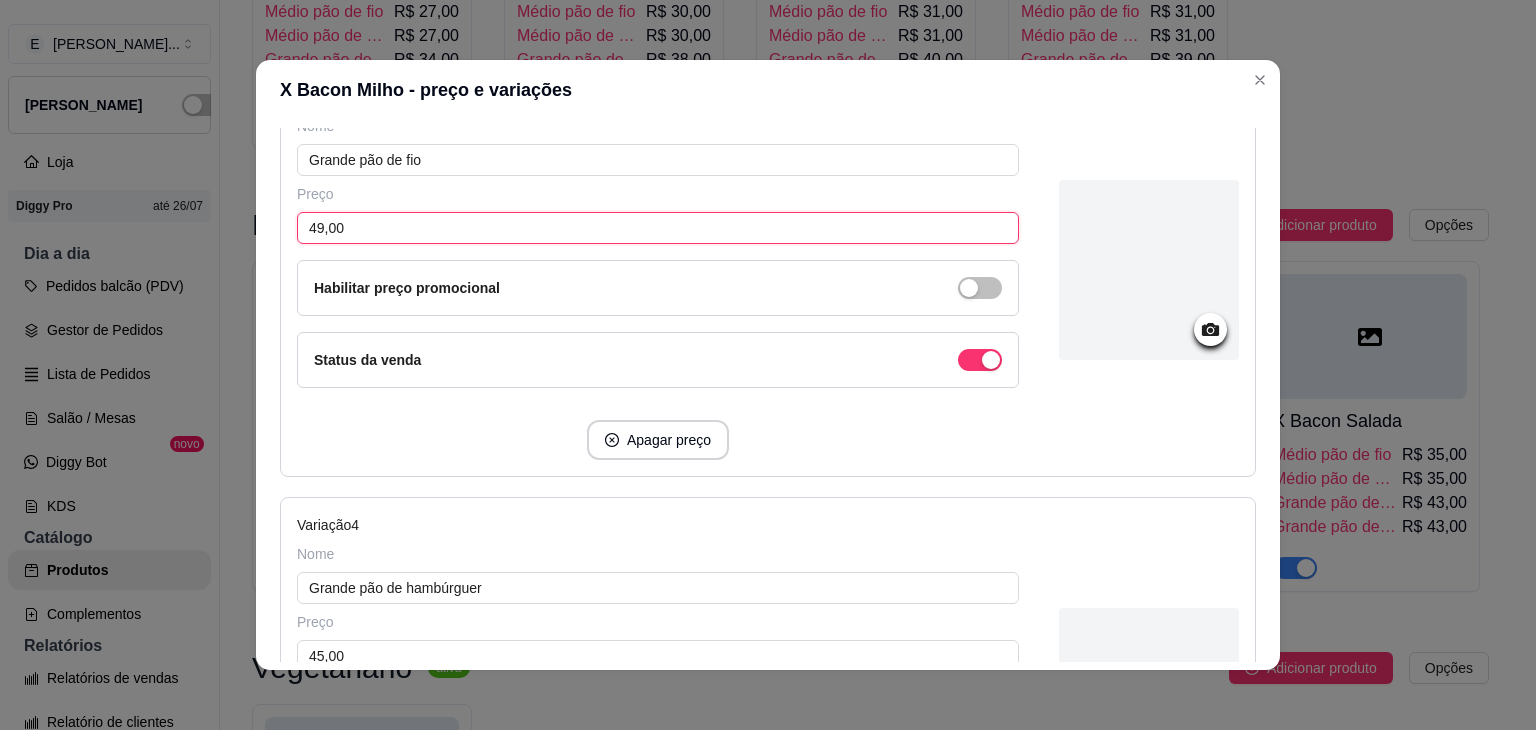 scroll, scrollTop: 1400, scrollLeft: 0, axis: vertical 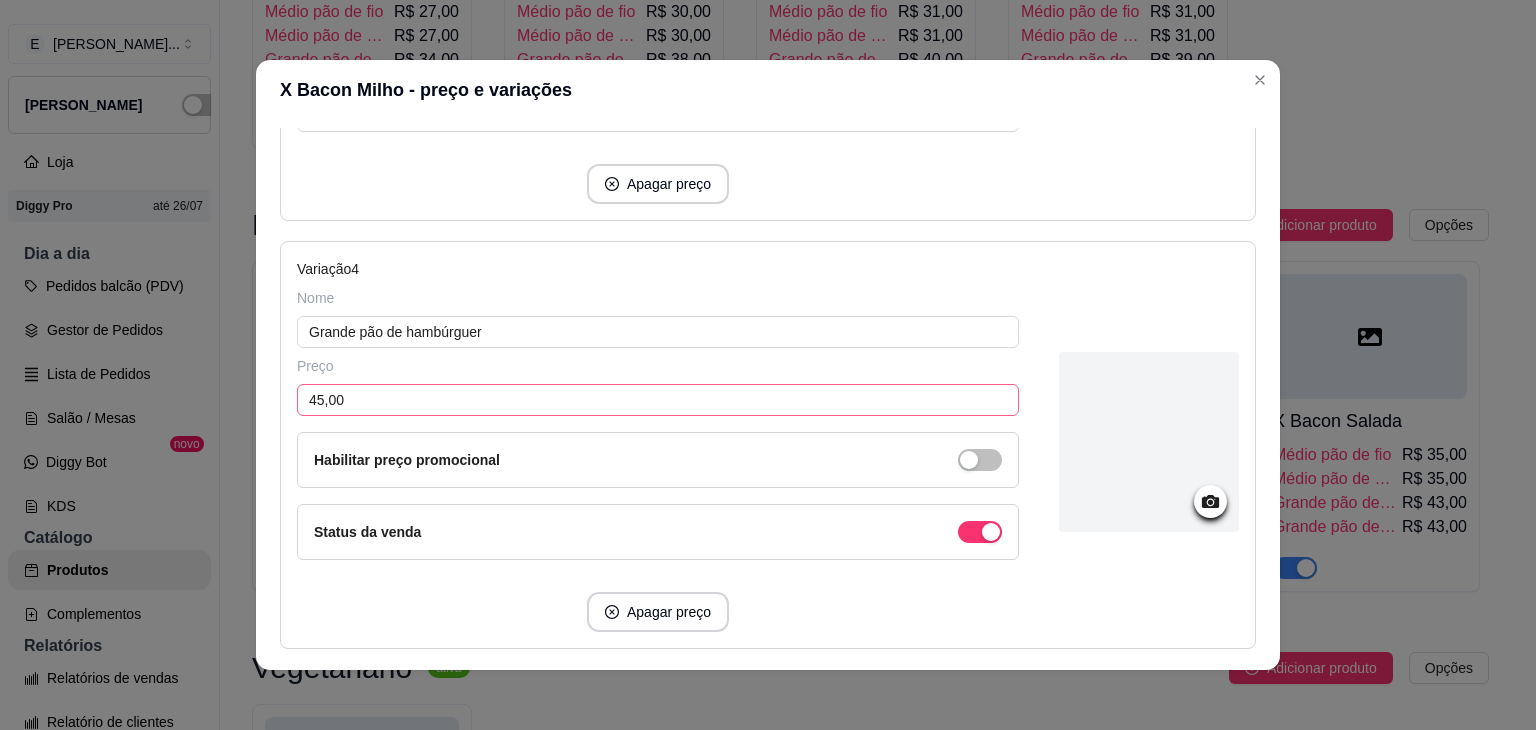 type on "49,00" 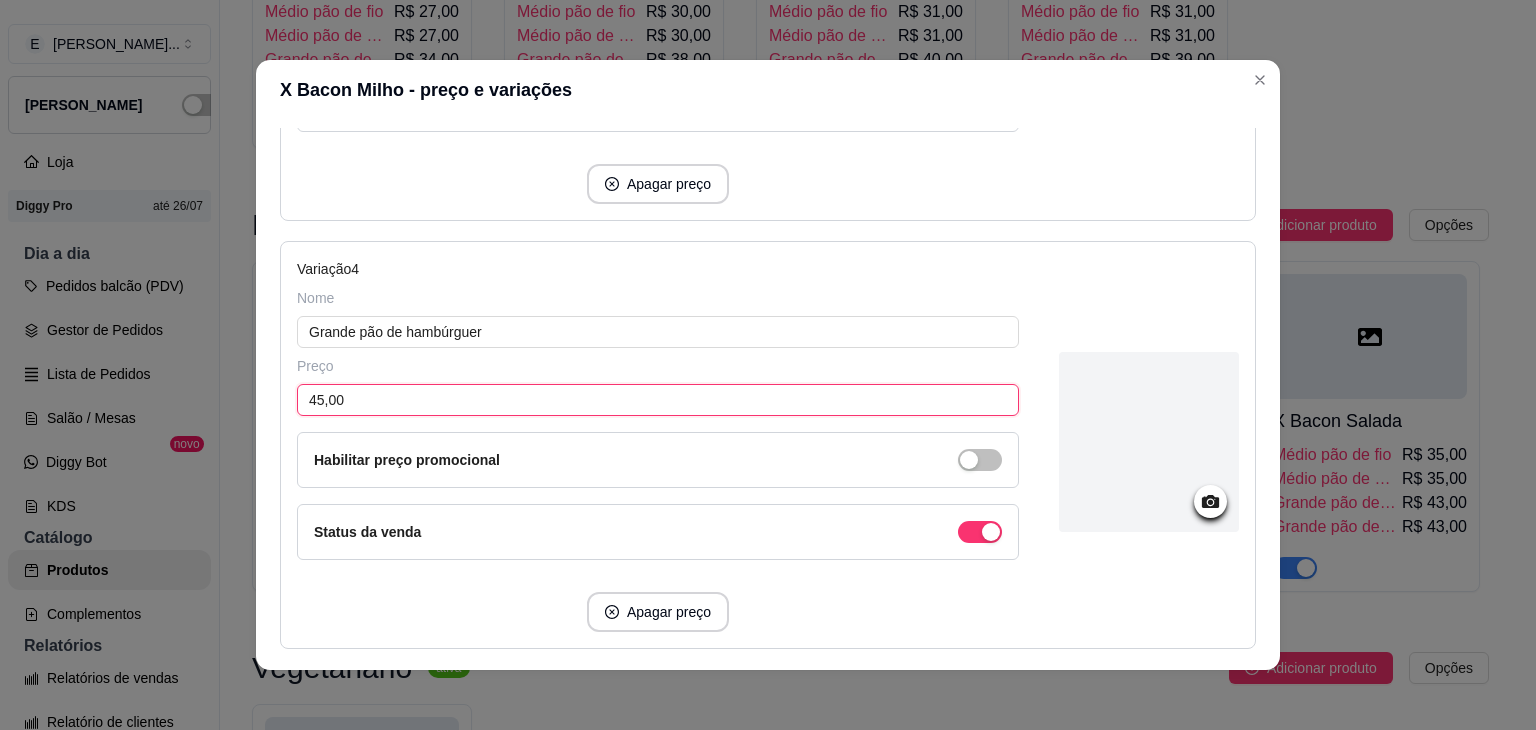 click on "45,00" at bounding box center [658, 400] 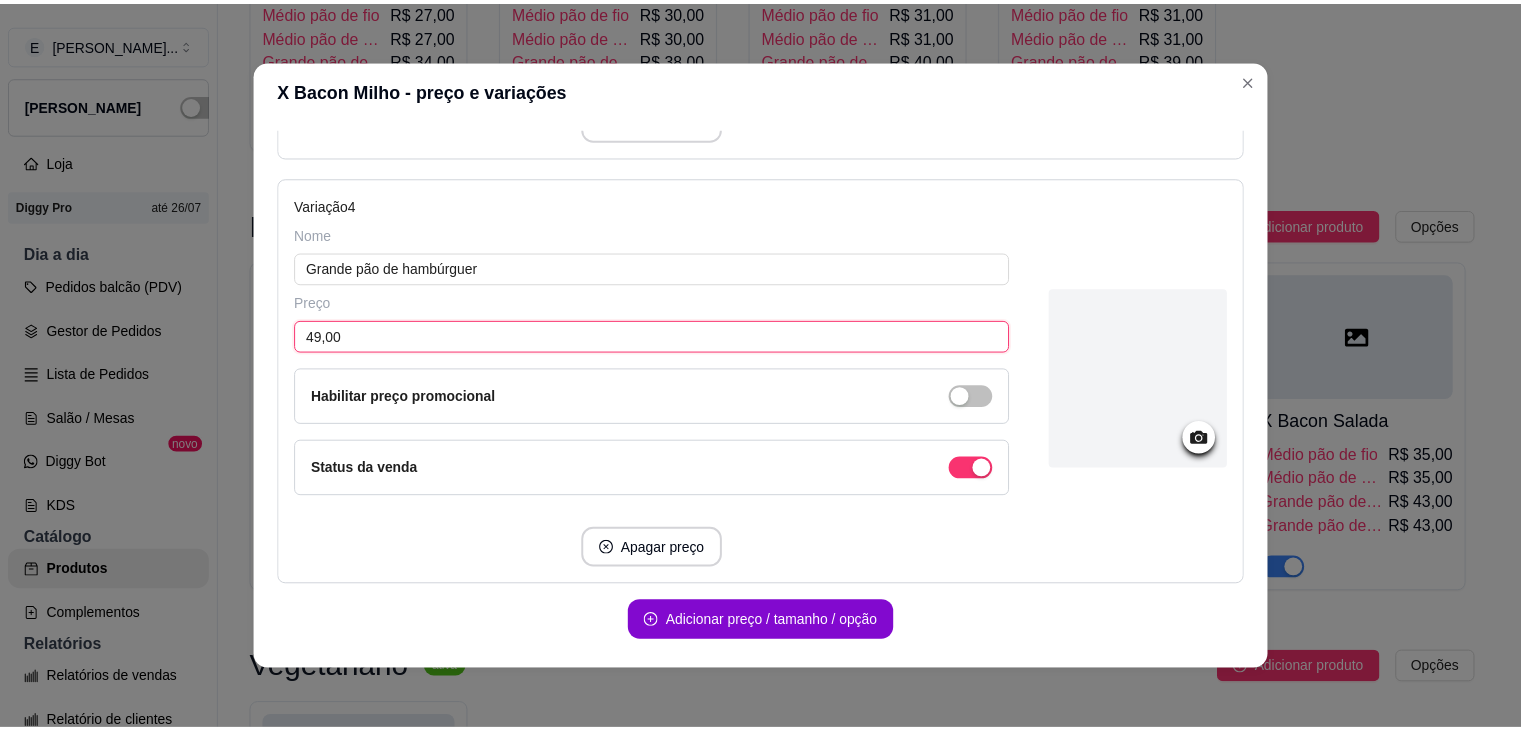 scroll, scrollTop: 1524, scrollLeft: 0, axis: vertical 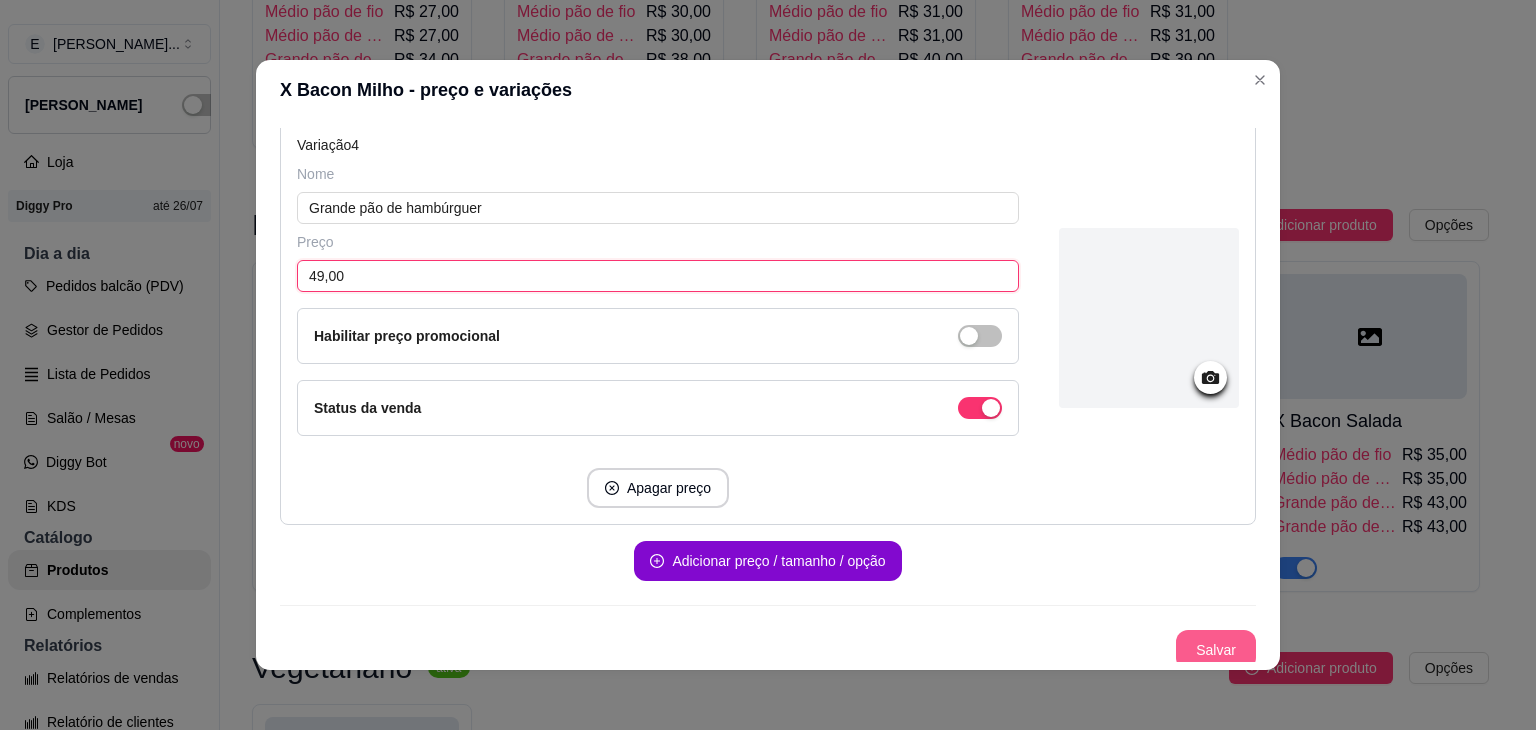 type on "49,00" 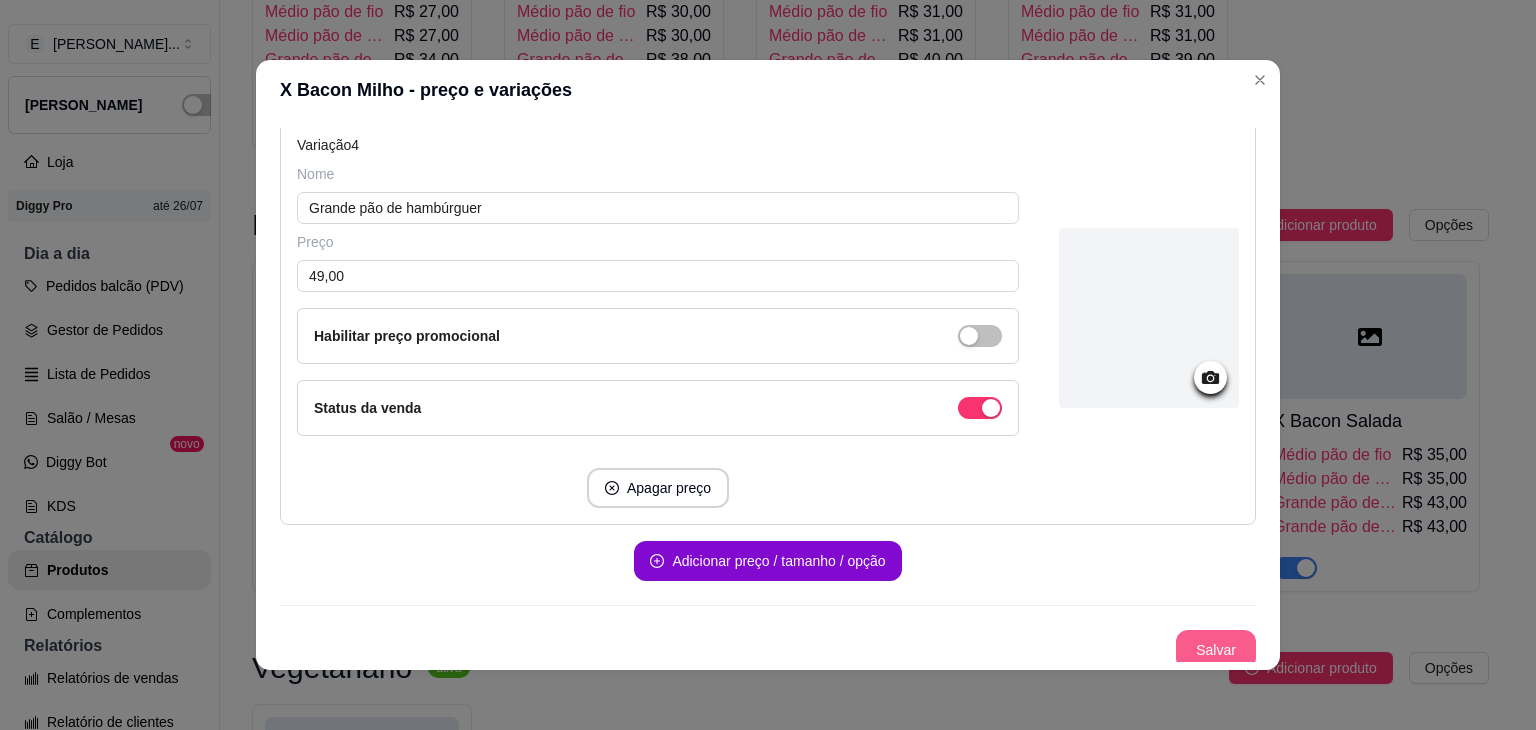 click on "Salvar" at bounding box center [1216, 650] 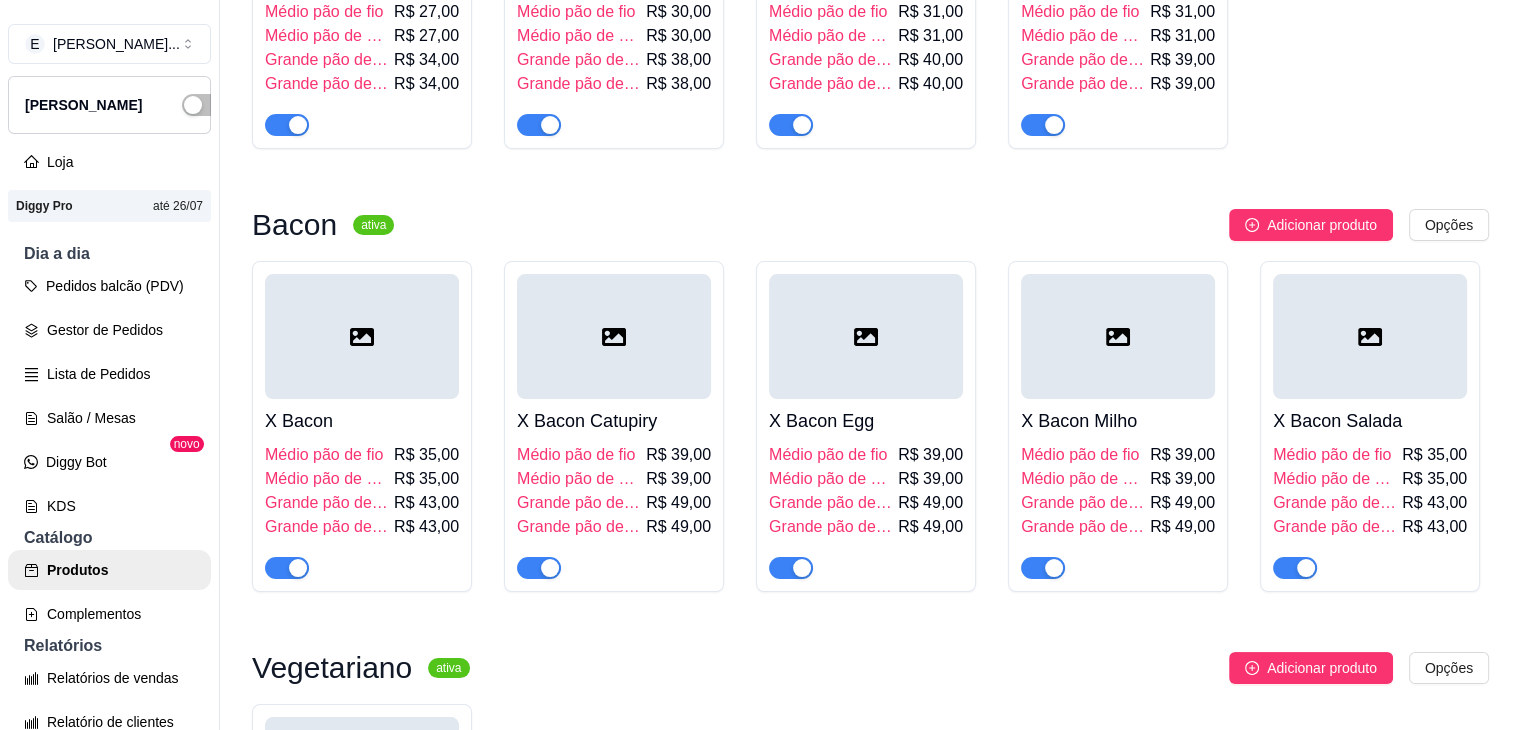 click on "R$ 39,00" at bounding box center [1182, 479] 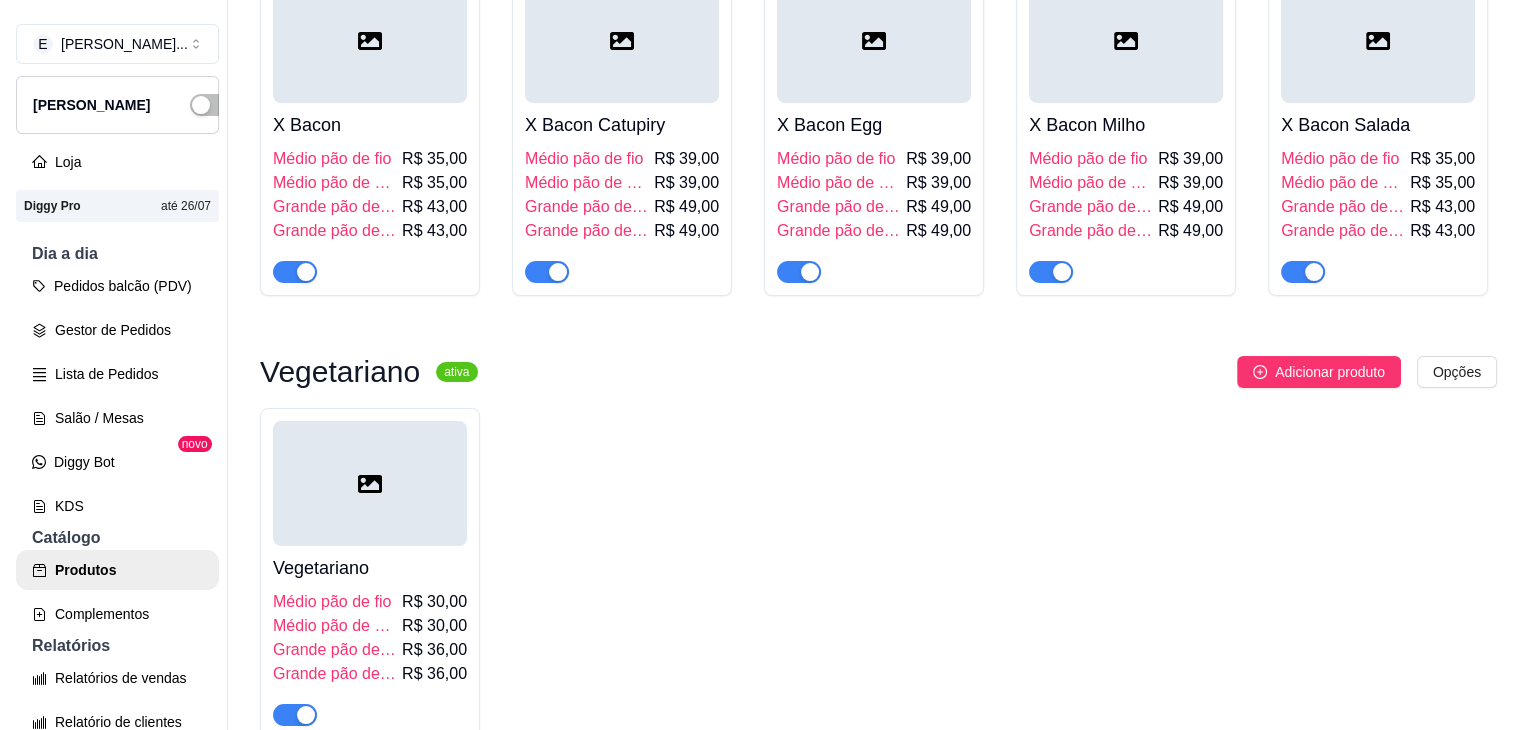 scroll, scrollTop: 1600, scrollLeft: 0, axis: vertical 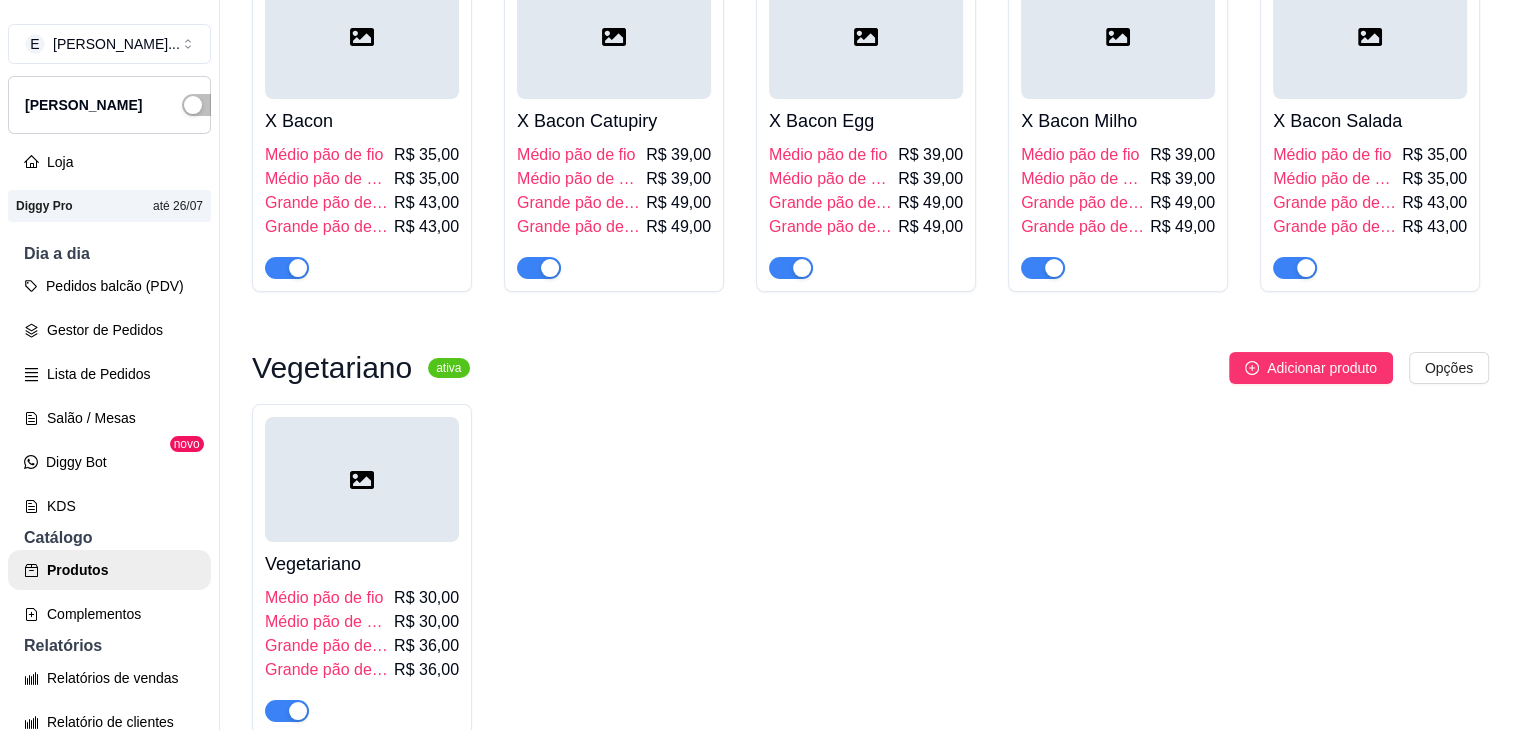 click at bounding box center [1370, 36] 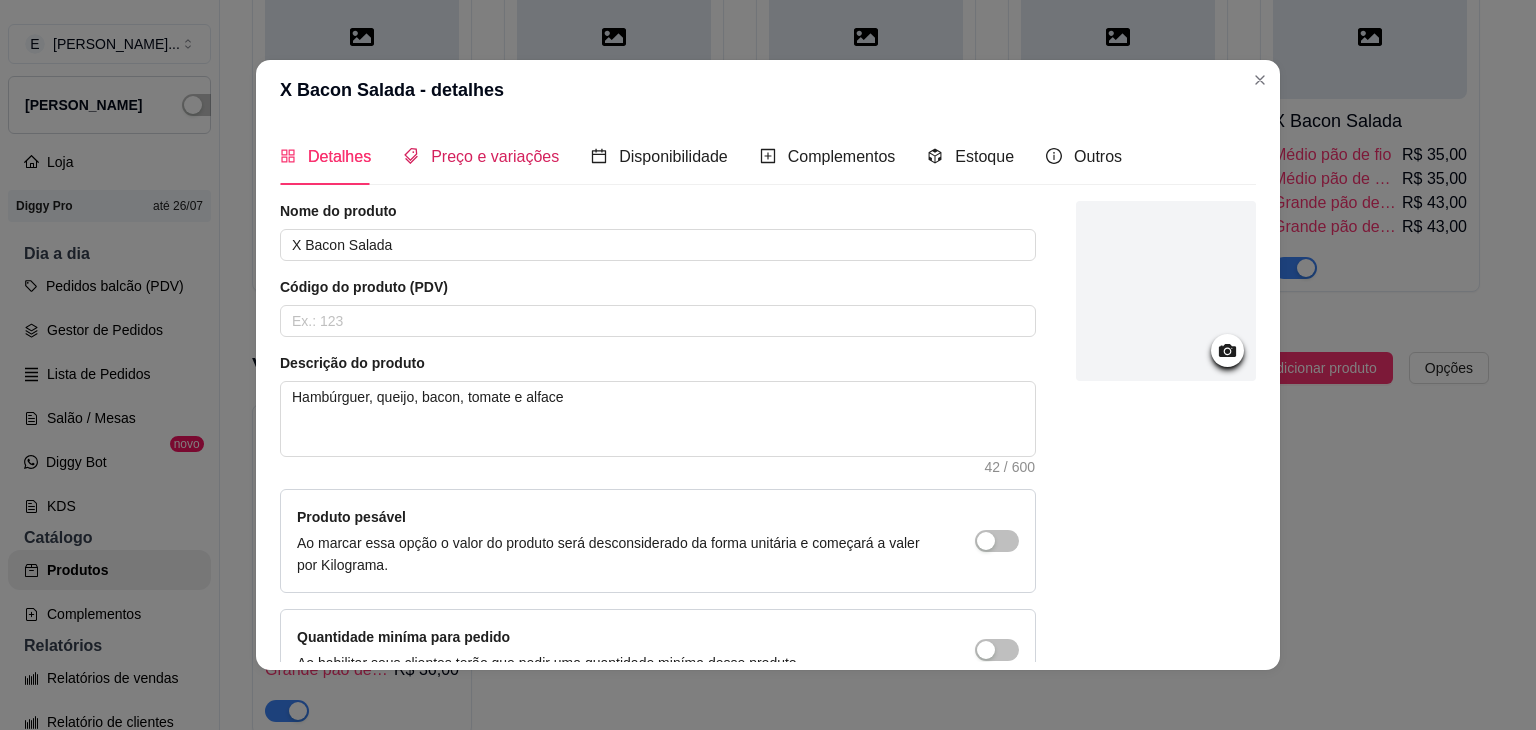 click on "Preço e variações" at bounding box center (495, 156) 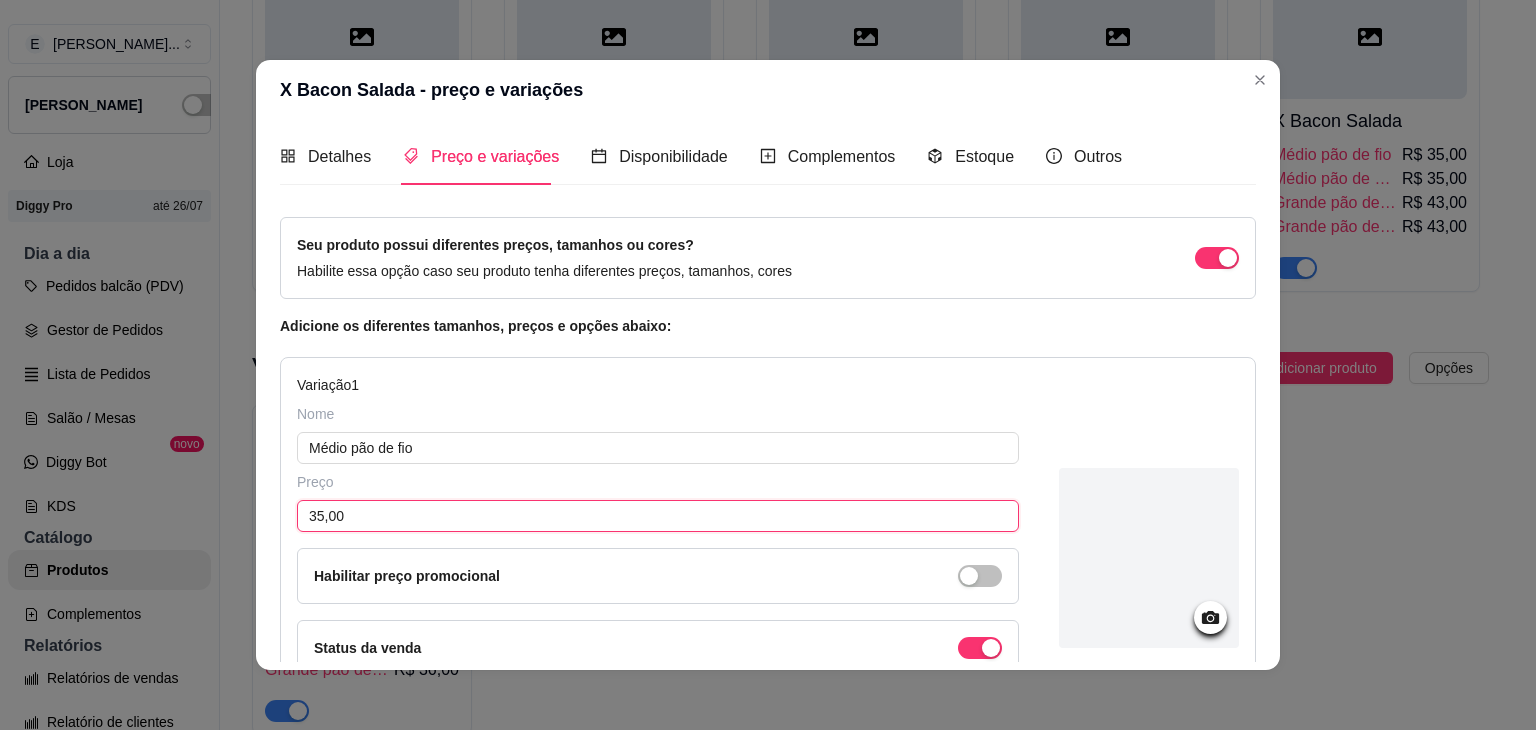 click on "35,00" at bounding box center [658, 516] 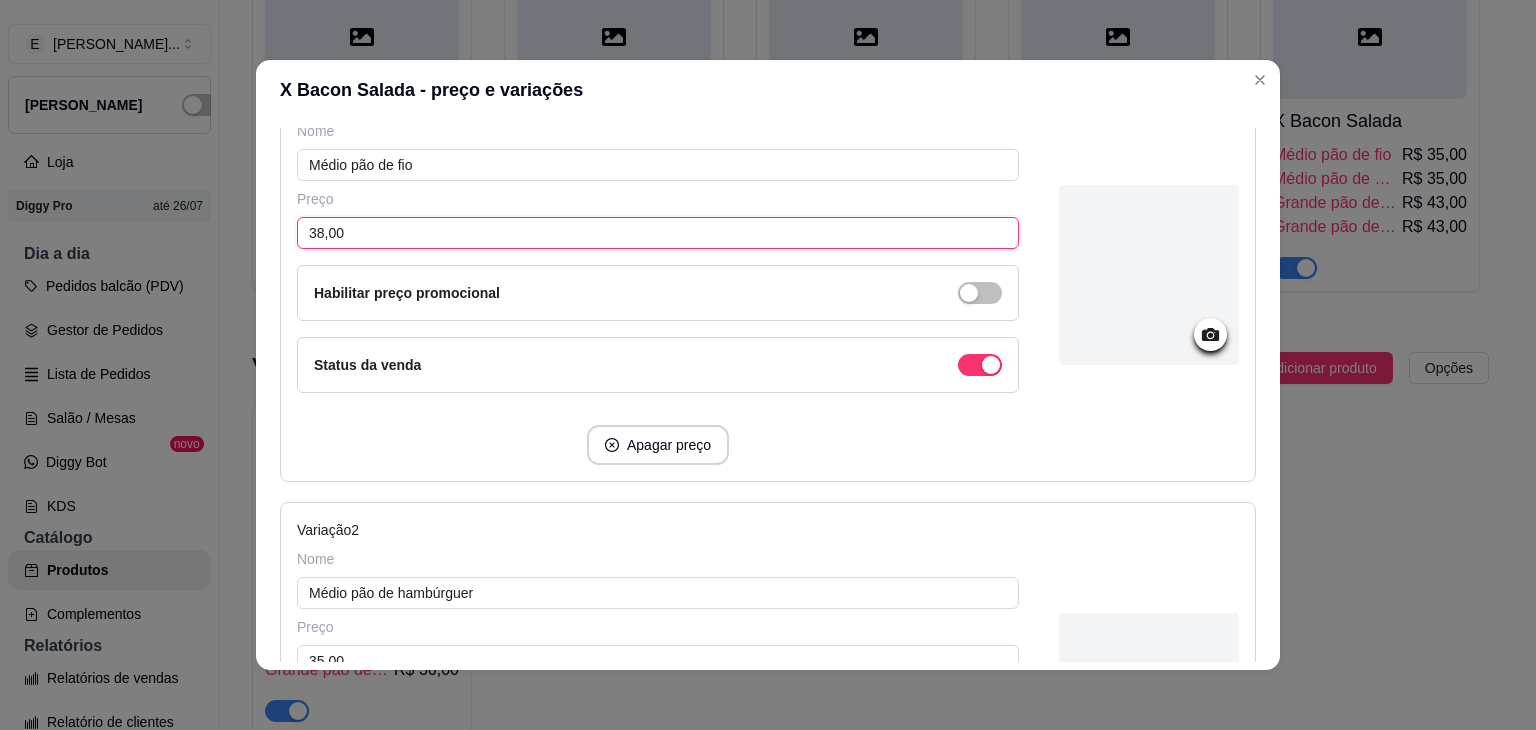 scroll, scrollTop: 300, scrollLeft: 0, axis: vertical 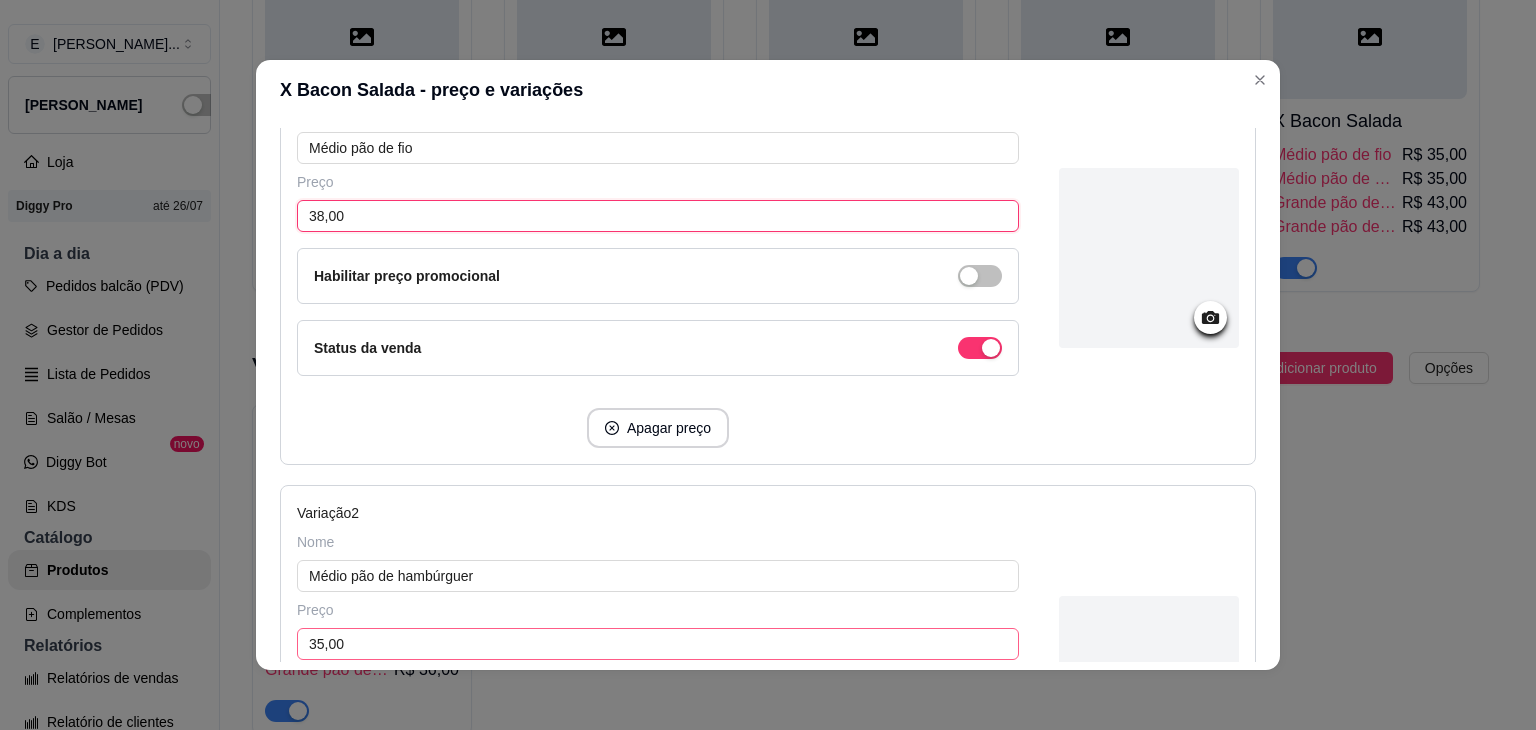 type on "38,00" 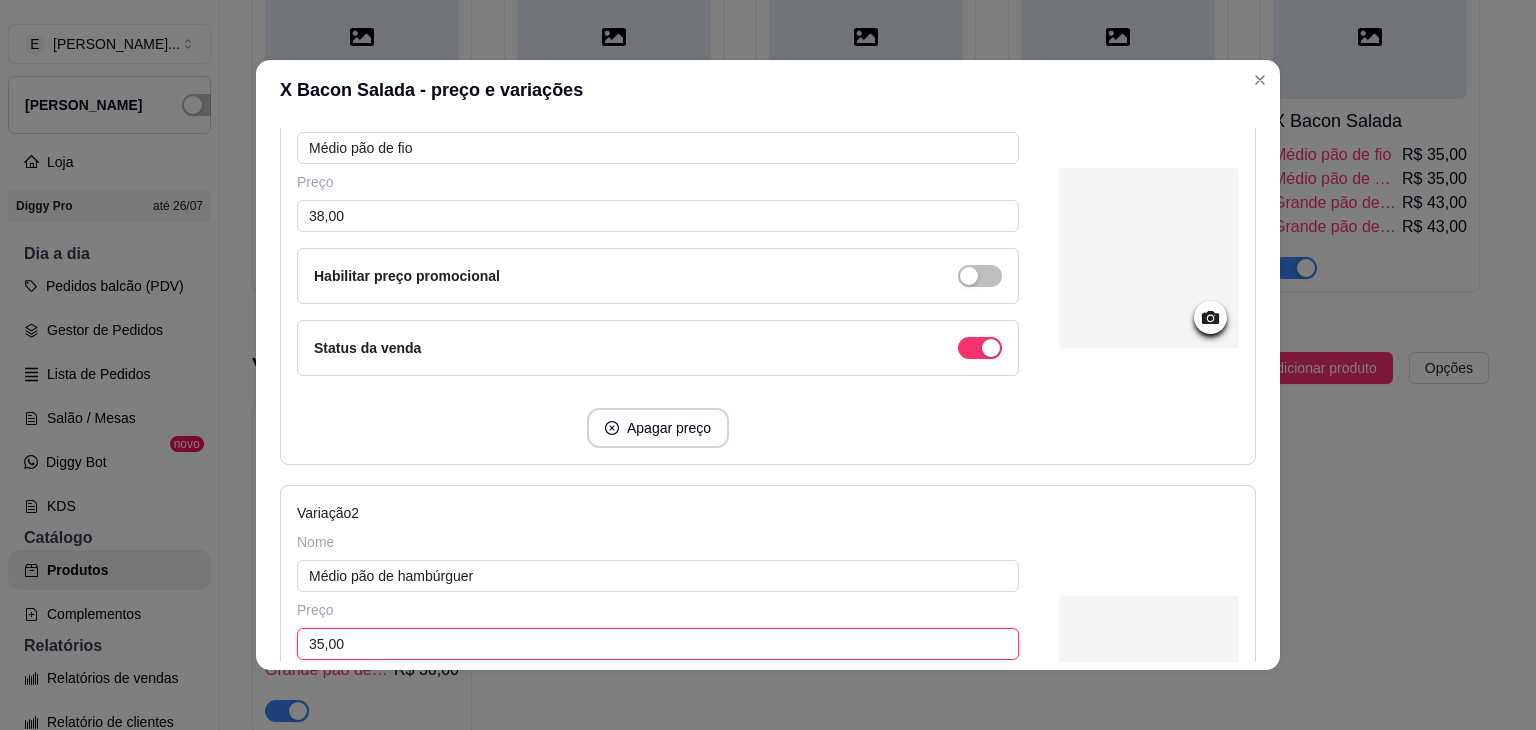 click on "35,00" at bounding box center [658, 644] 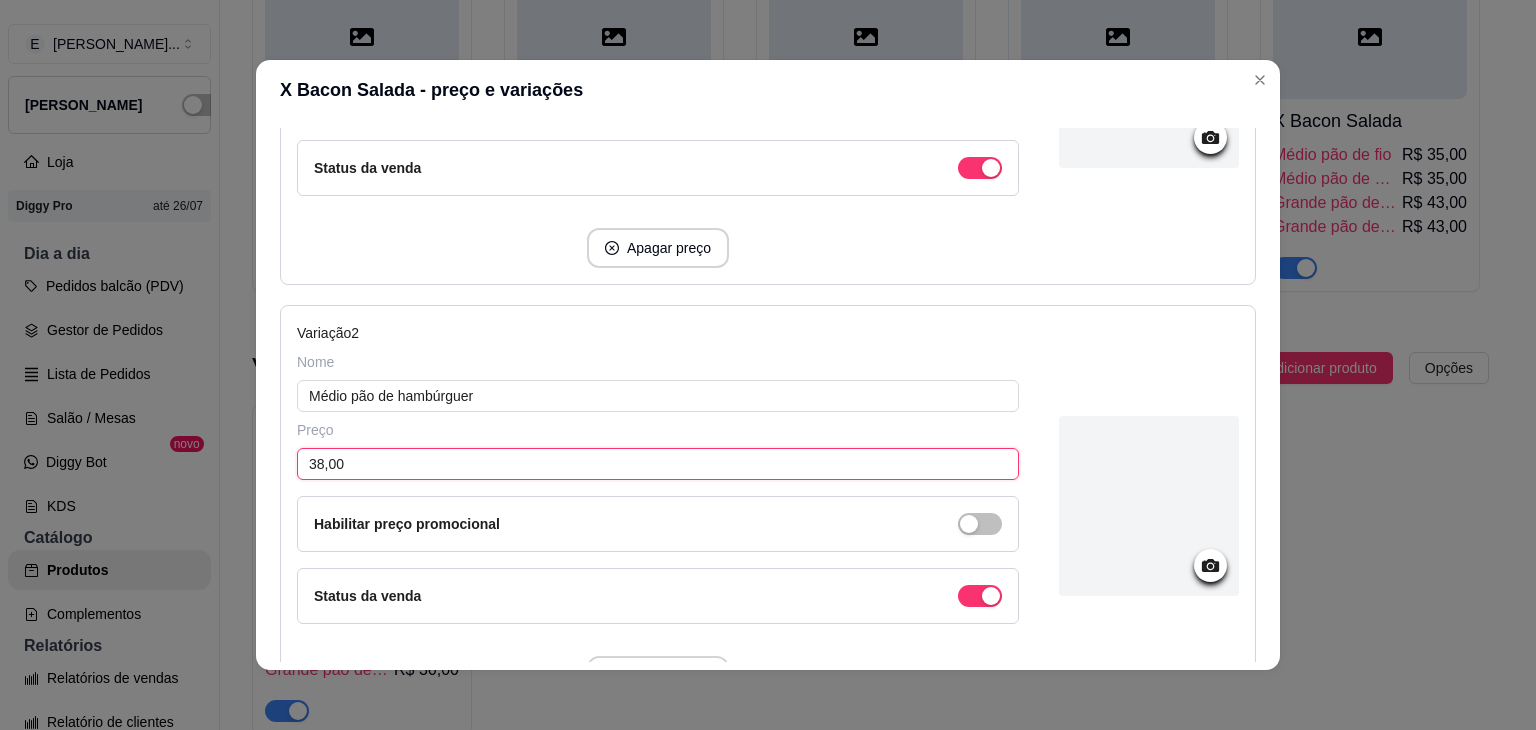 scroll, scrollTop: 800, scrollLeft: 0, axis: vertical 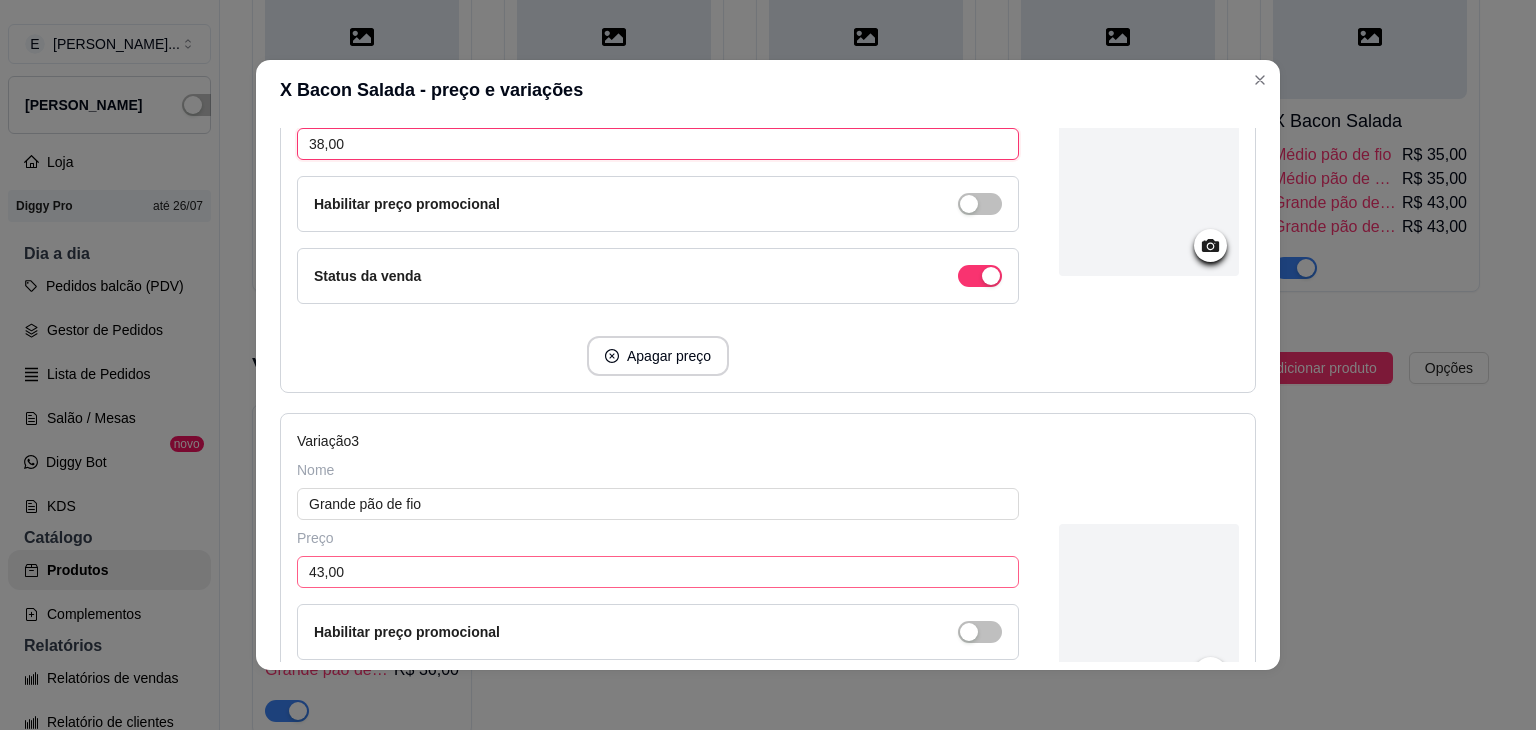 type on "38,00" 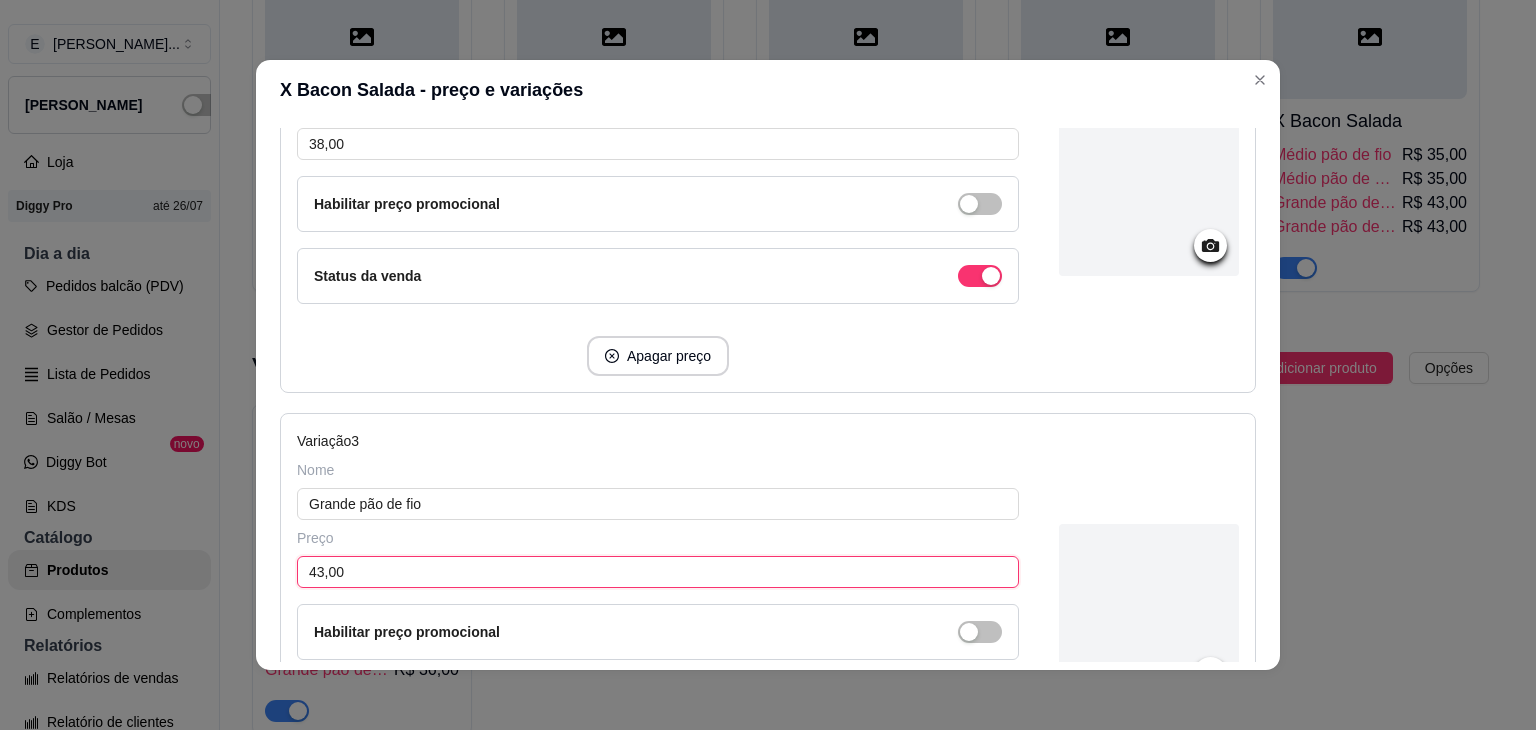 click on "43,00" at bounding box center (658, 572) 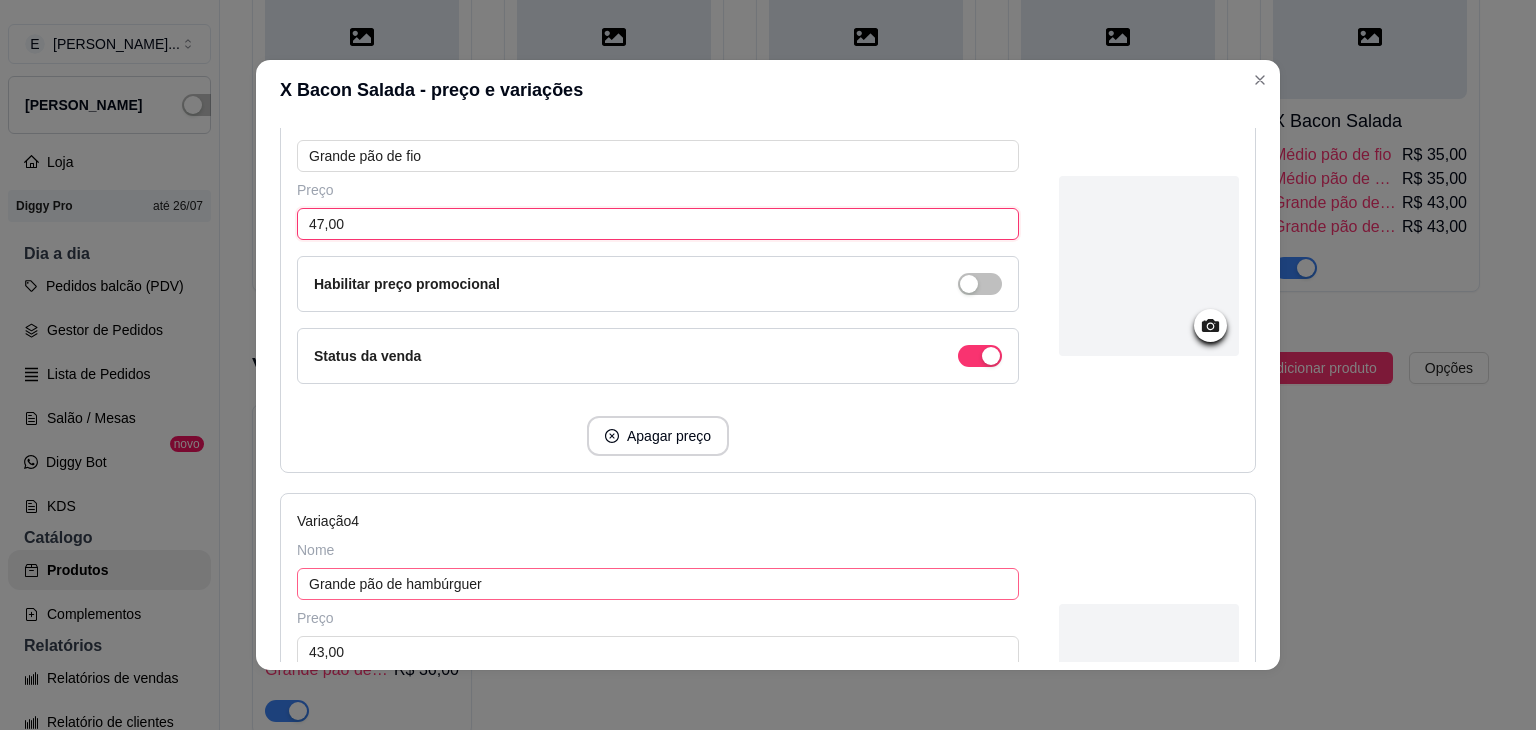 scroll, scrollTop: 1200, scrollLeft: 0, axis: vertical 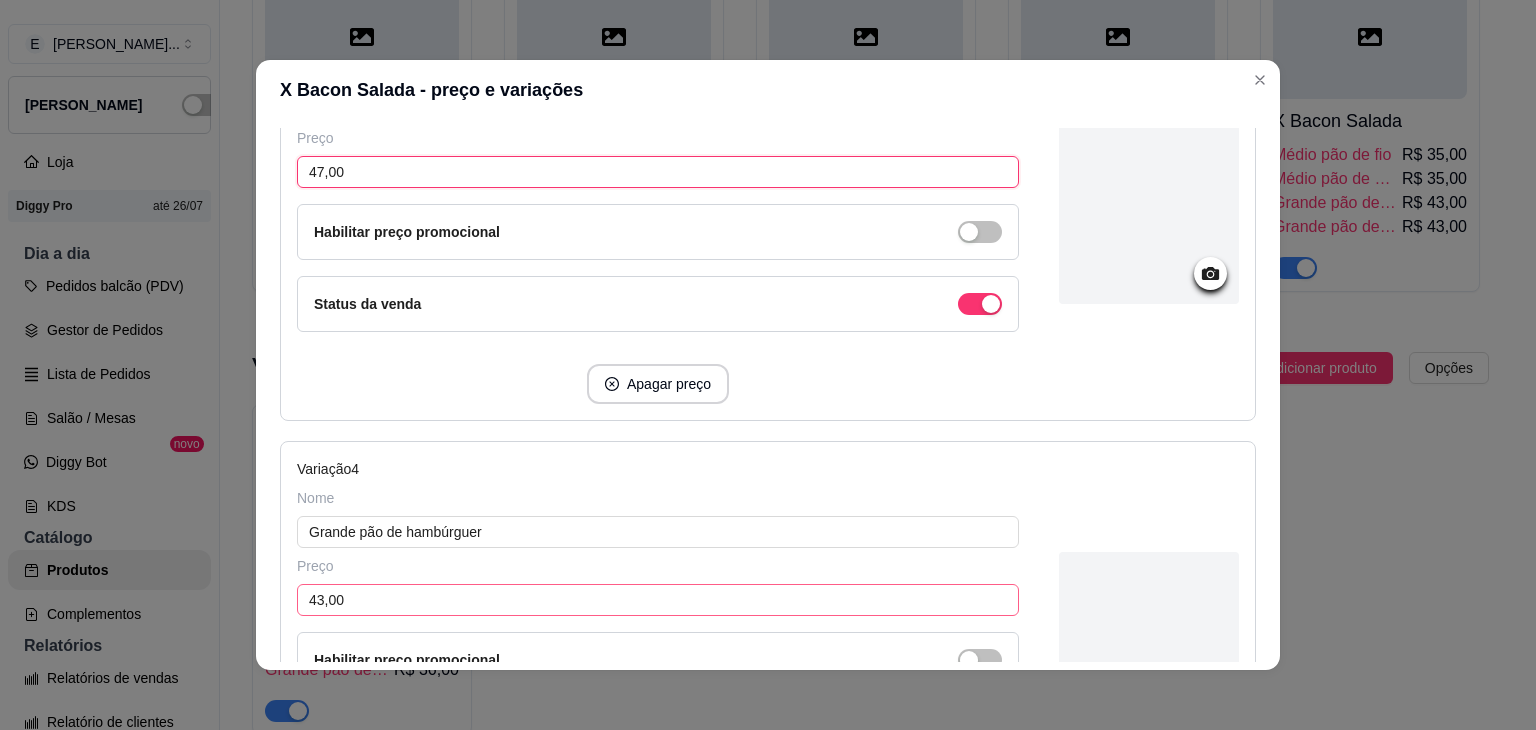 type on "47,00" 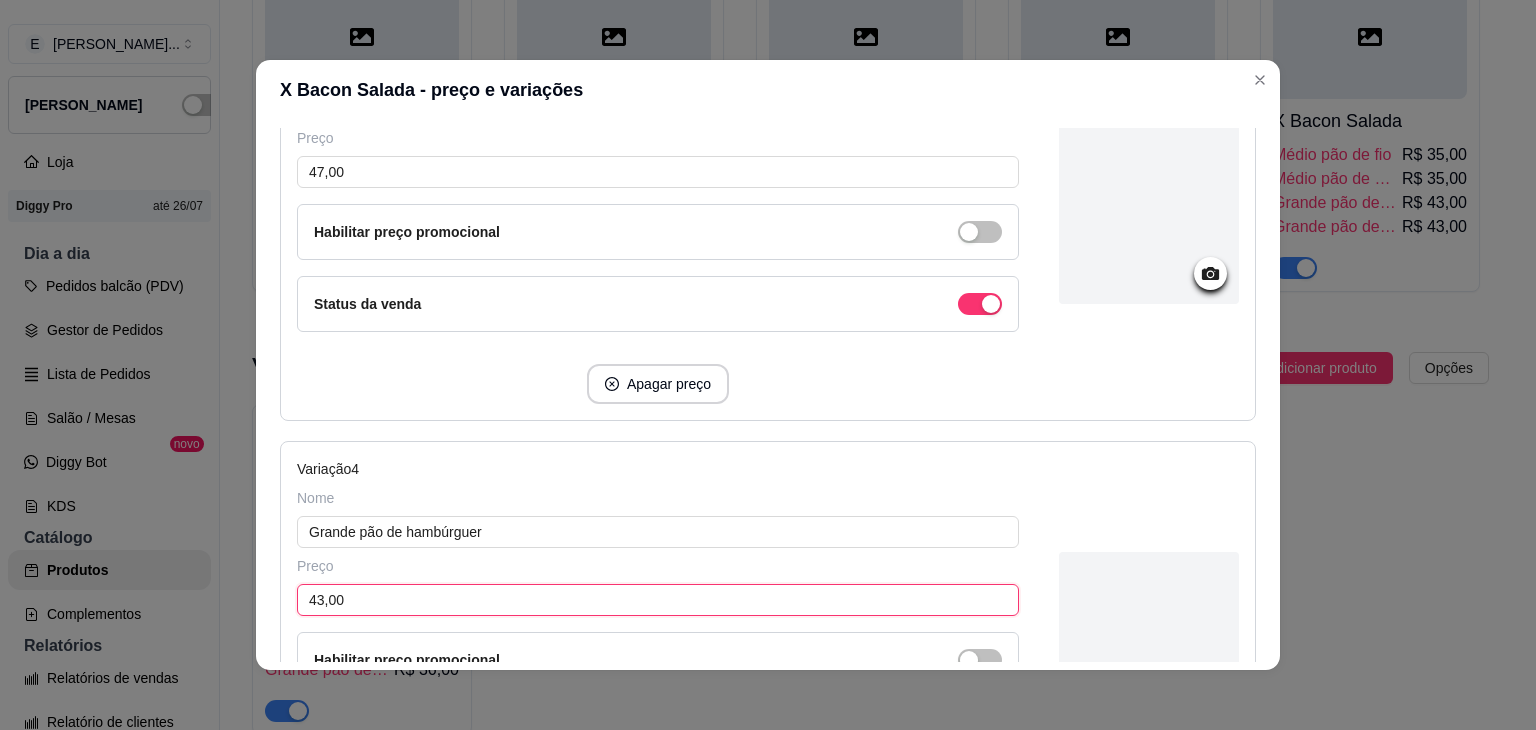 click on "43,00" at bounding box center [658, 600] 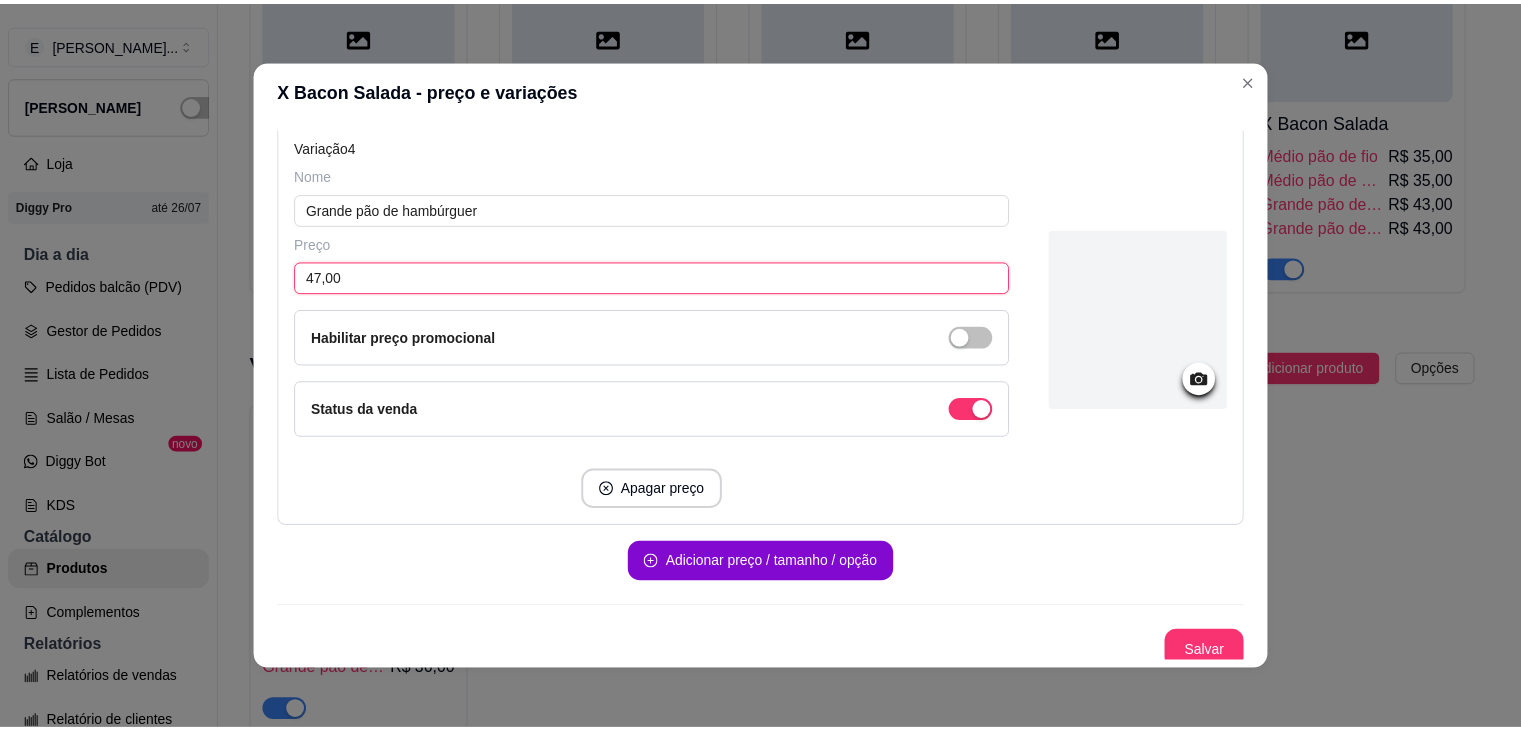 scroll, scrollTop: 1524, scrollLeft: 0, axis: vertical 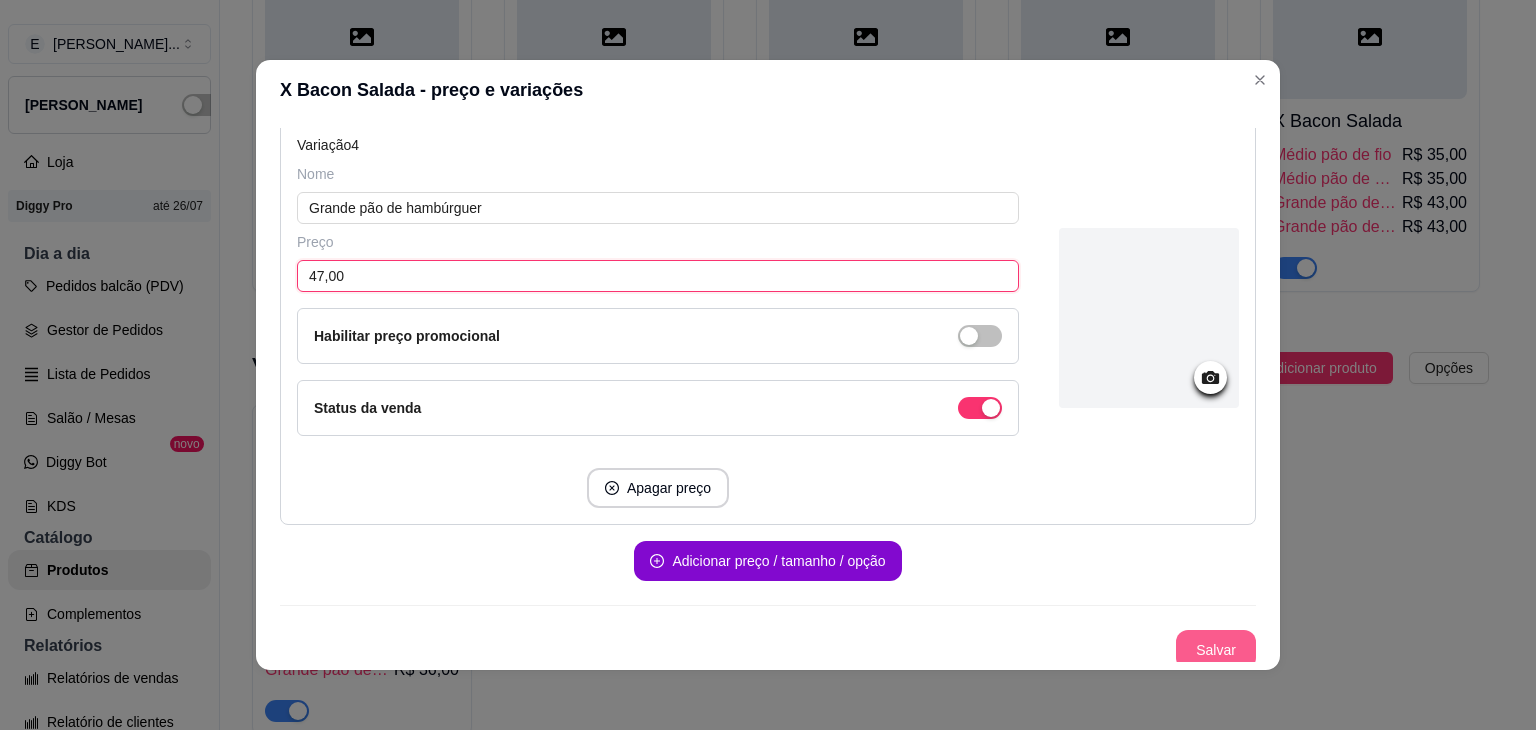 type on "47,00" 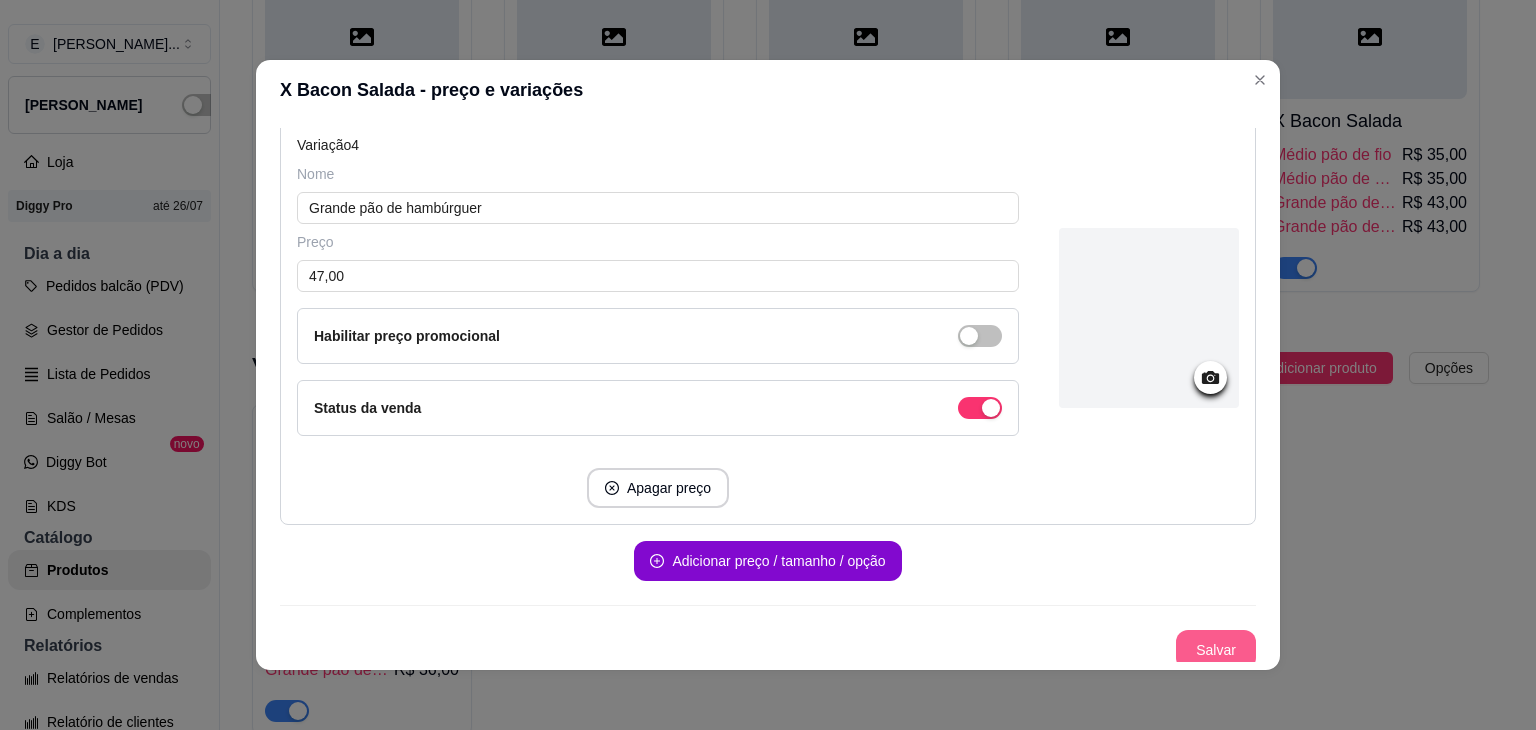 click on "Salvar" at bounding box center (1216, 650) 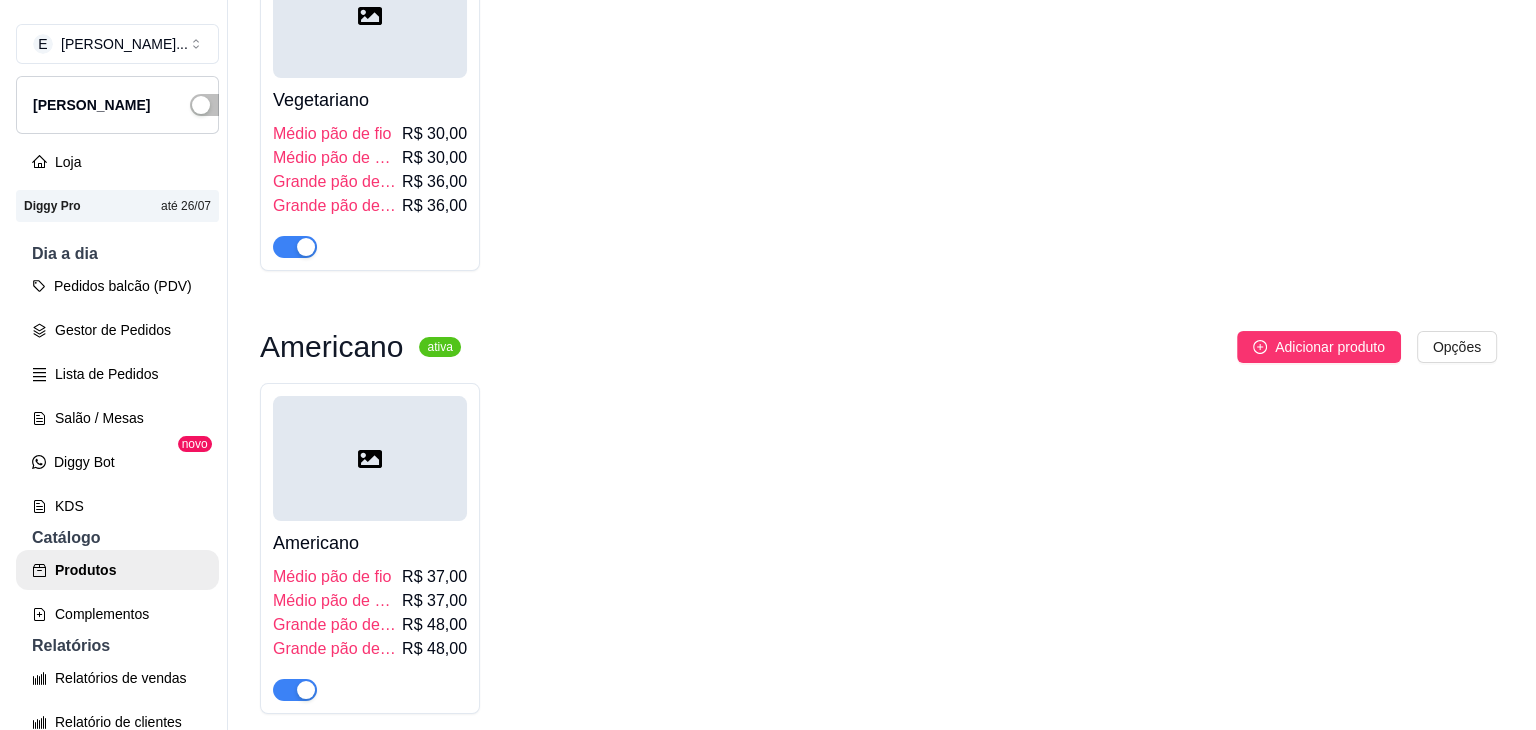 scroll, scrollTop: 2200, scrollLeft: 0, axis: vertical 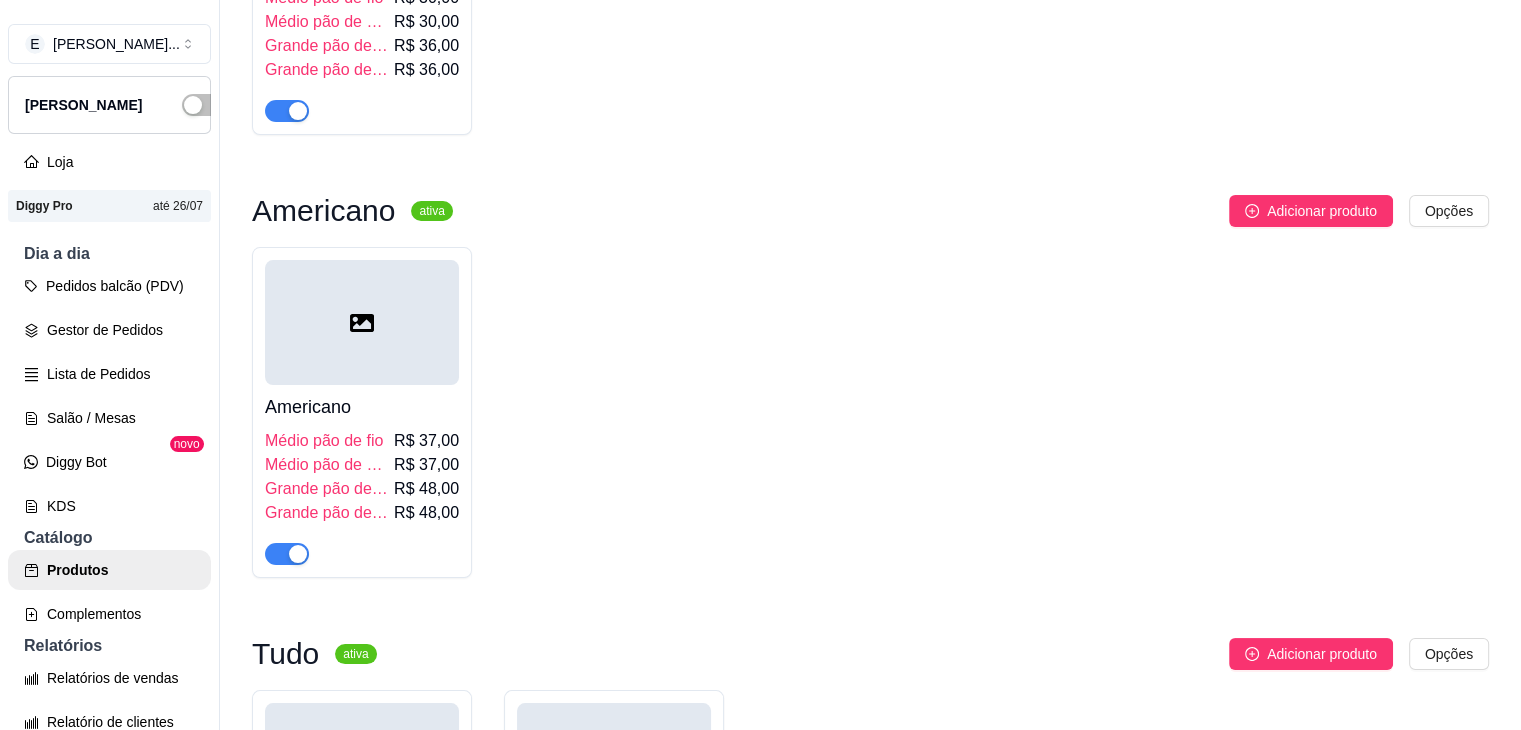click on "Grande pão de fio" at bounding box center [327, 46] 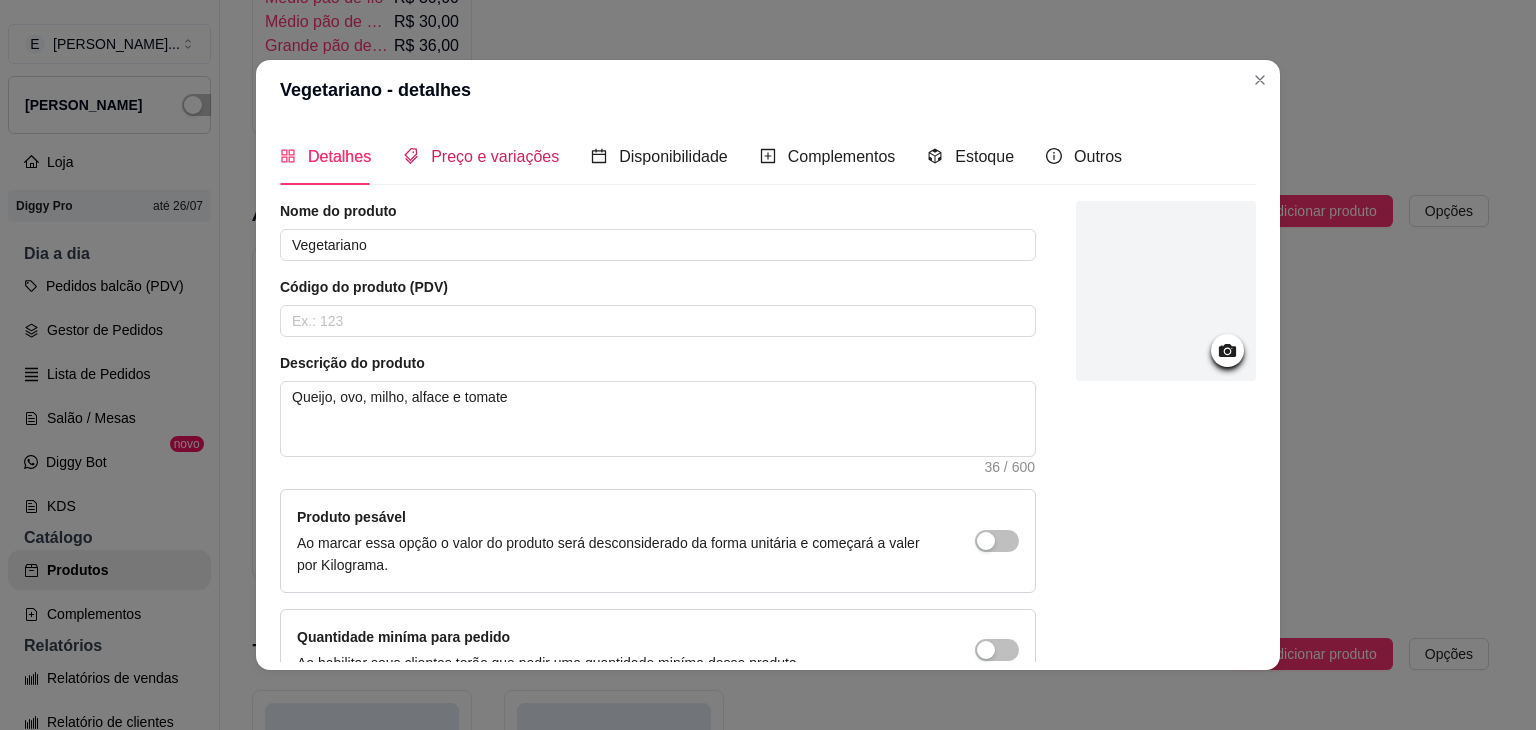 click on "Preço e variações" at bounding box center (495, 156) 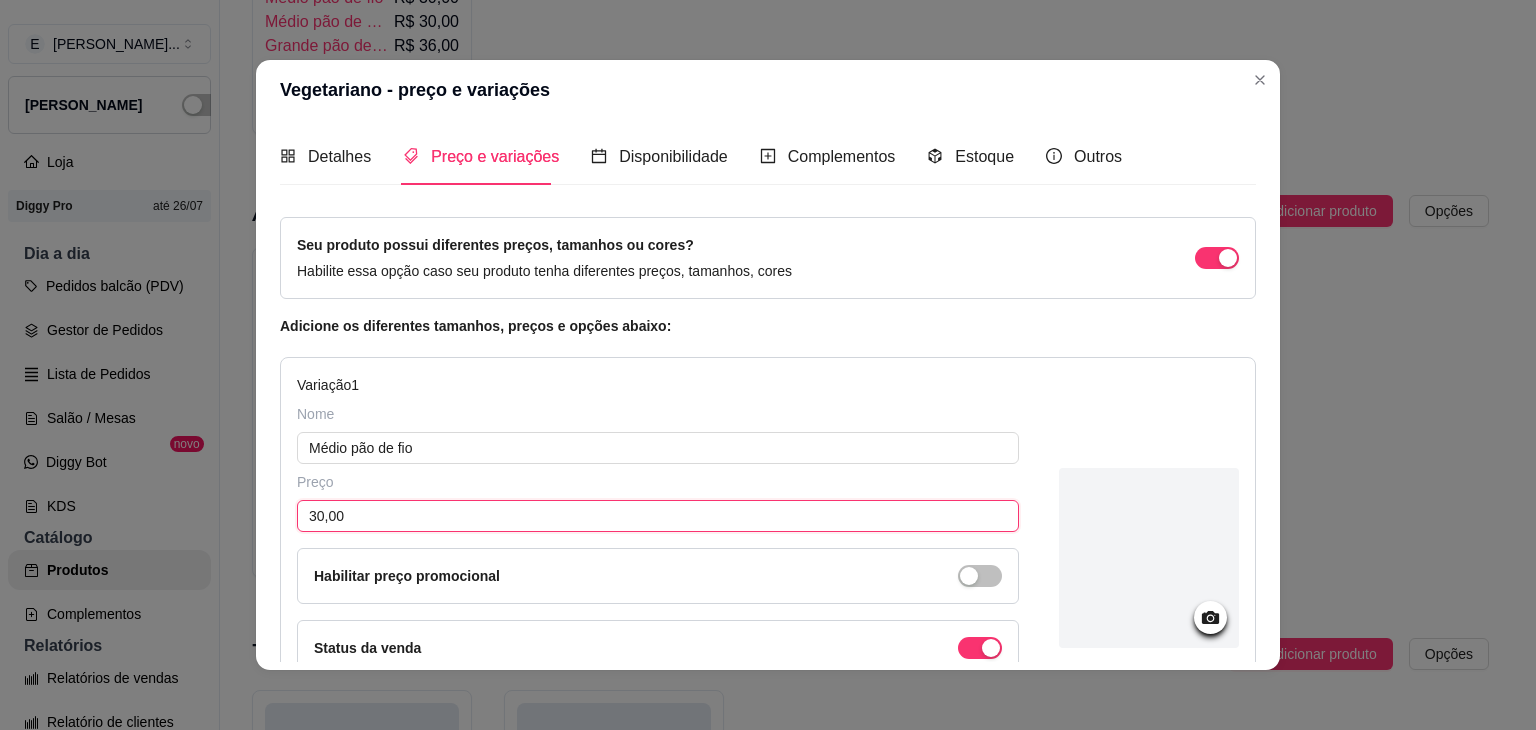 click on "30,00" at bounding box center (658, 516) 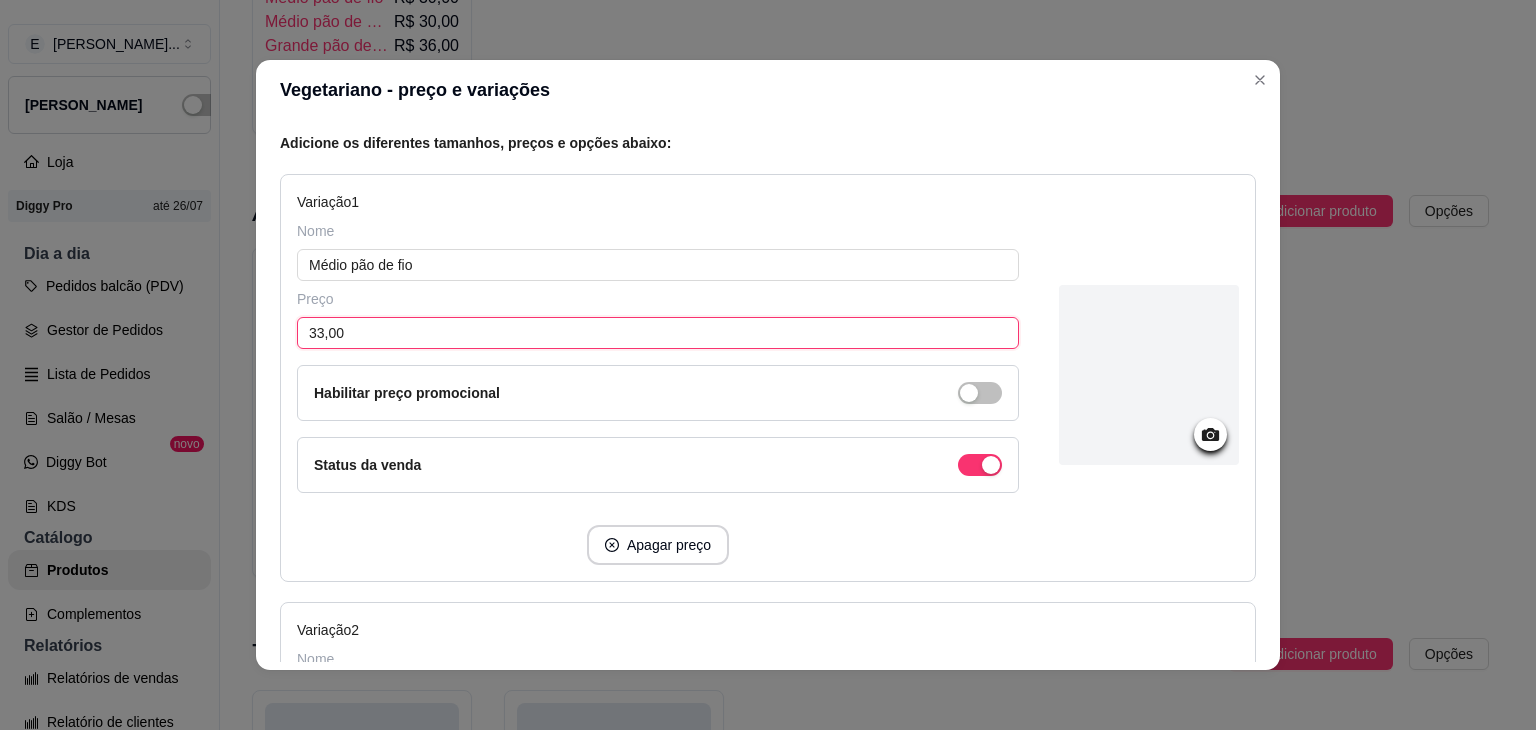 scroll, scrollTop: 500, scrollLeft: 0, axis: vertical 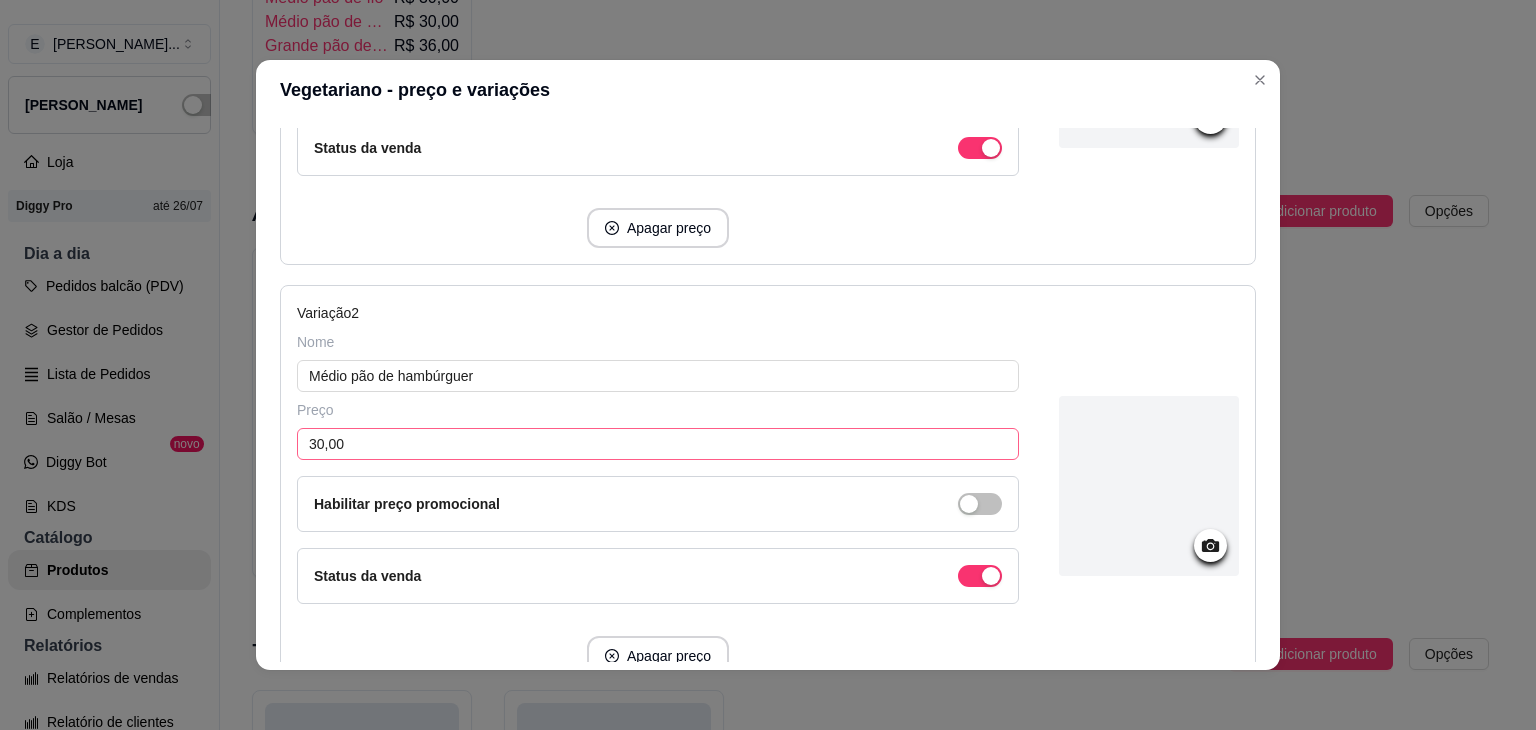 type on "33,00" 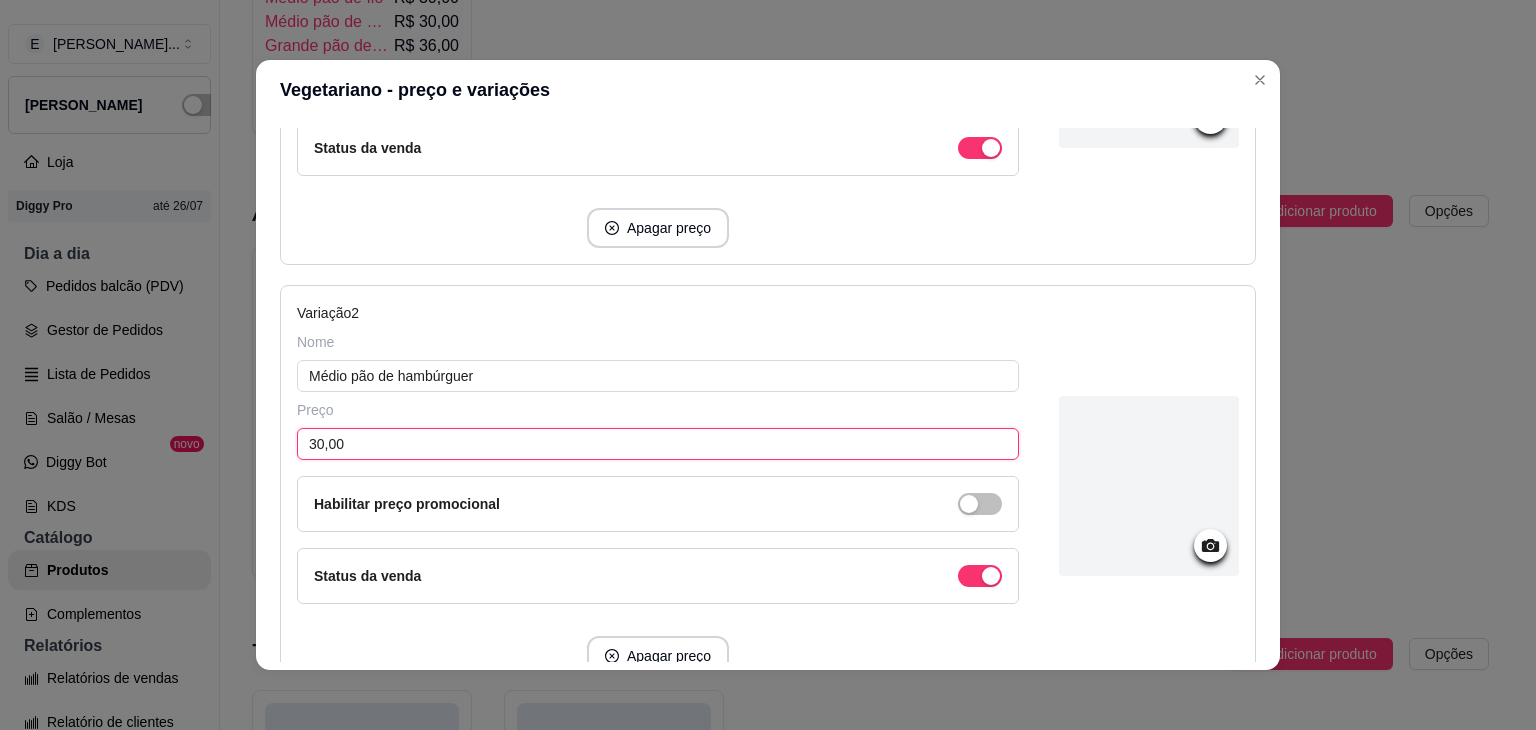 click on "30,00" at bounding box center (658, 444) 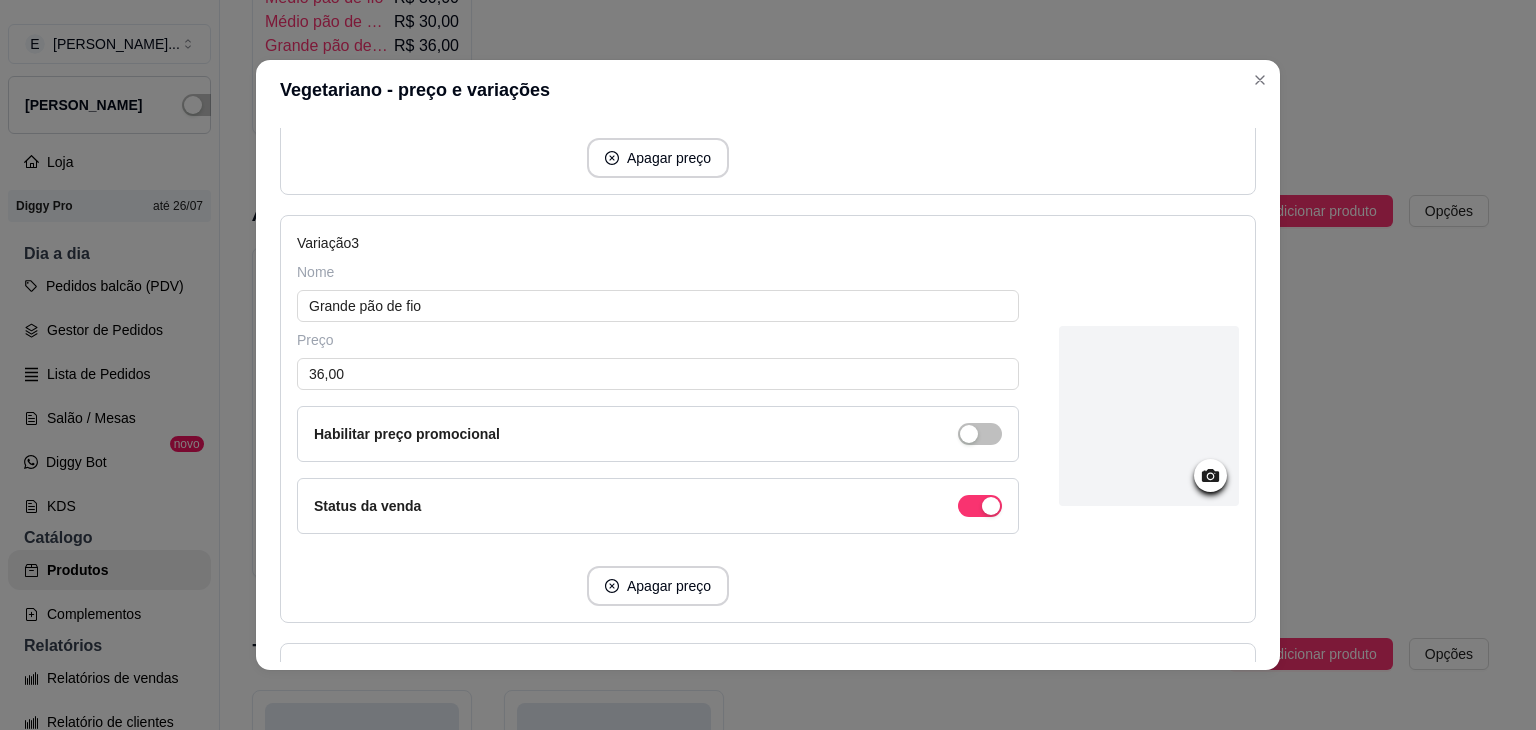 scroll, scrollTop: 1000, scrollLeft: 0, axis: vertical 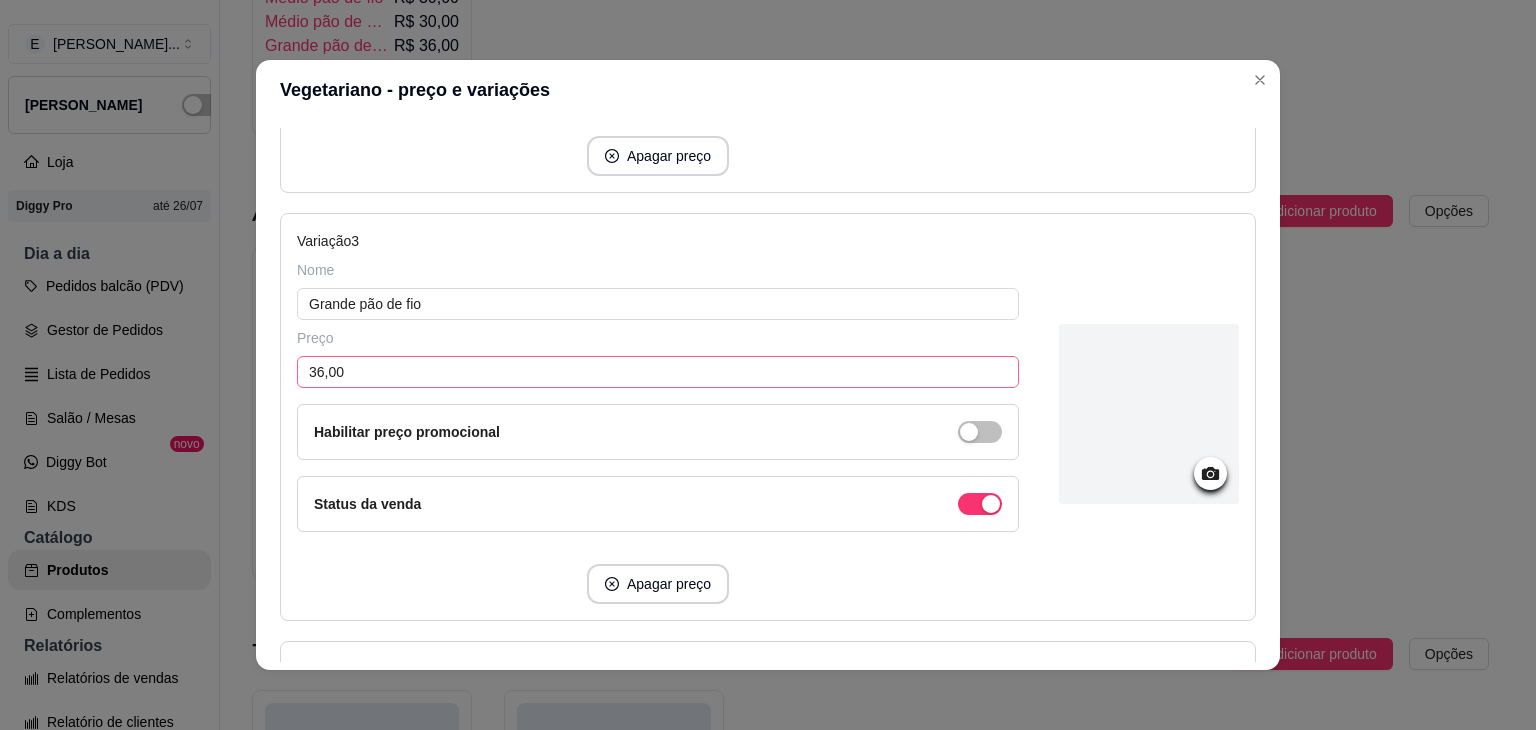 type on "33,00" 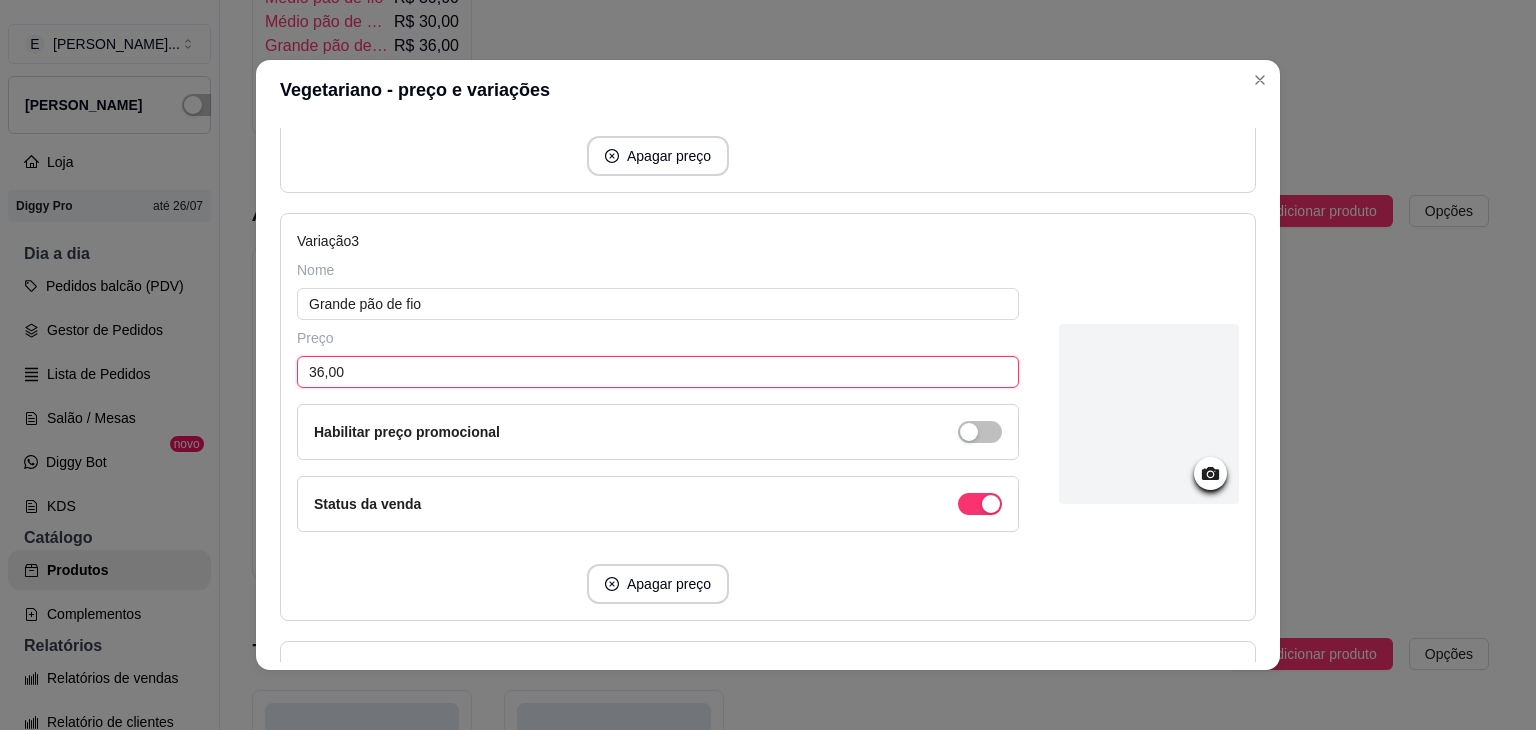 drag, startPoint x: 316, startPoint y: 367, endPoint x: 268, endPoint y: 349, distance: 51.264023 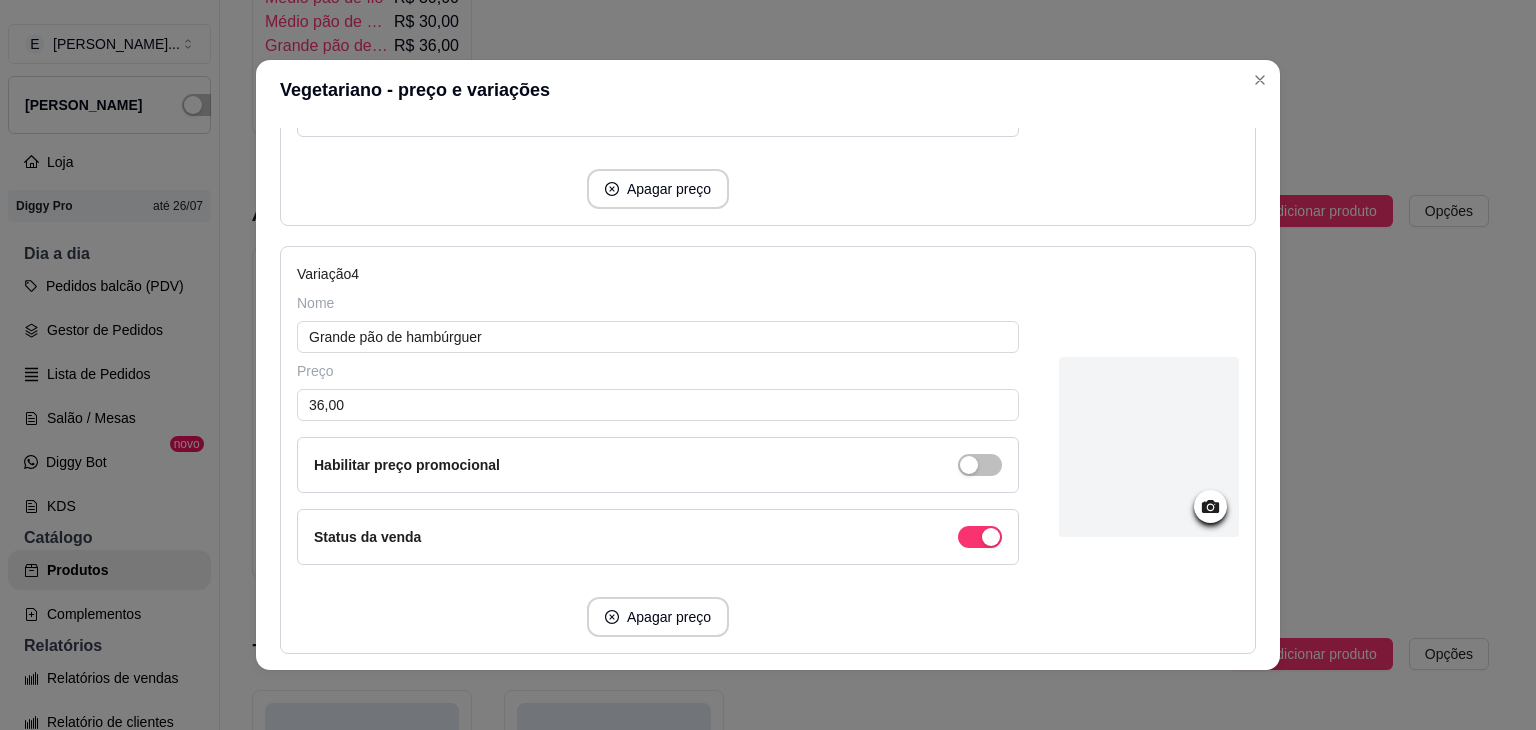 scroll, scrollTop: 1400, scrollLeft: 0, axis: vertical 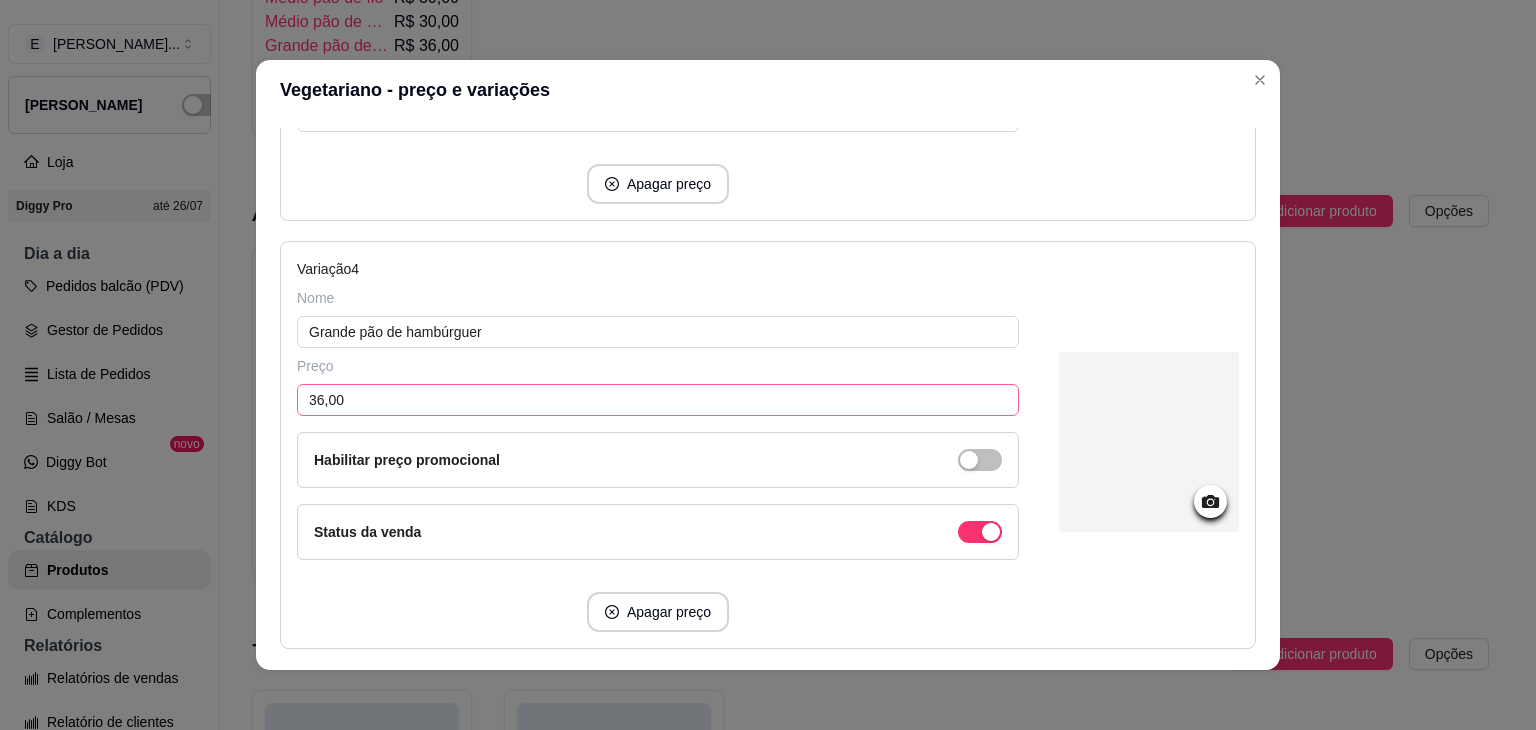 type on "40,00" 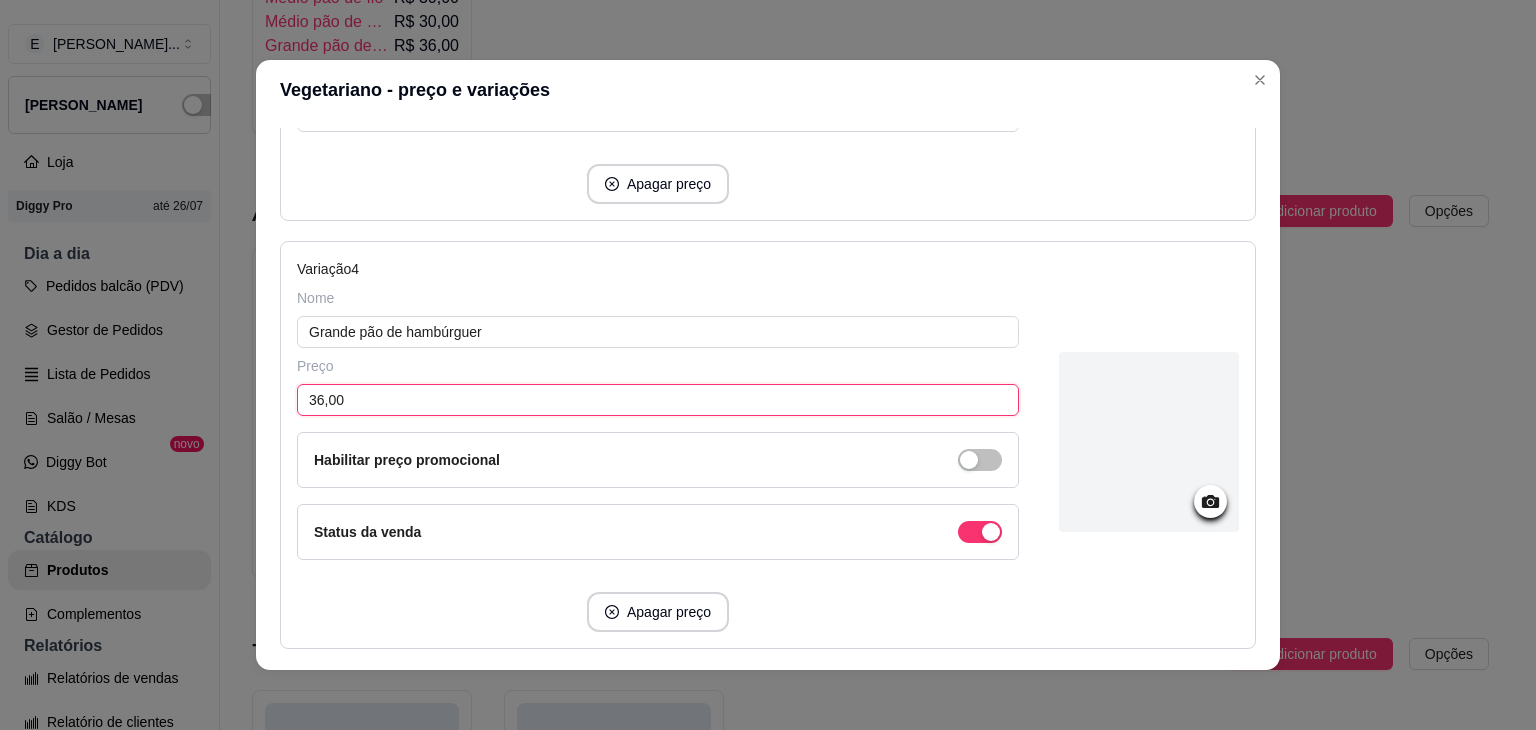 drag, startPoint x: 315, startPoint y: 394, endPoint x: 294, endPoint y: 388, distance: 21.84033 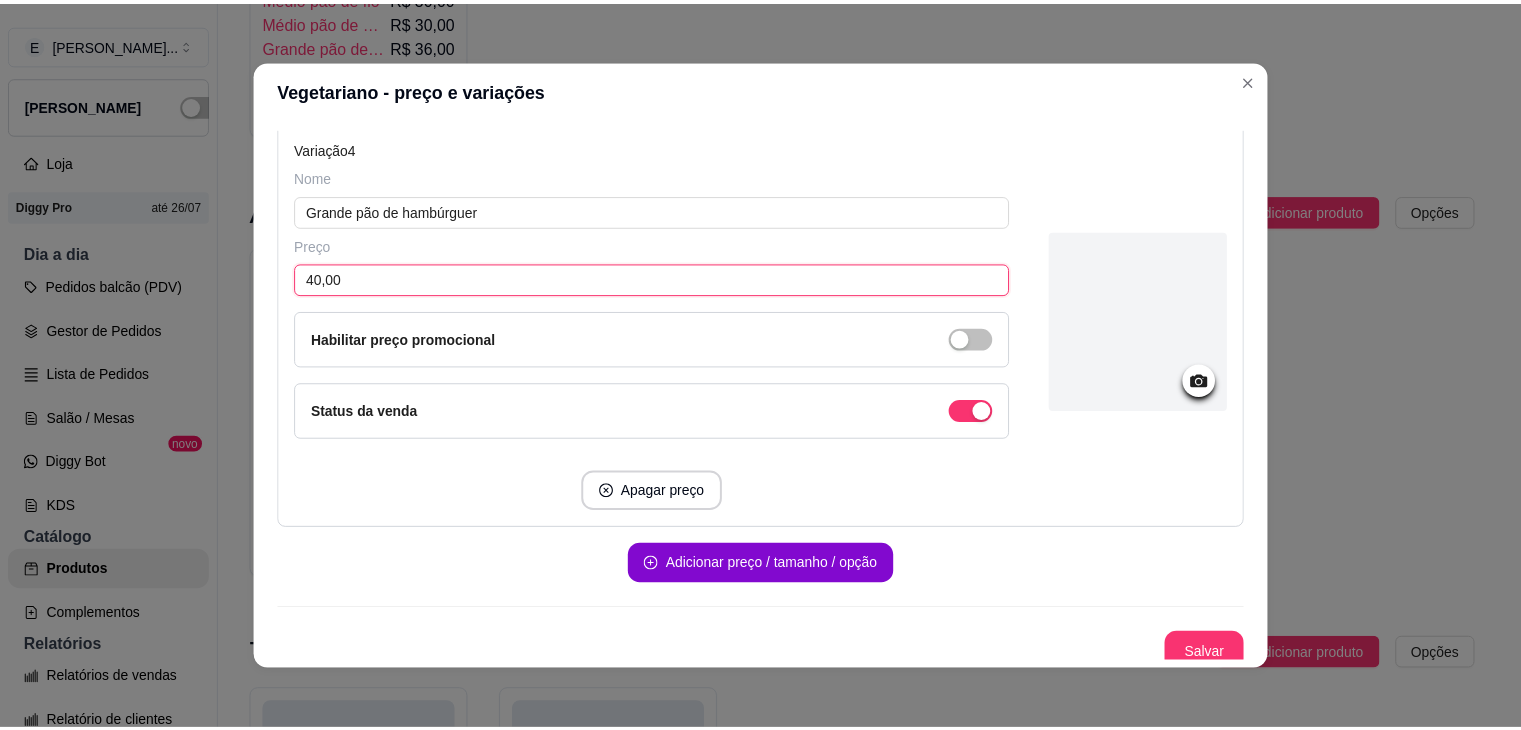 scroll, scrollTop: 1524, scrollLeft: 0, axis: vertical 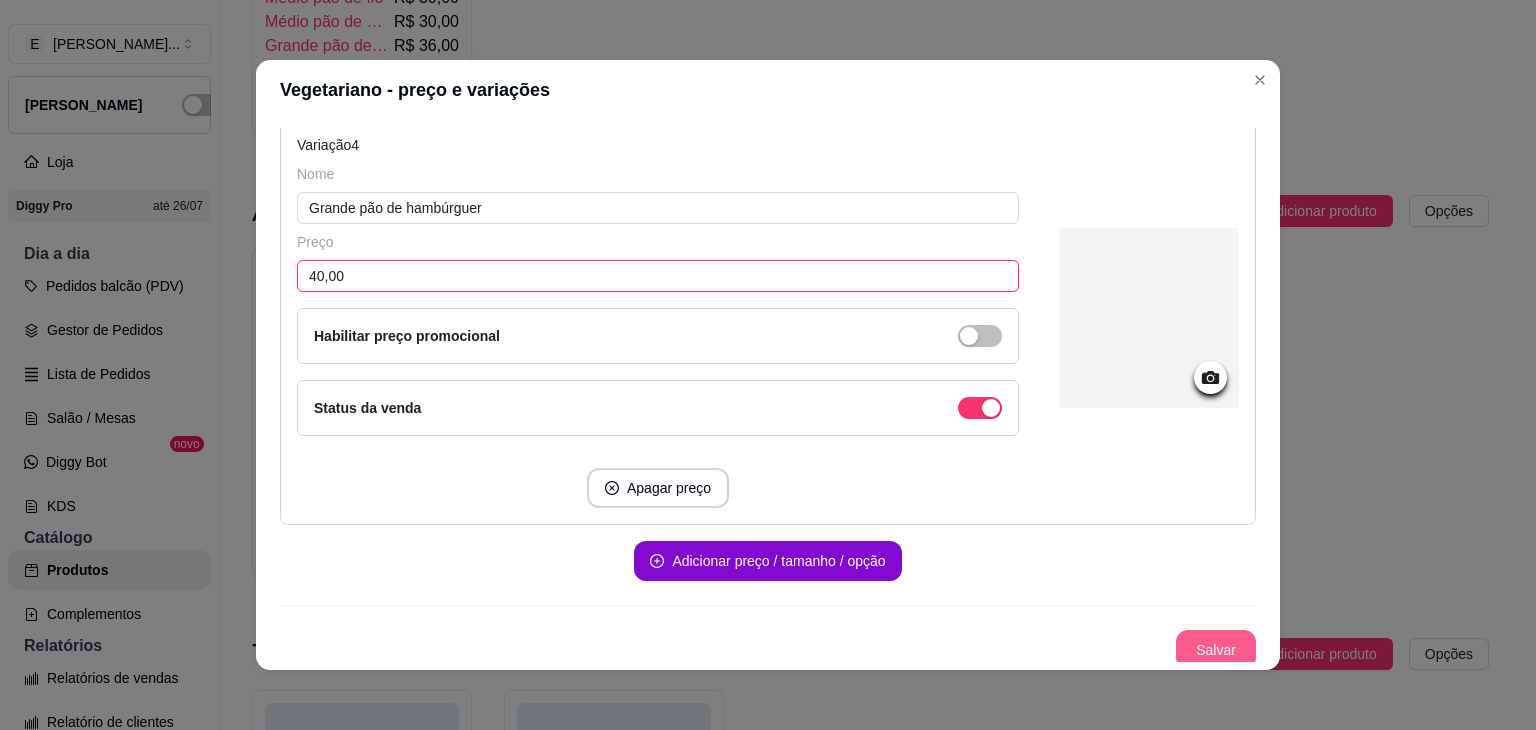 type on "40,00" 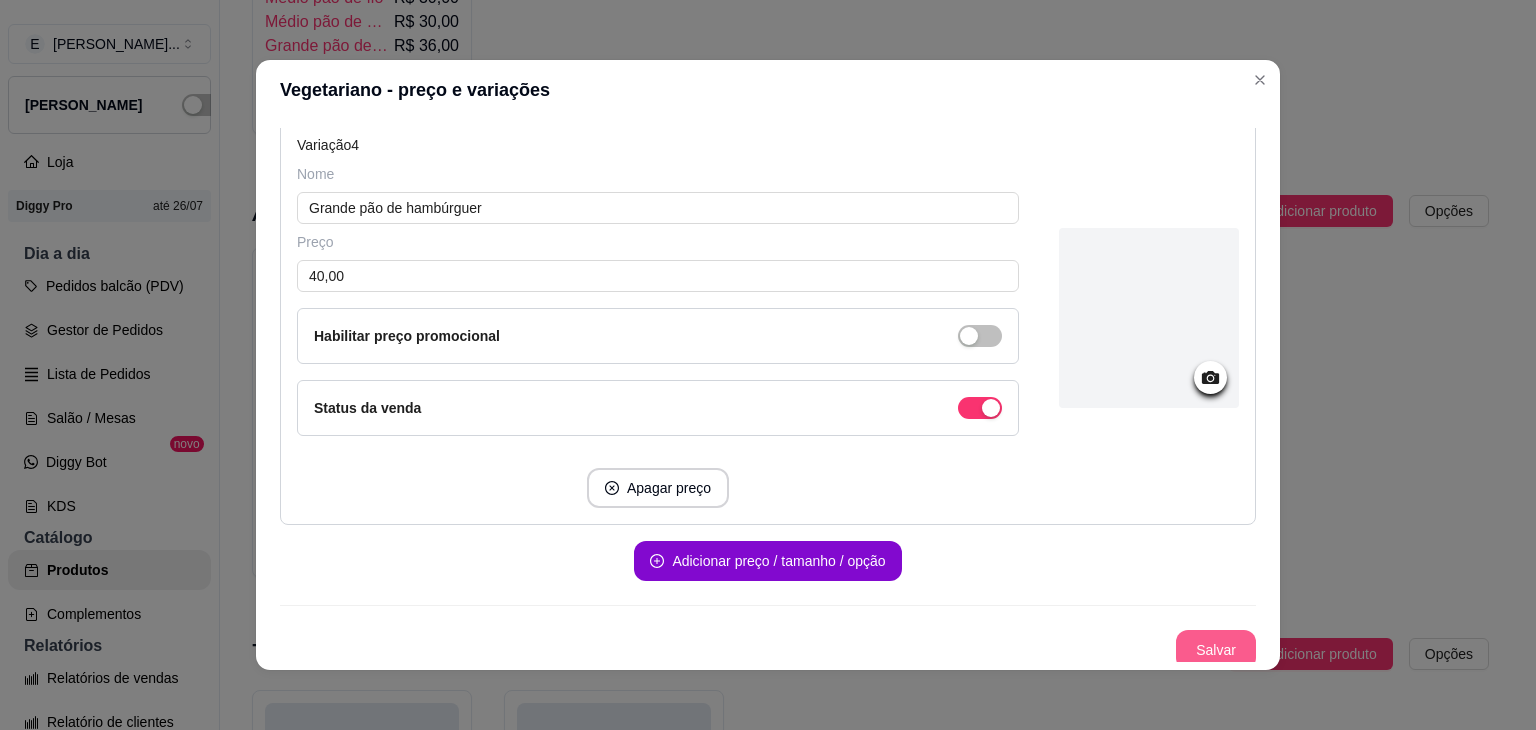 click on "Salvar" at bounding box center (1216, 650) 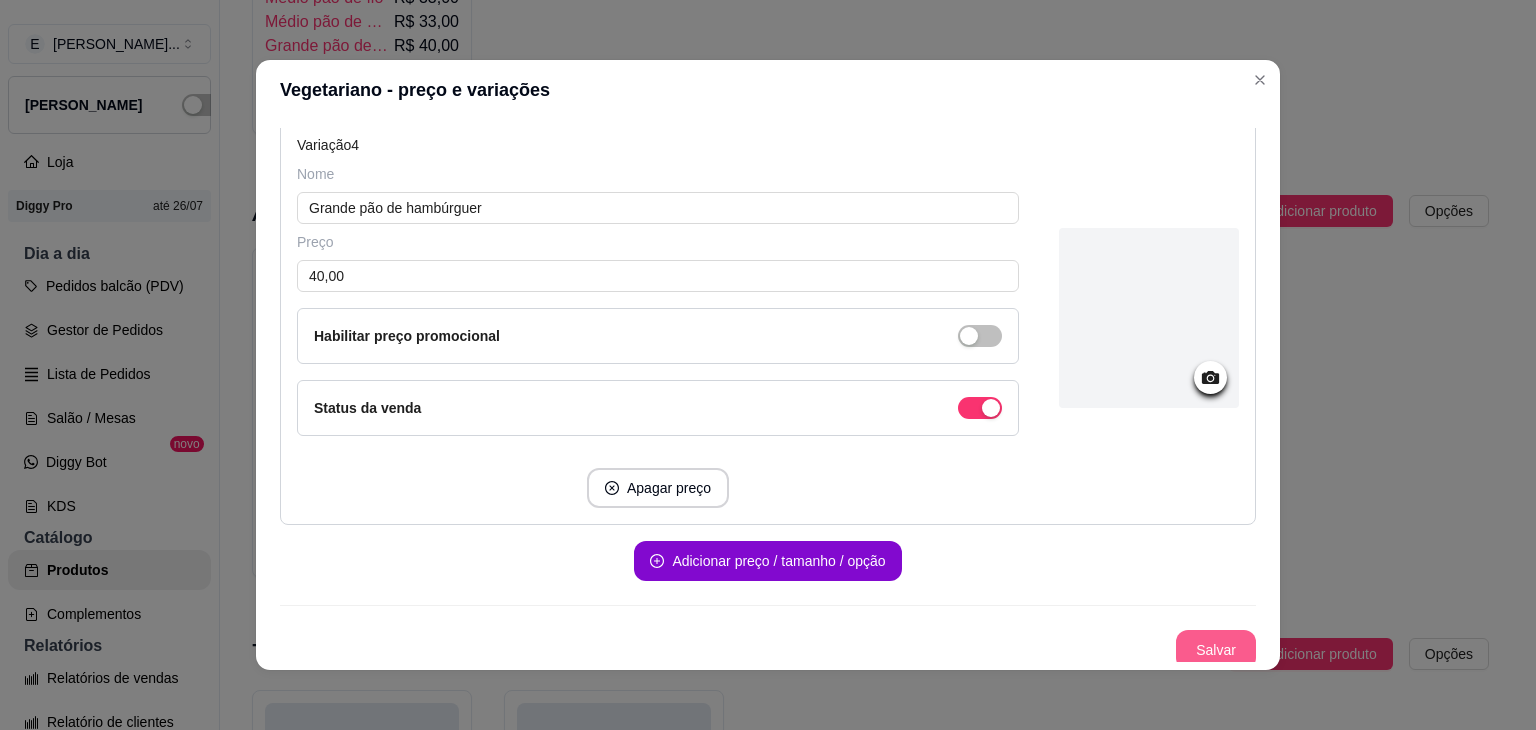click on "Salvar" at bounding box center (1216, 650) 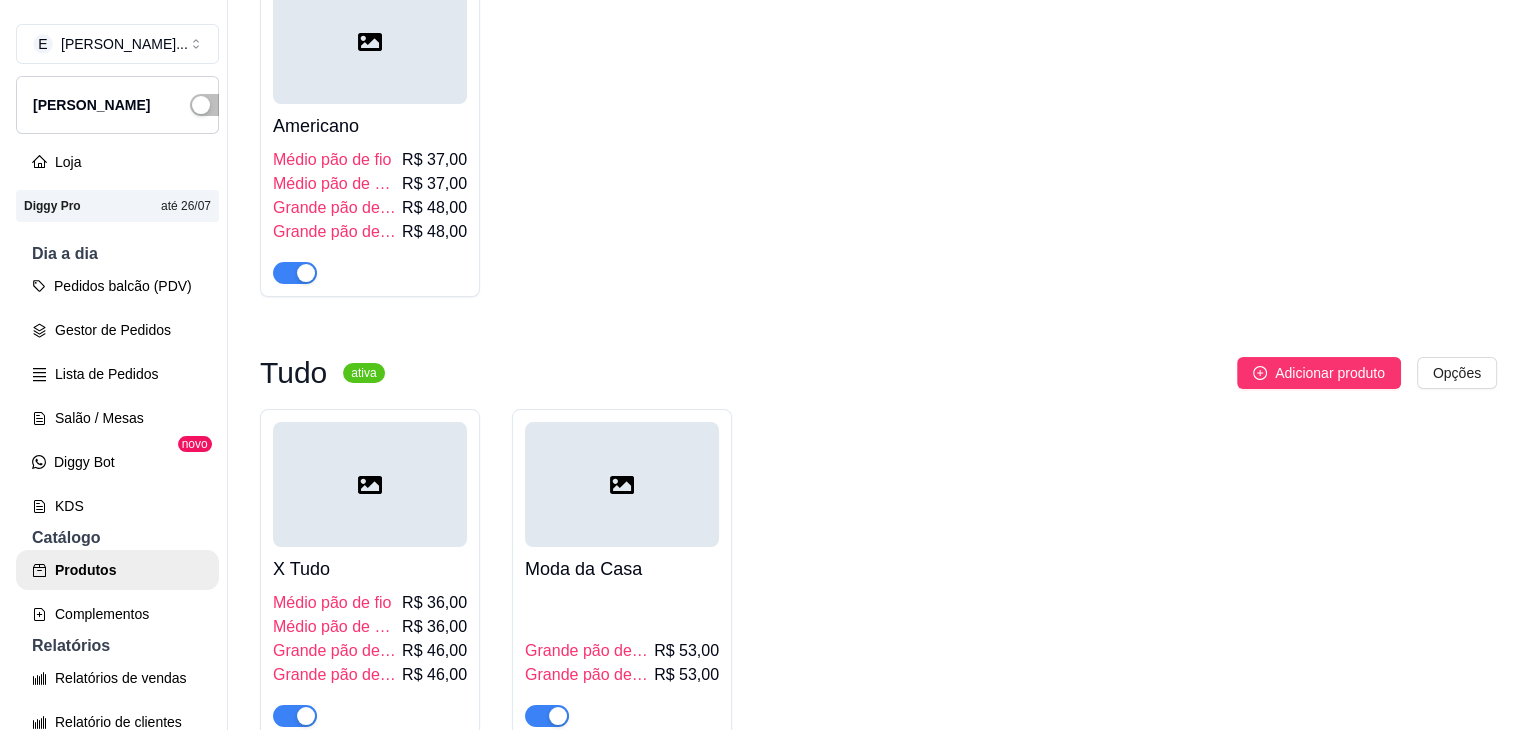 scroll, scrollTop: 2500, scrollLeft: 0, axis: vertical 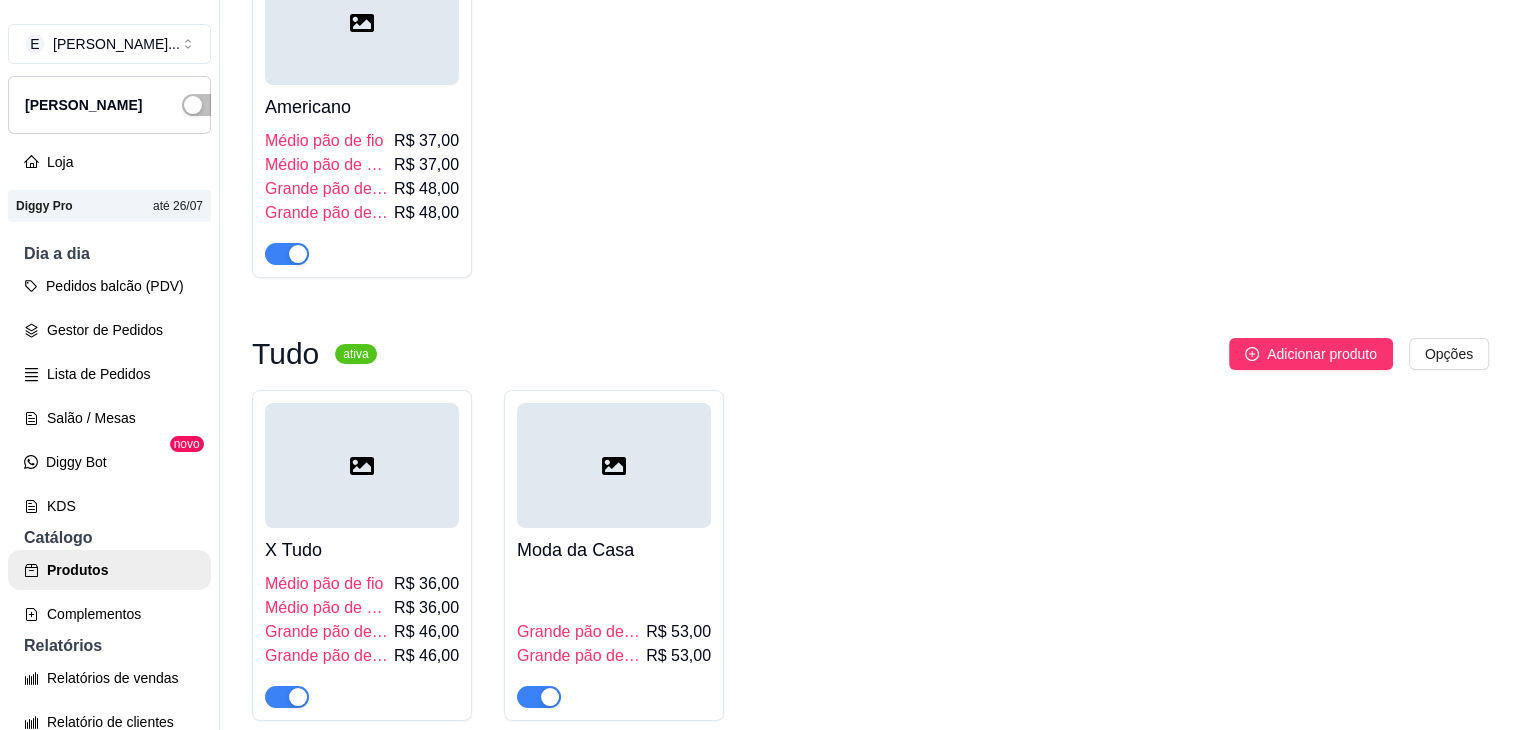 click on "Médio pão de hambúrguer" at bounding box center (327, 165) 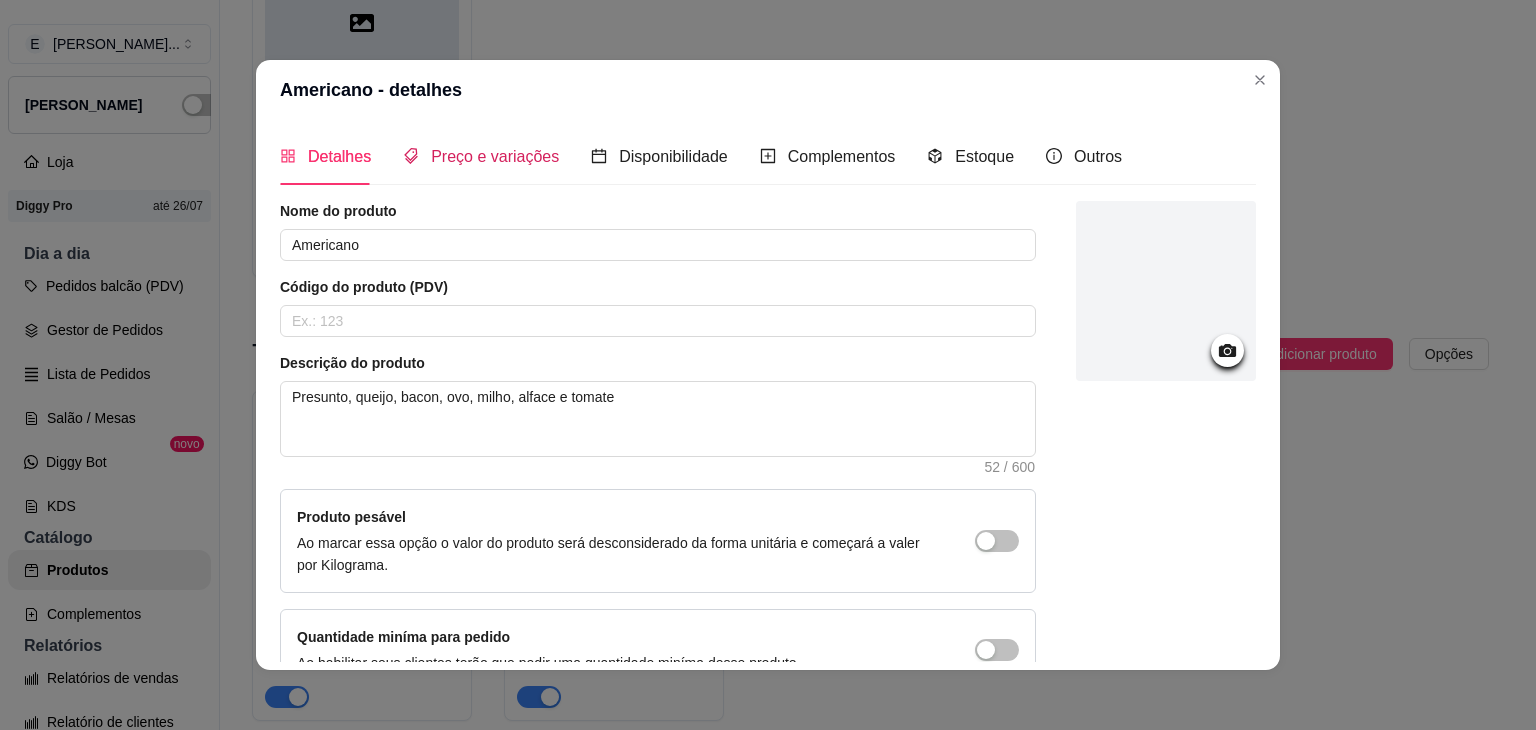 drag, startPoint x: 465, startPoint y: 161, endPoint x: 460, endPoint y: 177, distance: 16.763054 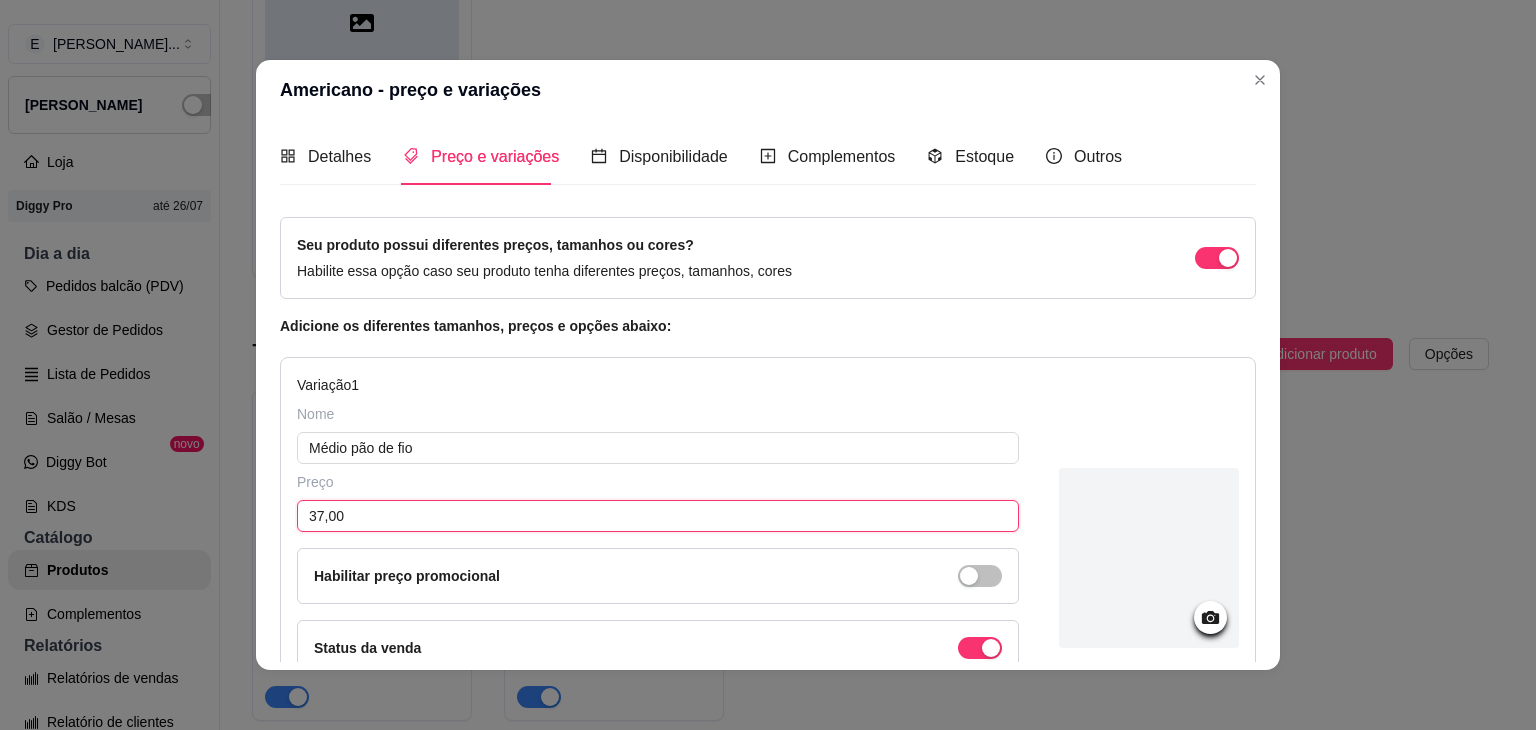 drag, startPoint x: 313, startPoint y: 514, endPoint x: 286, endPoint y: 509, distance: 27.45906 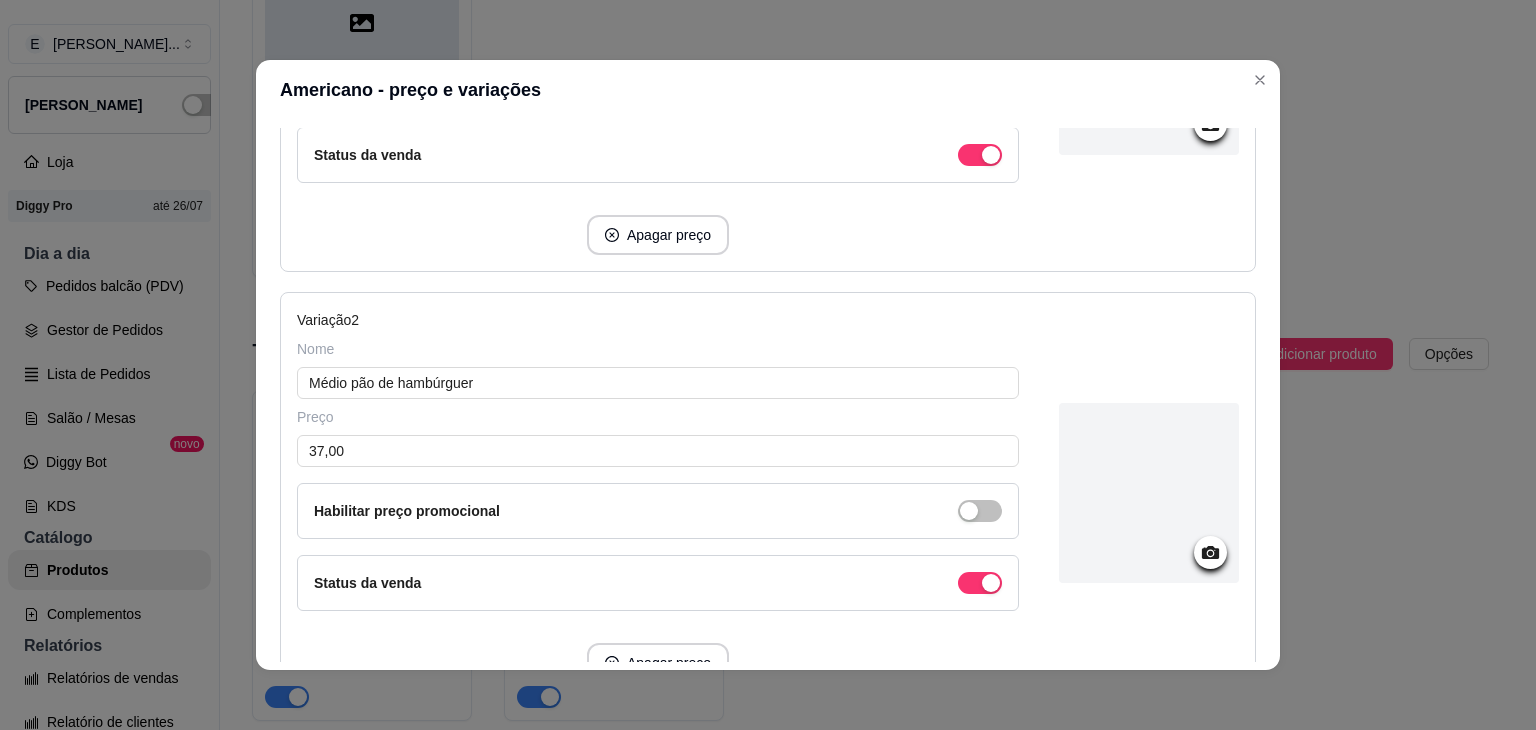 scroll, scrollTop: 500, scrollLeft: 0, axis: vertical 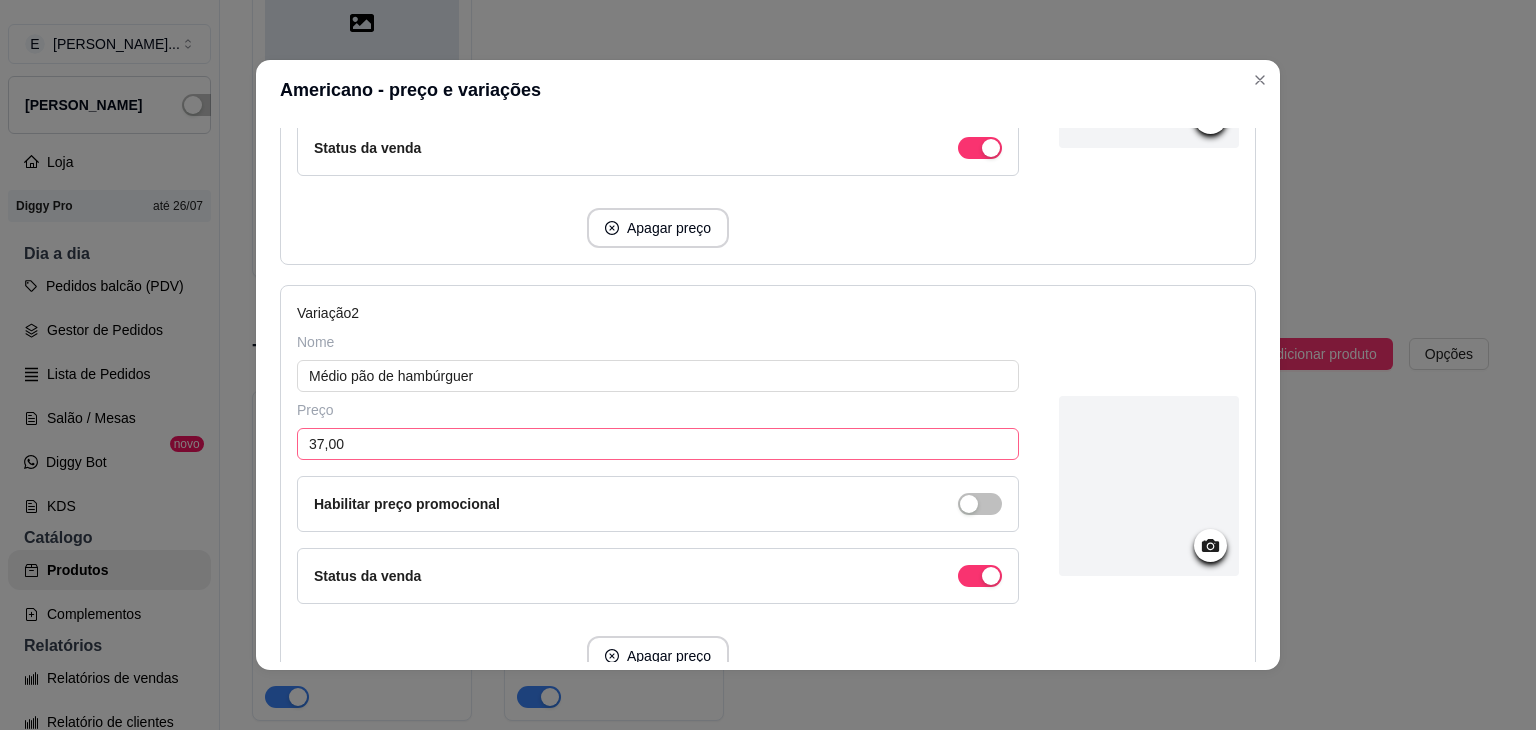 type on "41,00" 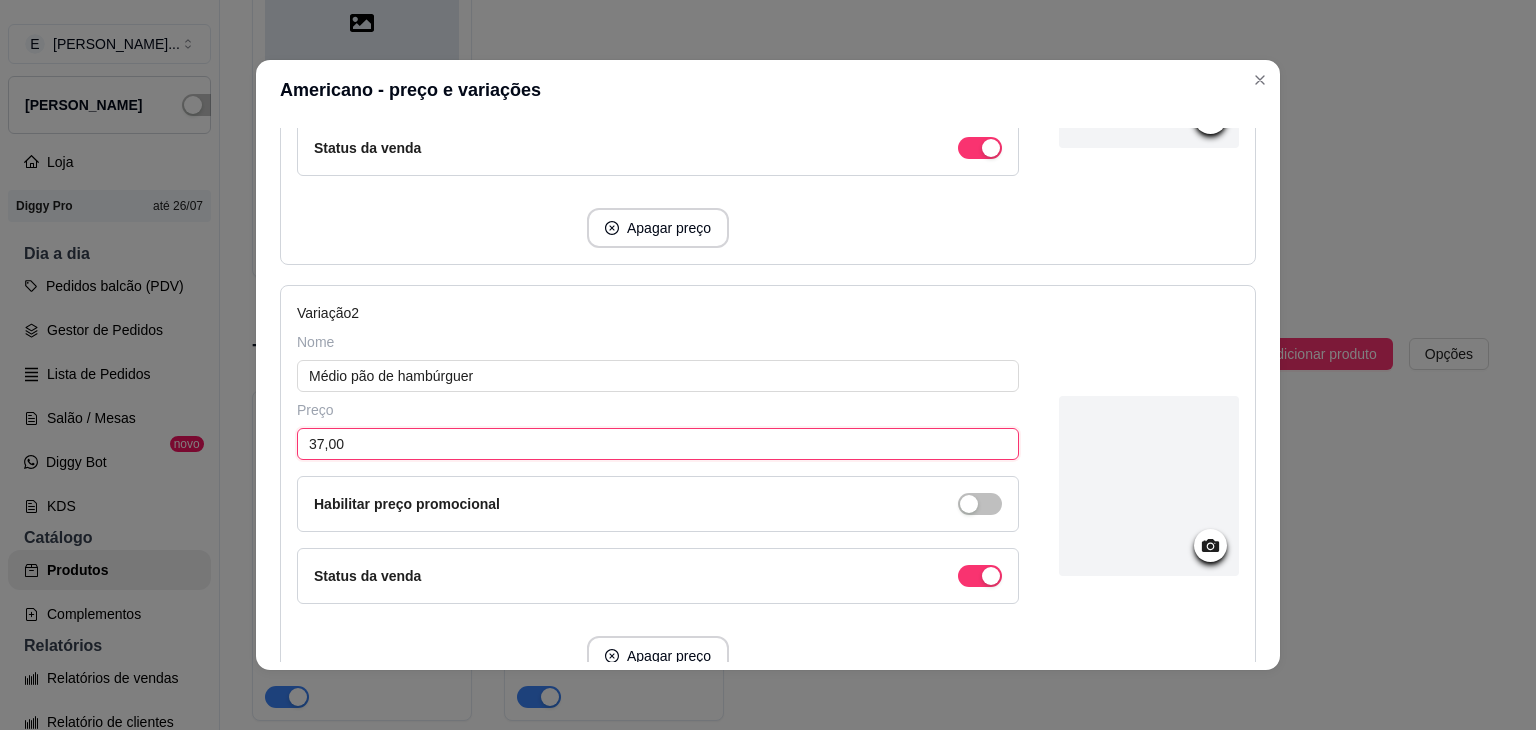 drag, startPoint x: 314, startPoint y: 433, endPoint x: 278, endPoint y: 430, distance: 36.124783 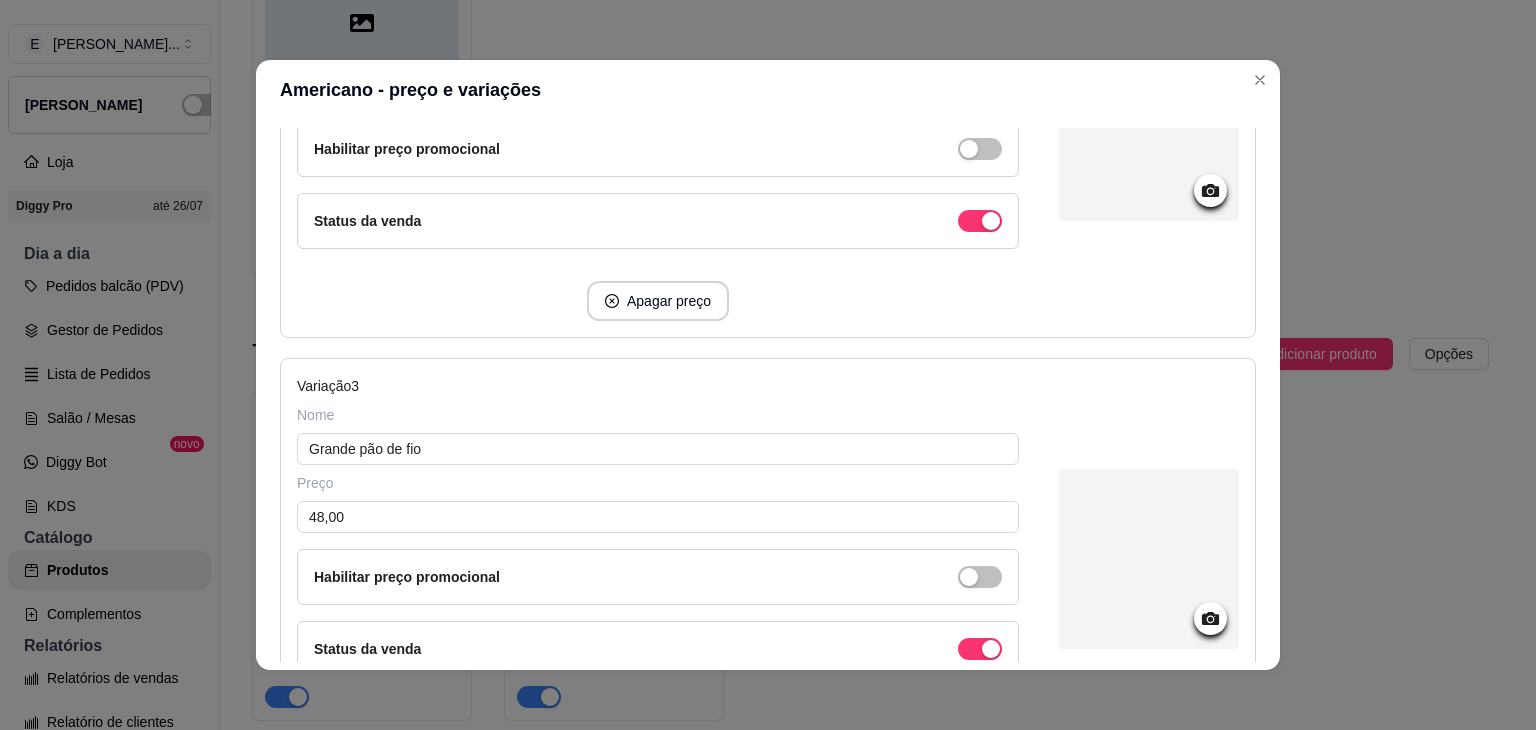 scroll, scrollTop: 900, scrollLeft: 0, axis: vertical 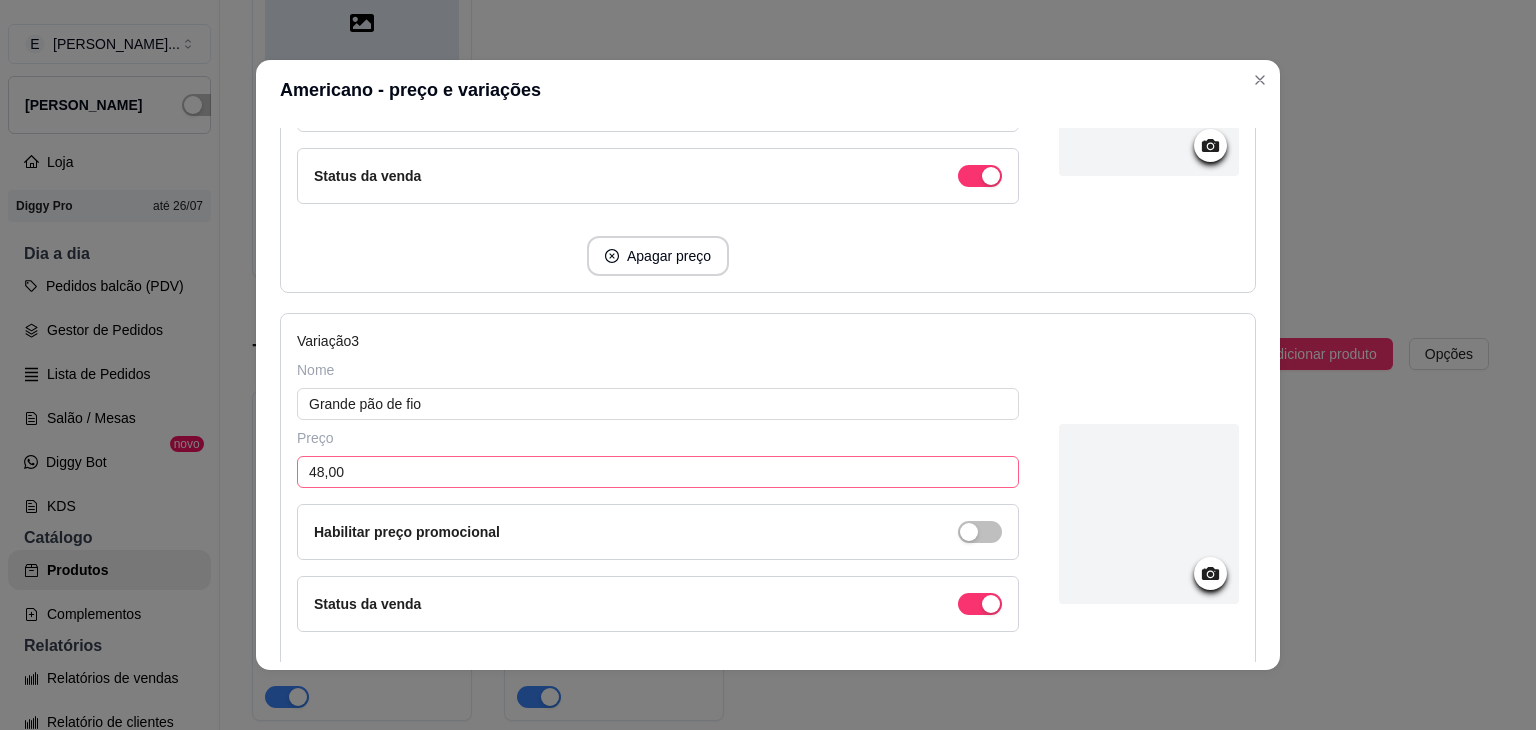 type on "41,00" 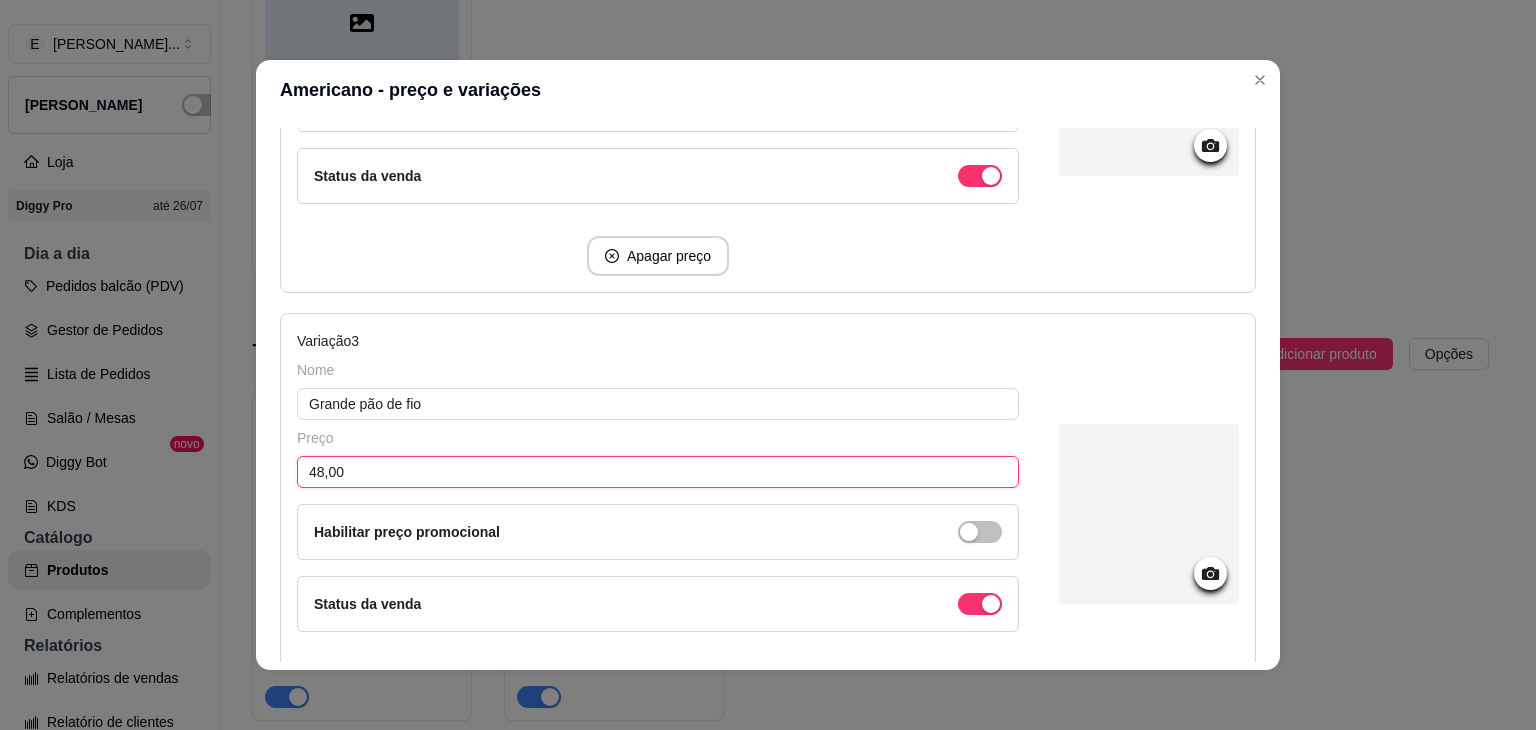 drag, startPoint x: 316, startPoint y: 467, endPoint x: 279, endPoint y: 462, distance: 37.336308 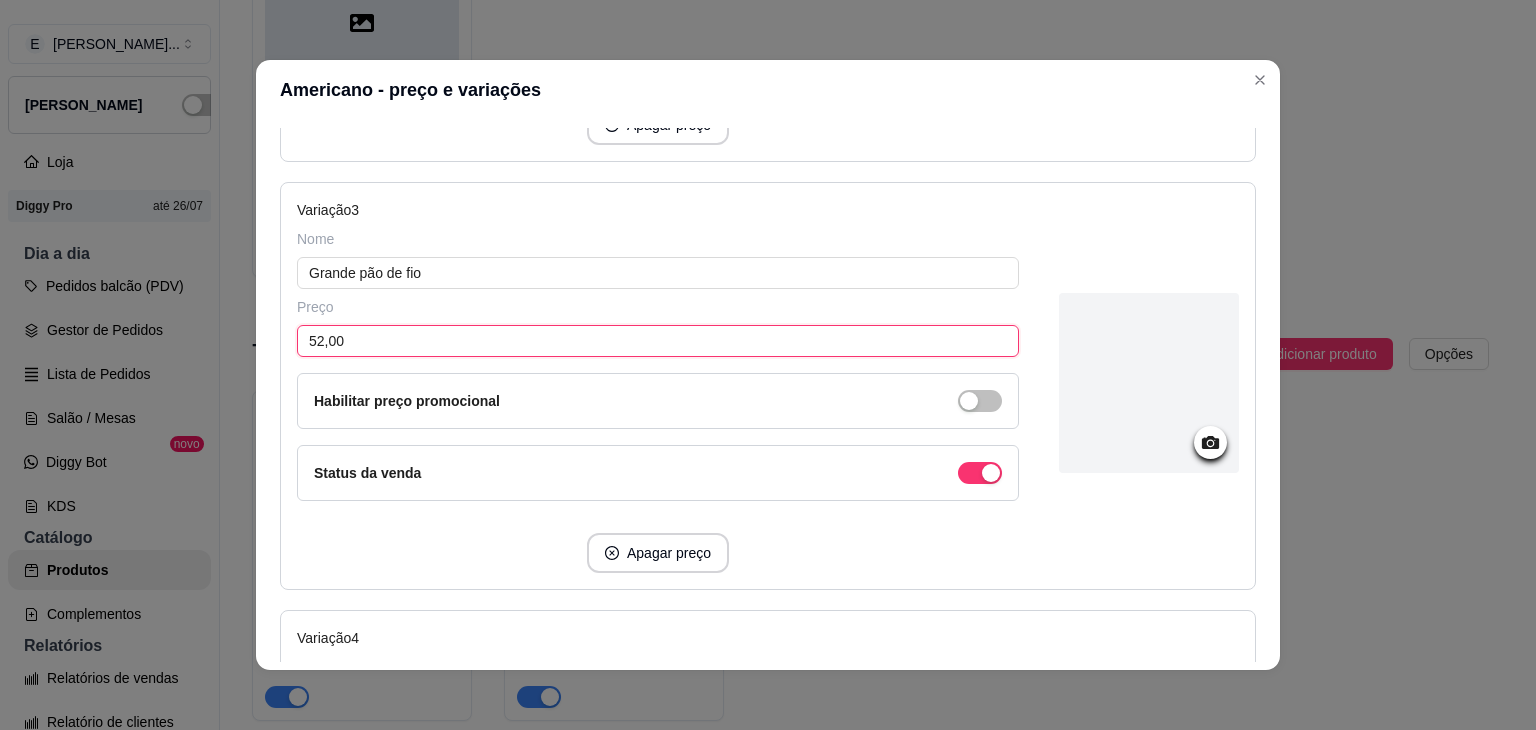 scroll, scrollTop: 1300, scrollLeft: 0, axis: vertical 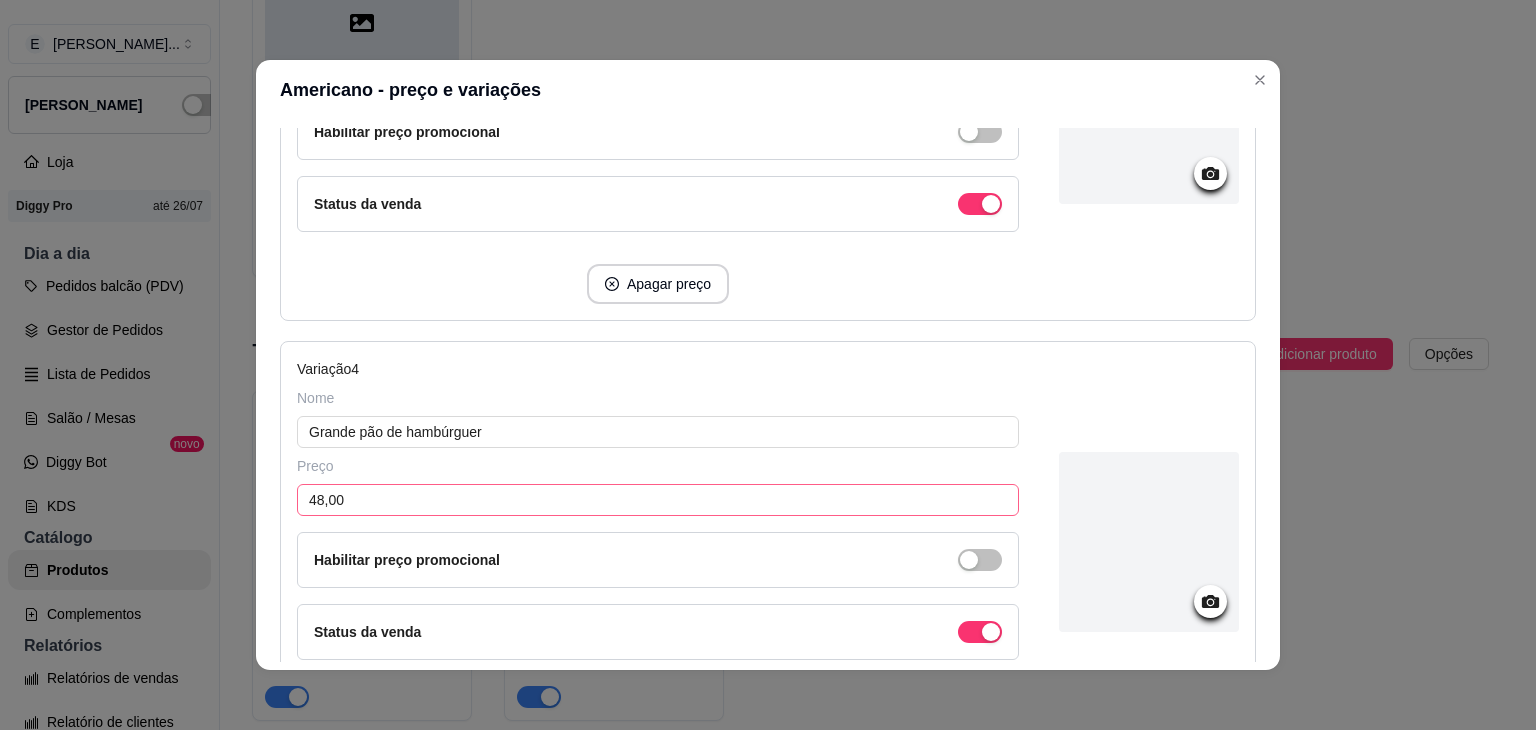 type on "52,00" 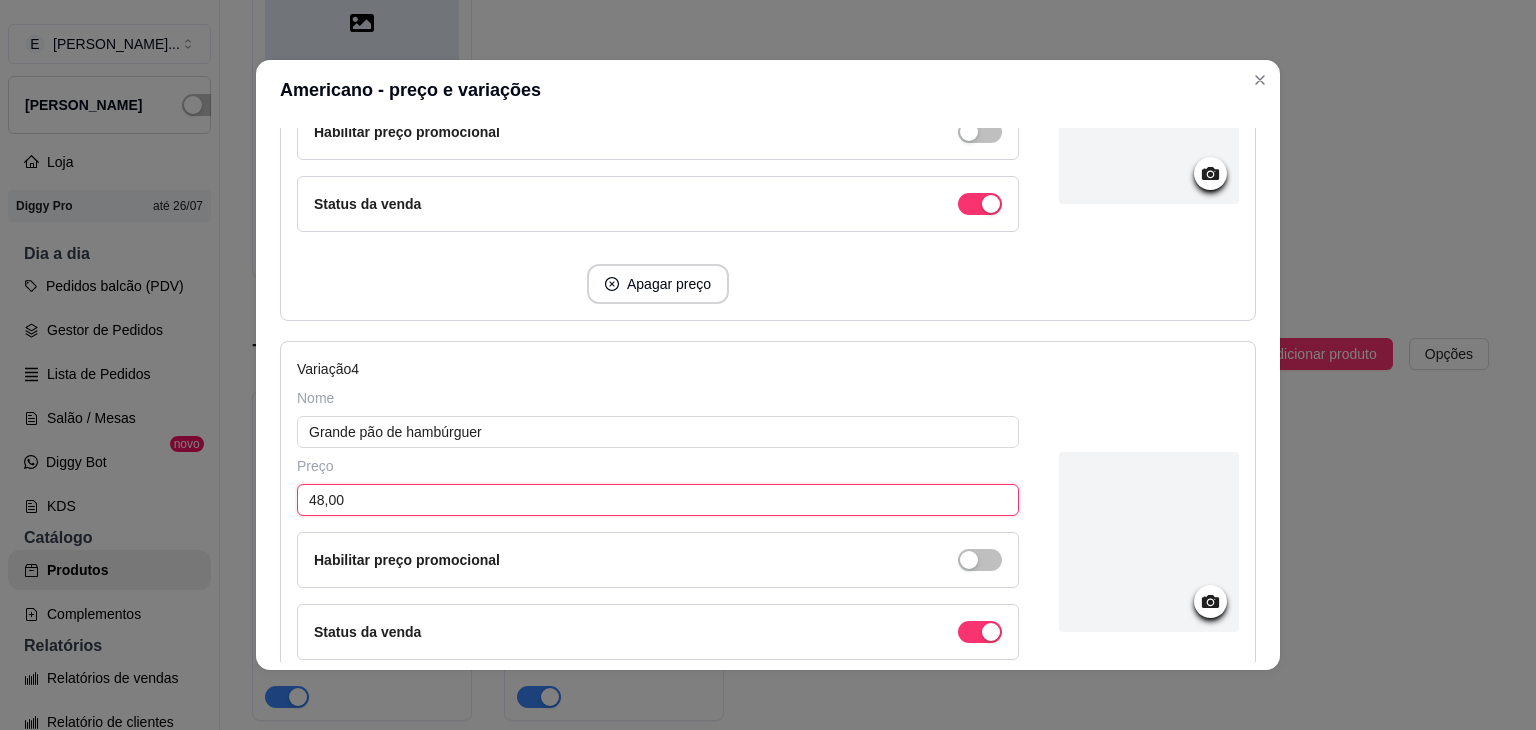 drag, startPoint x: 316, startPoint y: 493, endPoint x: 288, endPoint y: 489, distance: 28.284271 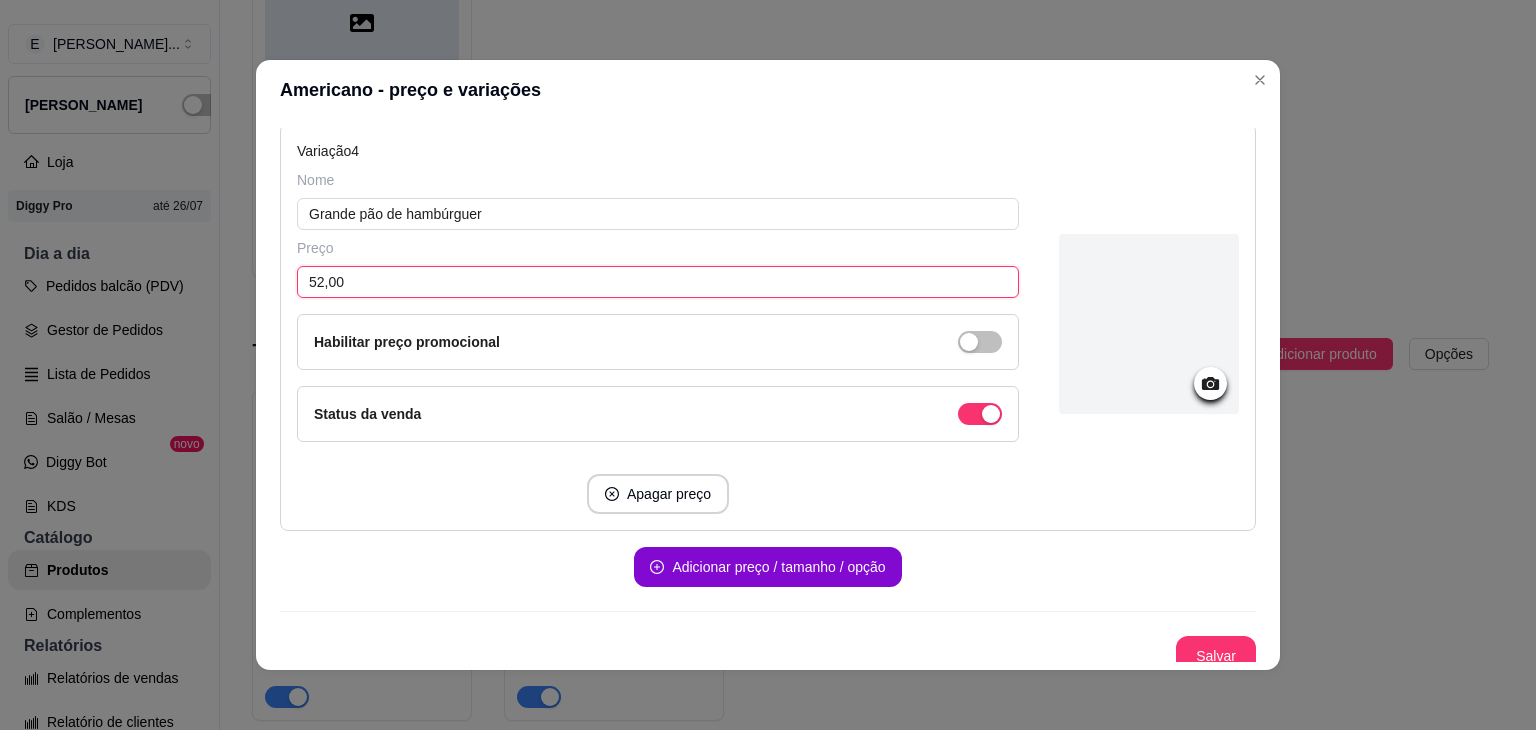 scroll, scrollTop: 1524, scrollLeft: 0, axis: vertical 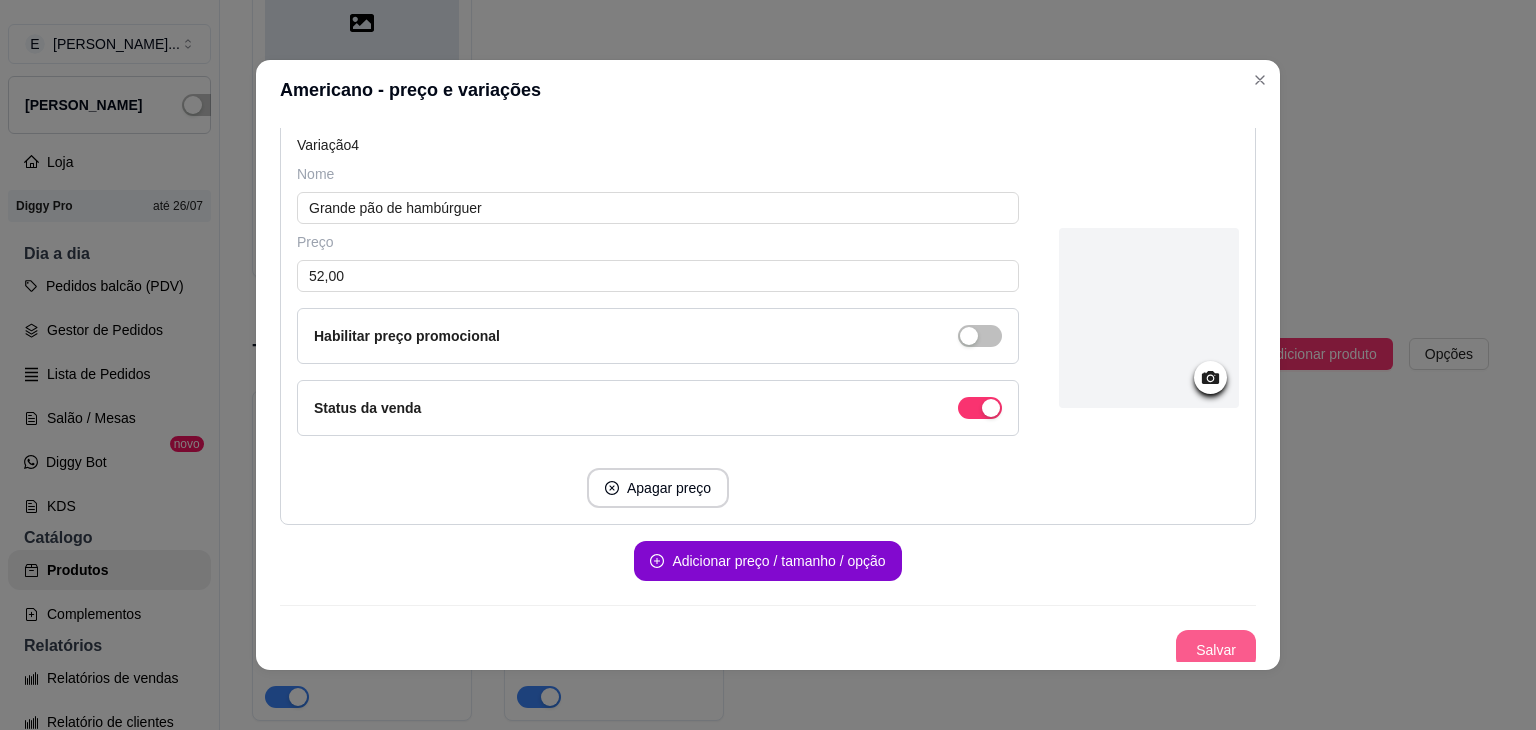 click on "Salvar" at bounding box center [1216, 650] 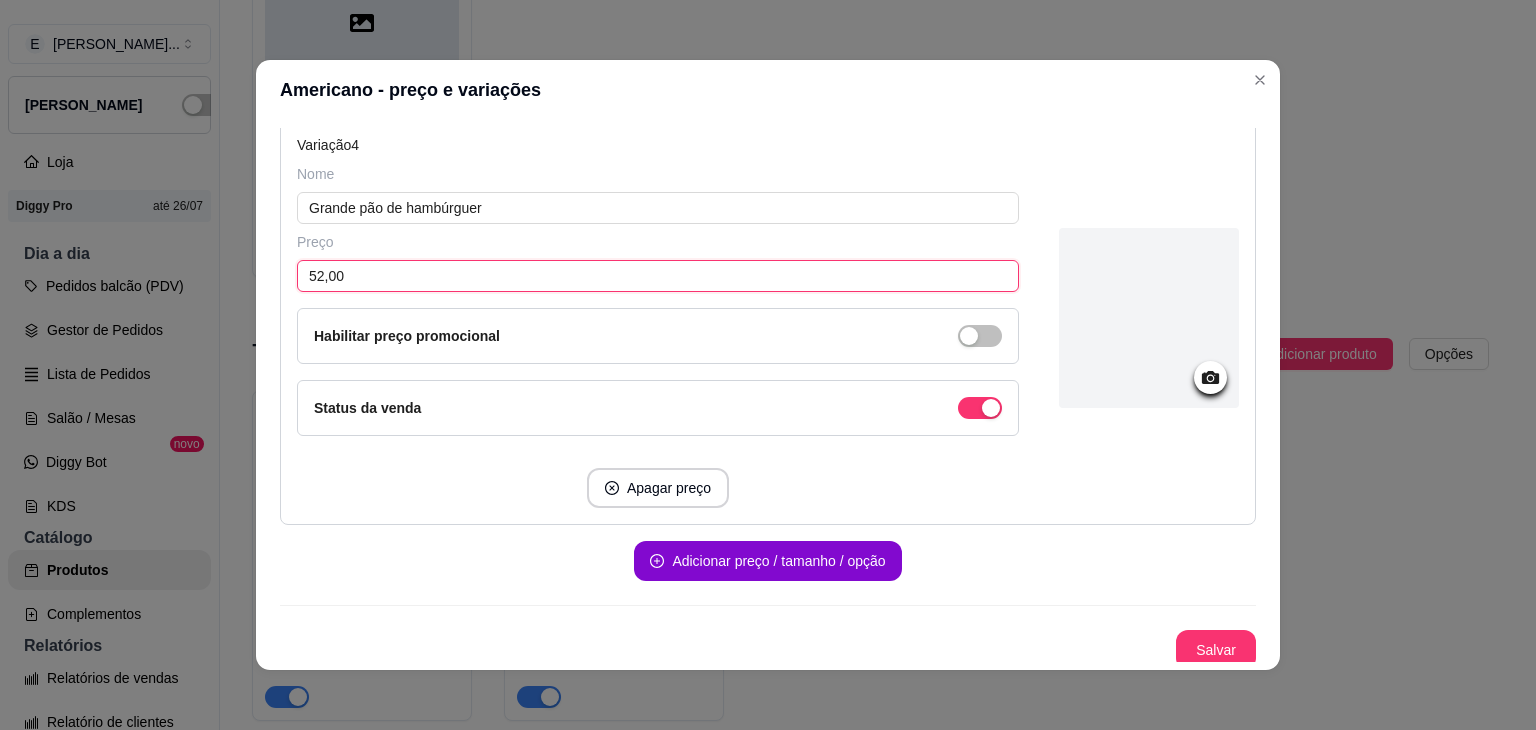 click on "52,00" at bounding box center (658, 276) 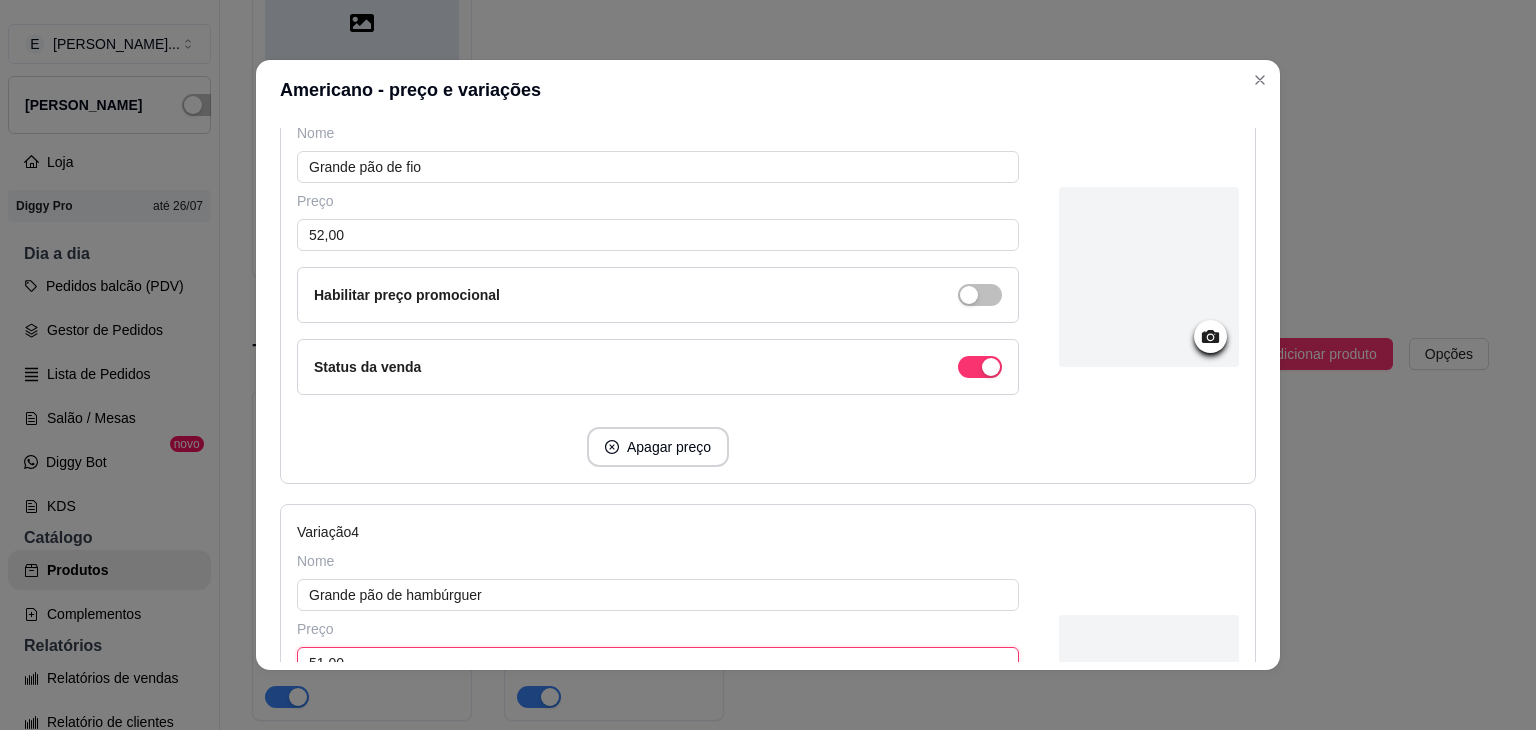 scroll, scrollTop: 1124, scrollLeft: 0, axis: vertical 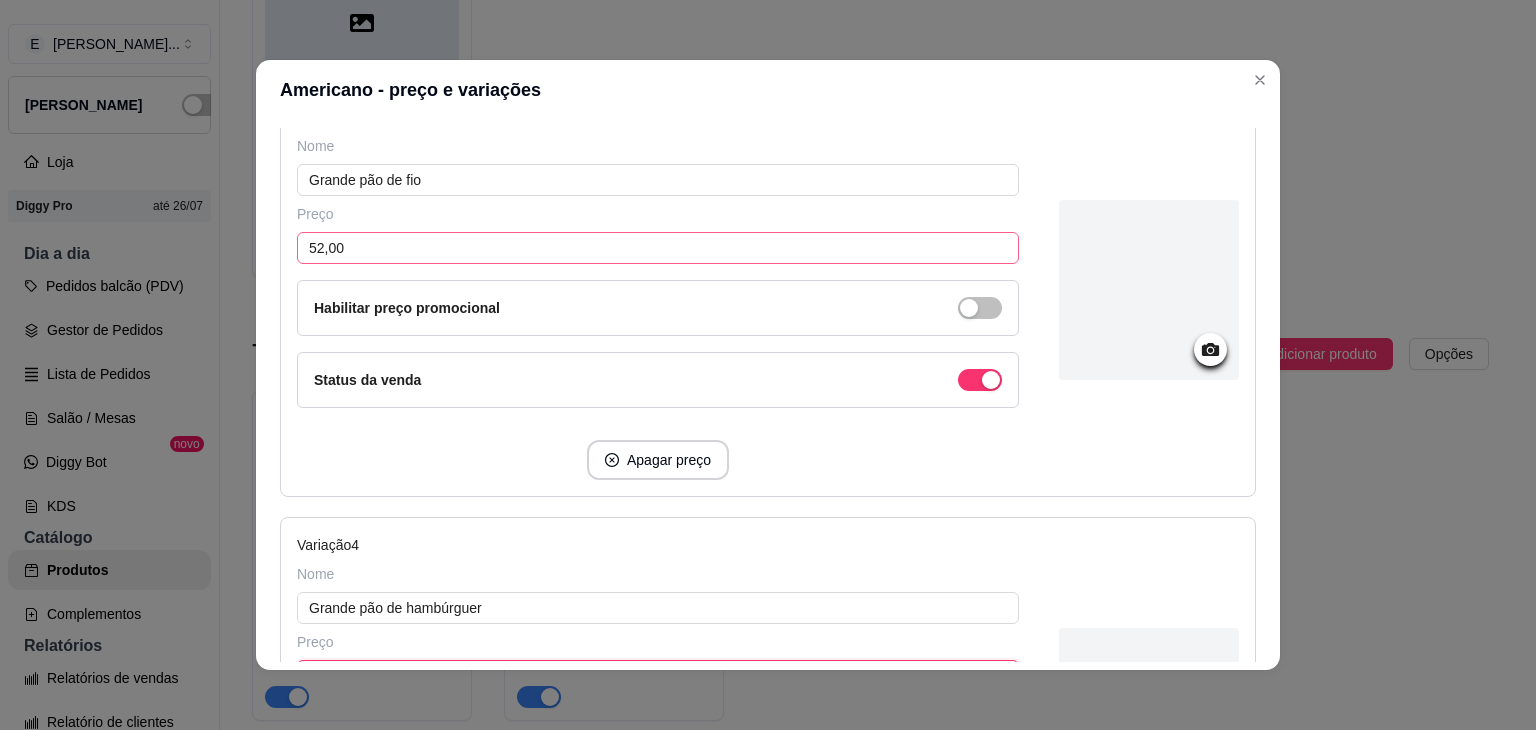 type on "51,00" 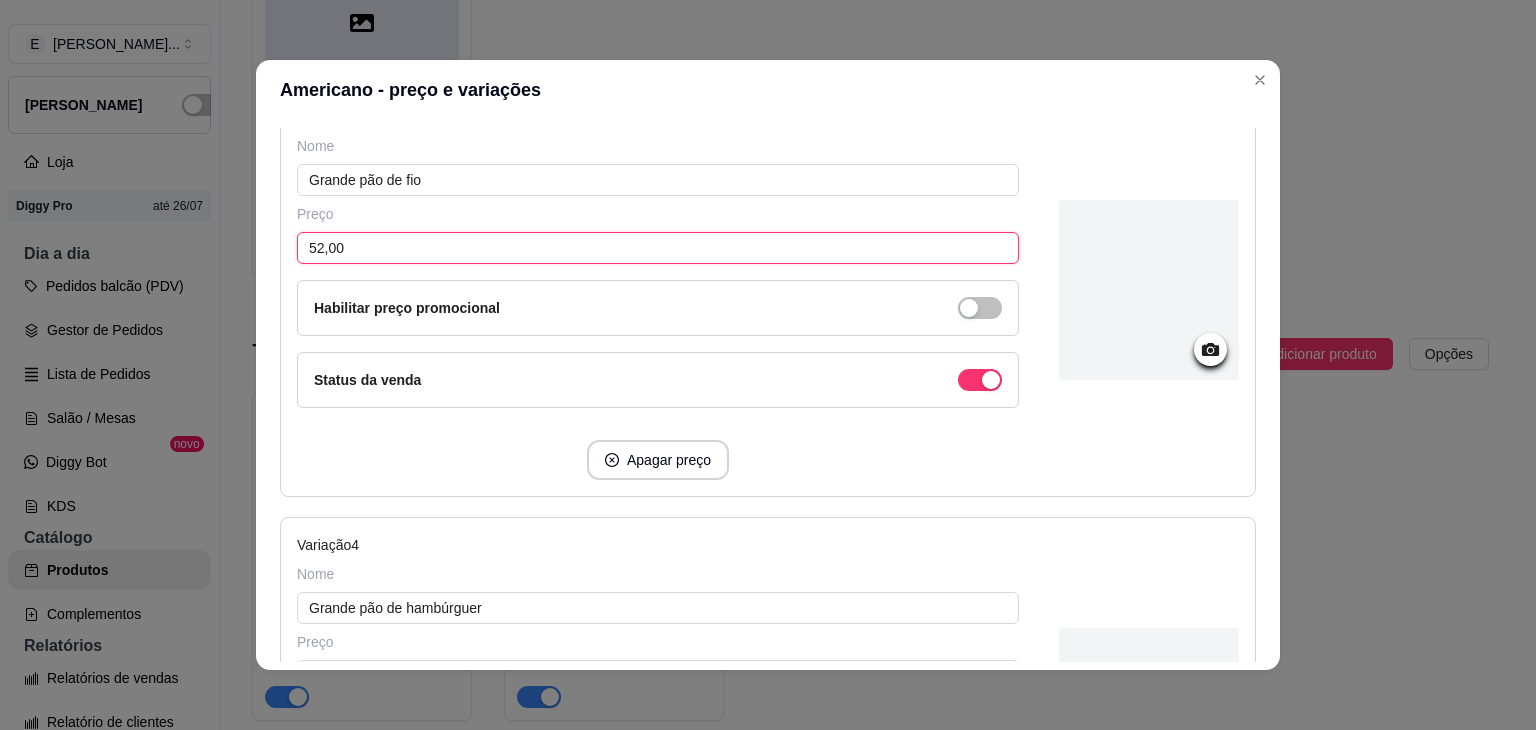 click on "52,00" at bounding box center (658, 248) 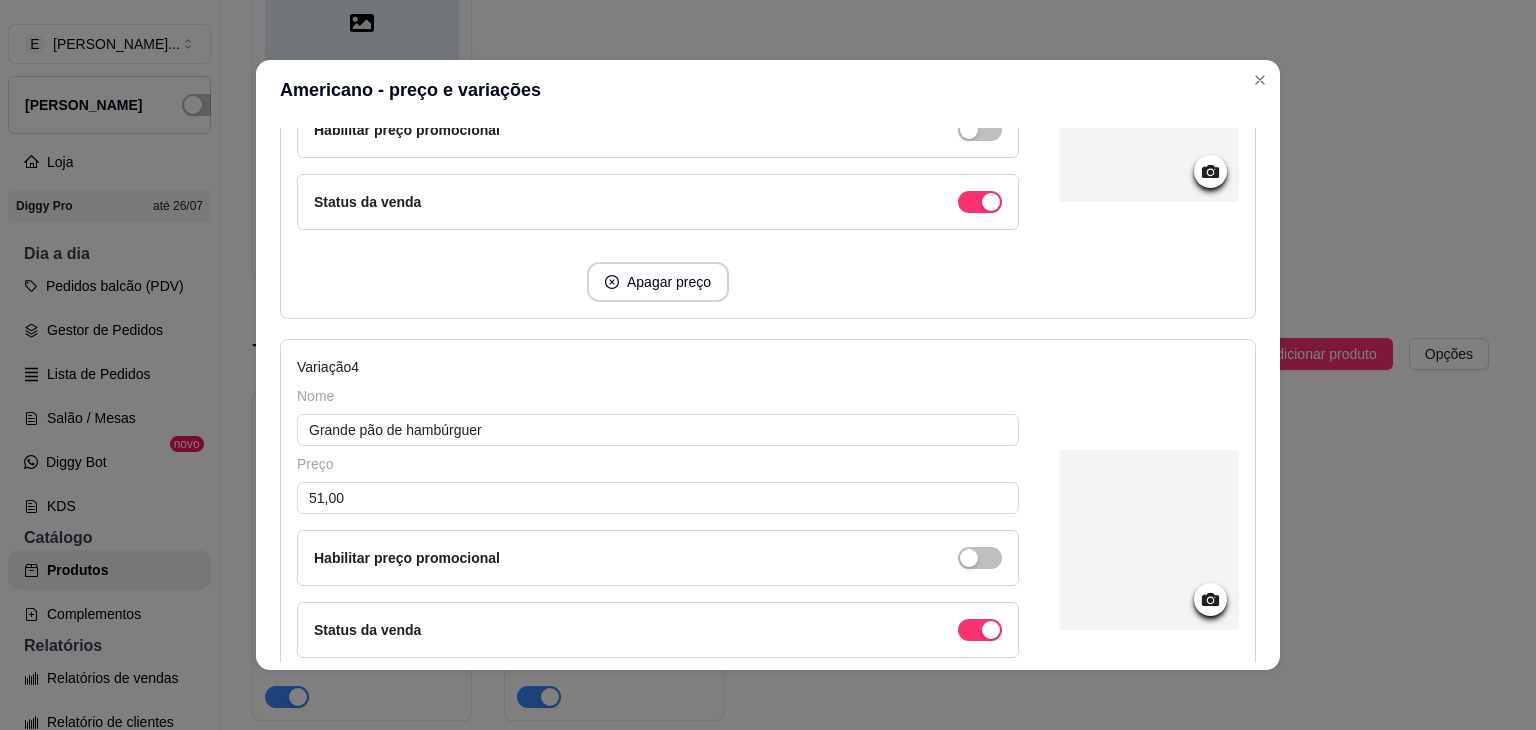scroll, scrollTop: 1524, scrollLeft: 0, axis: vertical 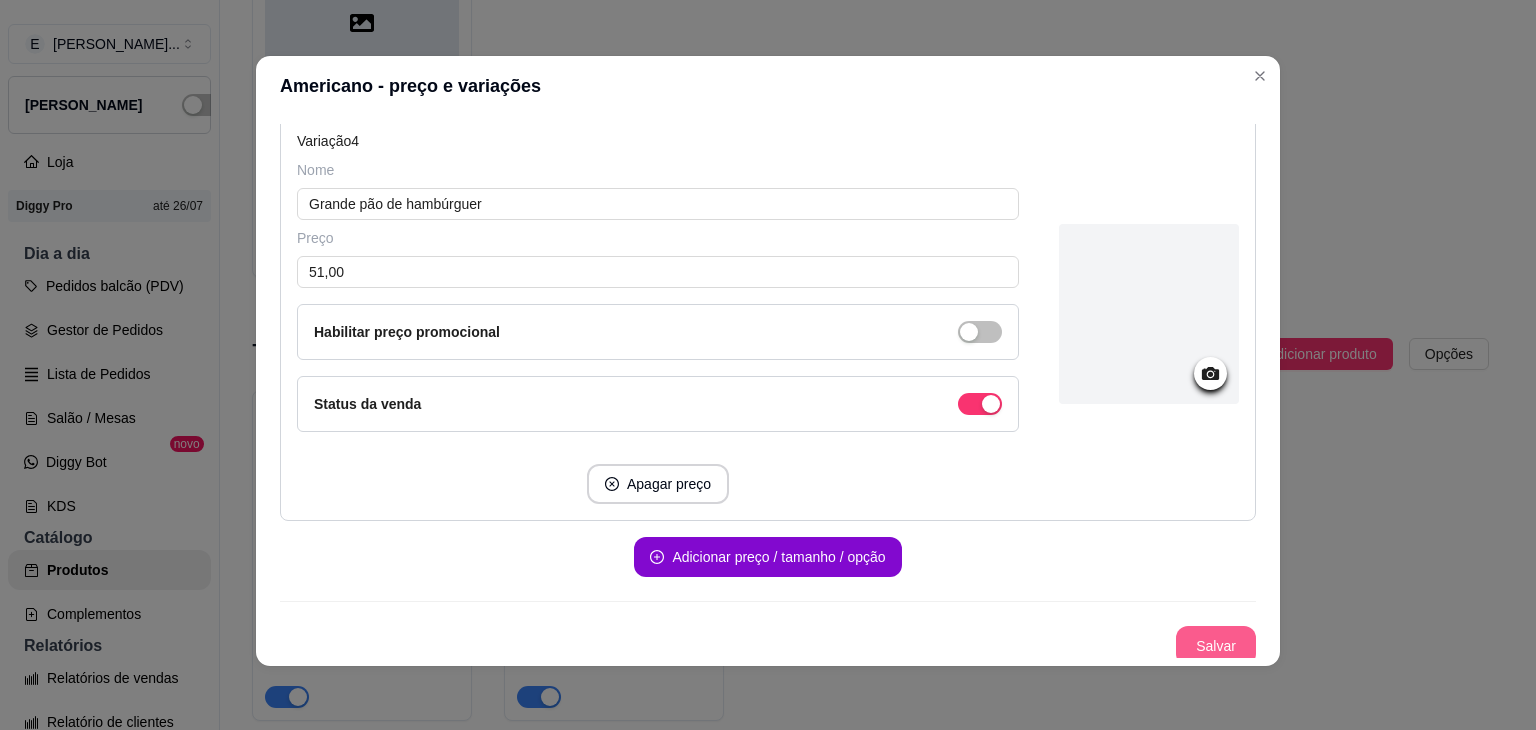 type on "51,00" 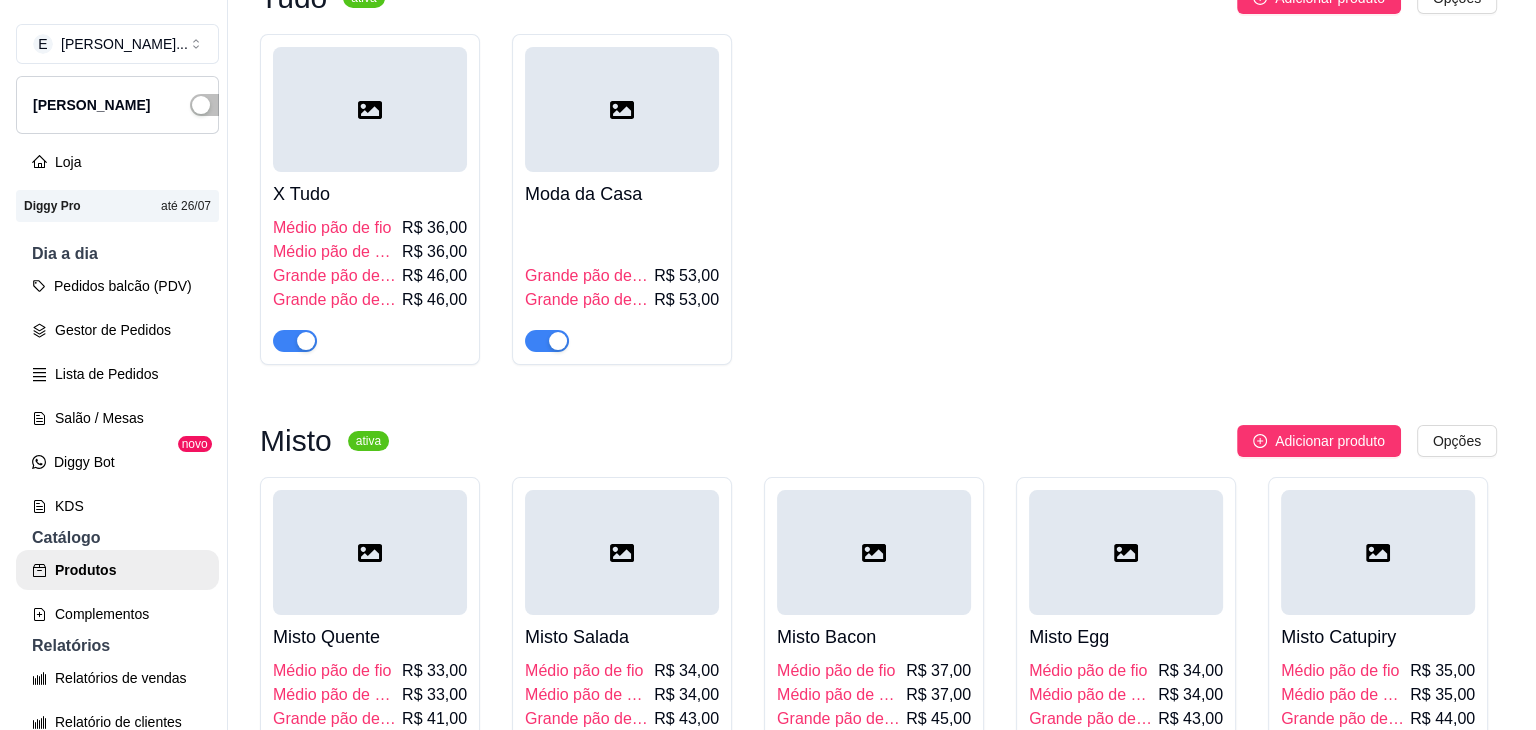 scroll, scrollTop: 3100, scrollLeft: 0, axis: vertical 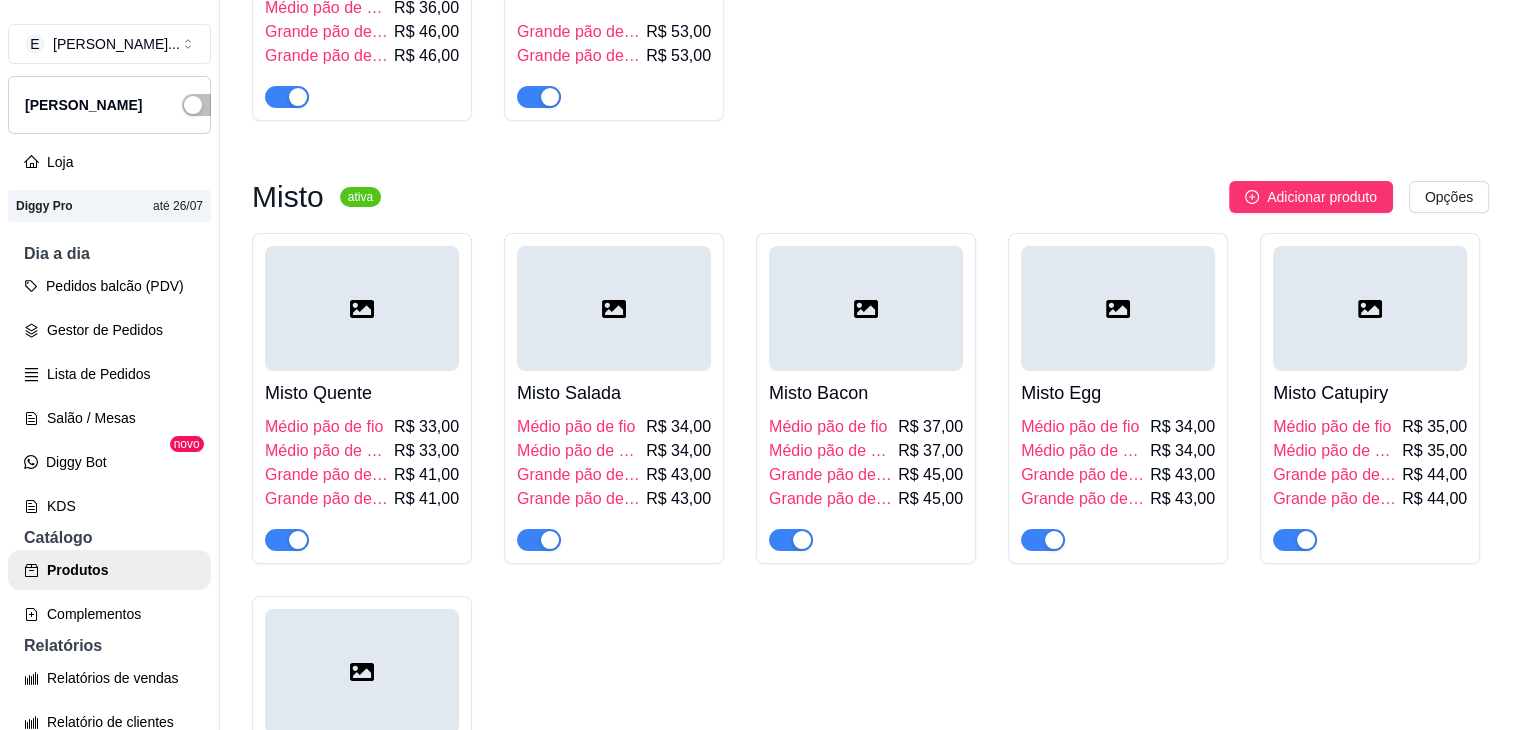 click on "Médio pão de hambúrguer" at bounding box center (327, 8) 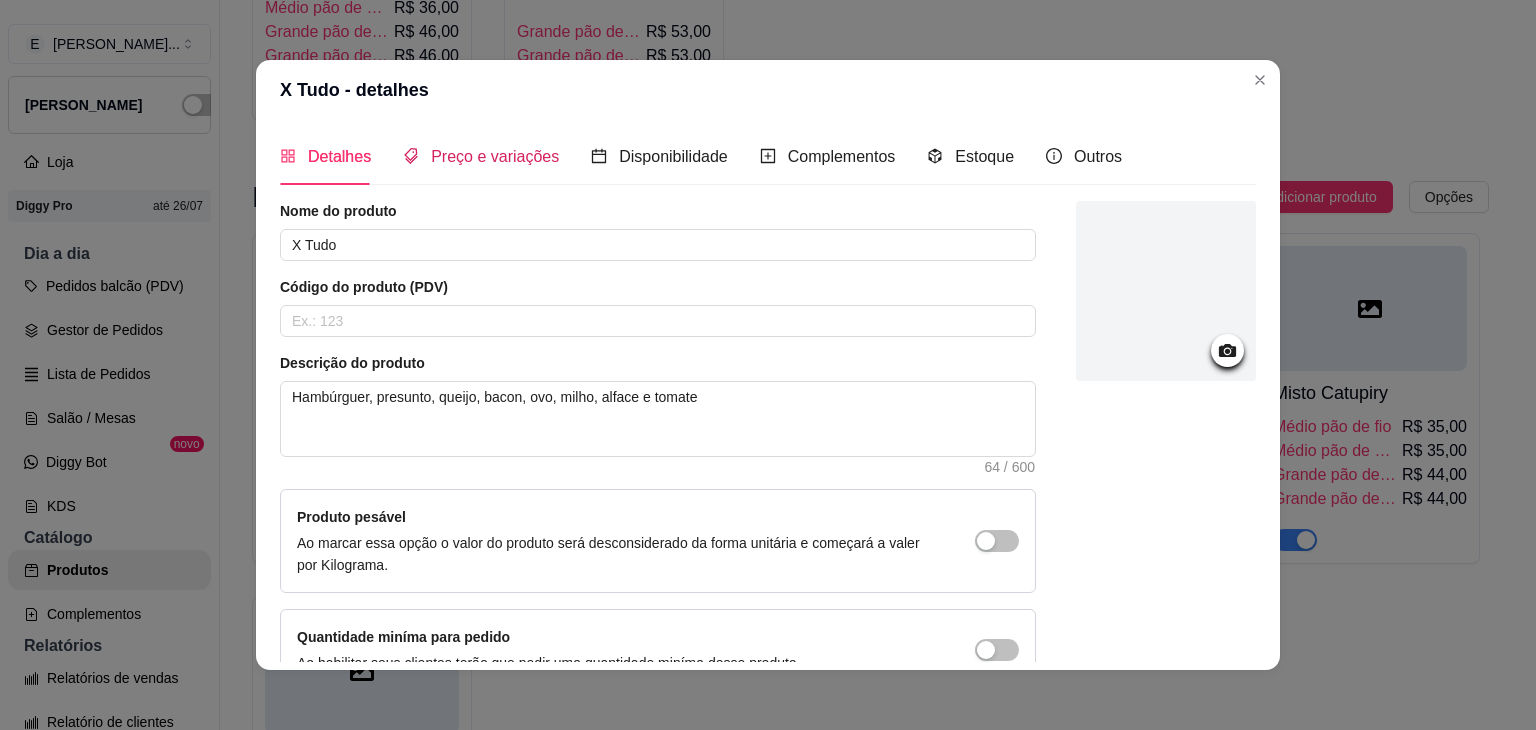click on "Preço e variações" at bounding box center (495, 156) 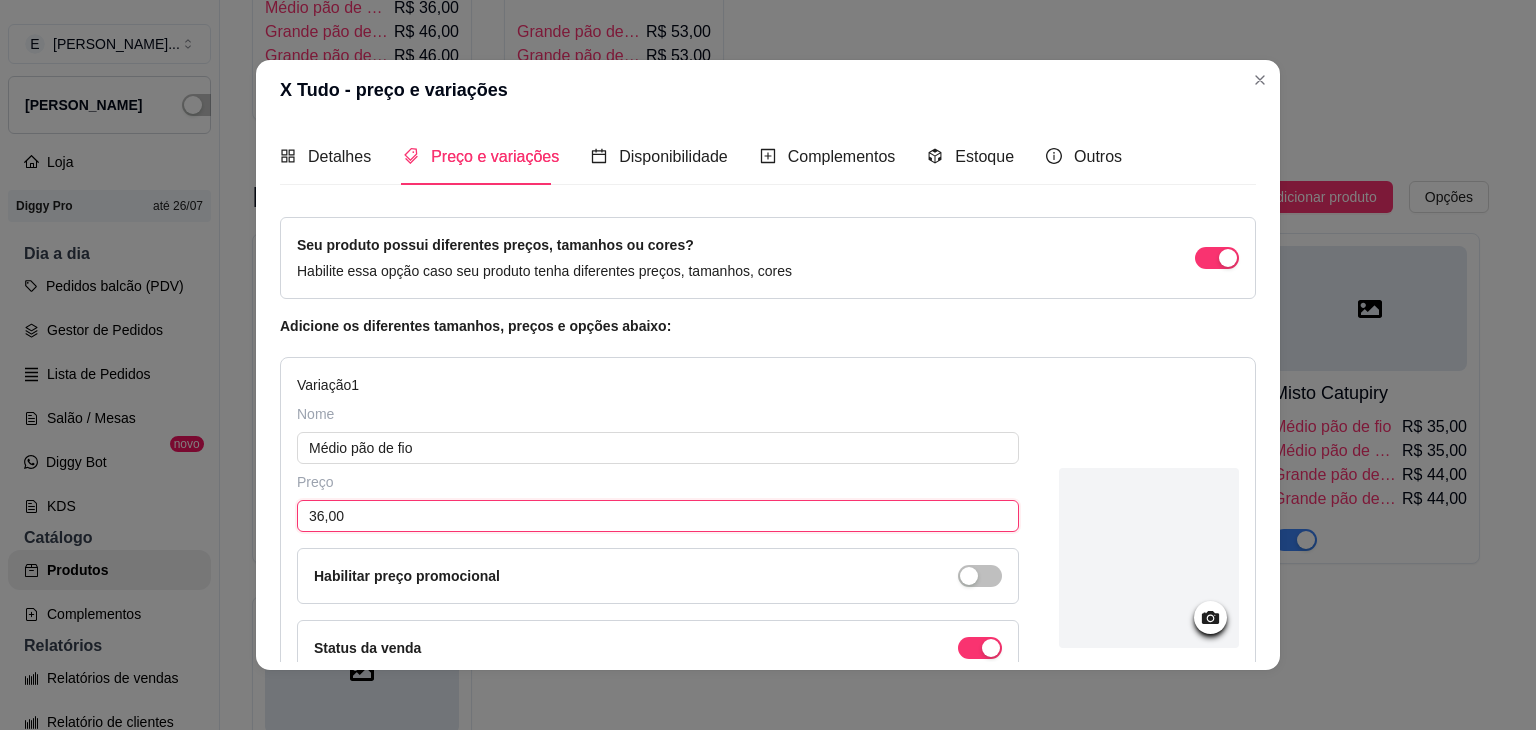 click on "36,00" at bounding box center [658, 516] 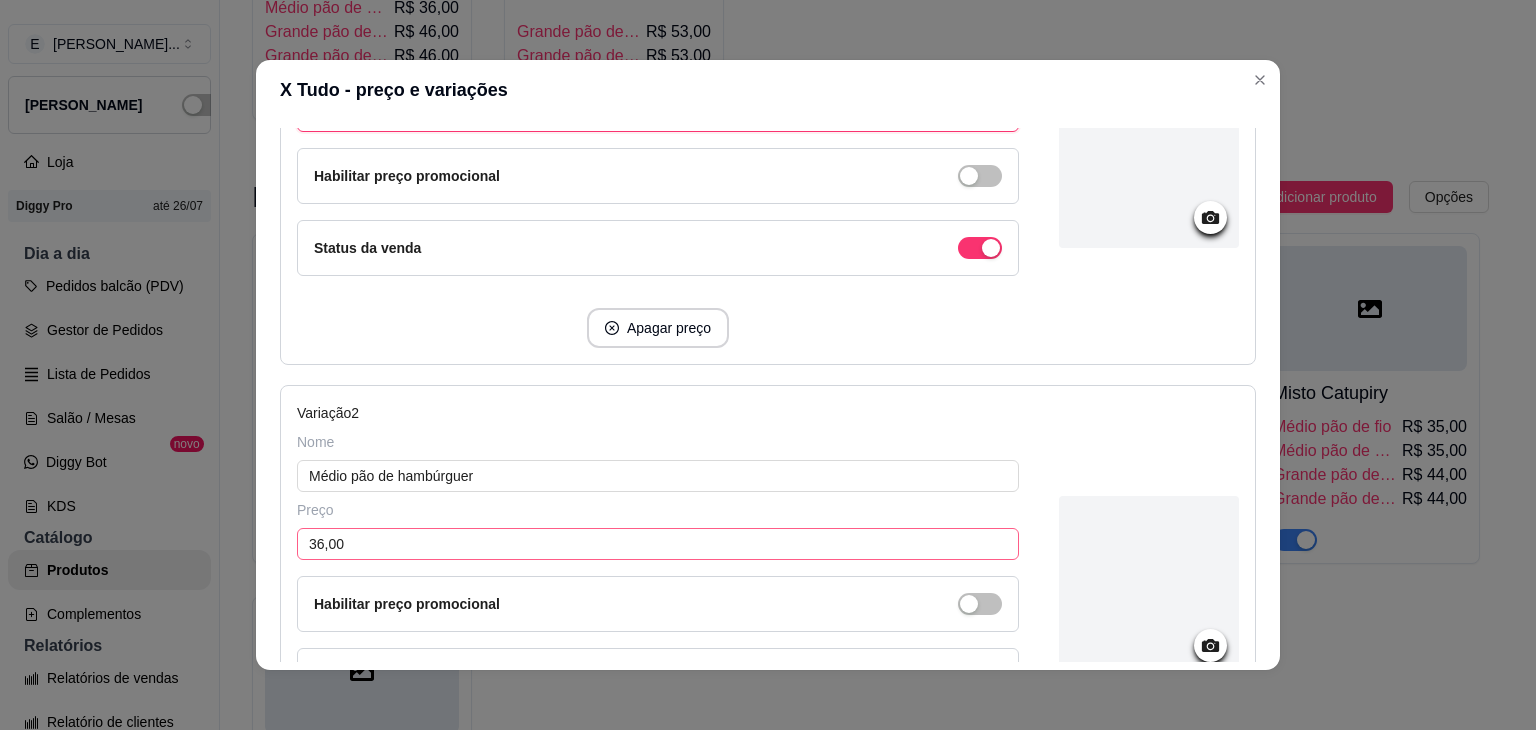 scroll, scrollTop: 600, scrollLeft: 0, axis: vertical 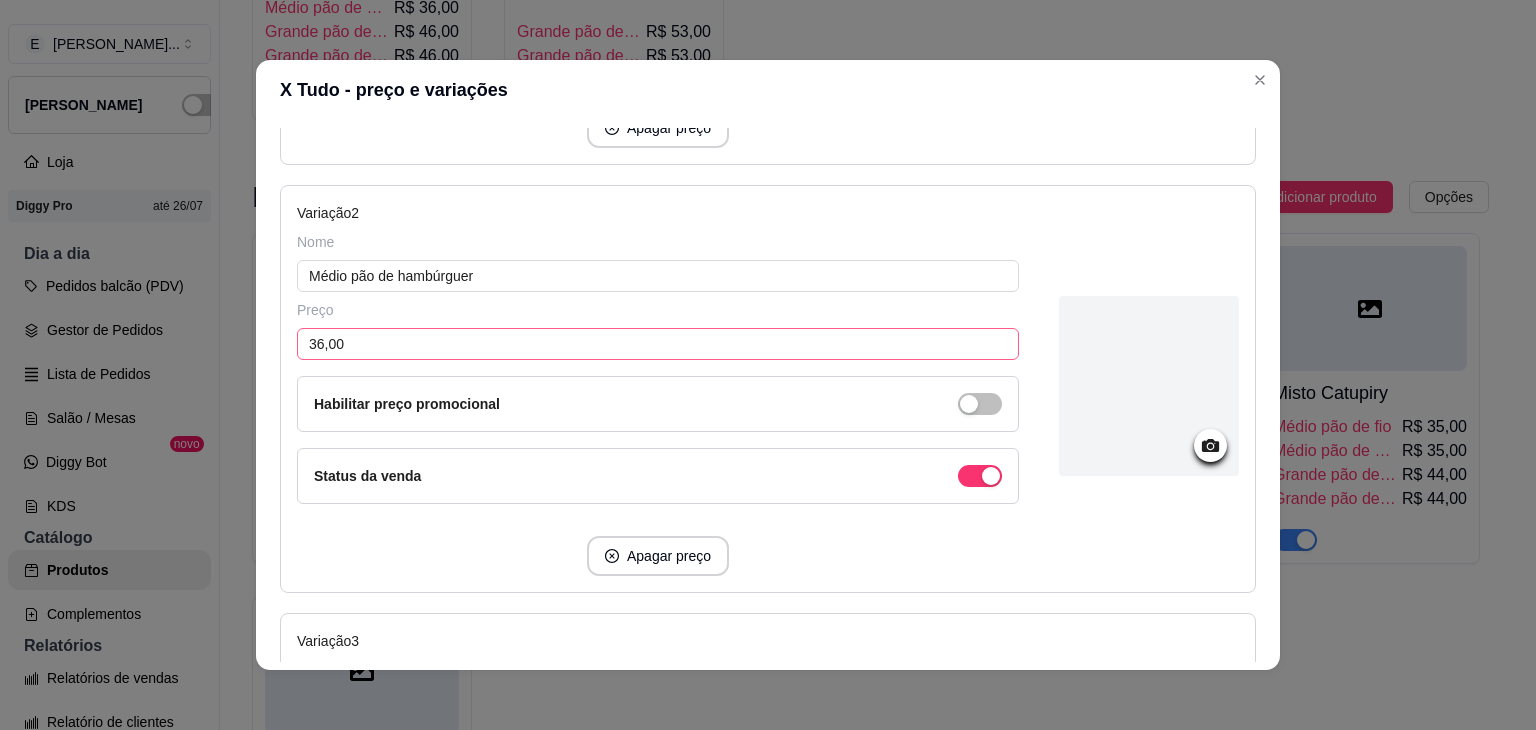 type on "40,00" 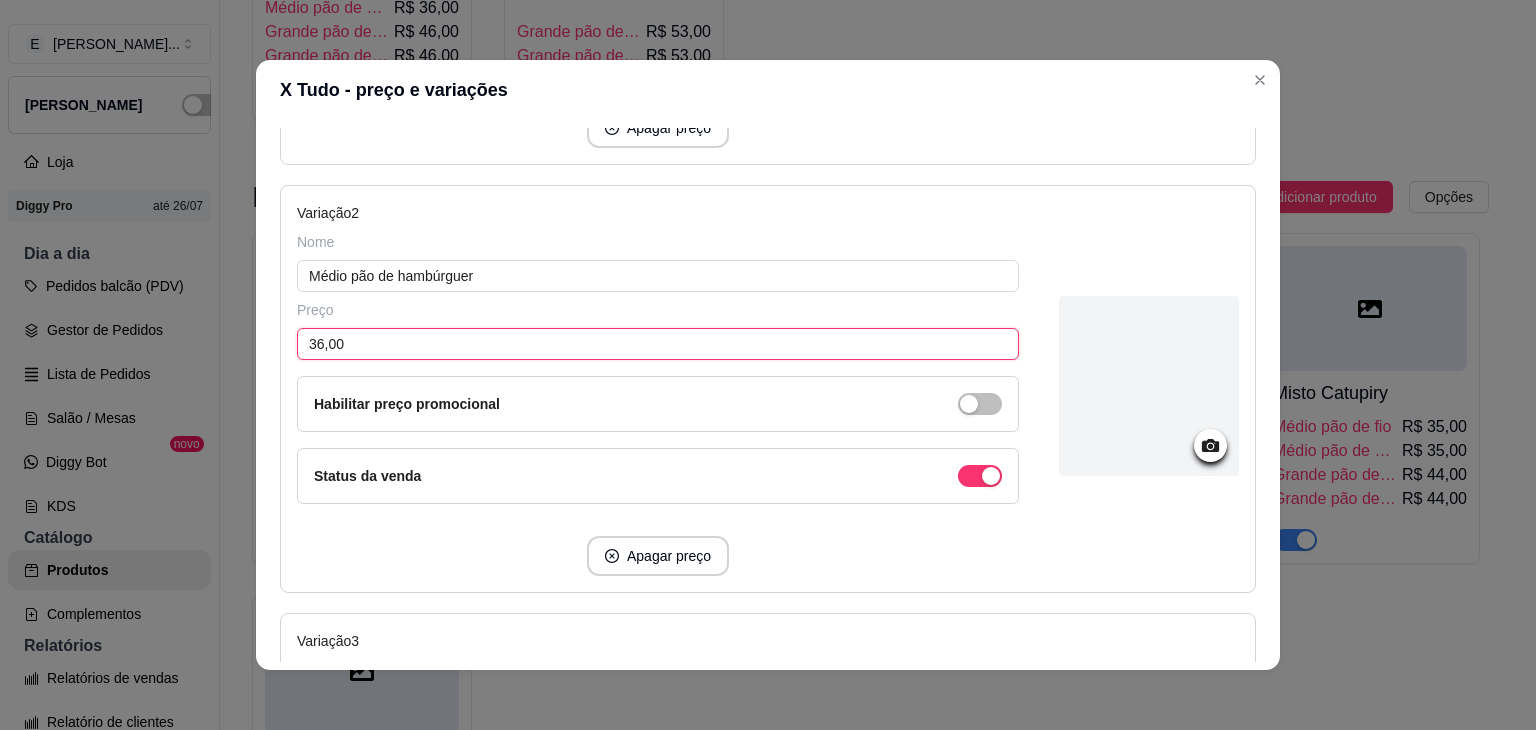 drag, startPoint x: 315, startPoint y: 341, endPoint x: 290, endPoint y: 340, distance: 25.019993 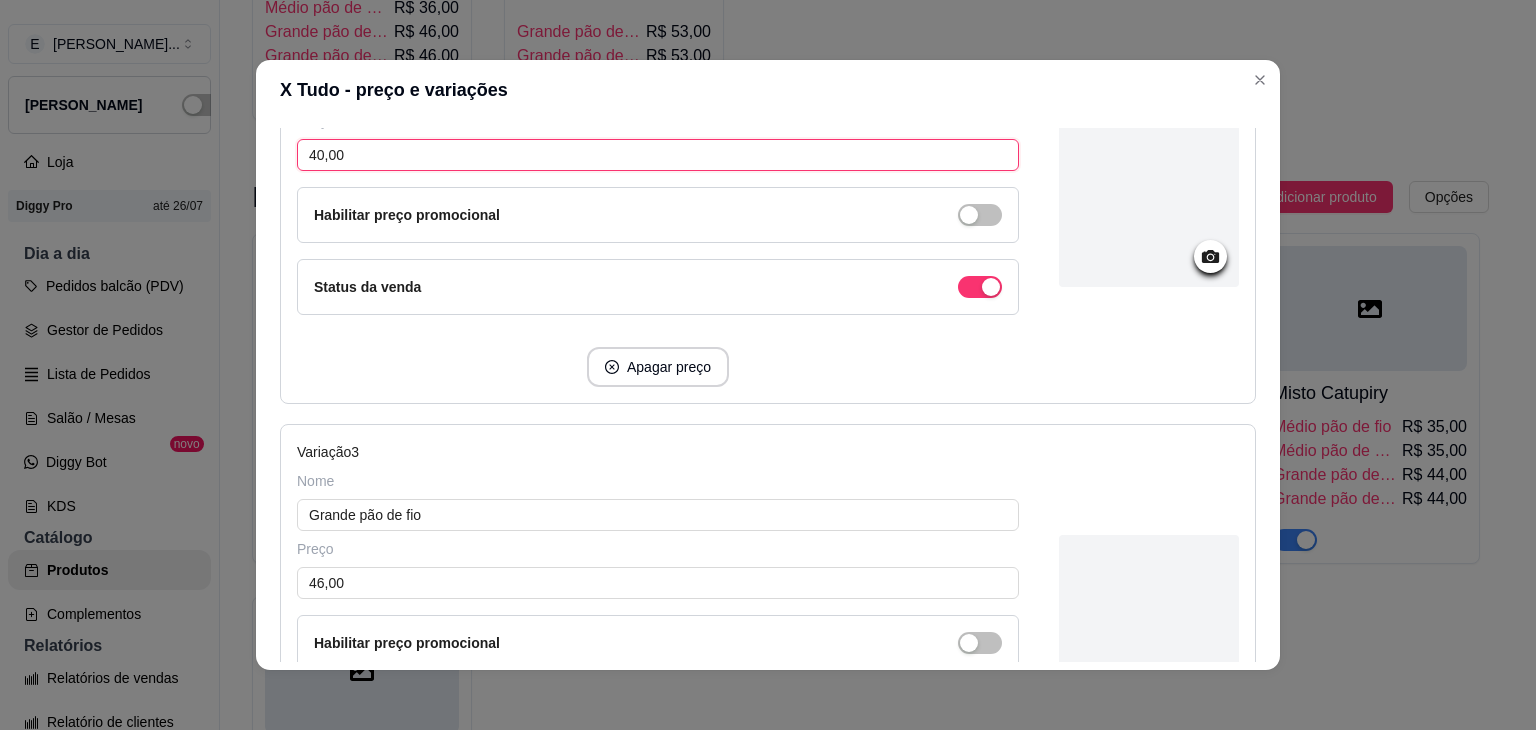 scroll, scrollTop: 1000, scrollLeft: 0, axis: vertical 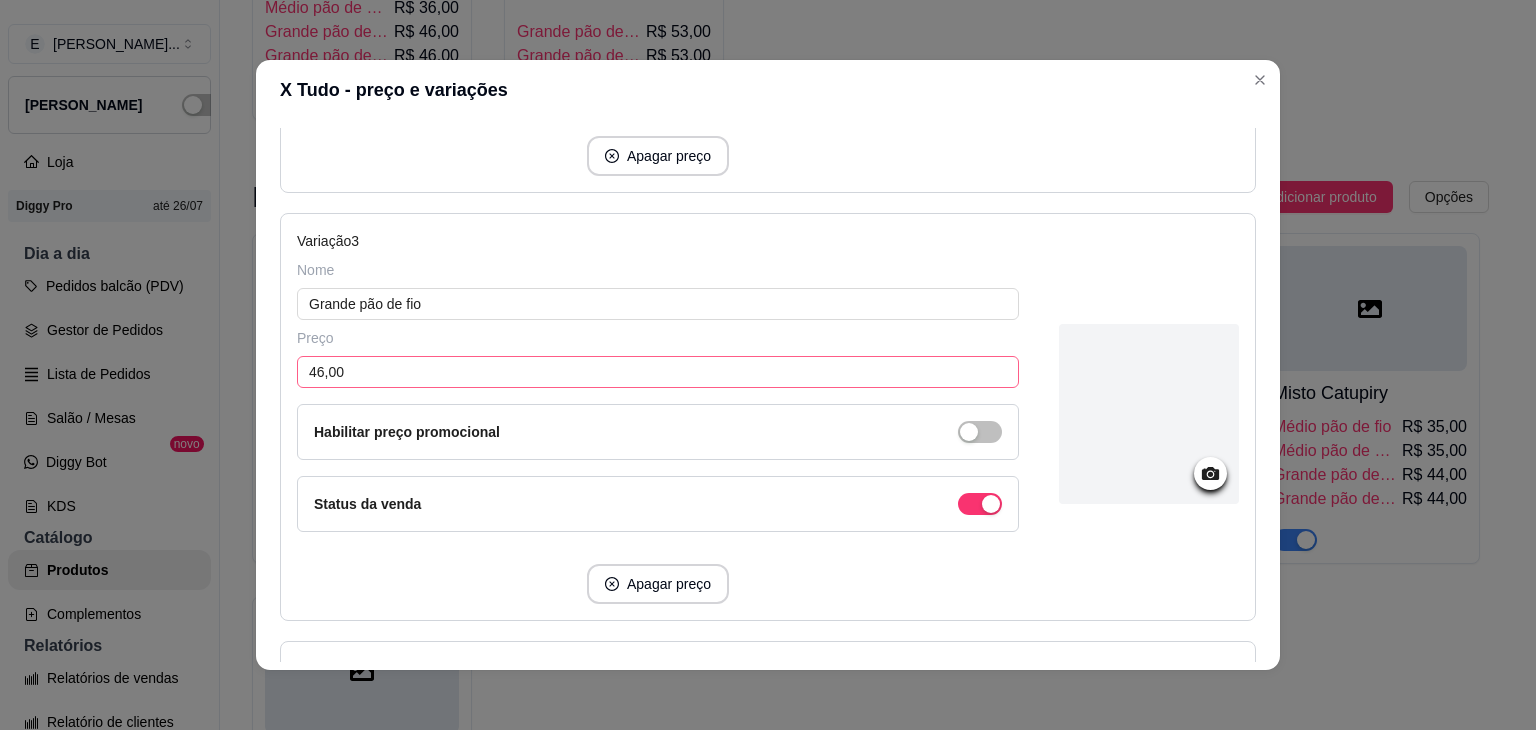type on "40,00" 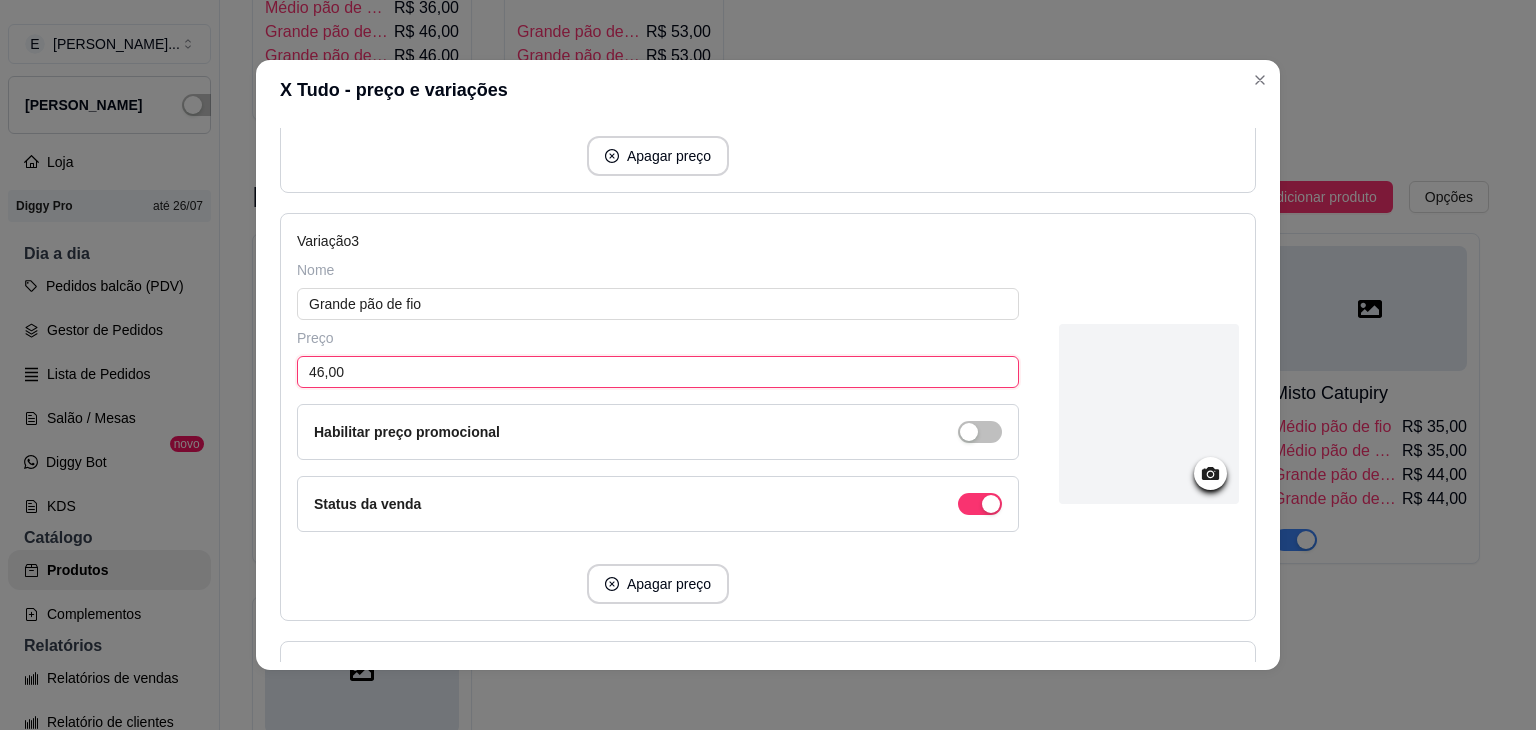 drag, startPoint x: 313, startPoint y: 364, endPoint x: 281, endPoint y: 353, distance: 33.83785 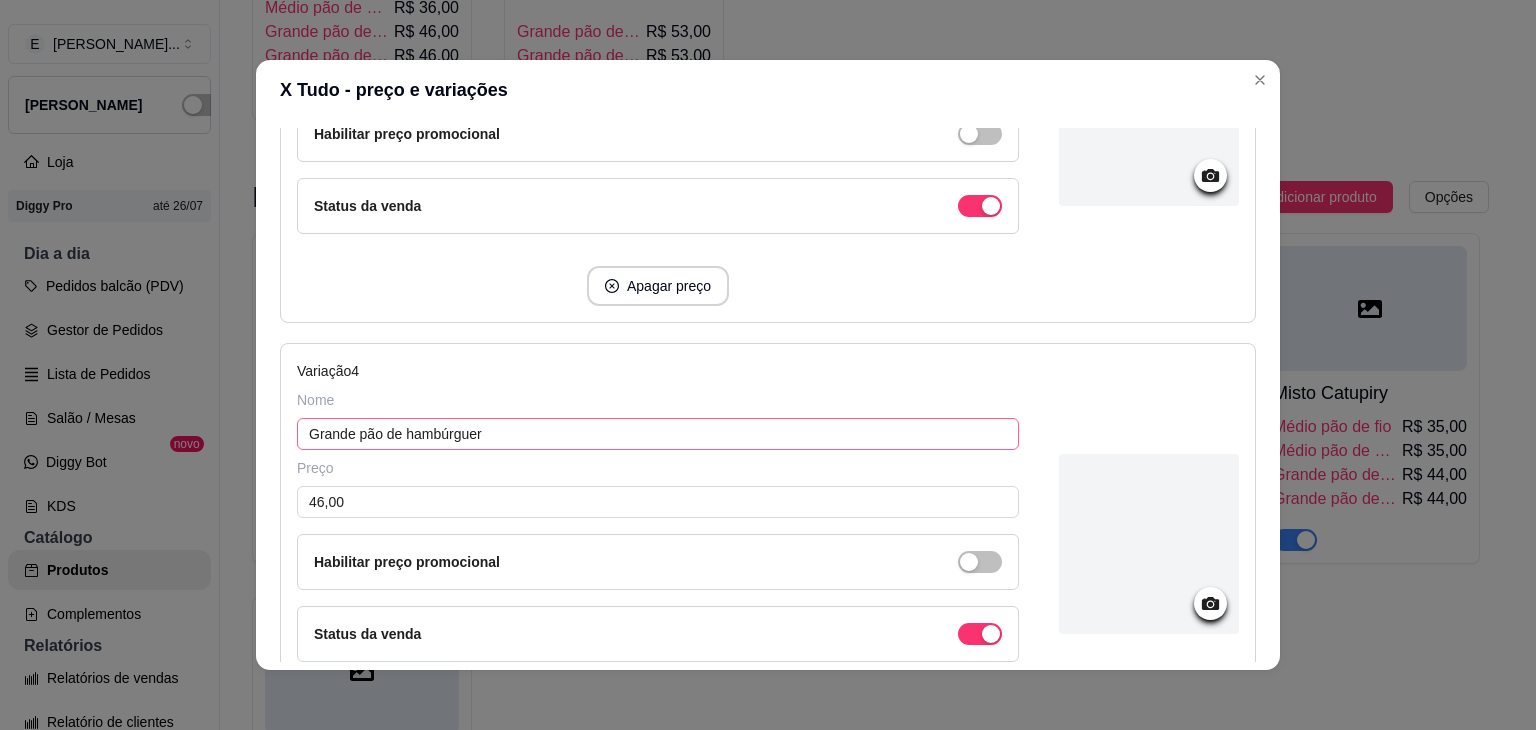 scroll, scrollTop: 1300, scrollLeft: 0, axis: vertical 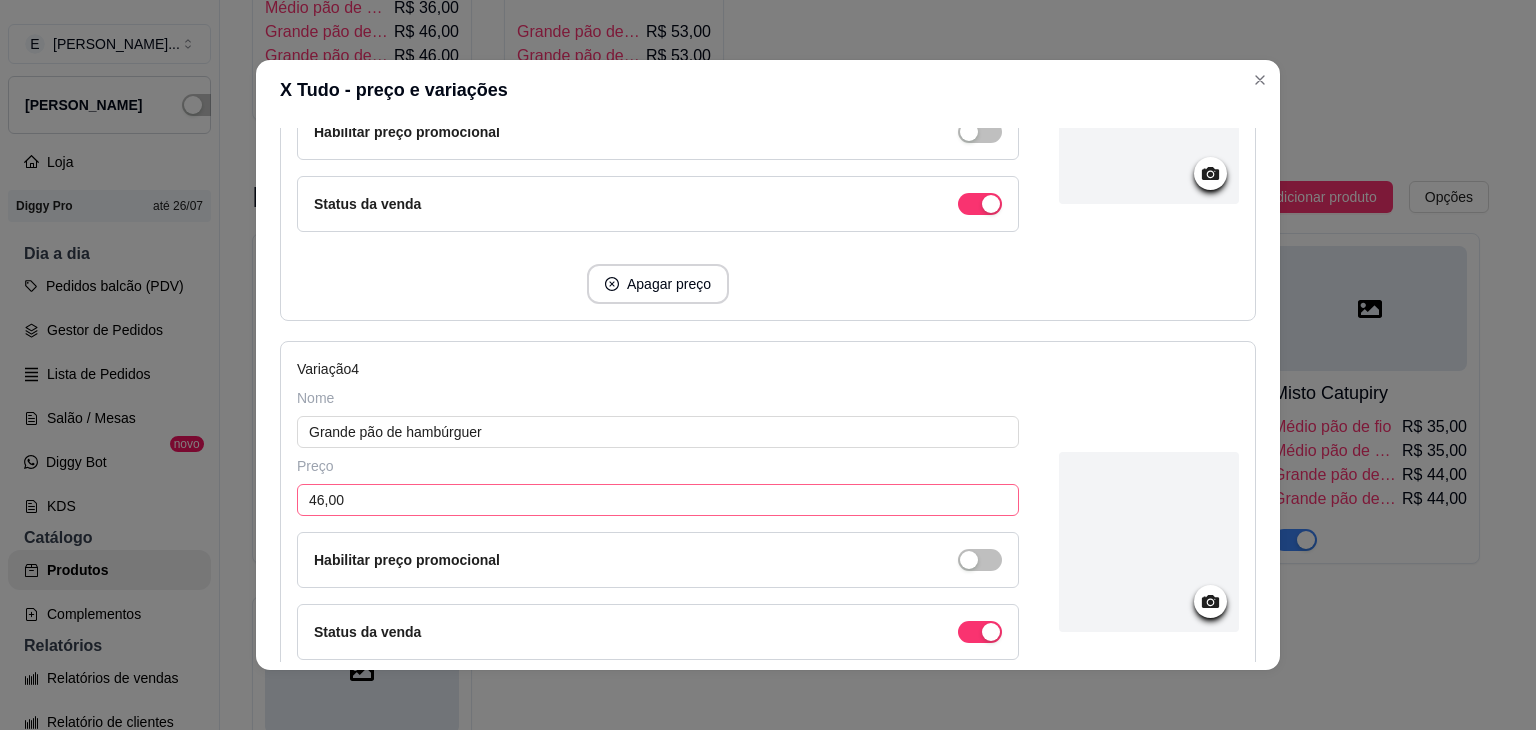 type on "50,00" 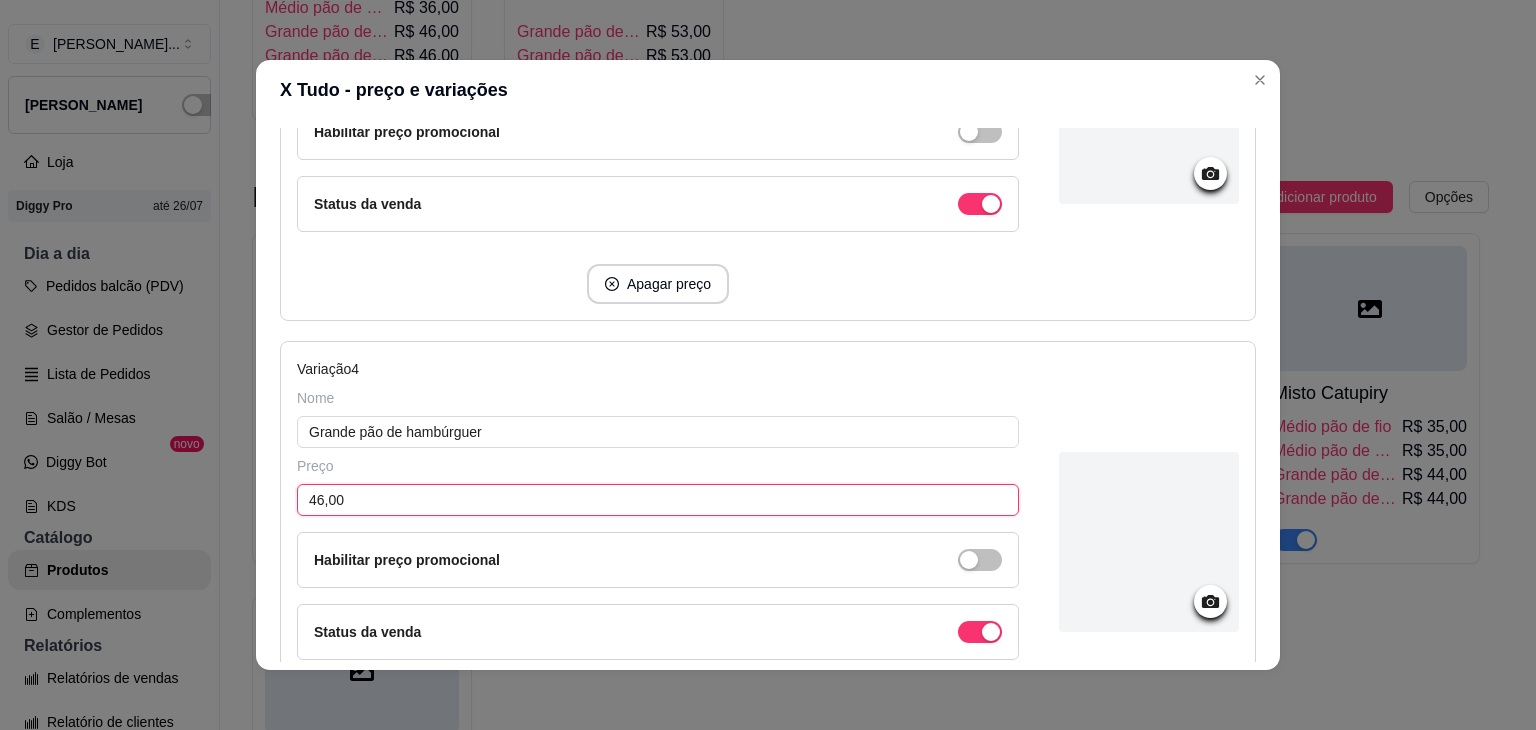drag, startPoint x: 317, startPoint y: 500, endPoint x: 292, endPoint y: 493, distance: 25.96151 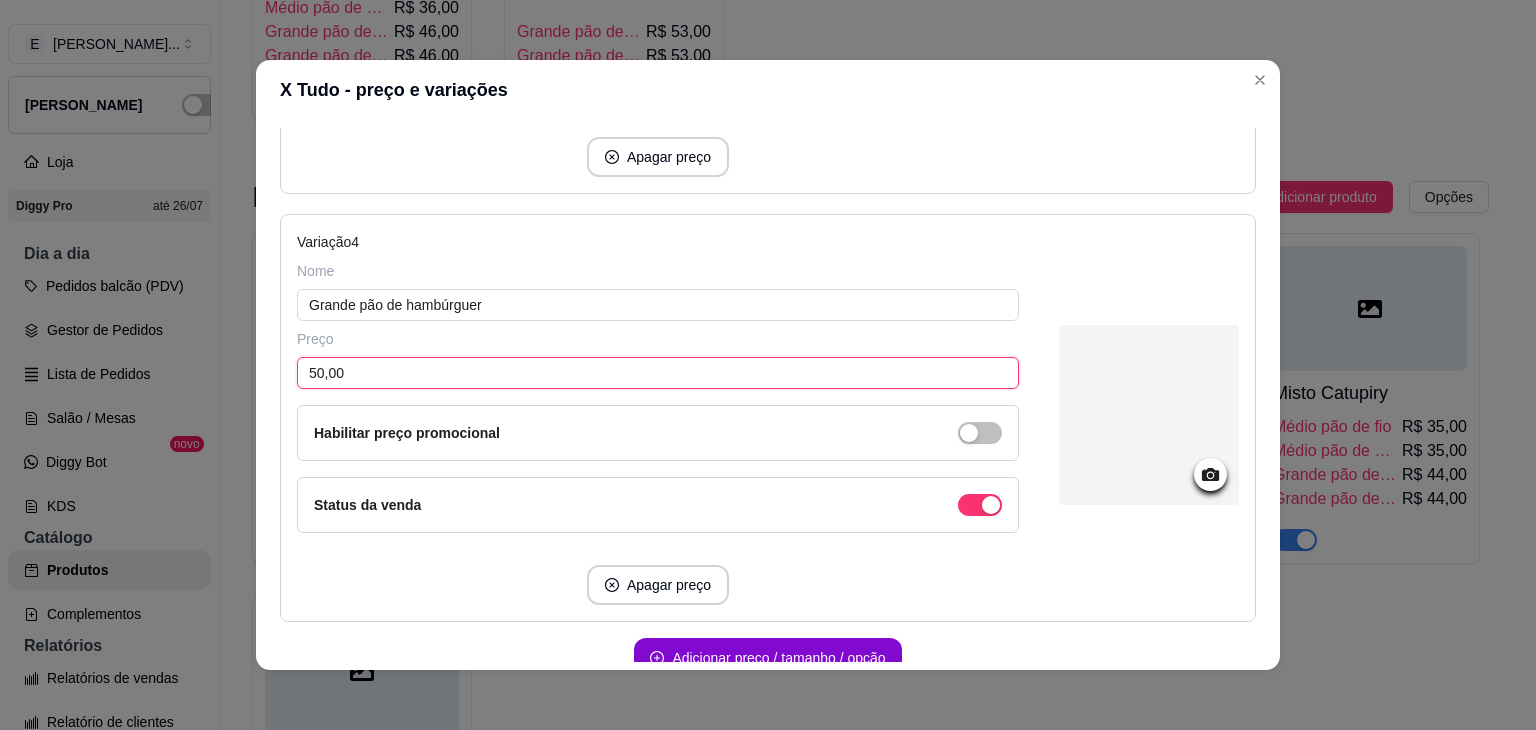 scroll, scrollTop: 1524, scrollLeft: 0, axis: vertical 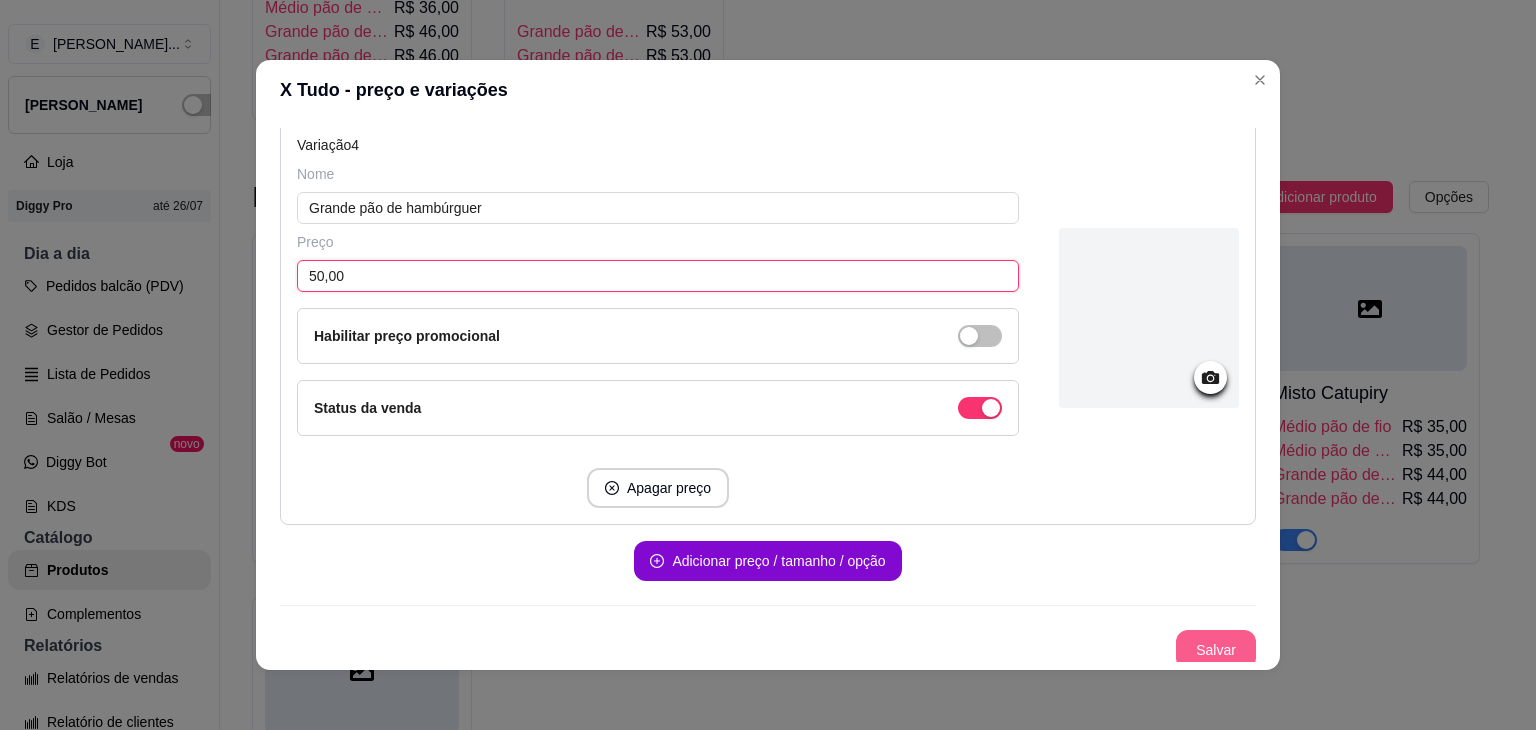 type on "50,00" 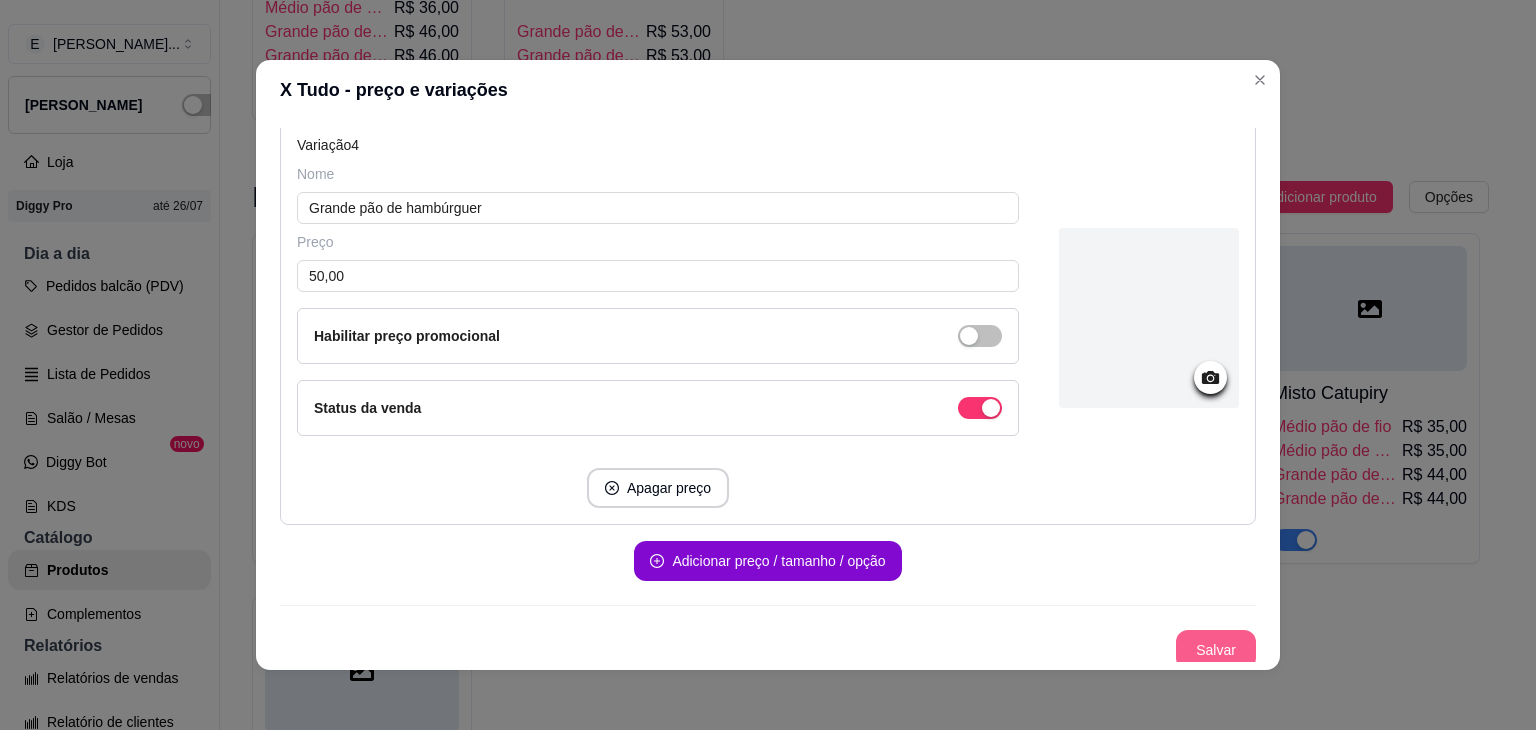 click on "Salvar" at bounding box center (1216, 650) 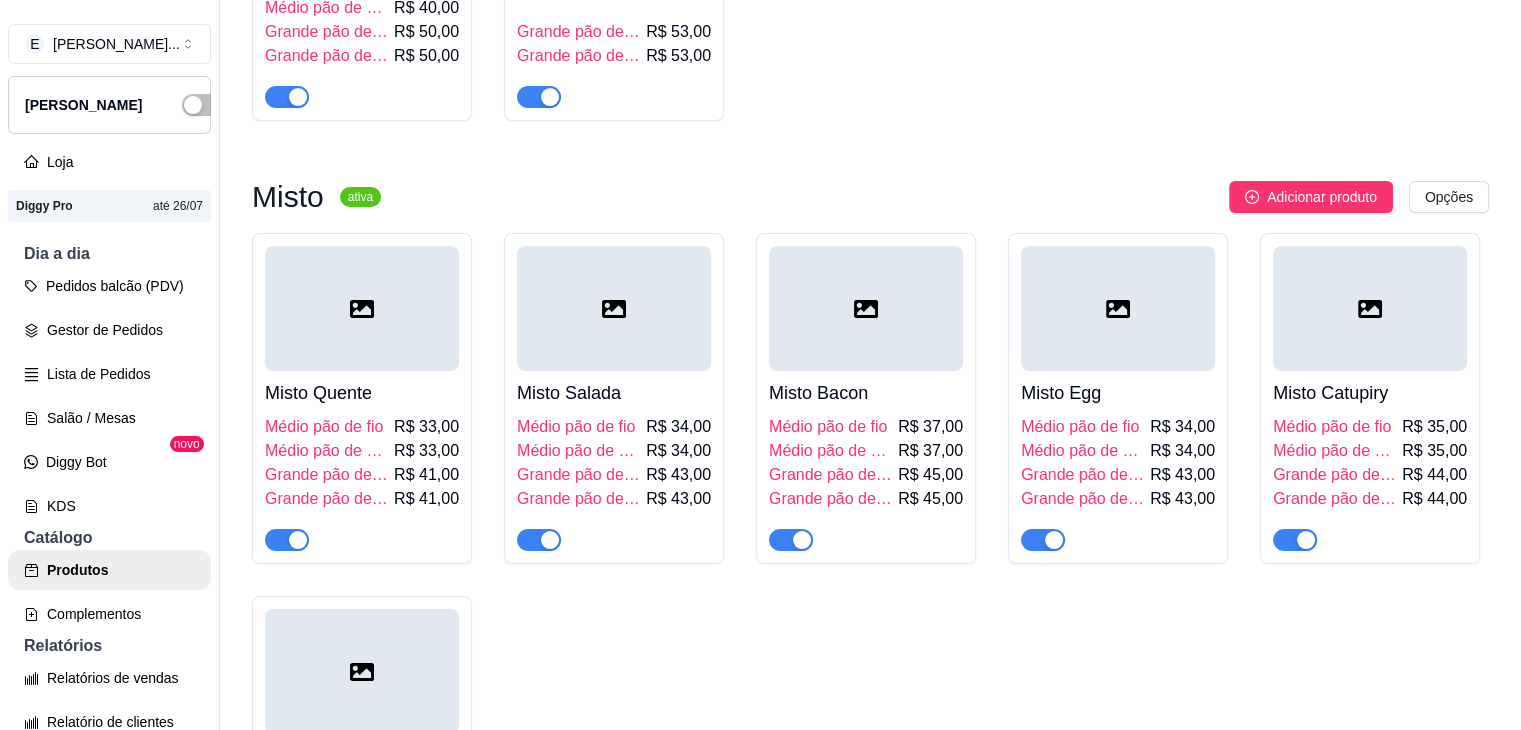 click on "Grande pão de fio" at bounding box center [579, 32] 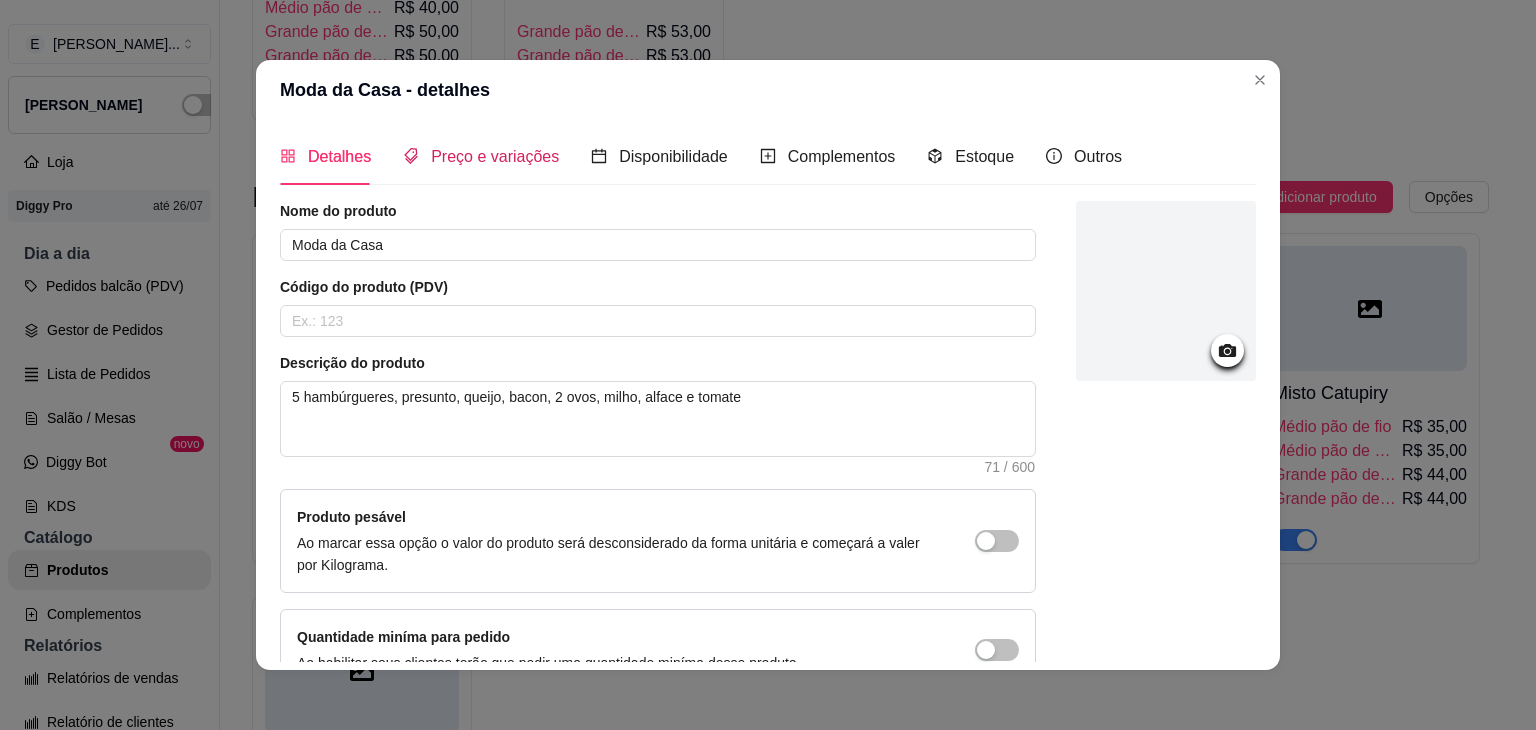 drag, startPoint x: 456, startPoint y: 151, endPoint x: 456, endPoint y: 194, distance: 43 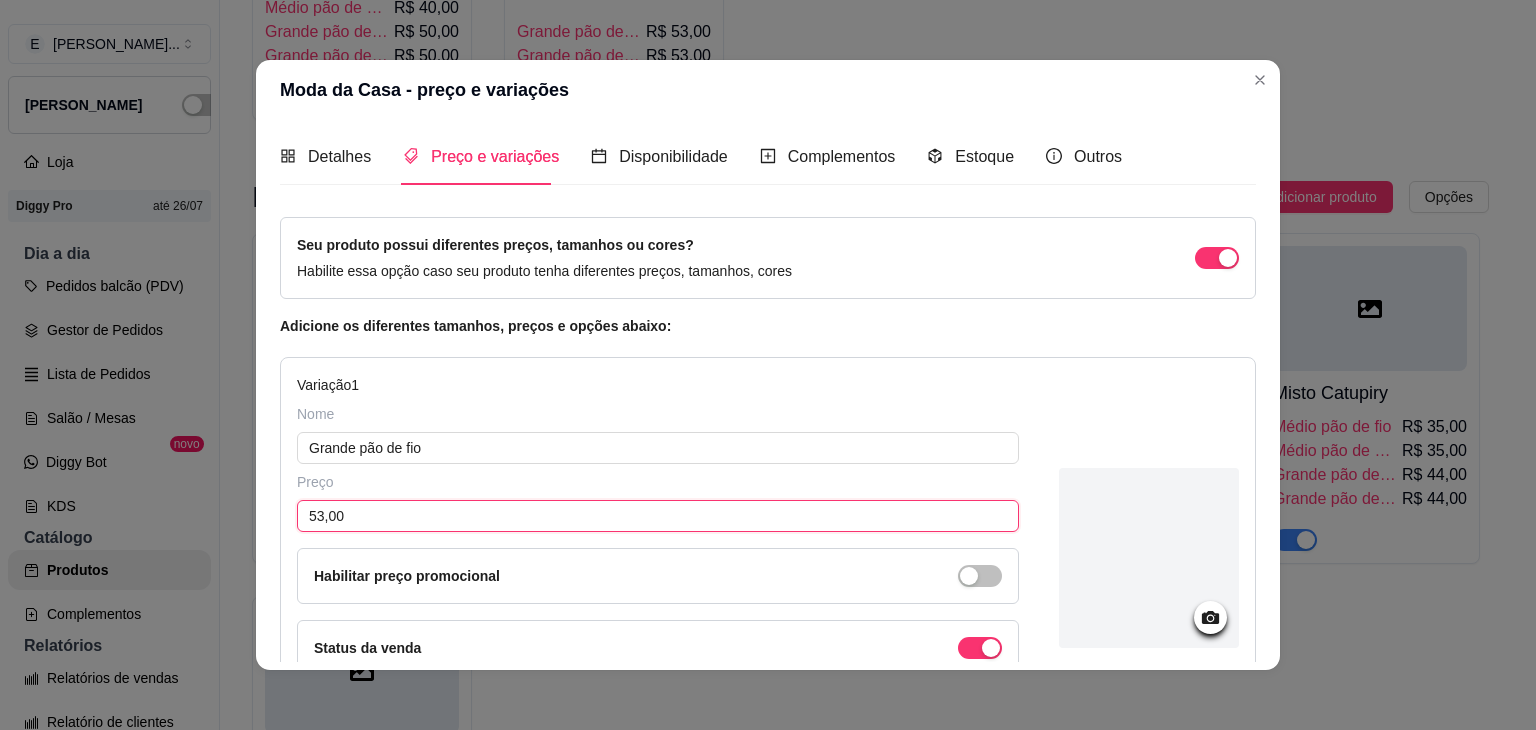 click on "53,00" at bounding box center [658, 516] 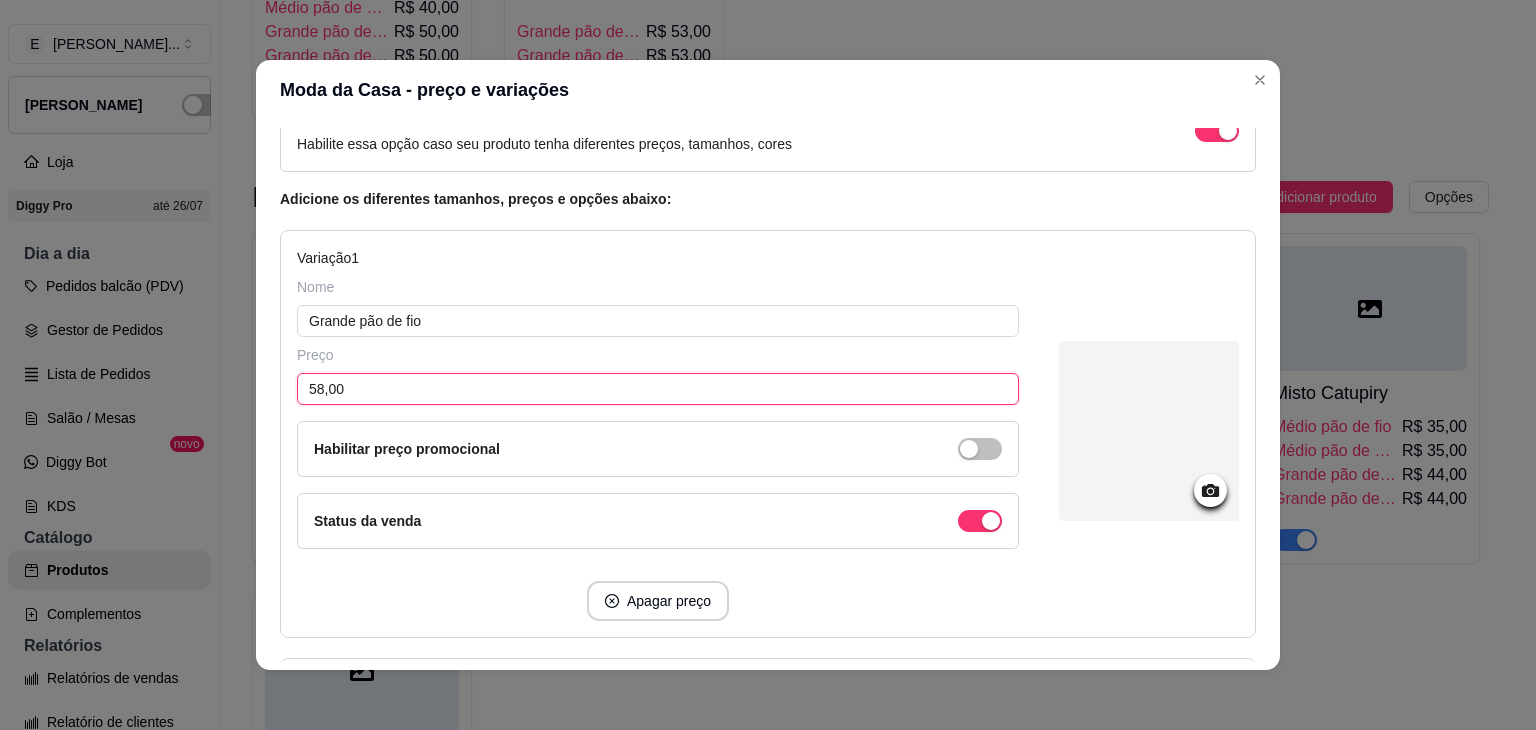 scroll, scrollTop: 400, scrollLeft: 0, axis: vertical 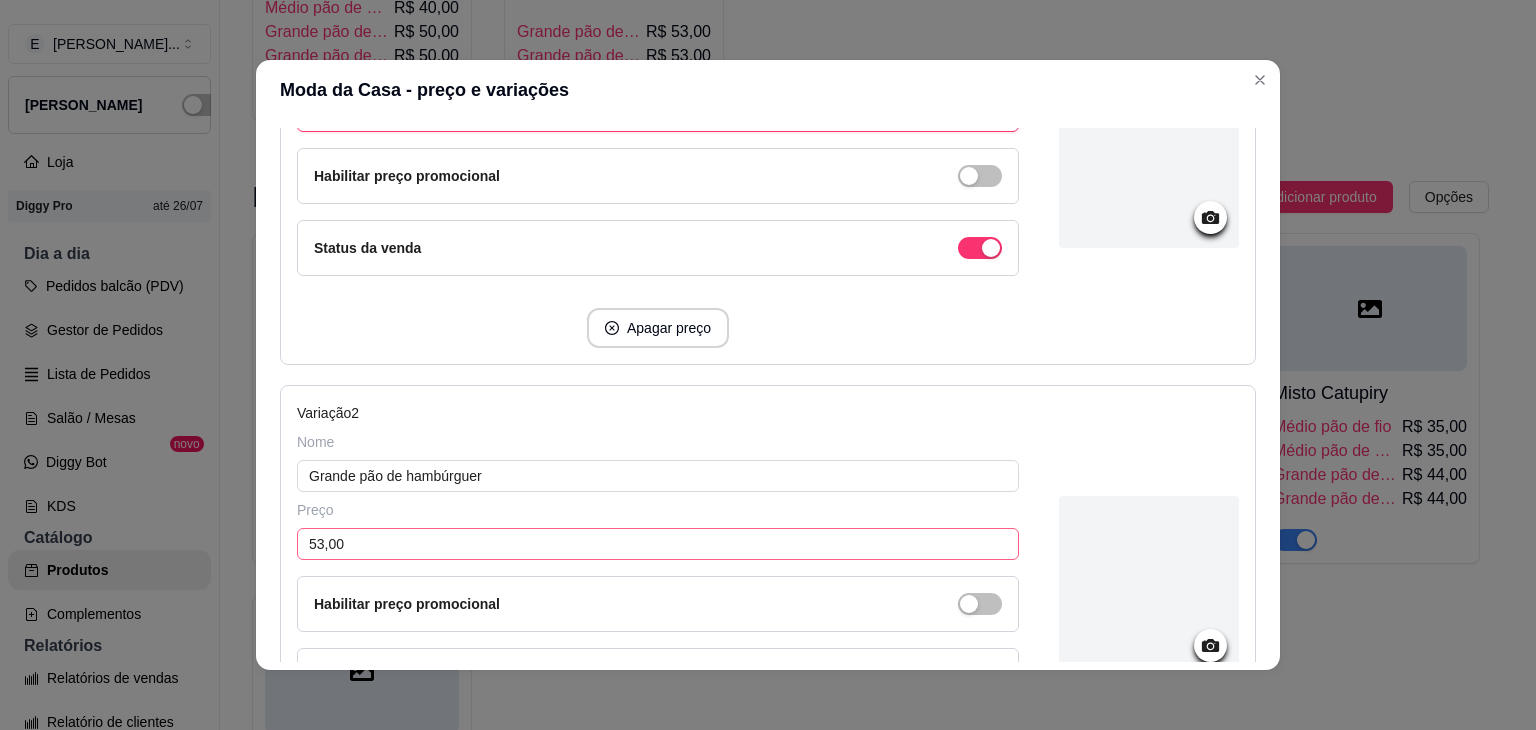 type on "58,00" 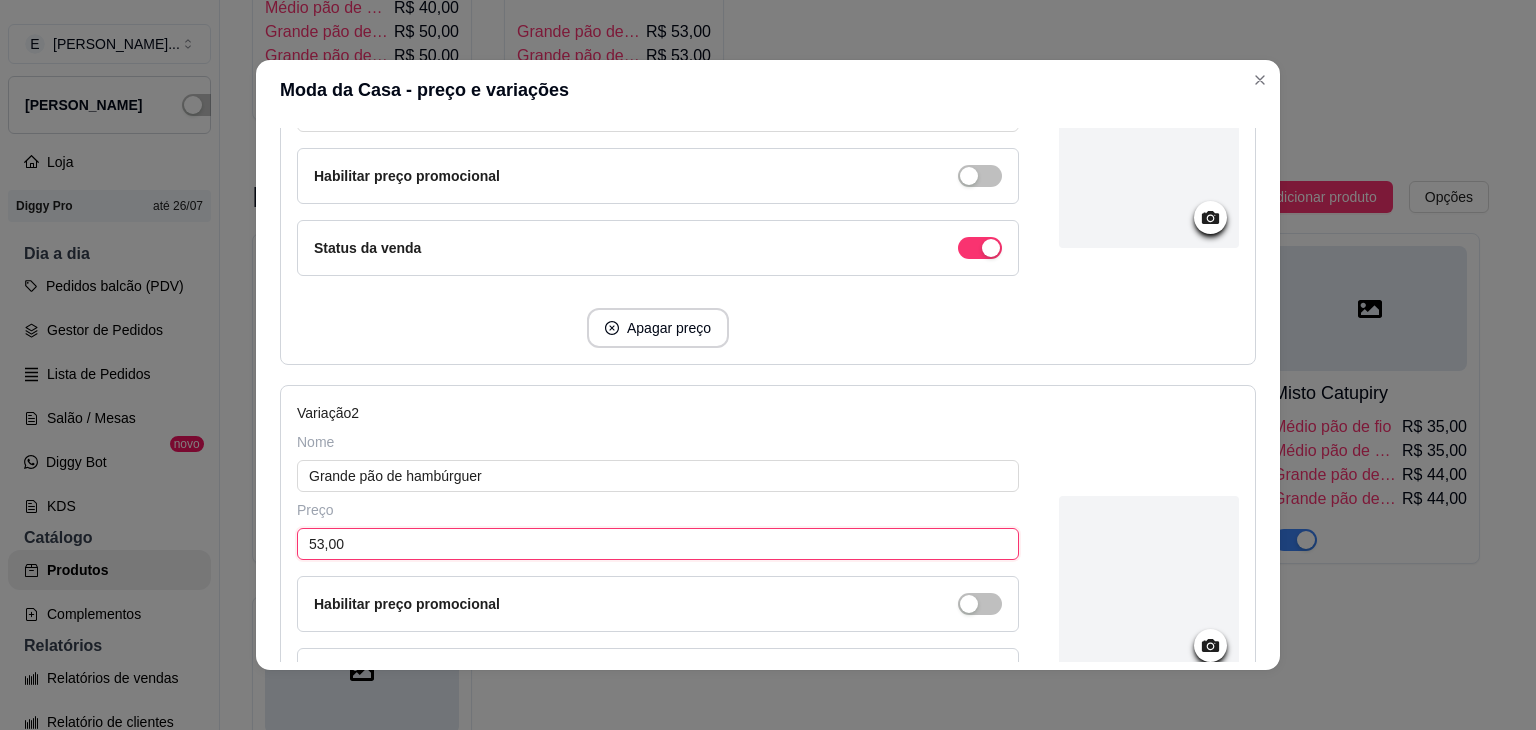 click on "53,00" at bounding box center [658, 544] 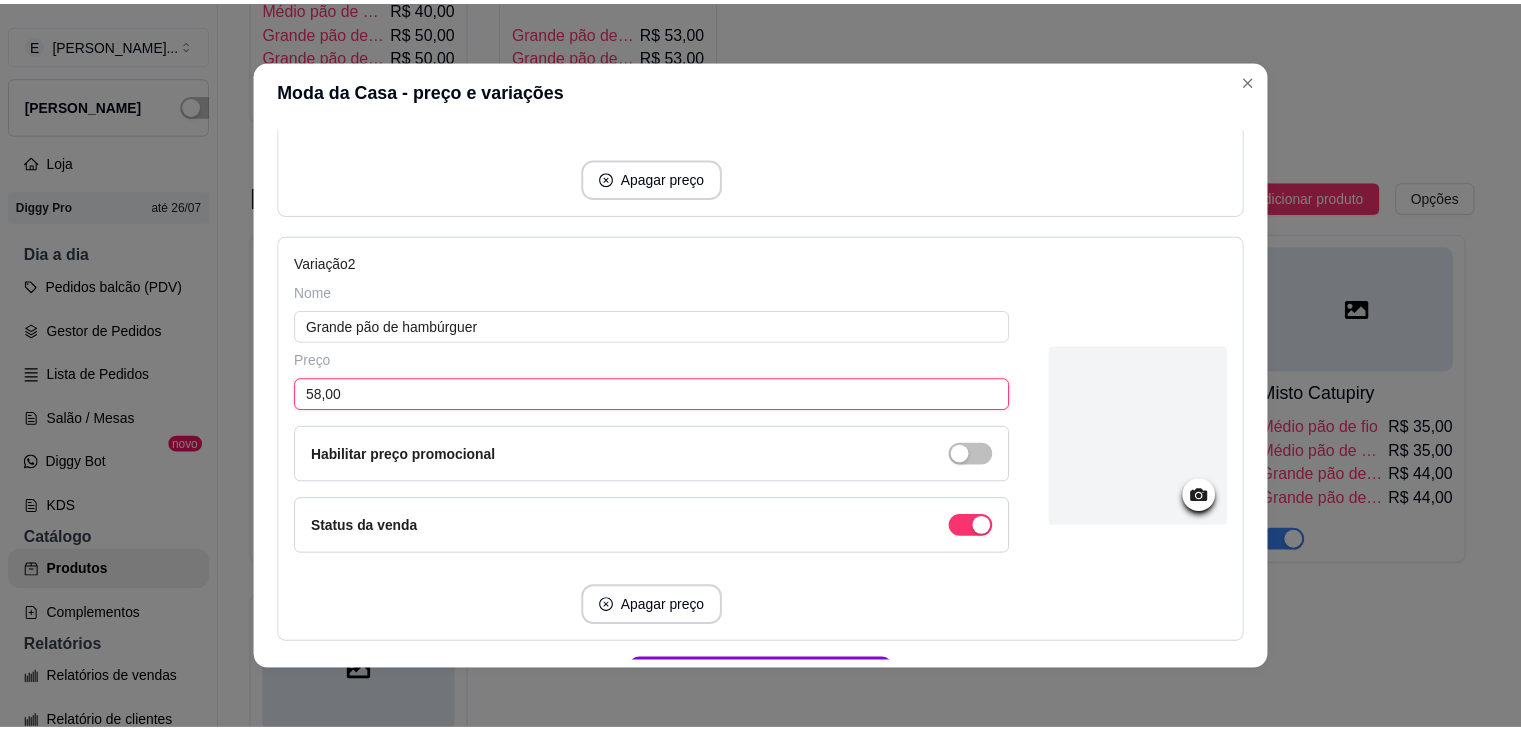 scroll, scrollTop: 672, scrollLeft: 0, axis: vertical 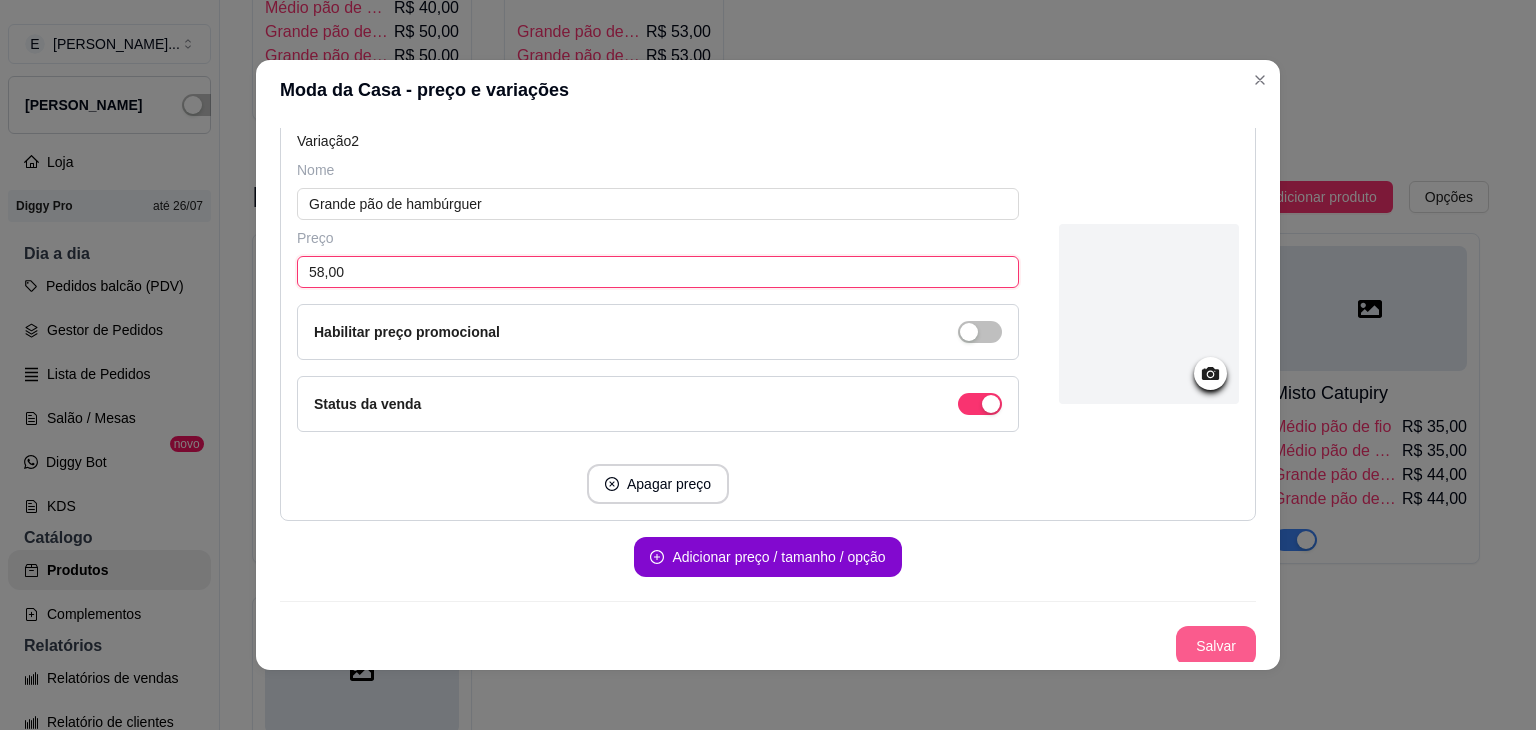 type on "58,00" 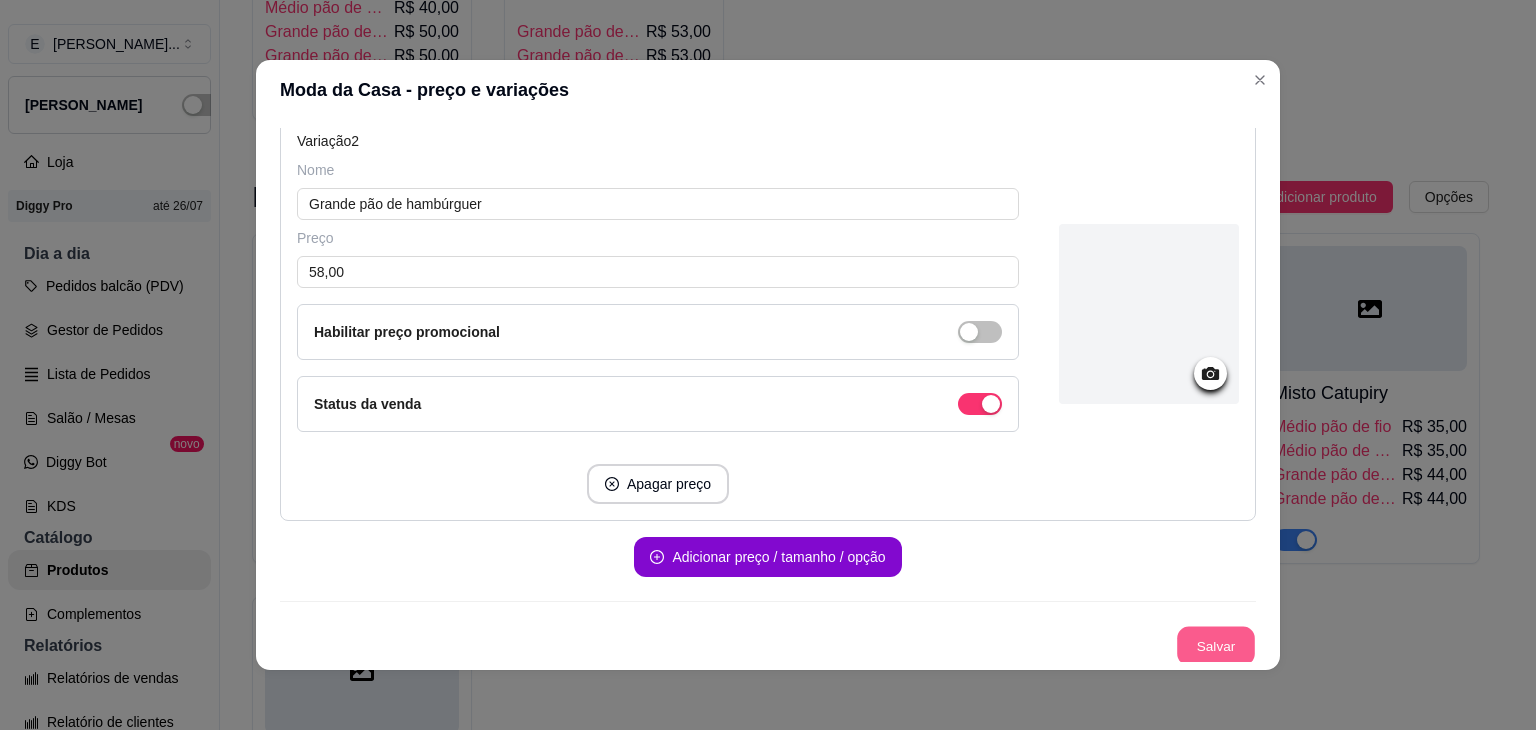 click on "Salvar" at bounding box center (1216, 646) 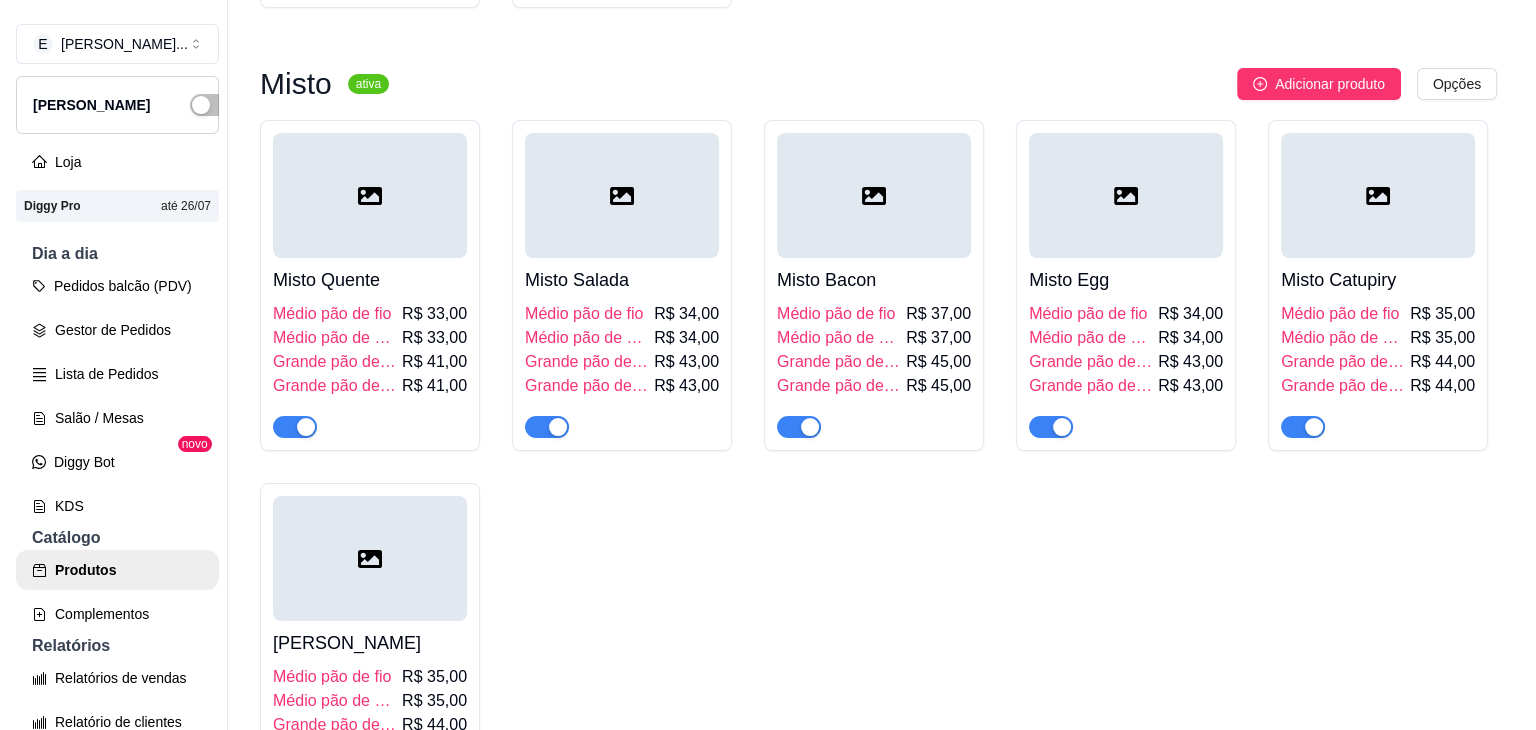 scroll, scrollTop: 3400, scrollLeft: 0, axis: vertical 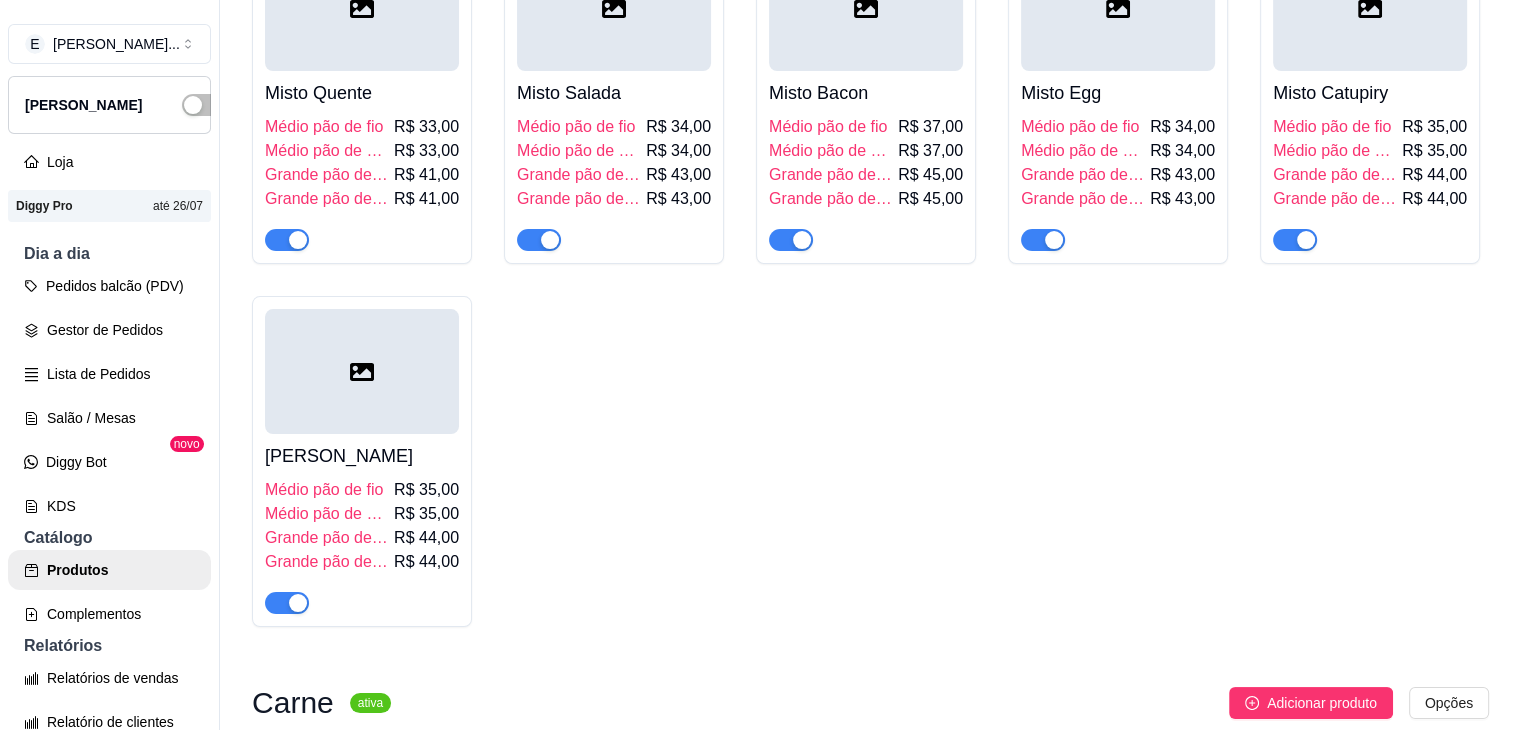 click on "Médio pão de fio" at bounding box center [324, 127] 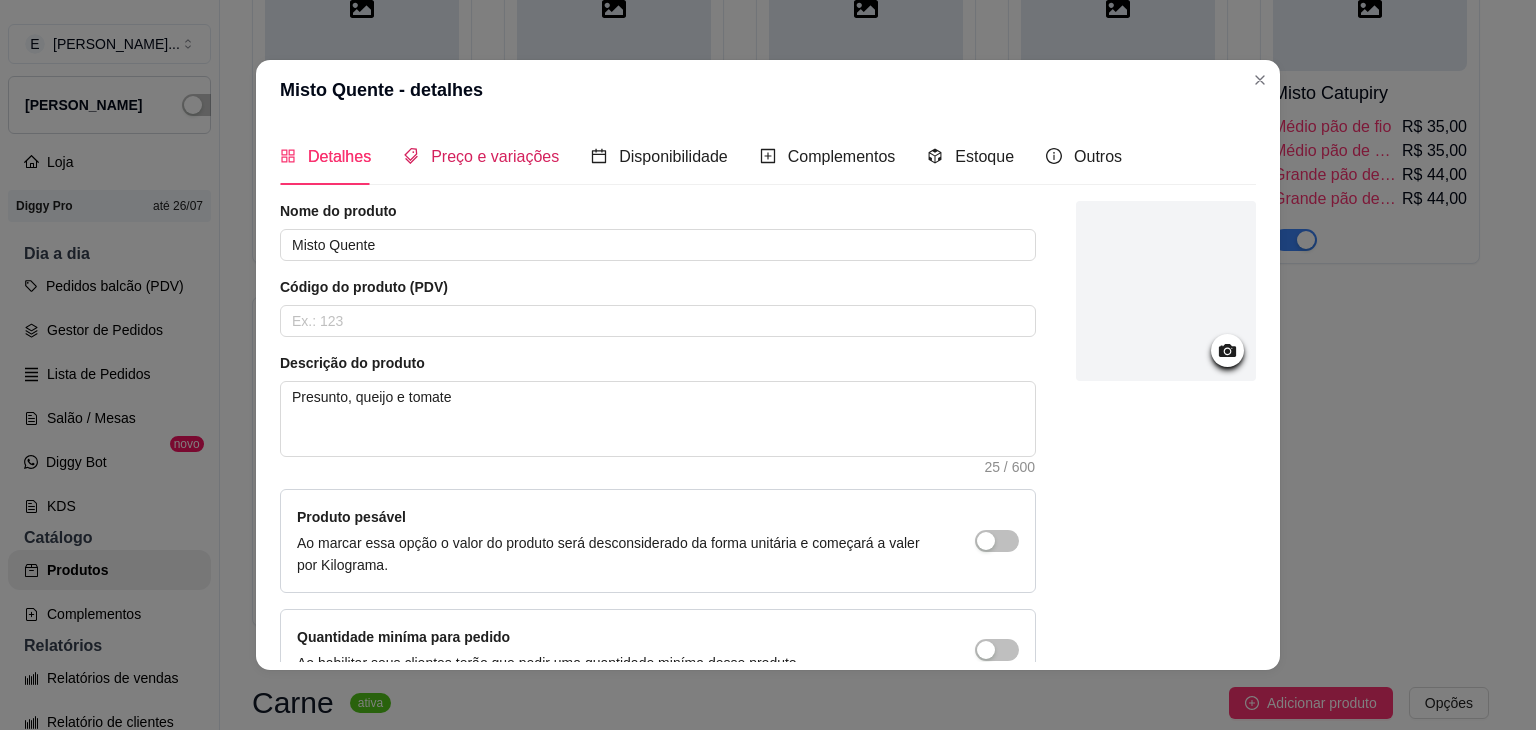 click on "Preço e variações" at bounding box center [495, 156] 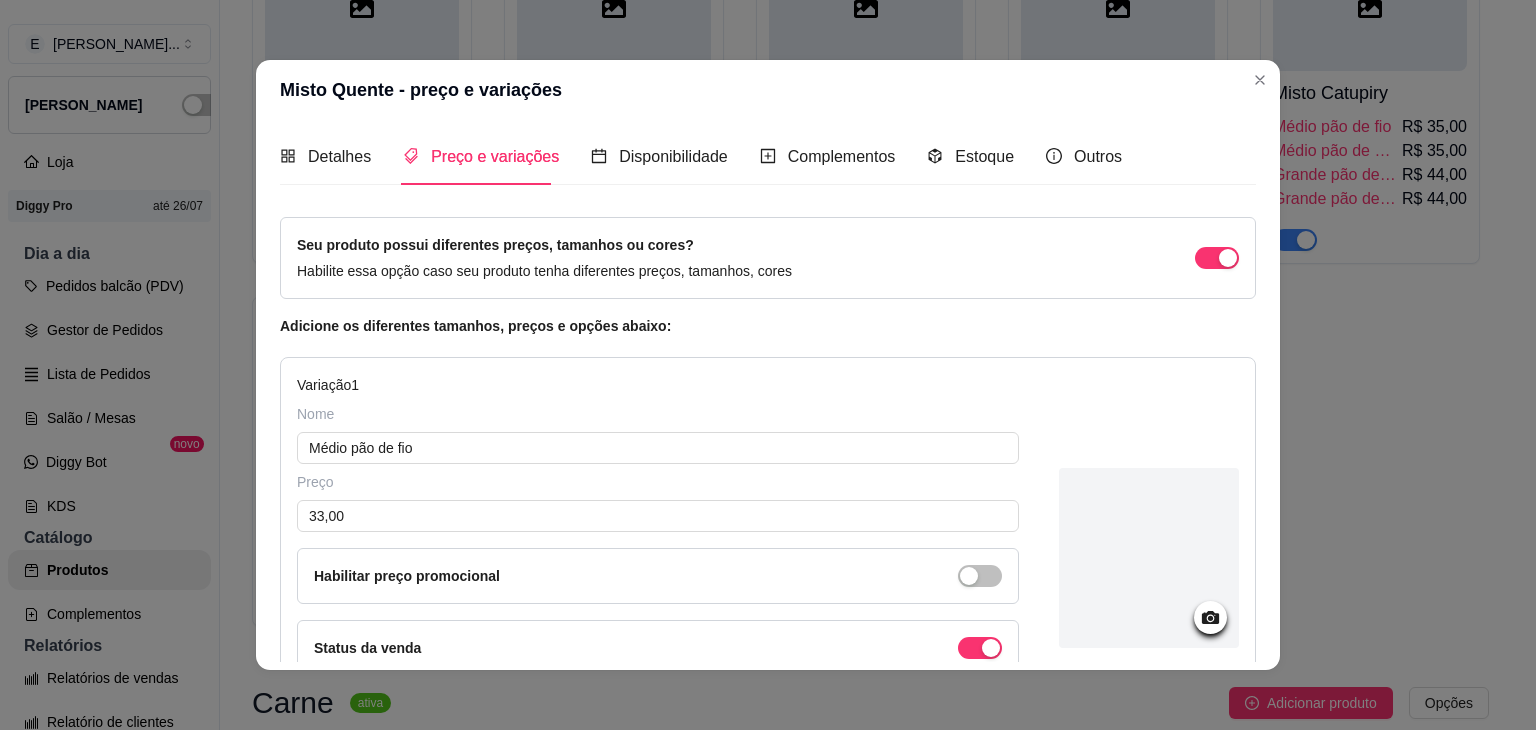 type 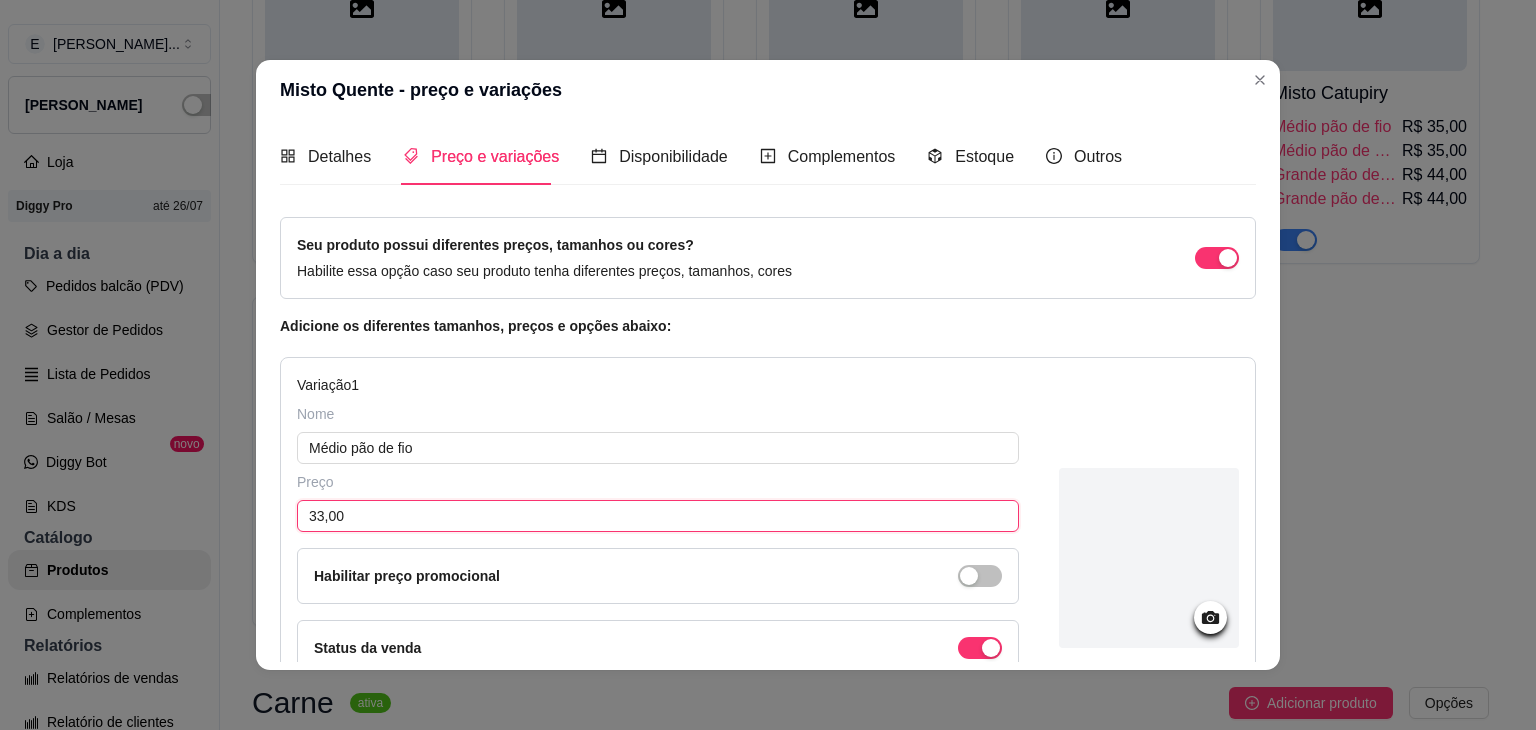 click on "33,00" at bounding box center [658, 516] 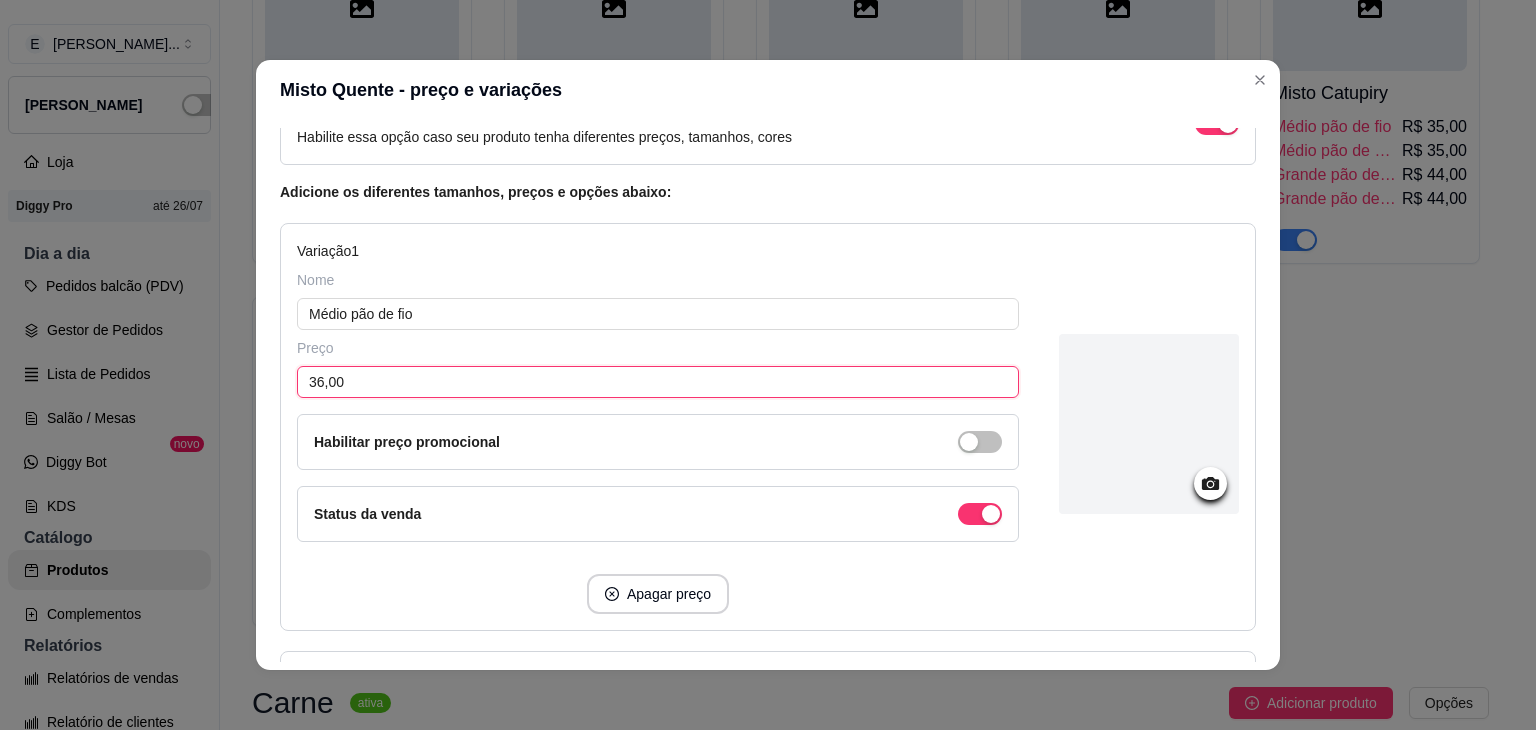 scroll, scrollTop: 500, scrollLeft: 0, axis: vertical 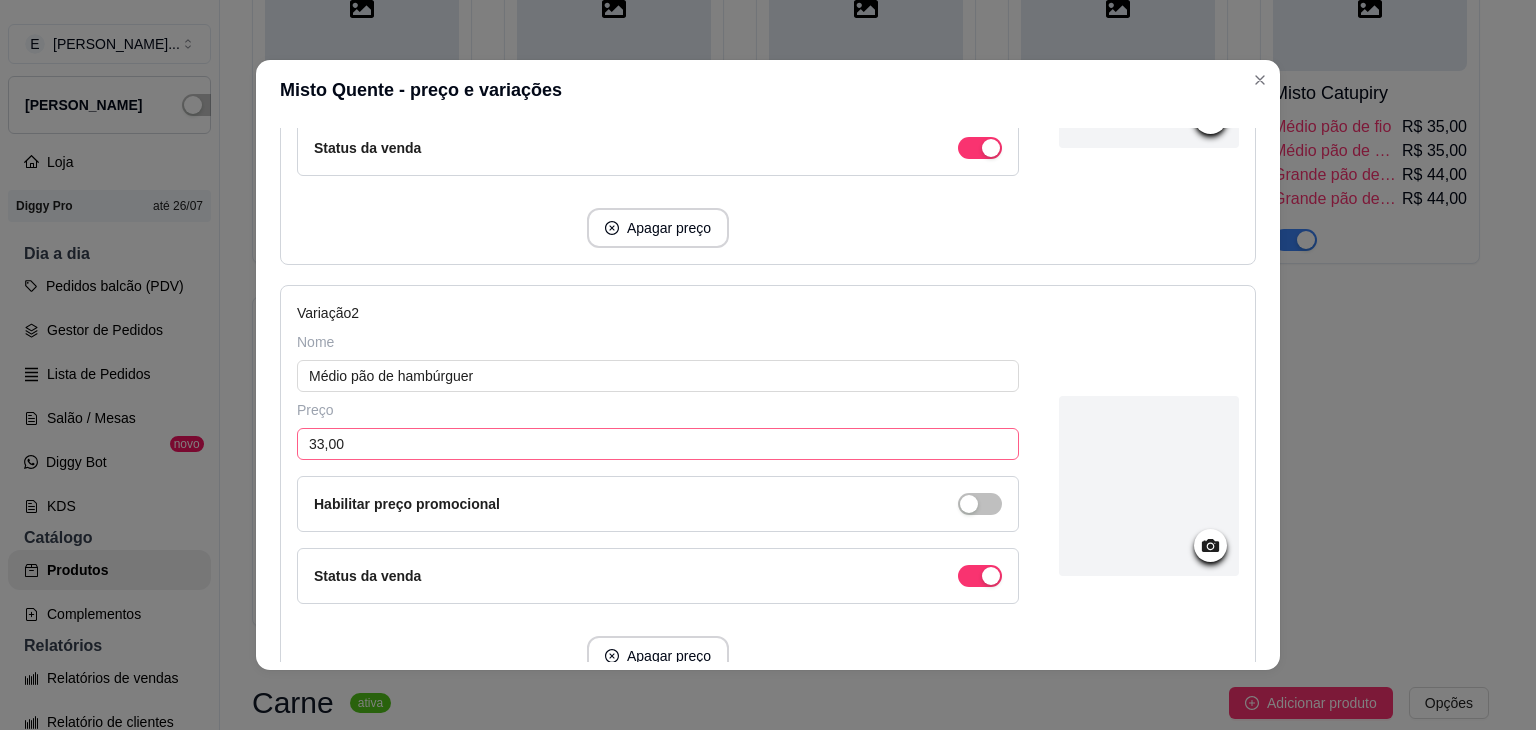 type on "36,00" 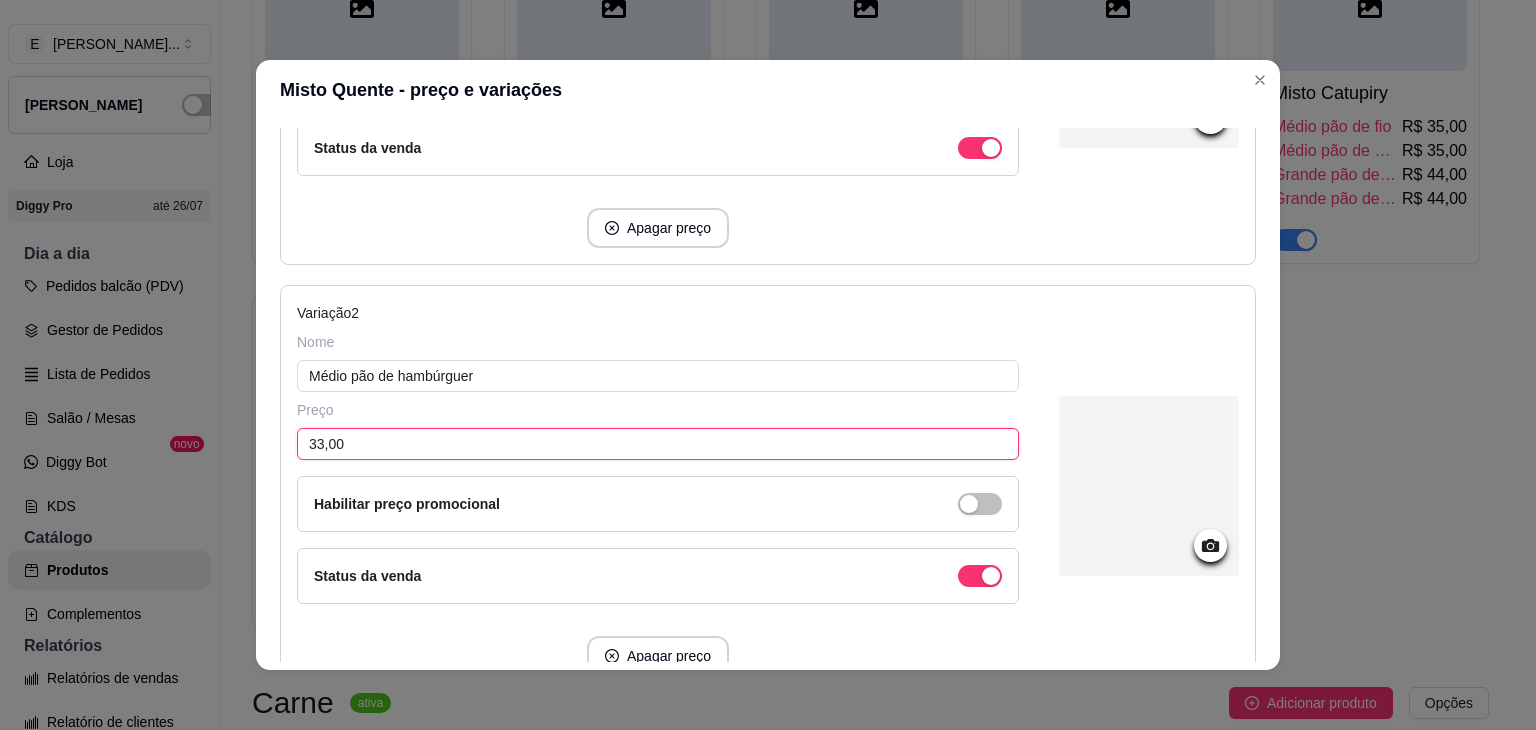 drag, startPoint x: 317, startPoint y: 444, endPoint x: 304, endPoint y: 443, distance: 13.038404 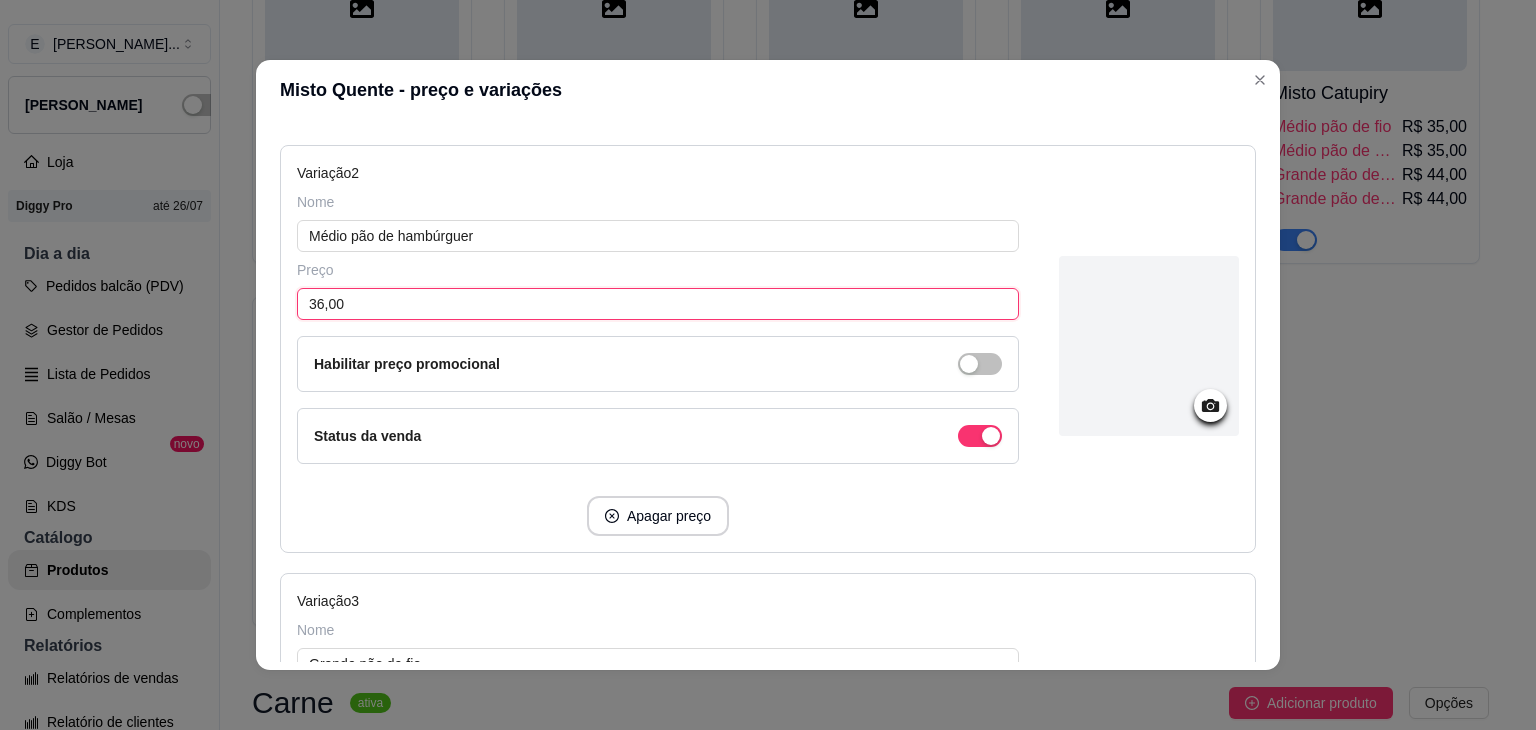 scroll, scrollTop: 900, scrollLeft: 0, axis: vertical 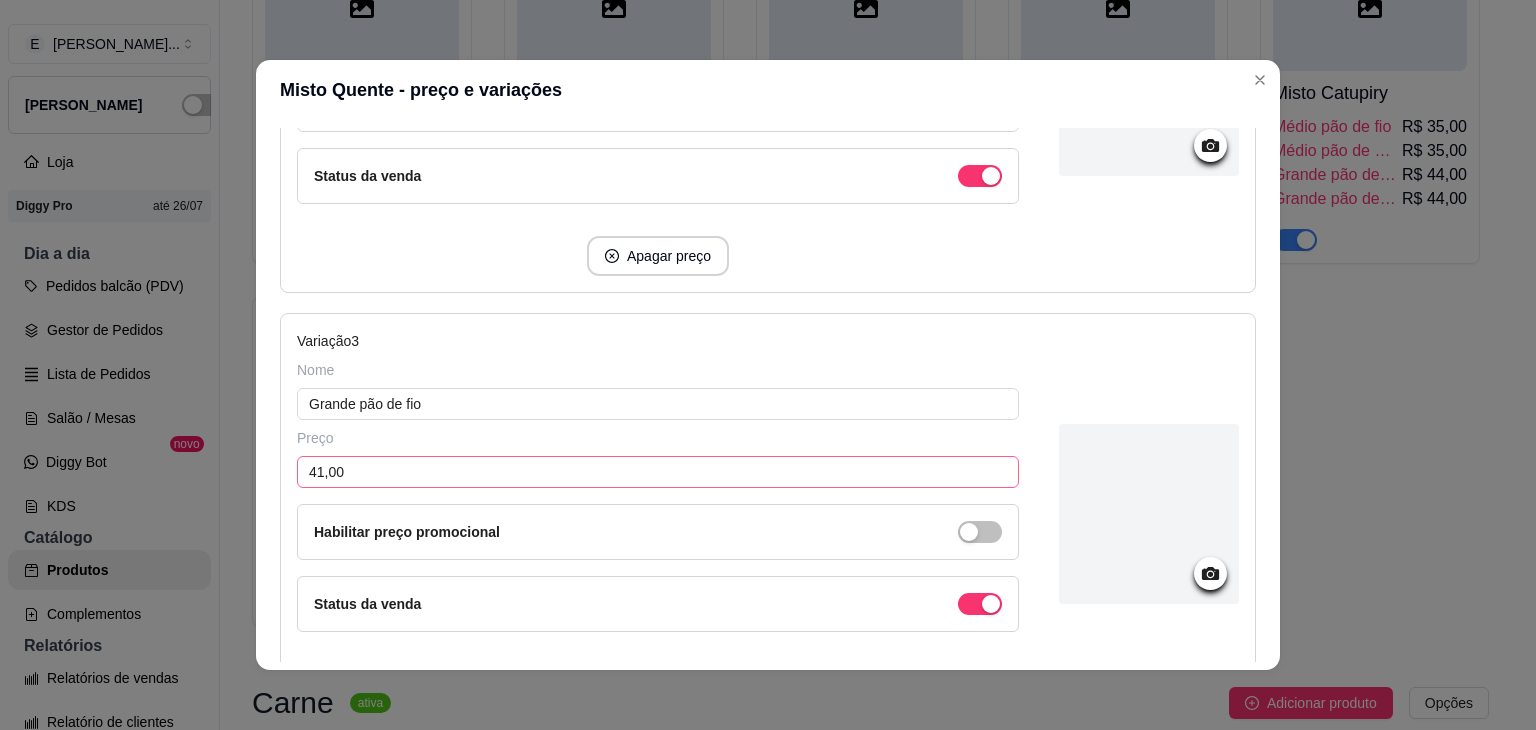 type on "36,00" 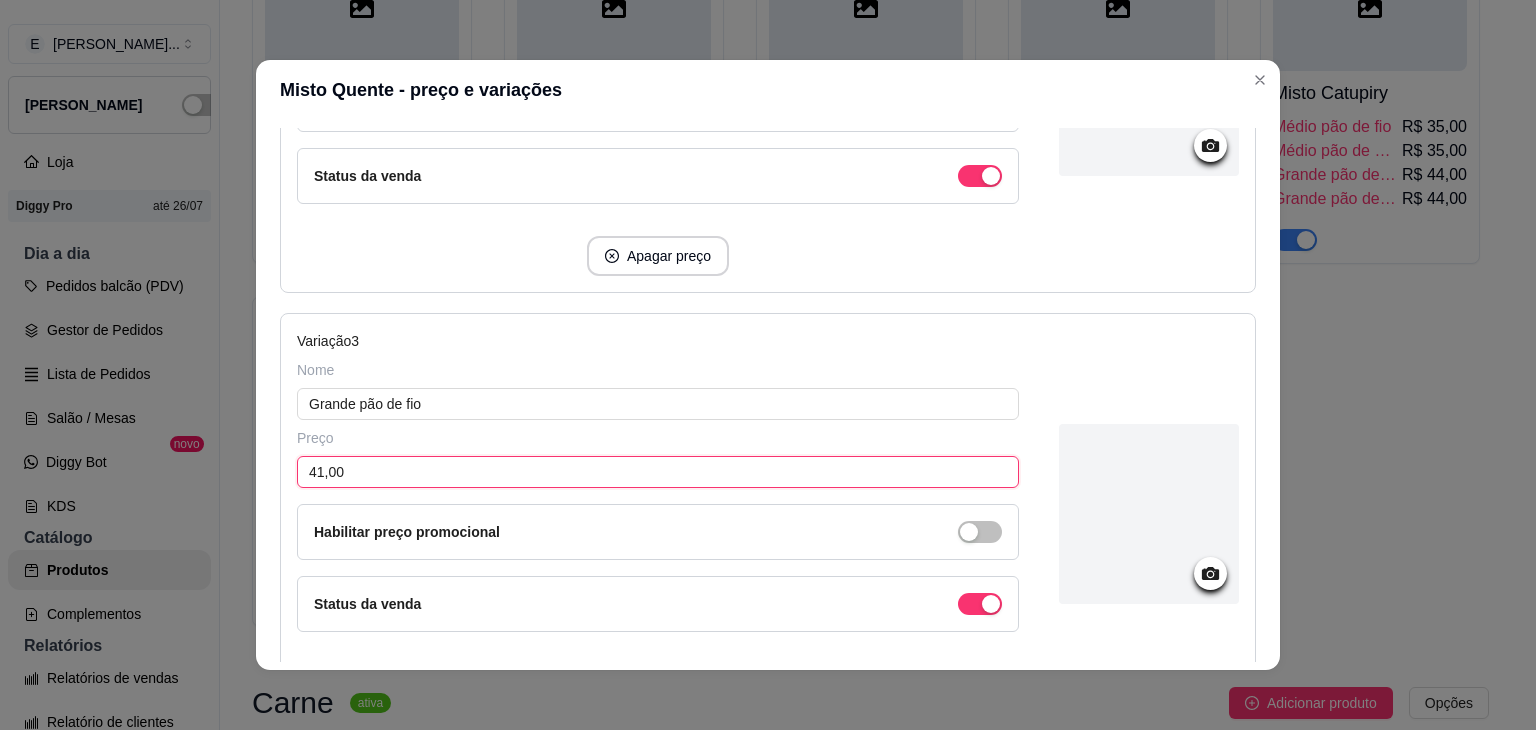 drag, startPoint x: 339, startPoint y: 467, endPoint x: 231, endPoint y: 463, distance: 108.07405 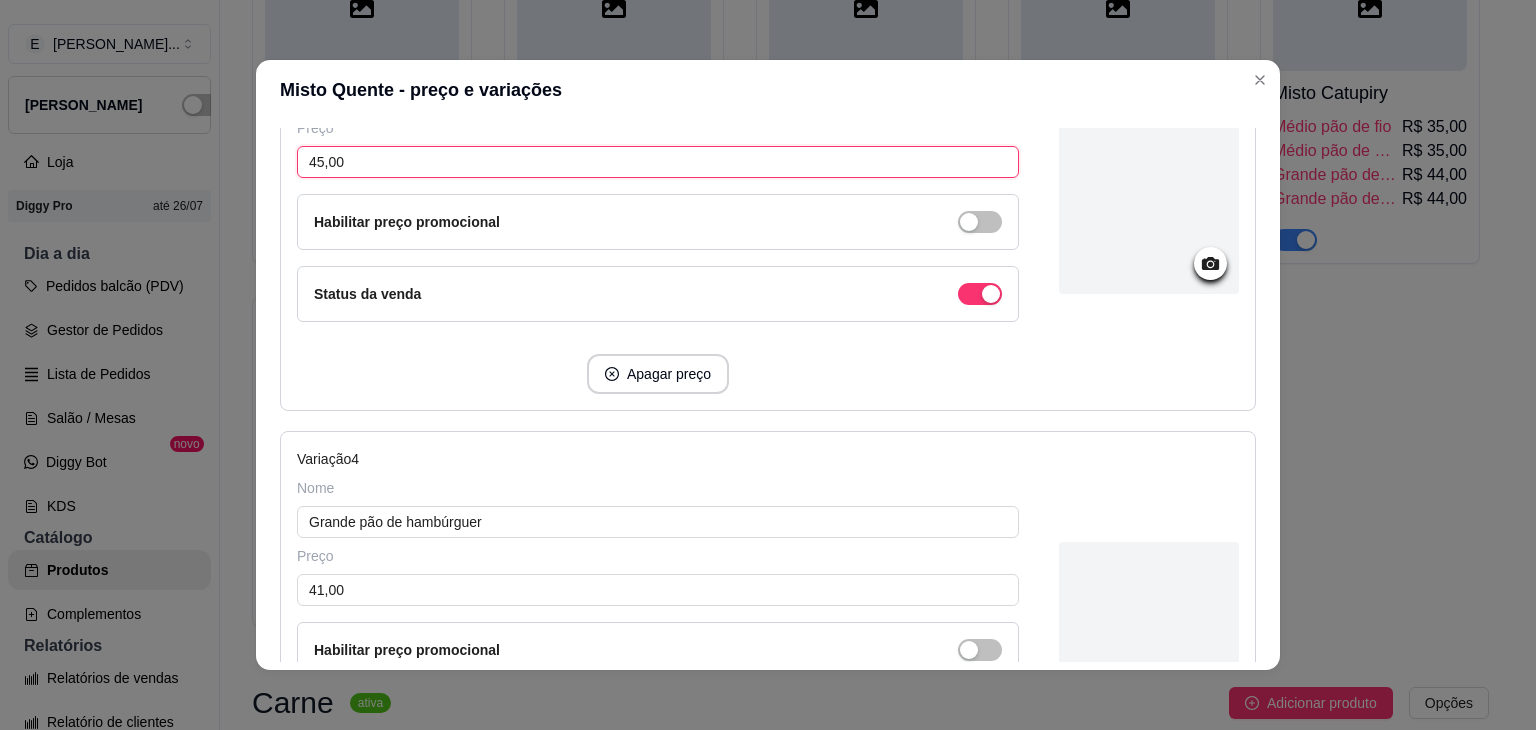 scroll, scrollTop: 1300, scrollLeft: 0, axis: vertical 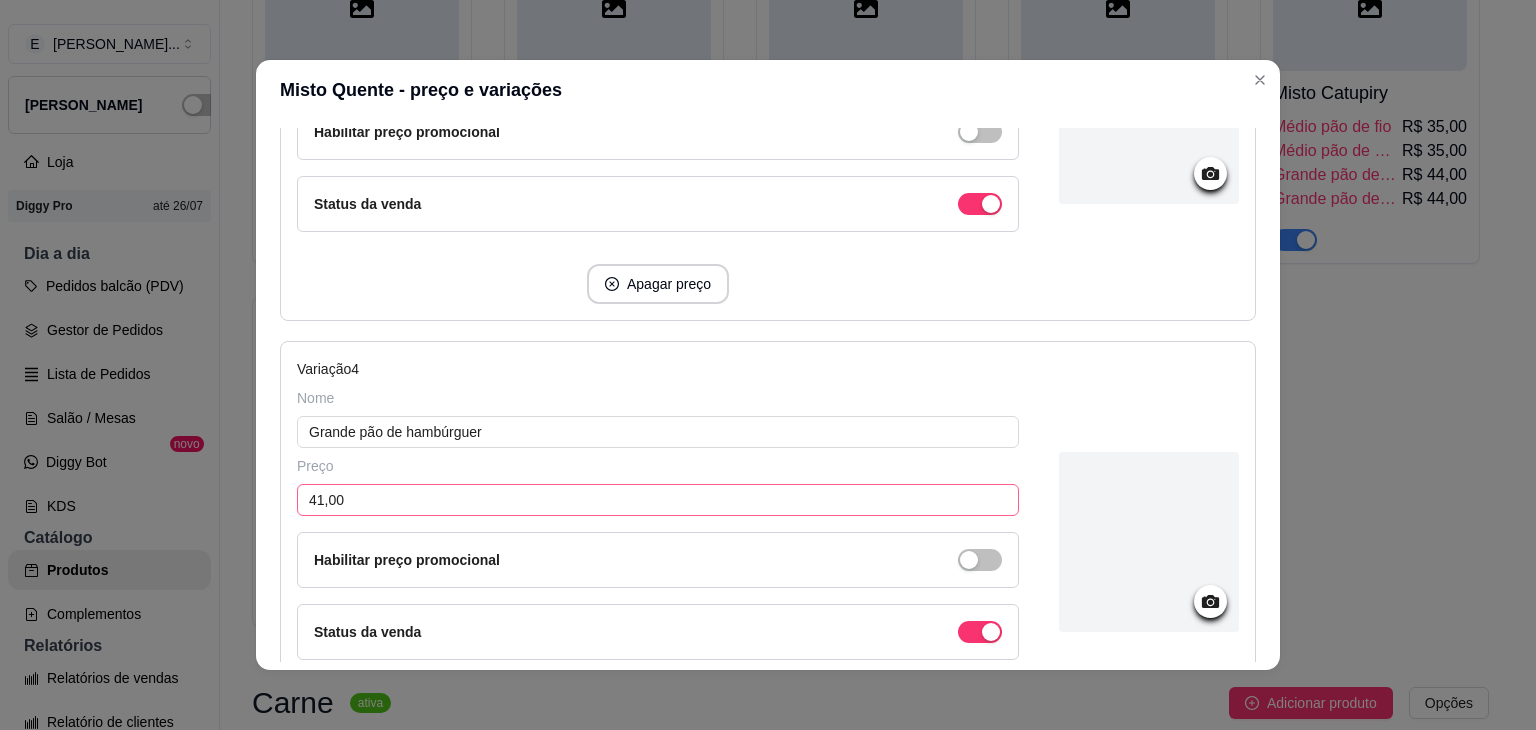 type on "45,00" 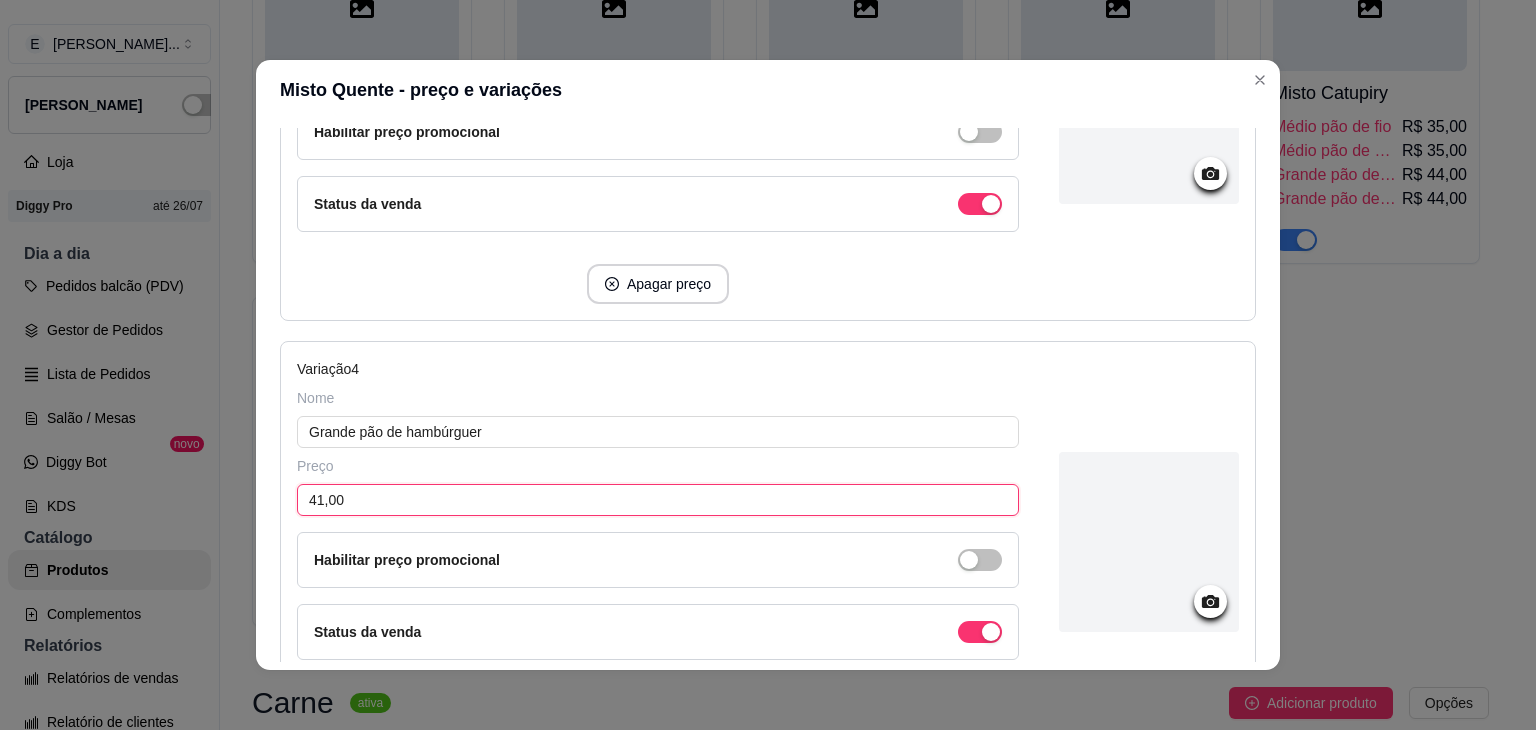 drag, startPoint x: 340, startPoint y: 488, endPoint x: 239, endPoint y: 485, distance: 101.04455 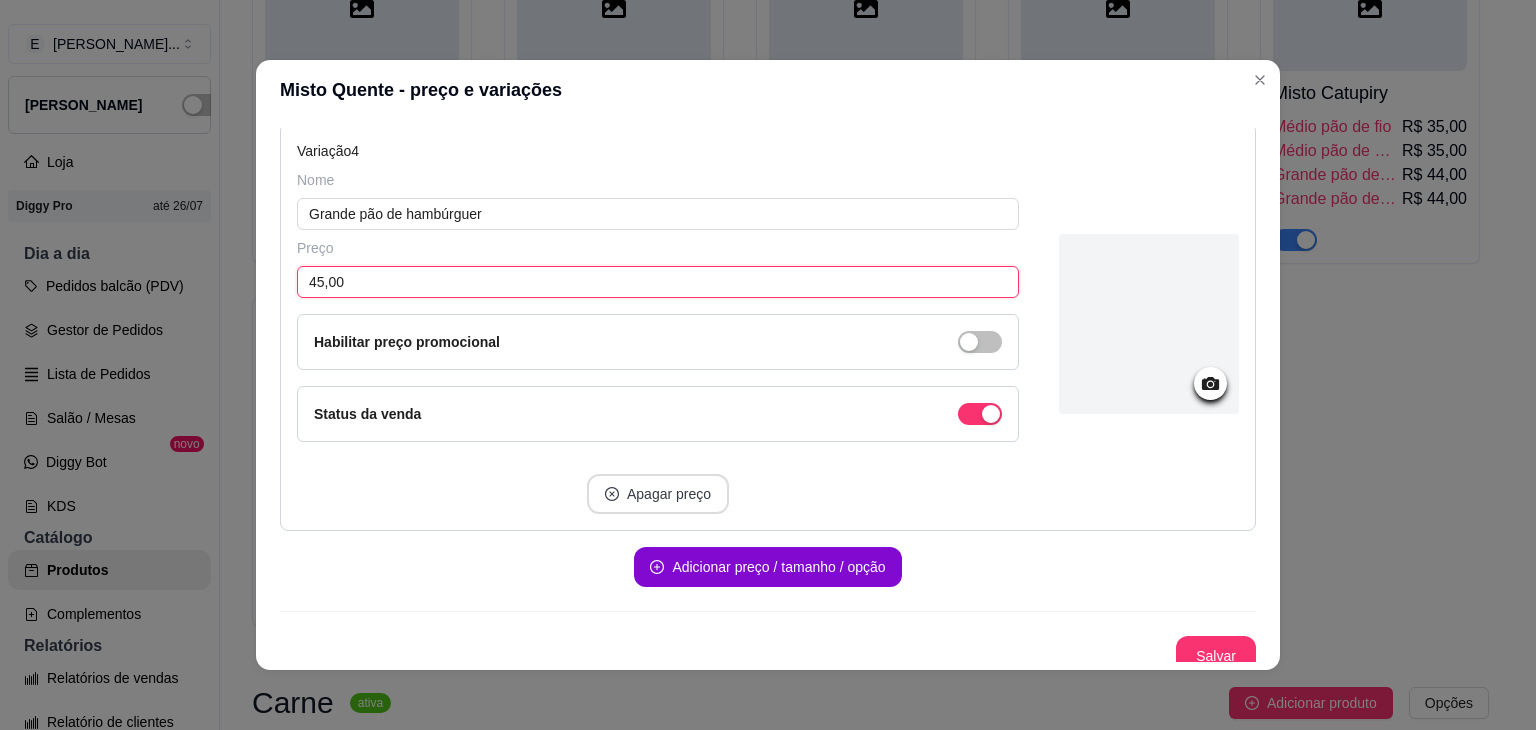 scroll, scrollTop: 1524, scrollLeft: 0, axis: vertical 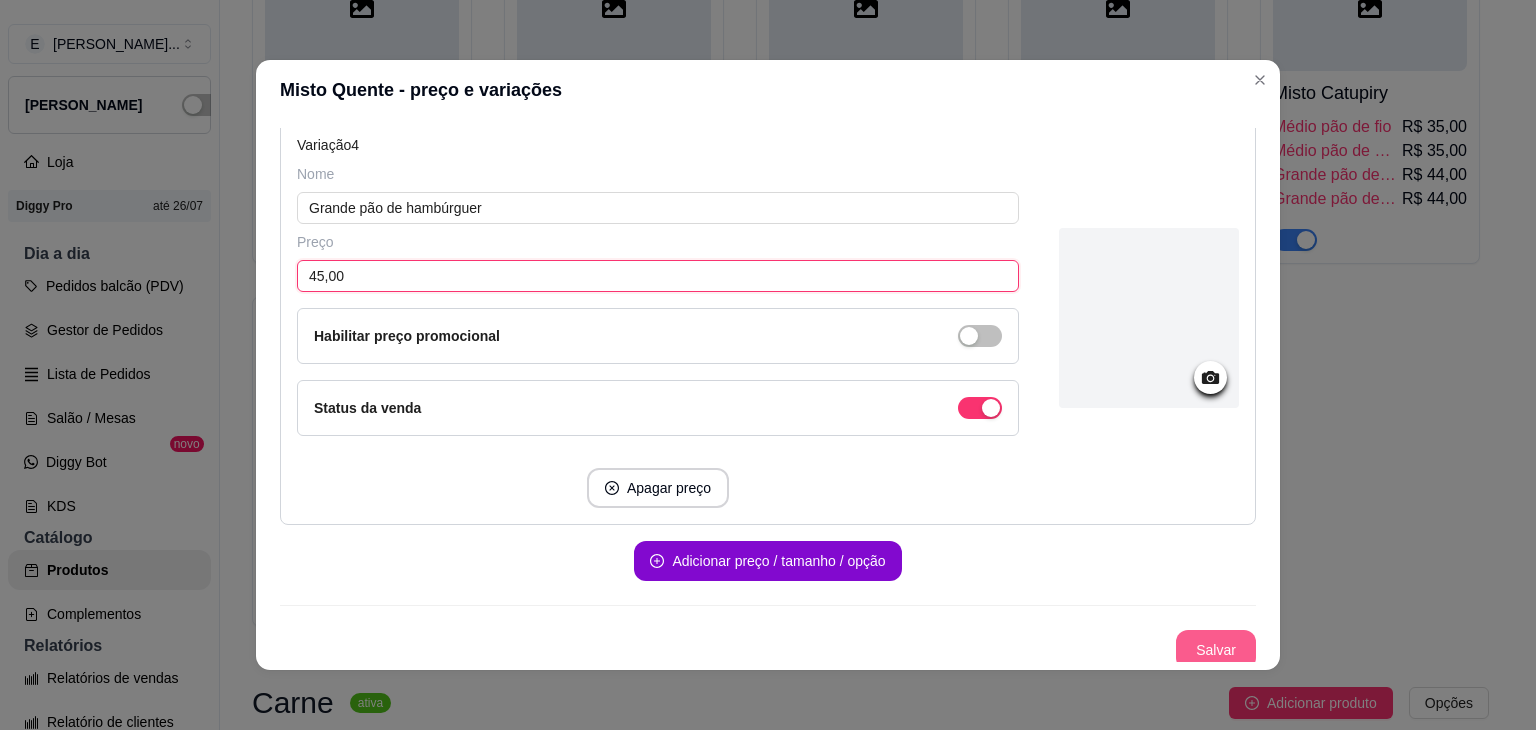 type on "45,00" 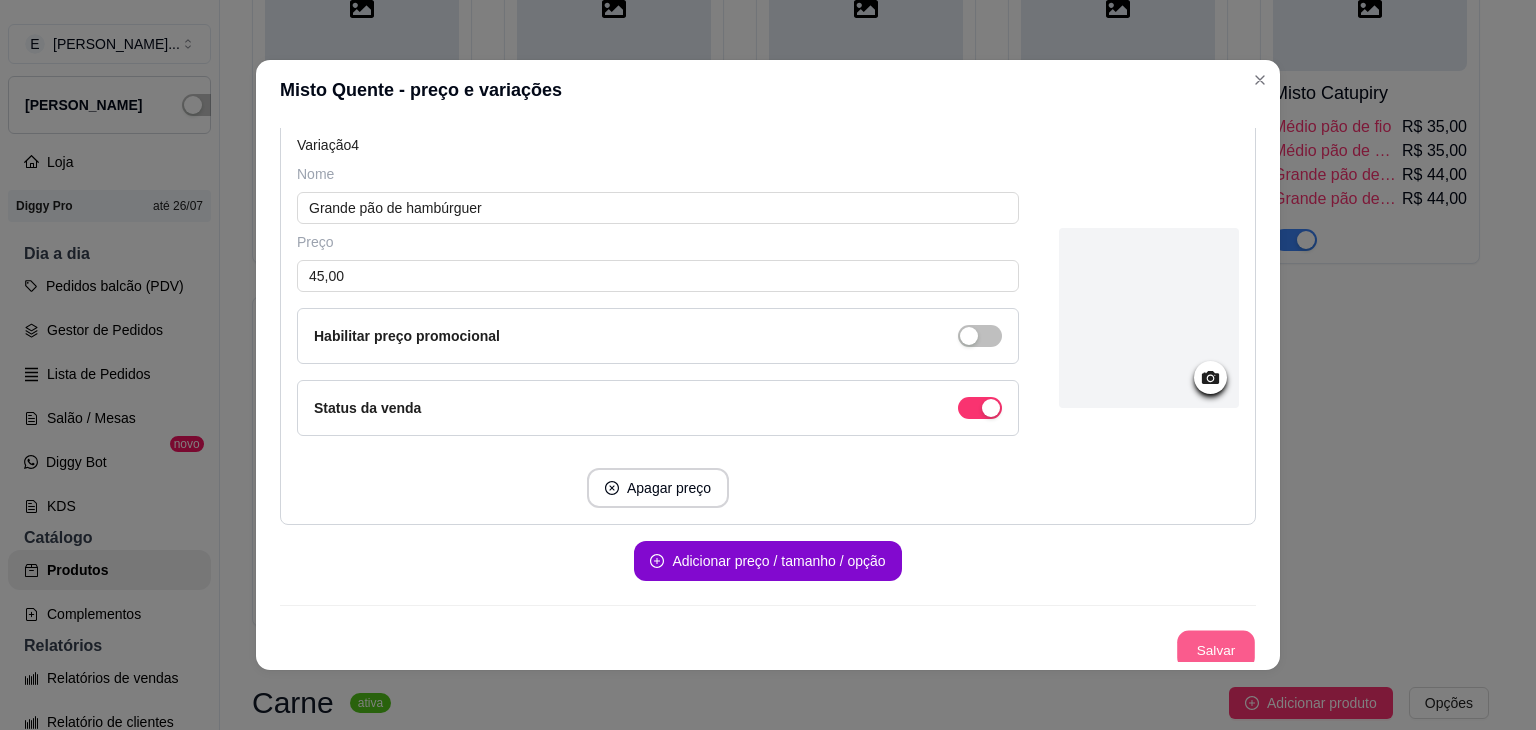 click on "Salvar" at bounding box center [1216, 650] 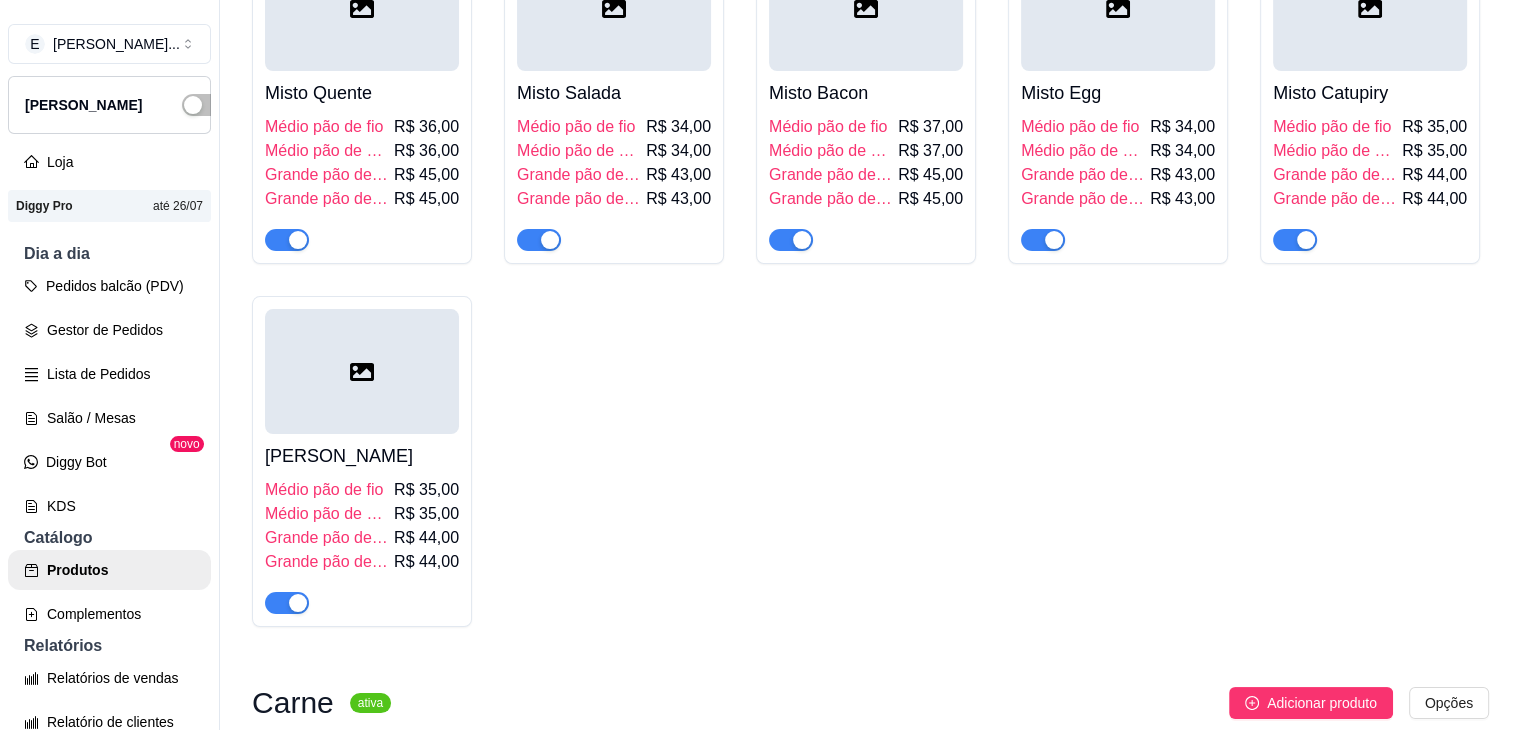 click on "Médio pão de hambúrguer" at bounding box center [579, 151] 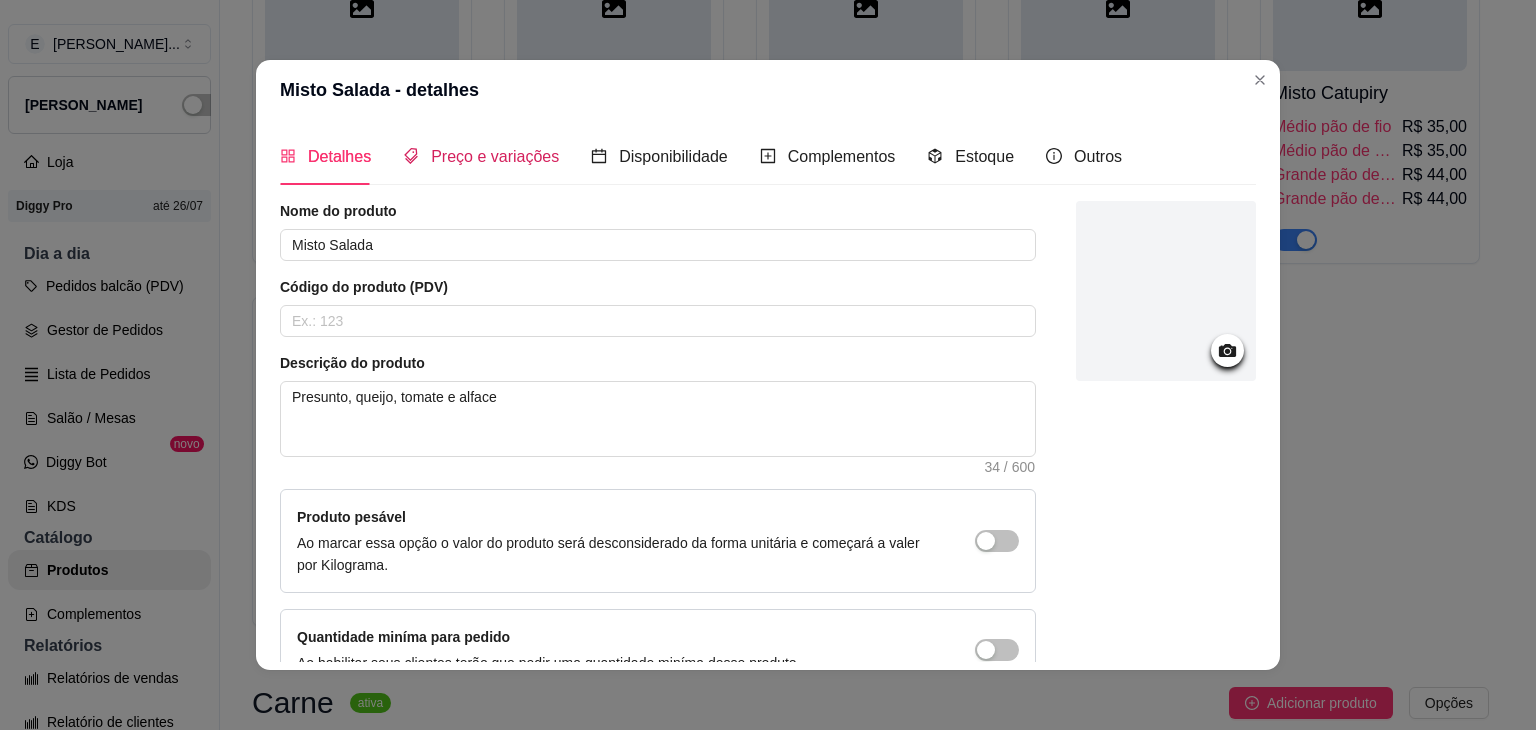 click on "Preço e variações" at bounding box center (495, 156) 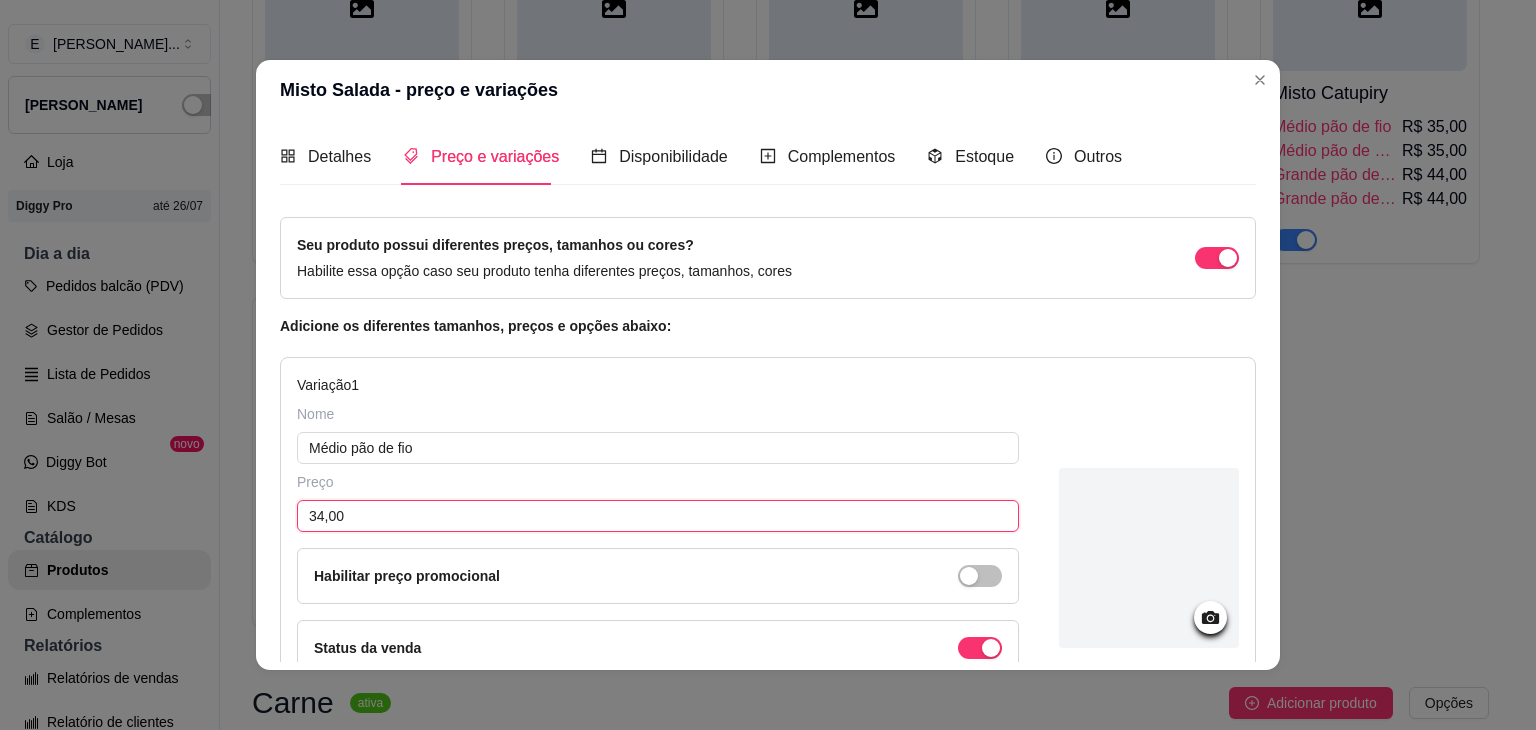 drag, startPoint x: 313, startPoint y: 518, endPoint x: 304, endPoint y: 510, distance: 12.0415945 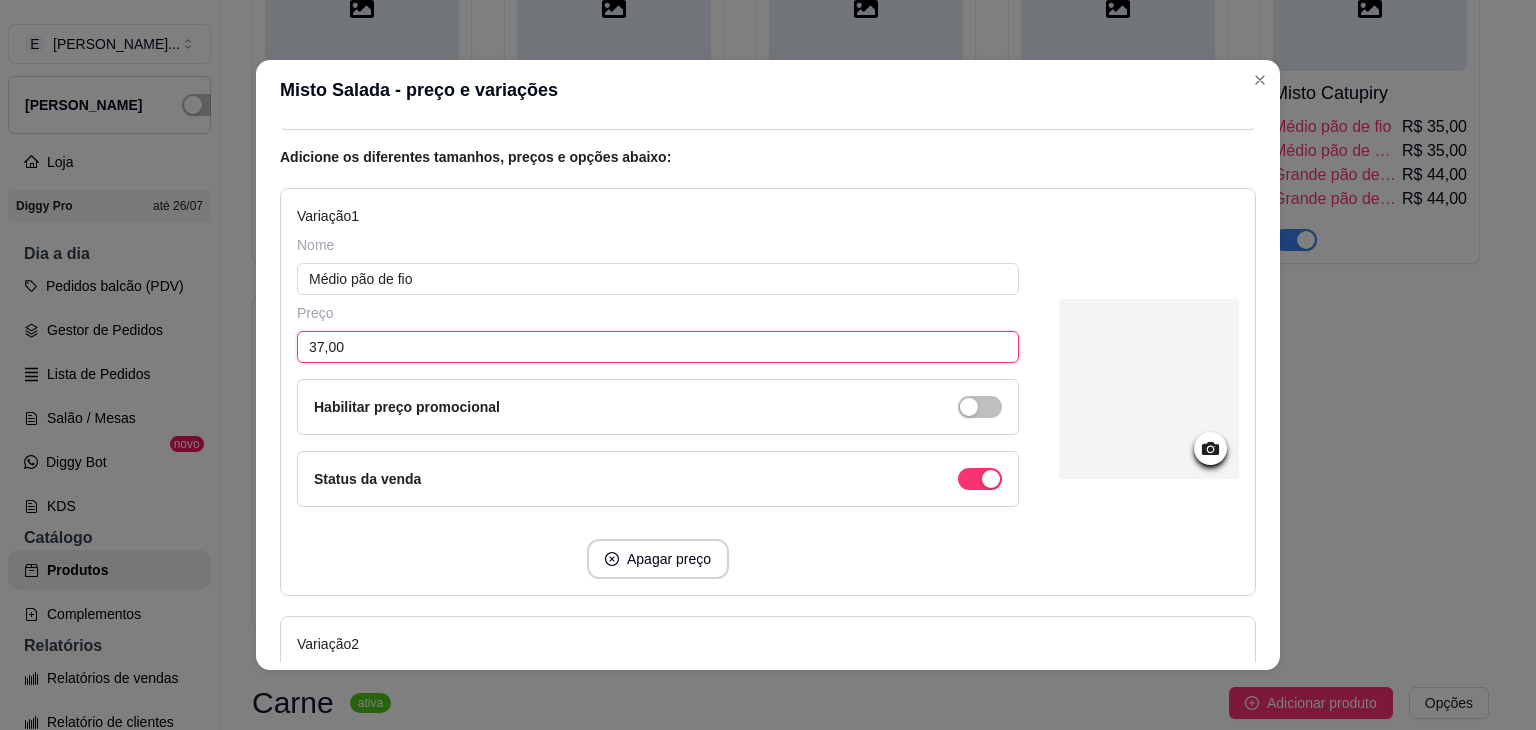 scroll, scrollTop: 400, scrollLeft: 0, axis: vertical 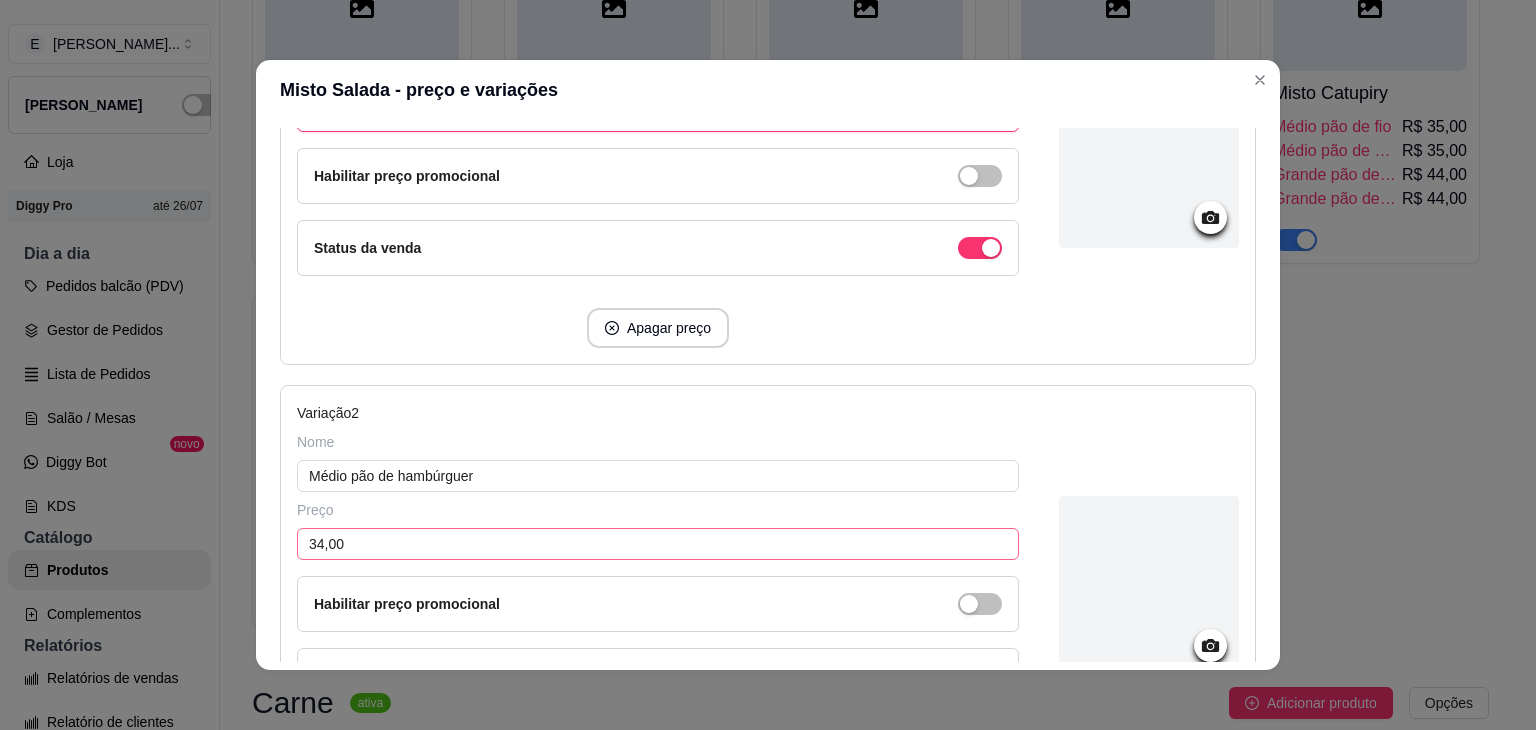 type on "37,00" 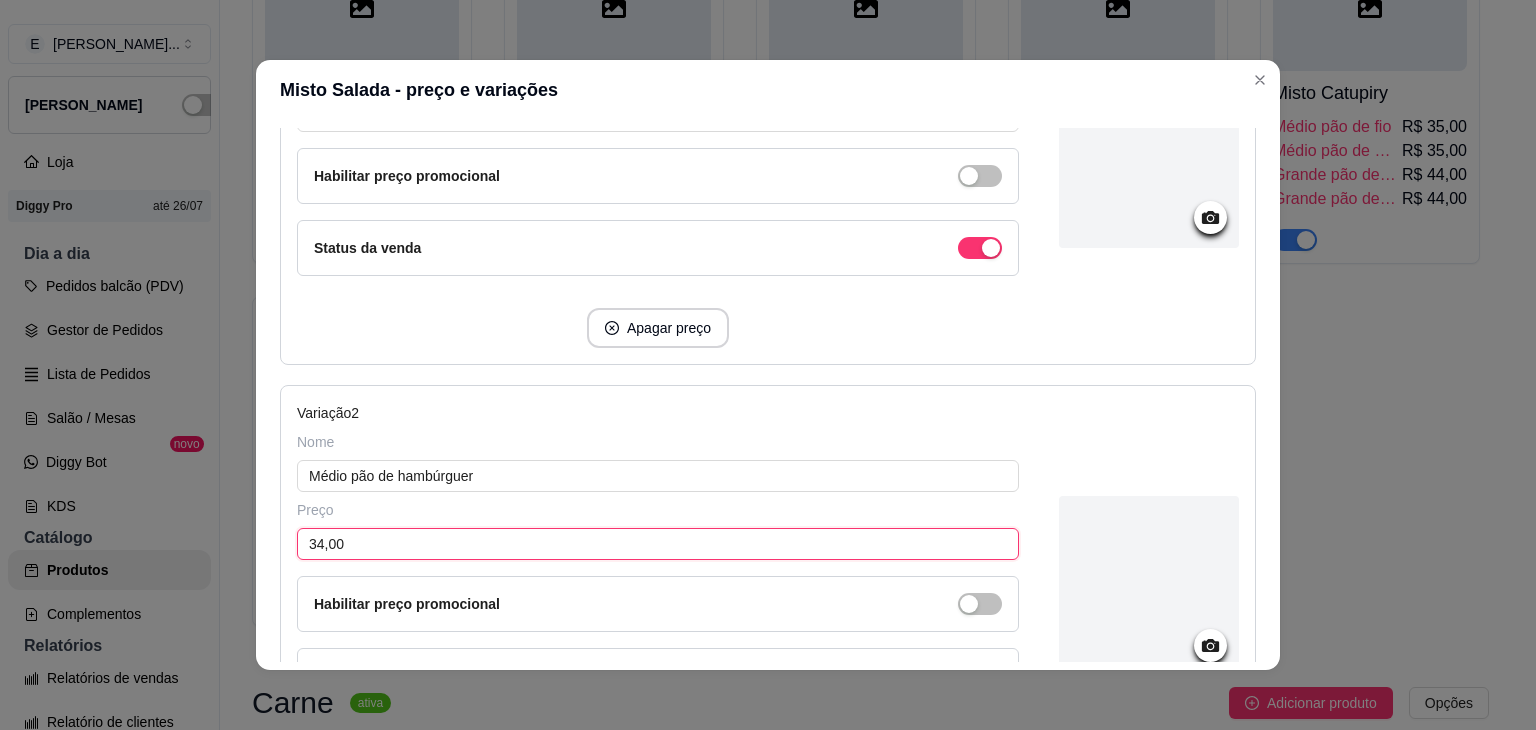 drag, startPoint x: 316, startPoint y: 543, endPoint x: 304, endPoint y: 537, distance: 13.416408 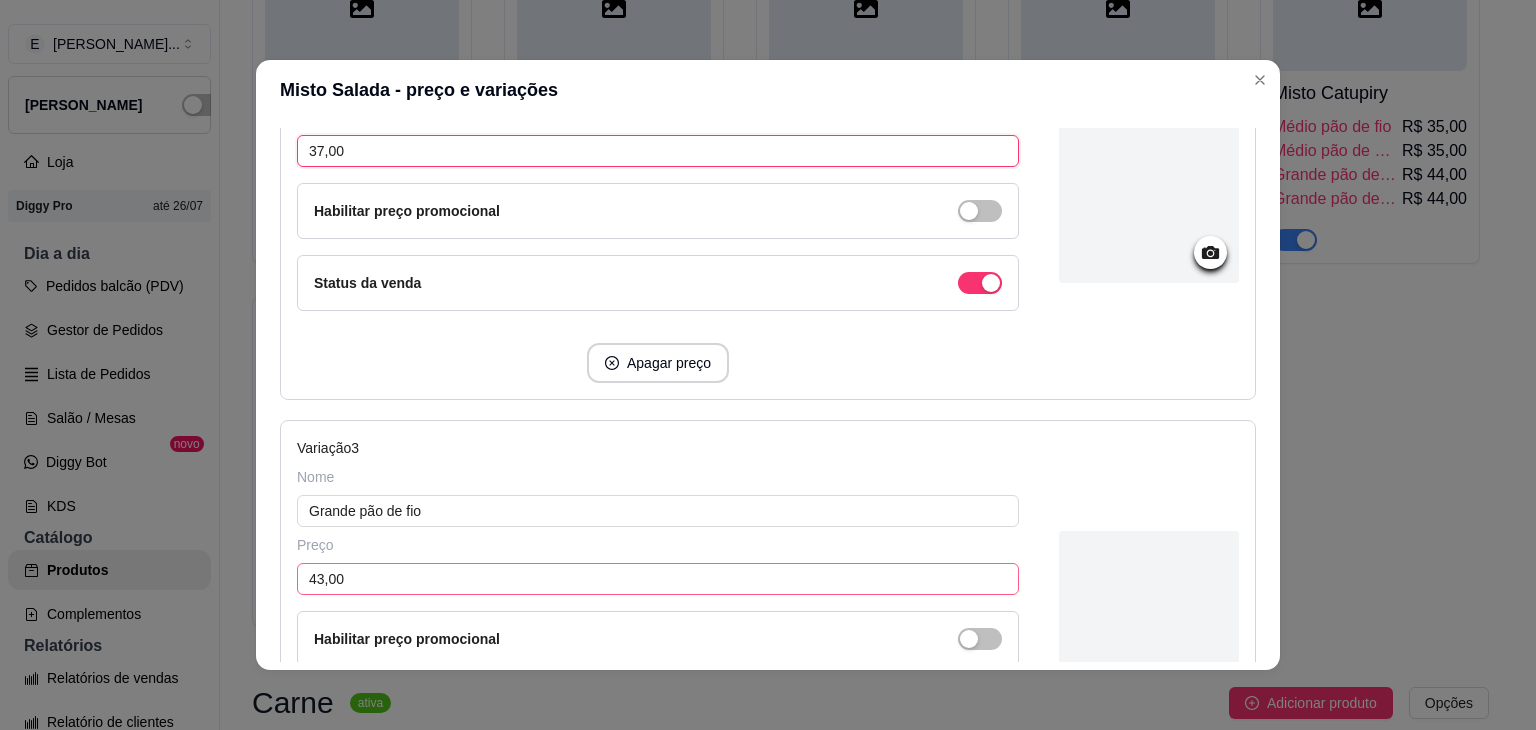 scroll, scrollTop: 800, scrollLeft: 0, axis: vertical 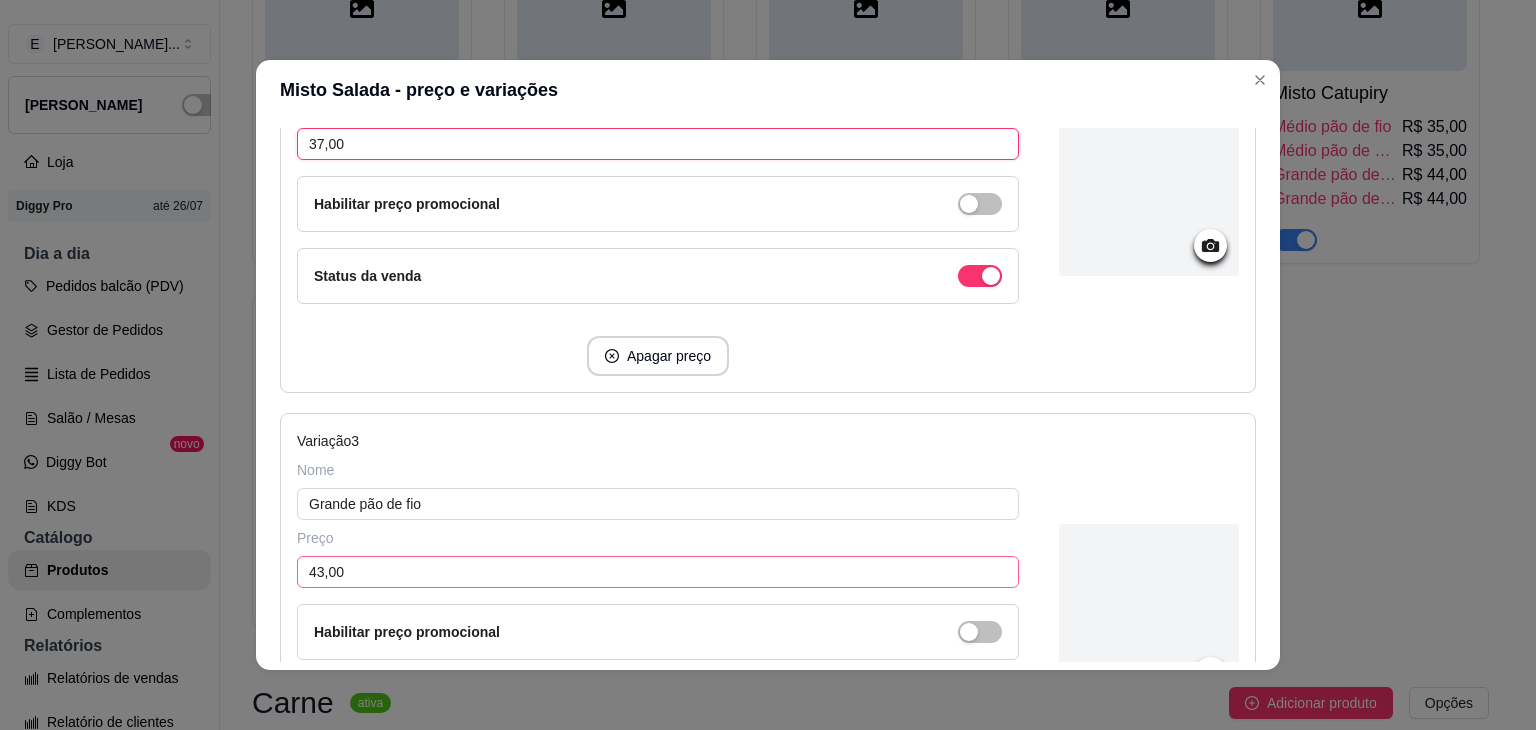 type on "37,00" 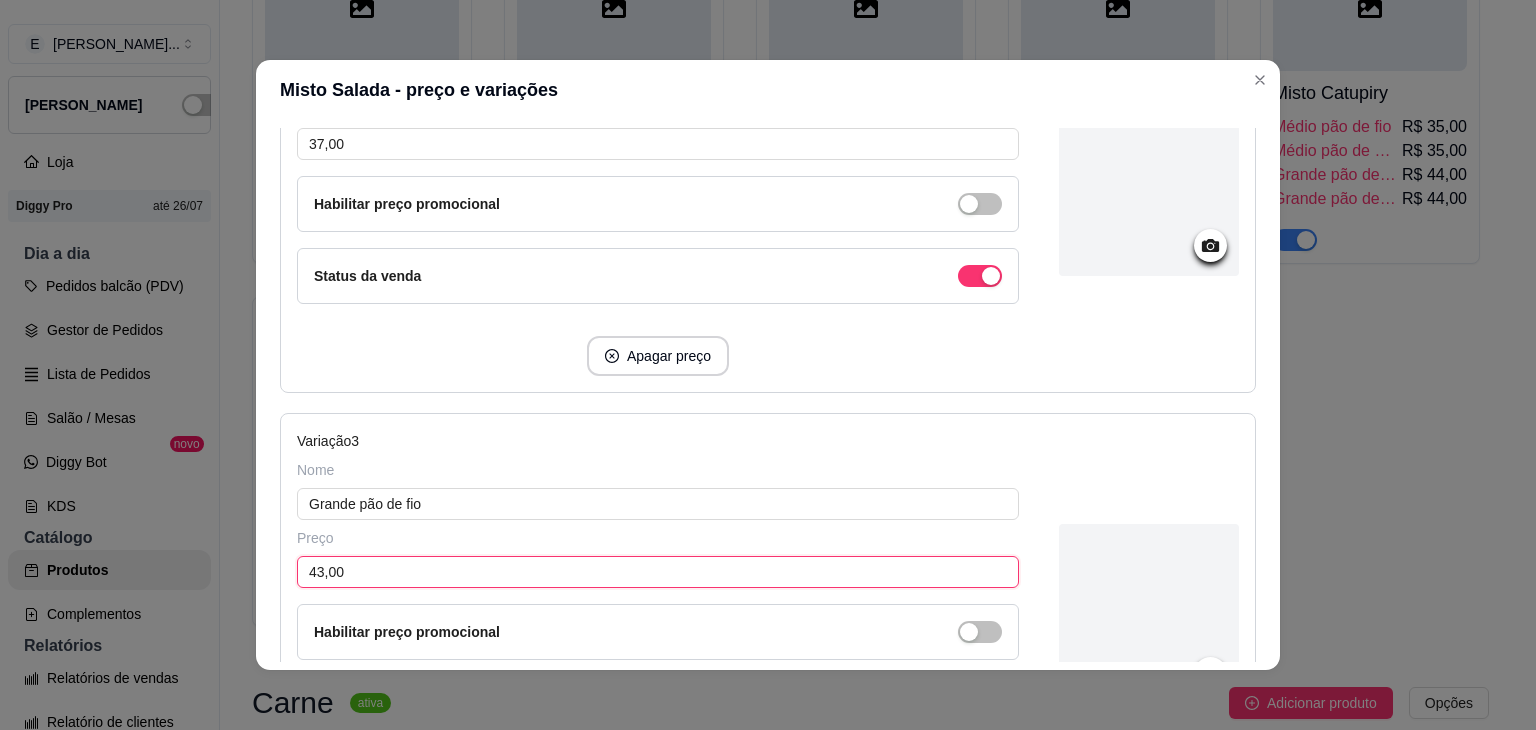 click on "43,00" at bounding box center [658, 572] 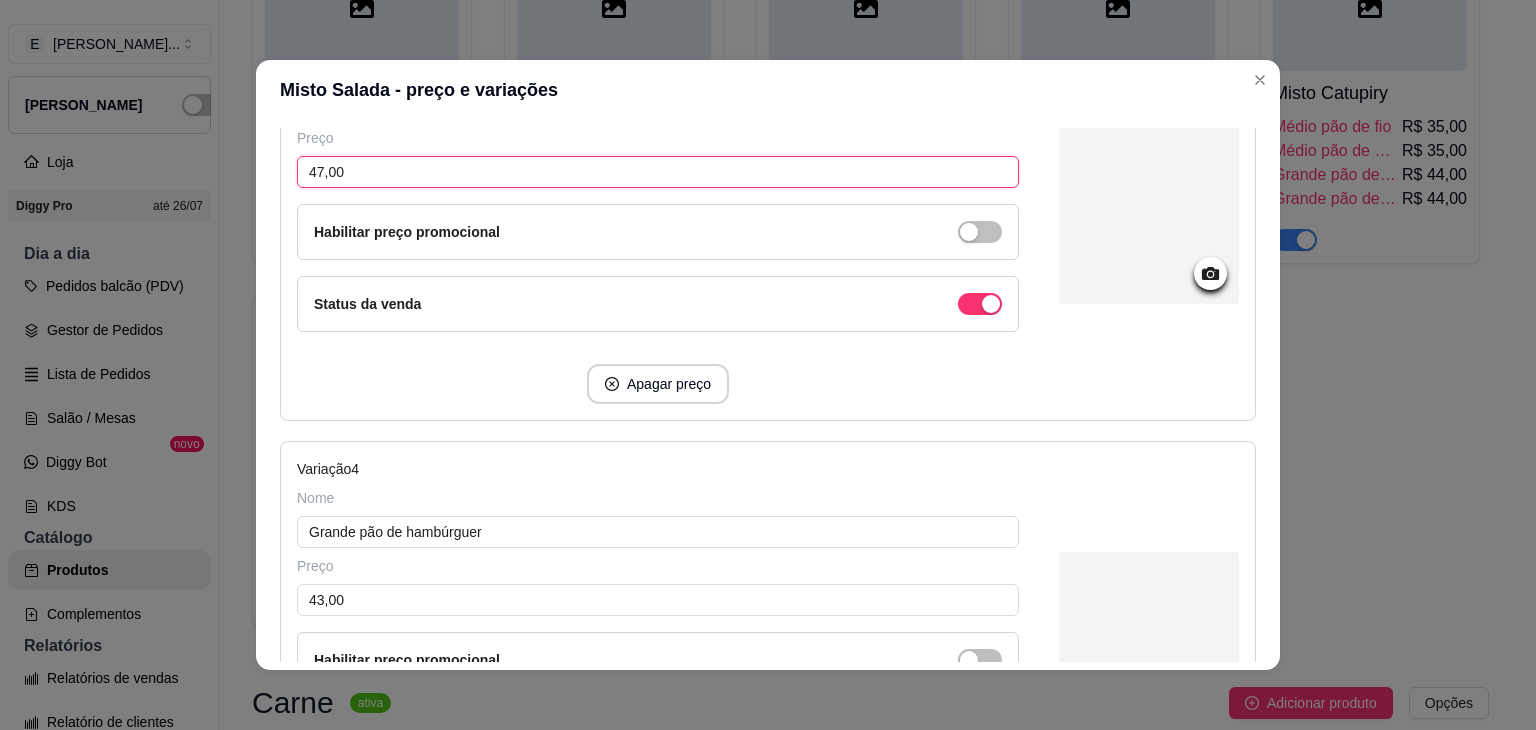 scroll, scrollTop: 1400, scrollLeft: 0, axis: vertical 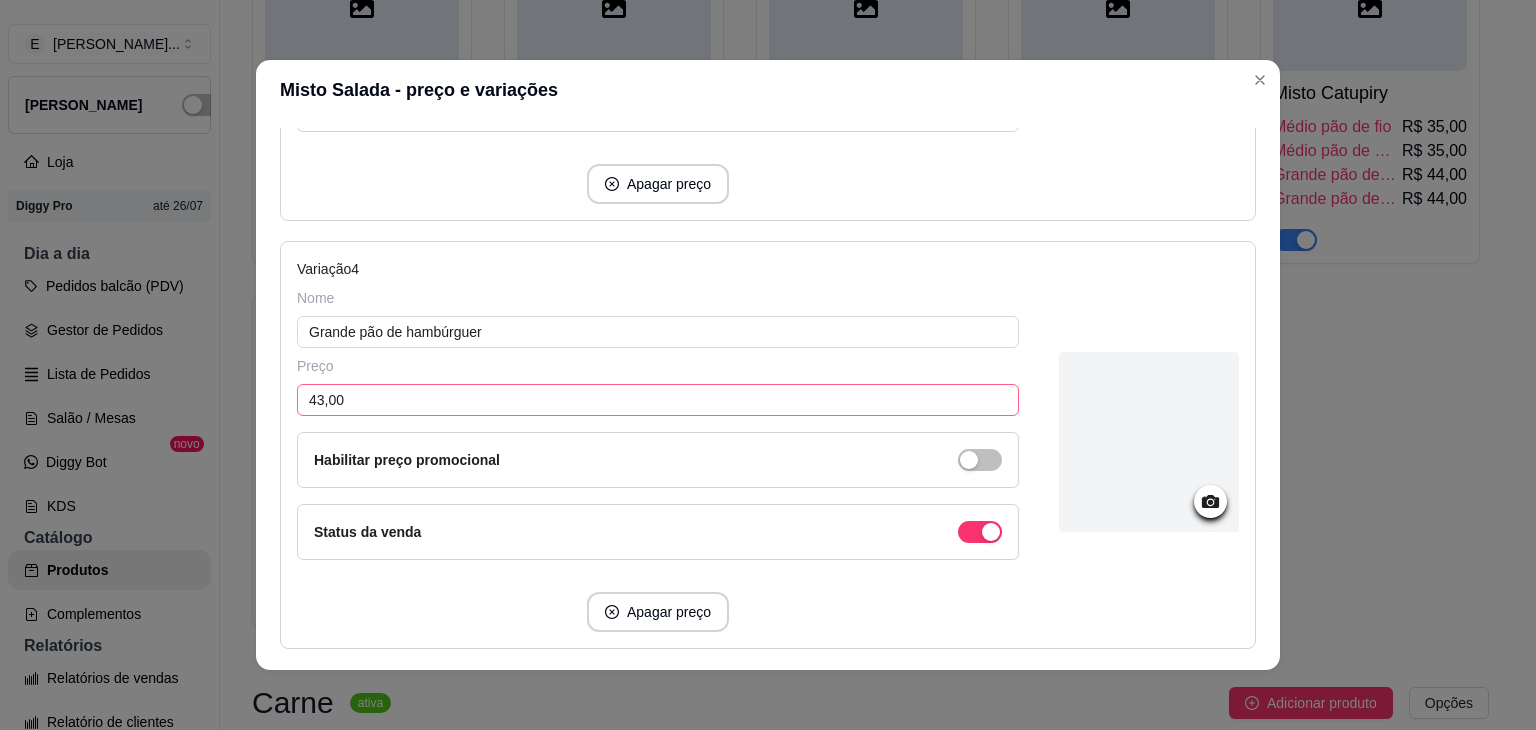type on "47,00" 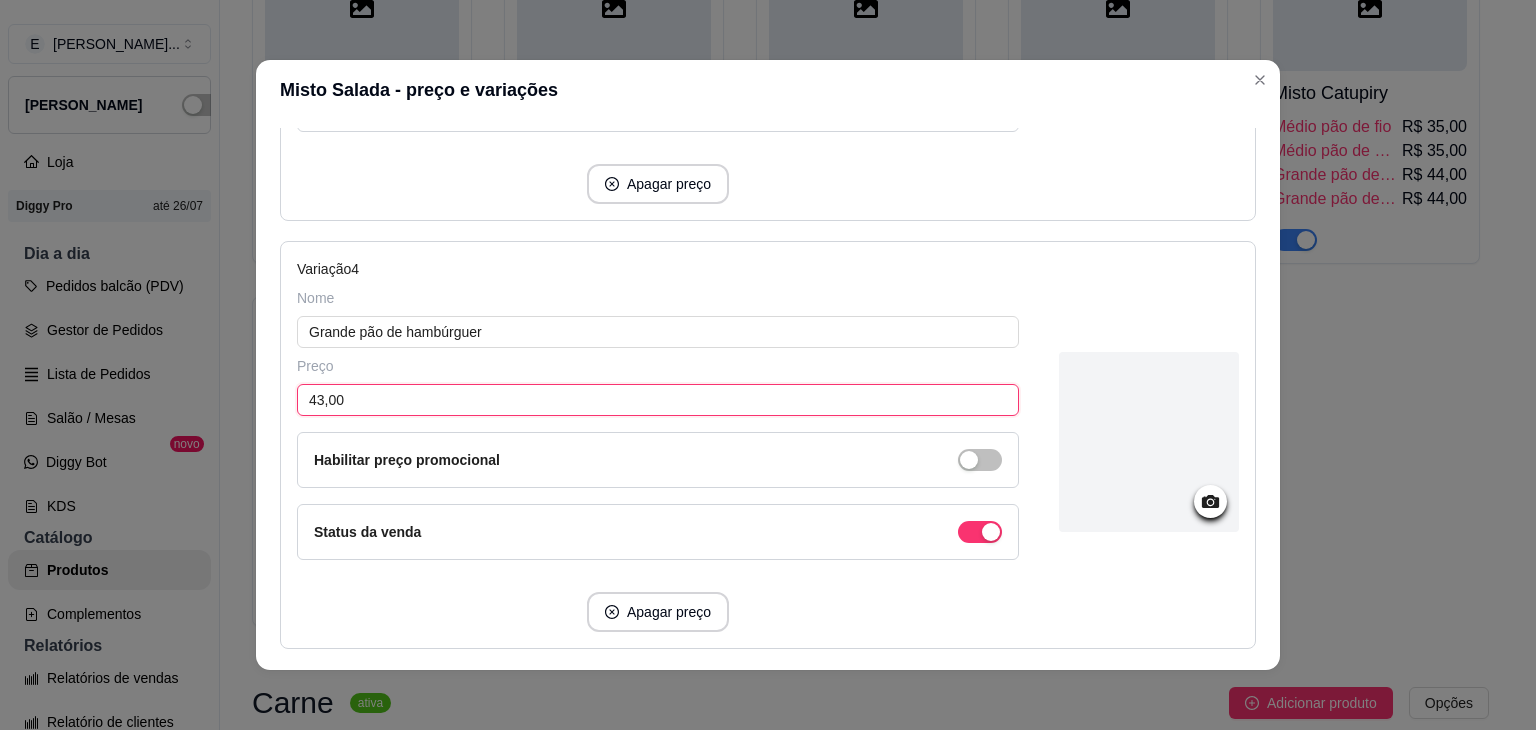 click on "43,00" at bounding box center [658, 400] 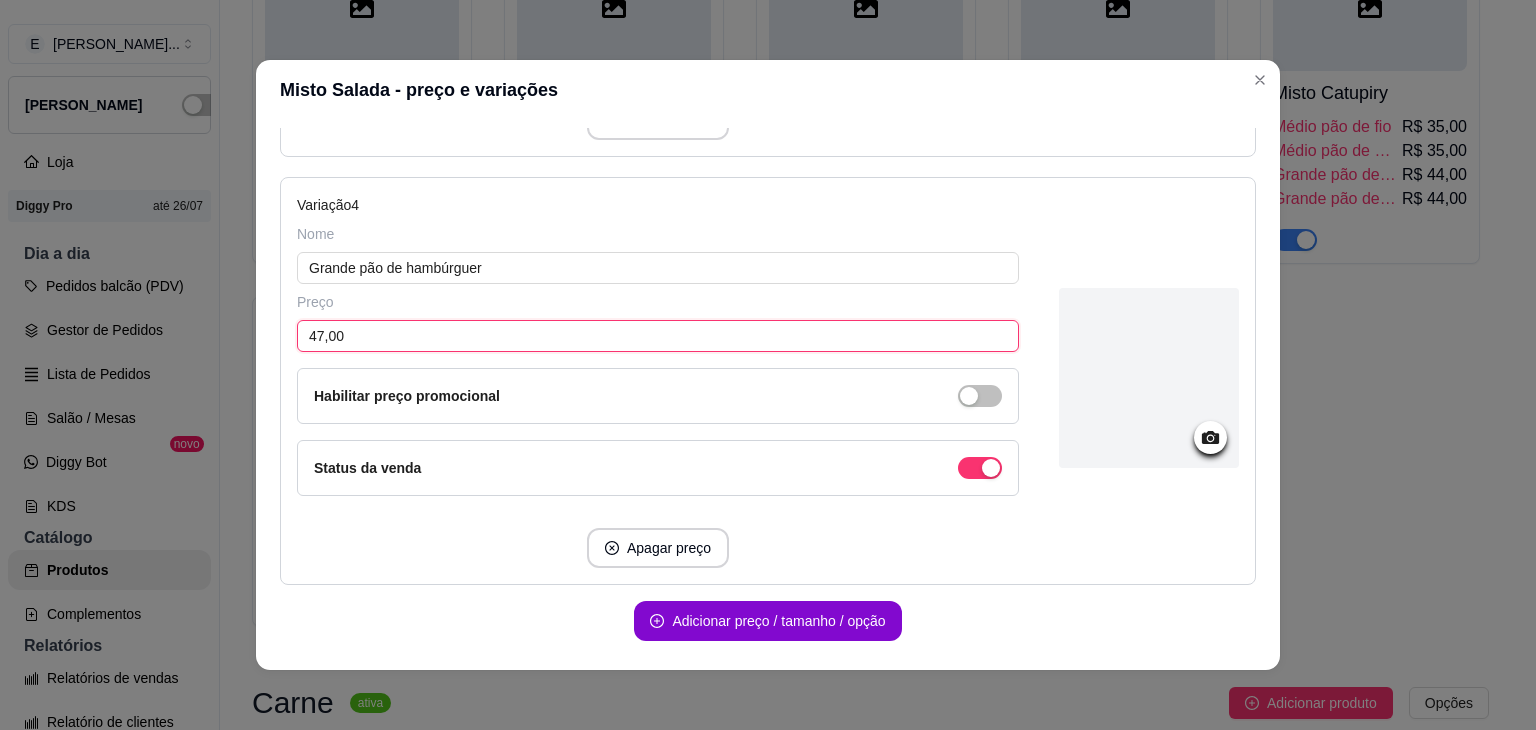 scroll, scrollTop: 1524, scrollLeft: 0, axis: vertical 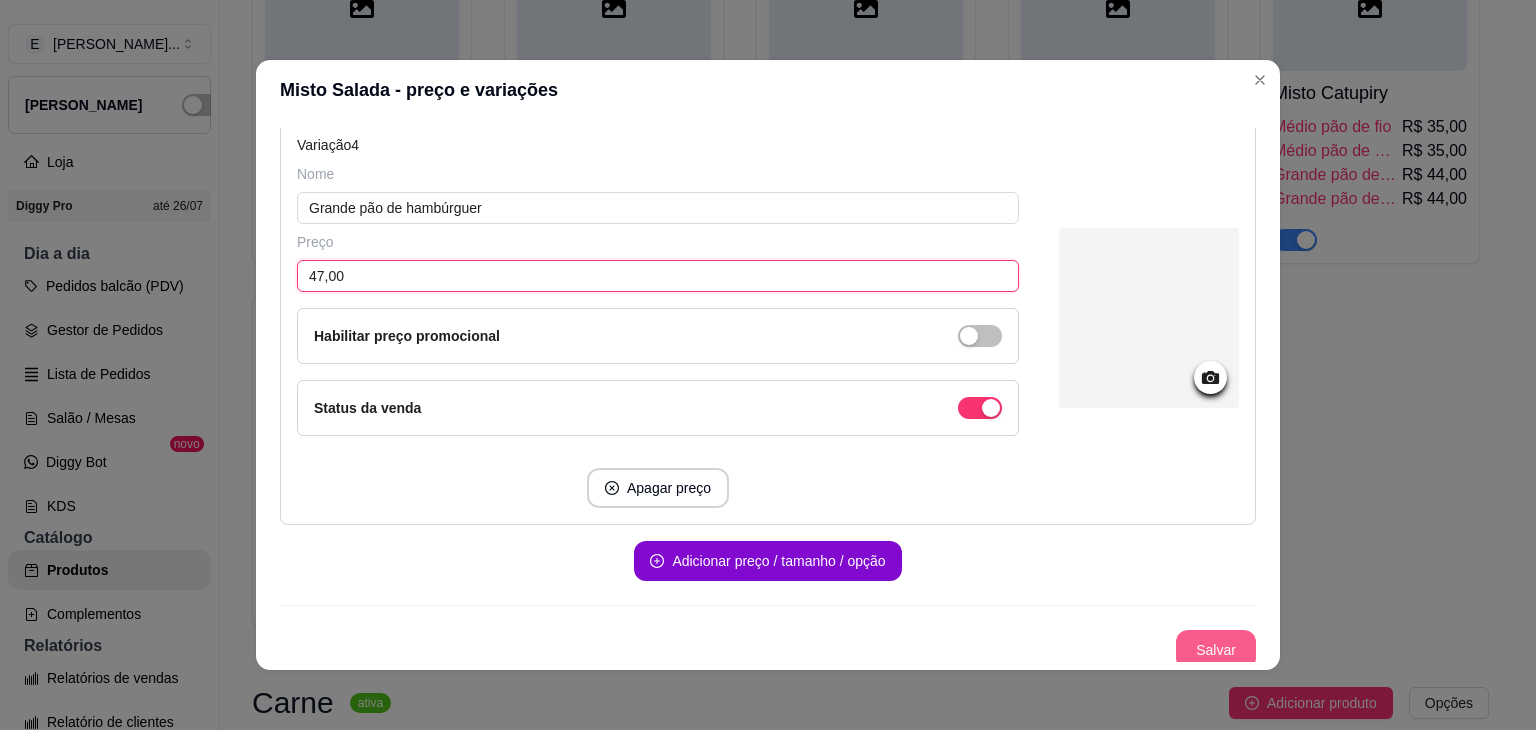 type on "47,00" 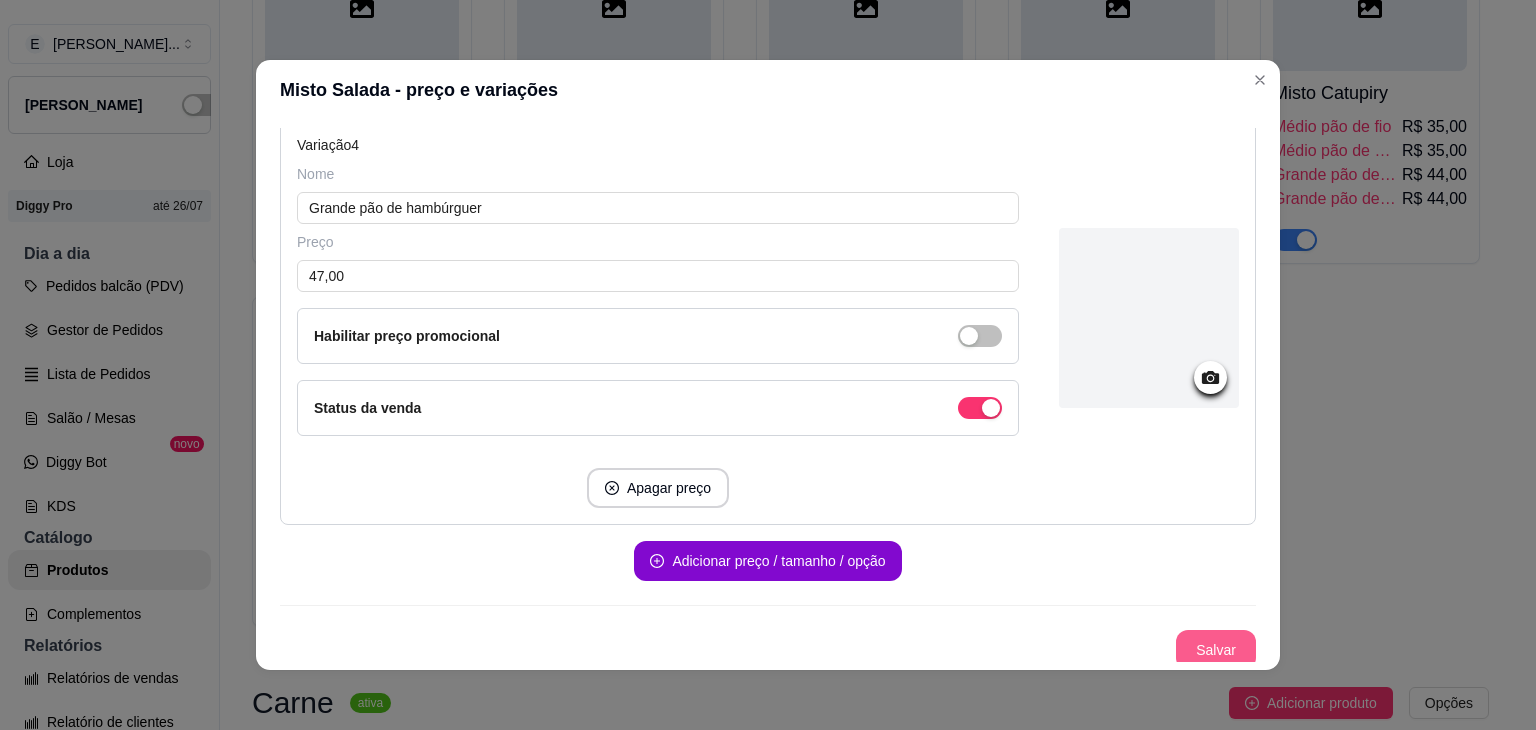 click on "Salvar" at bounding box center [1216, 650] 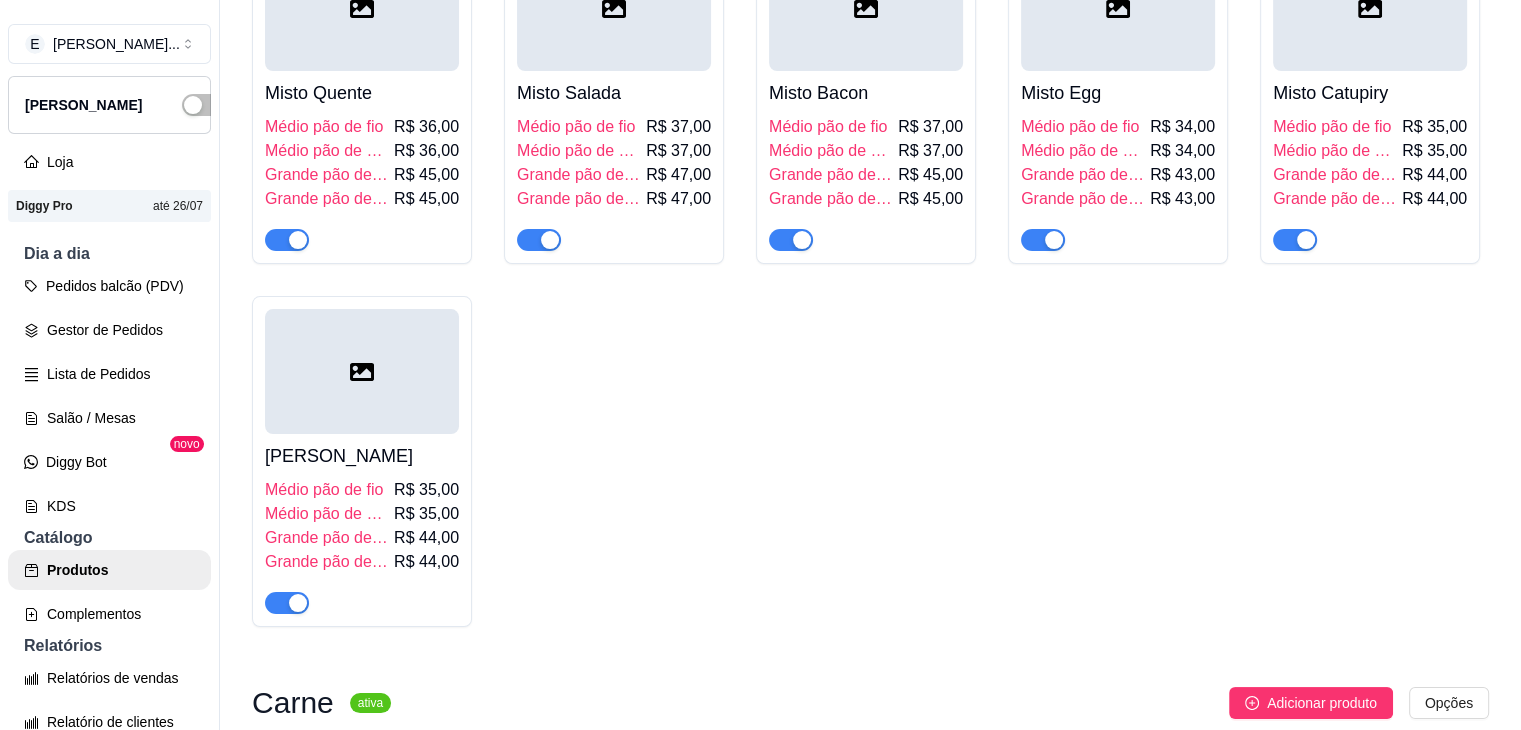 click on "Médio pão de hambúrguer" at bounding box center (831, 151) 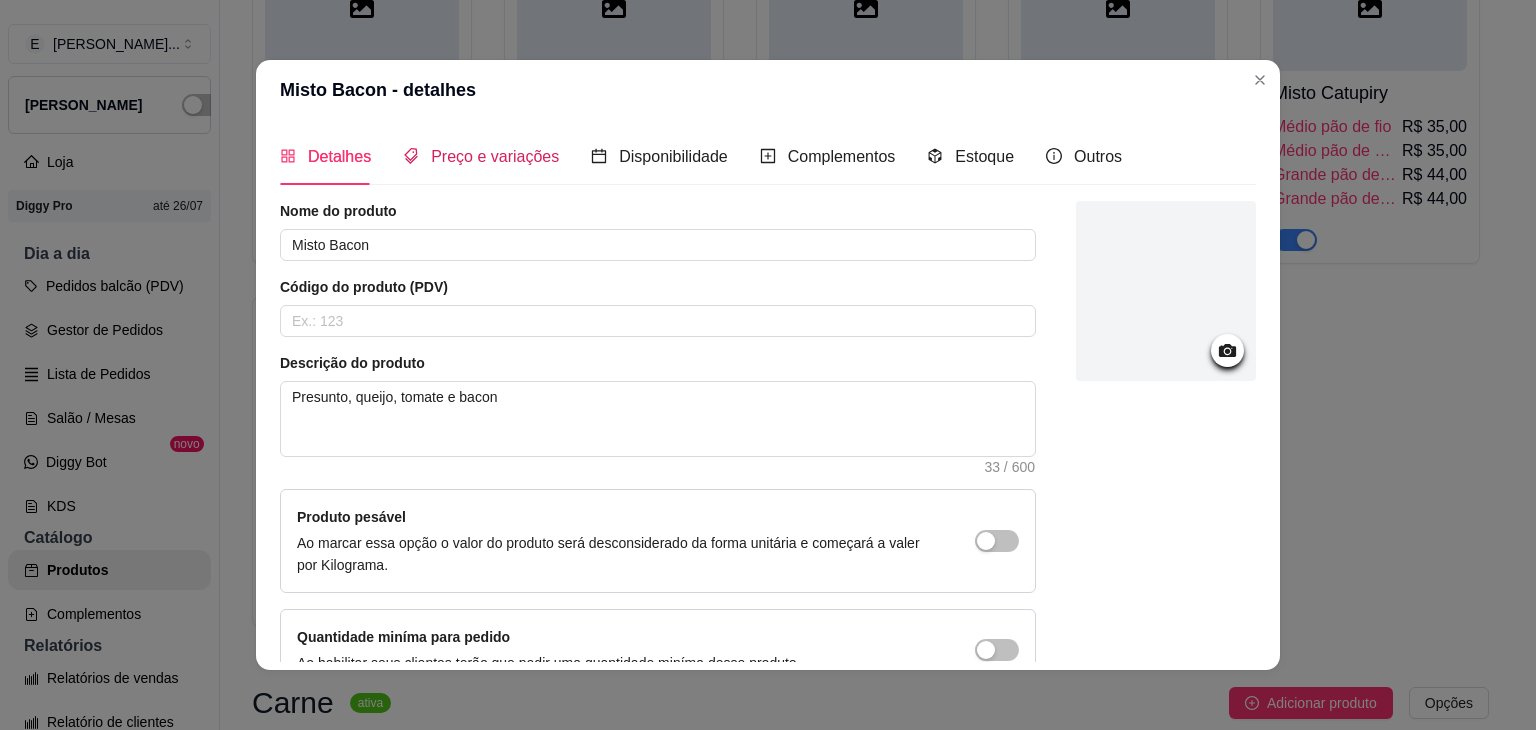 click on "Preço e variações" at bounding box center [495, 156] 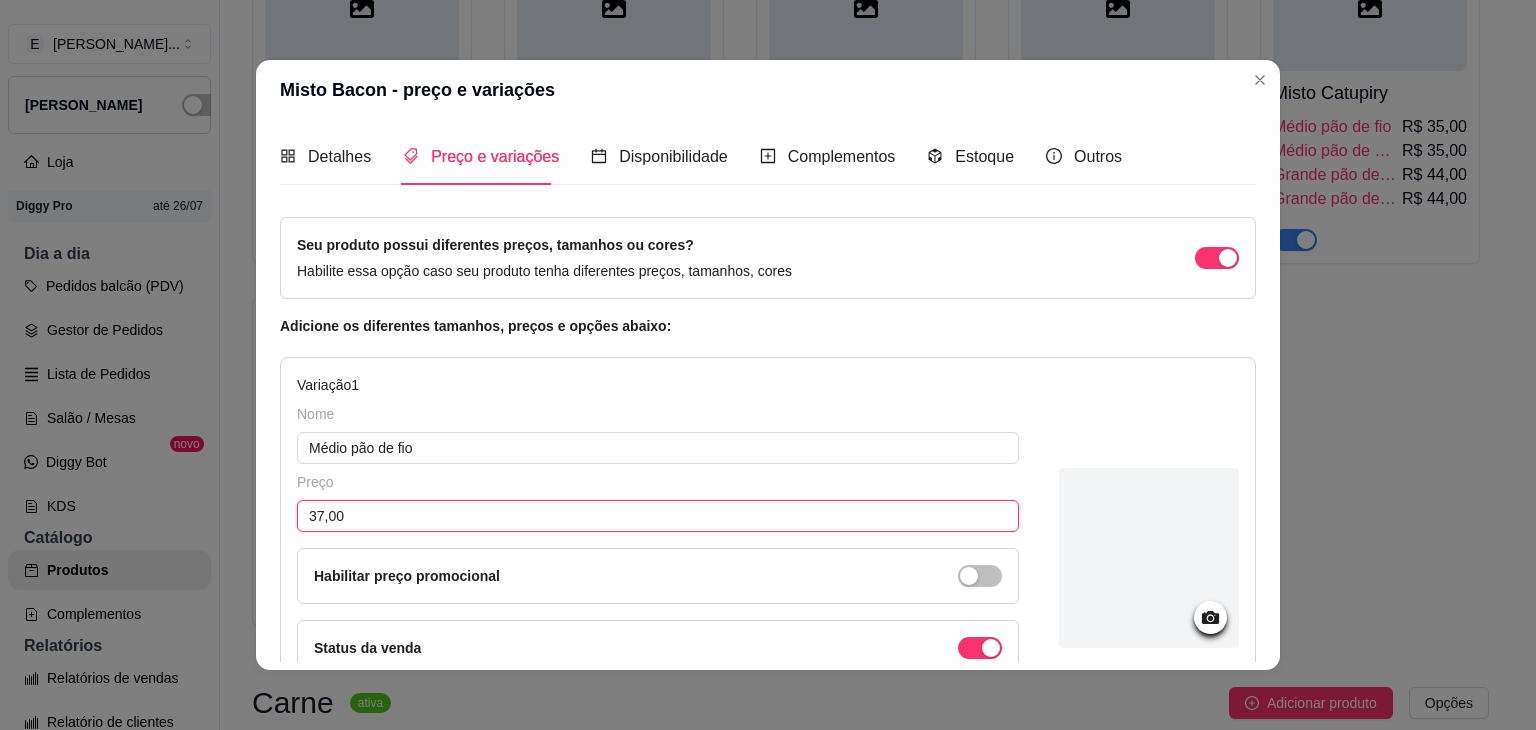 drag, startPoint x: 314, startPoint y: 515, endPoint x: 291, endPoint y: 495, distance: 30.479502 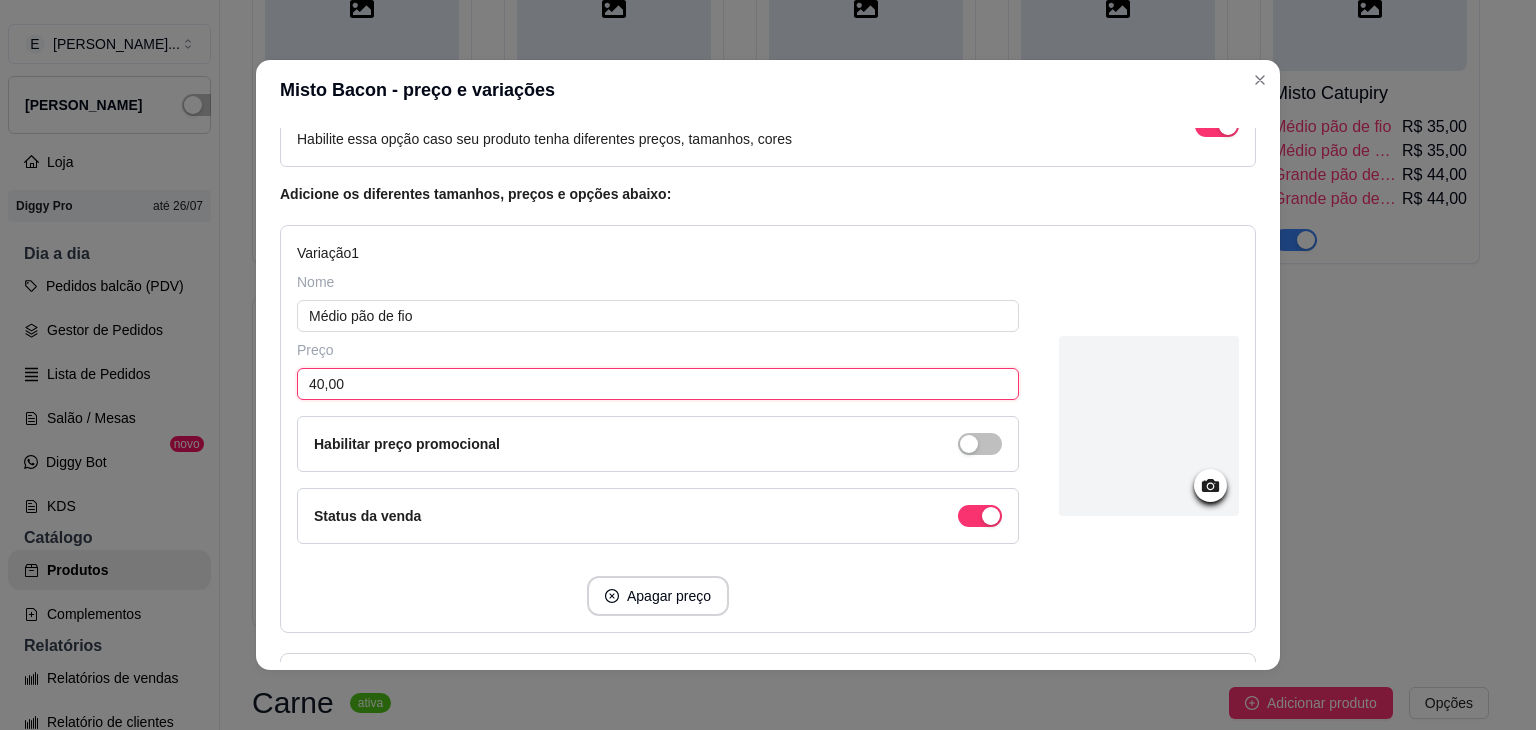 scroll, scrollTop: 300, scrollLeft: 0, axis: vertical 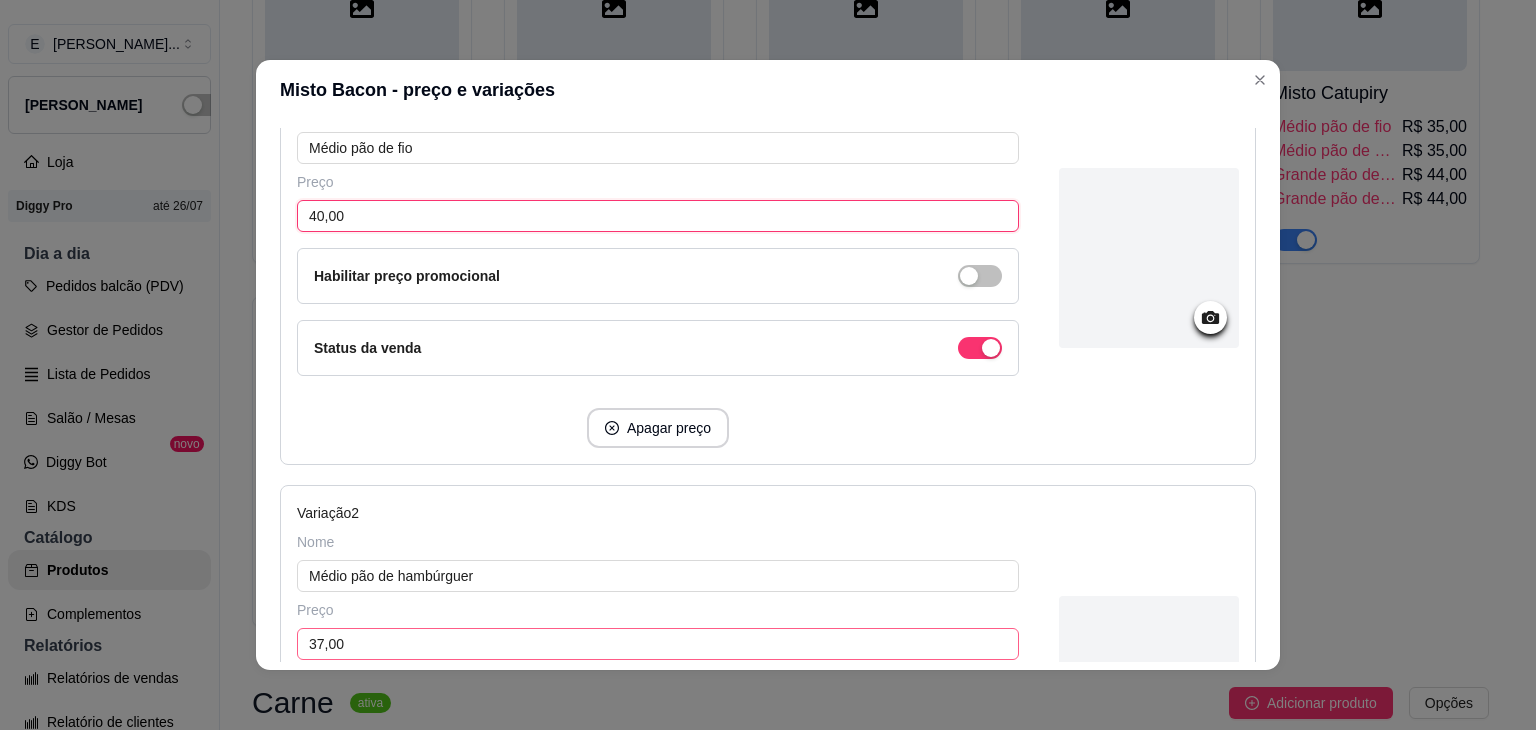 type on "40,00" 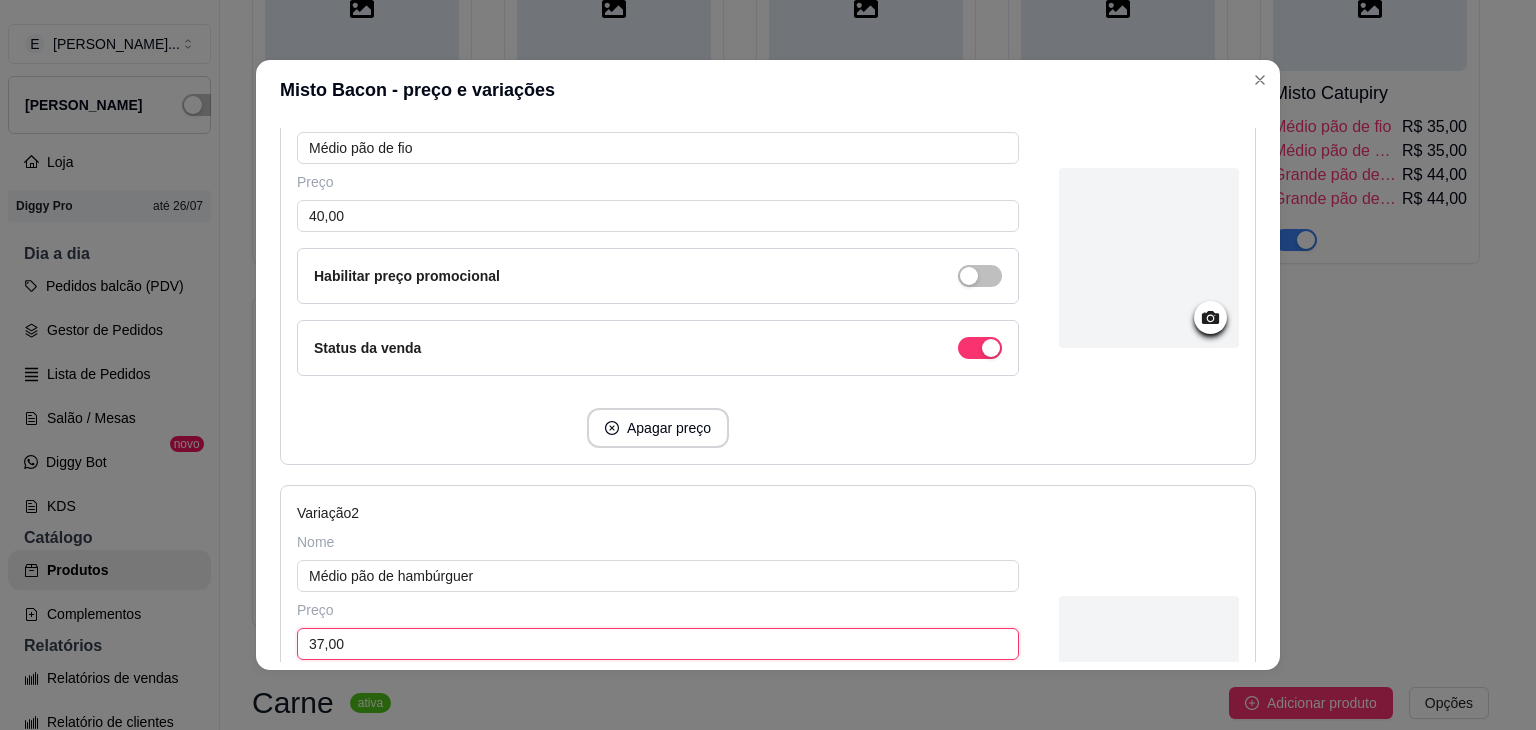 drag, startPoint x: 313, startPoint y: 636, endPoint x: 271, endPoint y: 621, distance: 44.598206 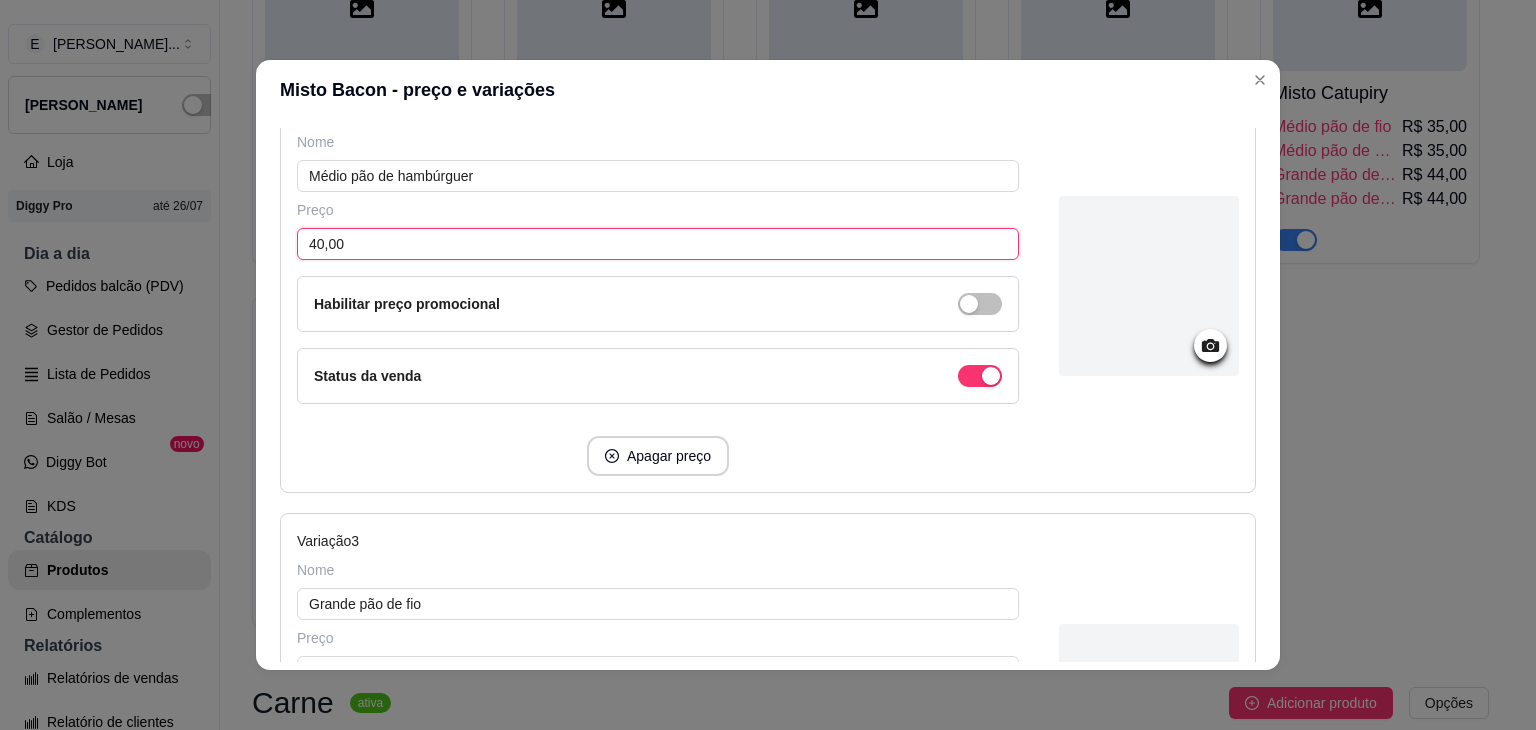 scroll, scrollTop: 900, scrollLeft: 0, axis: vertical 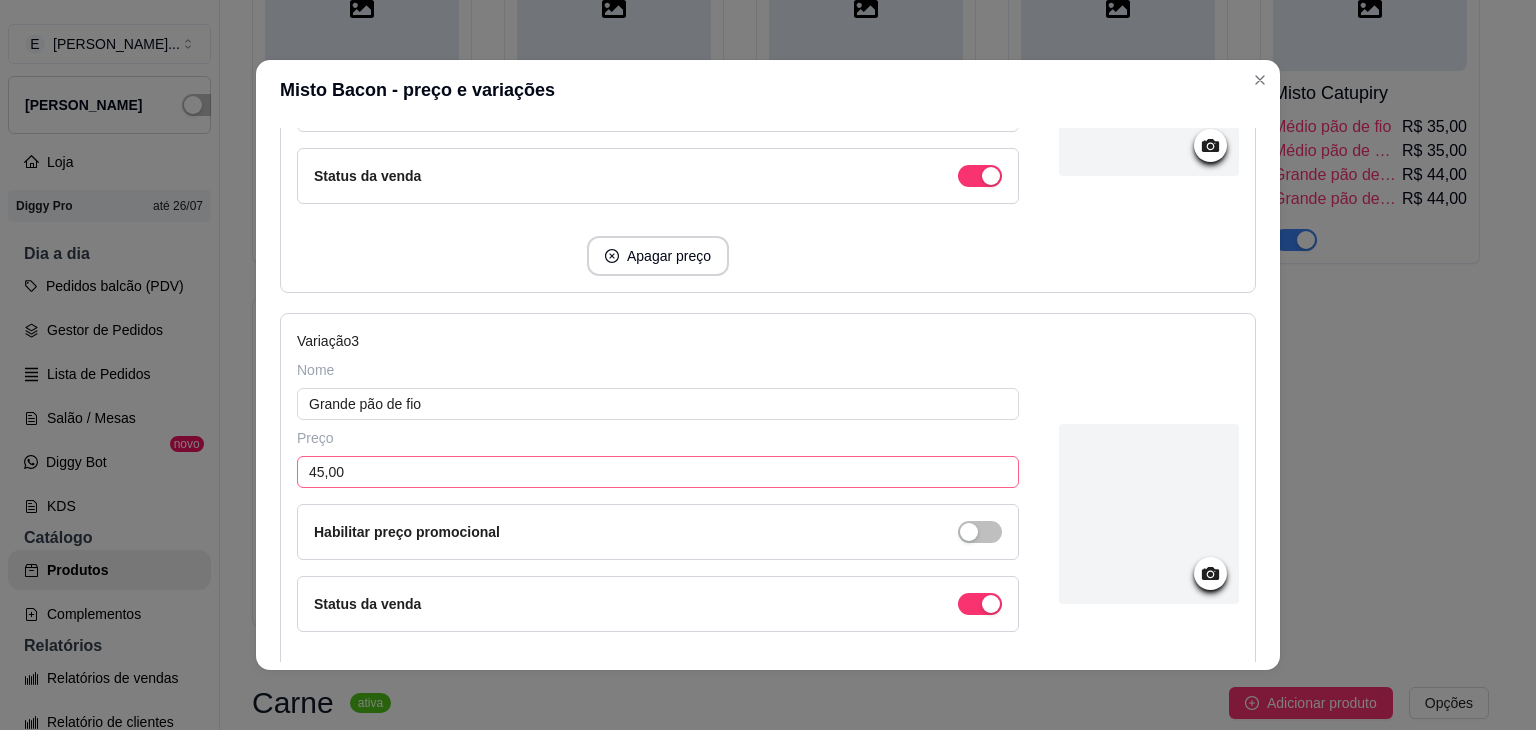 type on "40,00" 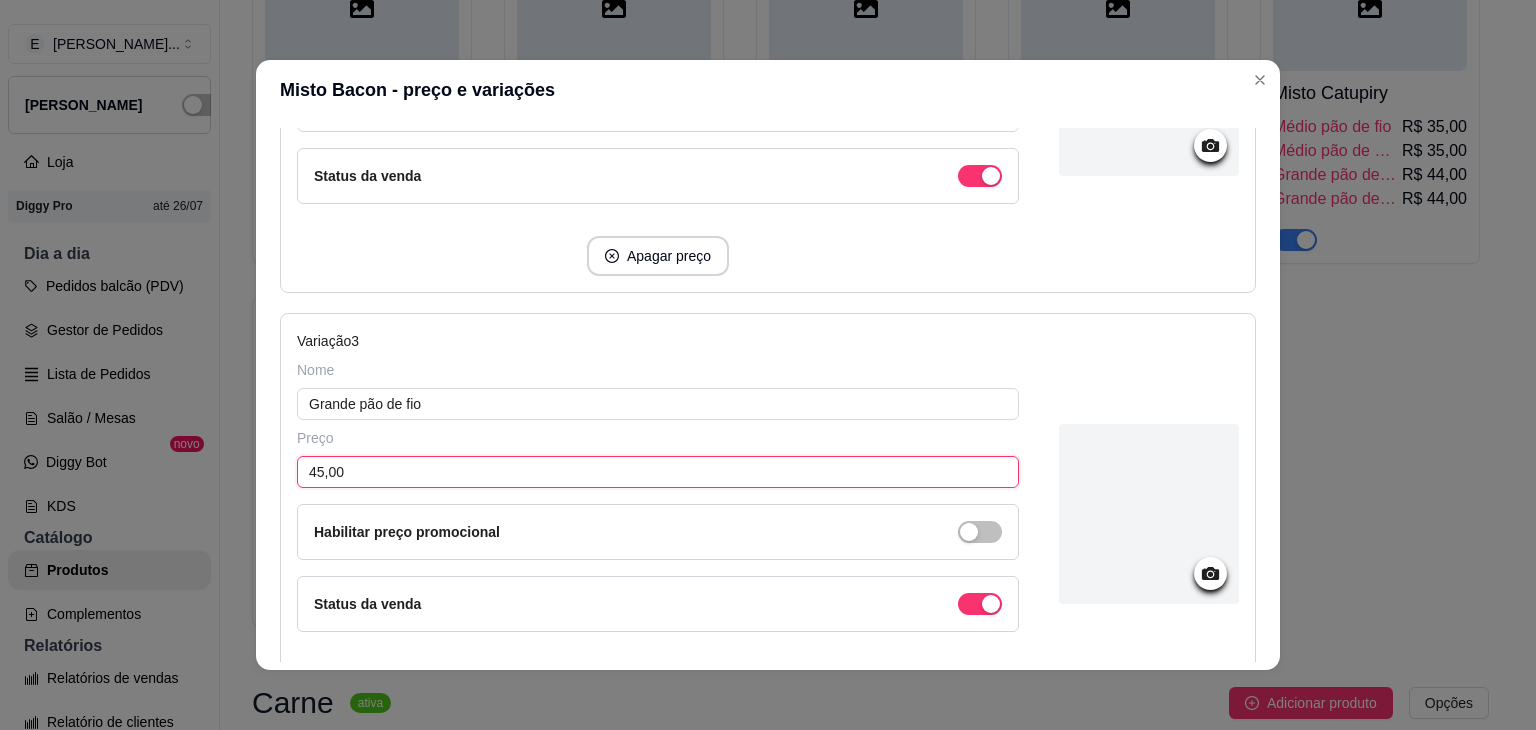 click on "45,00" at bounding box center (658, 472) 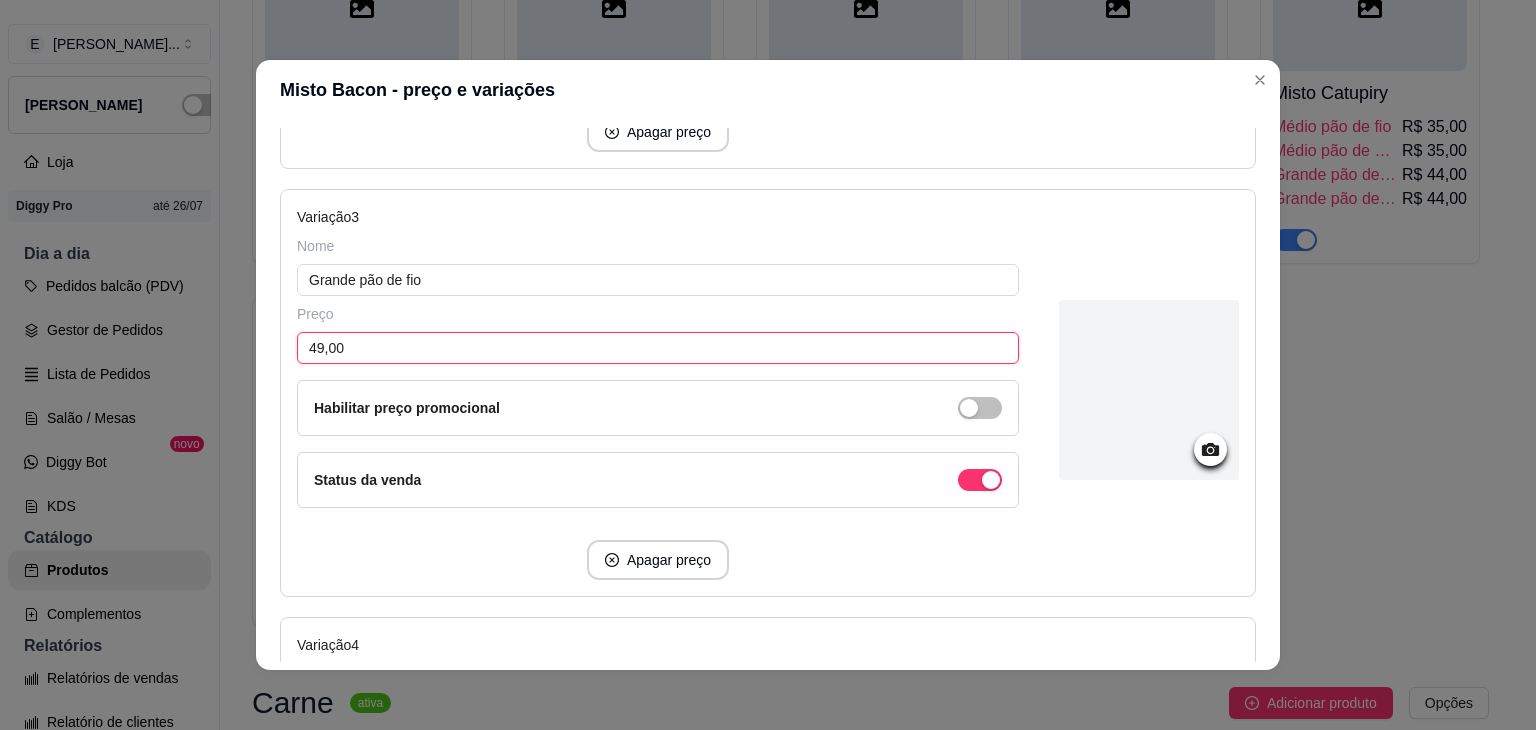 scroll, scrollTop: 1300, scrollLeft: 0, axis: vertical 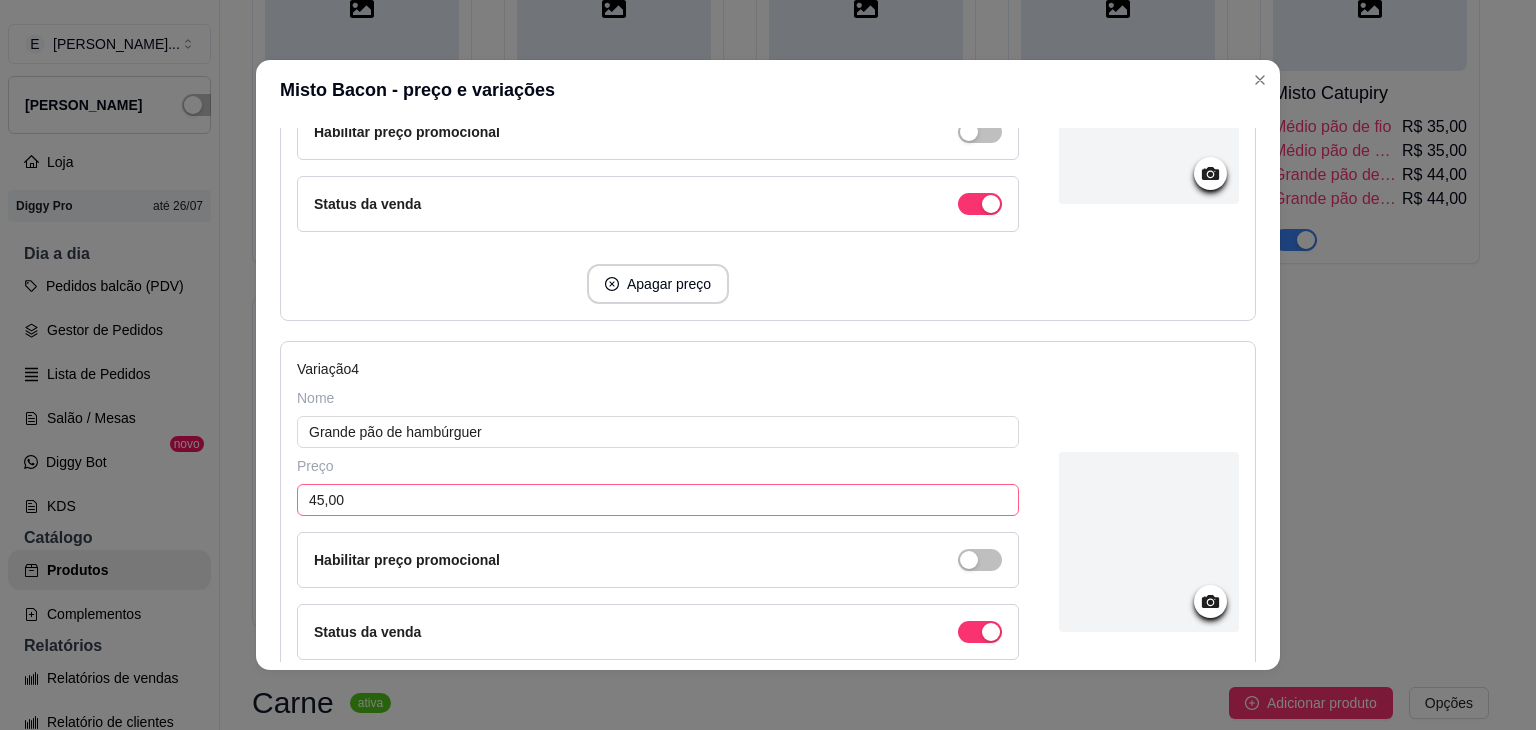 type on "49,00" 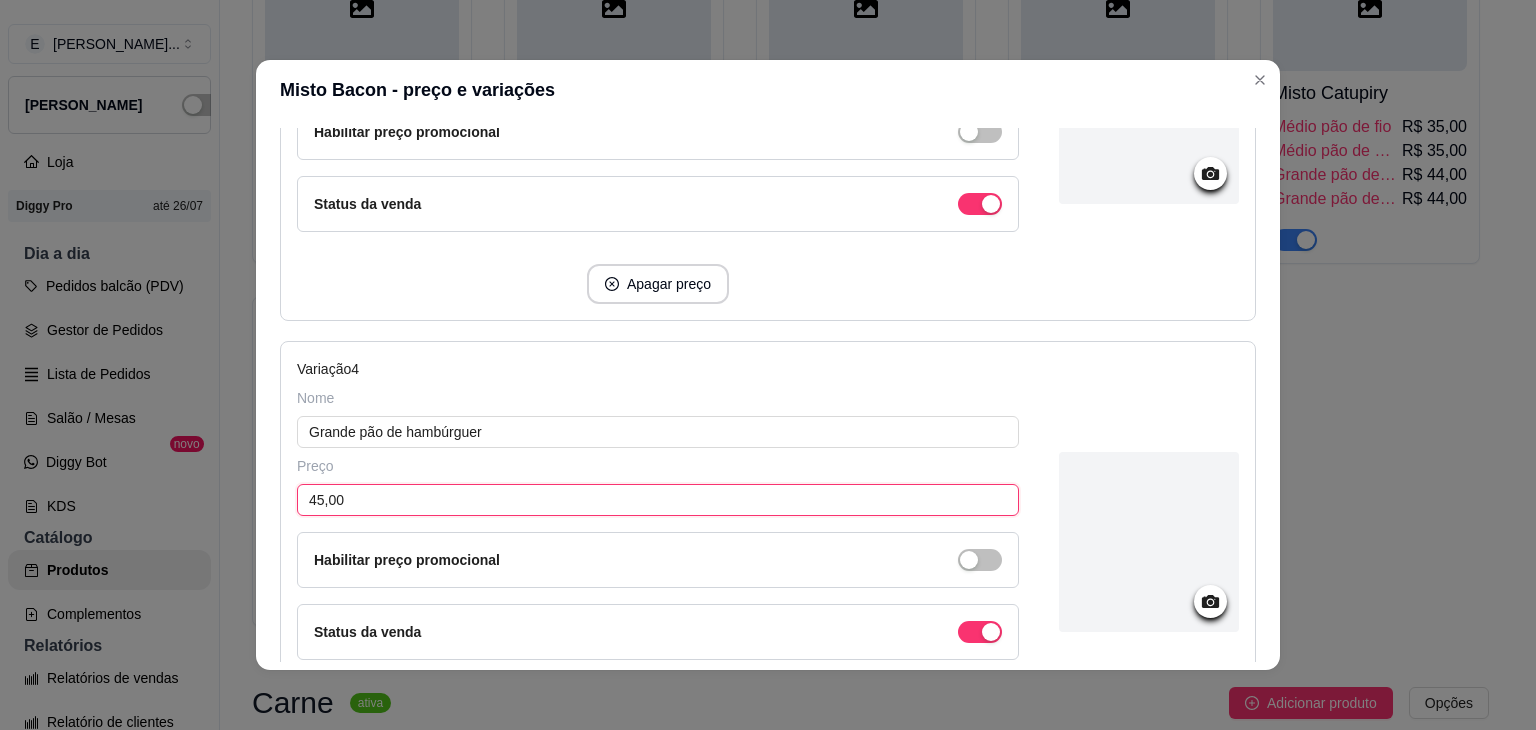 click on "45,00" at bounding box center [658, 500] 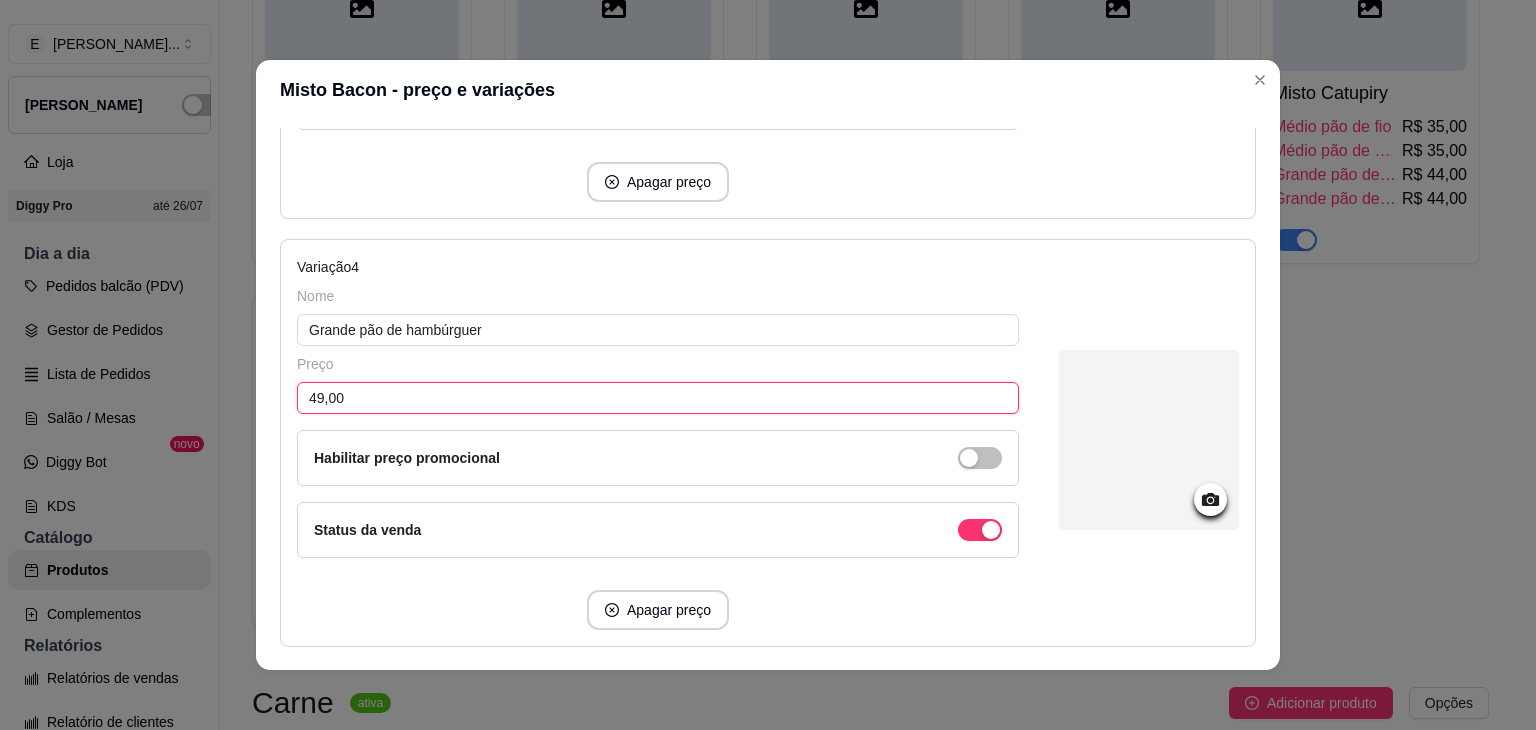 scroll, scrollTop: 1524, scrollLeft: 0, axis: vertical 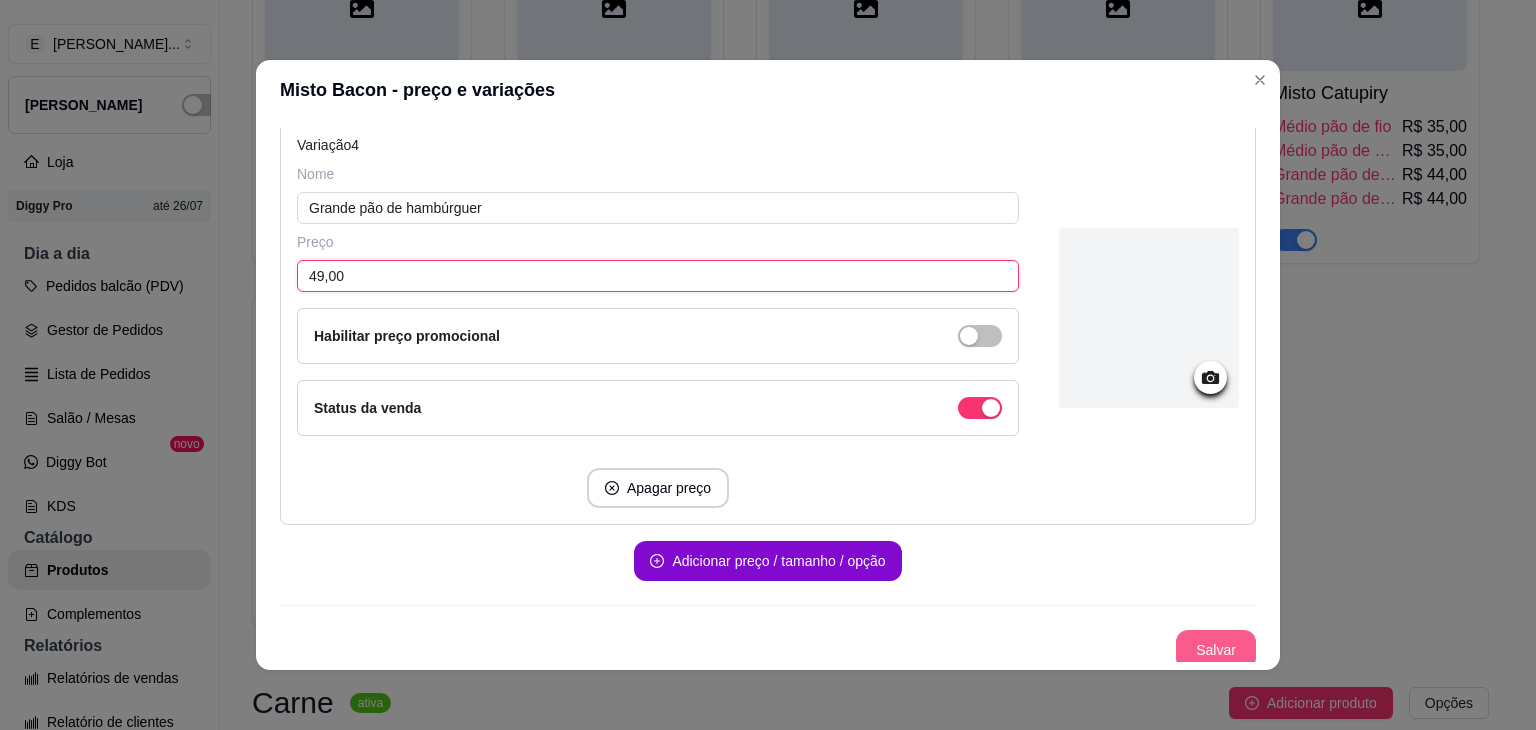 type on "49,00" 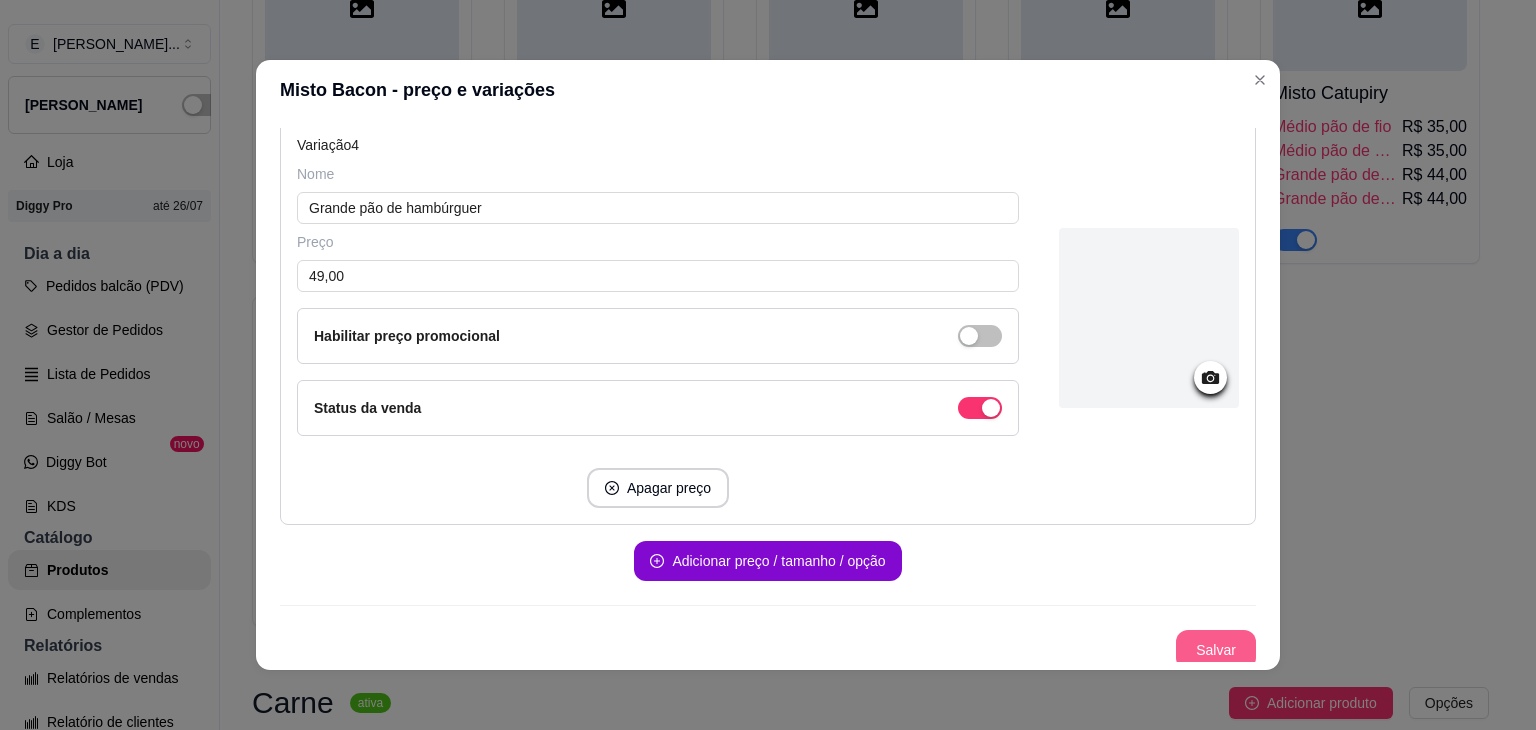 click on "Salvar" at bounding box center [1216, 650] 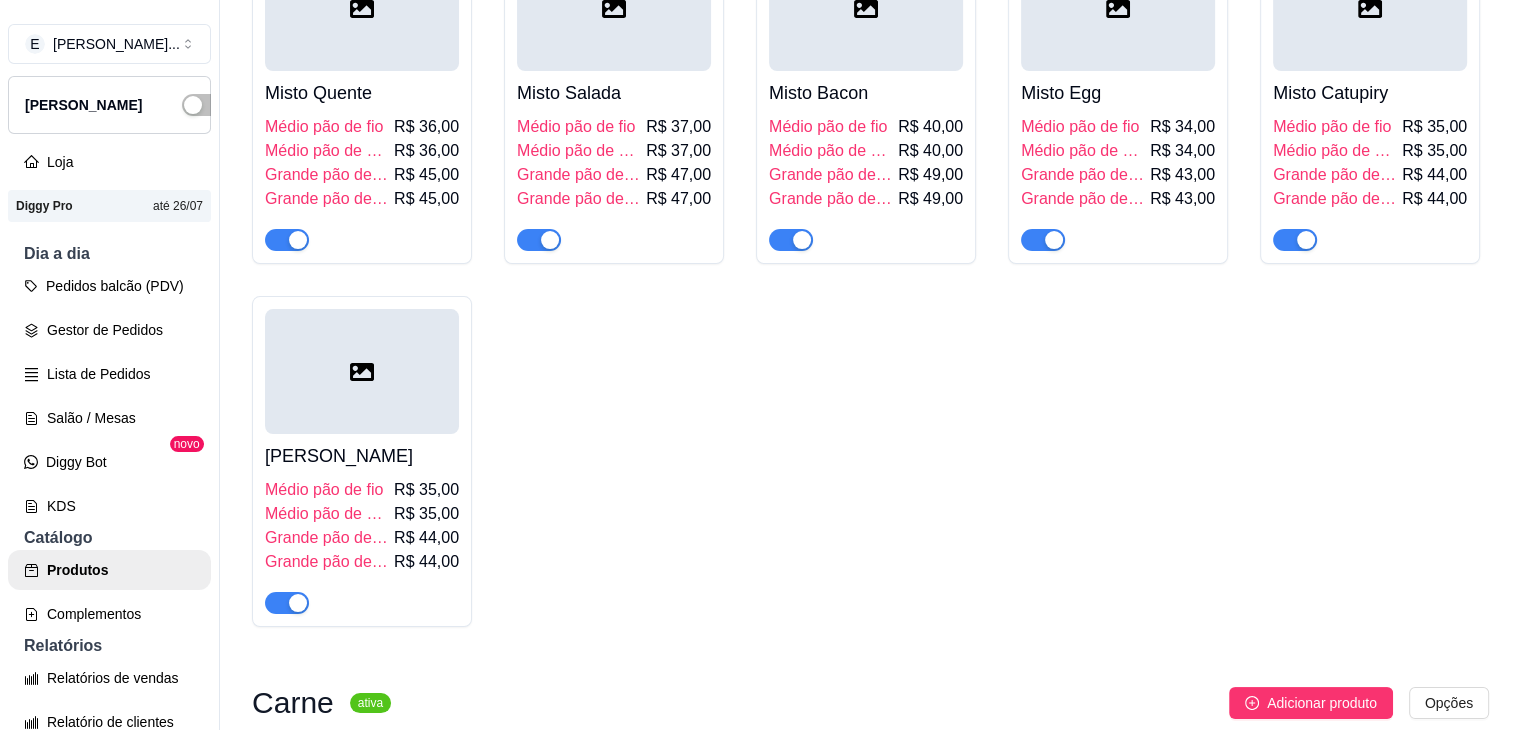 click on "R$ 43,00" at bounding box center (1182, 175) 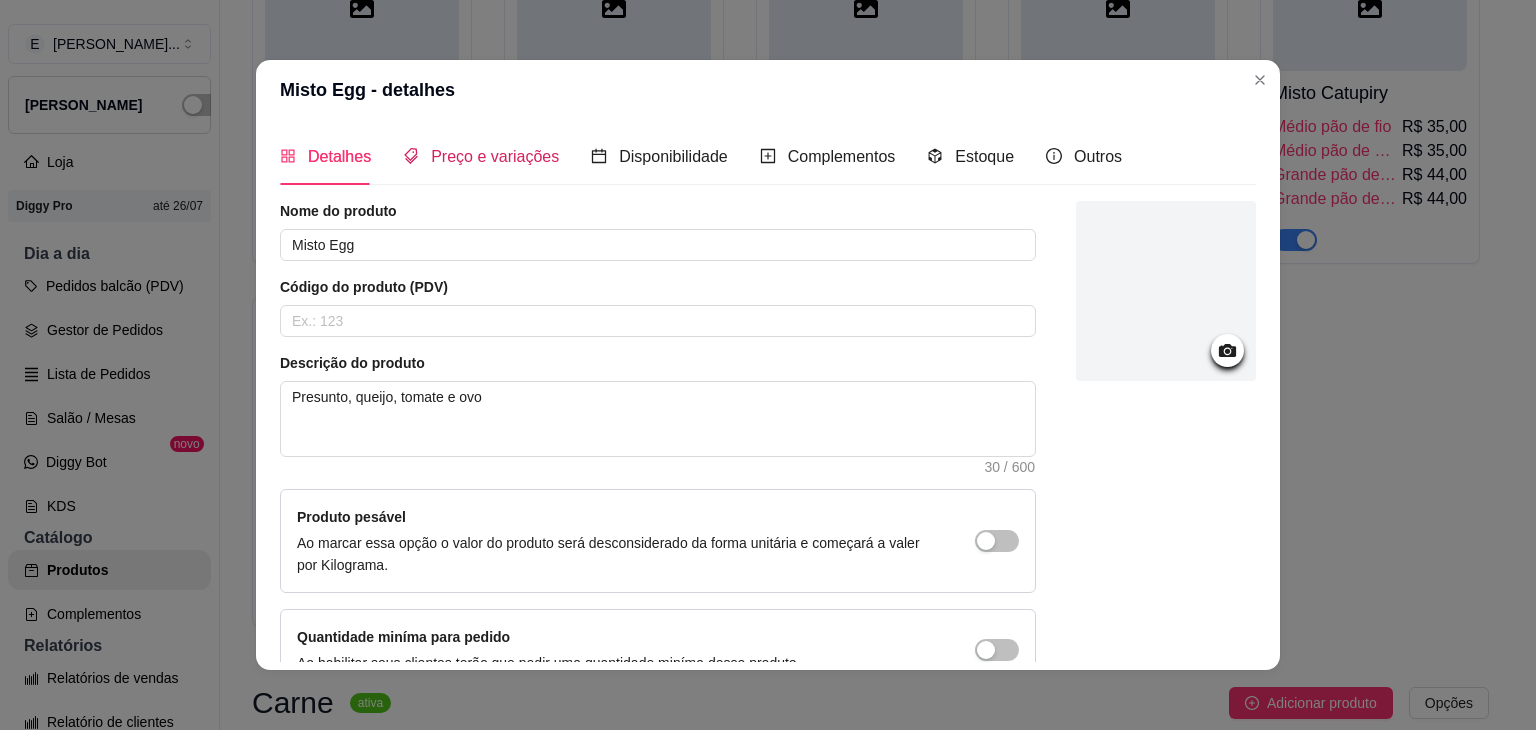 drag, startPoint x: 483, startPoint y: 151, endPoint x: 488, endPoint y: 202, distance: 51.24451 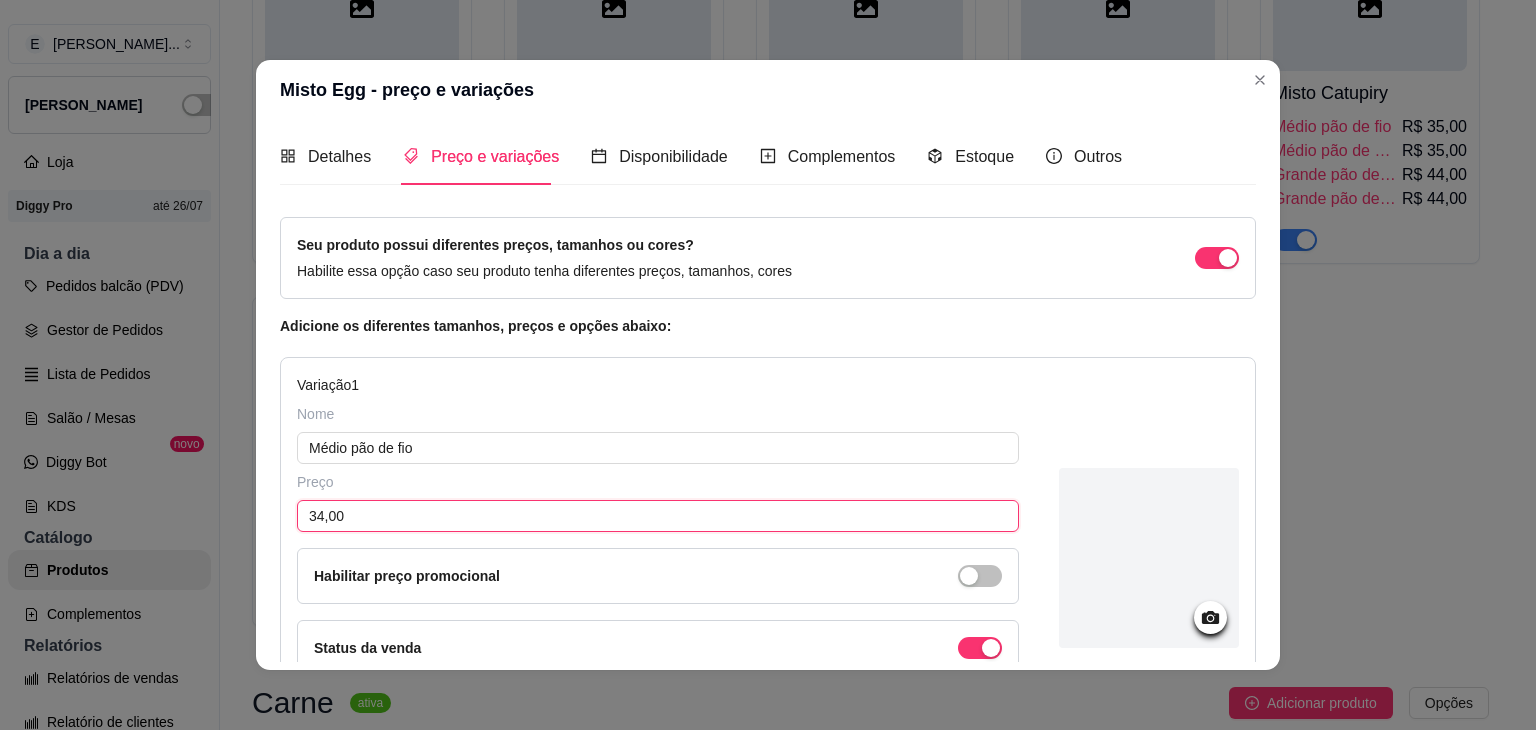 click on "34,00" at bounding box center (658, 516) 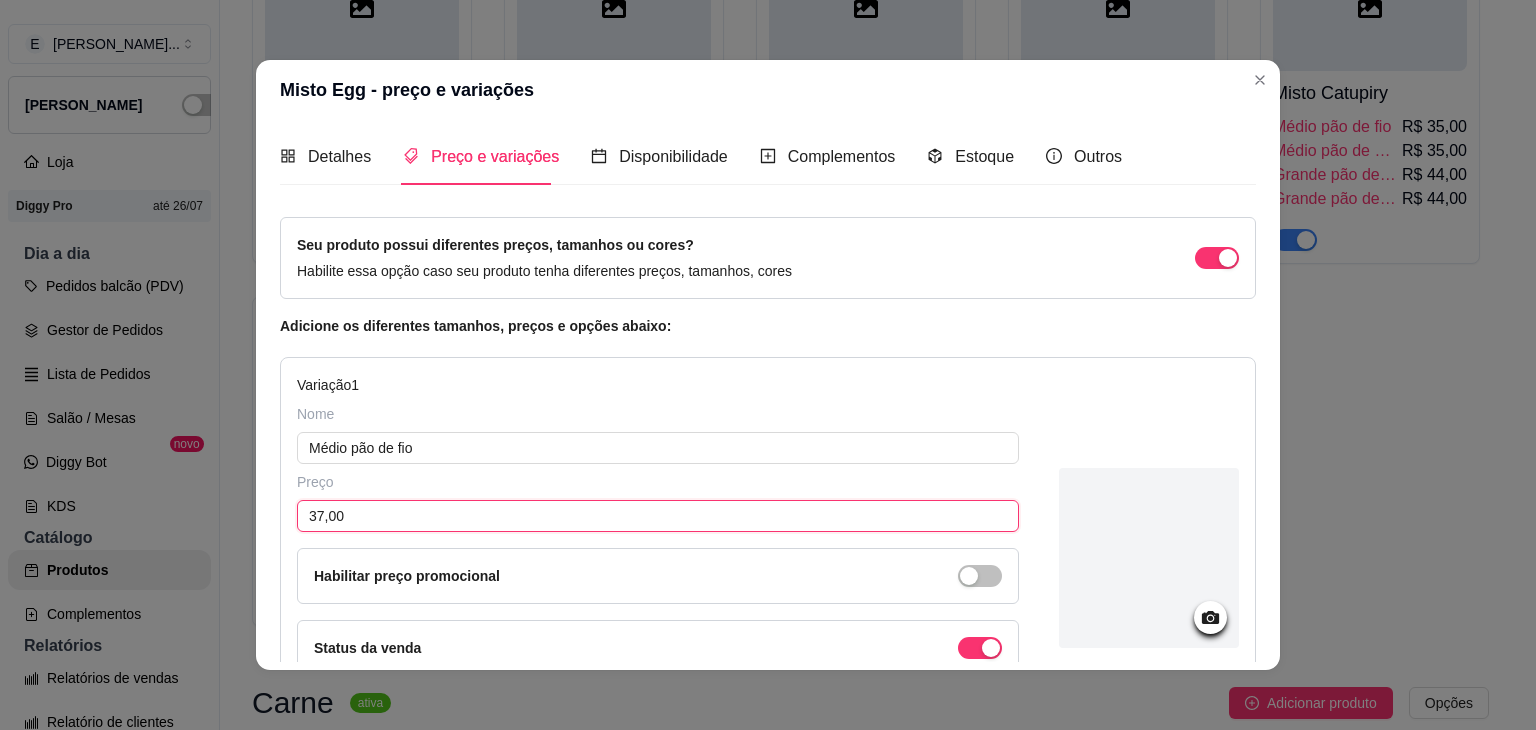 scroll, scrollTop: 400, scrollLeft: 0, axis: vertical 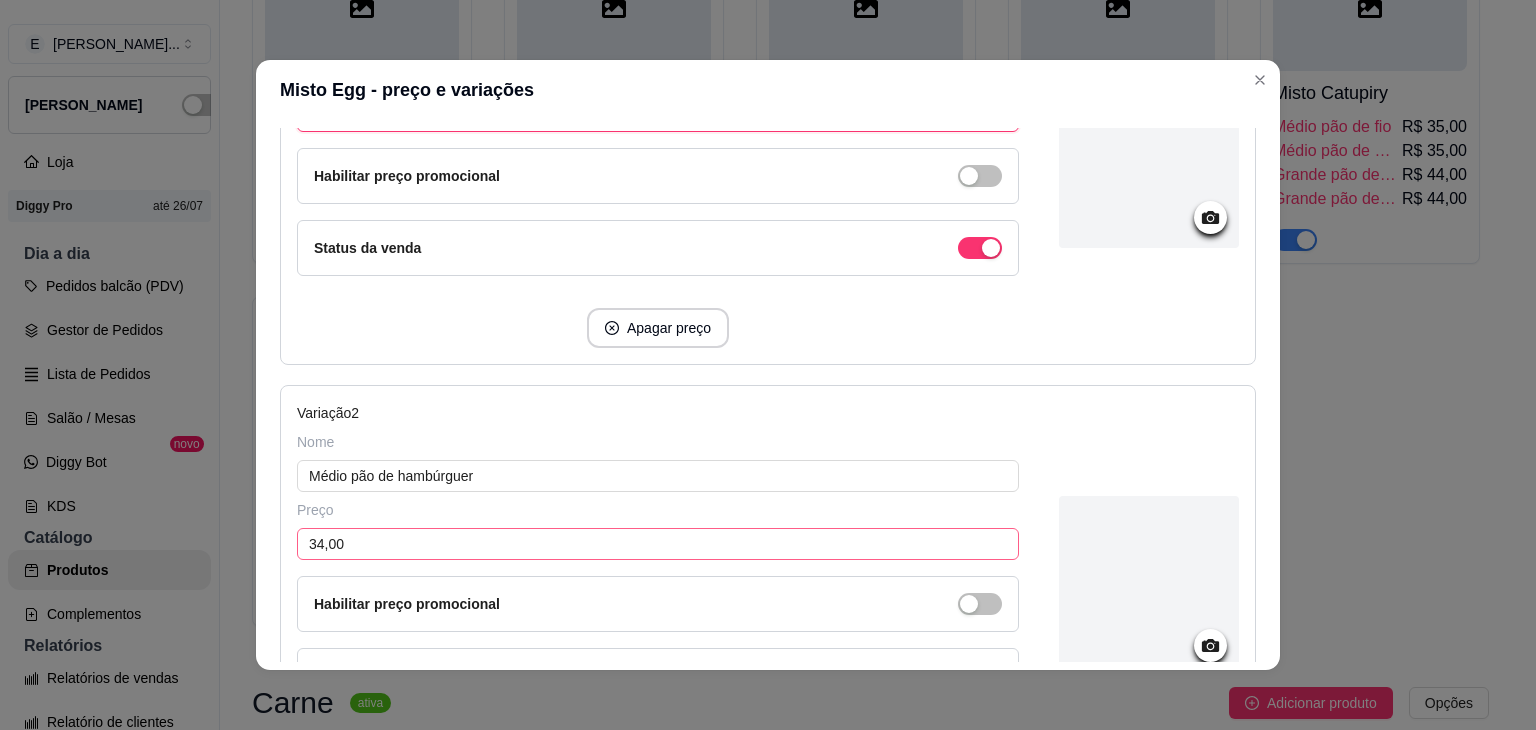 type on "37,00" 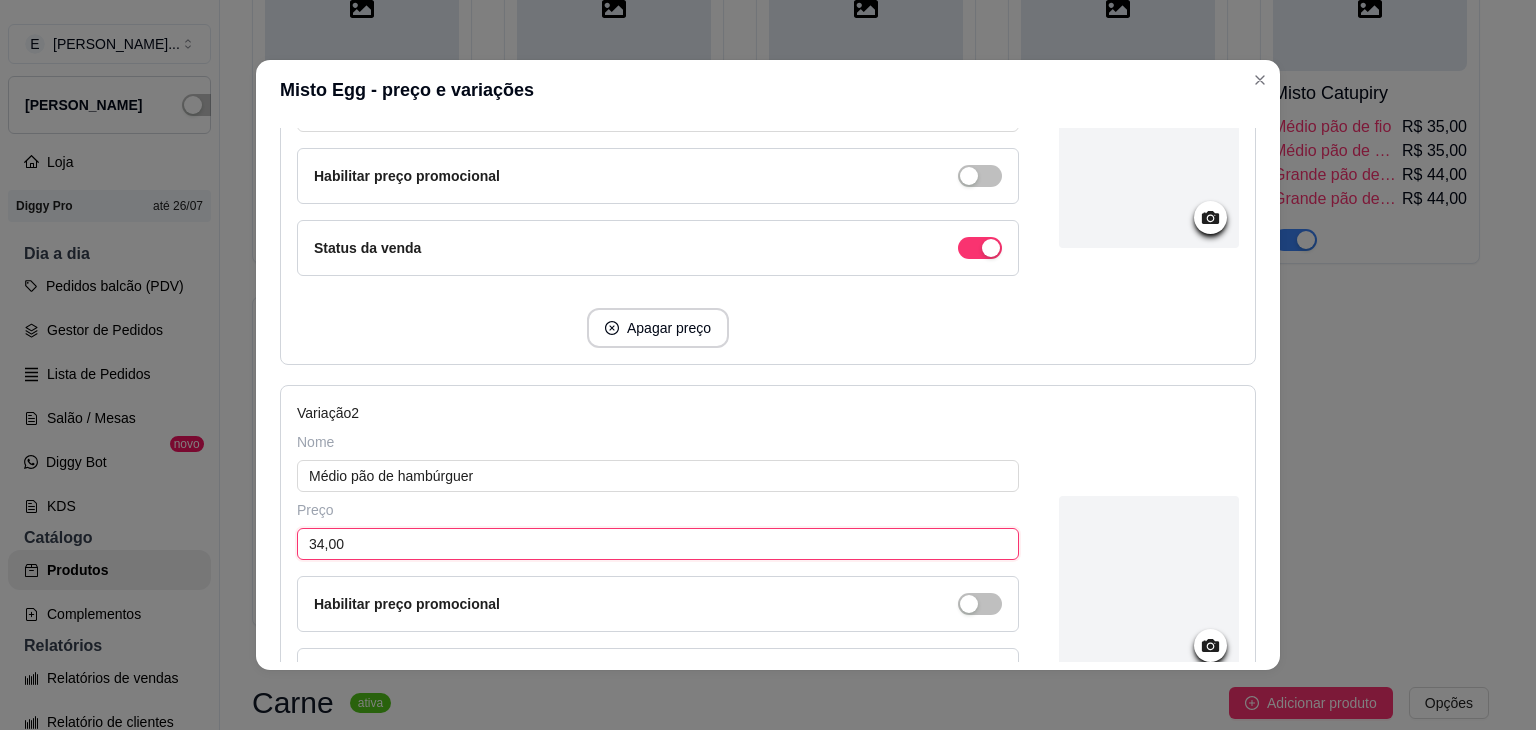 click on "34,00" at bounding box center [658, 544] 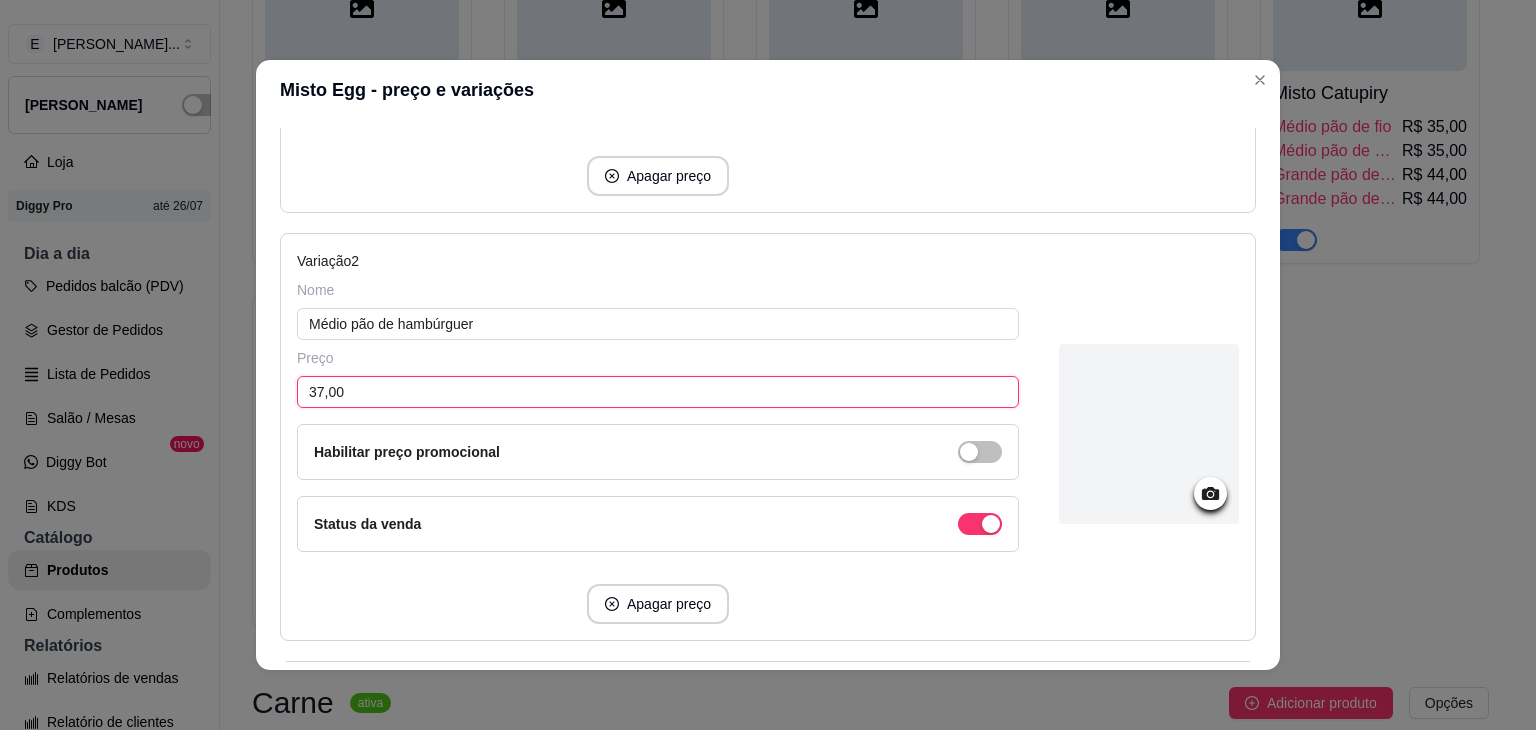 scroll, scrollTop: 800, scrollLeft: 0, axis: vertical 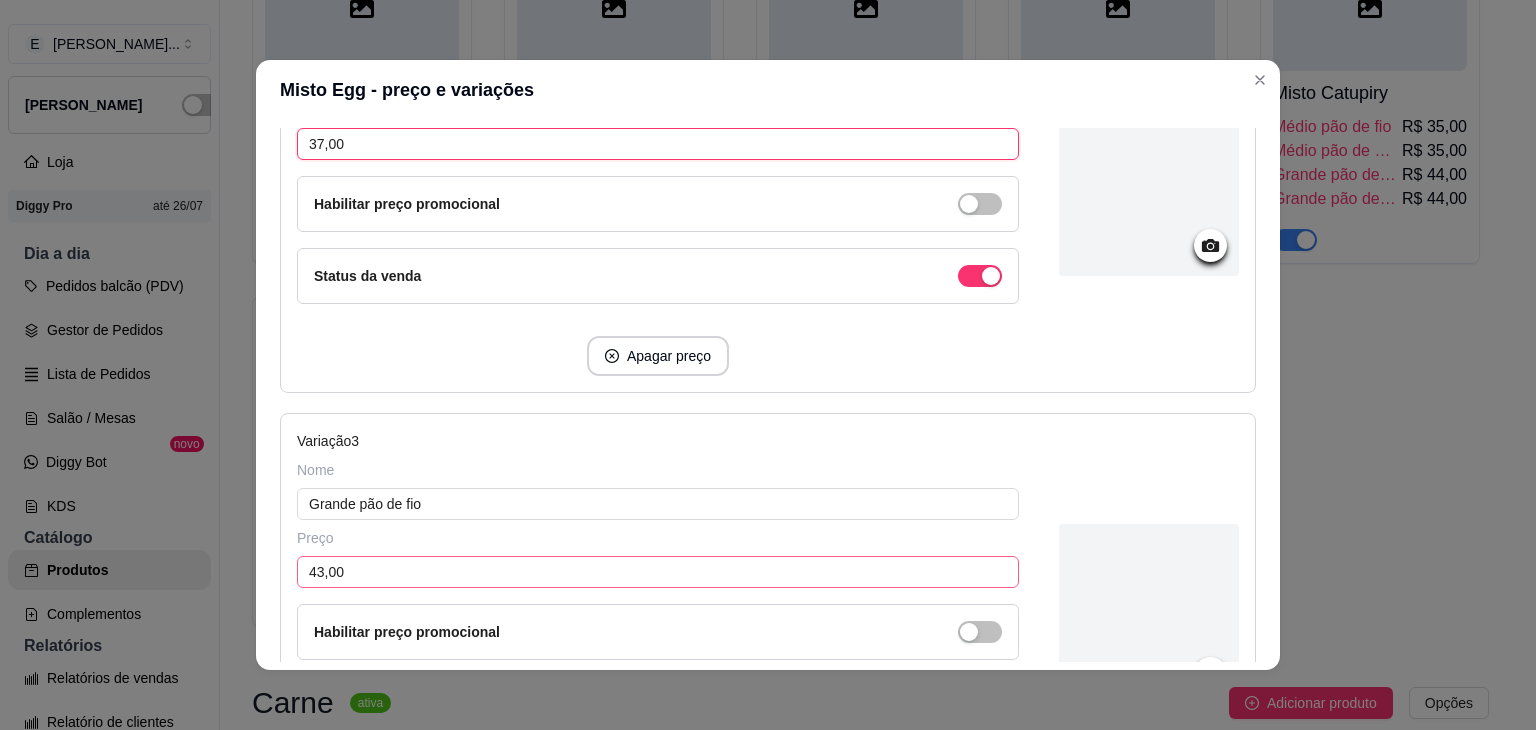 type on "37,00" 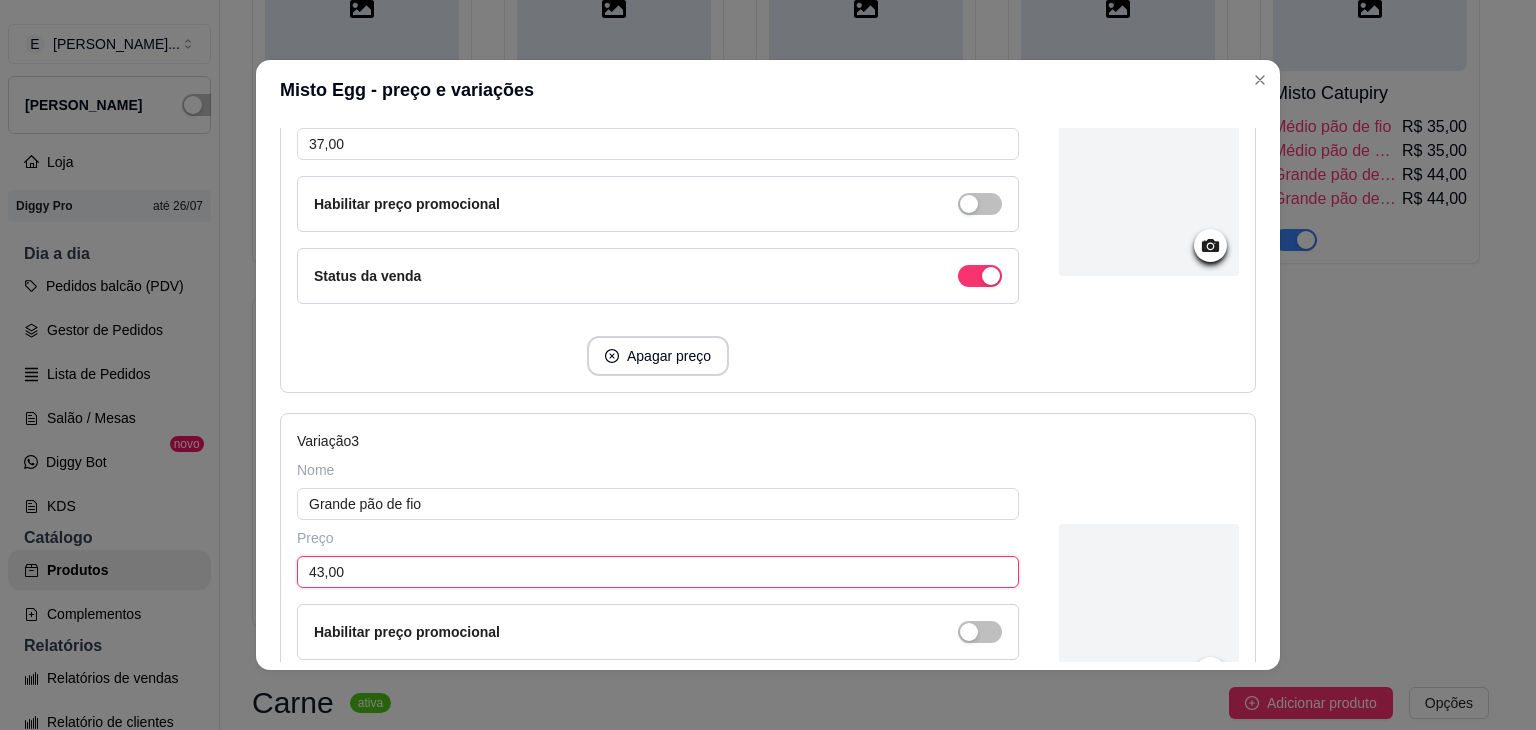 click on "43,00" at bounding box center [658, 572] 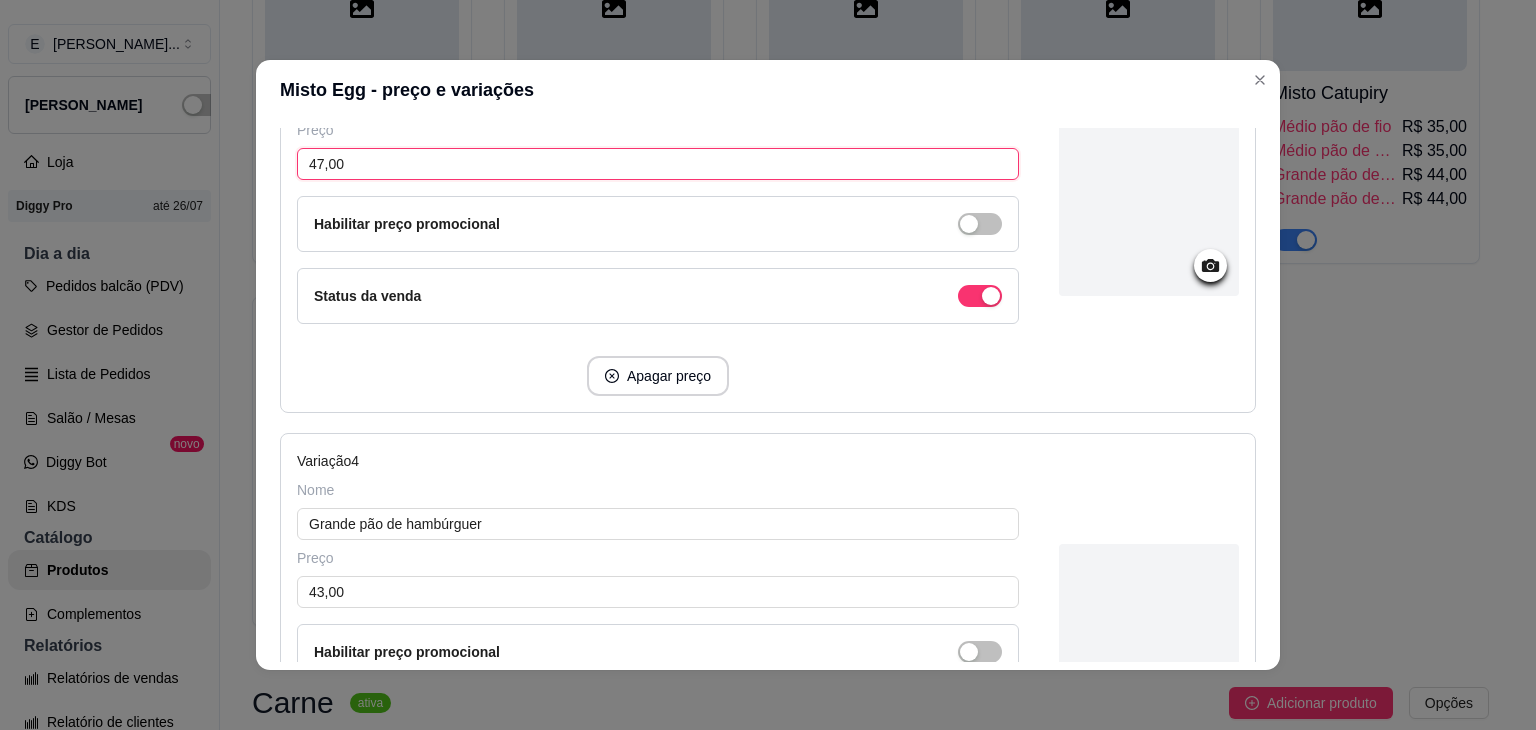 scroll, scrollTop: 1400, scrollLeft: 0, axis: vertical 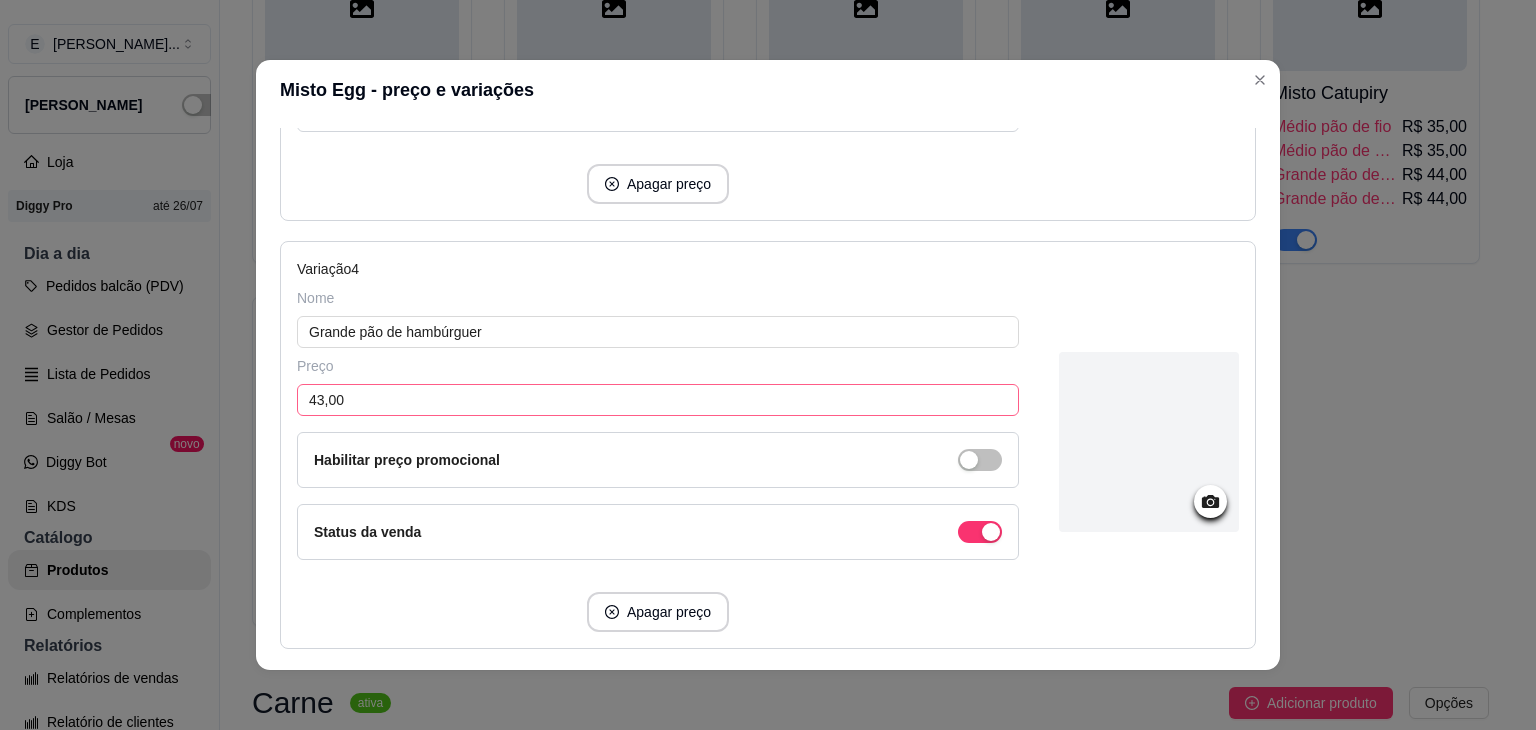 type on "47,00" 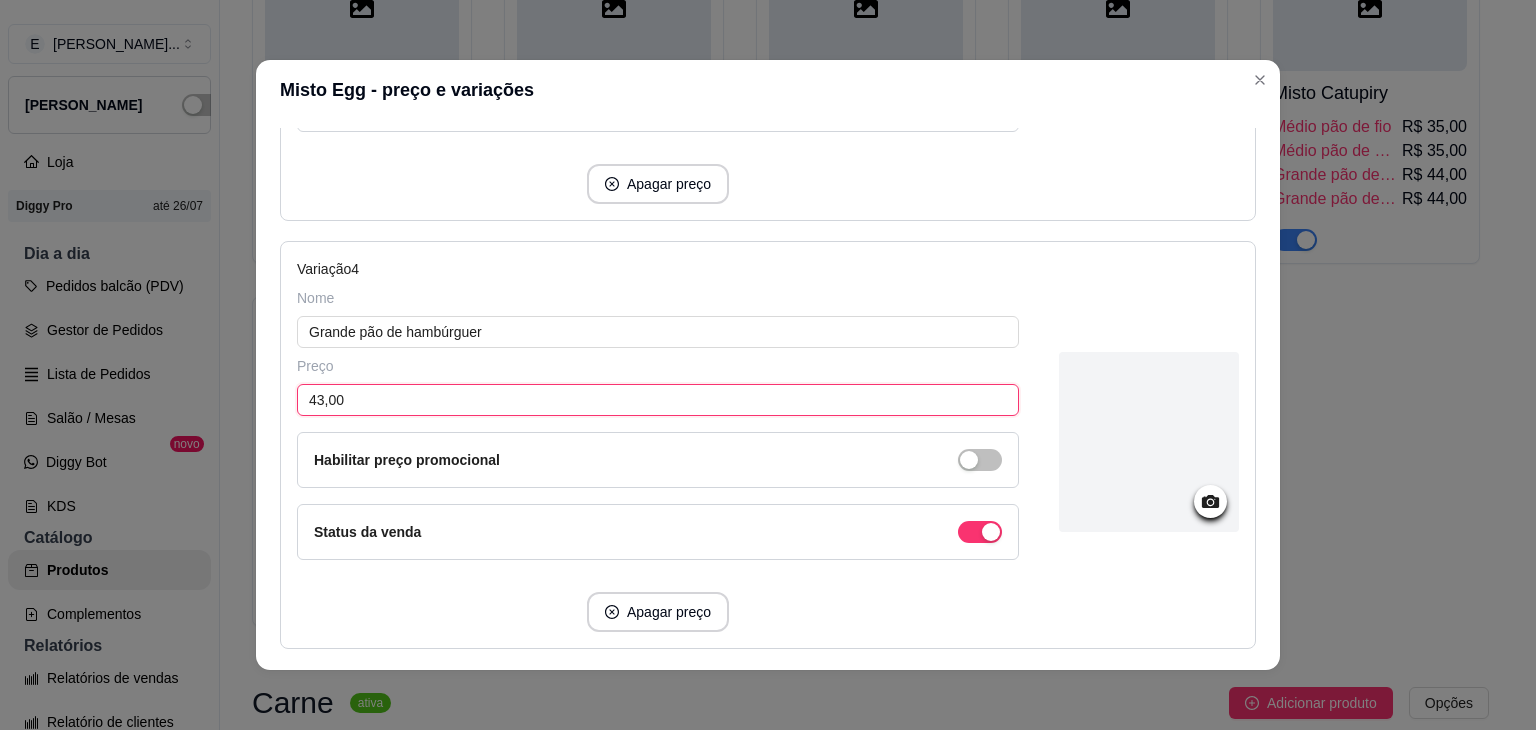 click on "43,00" at bounding box center [658, 400] 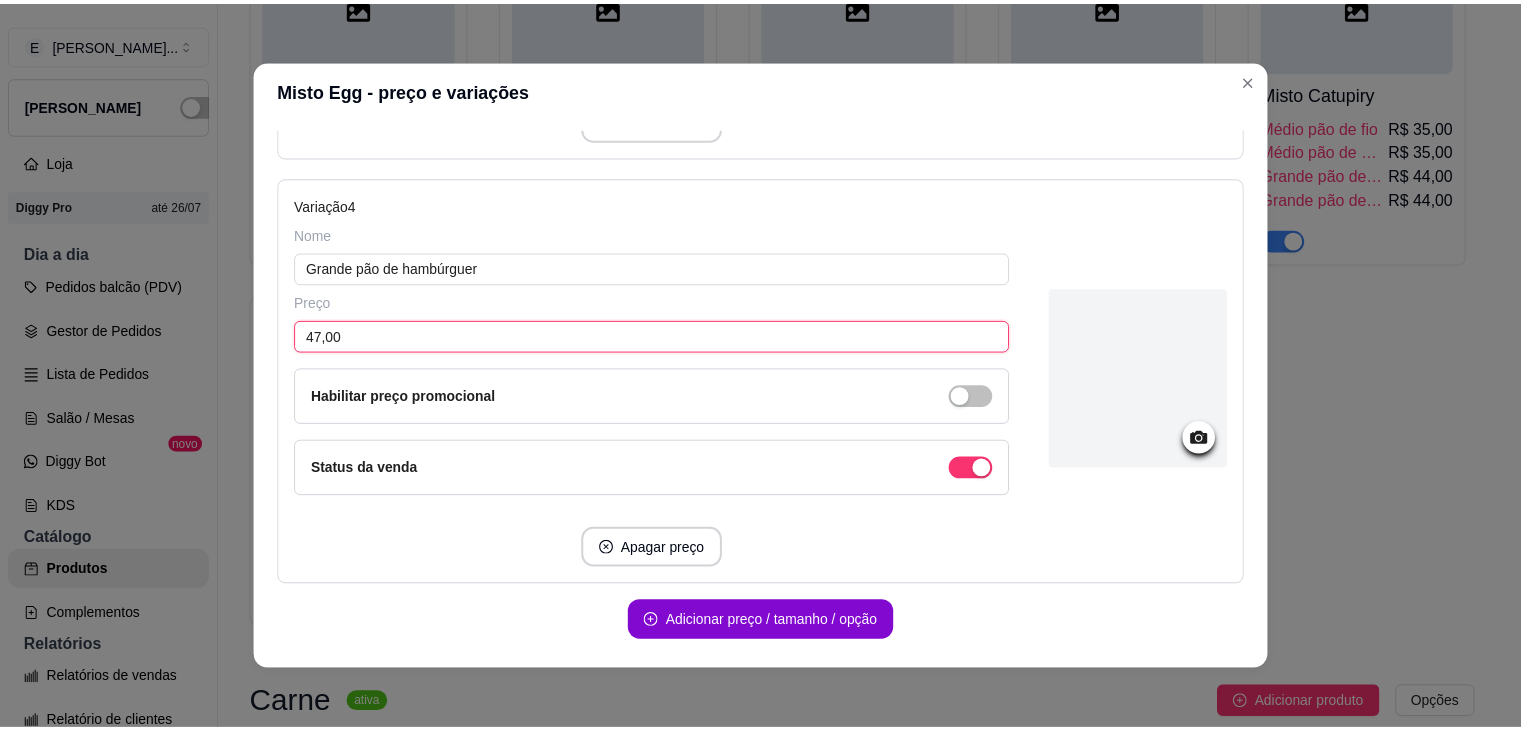 scroll, scrollTop: 1524, scrollLeft: 0, axis: vertical 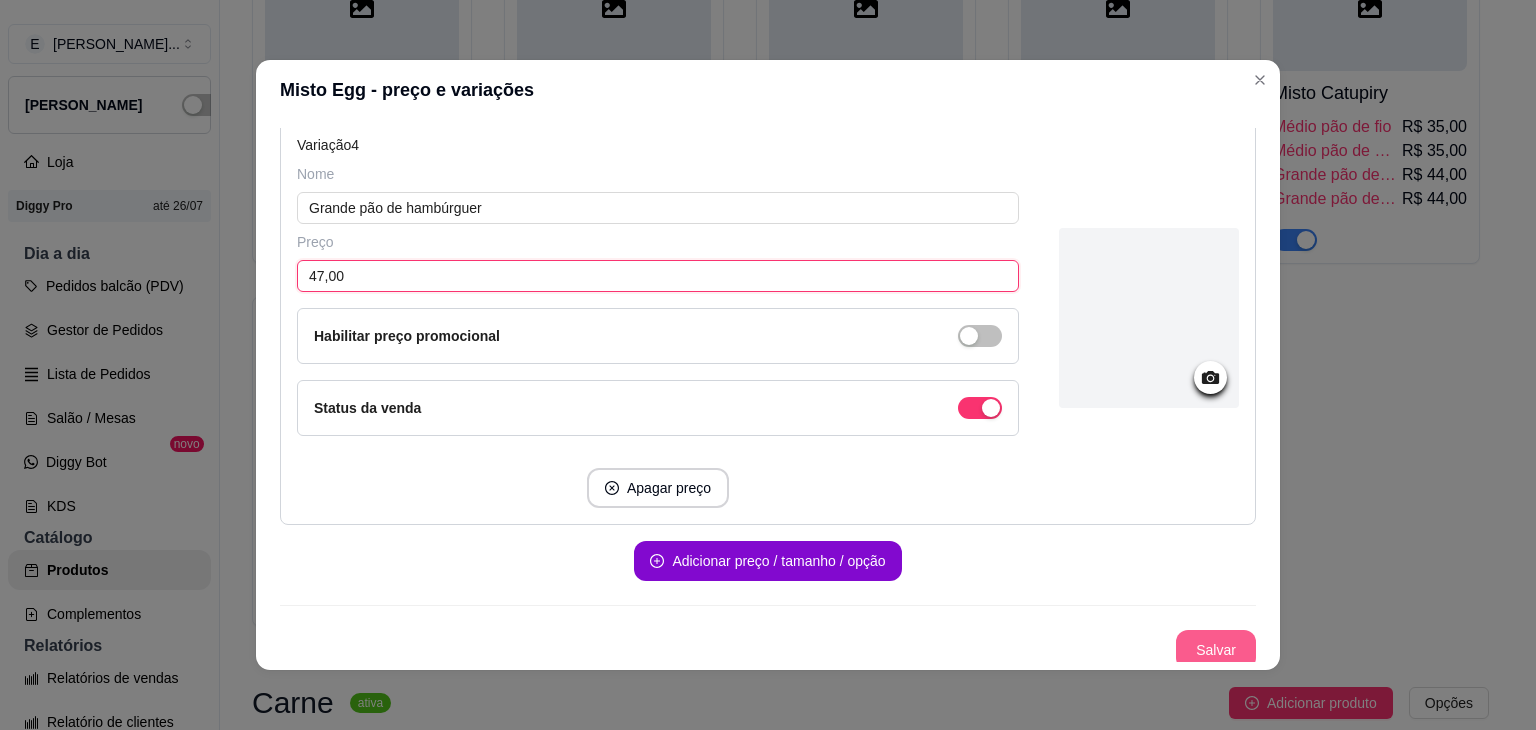 type on "47,00" 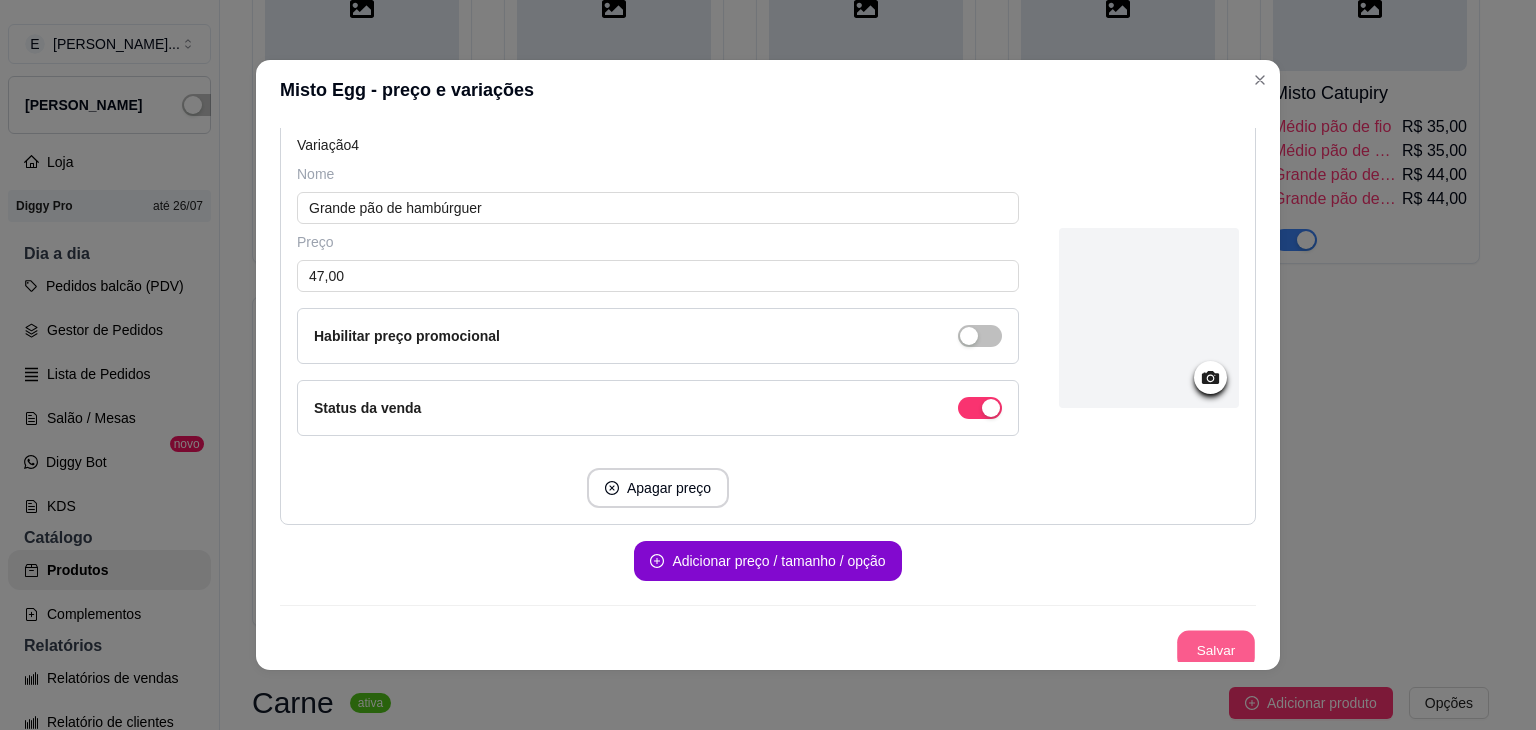 click on "Salvar" at bounding box center [1216, 650] 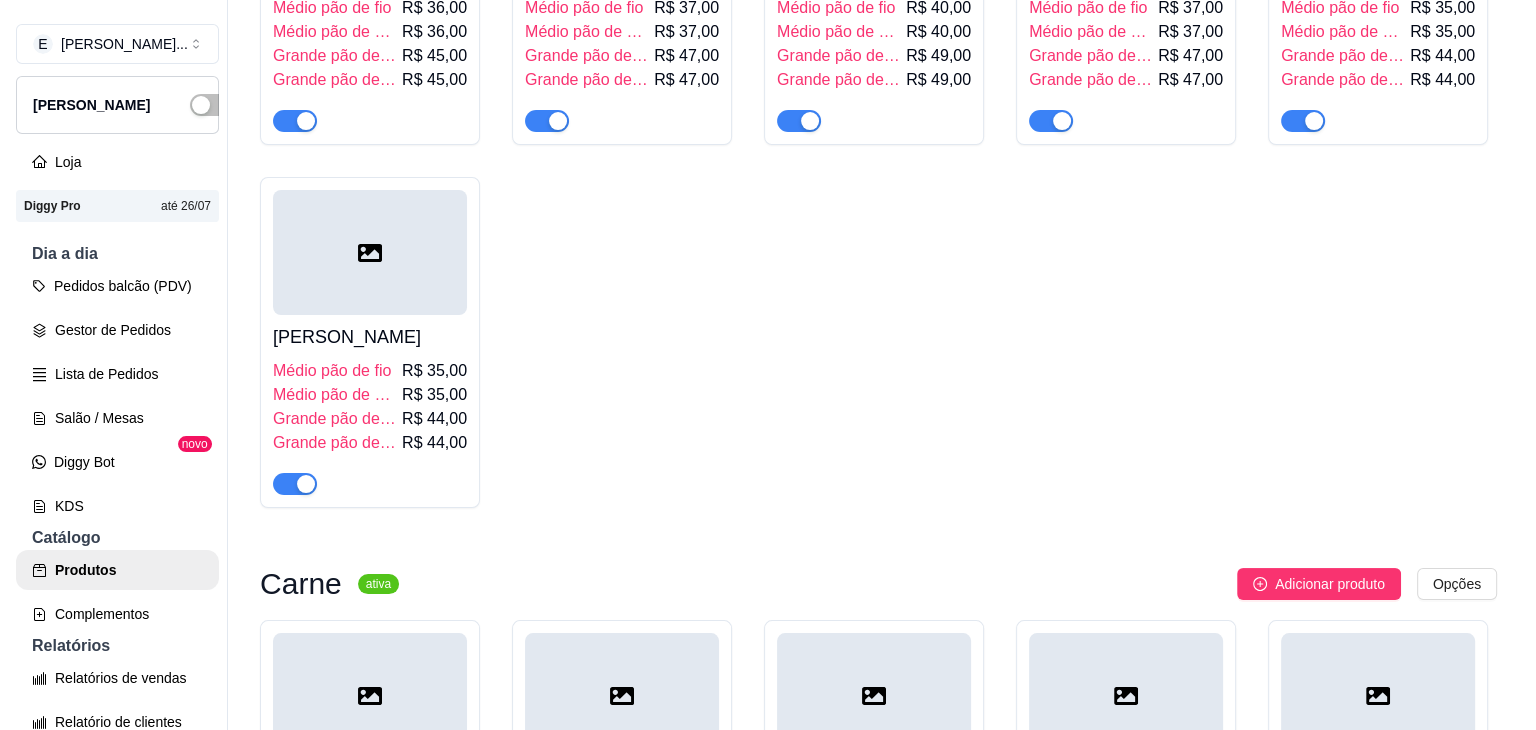 scroll, scrollTop: 3700, scrollLeft: 0, axis: vertical 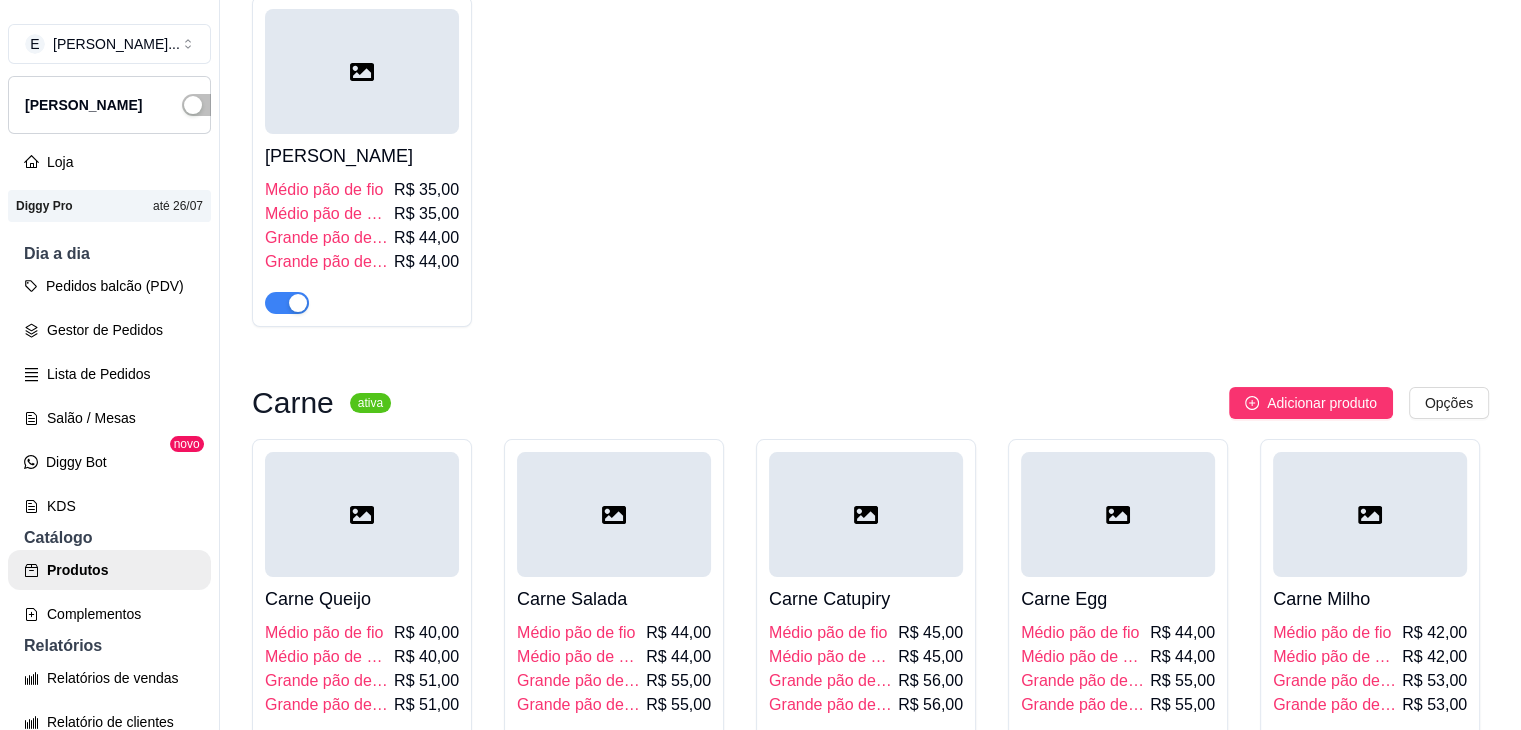 click on "R$ 35,00" at bounding box center [1434, -149] 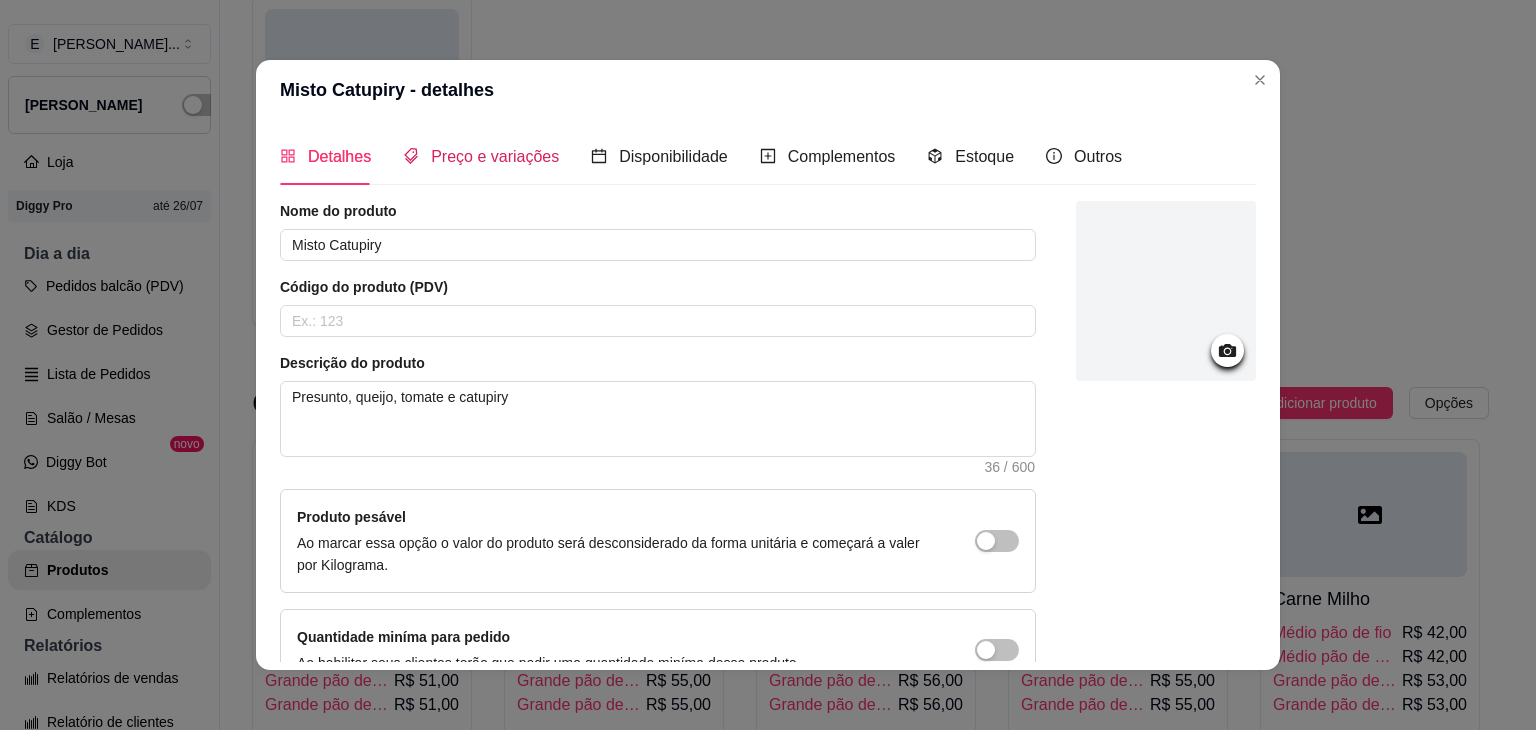 click on "Preço e variações" at bounding box center (495, 156) 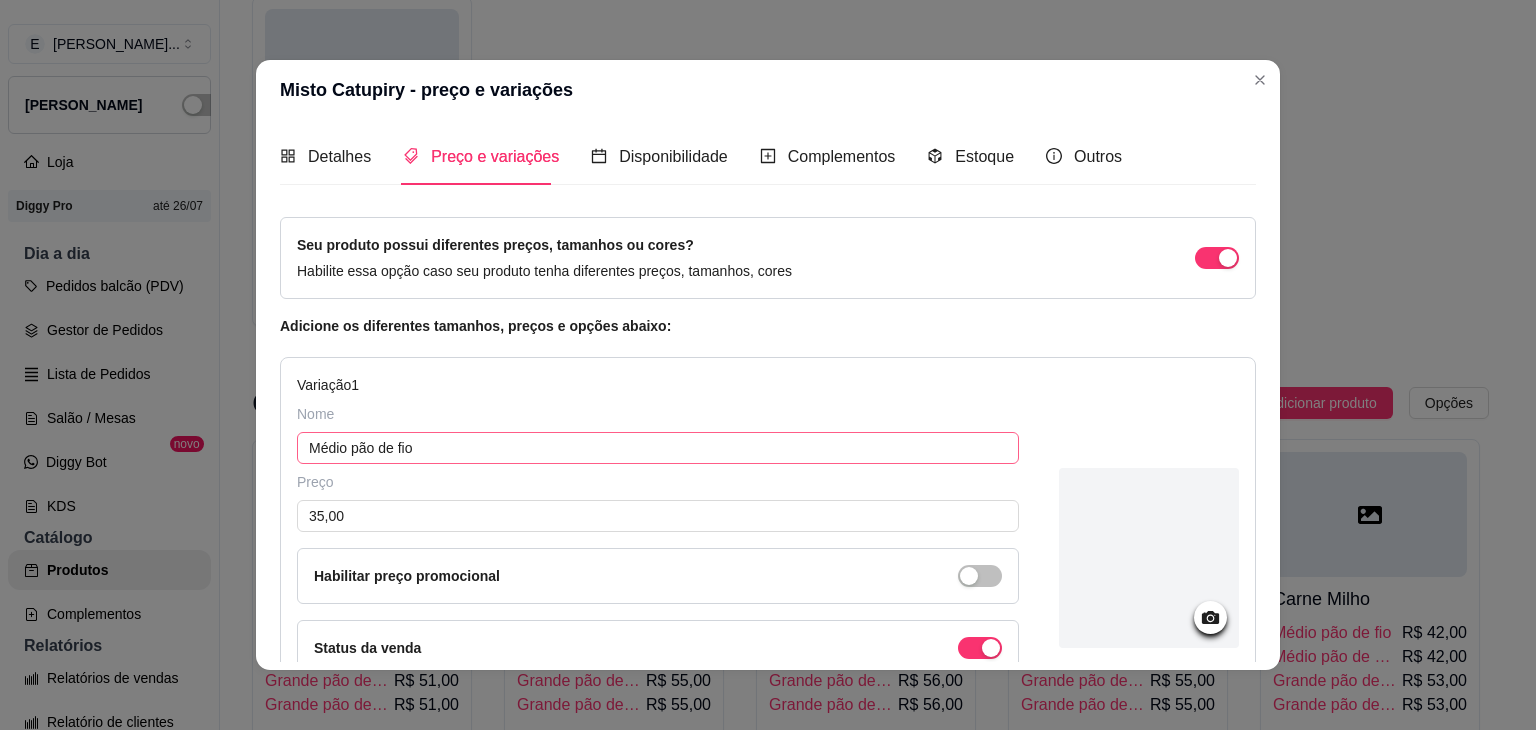 type 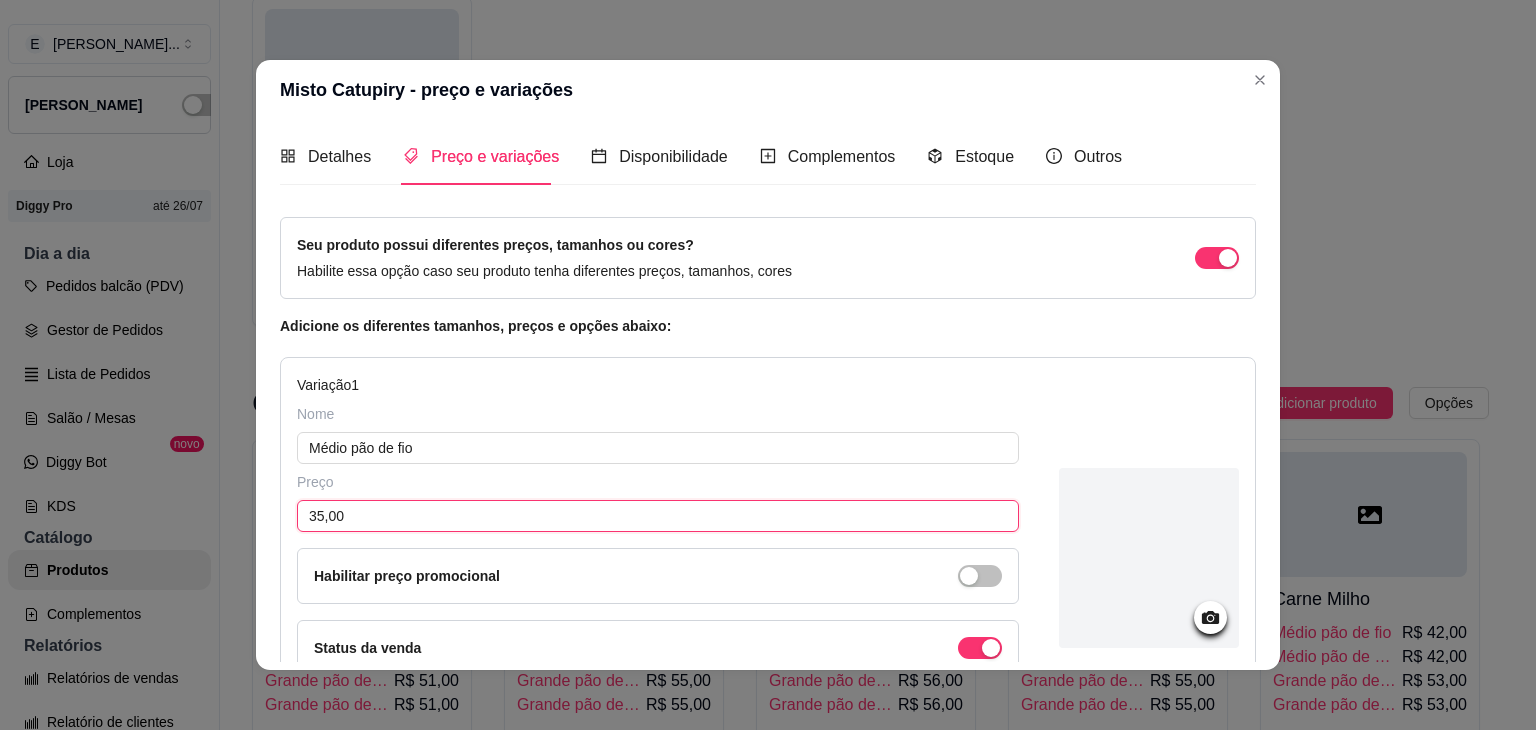 click on "35,00" at bounding box center [658, 516] 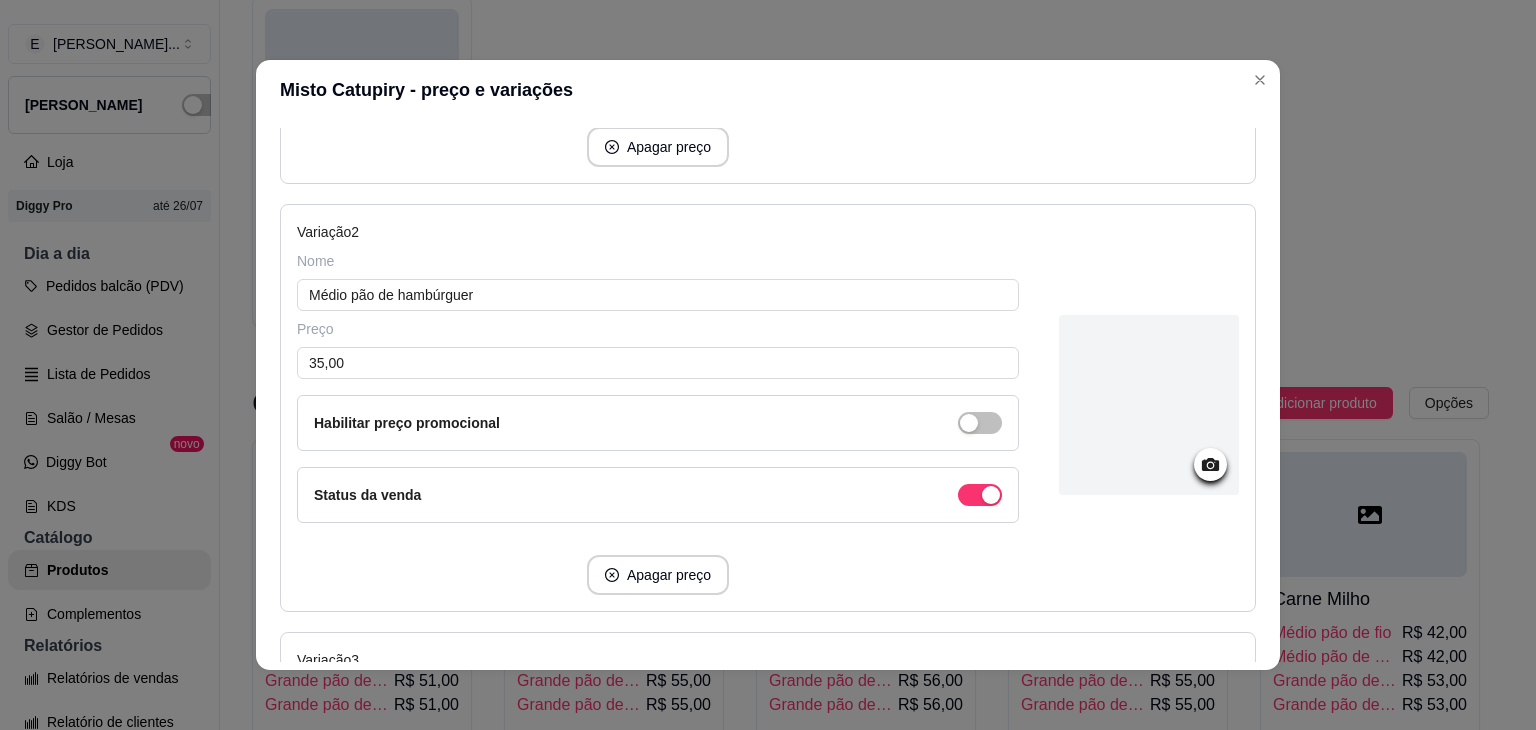 scroll, scrollTop: 600, scrollLeft: 0, axis: vertical 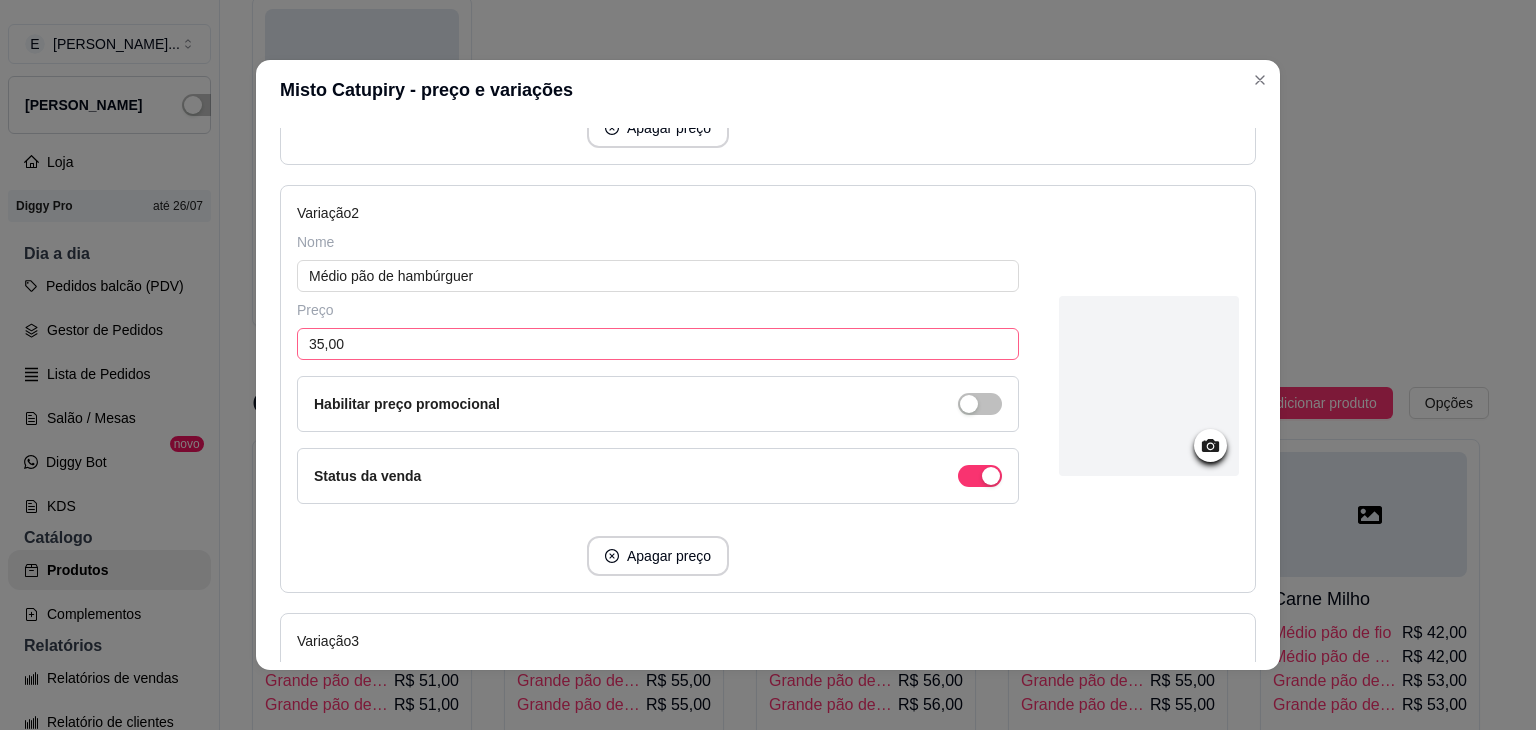 type on "38,00" 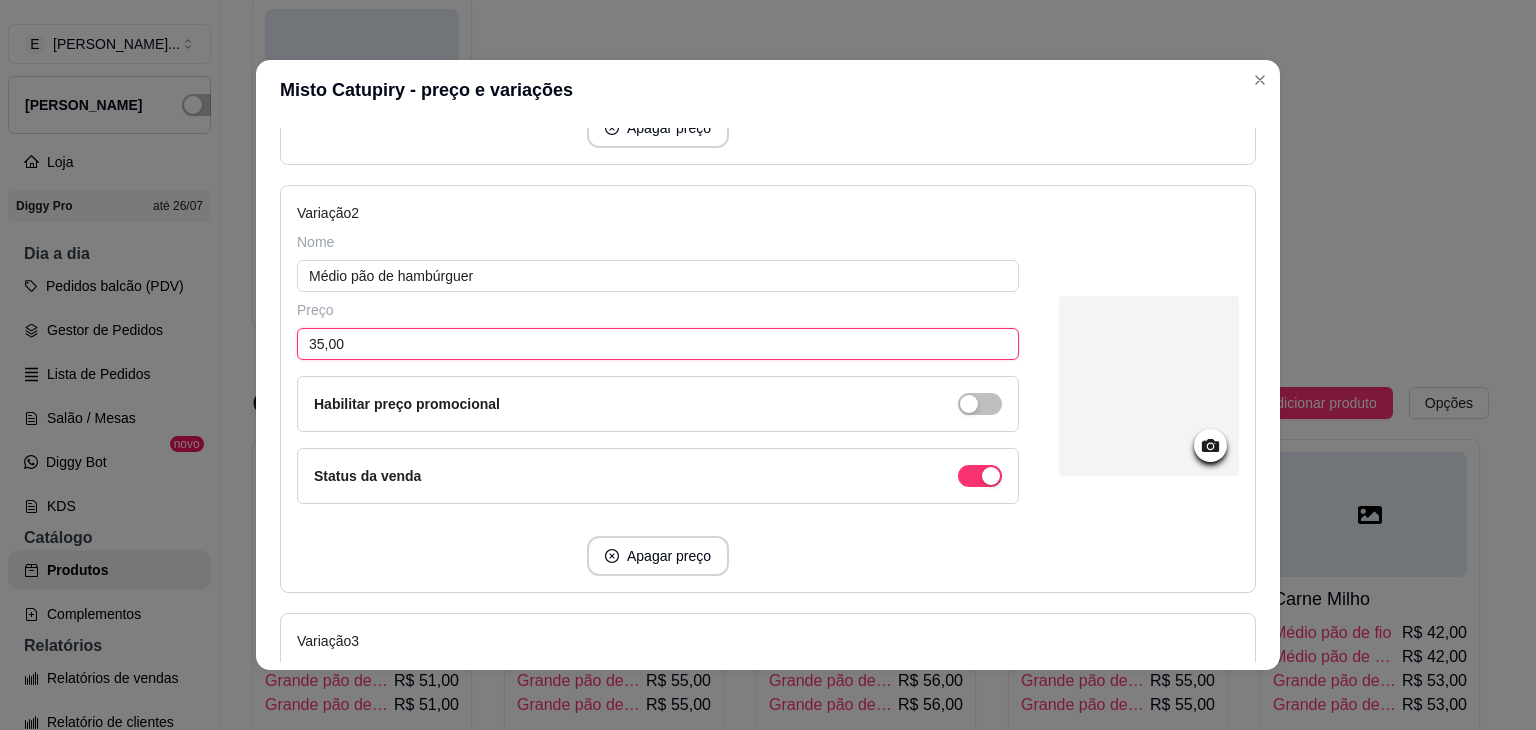 click on "35,00" at bounding box center (658, 344) 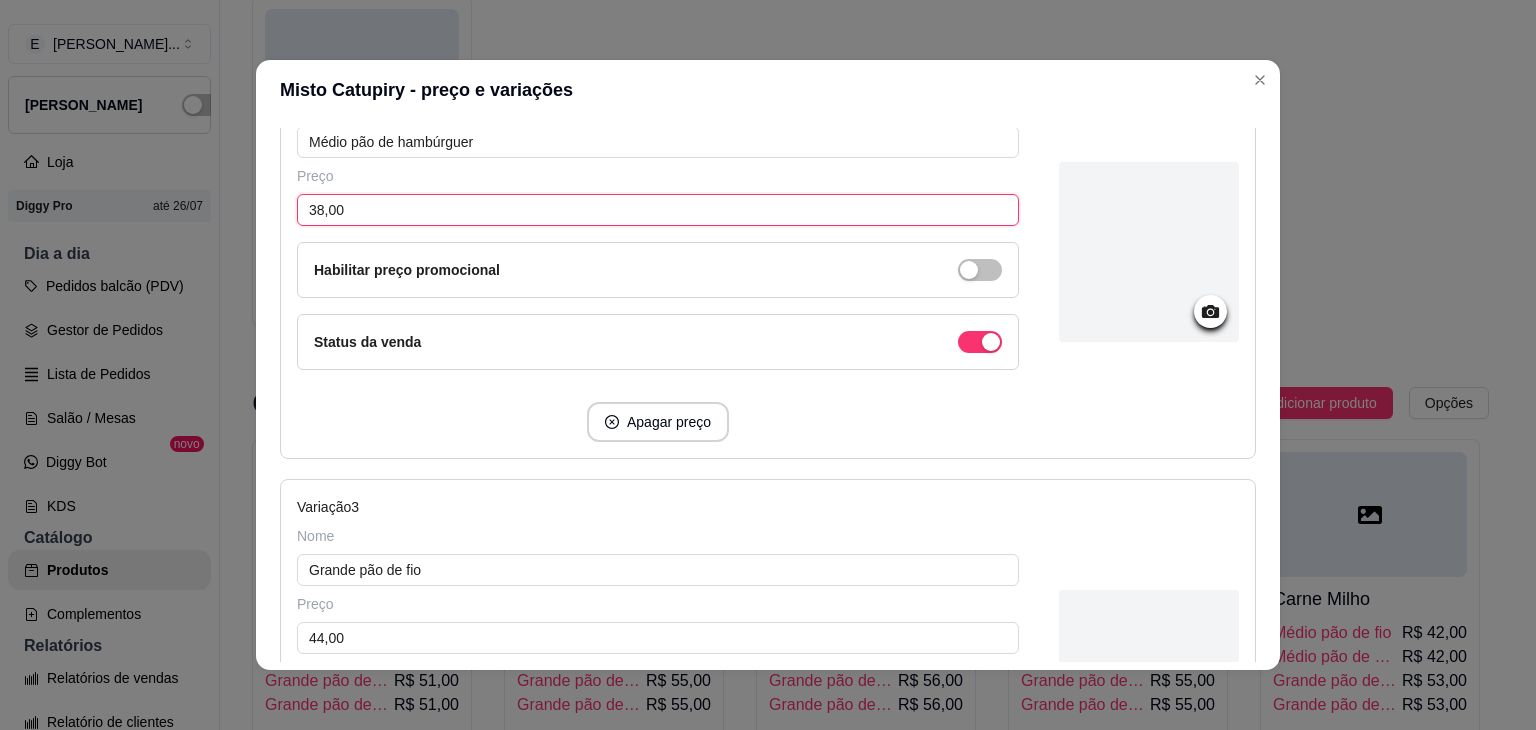 scroll, scrollTop: 1000, scrollLeft: 0, axis: vertical 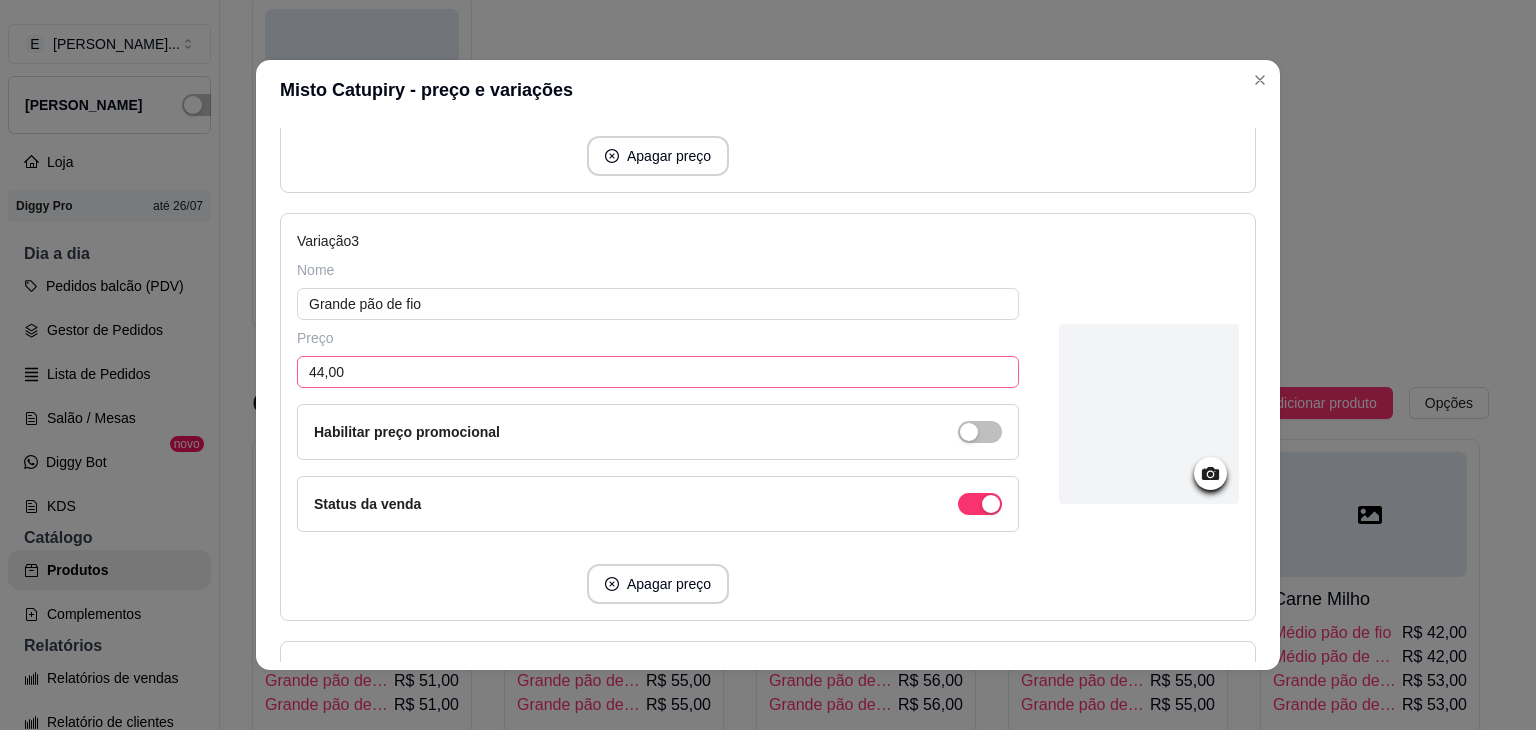 type on "38,00" 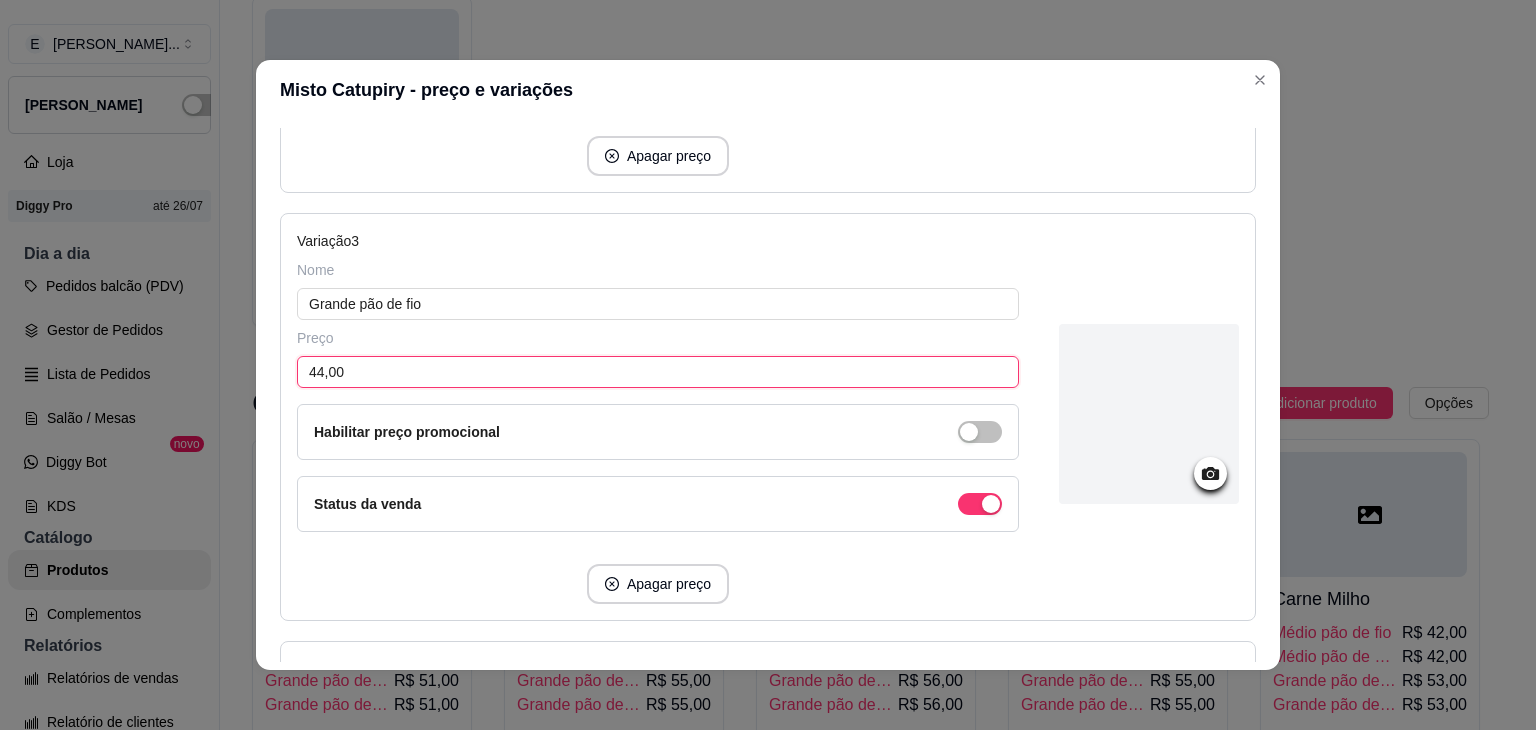 click on "44,00" at bounding box center (658, 372) 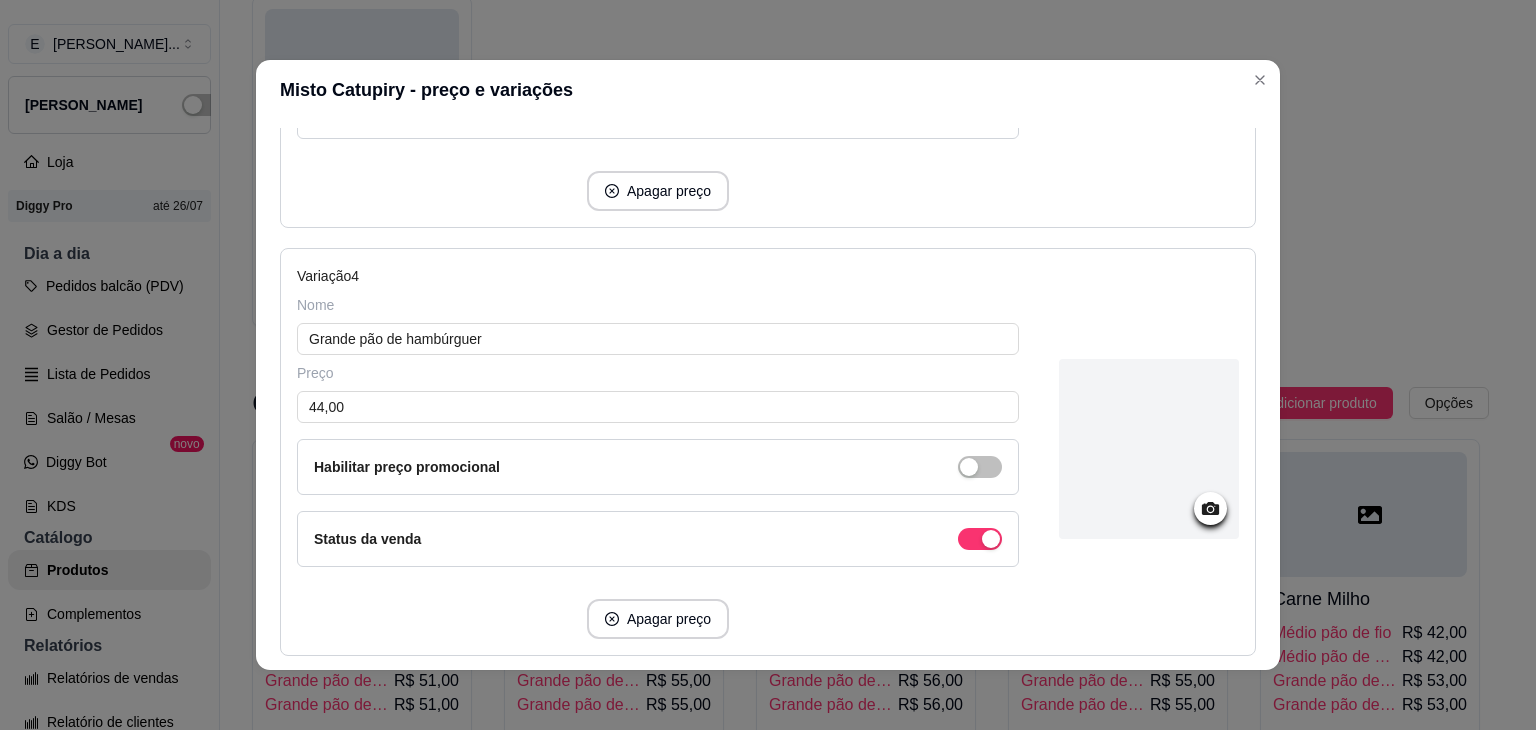 scroll, scrollTop: 1400, scrollLeft: 0, axis: vertical 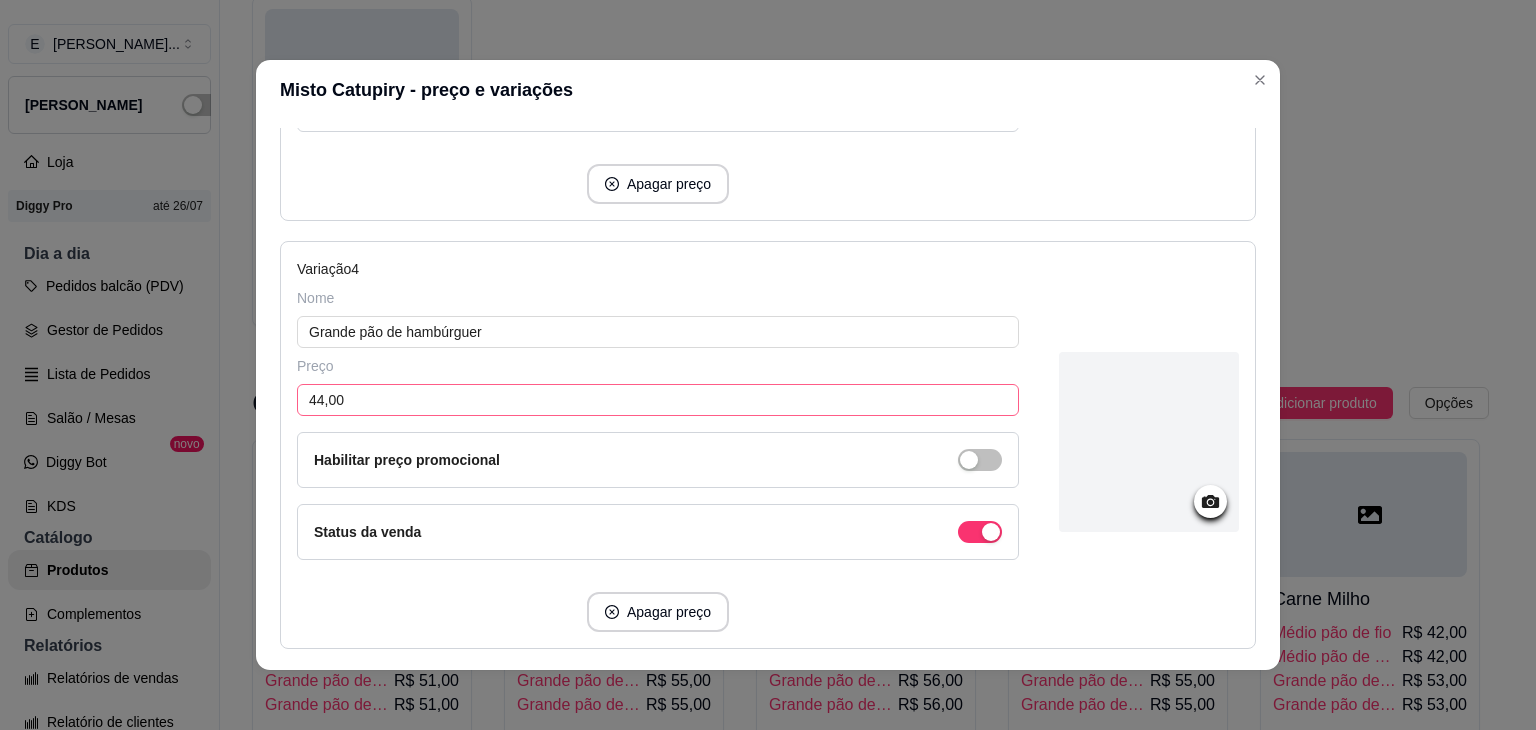type on "48,00" 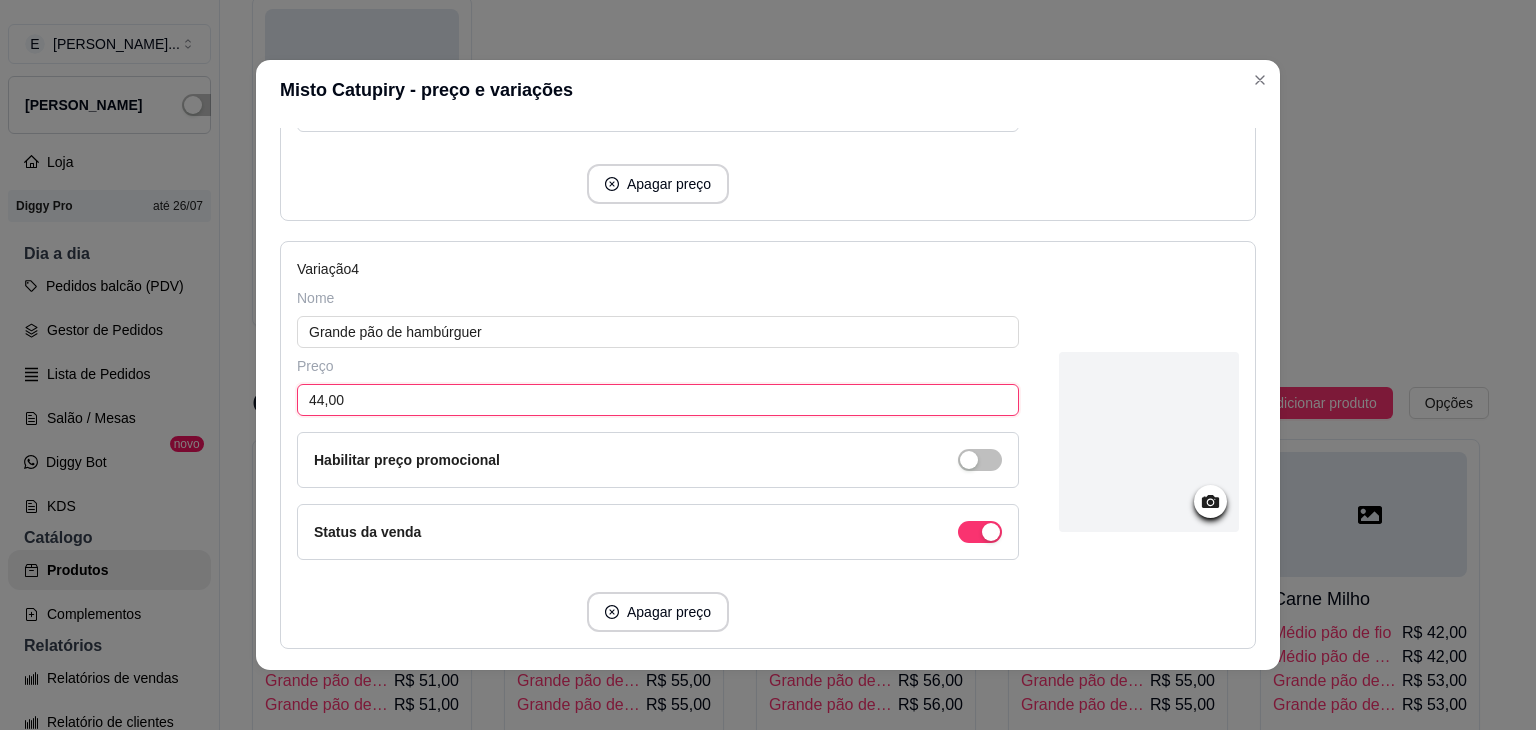 click on "44,00" at bounding box center (658, 400) 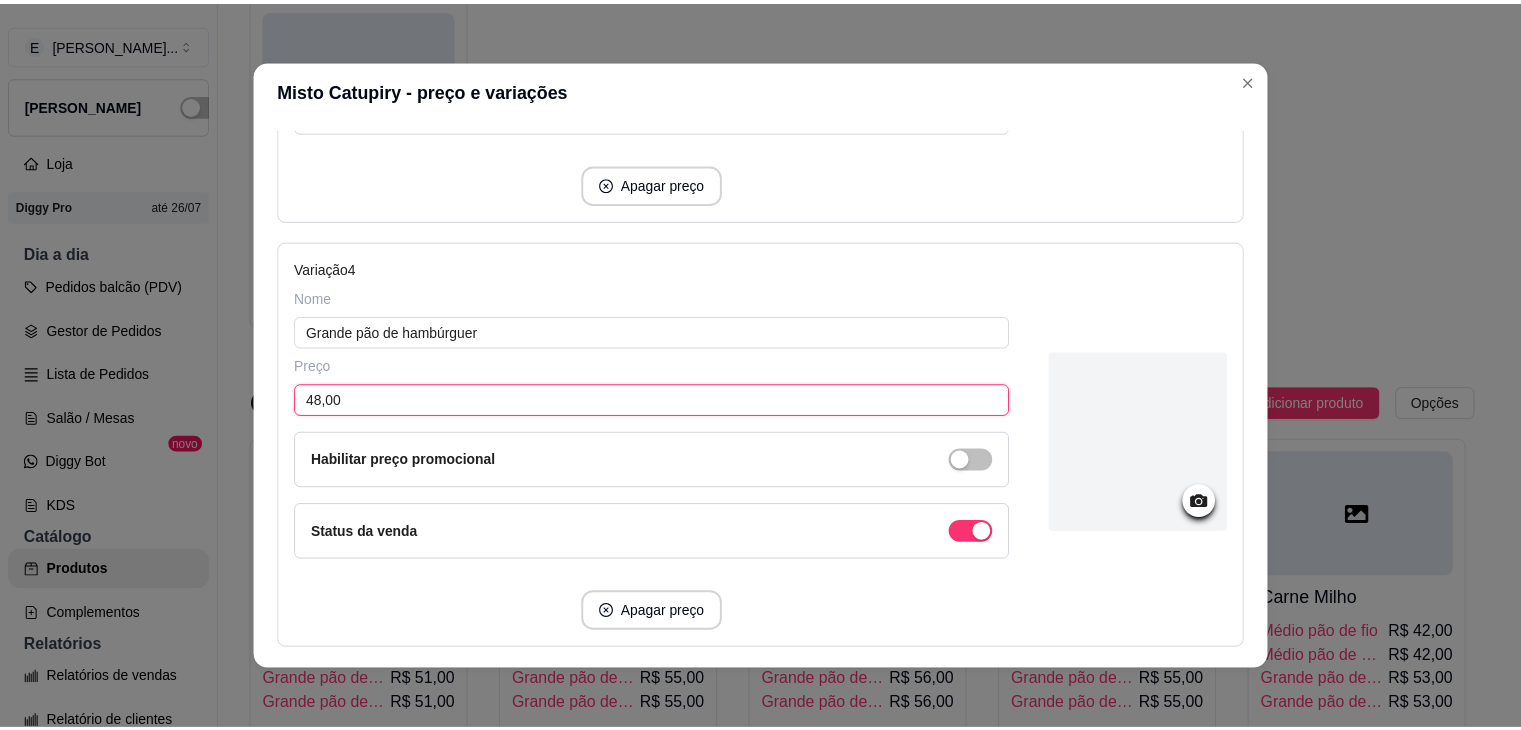scroll, scrollTop: 1524, scrollLeft: 0, axis: vertical 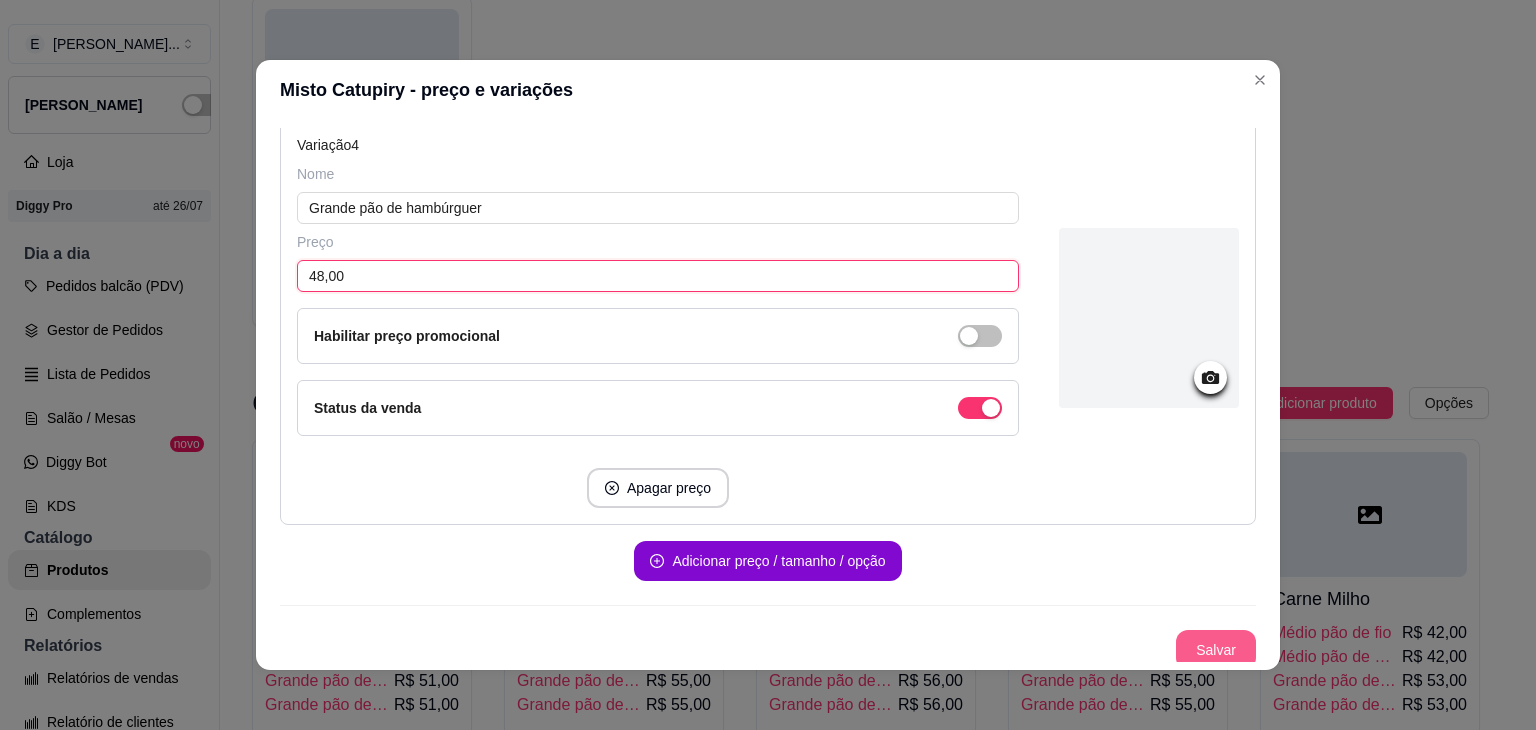 type on "48,00" 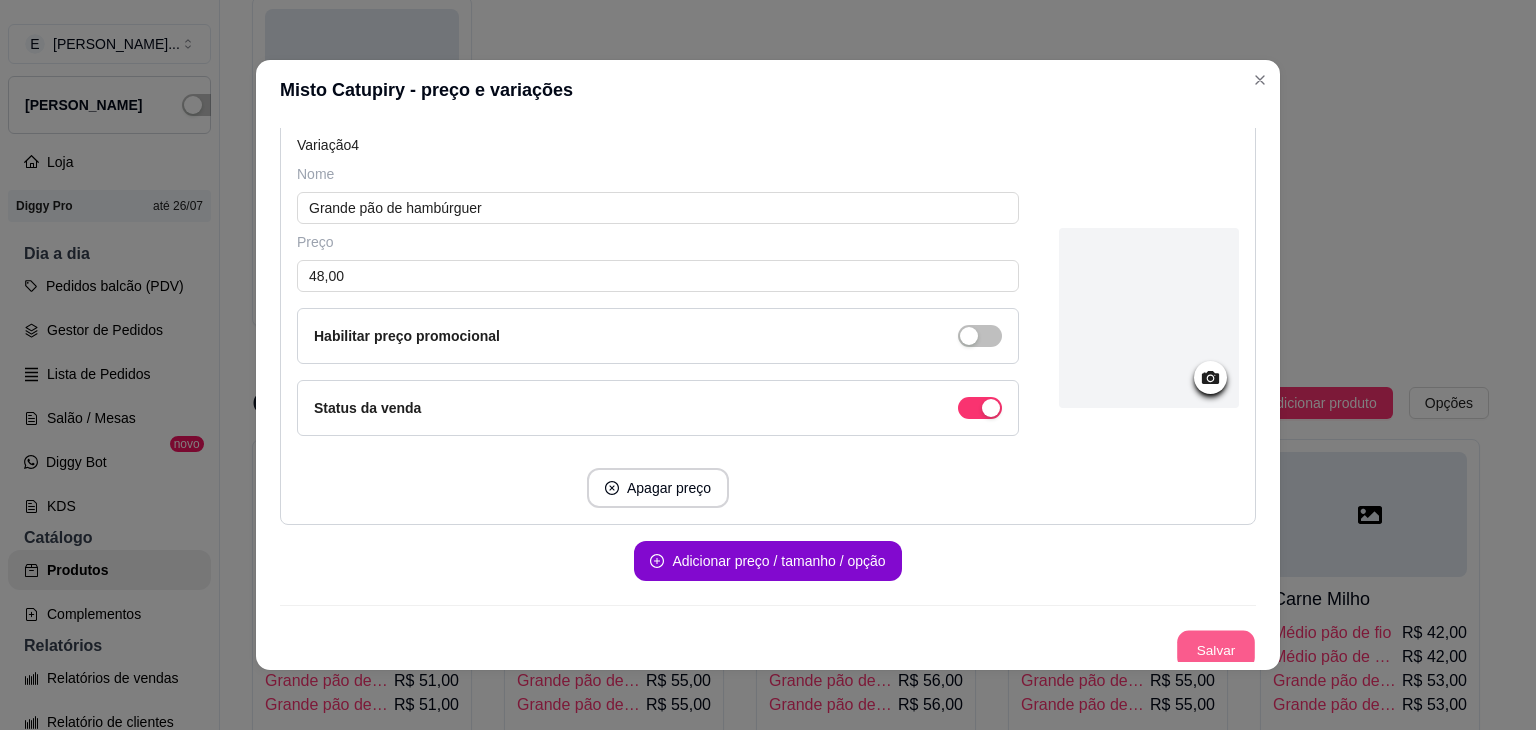 click on "Salvar" at bounding box center [1216, 650] 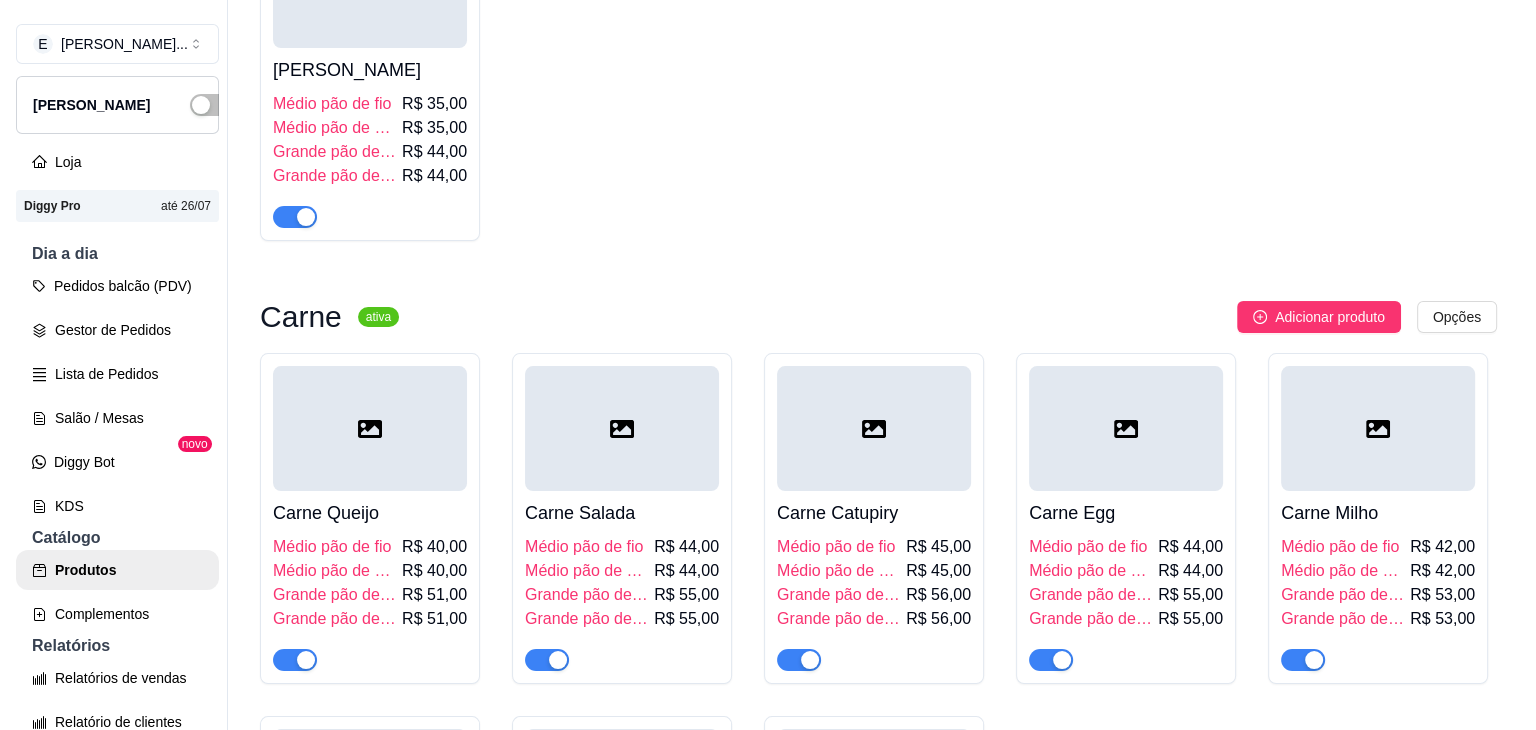 scroll, scrollTop: 3900, scrollLeft: 0, axis: vertical 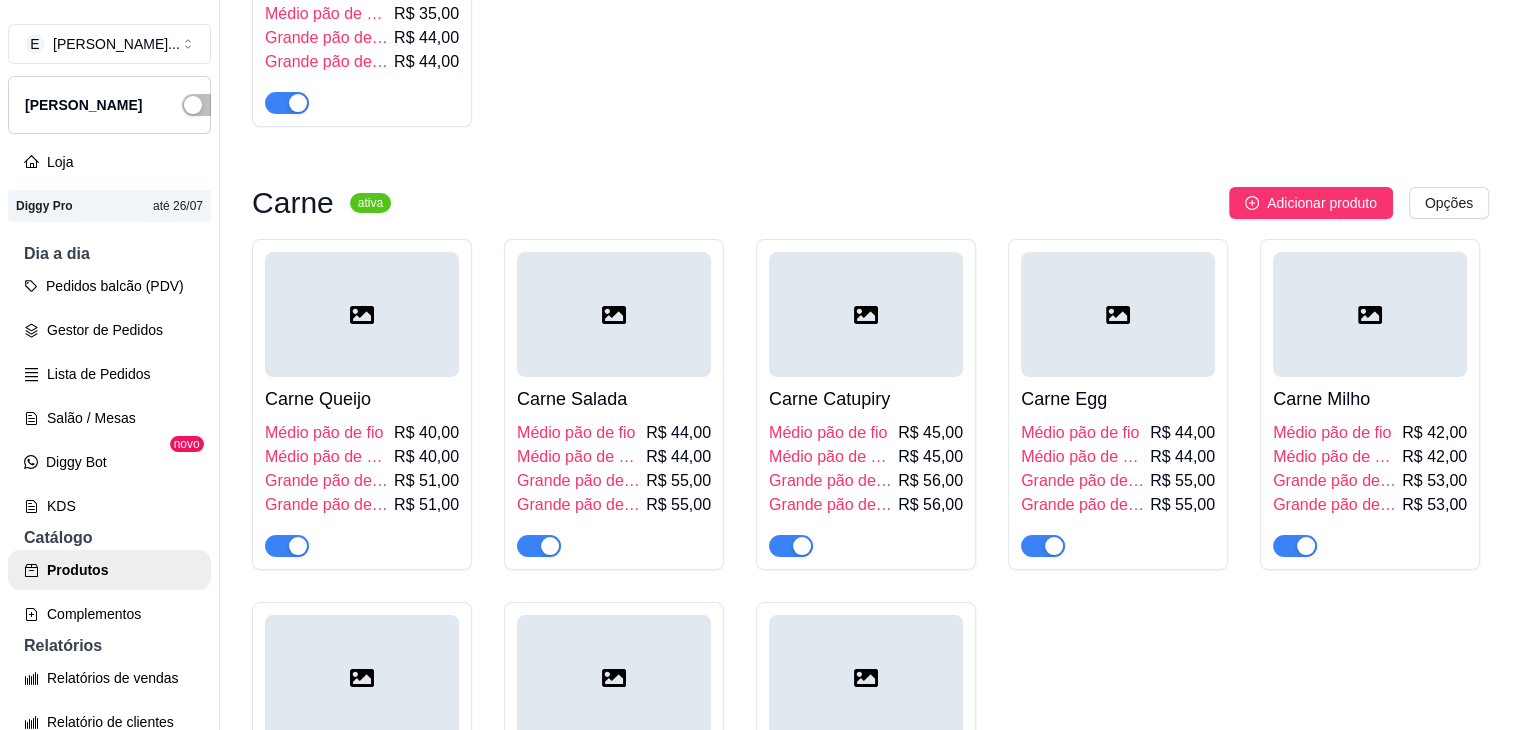 click on "Médio pão de hambúrguer" at bounding box center [327, 14] 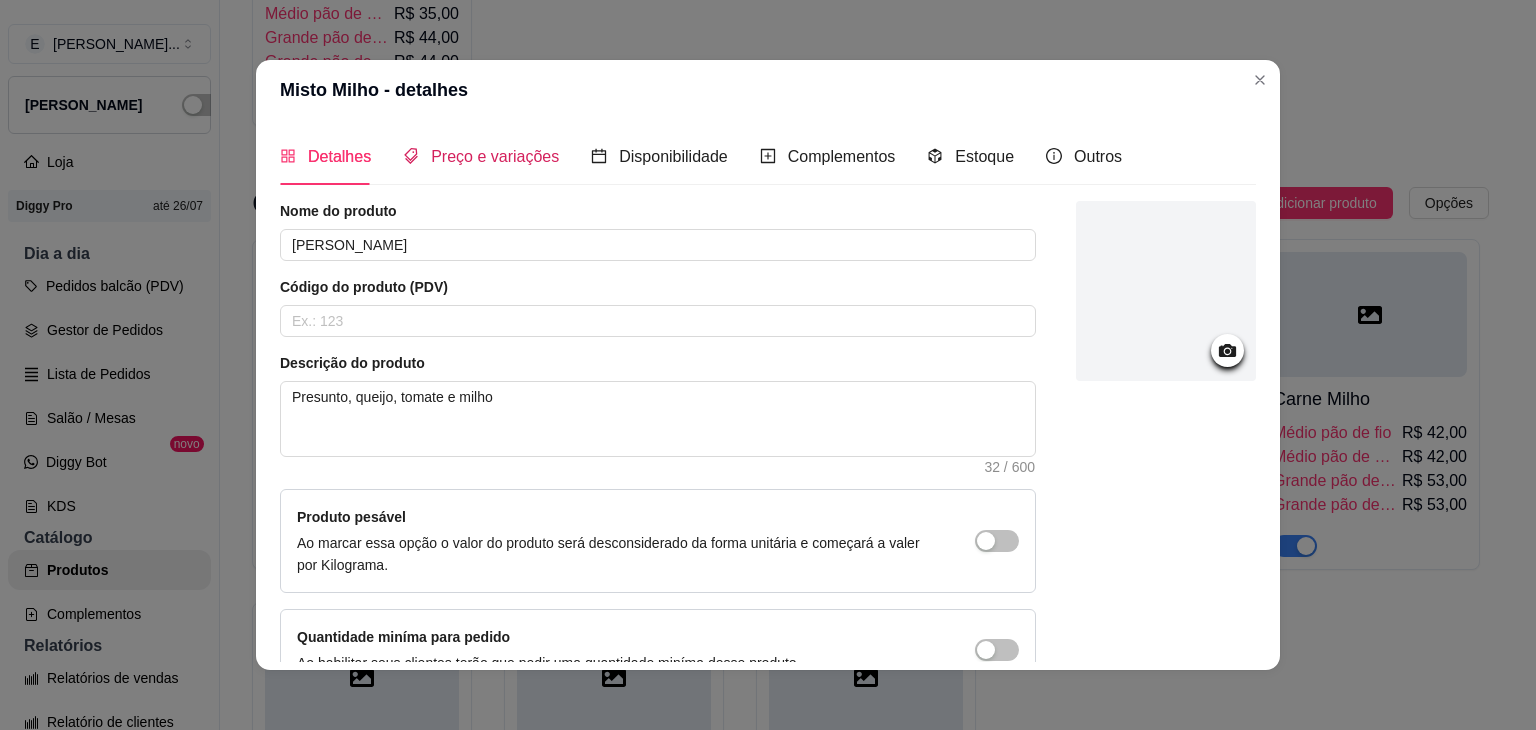 click on "Preço e variações" at bounding box center (495, 156) 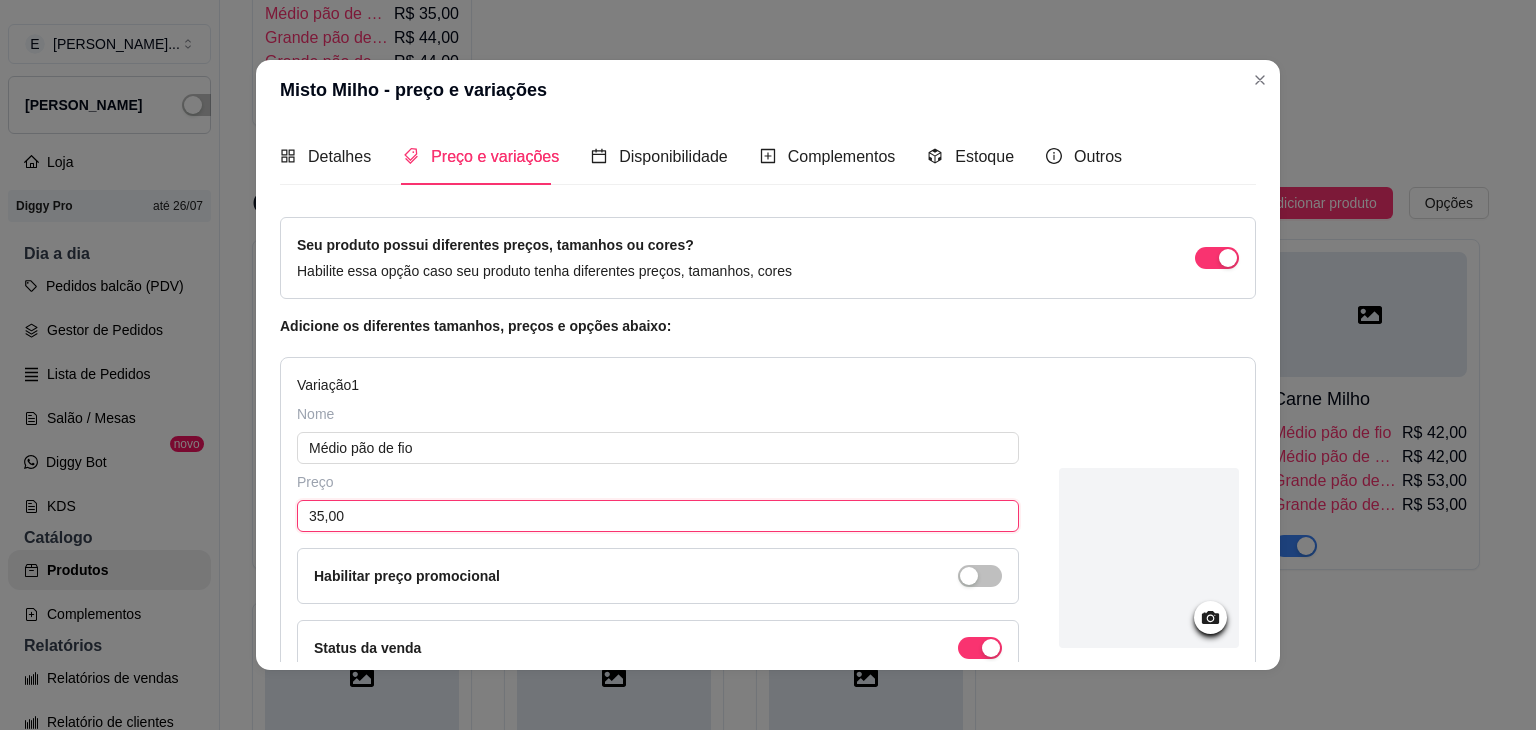 click on "35,00" at bounding box center (658, 516) 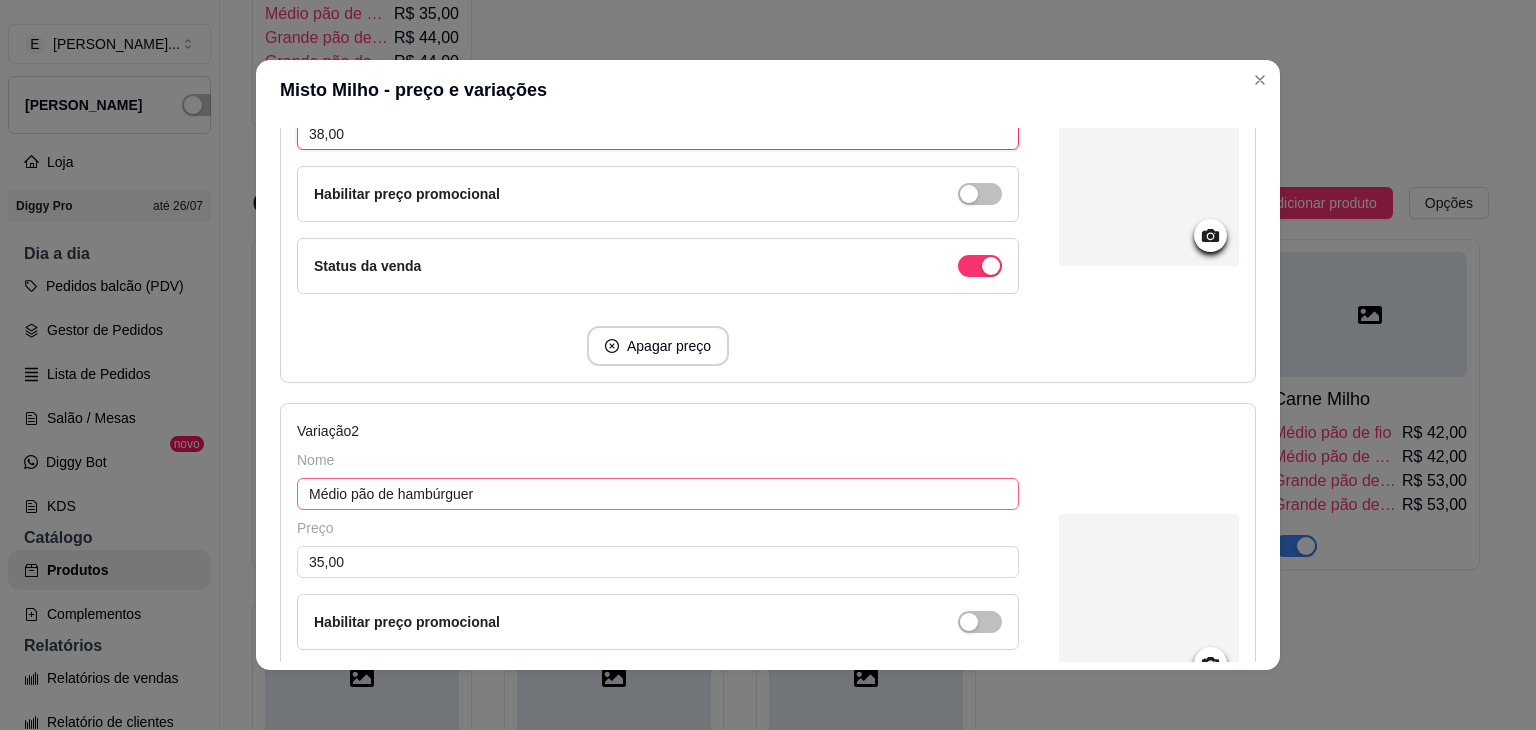 scroll, scrollTop: 400, scrollLeft: 0, axis: vertical 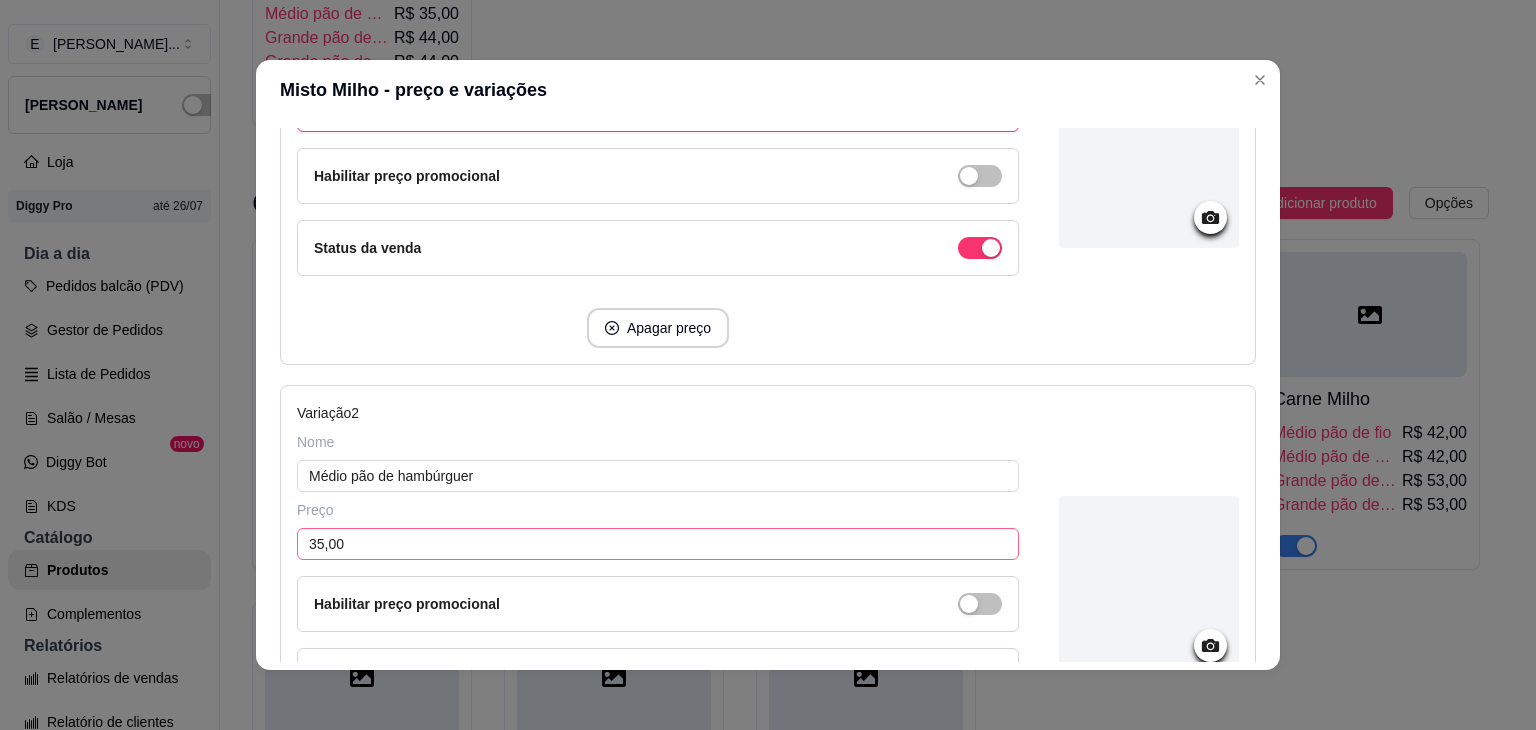 type on "38,00" 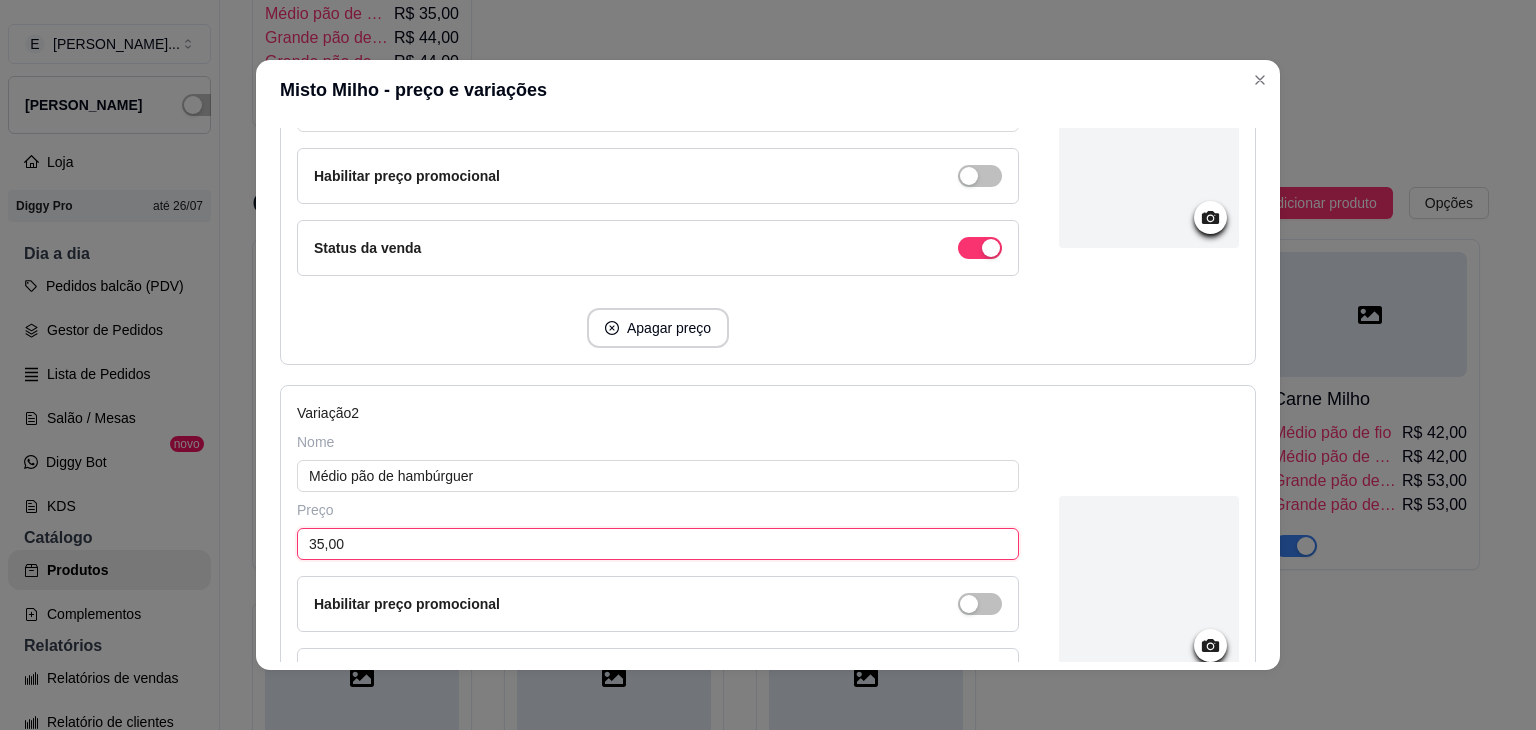 click on "35,00" at bounding box center (658, 544) 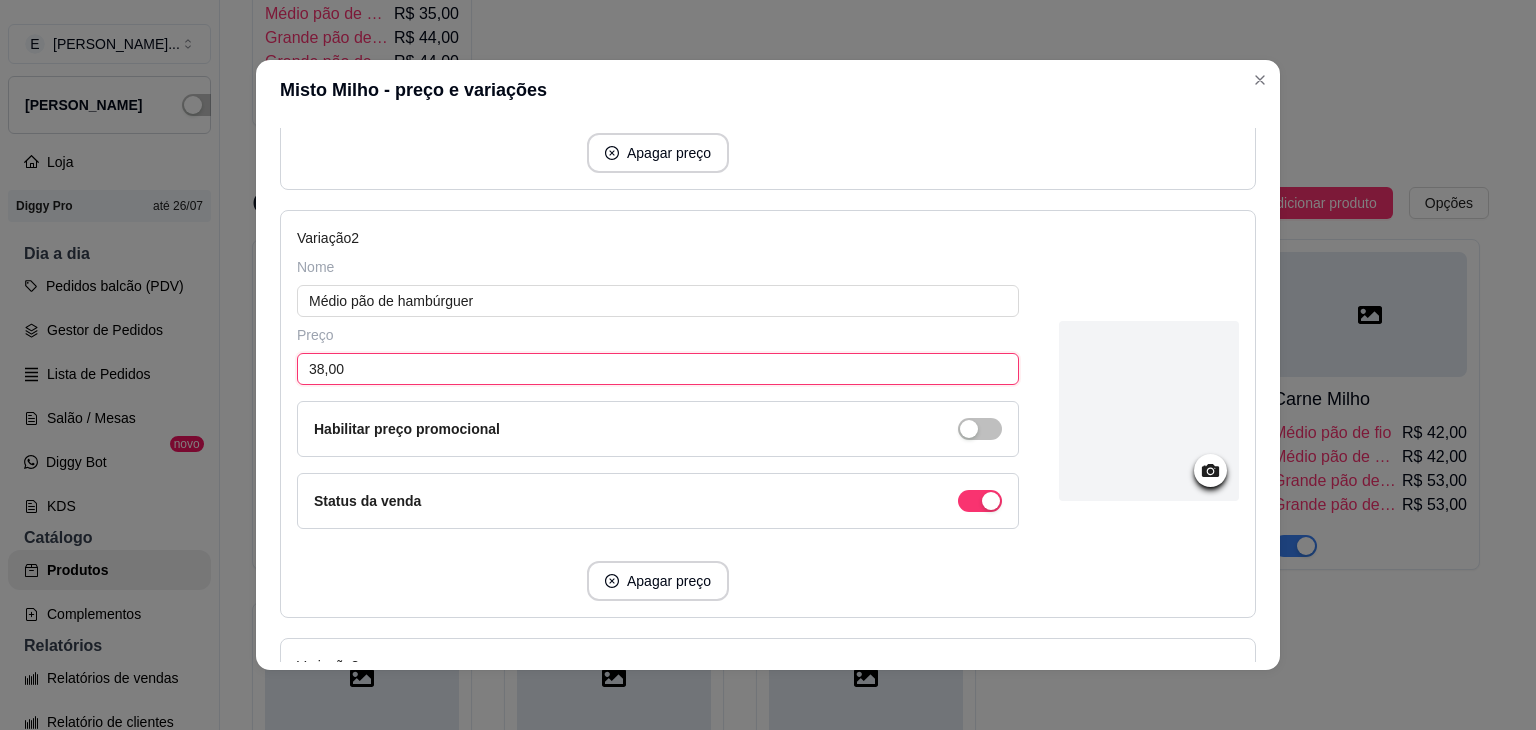 scroll, scrollTop: 800, scrollLeft: 0, axis: vertical 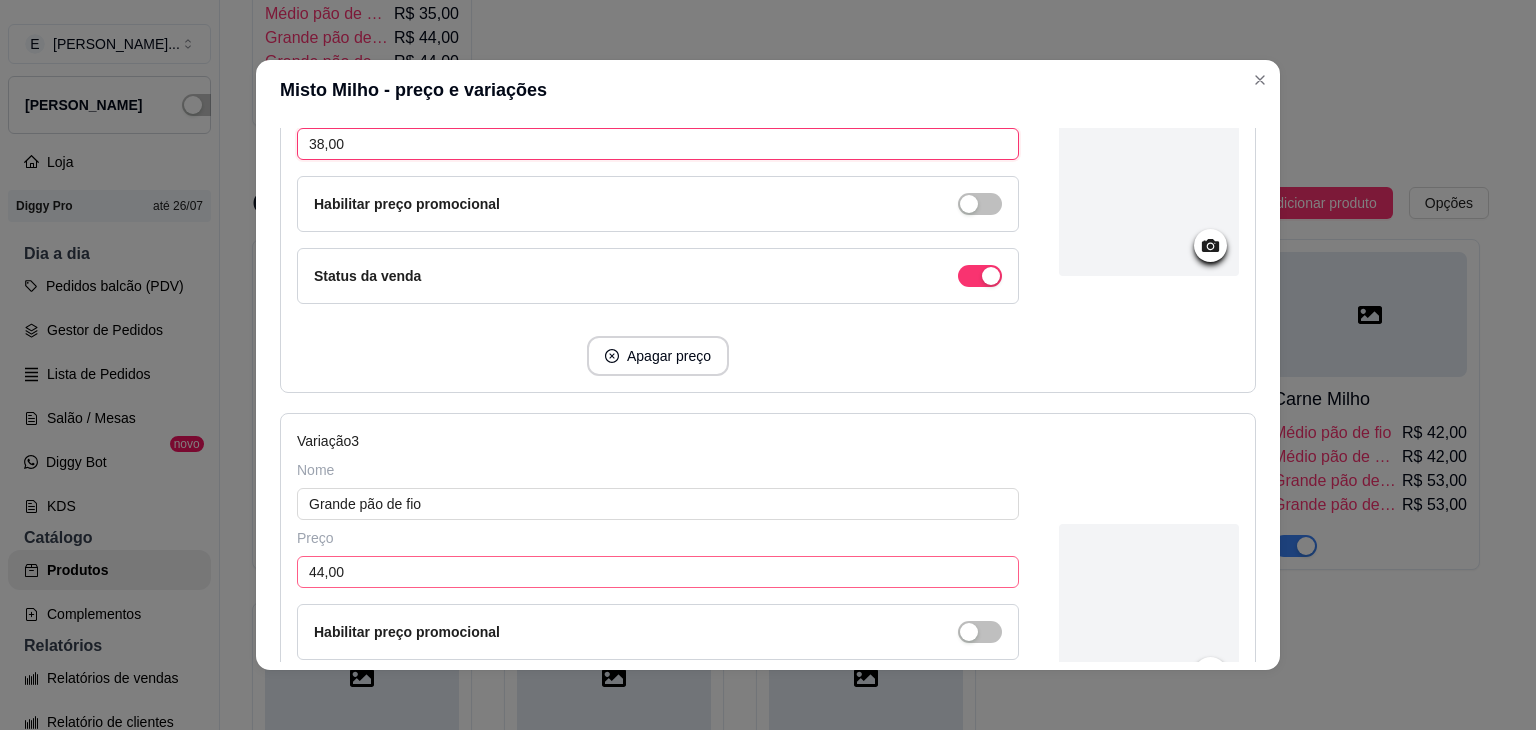 type on "38,00" 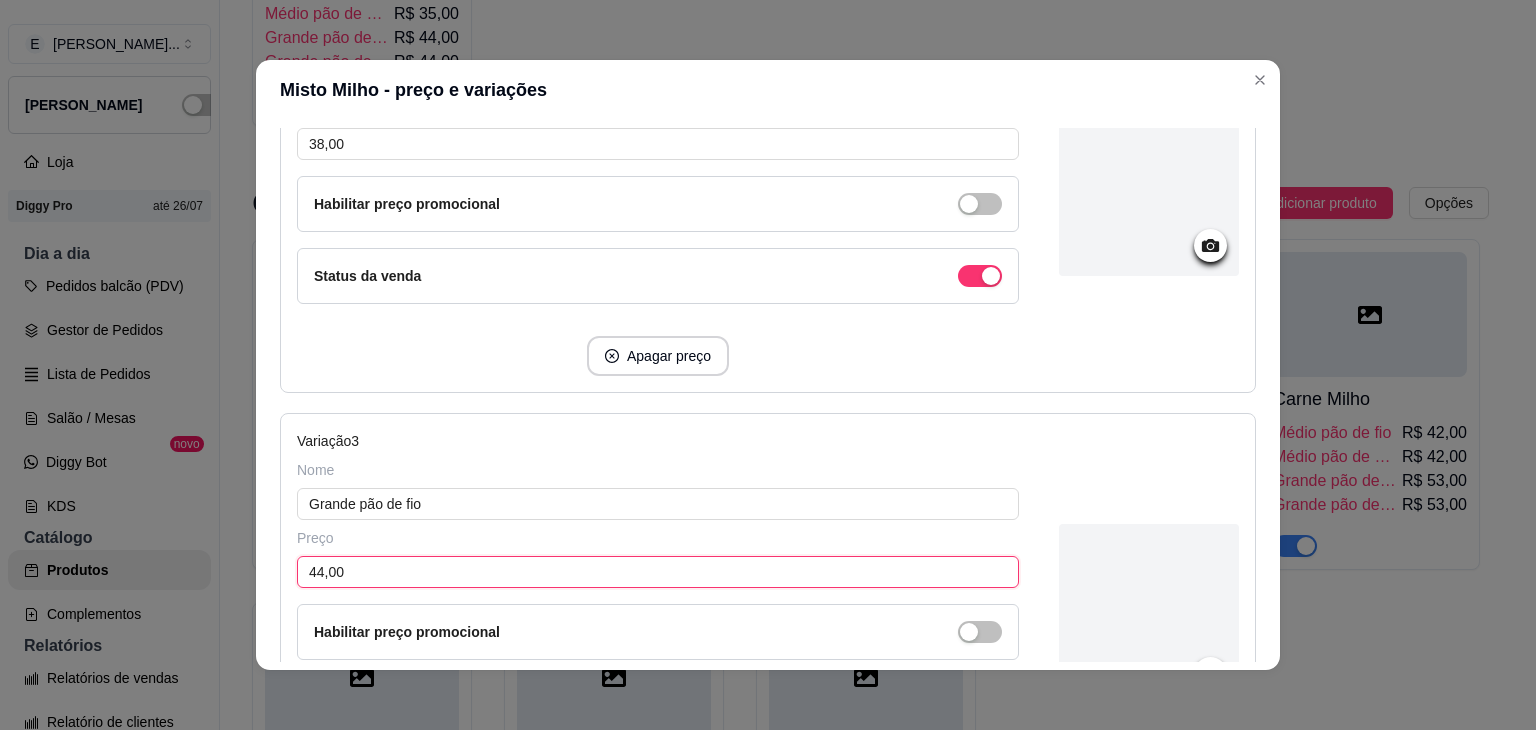click on "44,00" at bounding box center (658, 572) 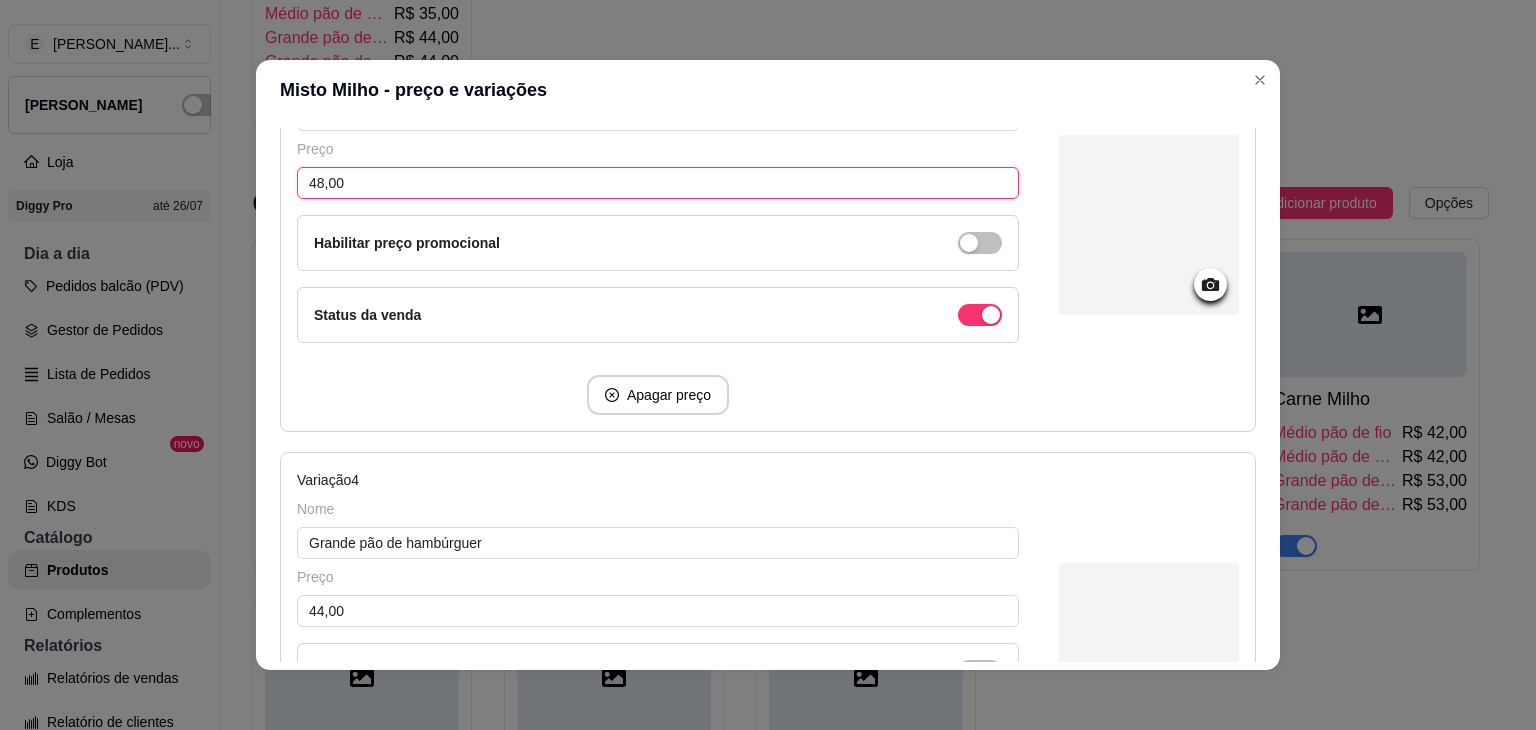 scroll, scrollTop: 1200, scrollLeft: 0, axis: vertical 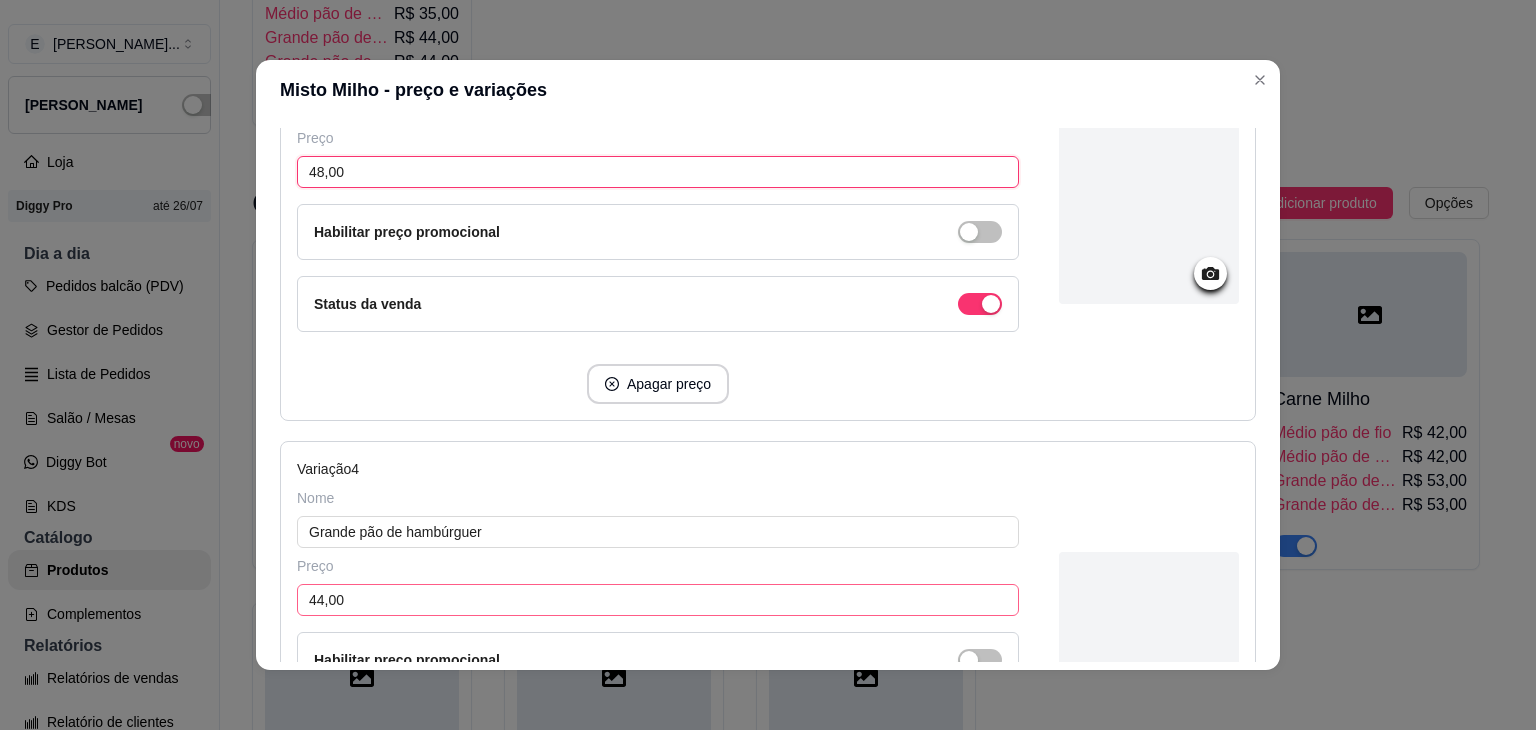 type on "48,00" 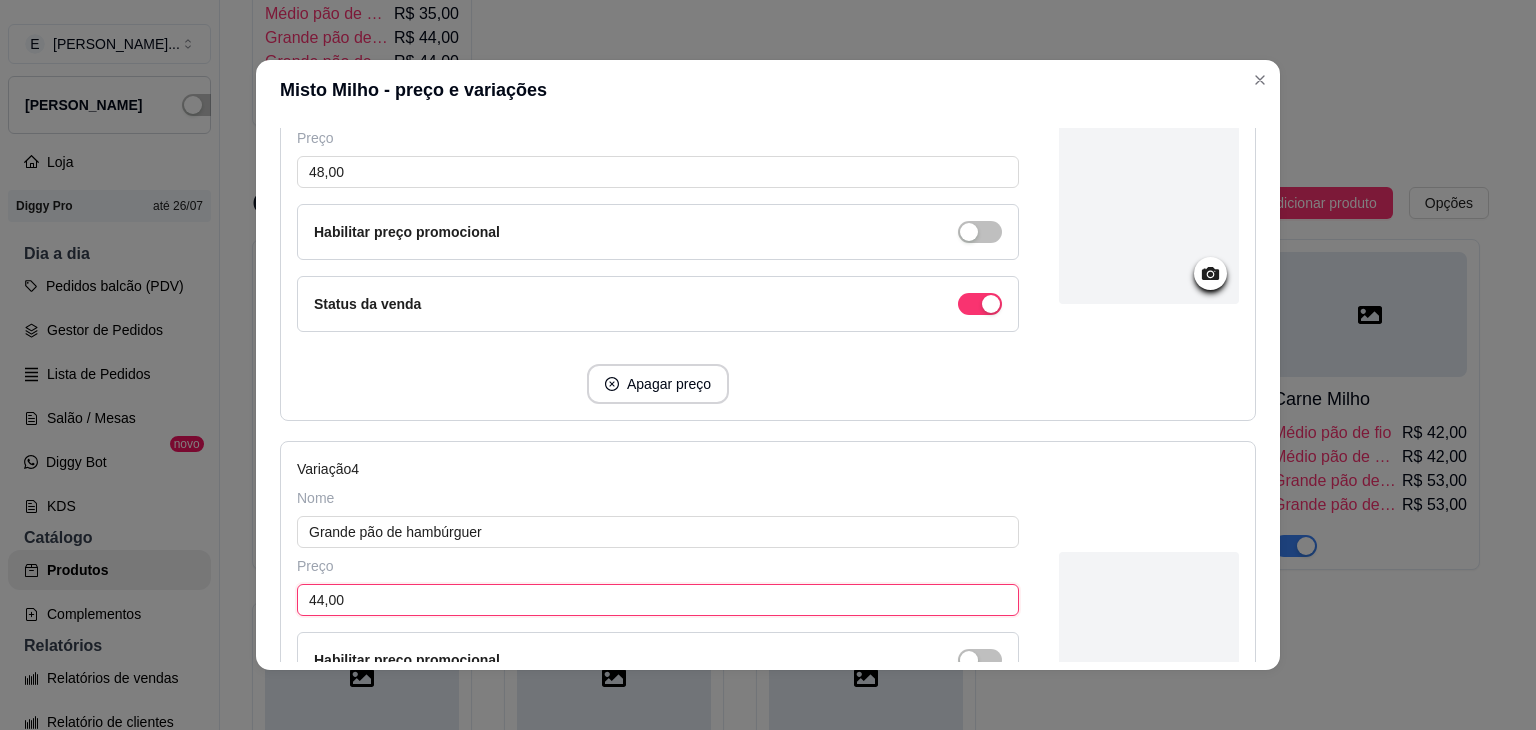 click on "44,00" at bounding box center (658, 600) 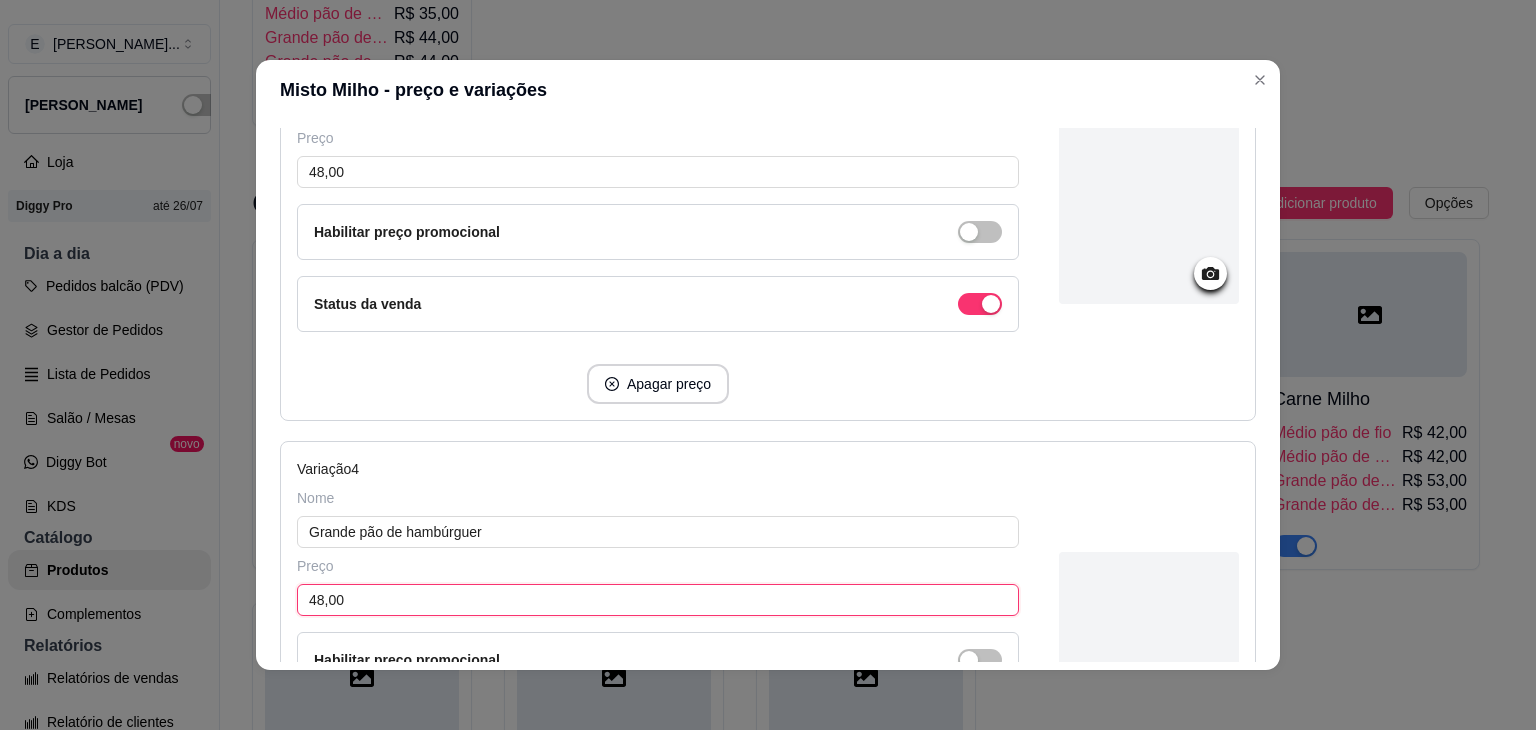 scroll, scrollTop: 1524, scrollLeft: 0, axis: vertical 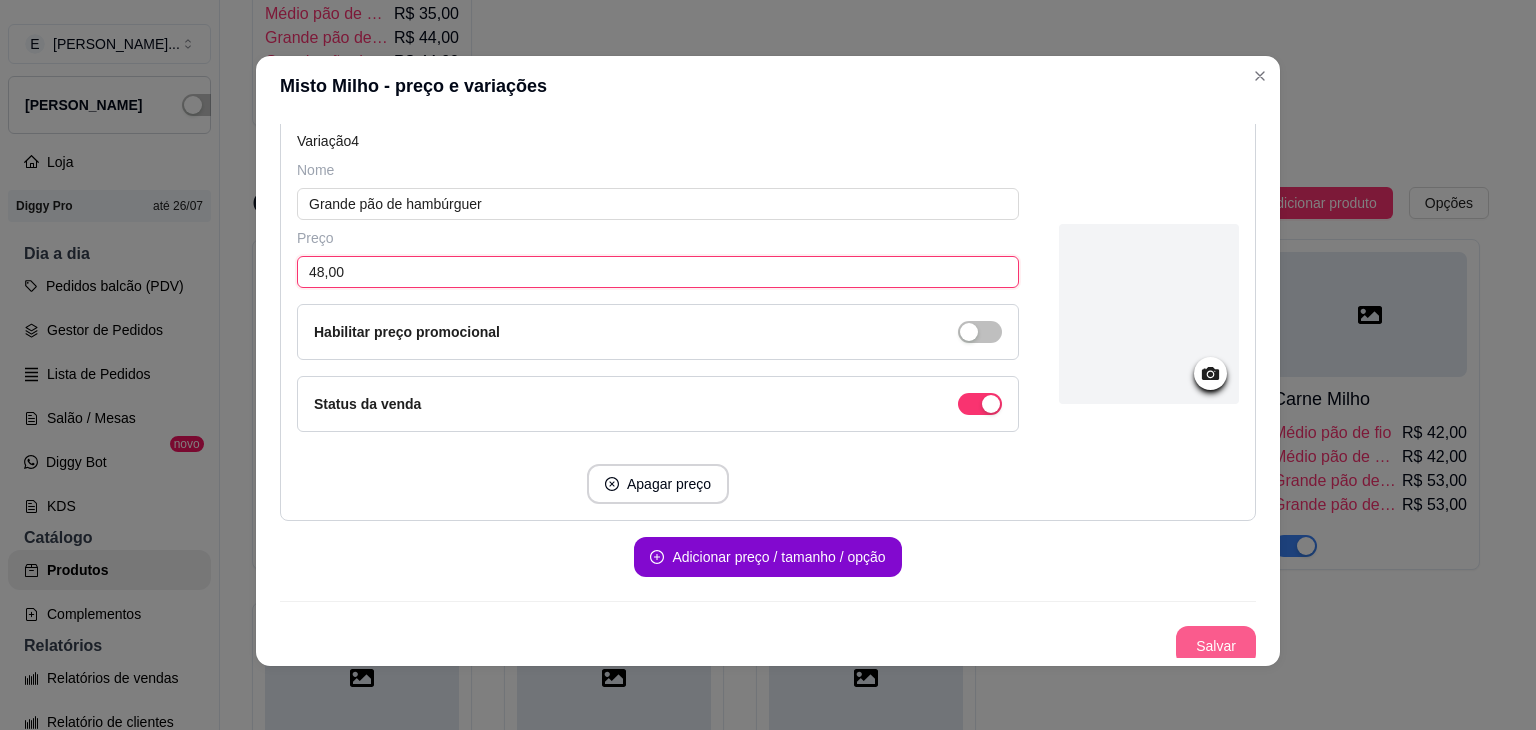 type on "48,00" 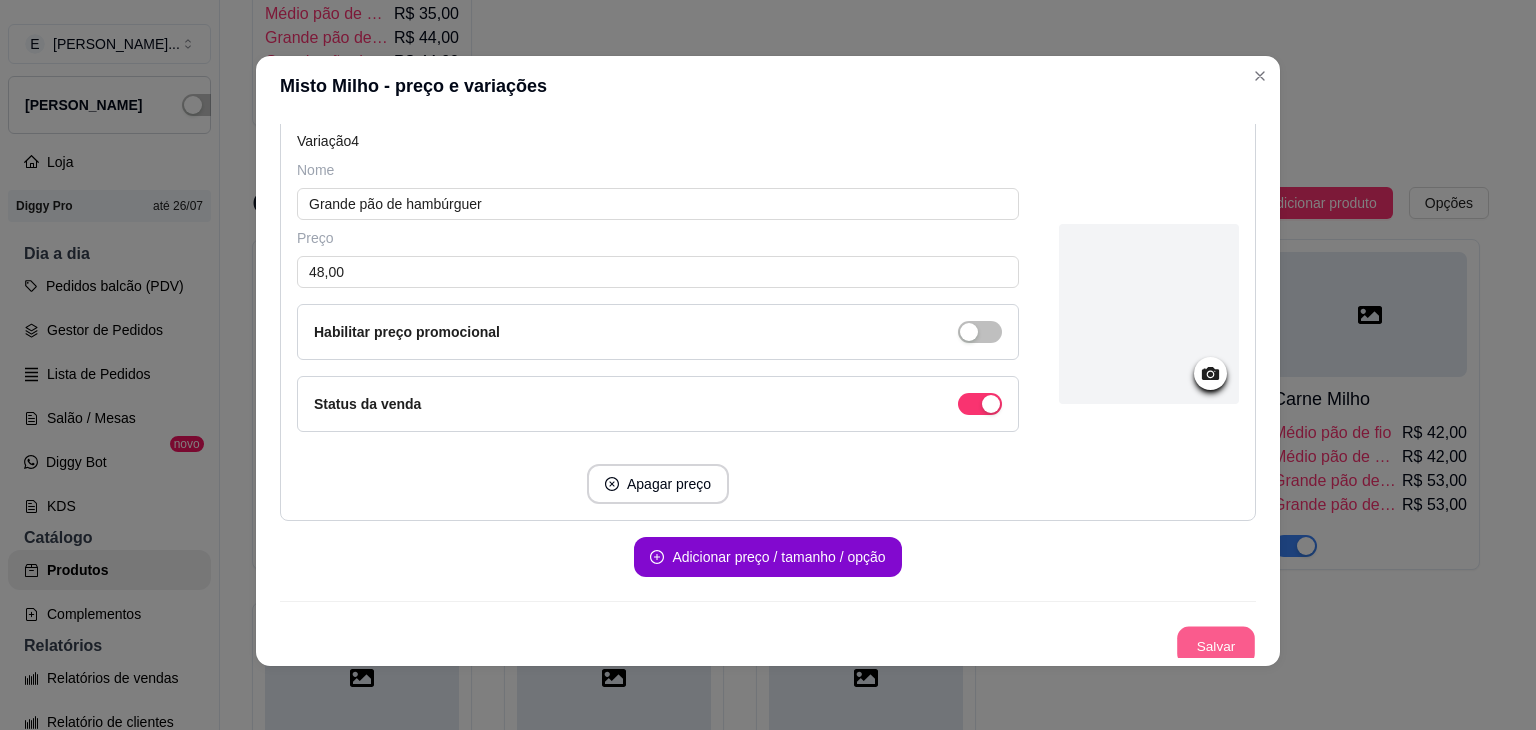 click on "Salvar" at bounding box center (1216, 646) 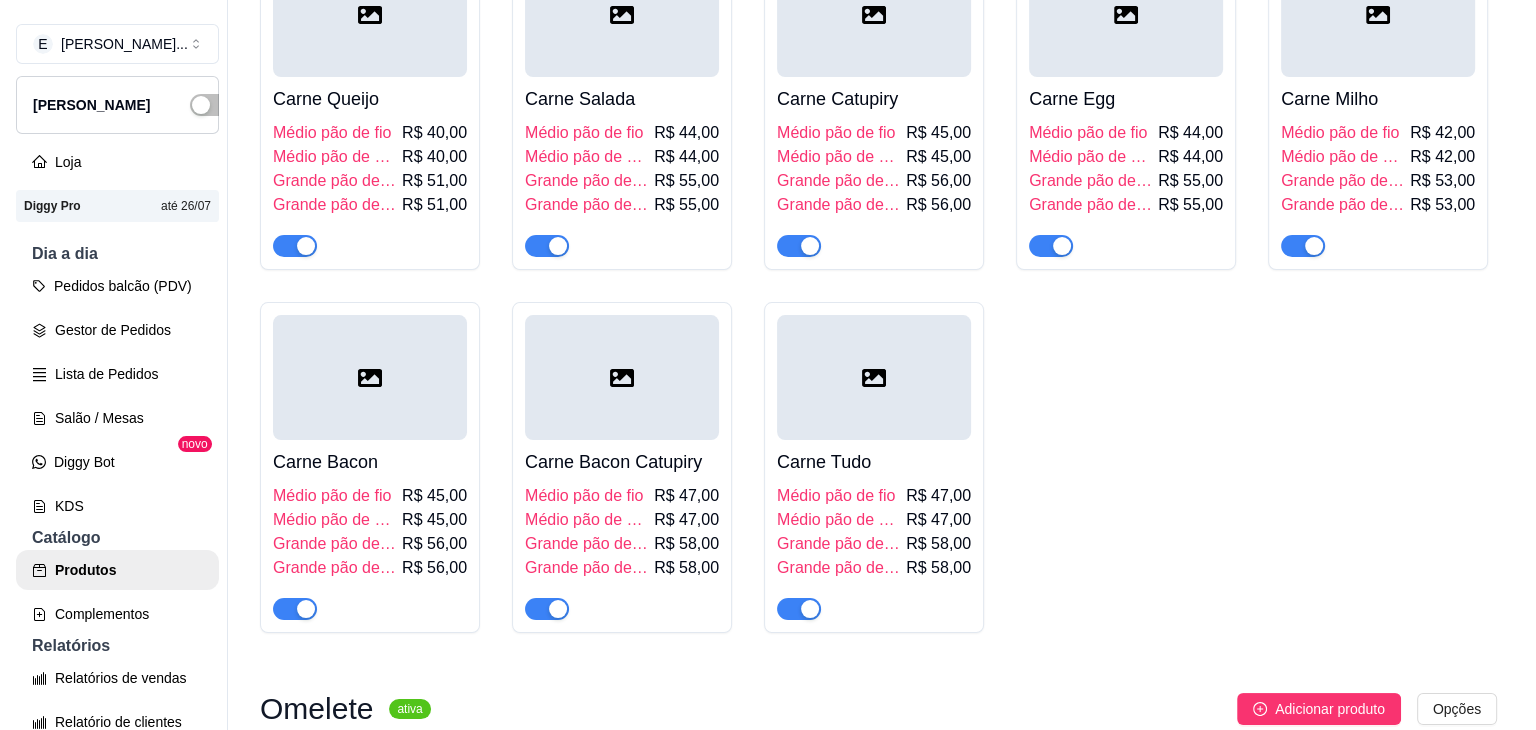 scroll, scrollTop: 4400, scrollLeft: 0, axis: vertical 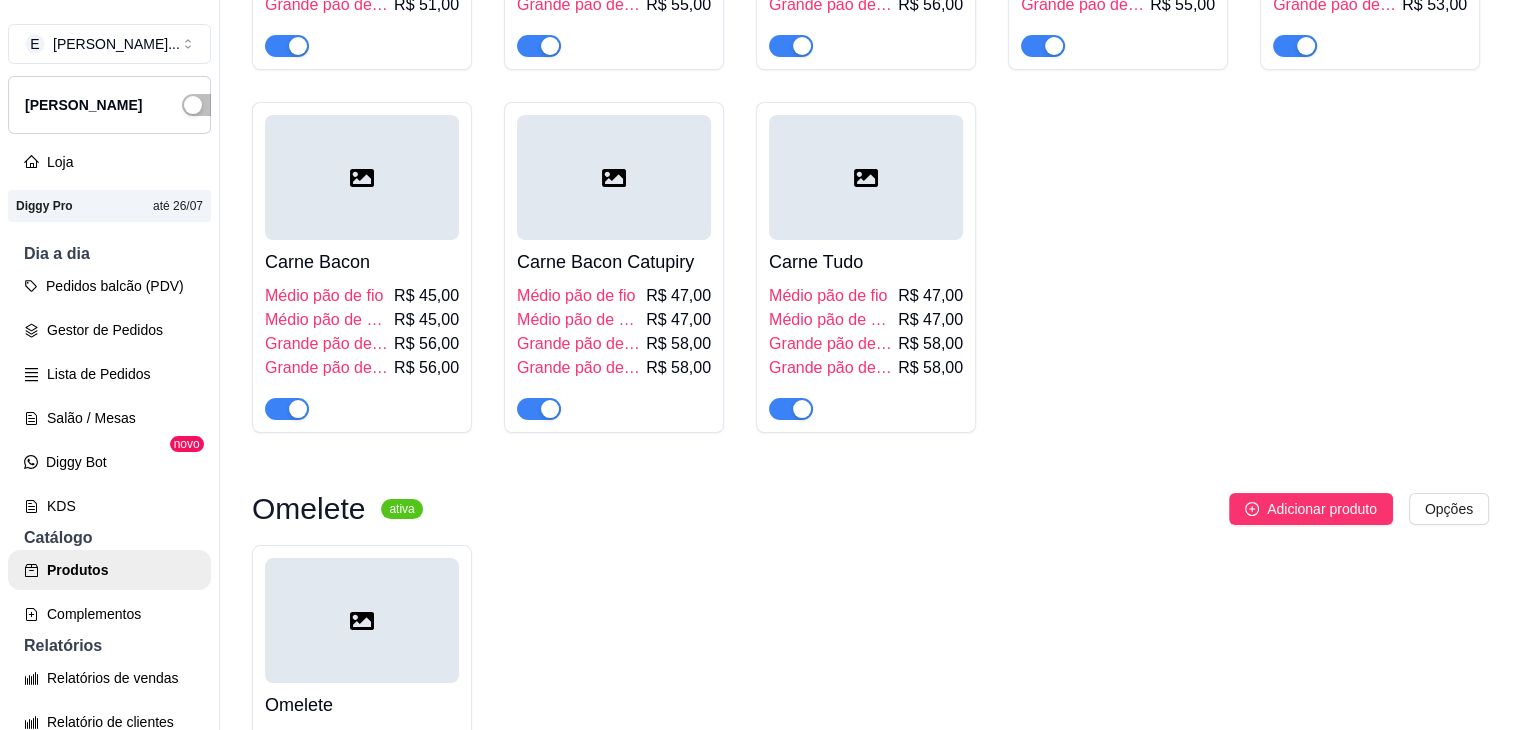 click on "Médio pão de hambúrguer" at bounding box center (327, -43) 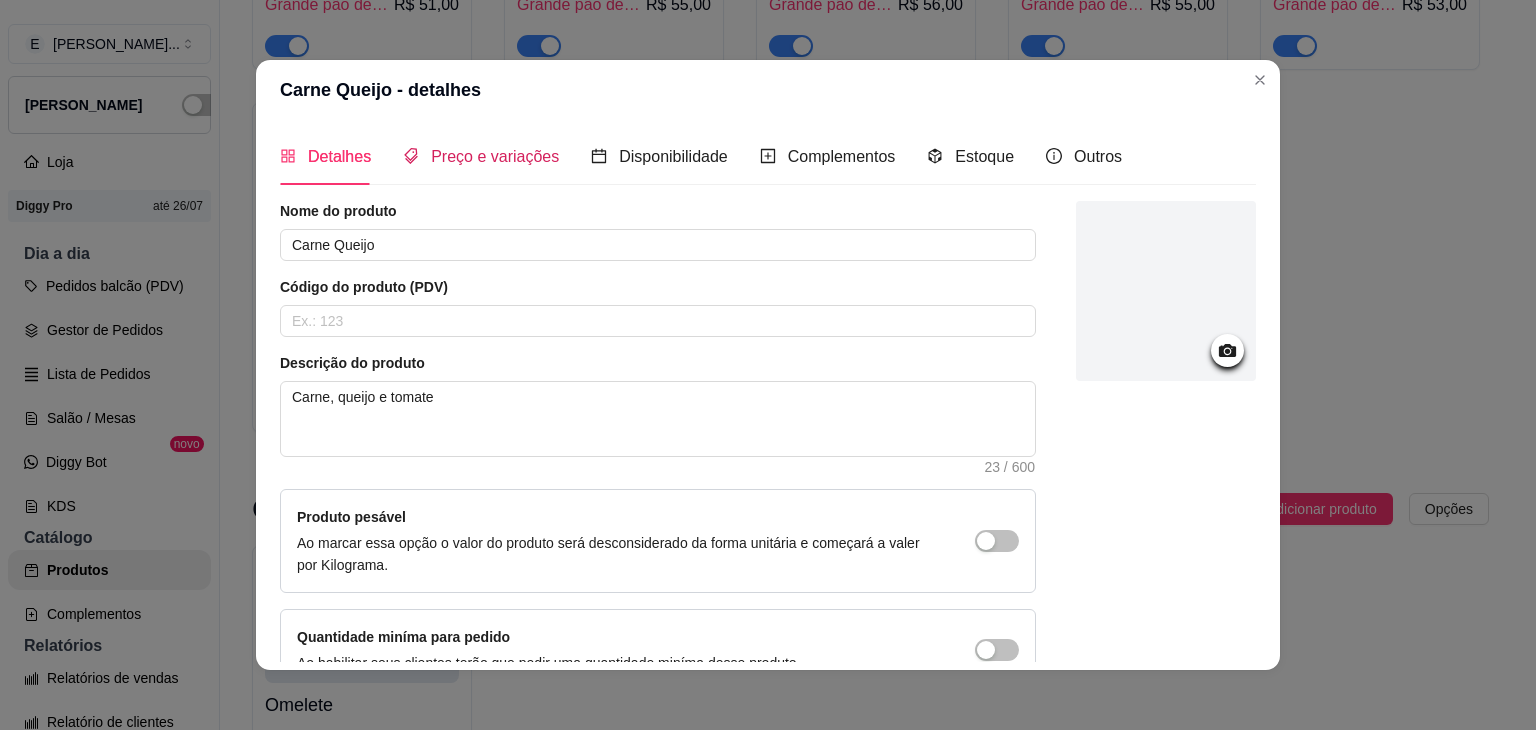 click on "Preço e variações" at bounding box center (495, 156) 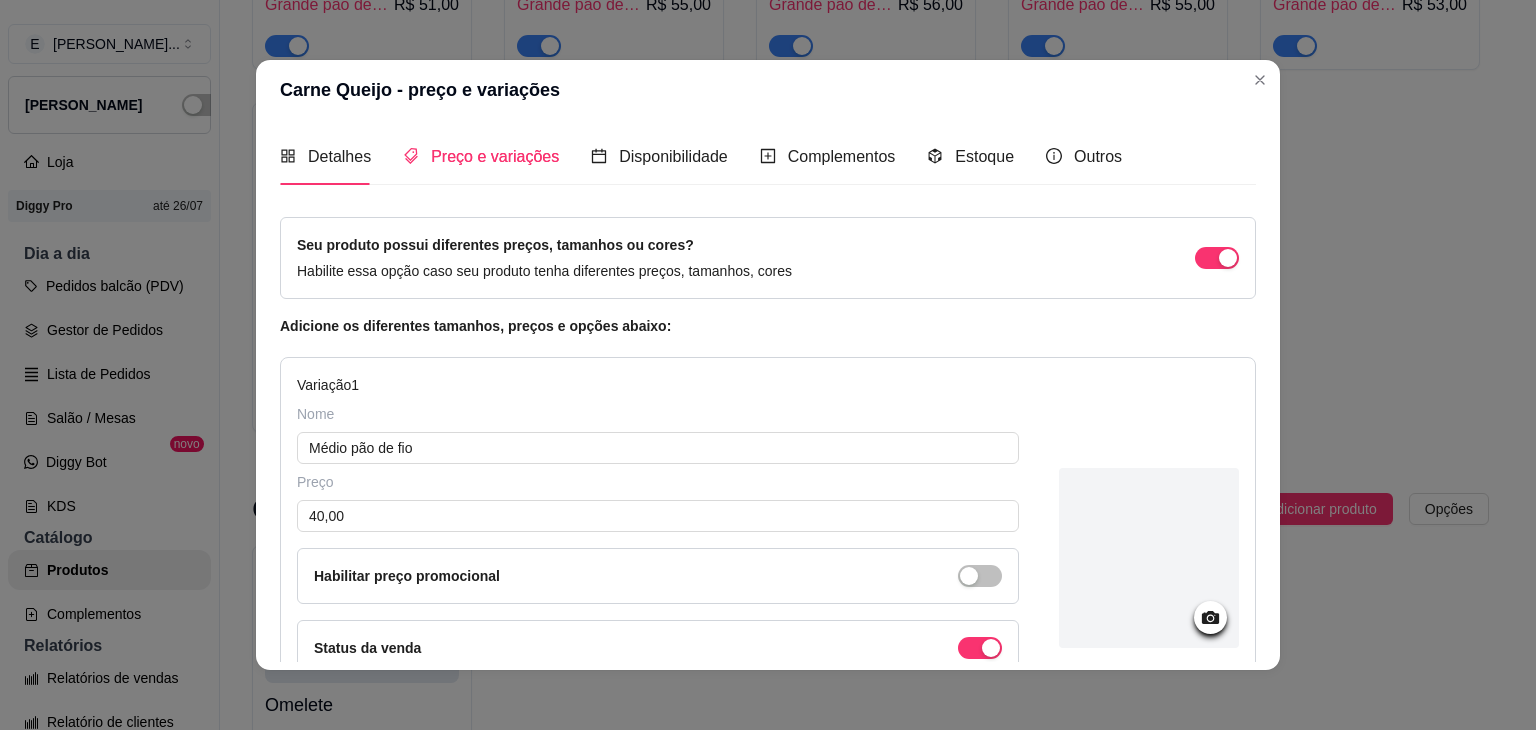 type 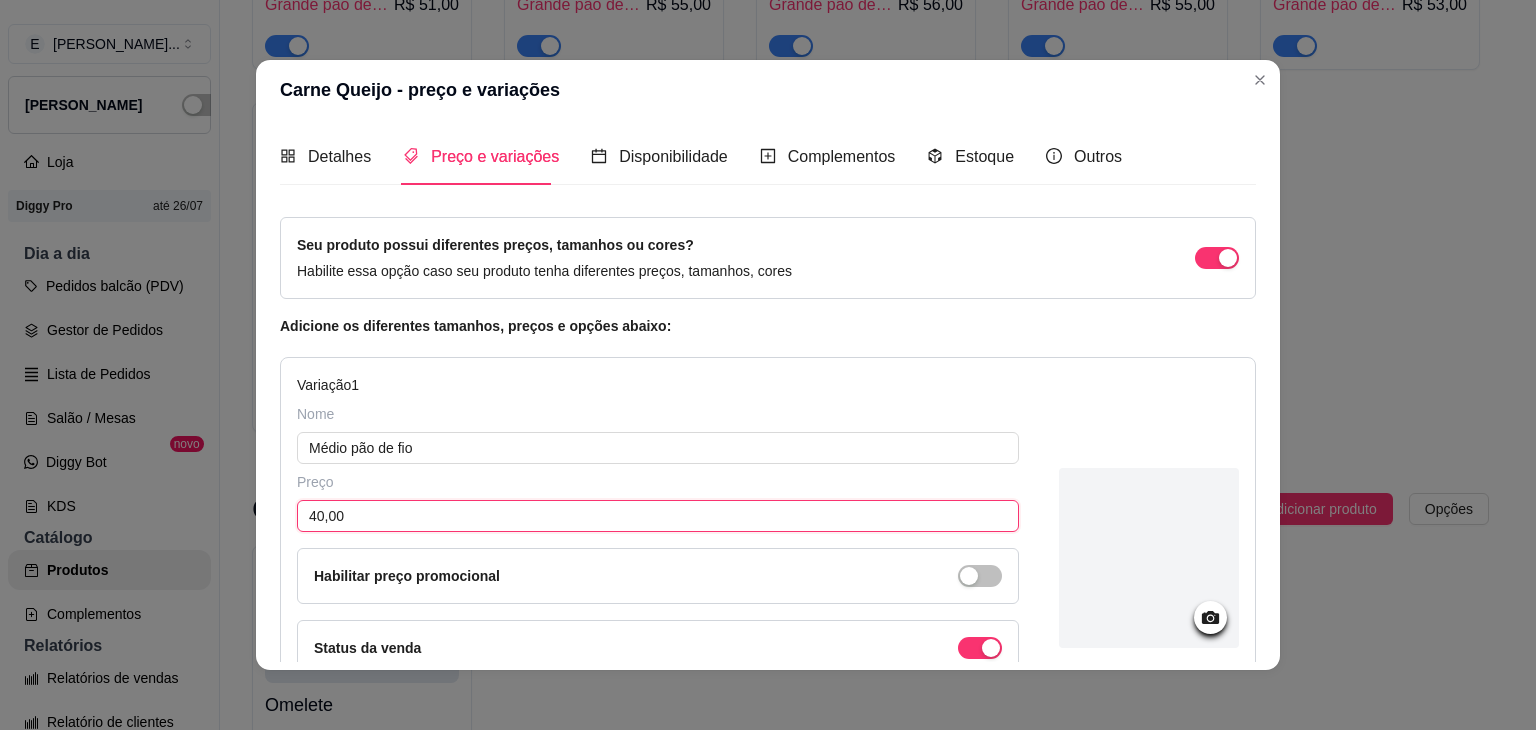 click on "40,00" at bounding box center (658, 516) 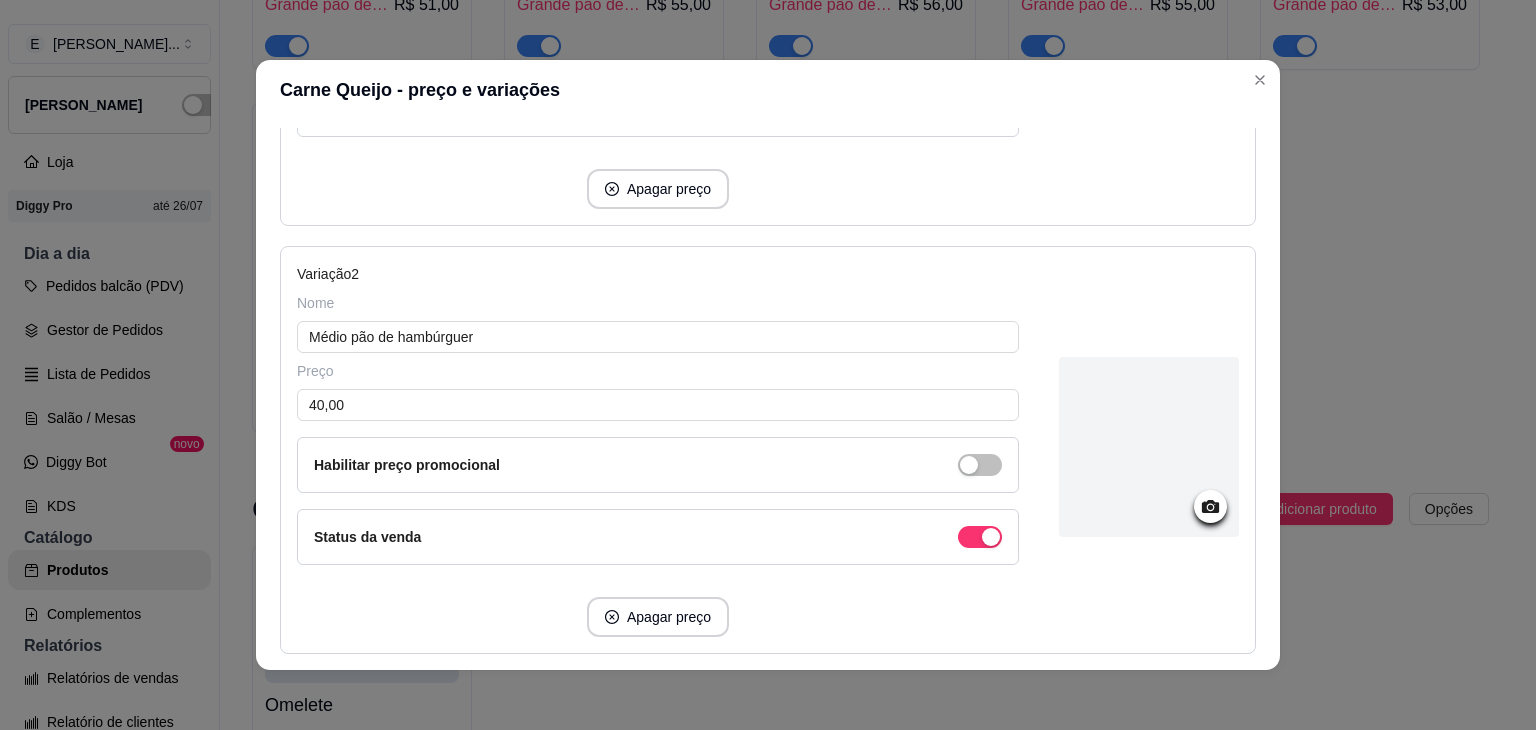 scroll, scrollTop: 600, scrollLeft: 0, axis: vertical 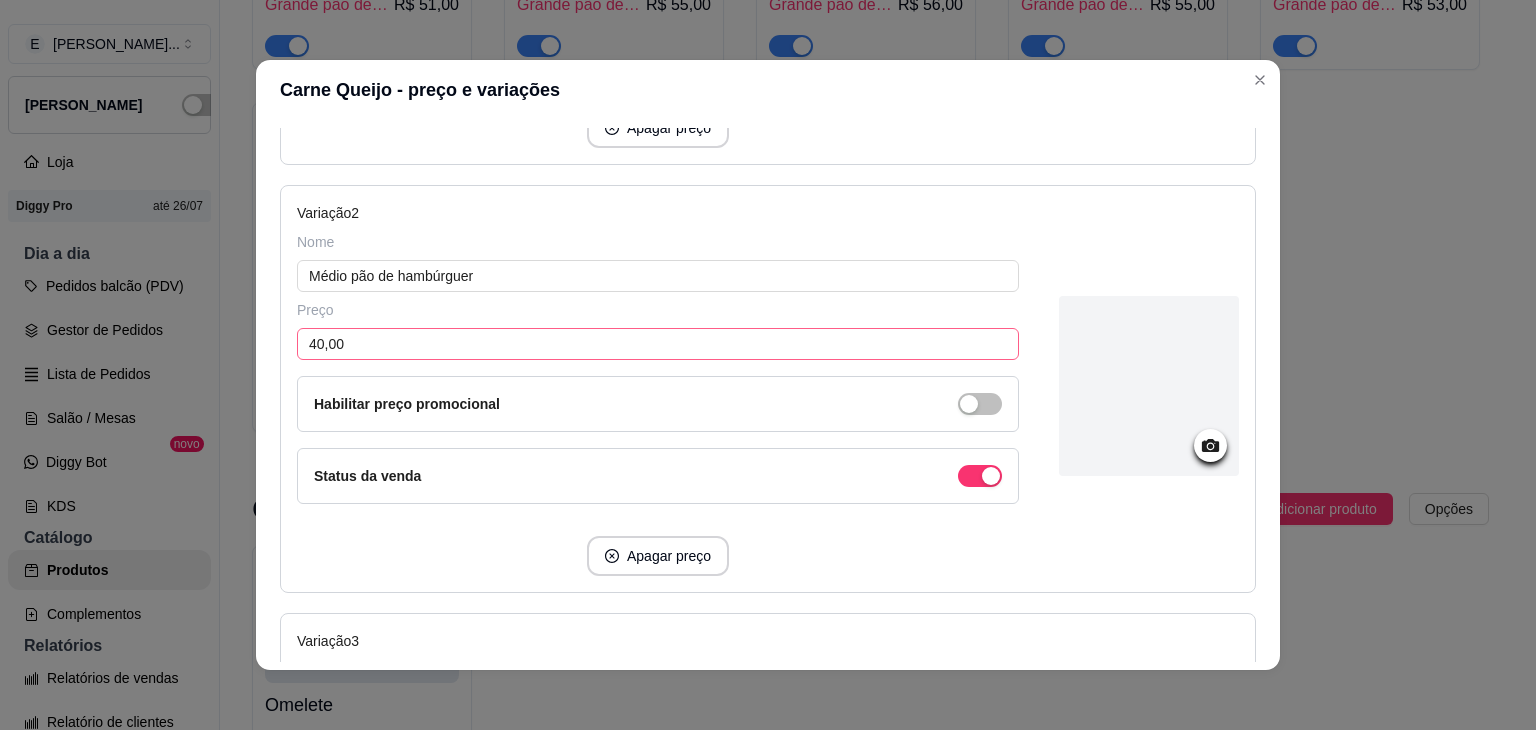type on "44,00" 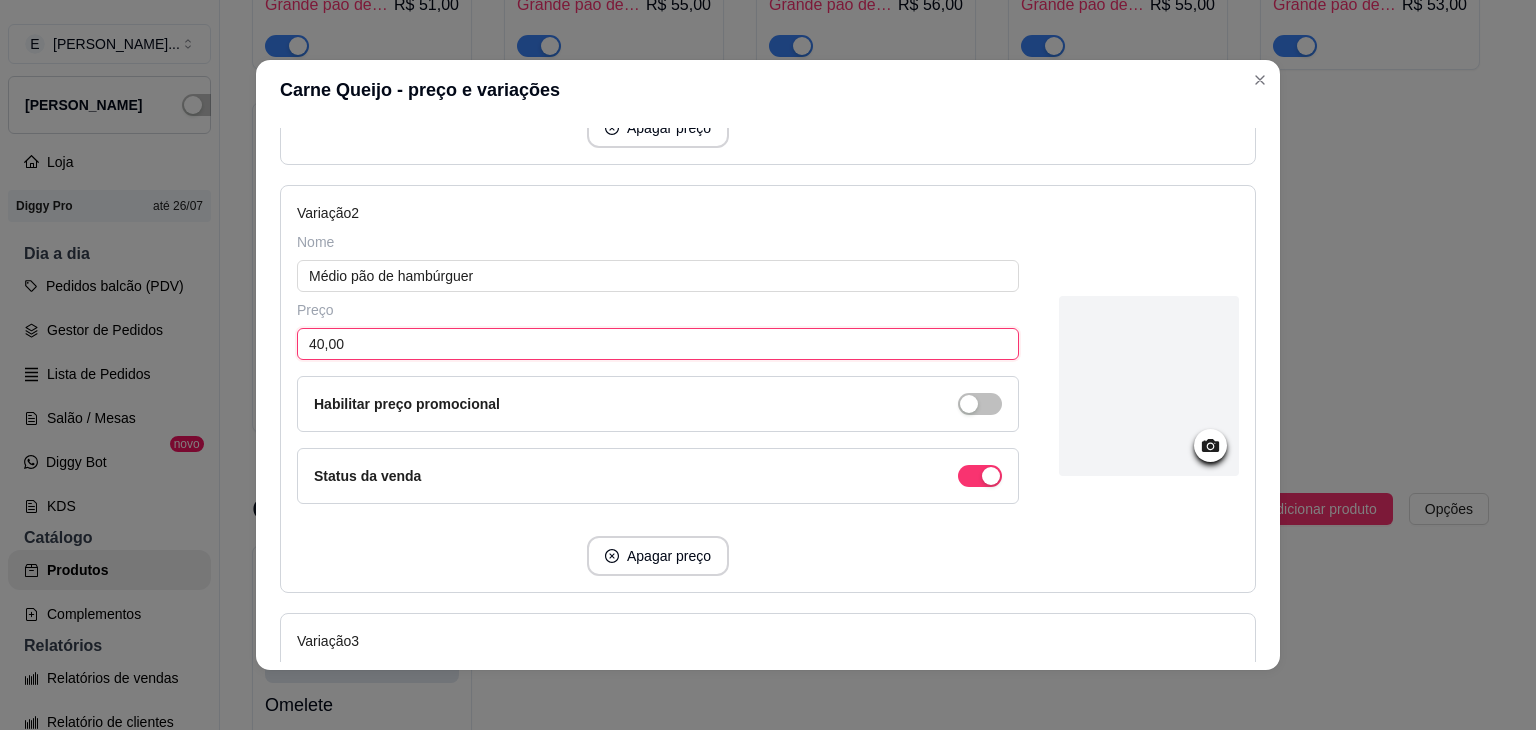 click on "40,00" at bounding box center (658, 344) 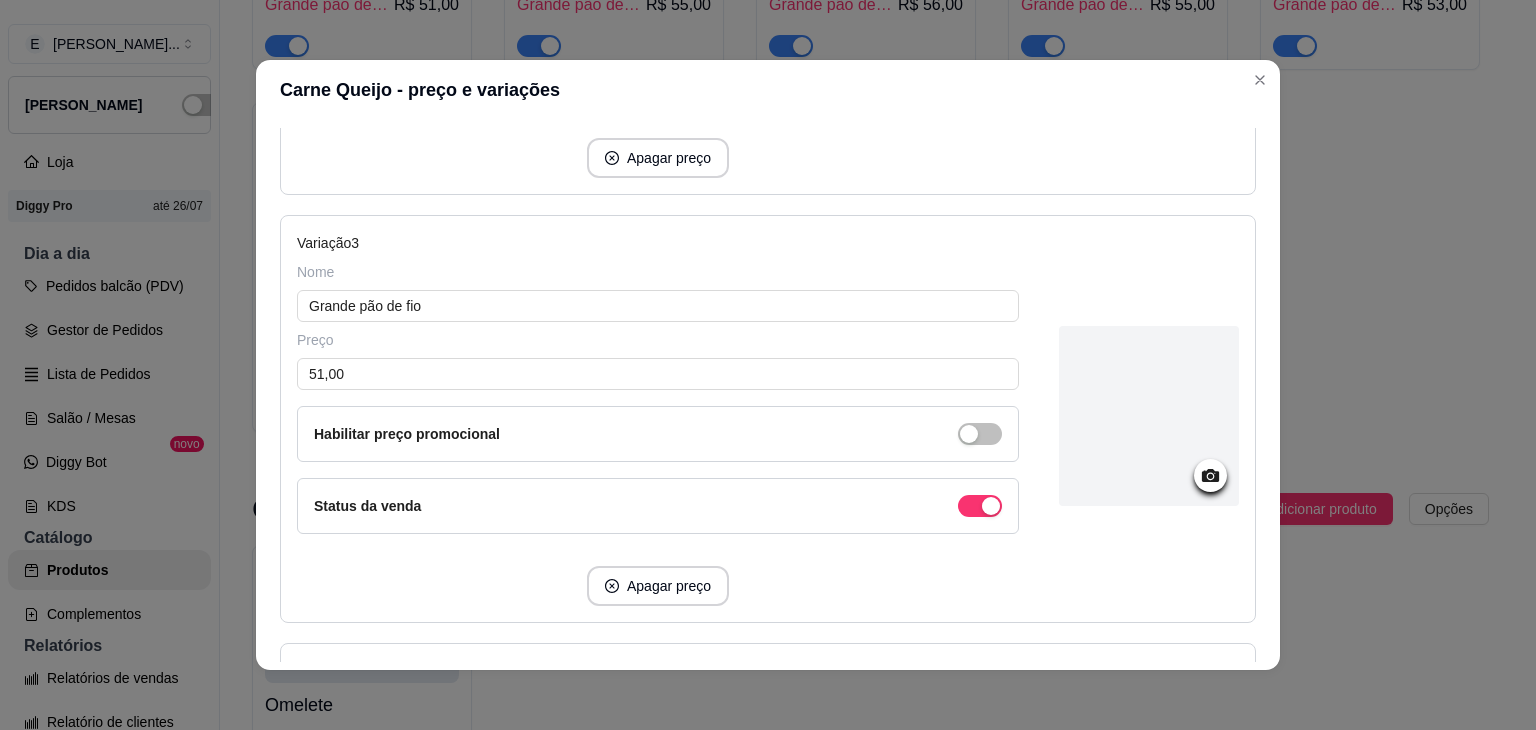 scroll, scrollTop: 1000, scrollLeft: 0, axis: vertical 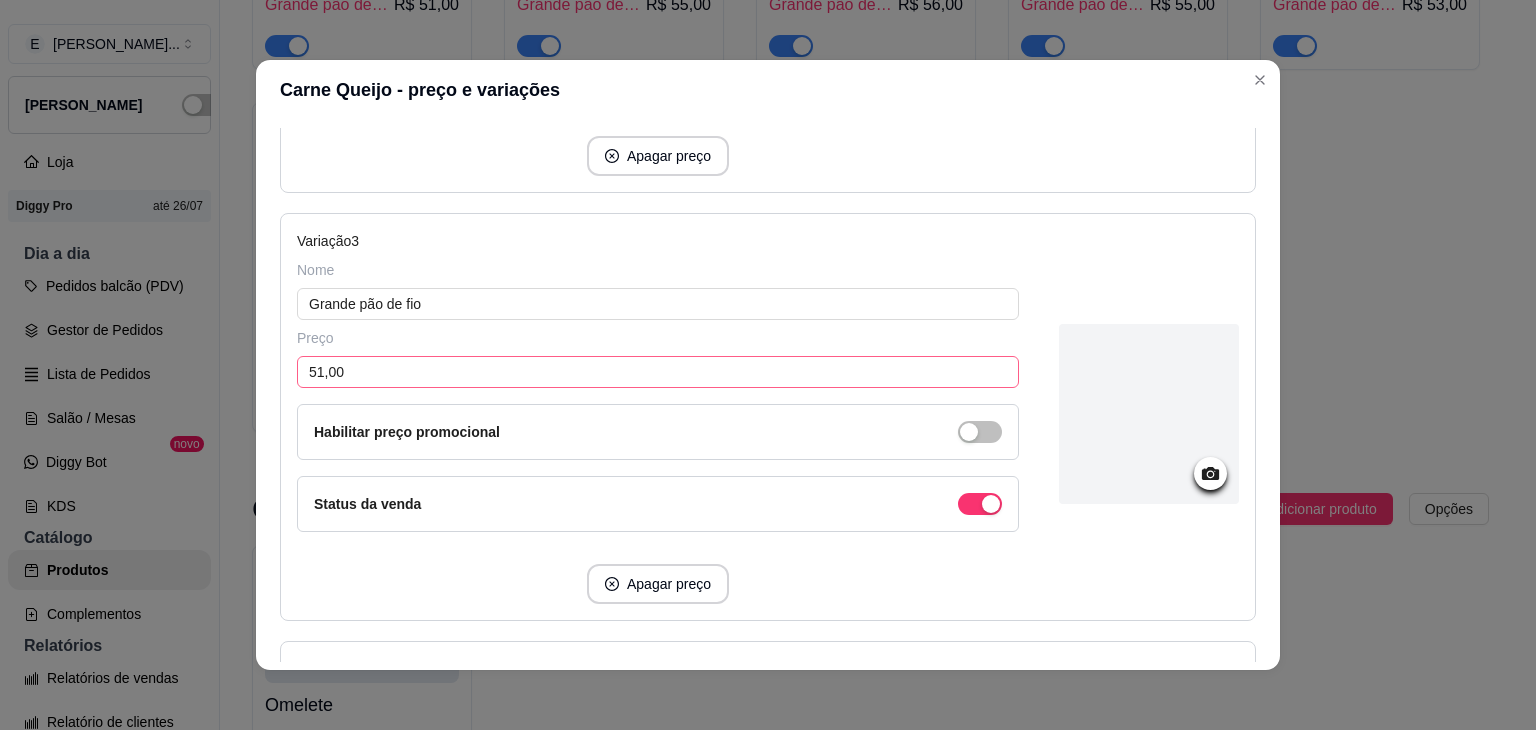 type on "44,00" 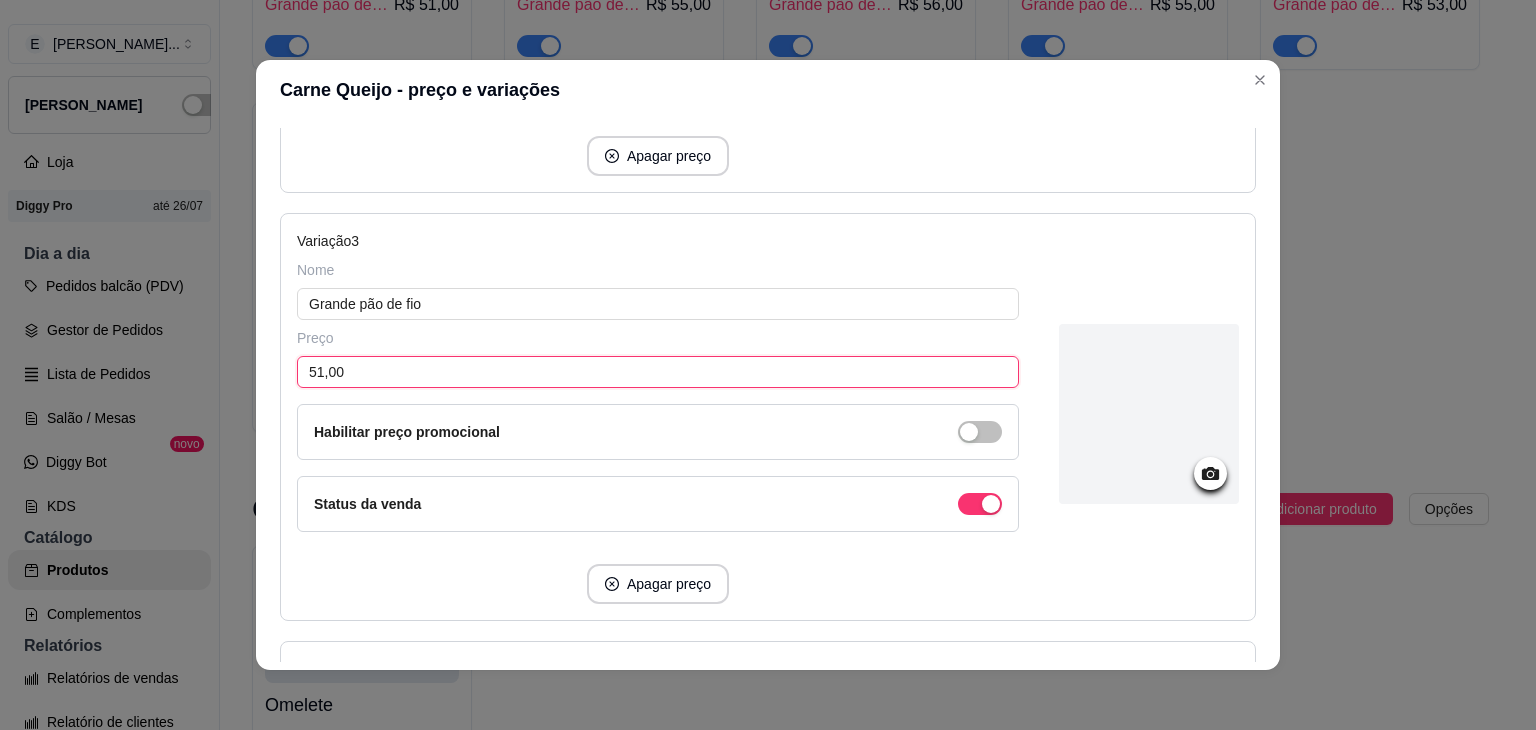 click on "51,00" at bounding box center (658, 372) 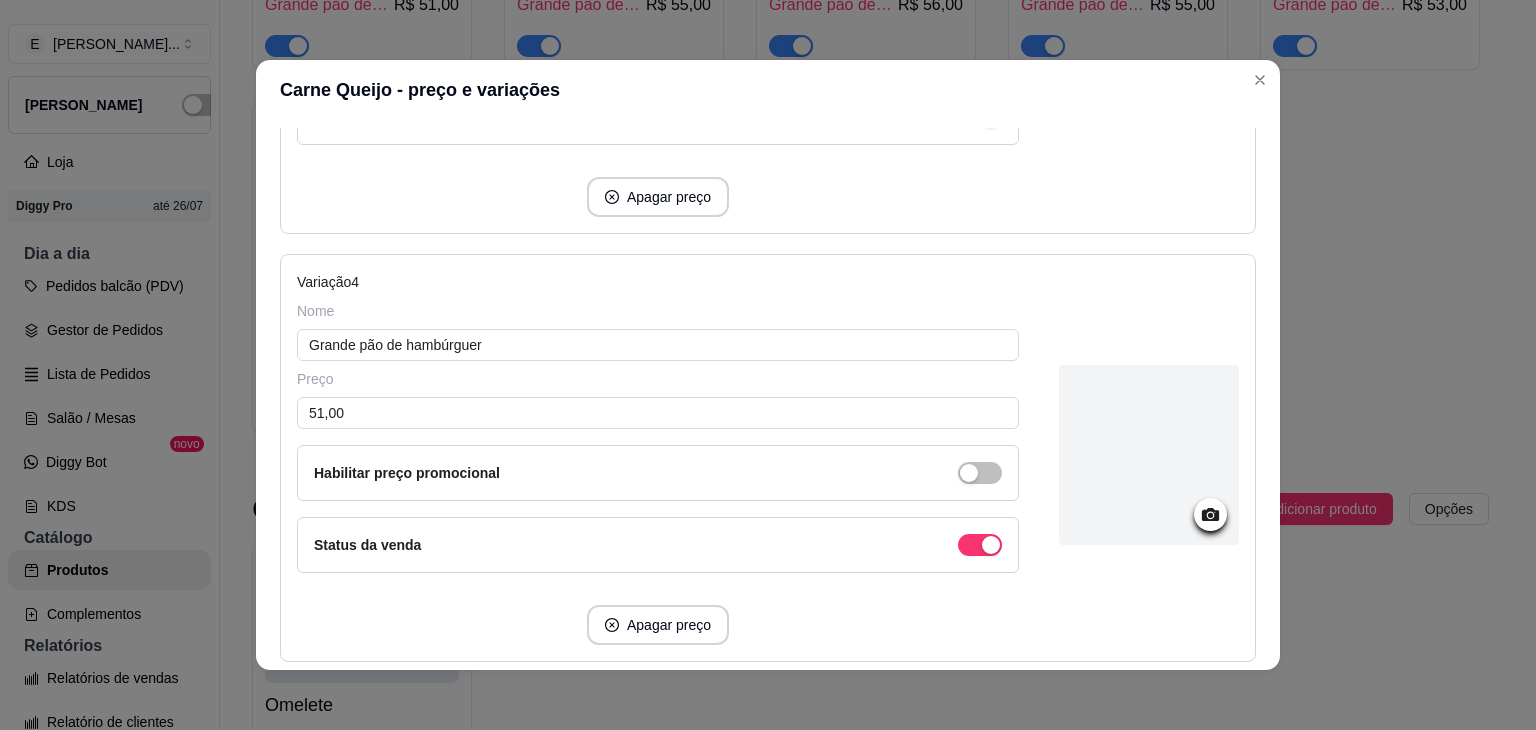 scroll, scrollTop: 1400, scrollLeft: 0, axis: vertical 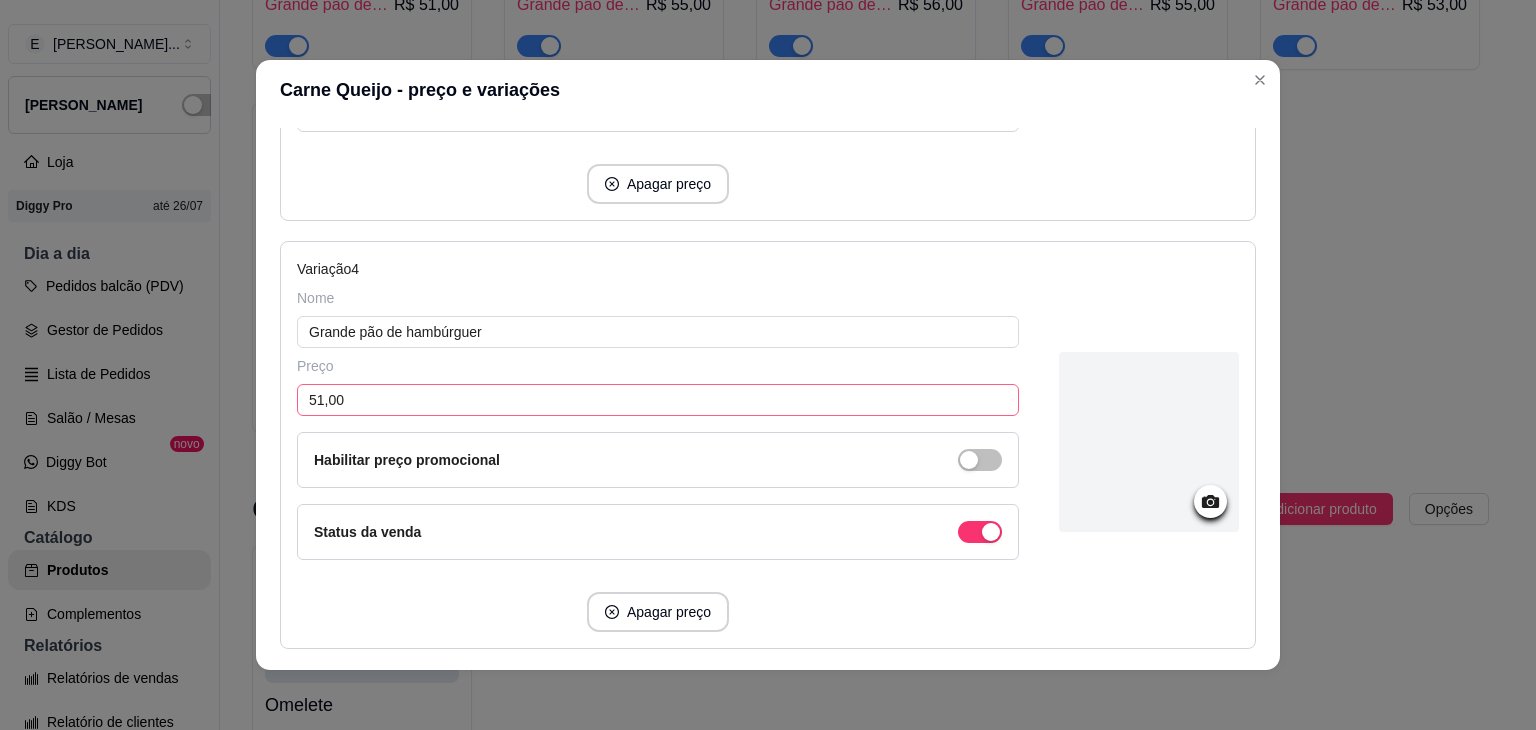 type on "56,00" 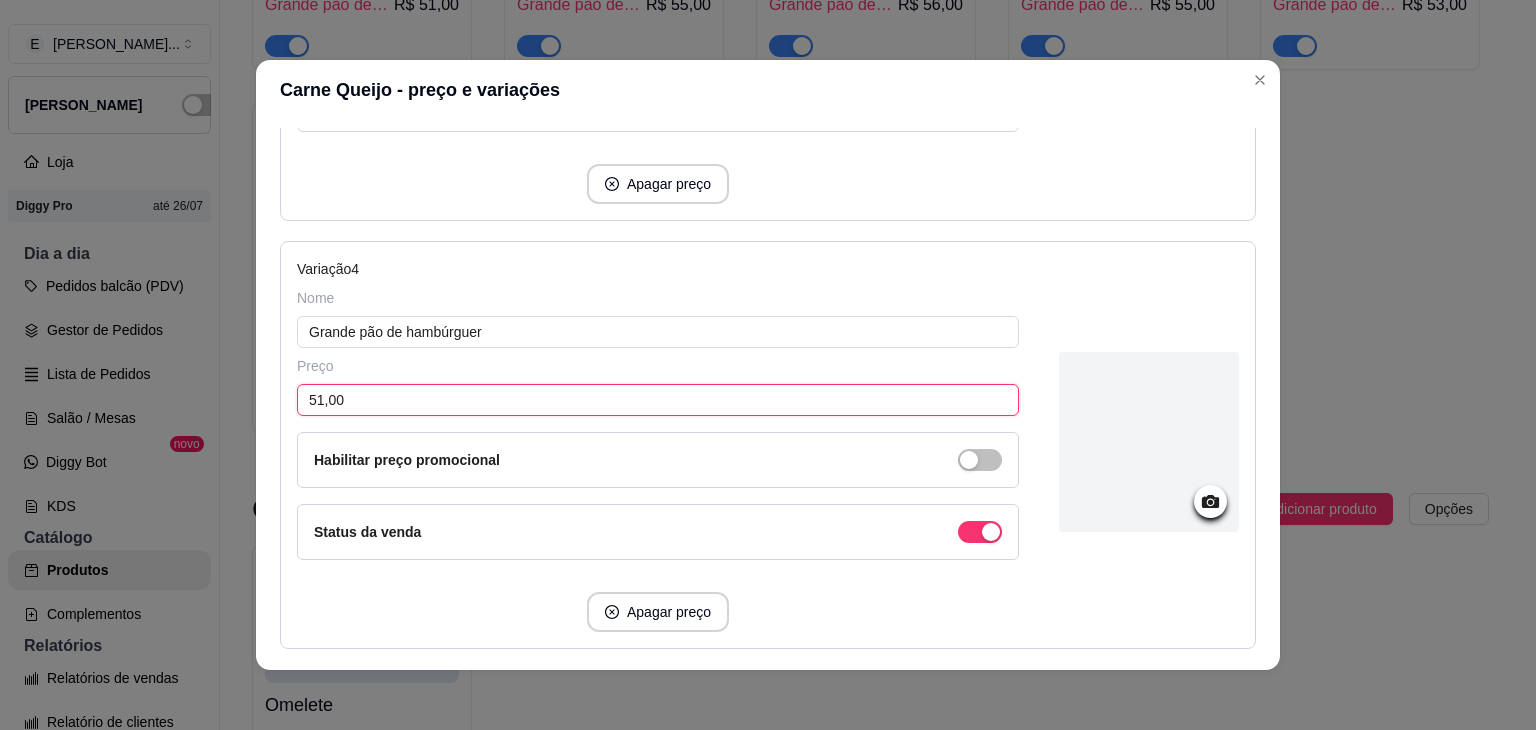 click on "51,00" at bounding box center [658, 400] 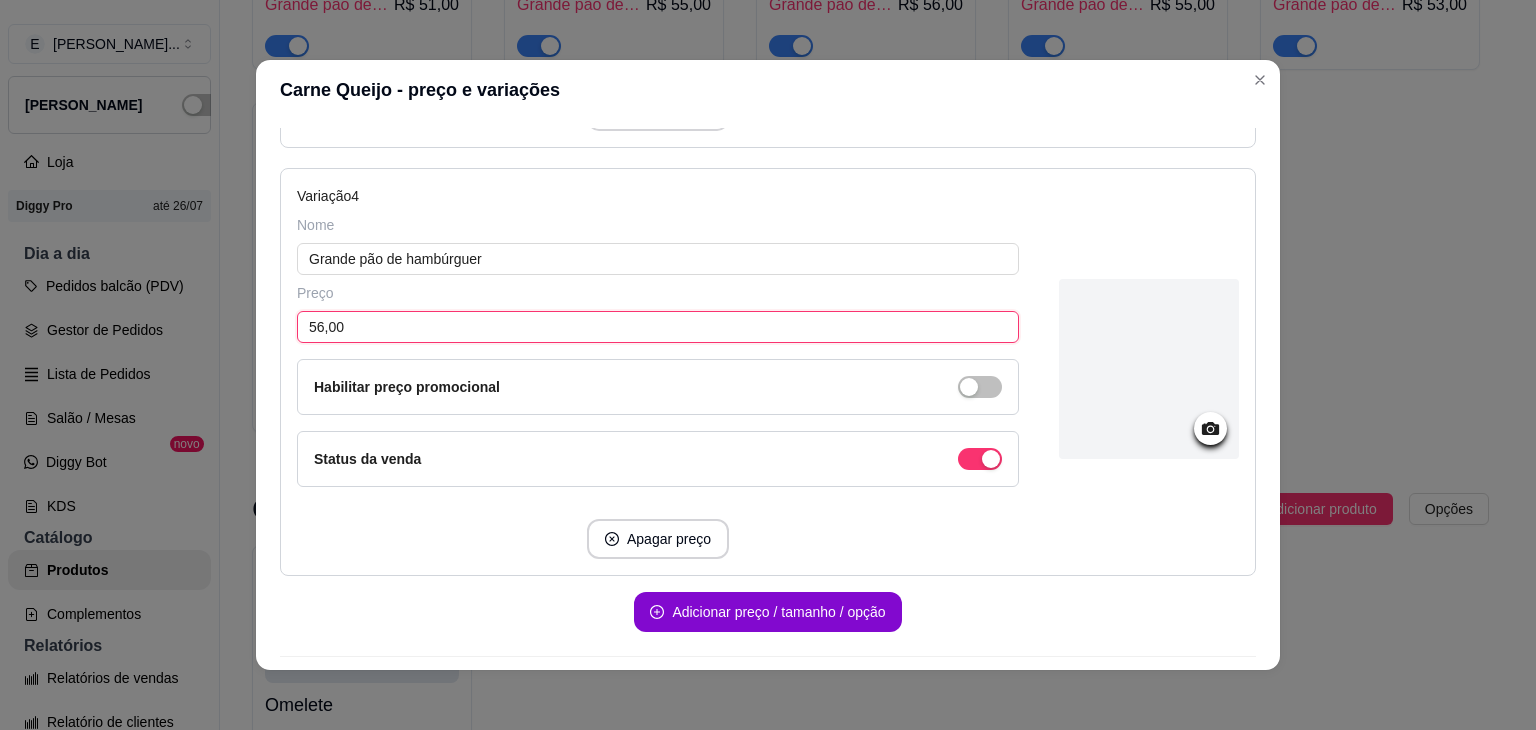 scroll, scrollTop: 1524, scrollLeft: 0, axis: vertical 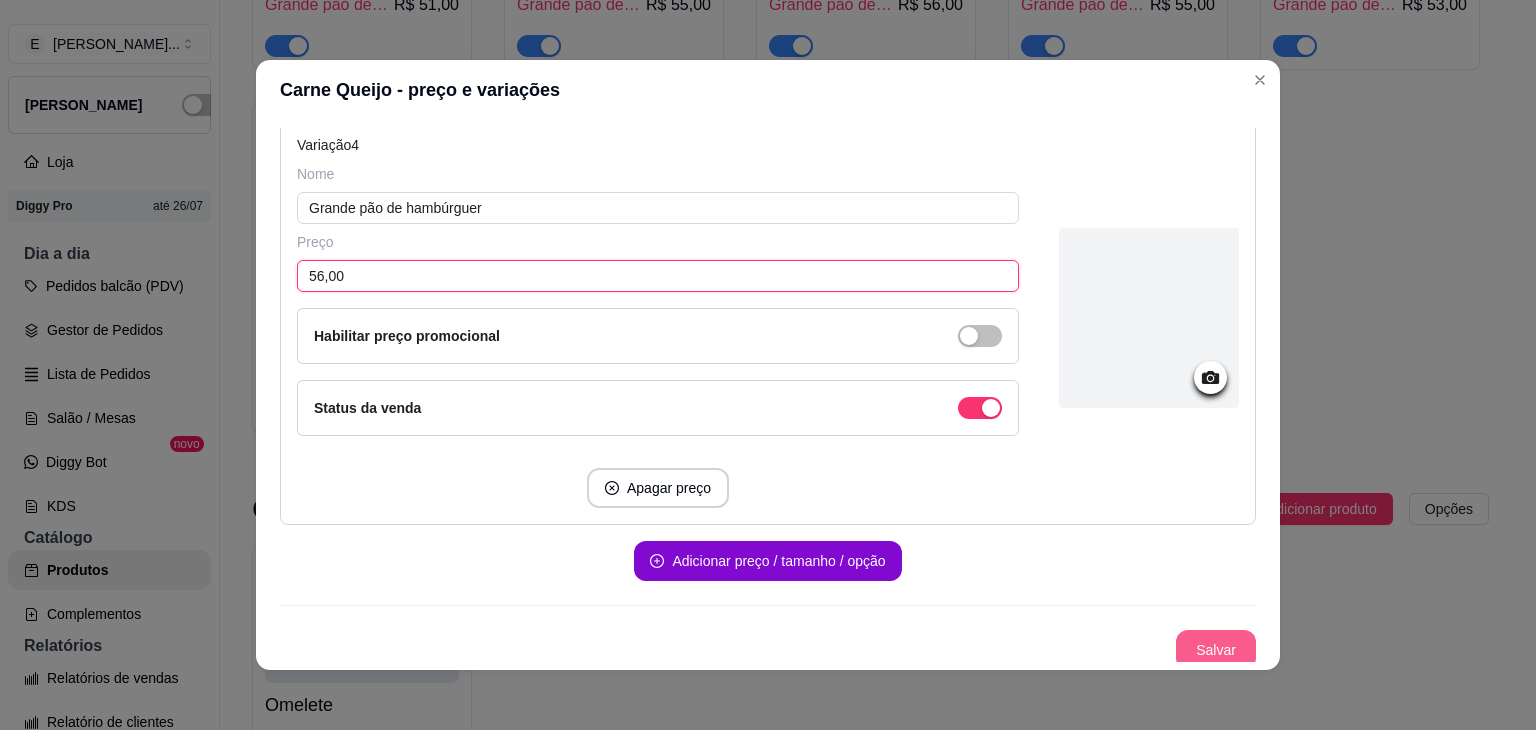 type on "56,00" 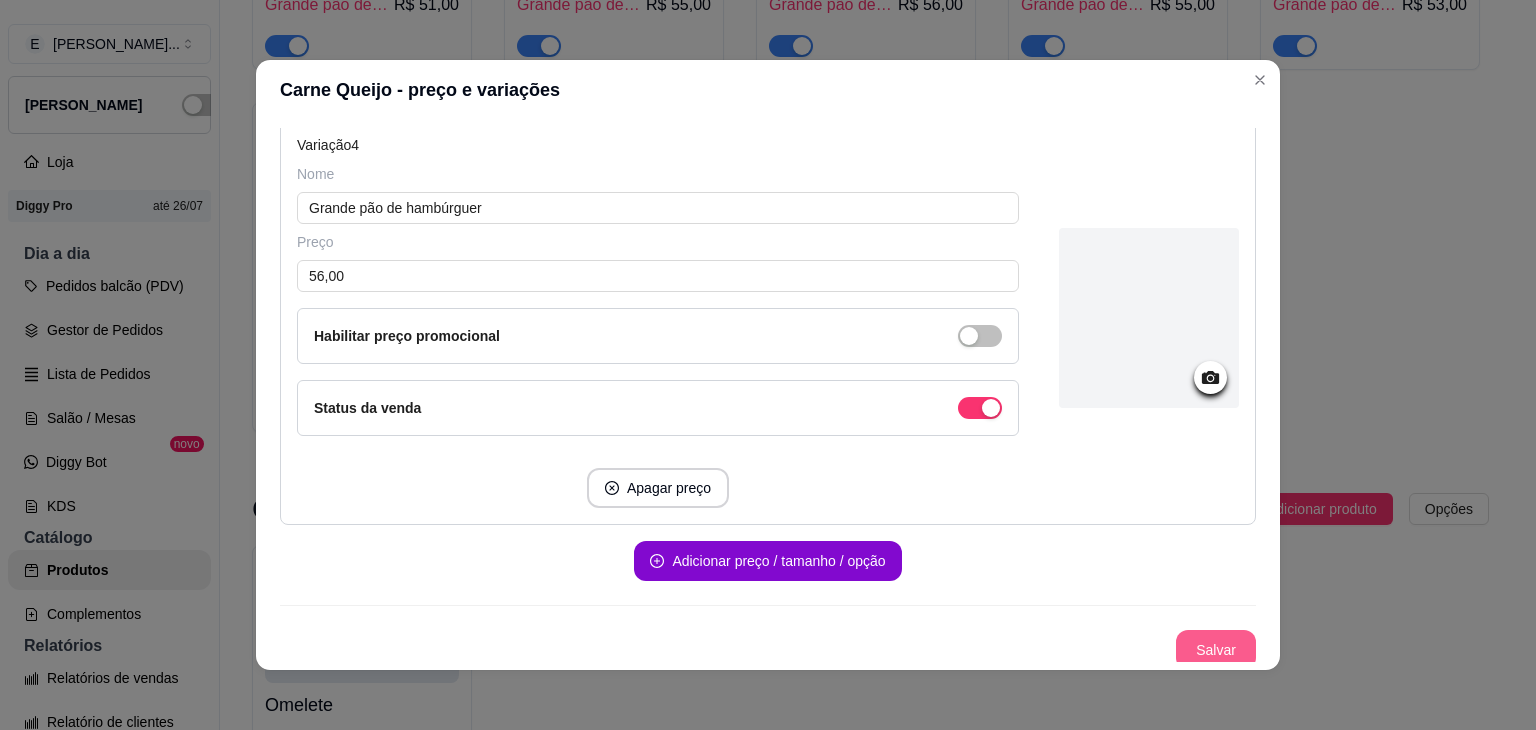 click on "Salvar" at bounding box center [1216, 650] 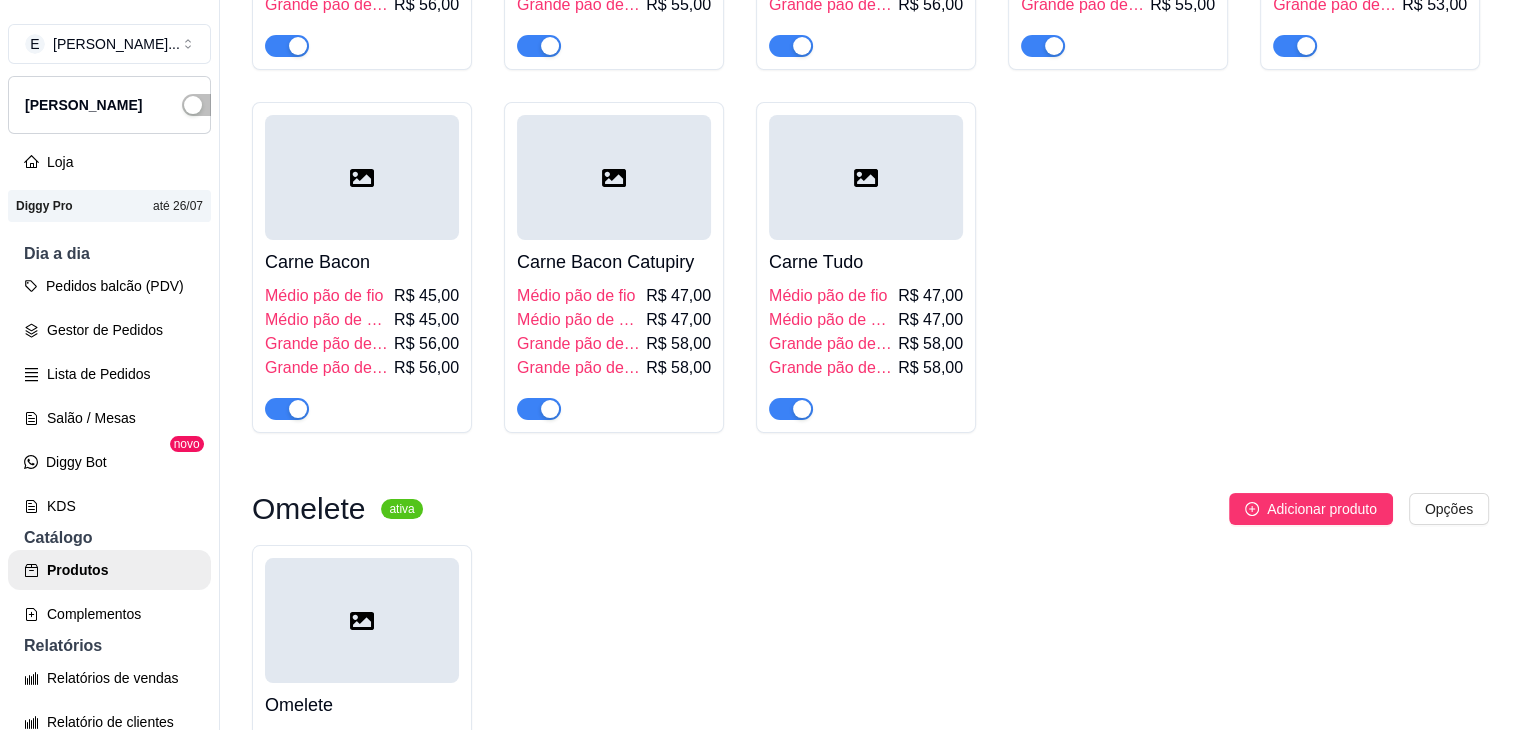 click on "R$ 44,00" at bounding box center [678, -67] 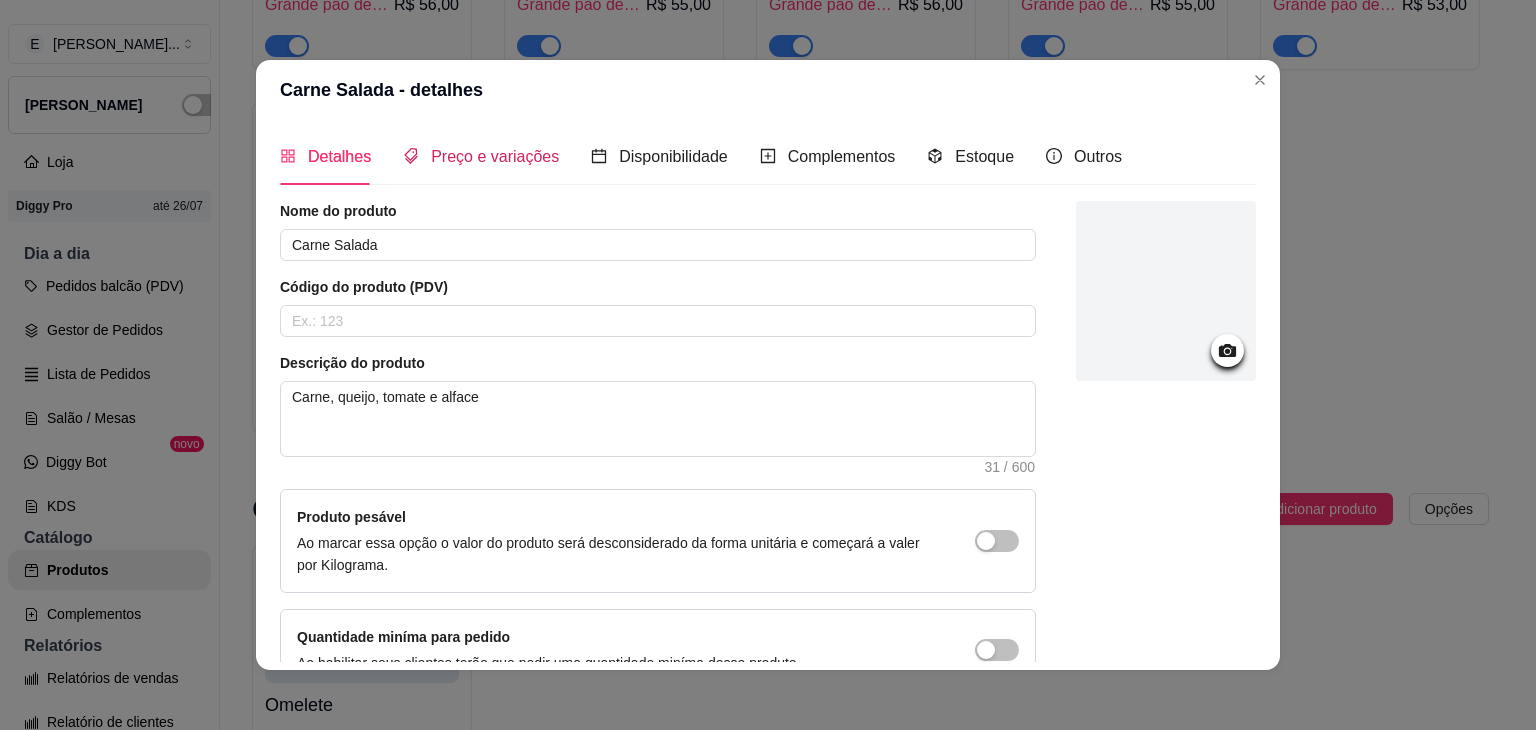 click on "Preço e variações" at bounding box center (495, 156) 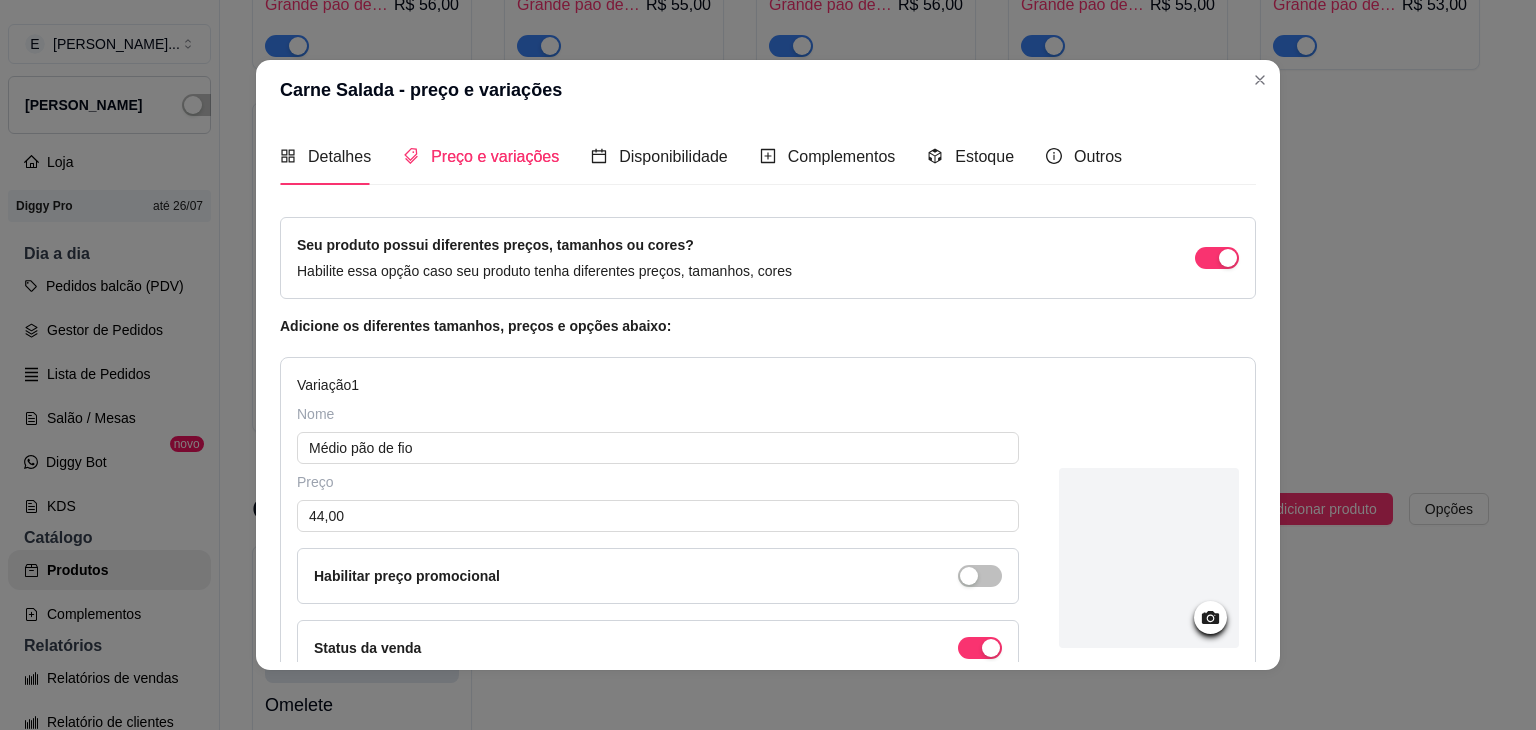 type 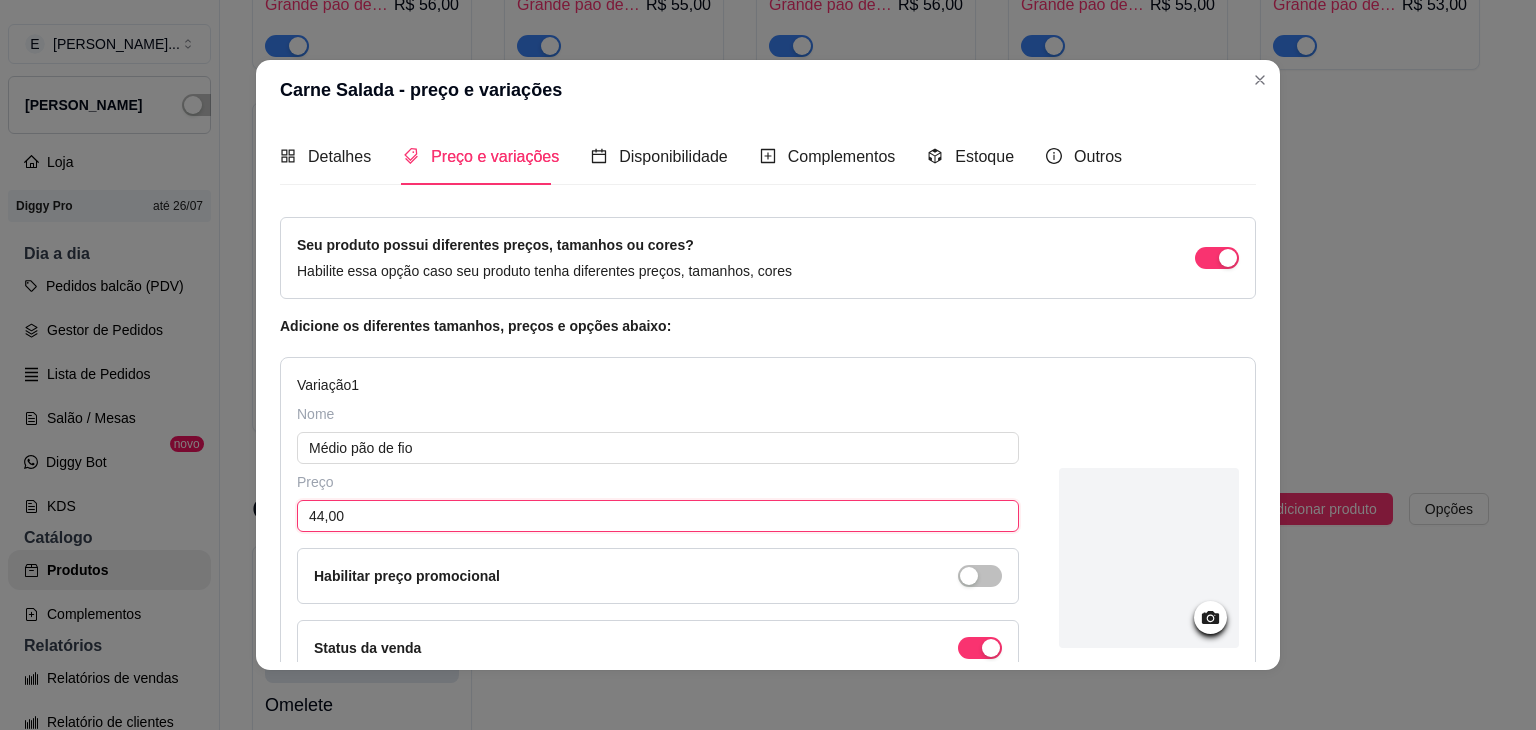 click on "44,00" at bounding box center [658, 516] 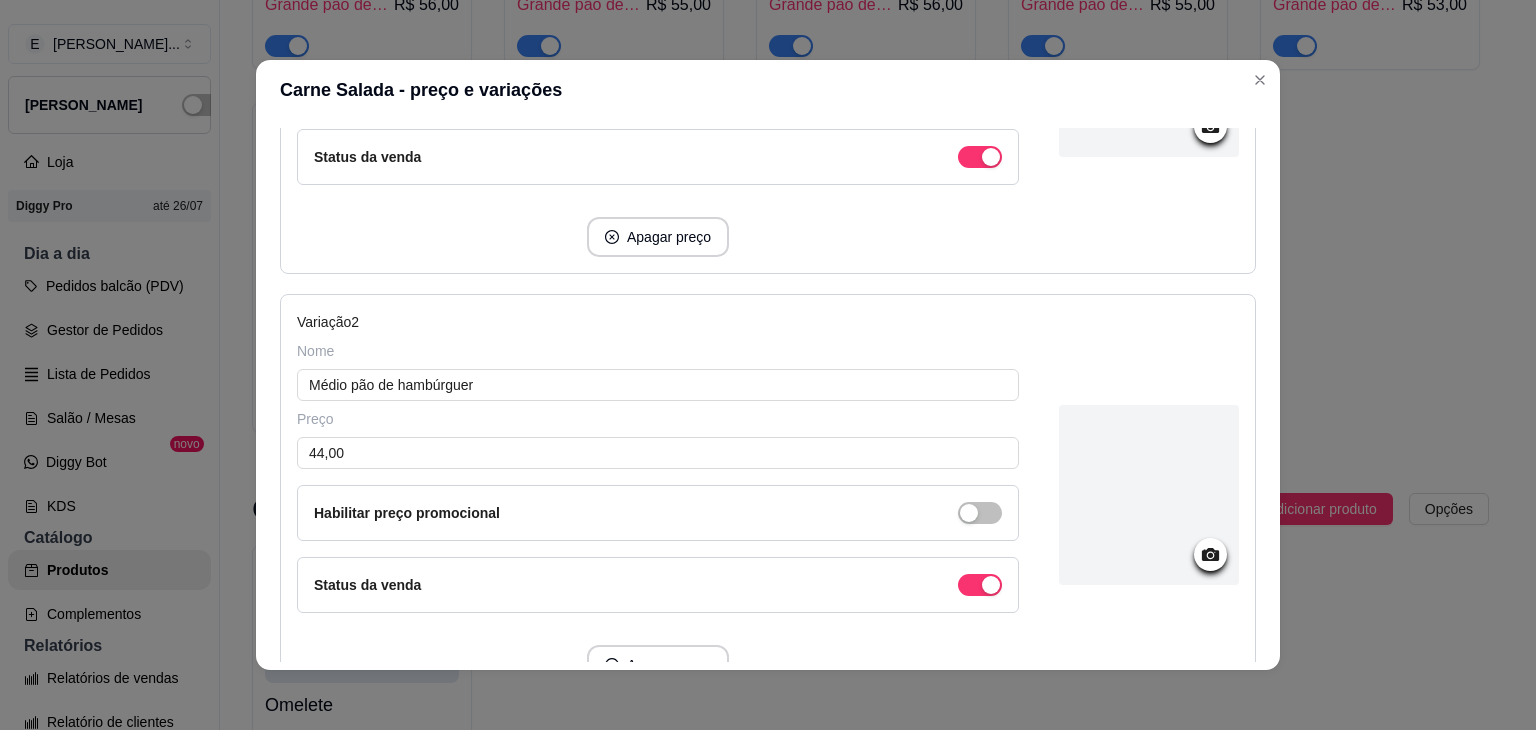 scroll, scrollTop: 500, scrollLeft: 0, axis: vertical 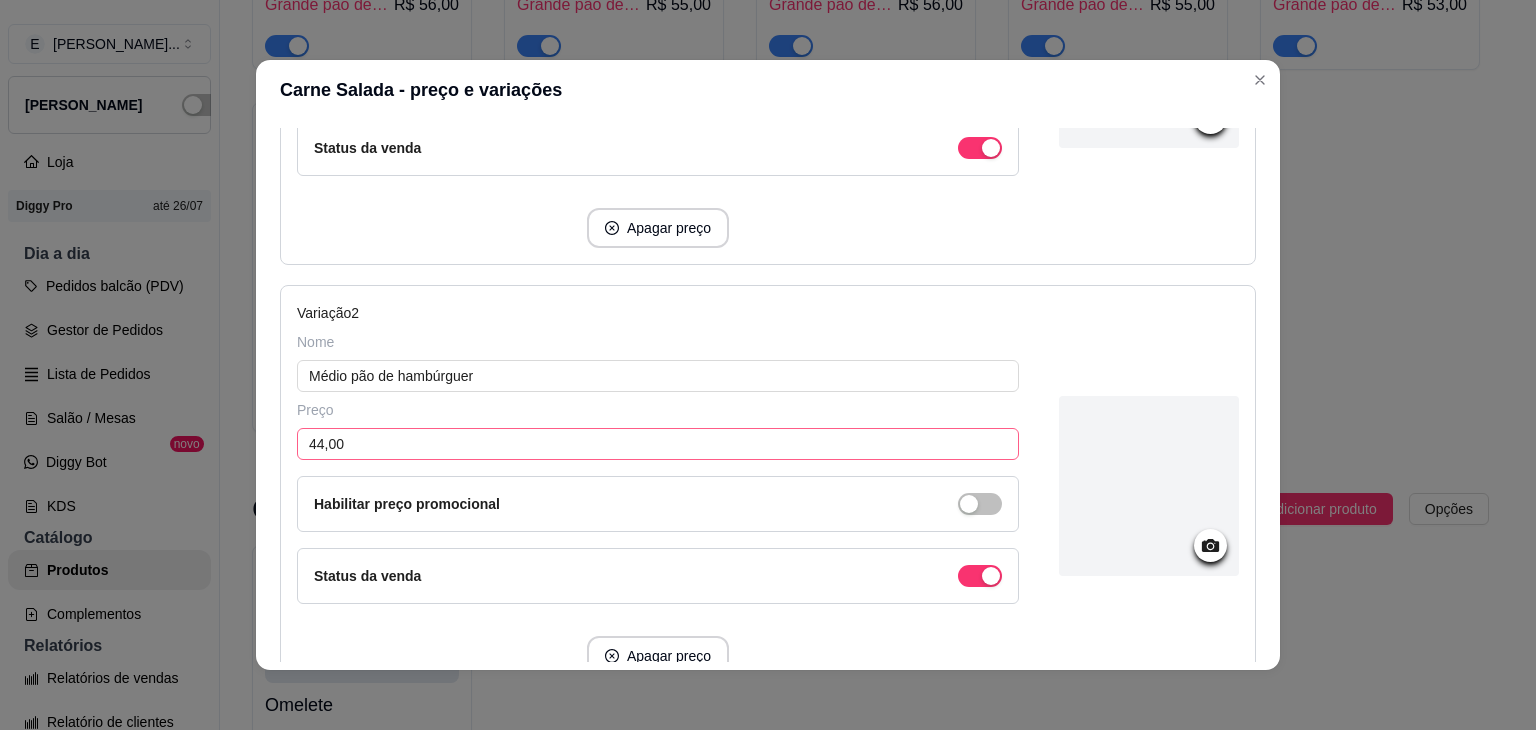 type on "48,00" 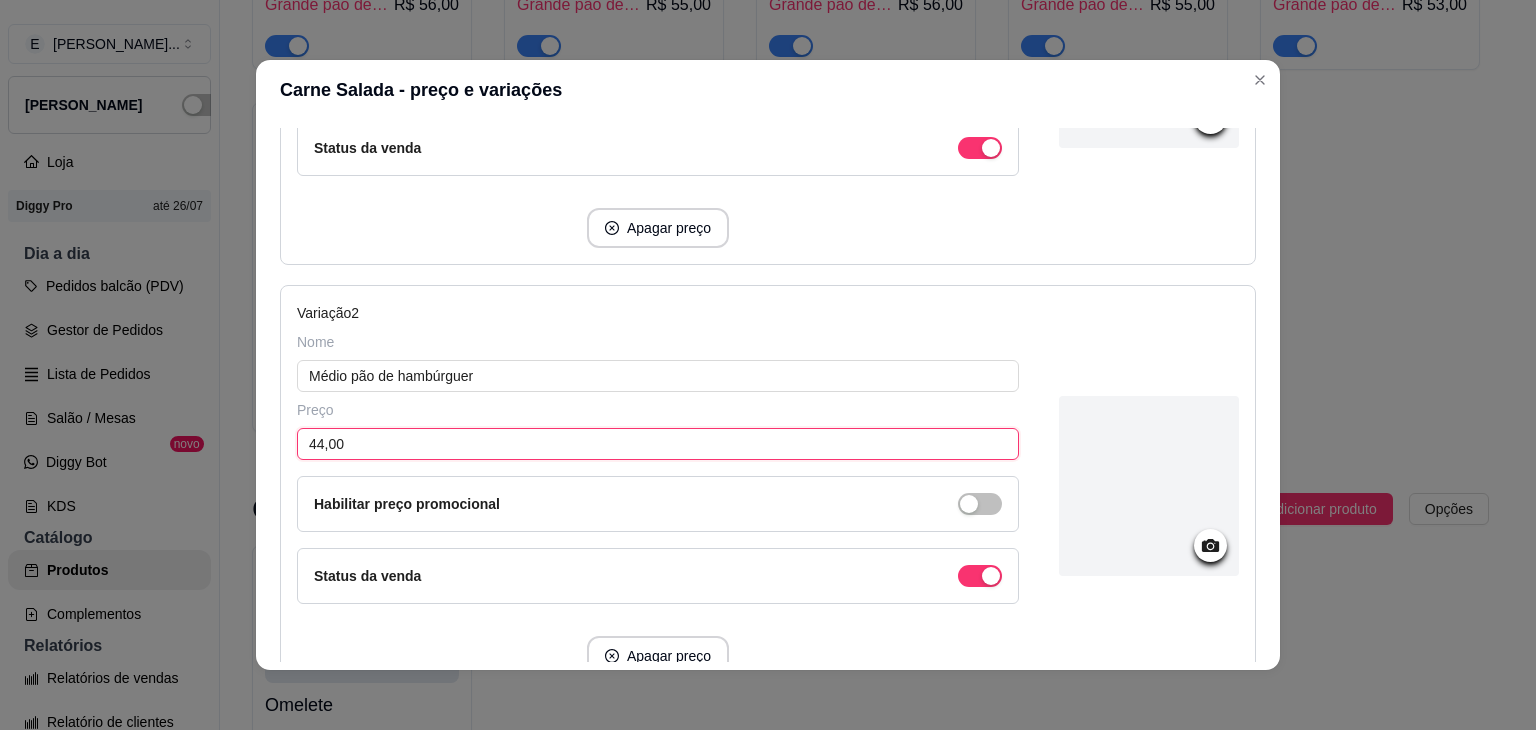 click on "44,00" at bounding box center (658, 444) 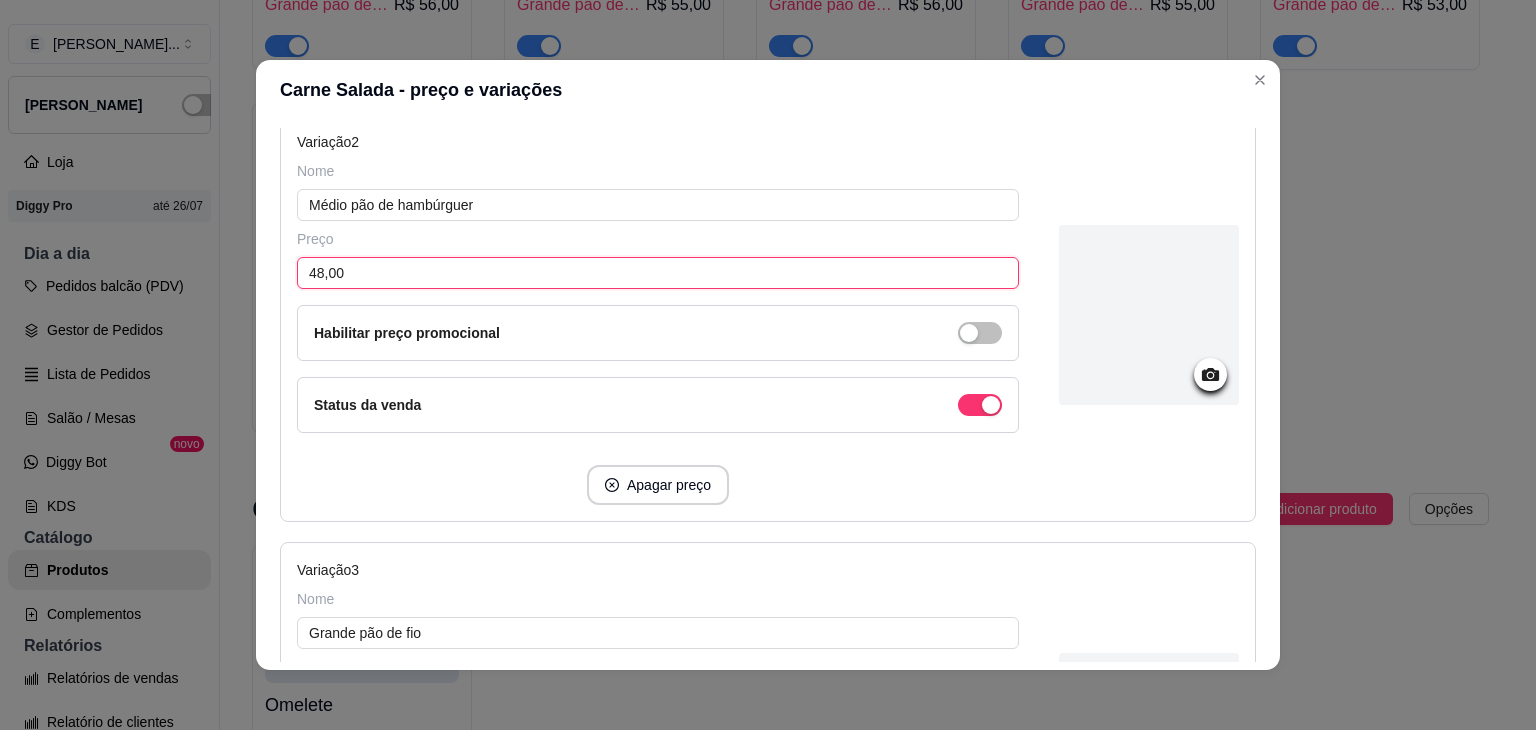 scroll, scrollTop: 1000, scrollLeft: 0, axis: vertical 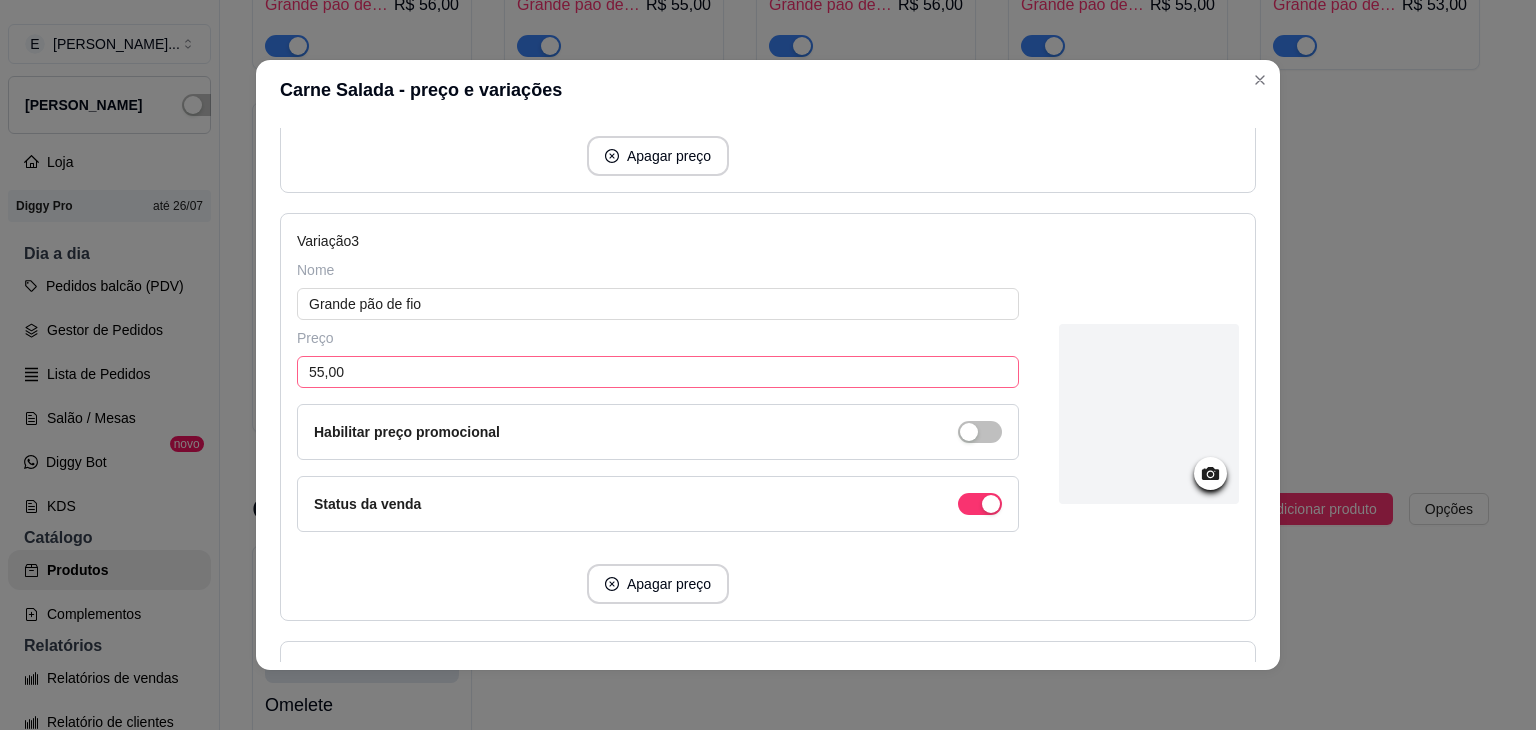 type on "48,00" 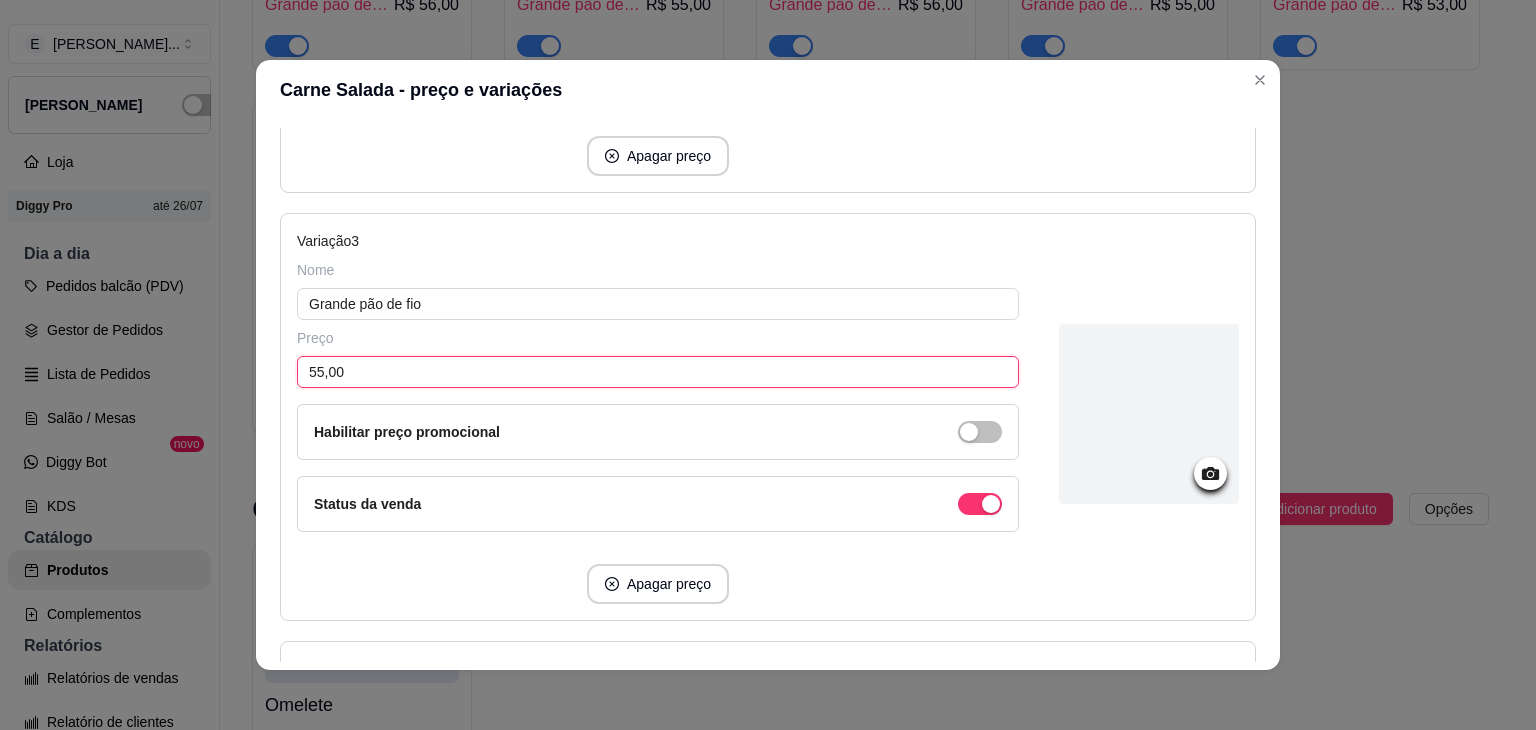 click on "55,00" at bounding box center (658, 372) 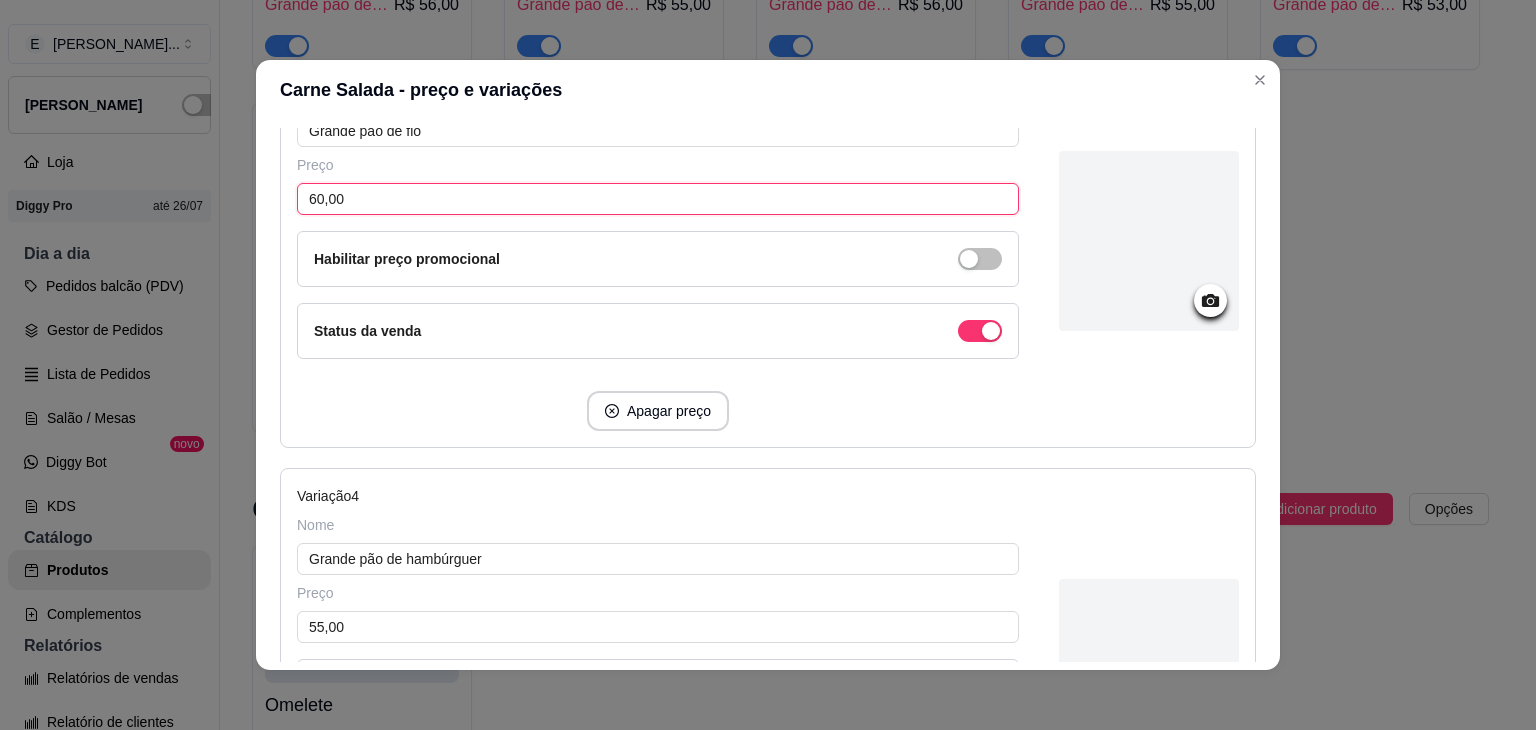scroll, scrollTop: 1400, scrollLeft: 0, axis: vertical 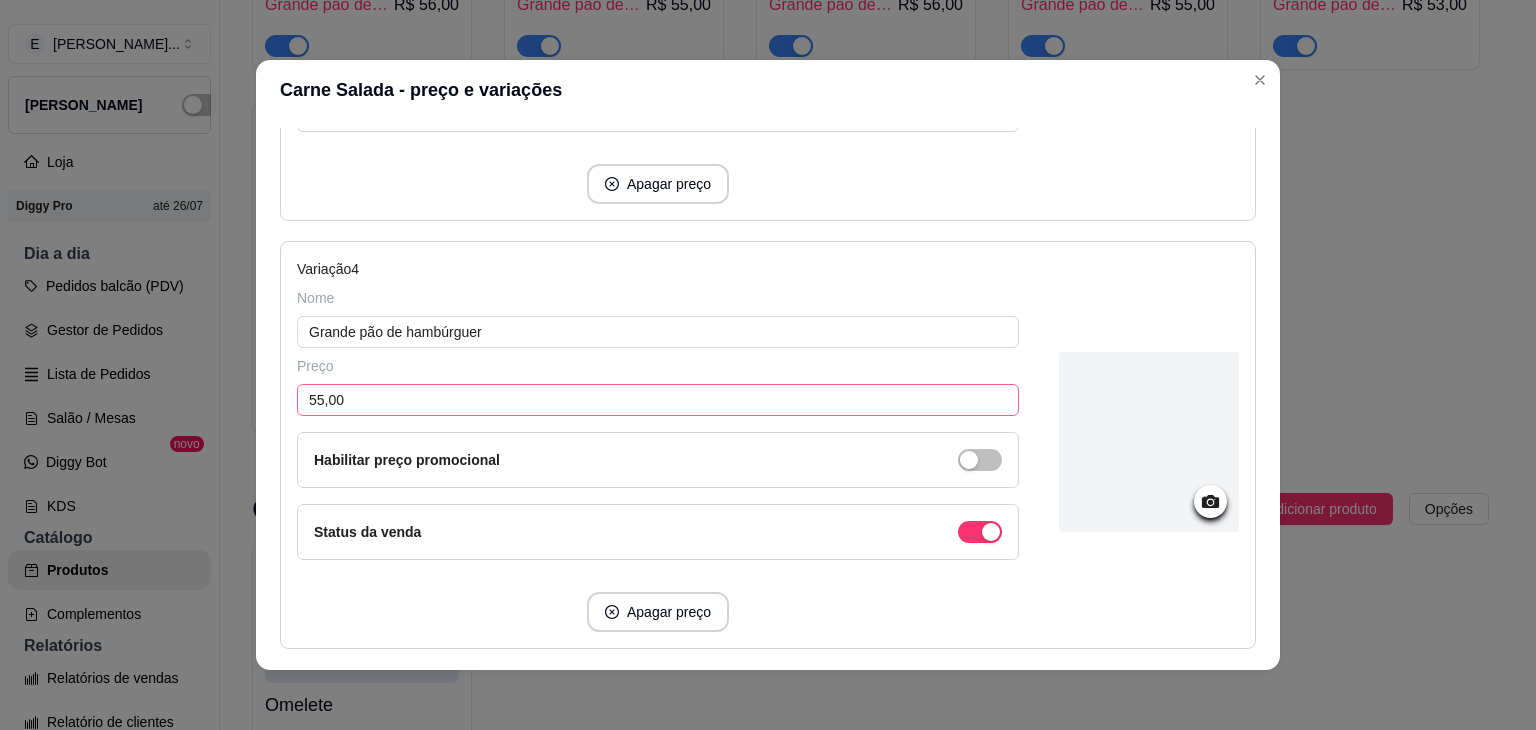 type on "60,00" 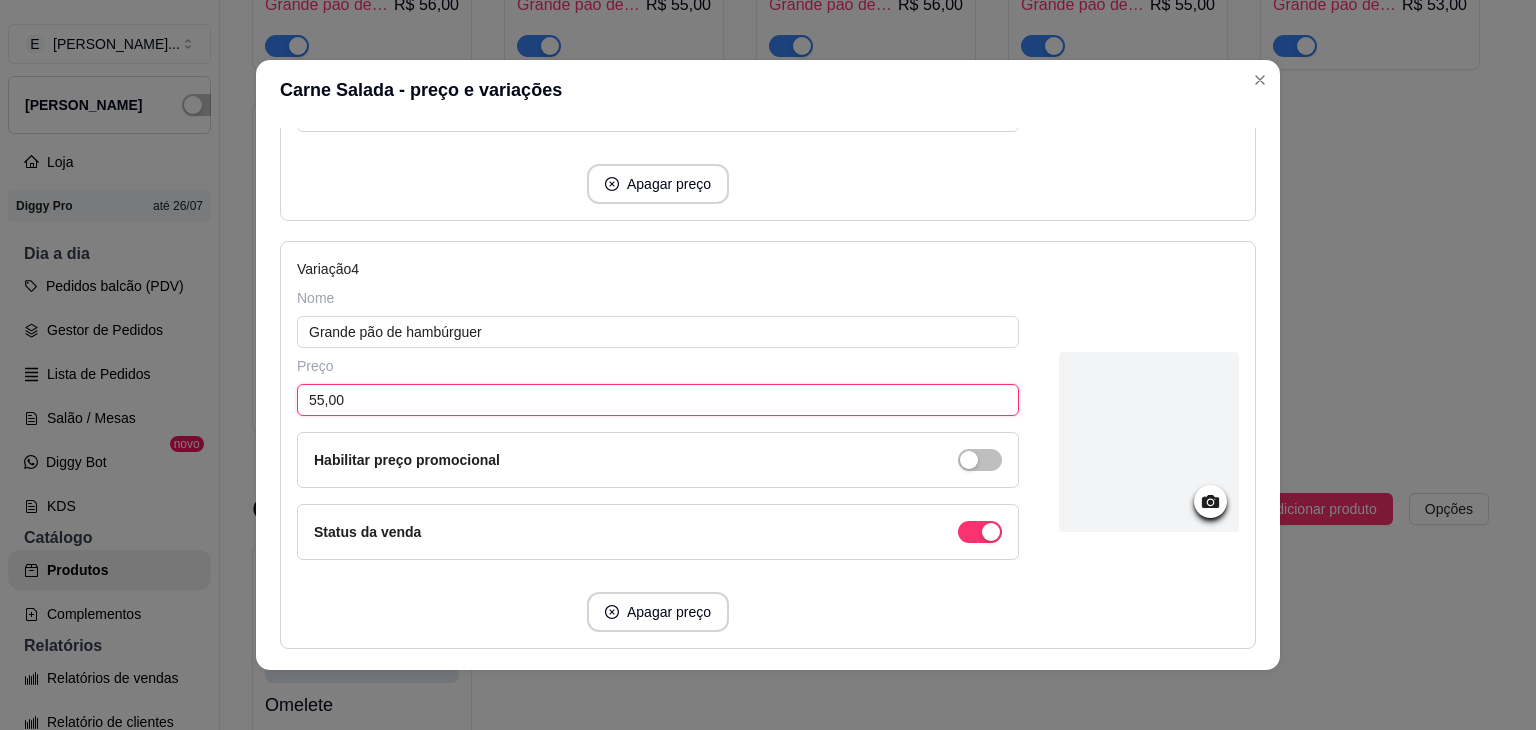 drag, startPoint x: 300, startPoint y: 386, endPoint x: 312, endPoint y: 385, distance: 12.0415945 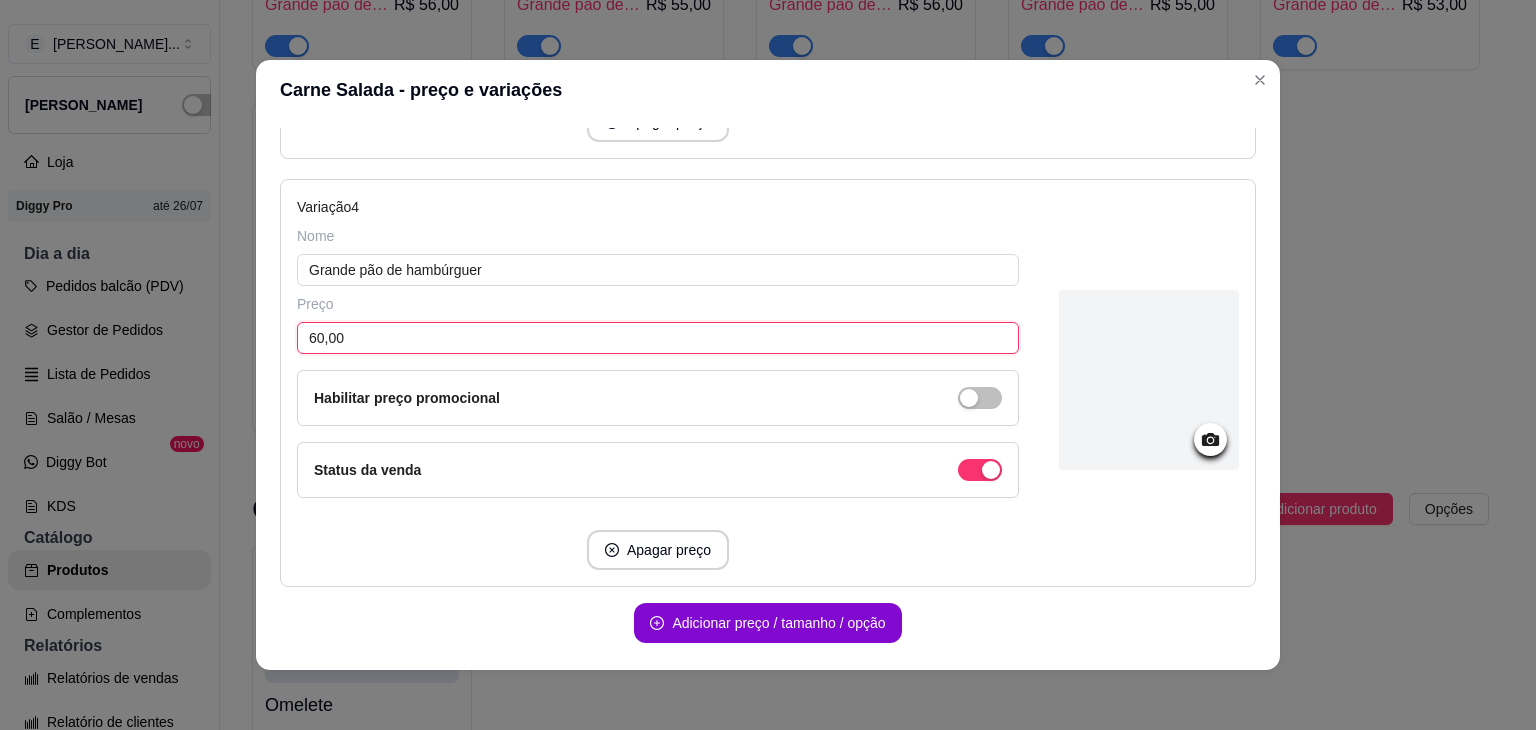 scroll, scrollTop: 1524, scrollLeft: 0, axis: vertical 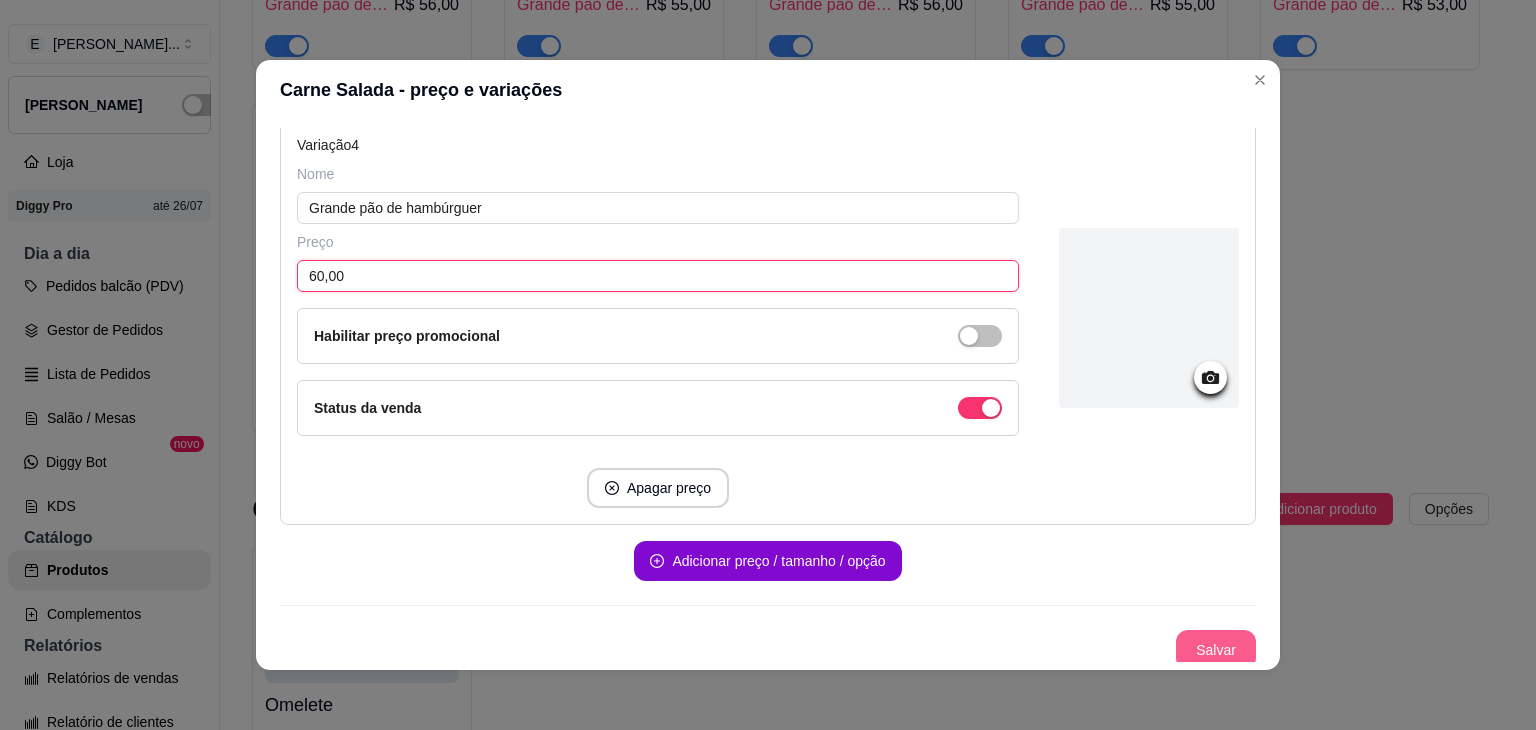 type on "60,00" 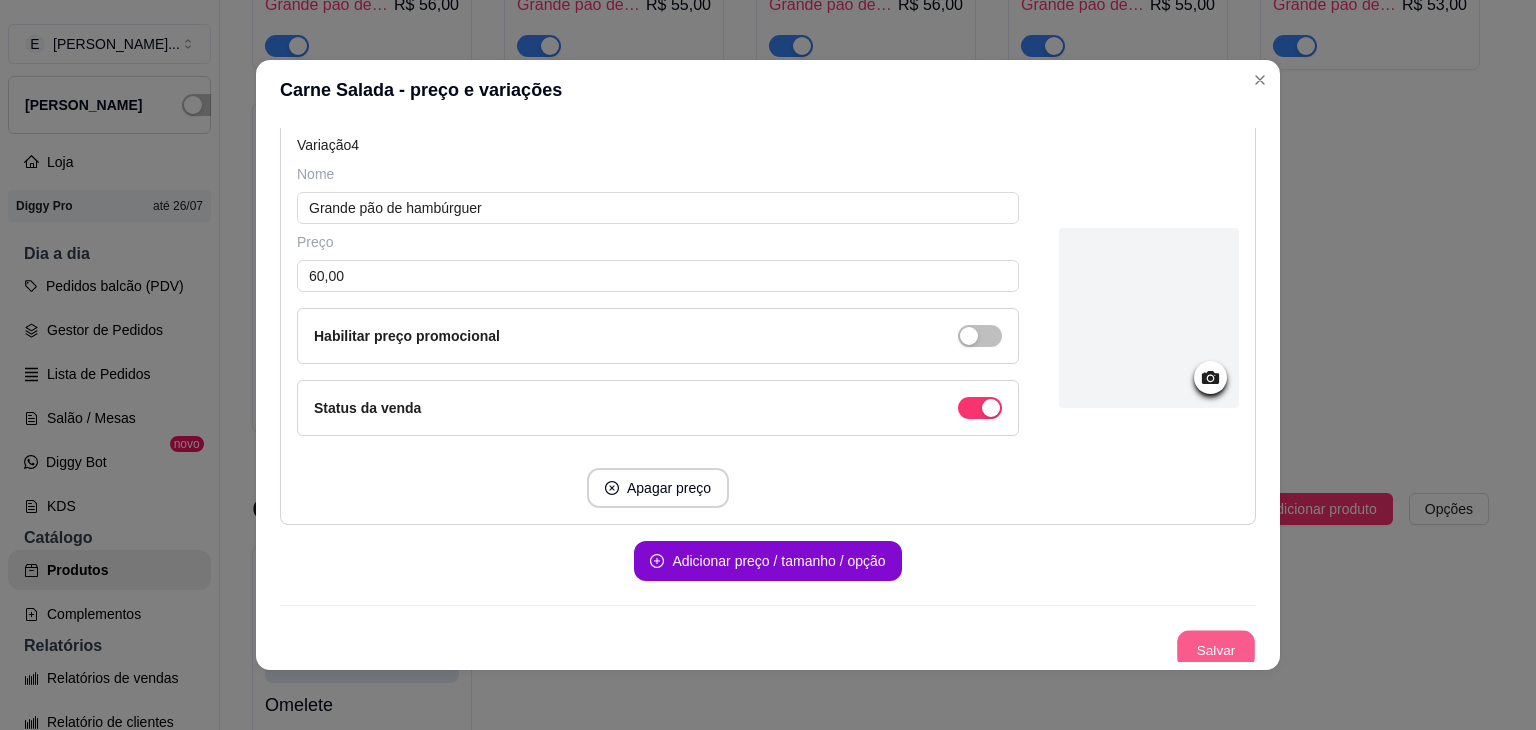 click on "Salvar" at bounding box center (1216, 650) 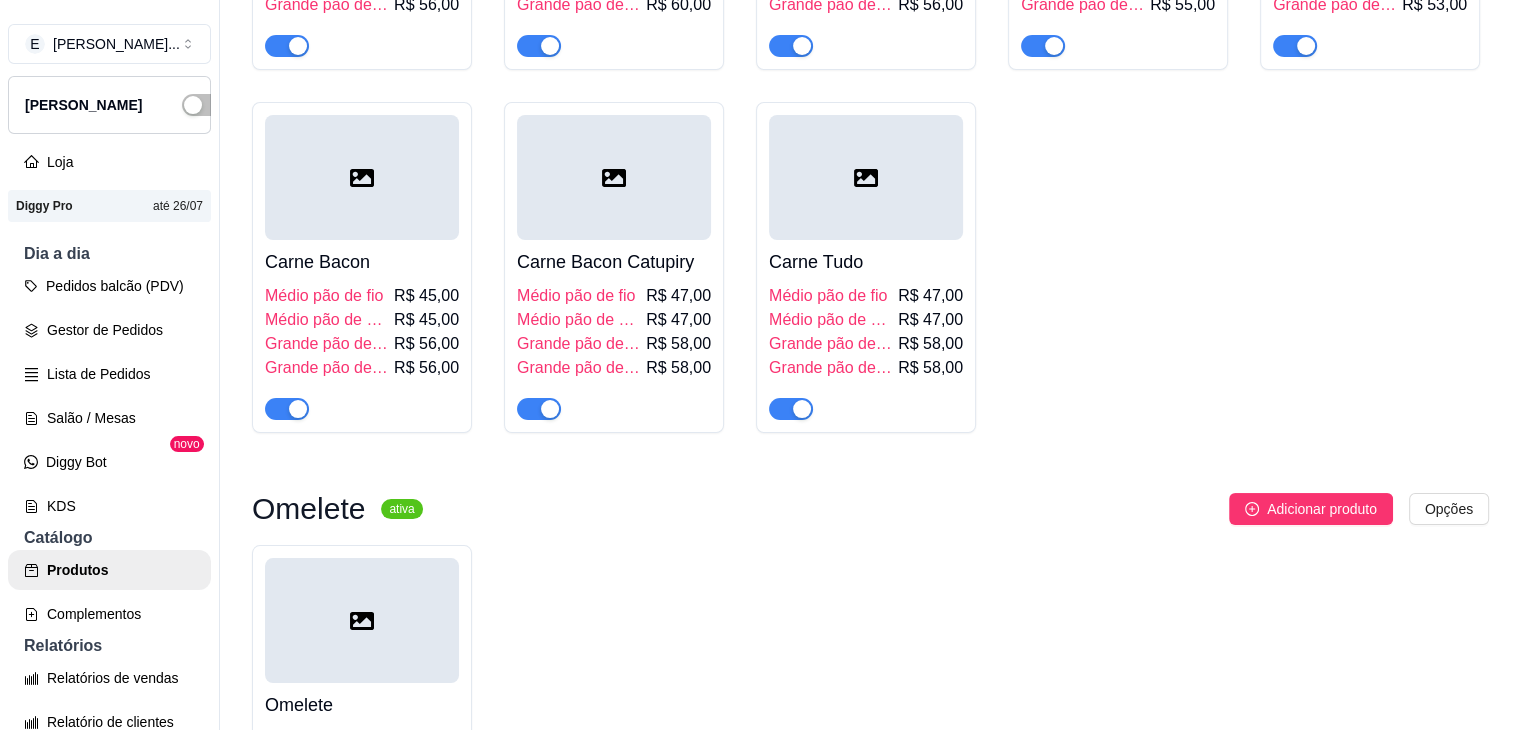 click on "Médio pão de fio" at bounding box center (828, -67) 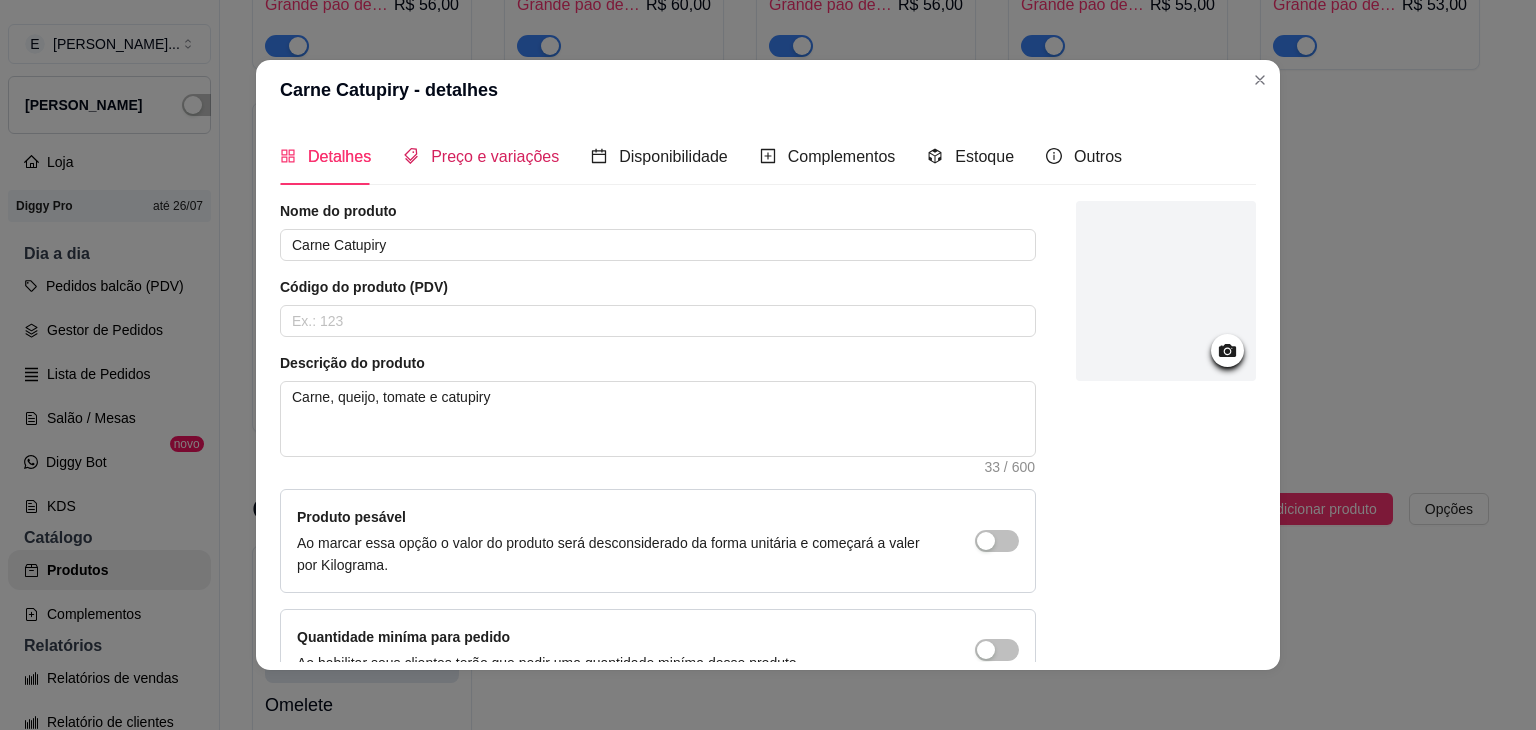 click on "Preço e variações" at bounding box center (495, 156) 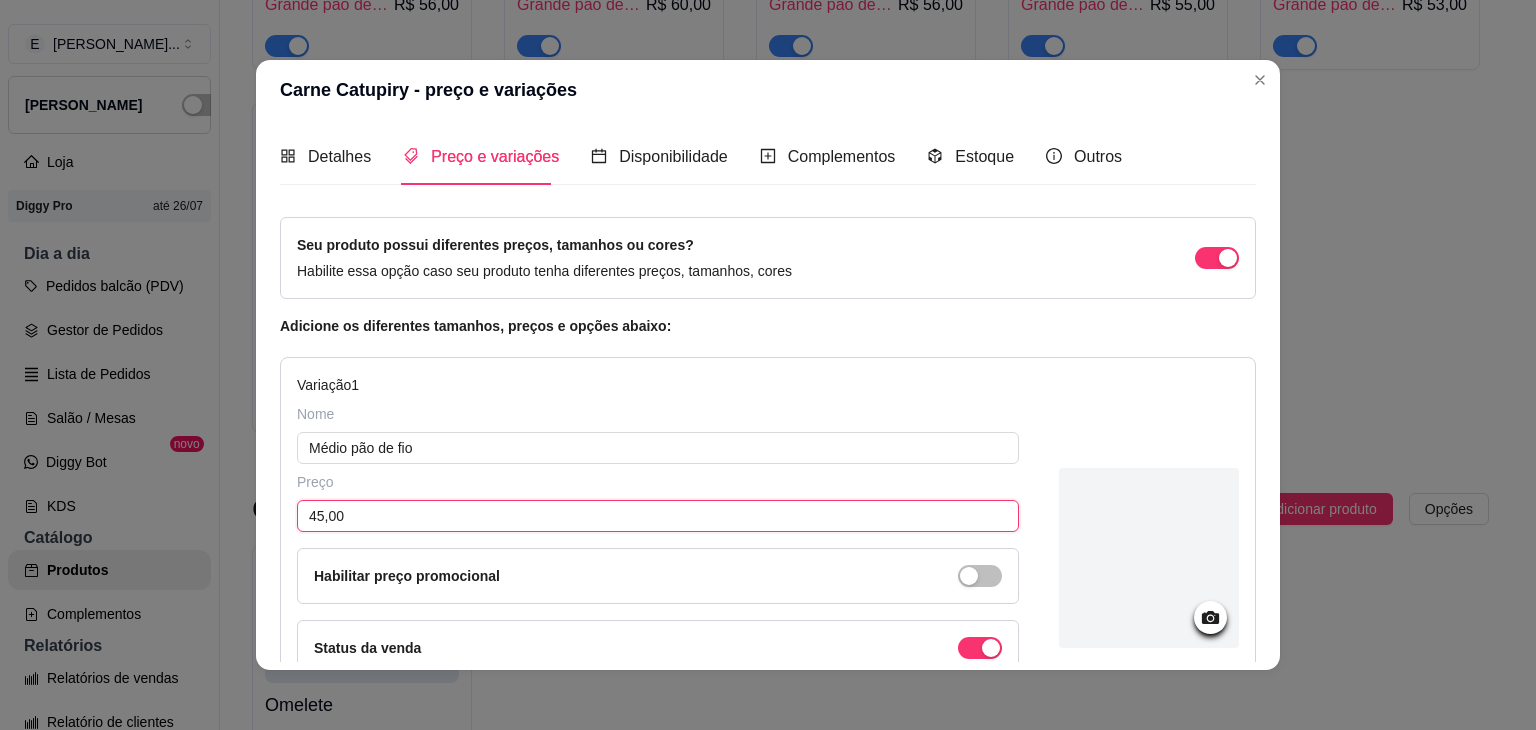 click on "45,00" at bounding box center [658, 516] 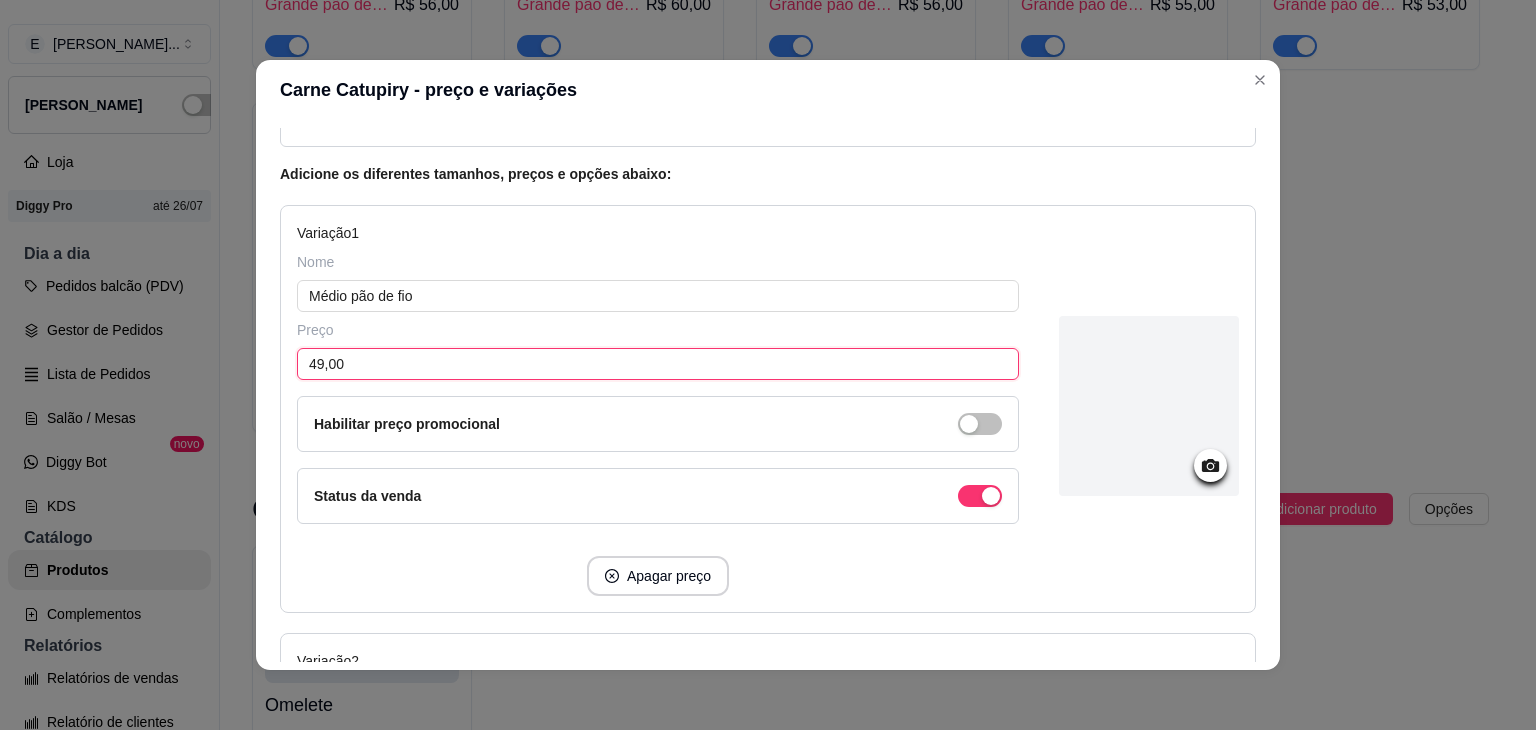 scroll, scrollTop: 500, scrollLeft: 0, axis: vertical 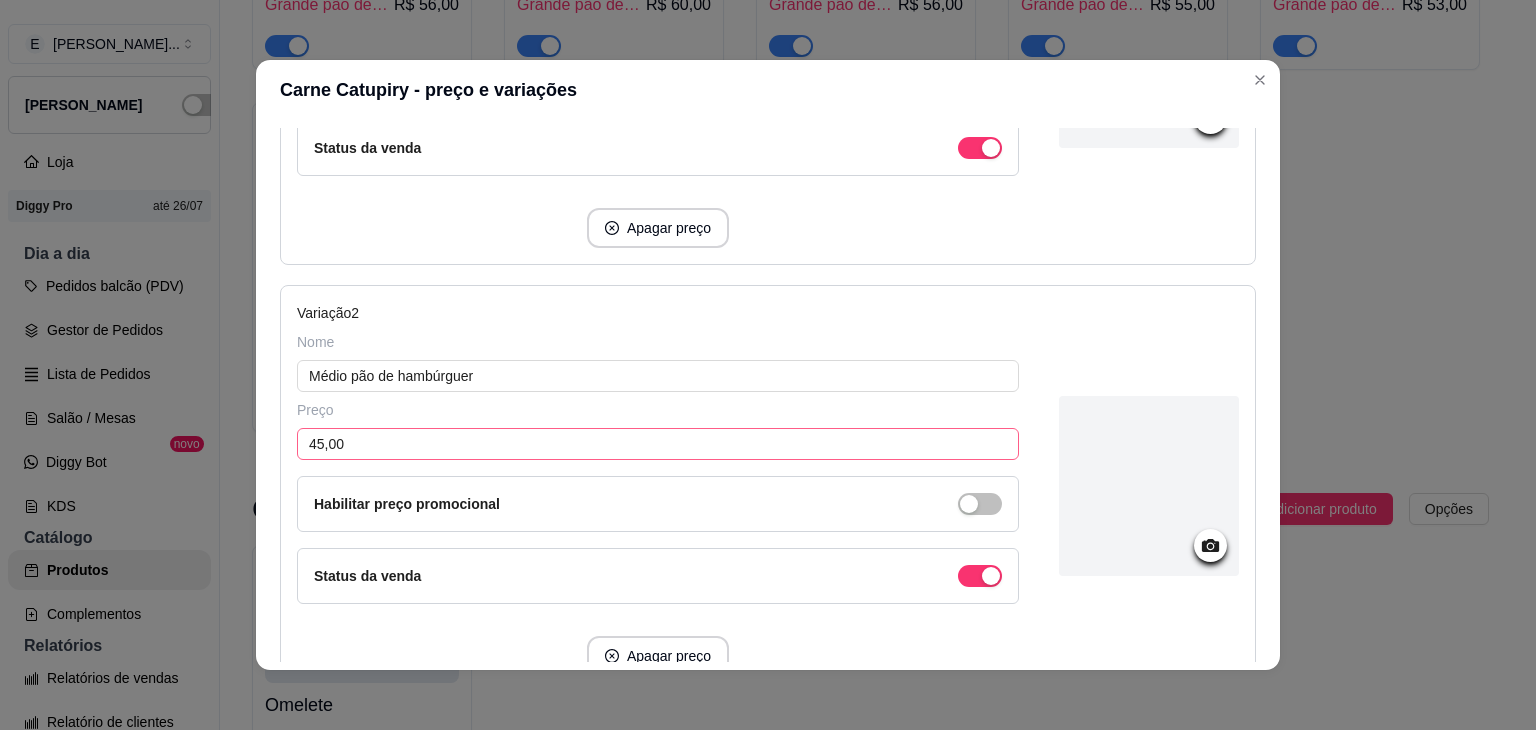 type on "49,00" 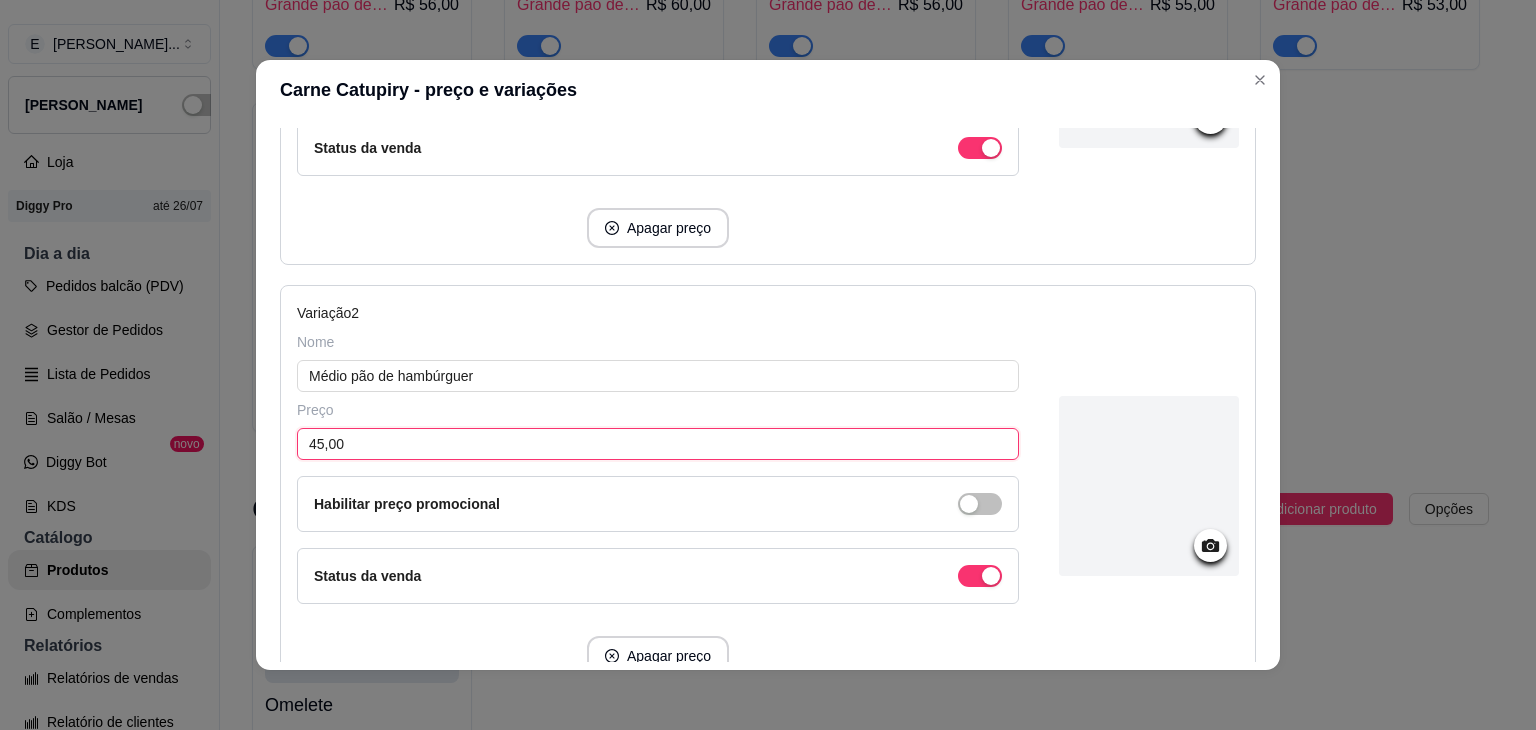 click on "45,00" at bounding box center [658, 444] 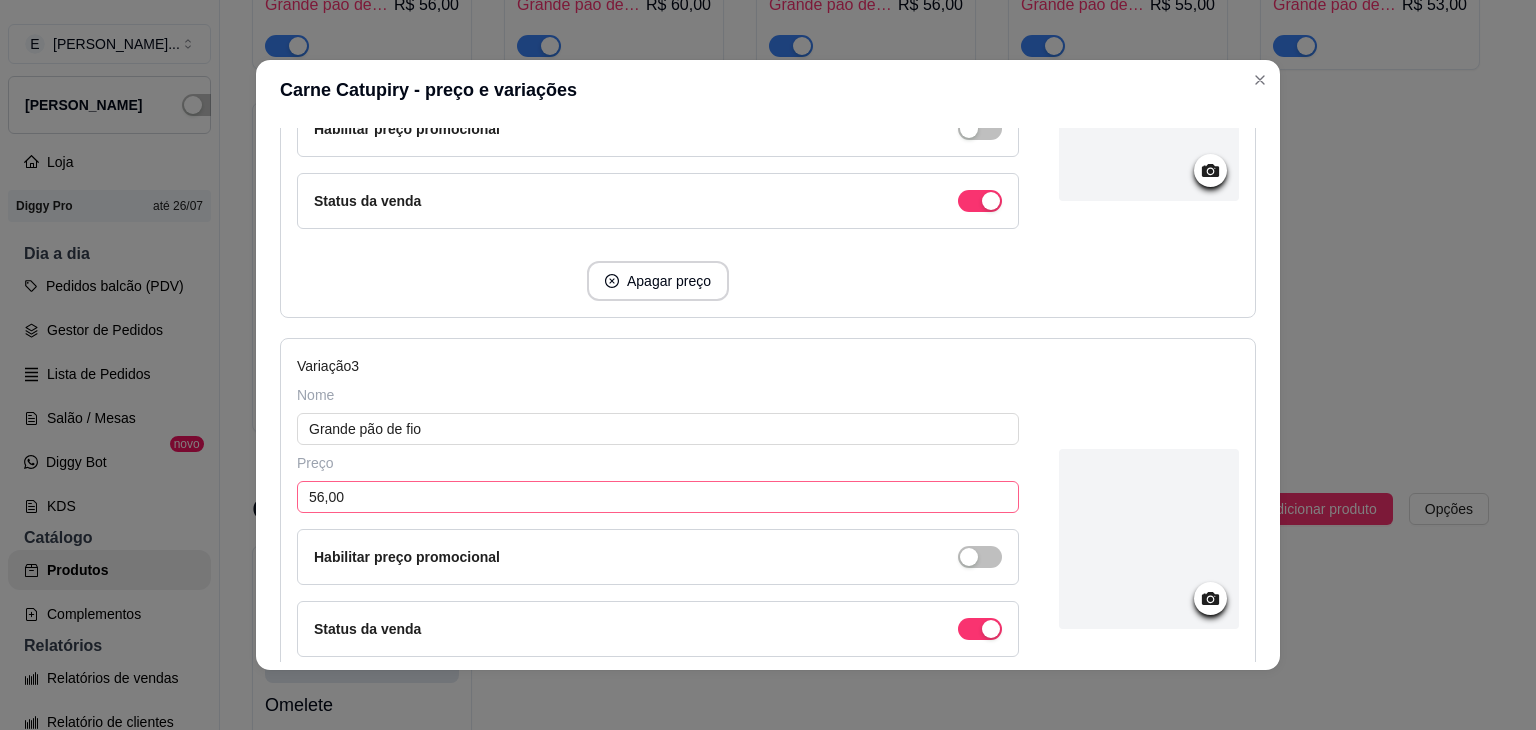scroll, scrollTop: 900, scrollLeft: 0, axis: vertical 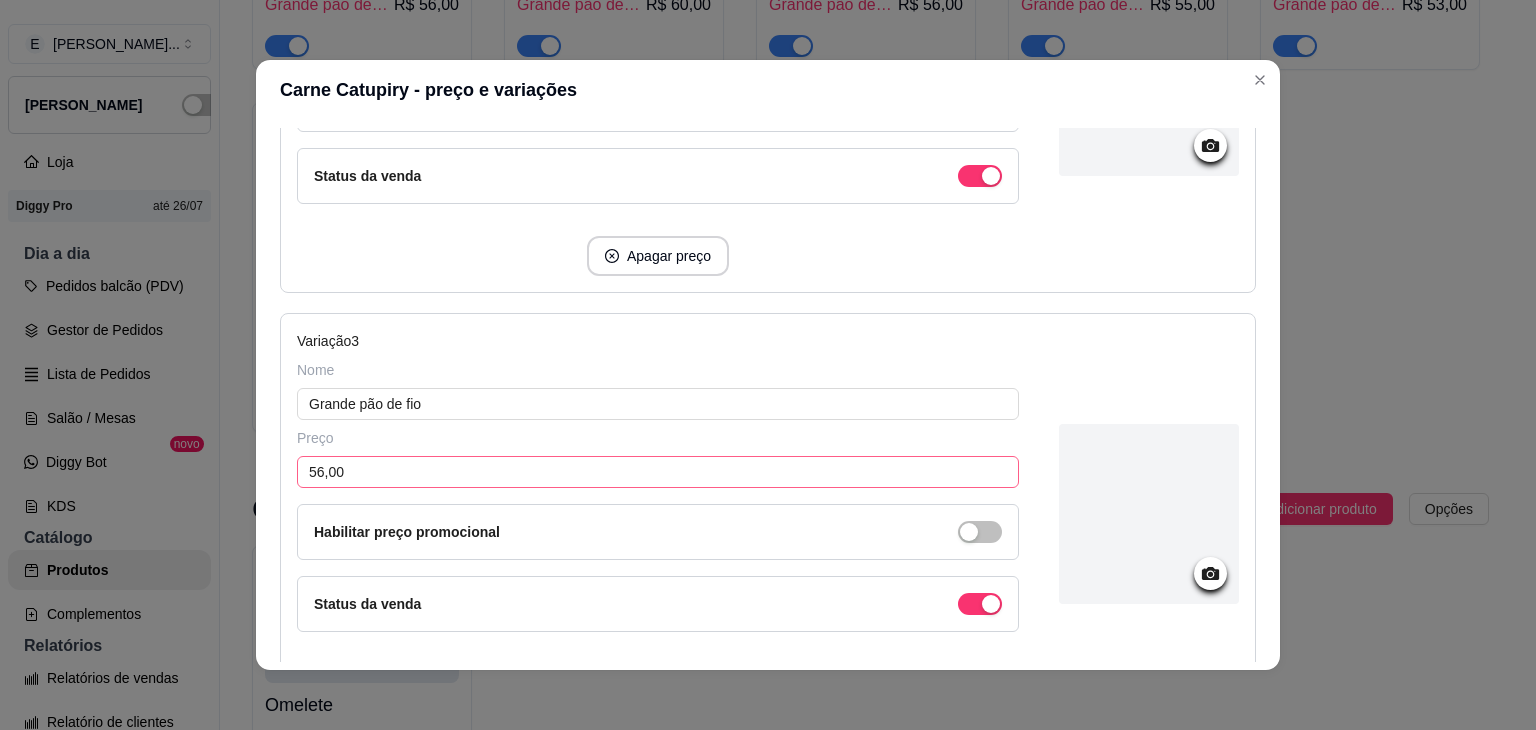 type on "49,00" 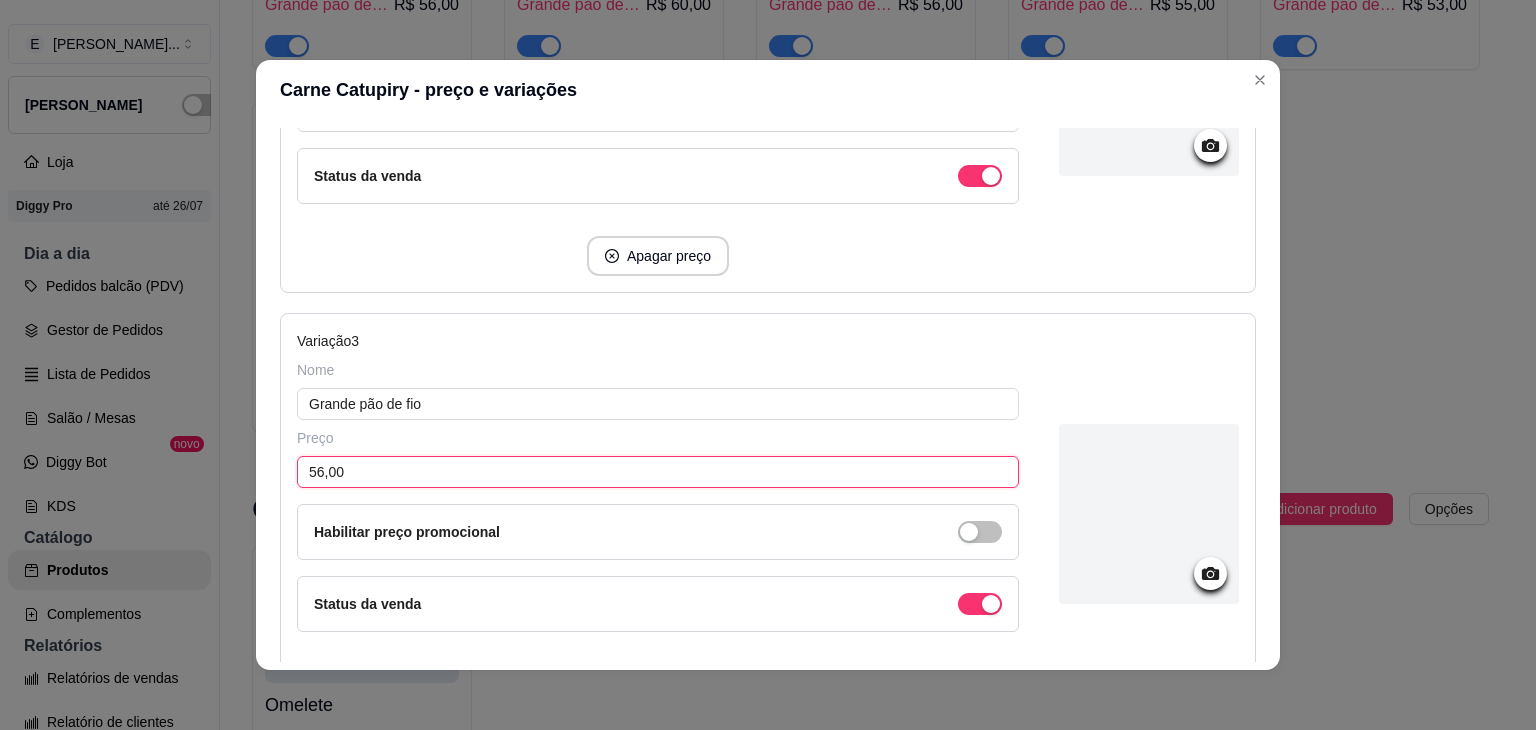 drag, startPoint x: 316, startPoint y: 458, endPoint x: 280, endPoint y: 458, distance: 36 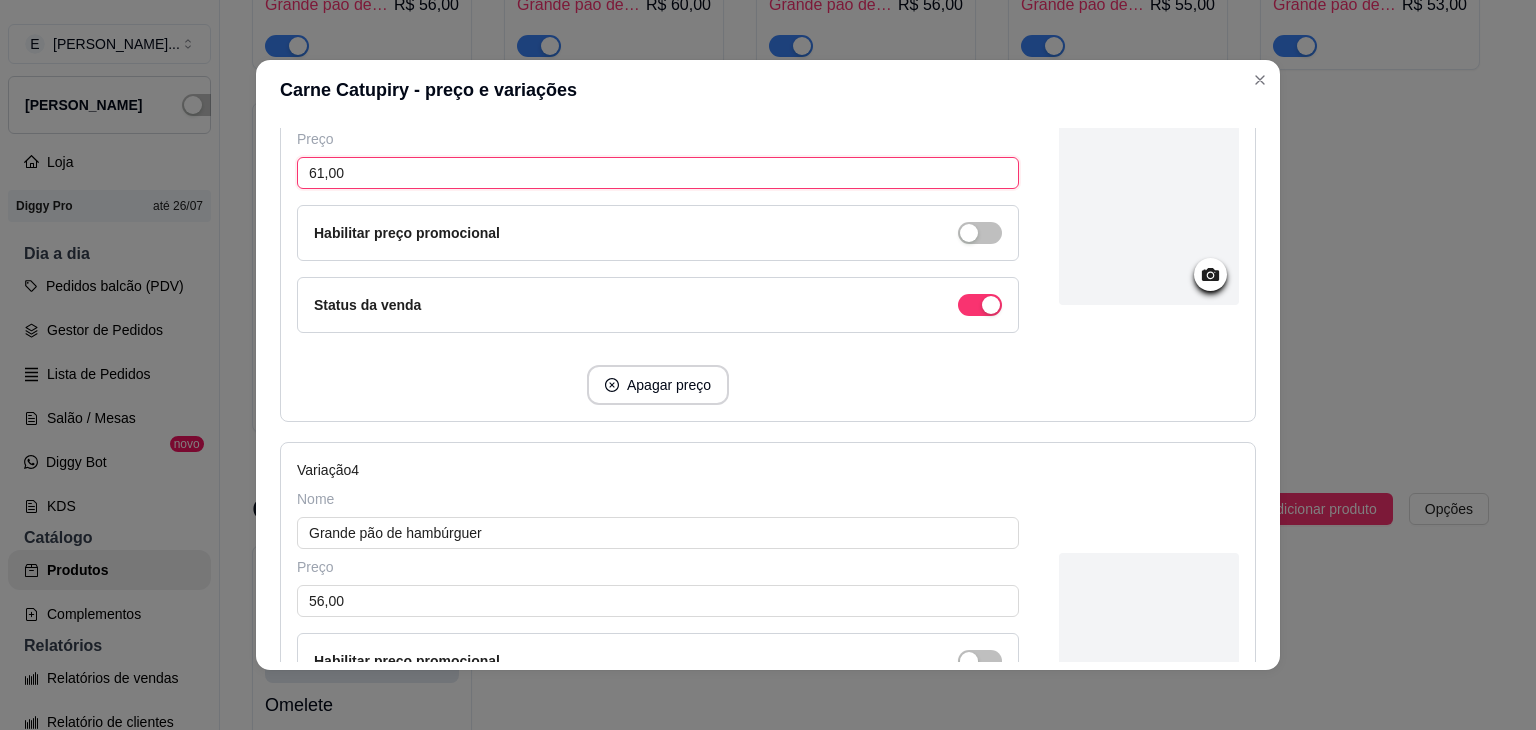 scroll, scrollTop: 1200, scrollLeft: 0, axis: vertical 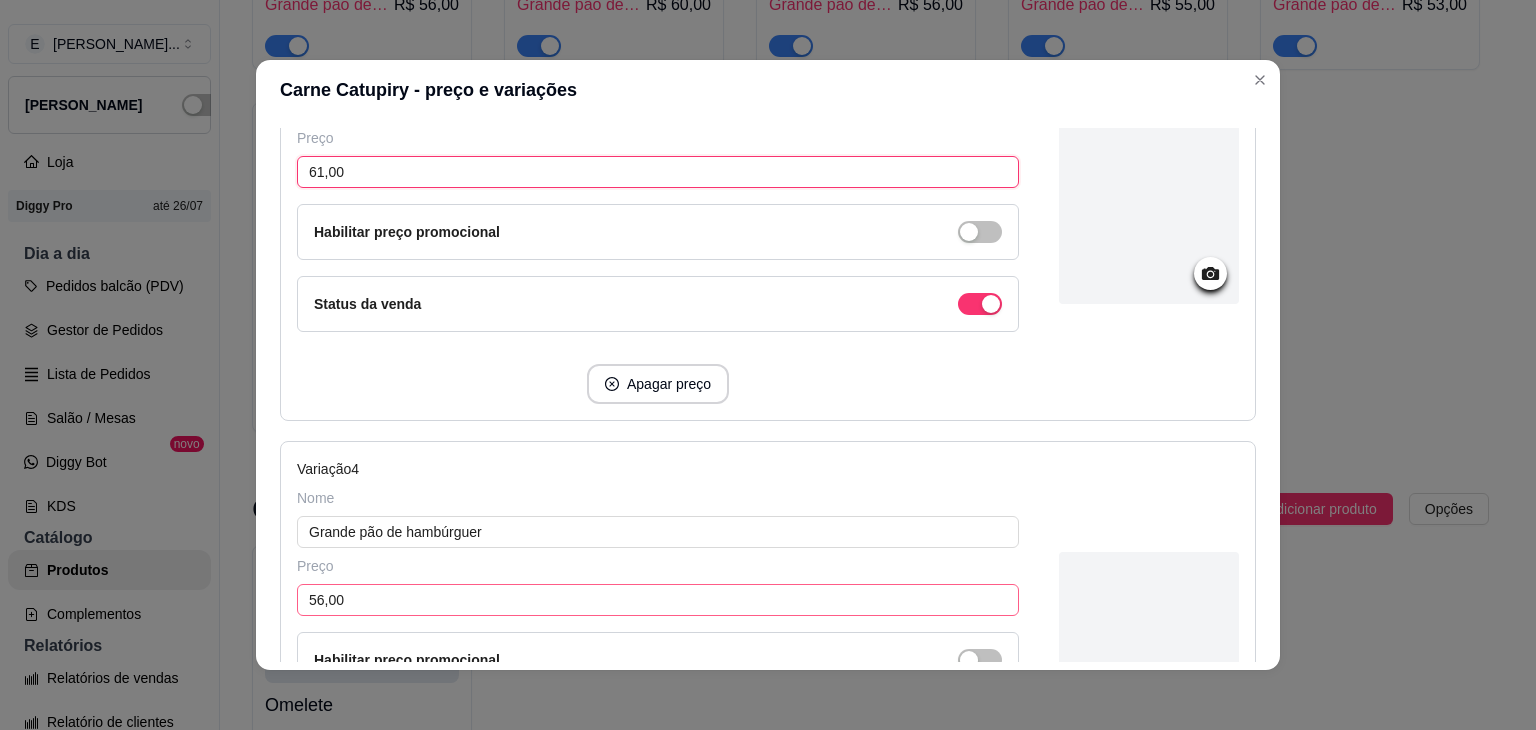 type on "61,00" 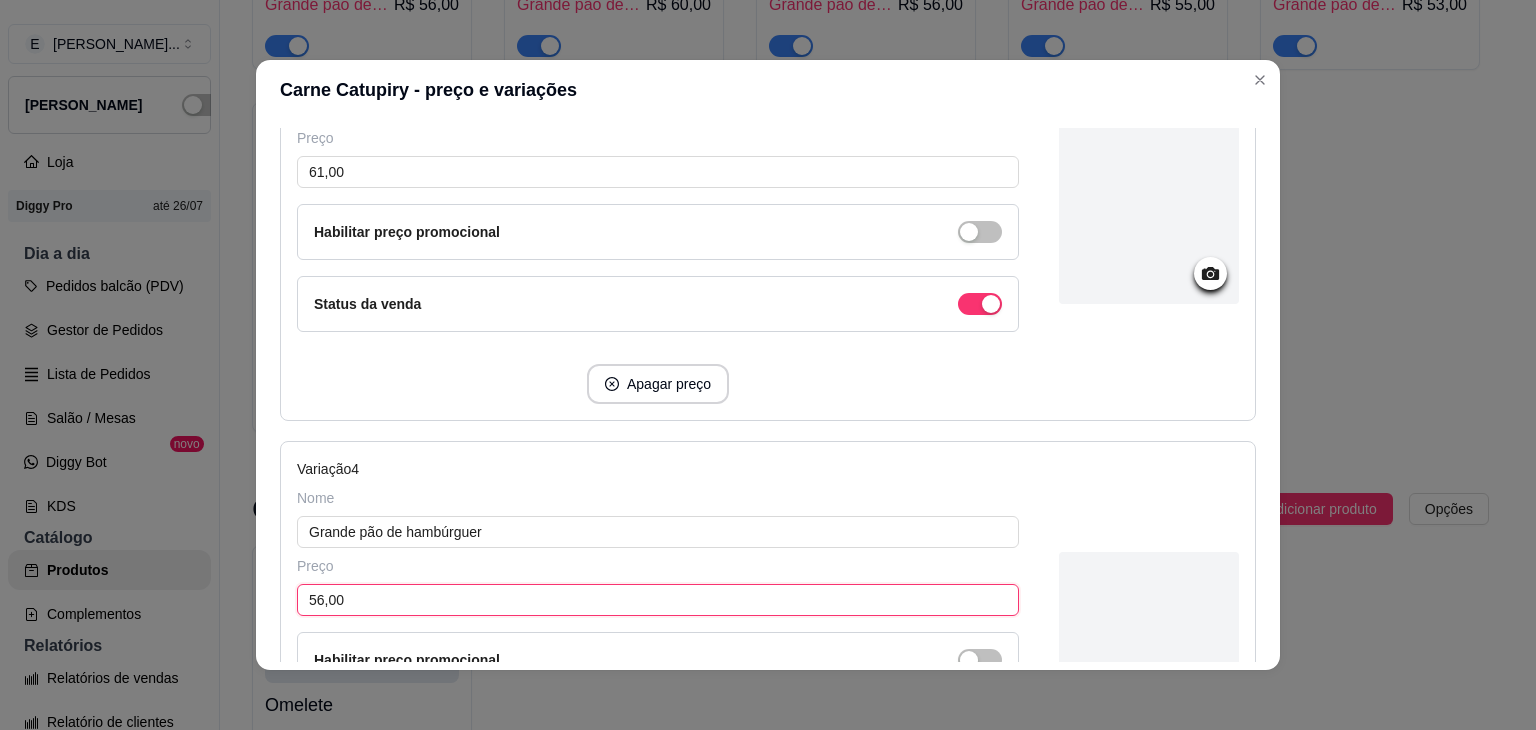 drag, startPoint x: 315, startPoint y: 593, endPoint x: 292, endPoint y: 581, distance: 25.942244 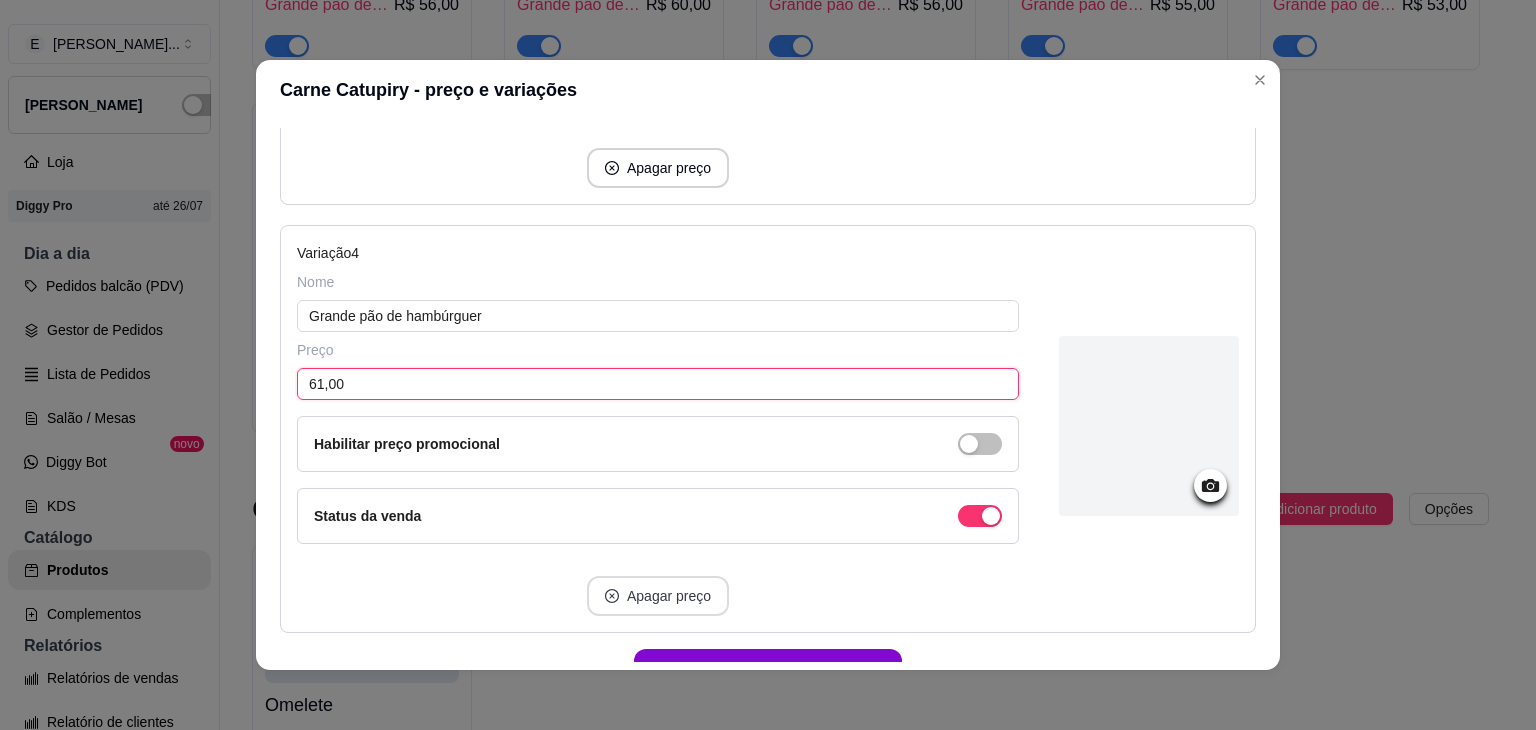 scroll, scrollTop: 1524, scrollLeft: 0, axis: vertical 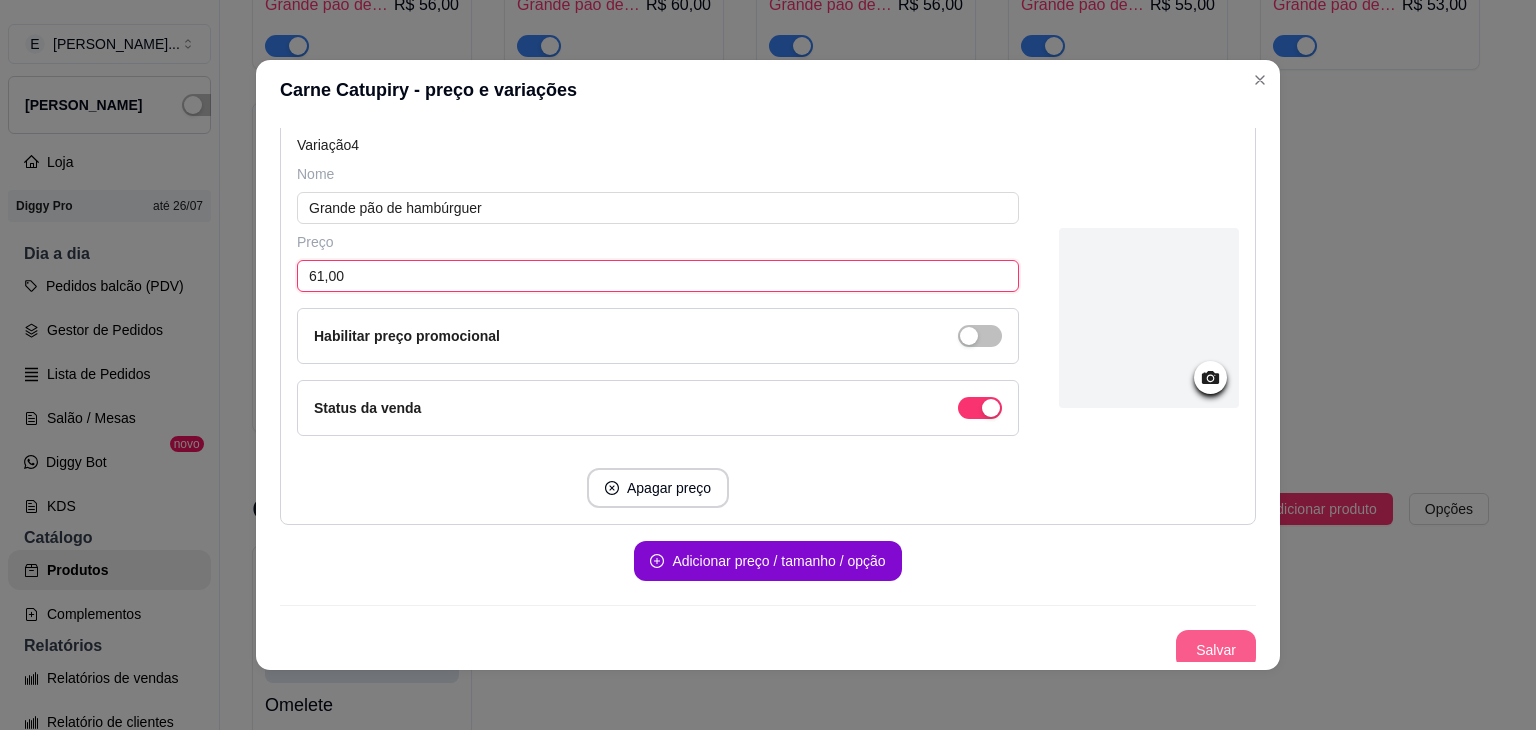 type on "61,00" 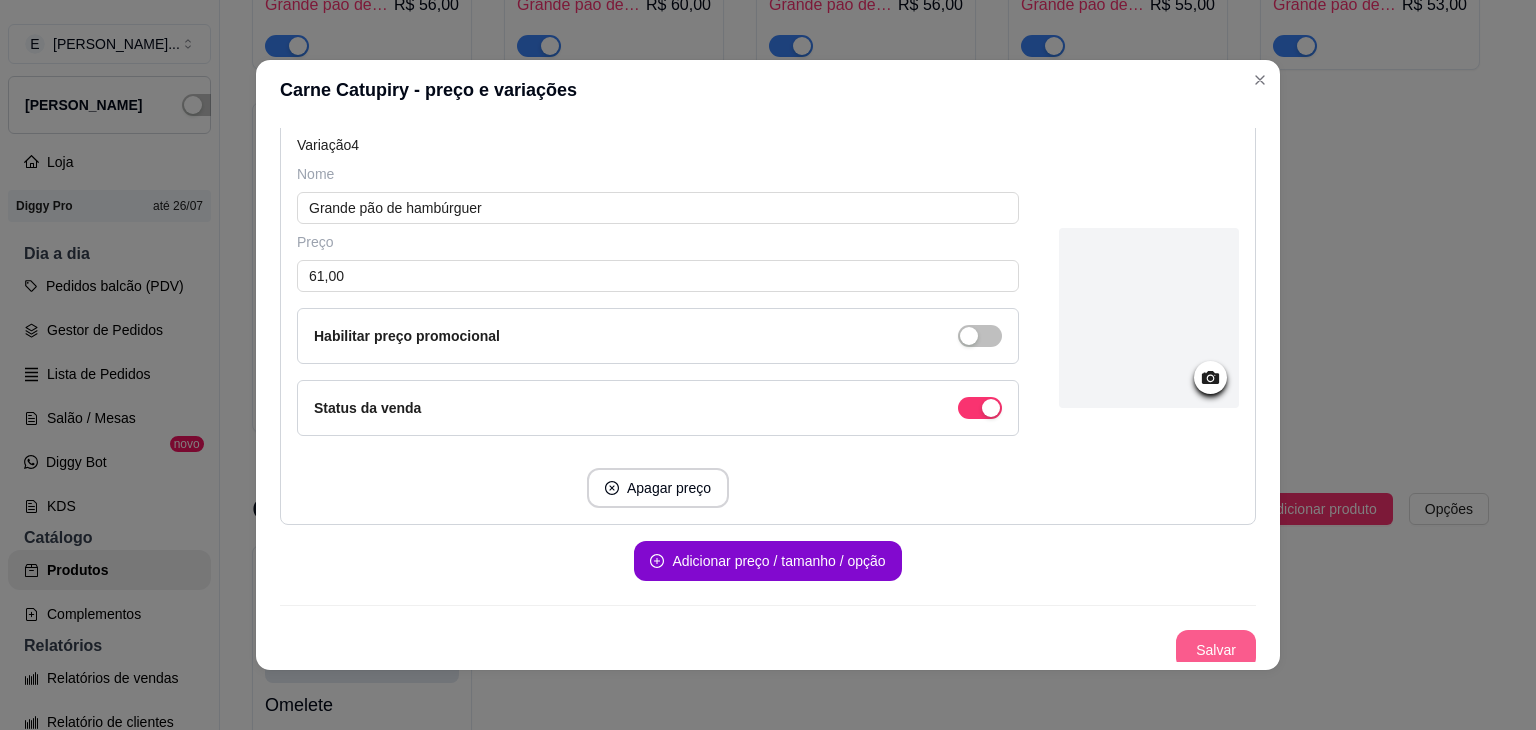 click on "Salvar" at bounding box center (1216, 650) 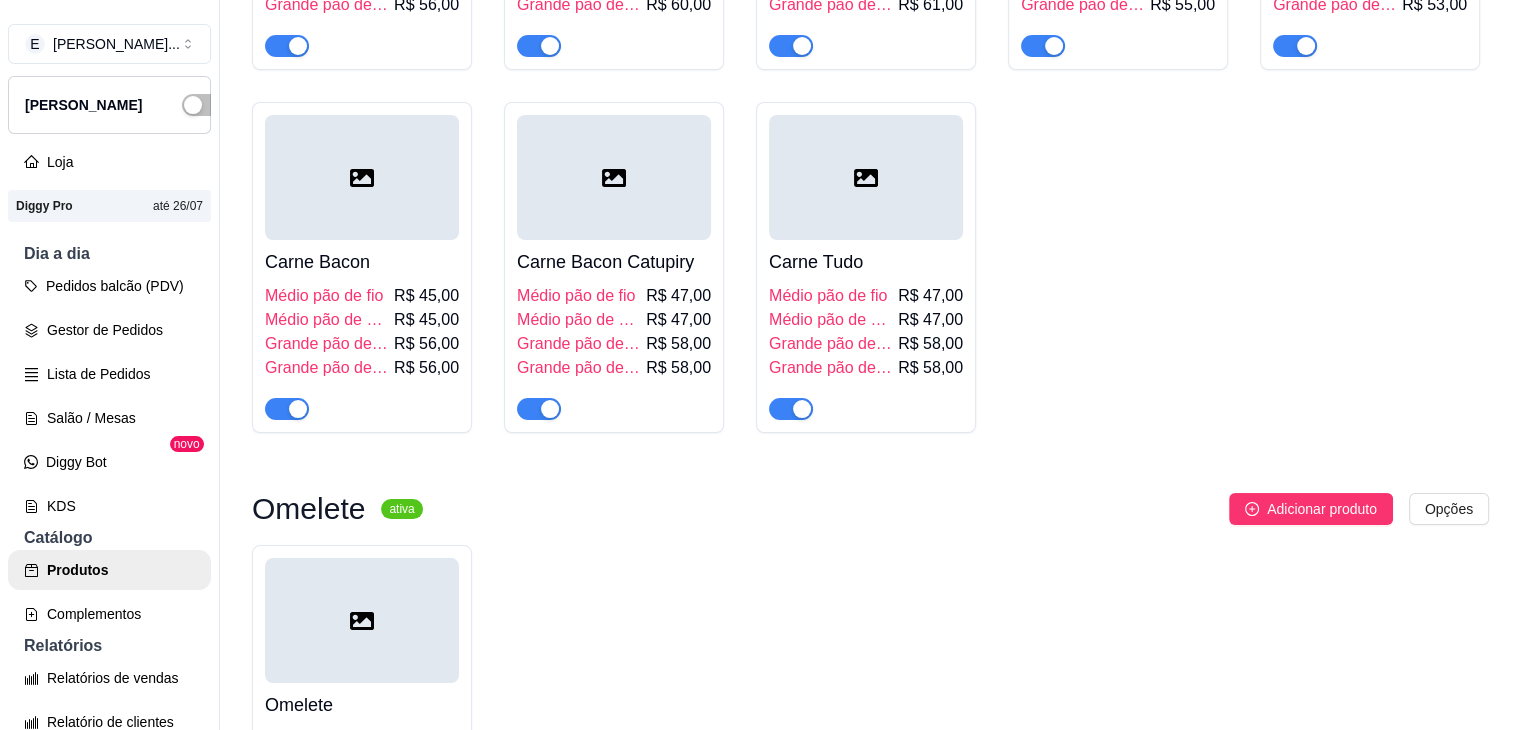click on "R$ 44,00" at bounding box center (1182, -43) 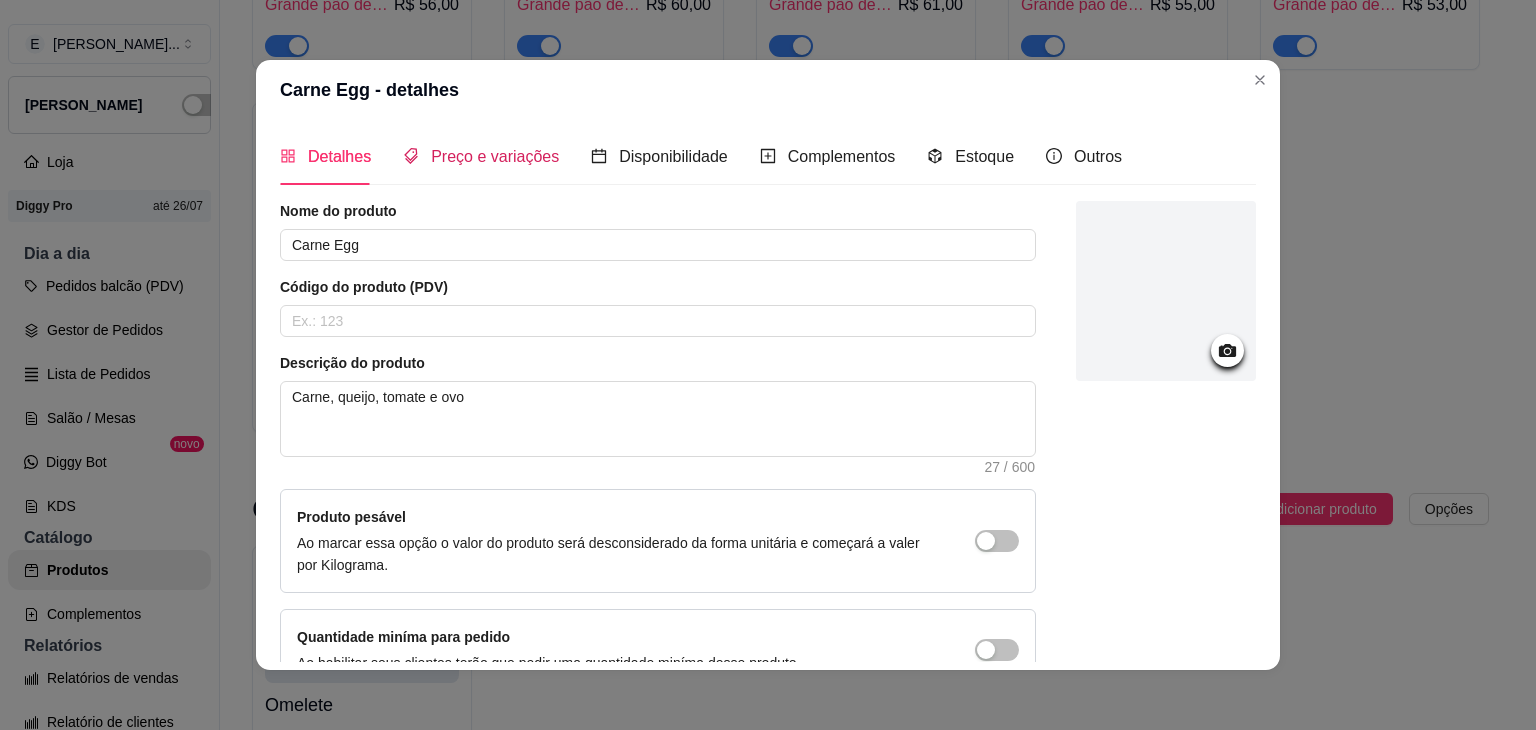 click on "Preço e variações" at bounding box center (495, 156) 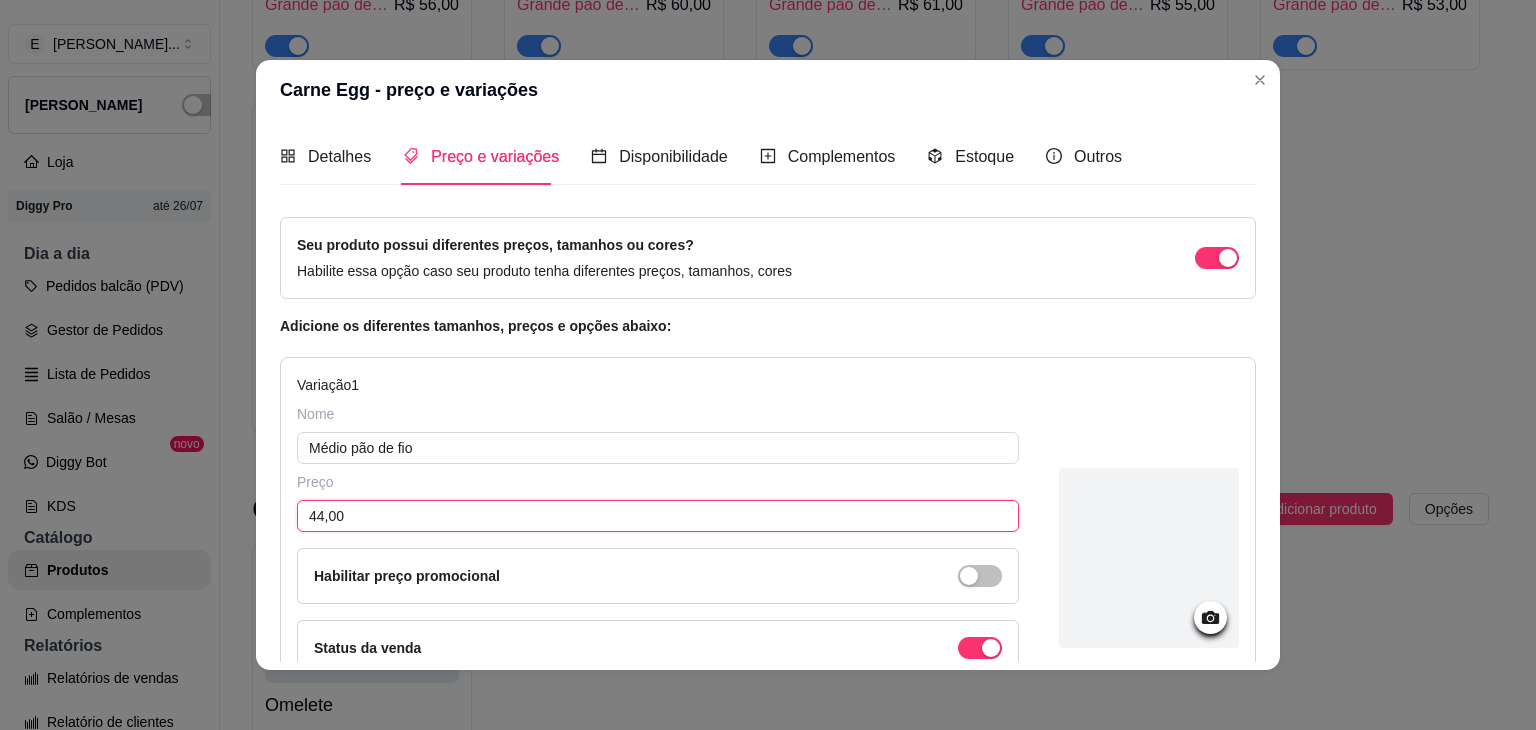 click on "44,00" at bounding box center [658, 516] 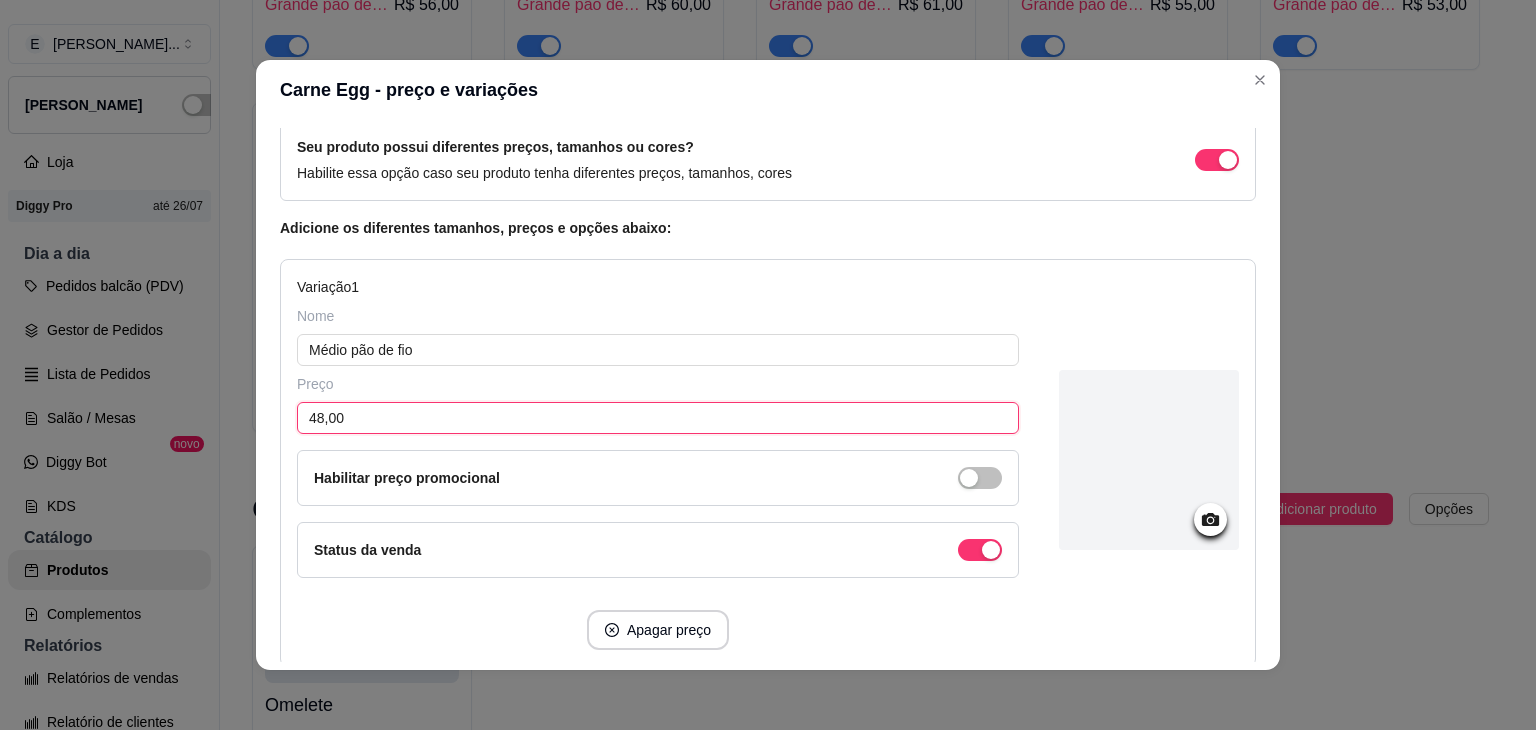scroll, scrollTop: 300, scrollLeft: 0, axis: vertical 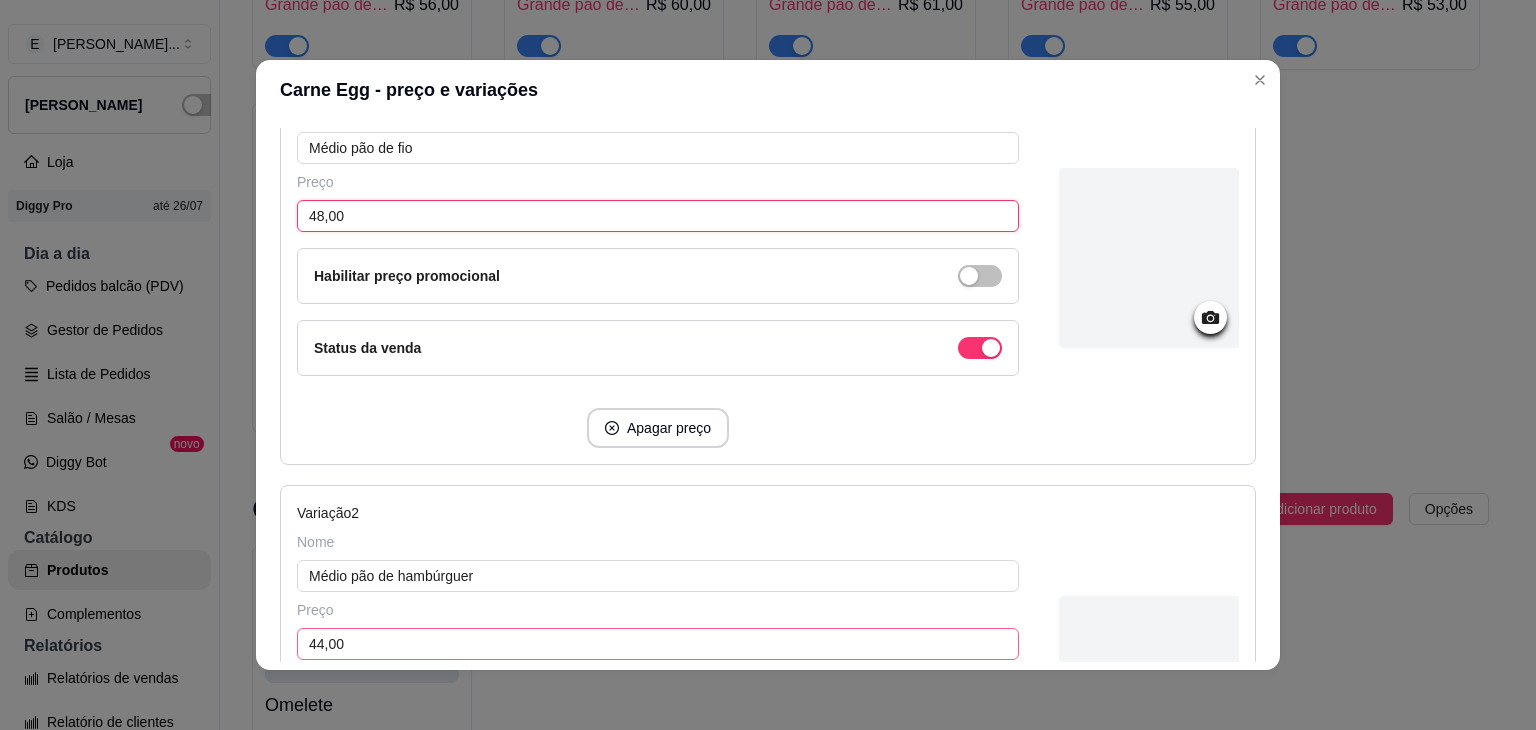 type on "48,00" 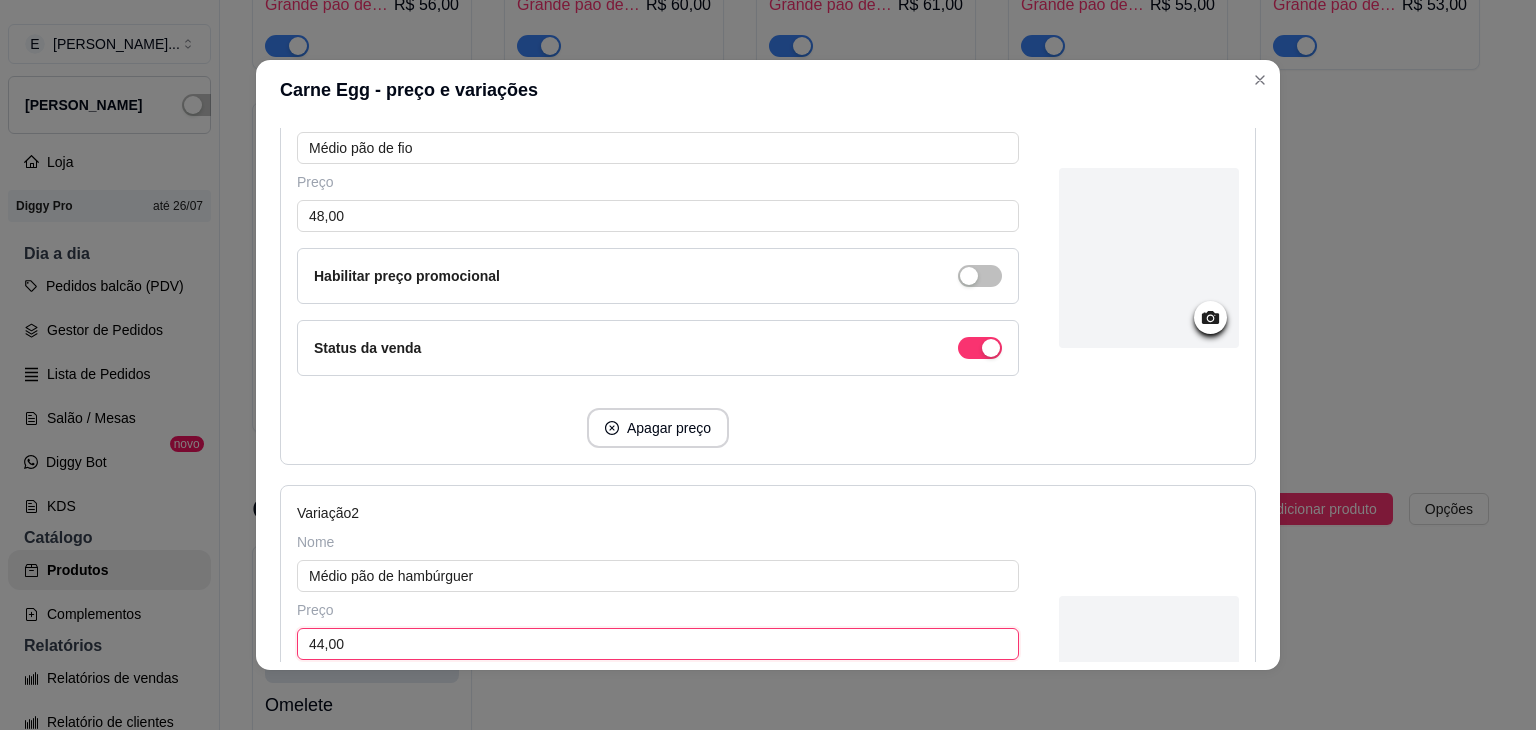 click on "44,00" at bounding box center (658, 644) 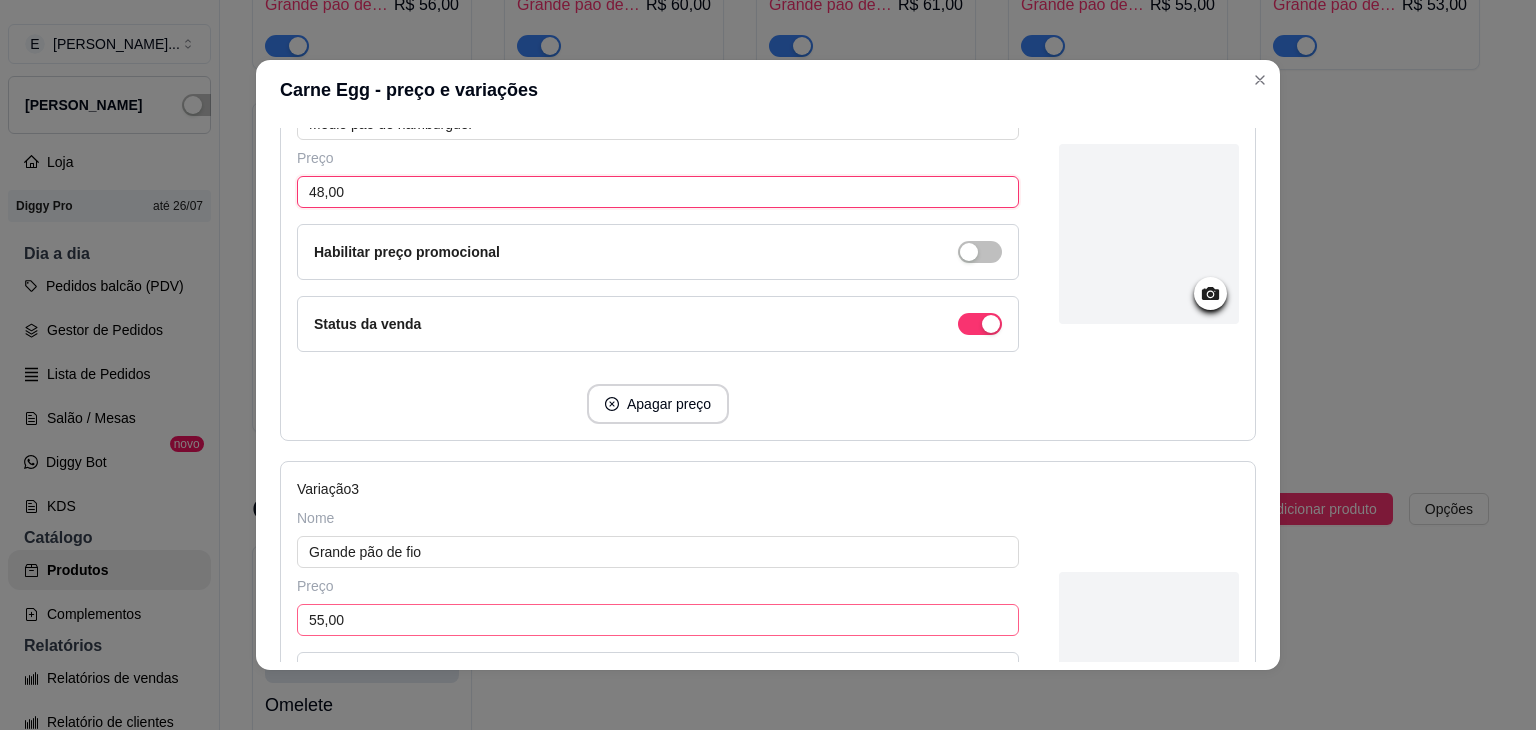 scroll, scrollTop: 800, scrollLeft: 0, axis: vertical 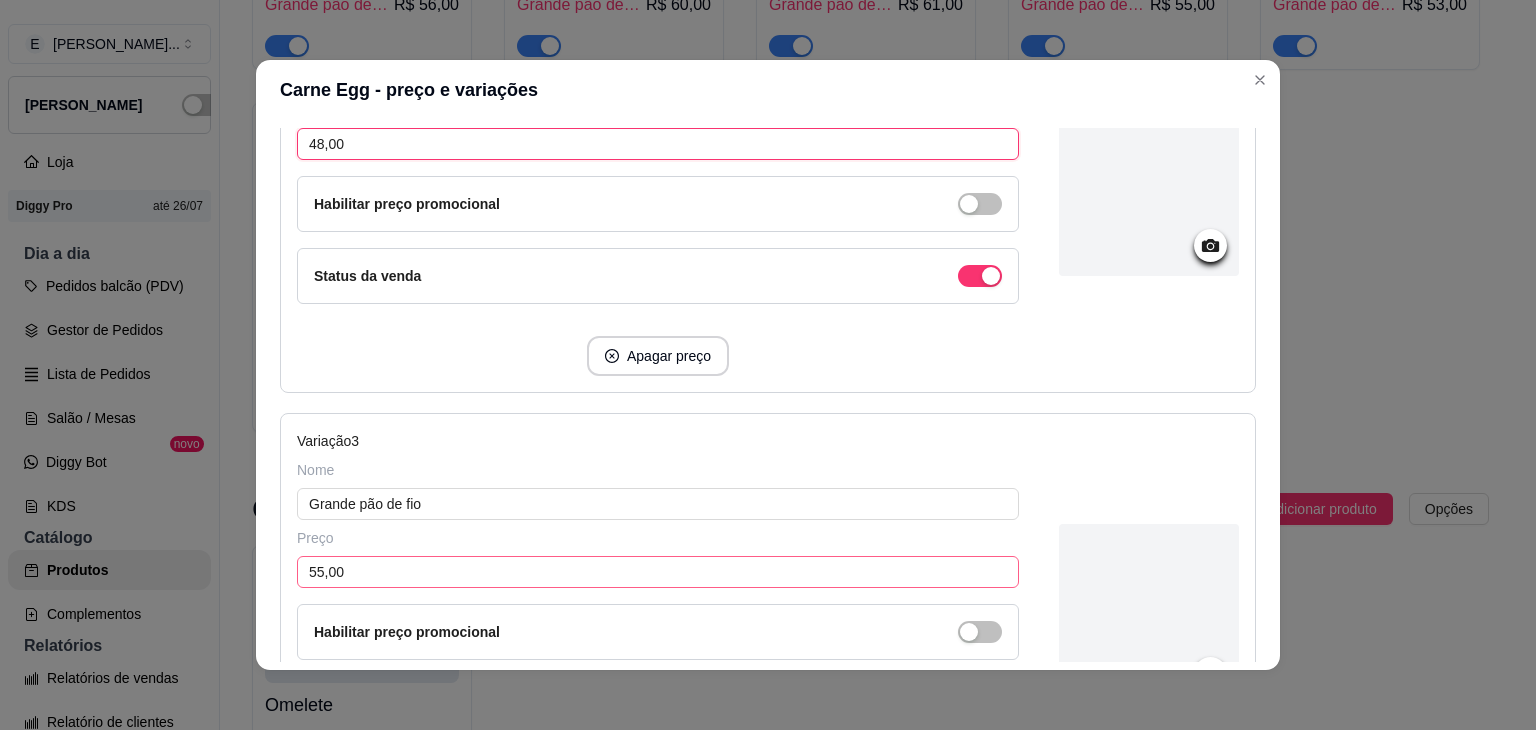 type on "48,00" 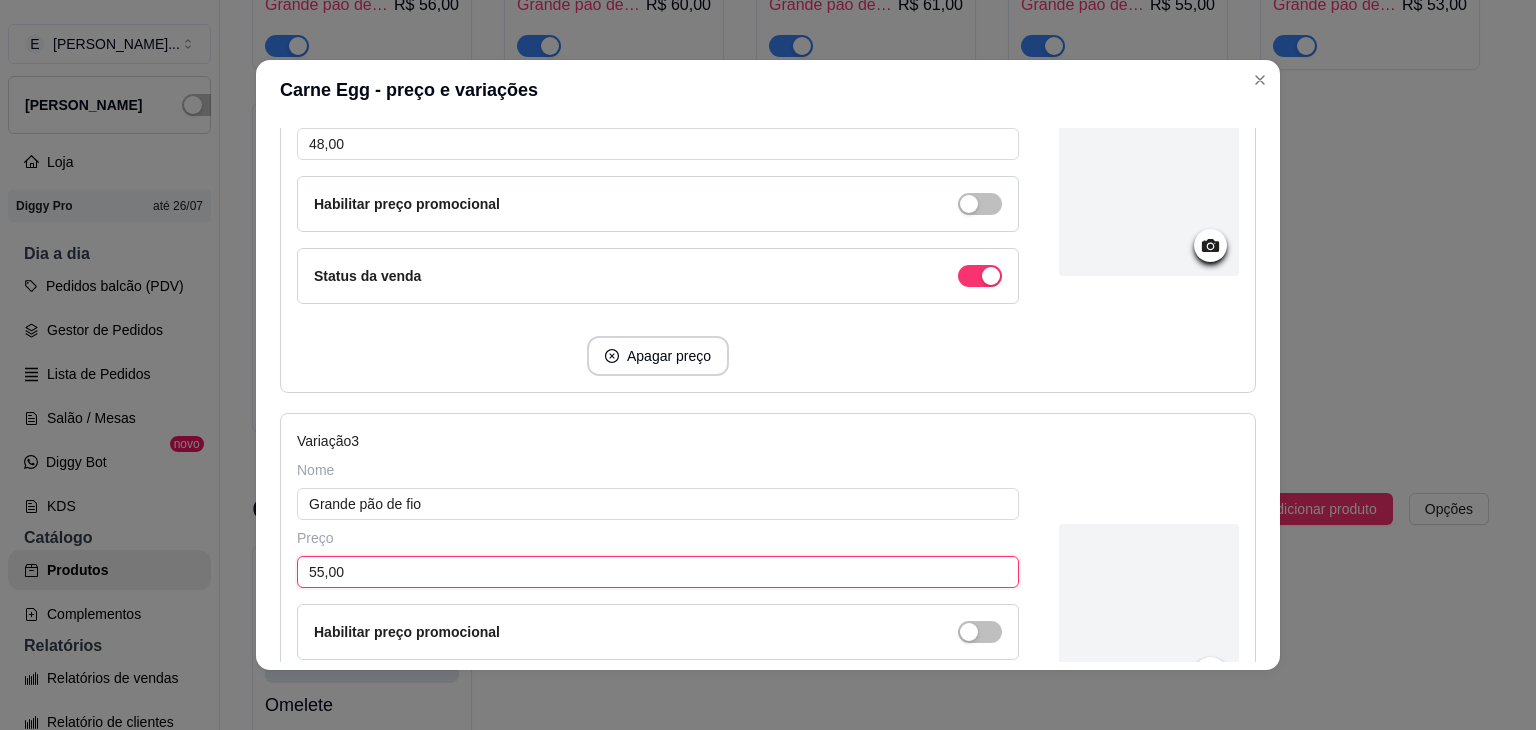 drag, startPoint x: 314, startPoint y: 566, endPoint x: 276, endPoint y: 556, distance: 39.293766 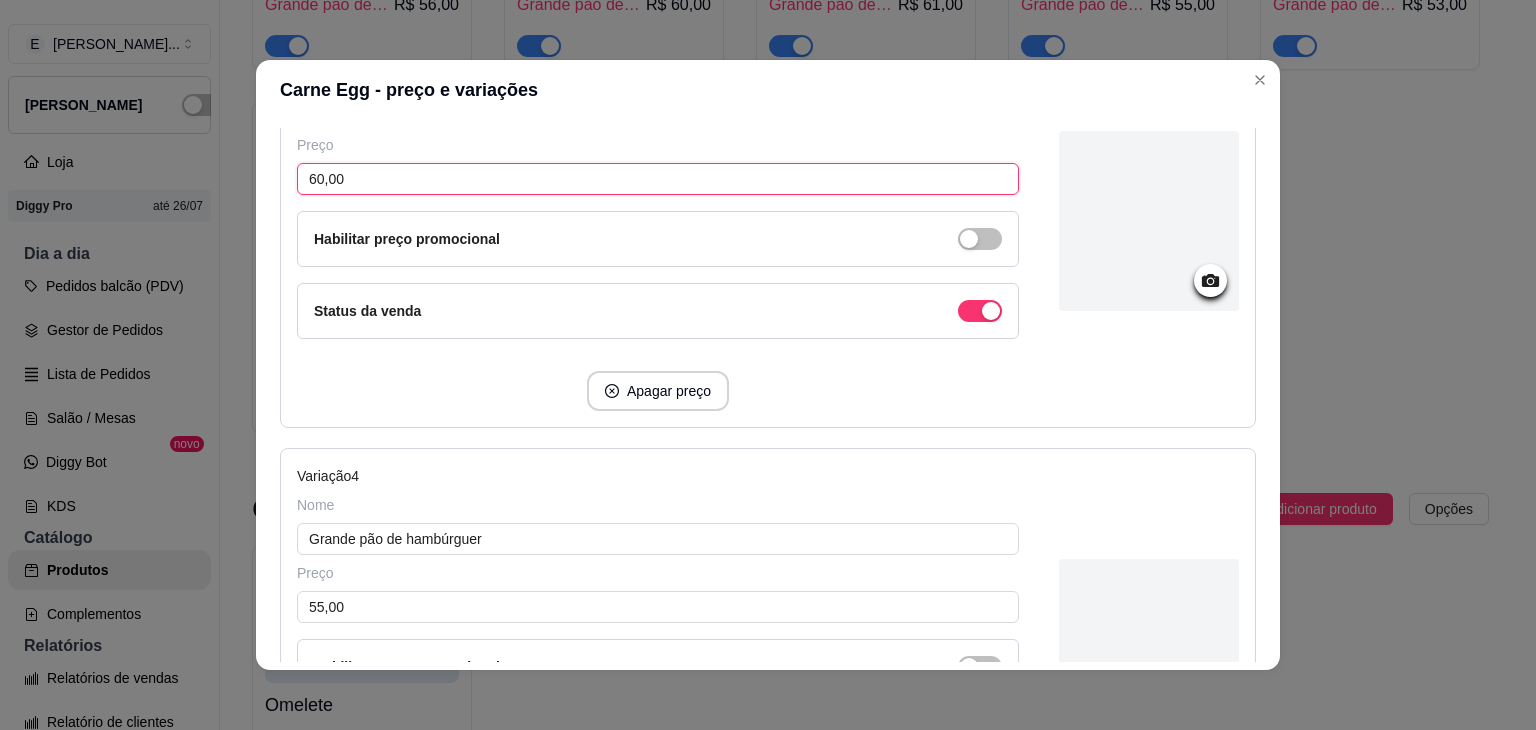 scroll, scrollTop: 1300, scrollLeft: 0, axis: vertical 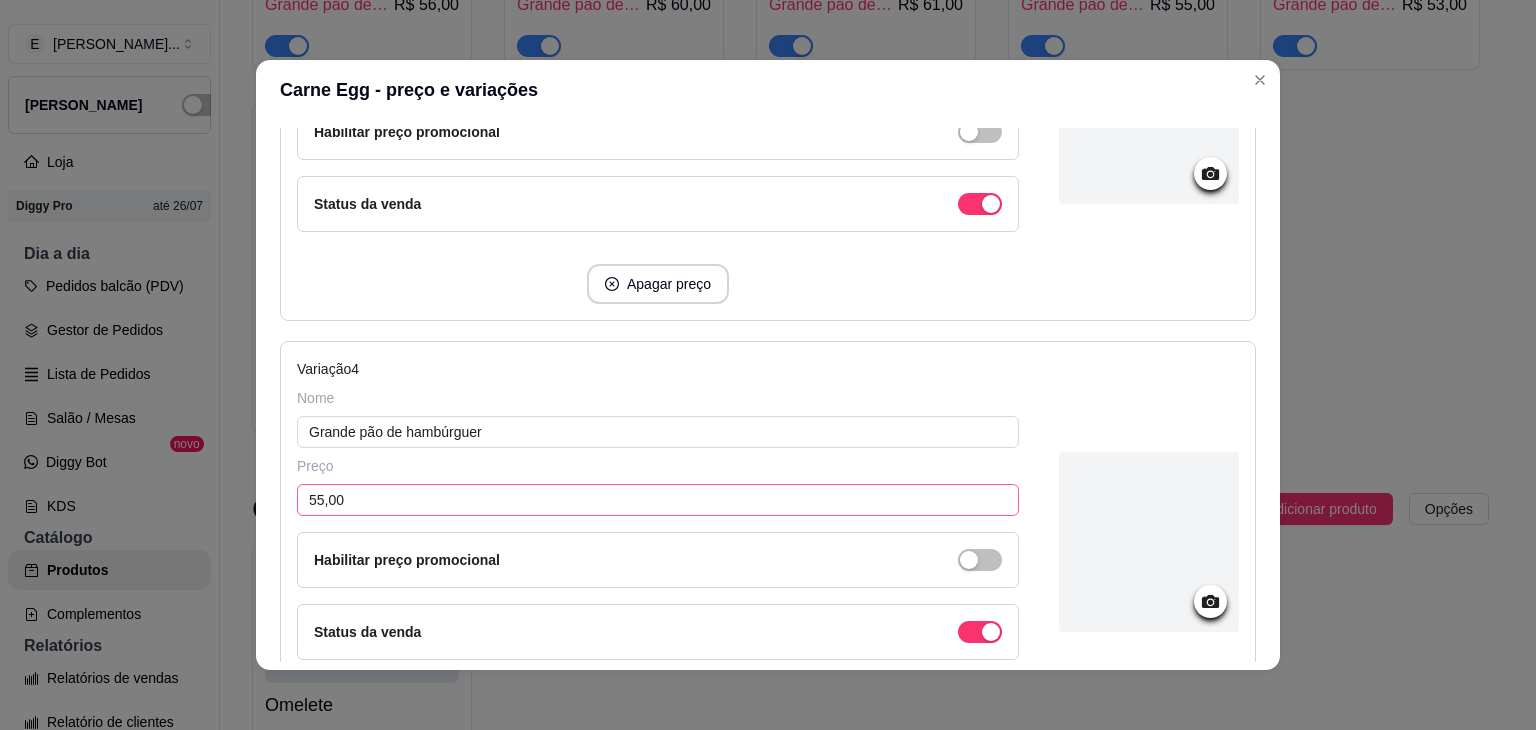 type on "60,00" 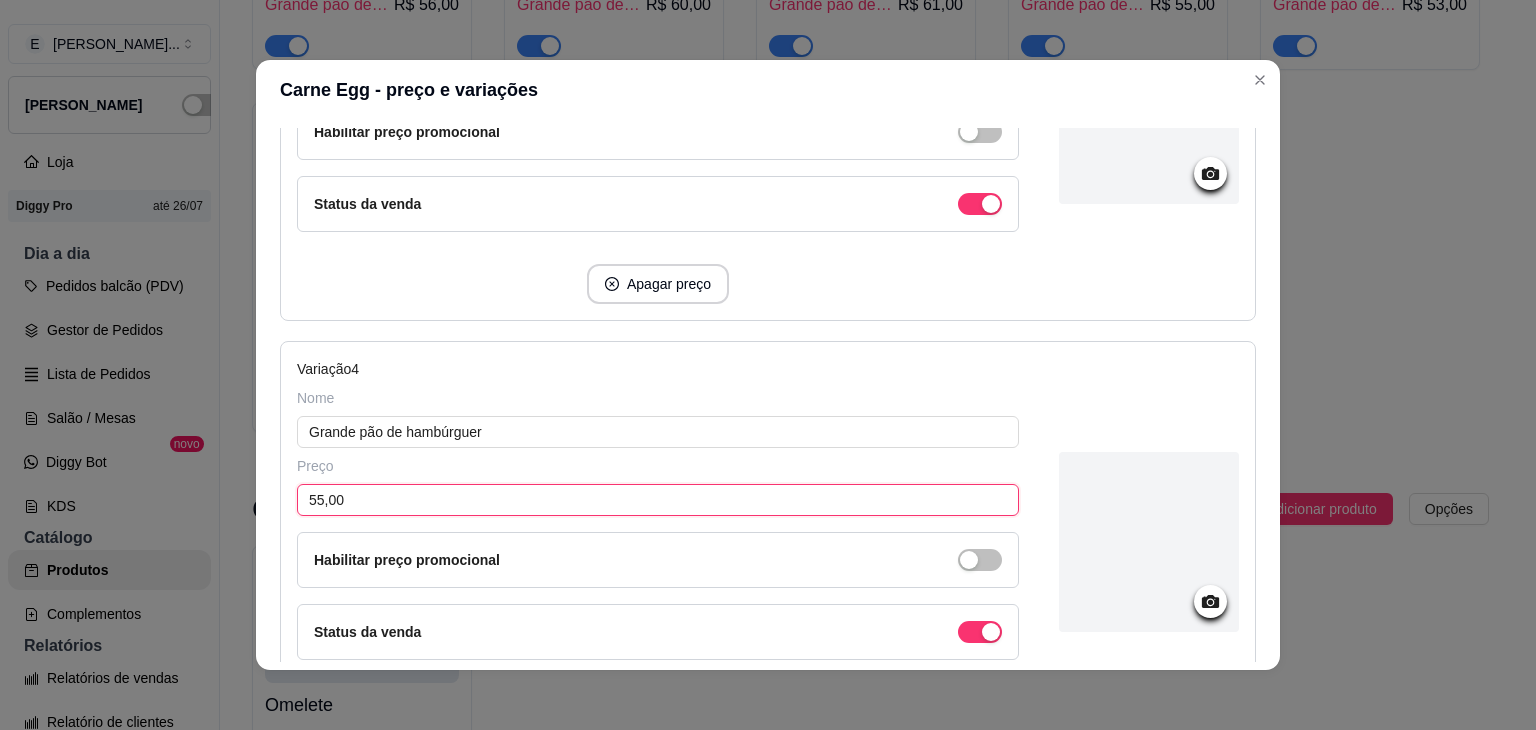 drag, startPoint x: 315, startPoint y: 492, endPoint x: 288, endPoint y: 485, distance: 27.89265 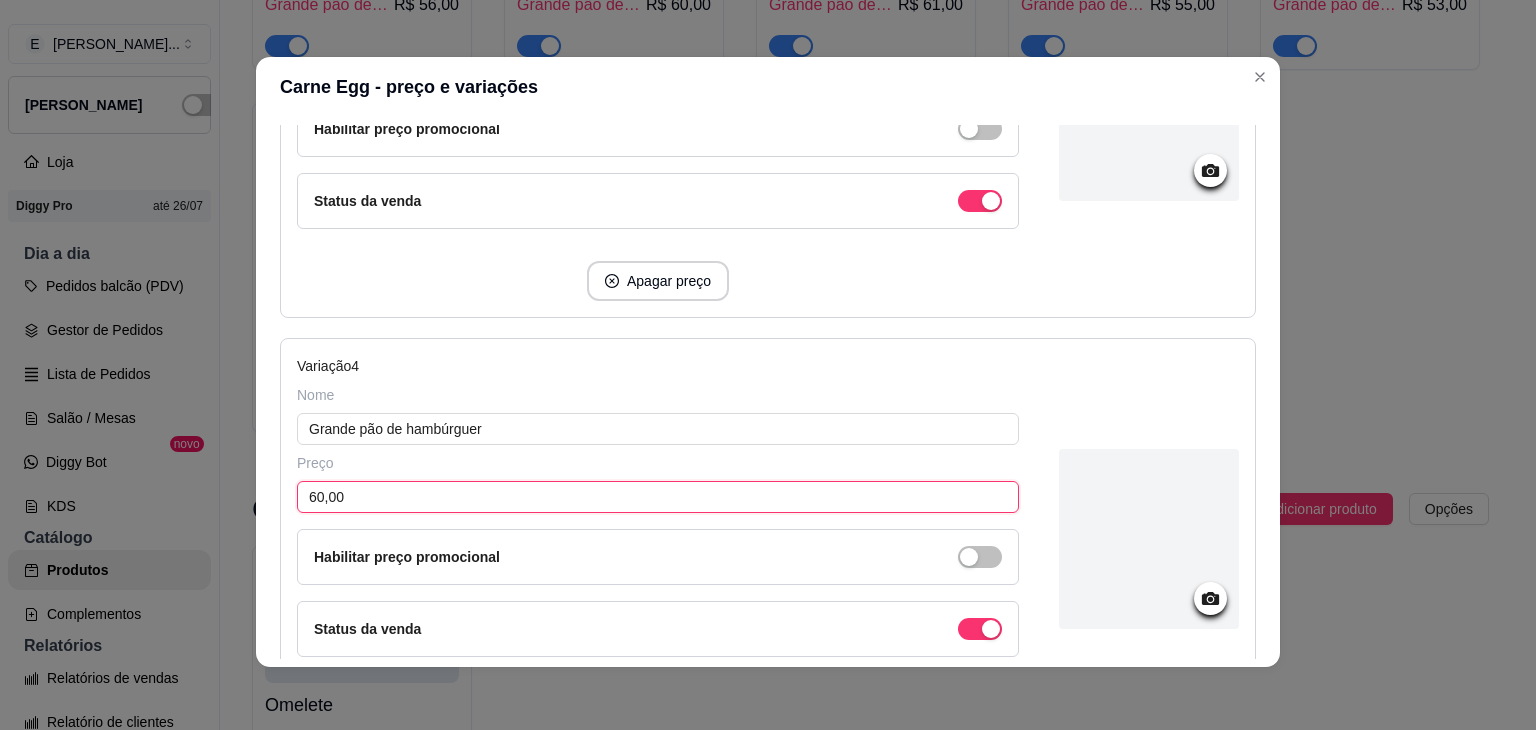 scroll, scrollTop: 4, scrollLeft: 0, axis: vertical 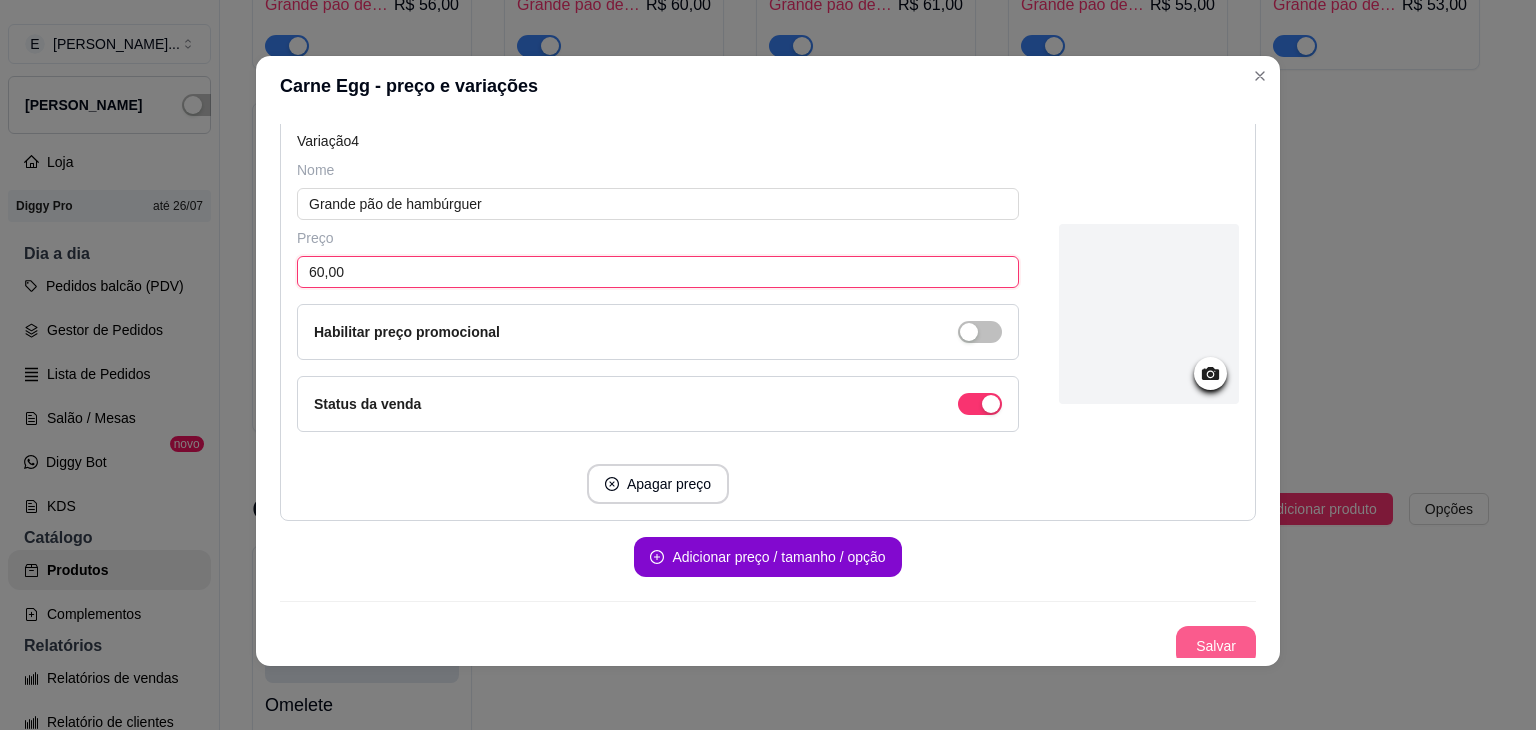 type on "60,00" 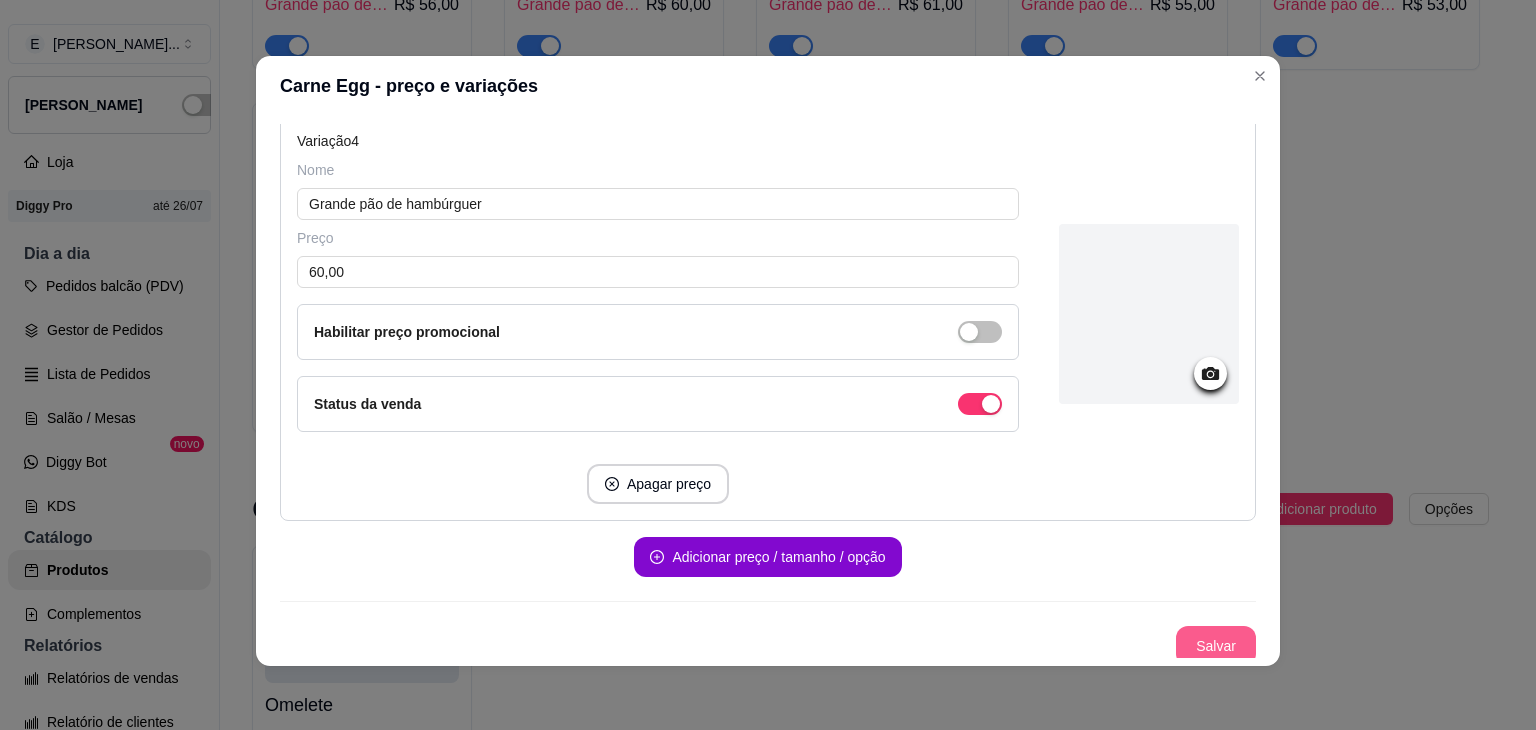click on "Salvar" at bounding box center [1216, 646] 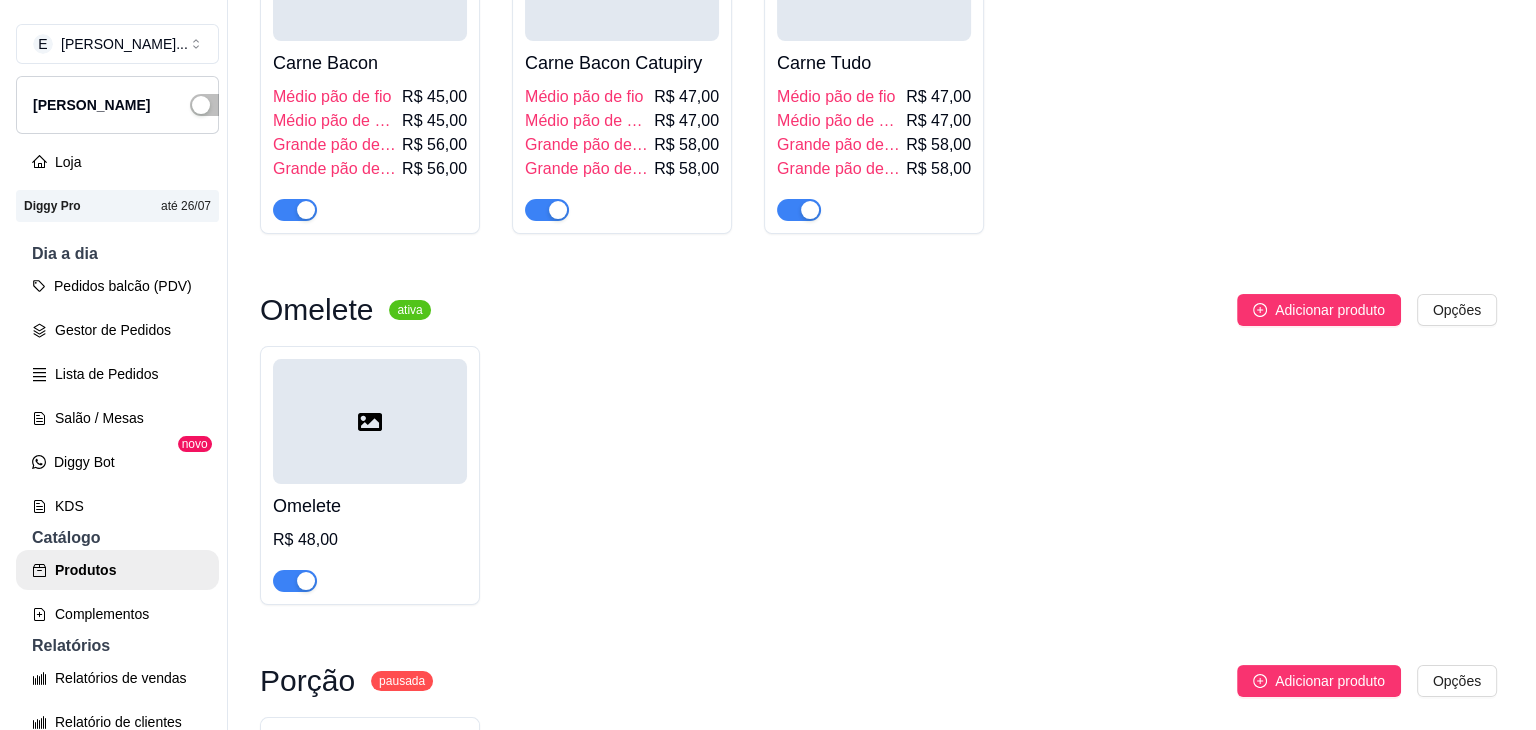 scroll, scrollTop: 4600, scrollLeft: 0, axis: vertical 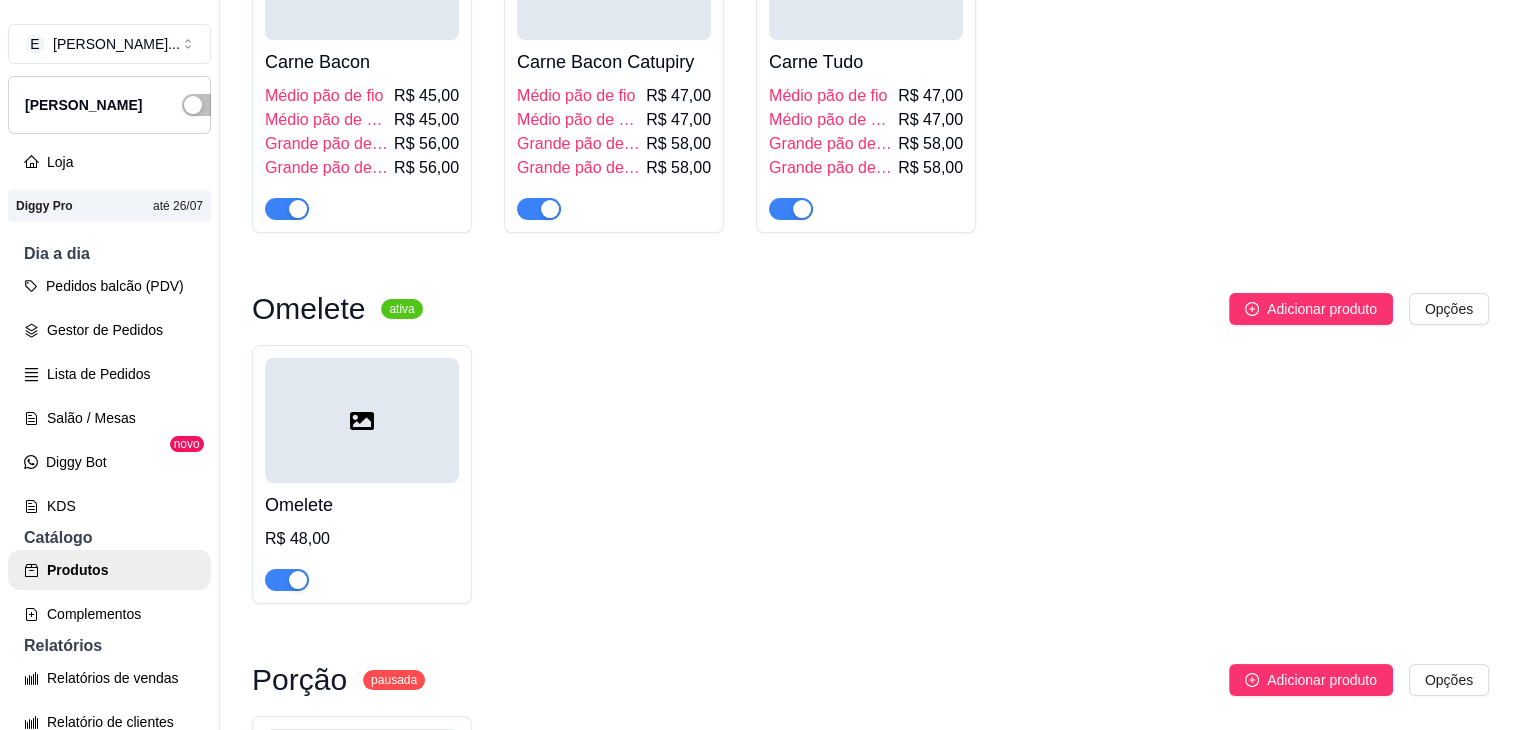 click on "Médio pão de fio" at bounding box center [1332, -267] 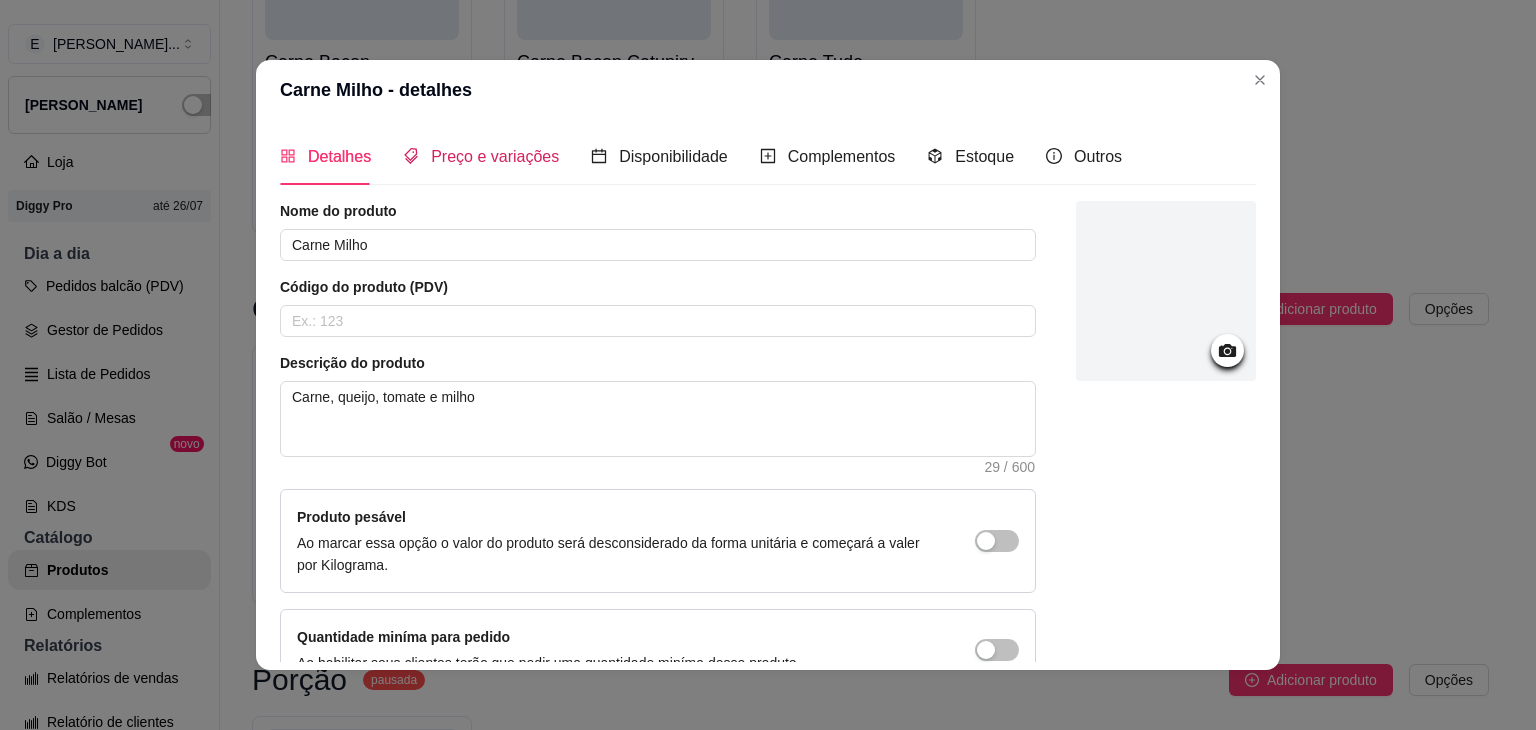 click on "Preço e variações" at bounding box center [495, 156] 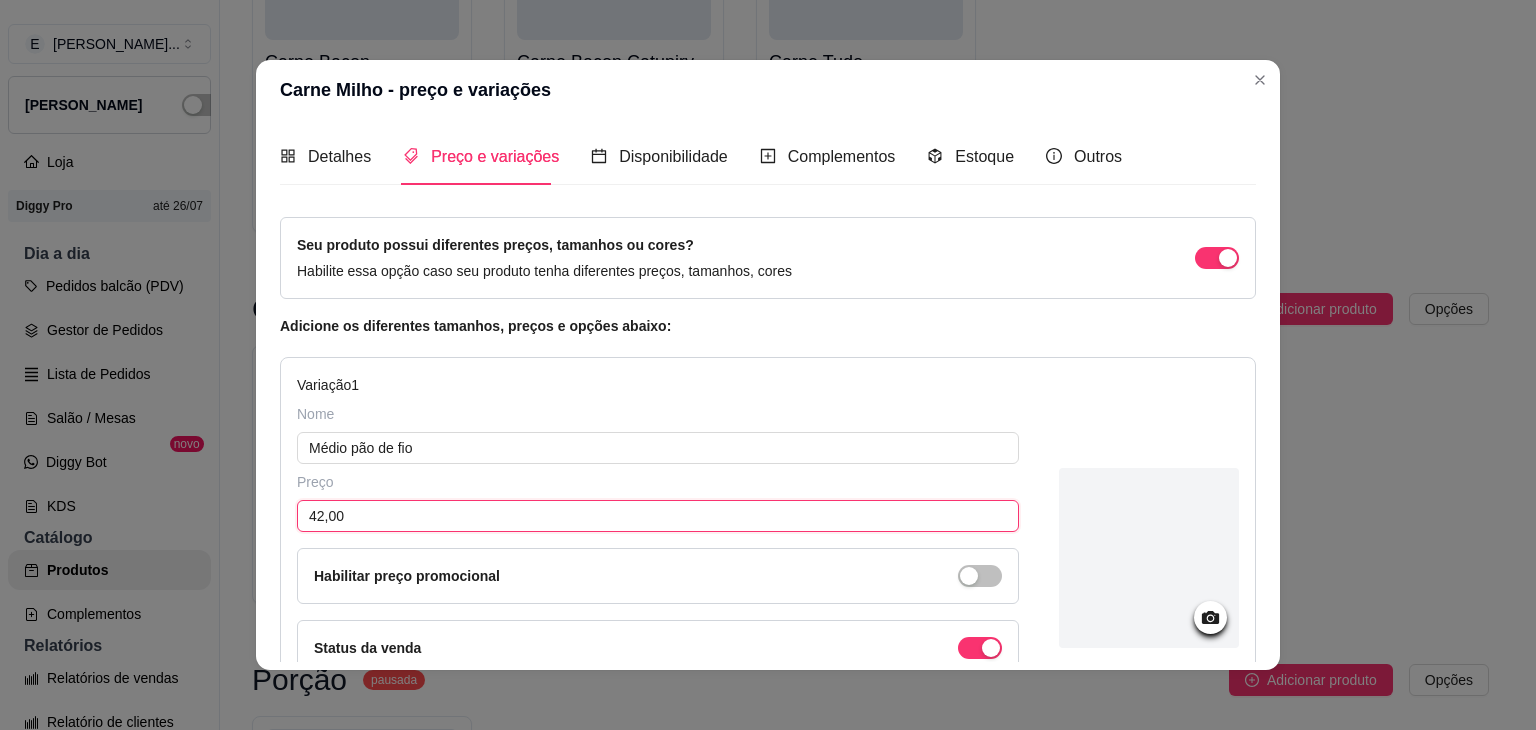click on "42,00" at bounding box center [658, 516] 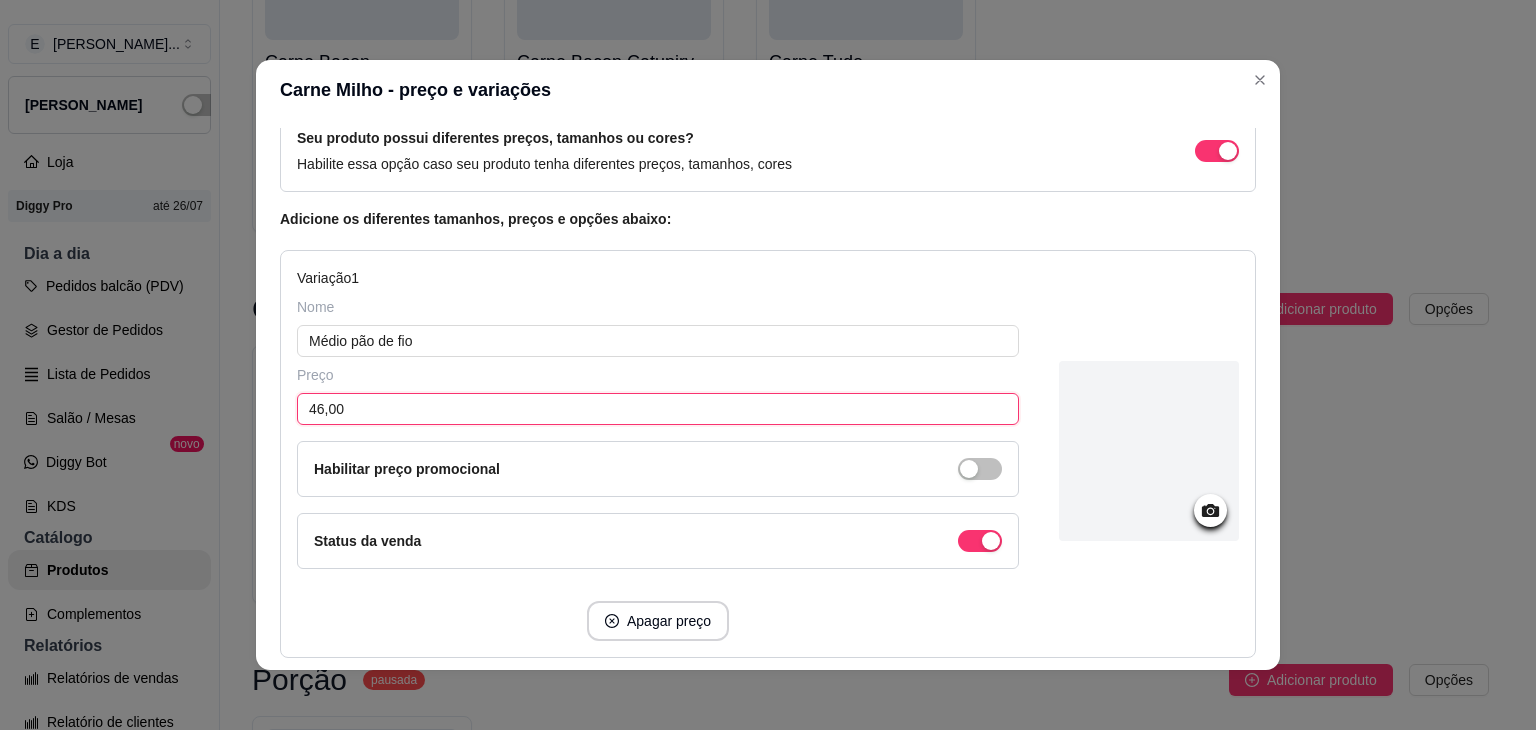 scroll, scrollTop: 300, scrollLeft: 0, axis: vertical 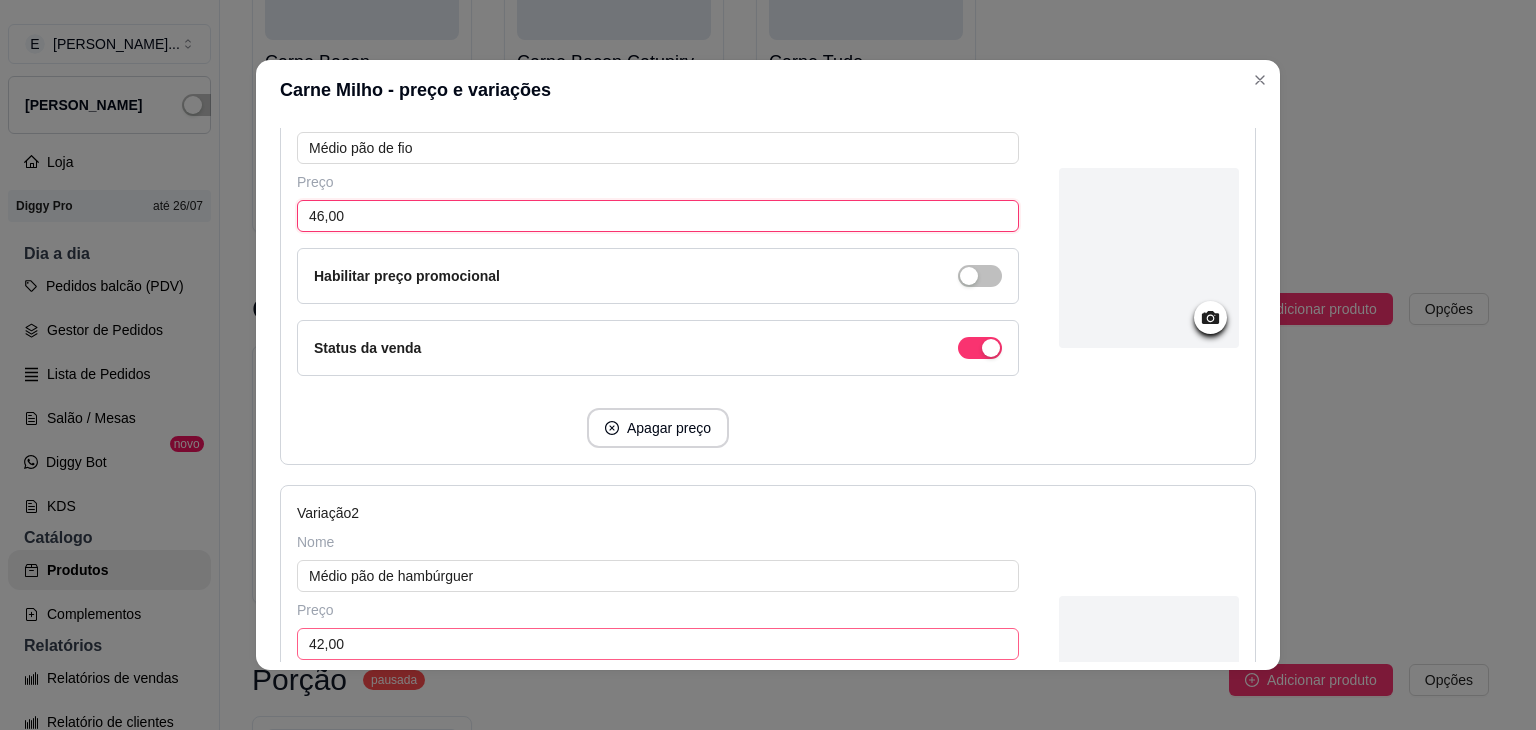 type on "46,00" 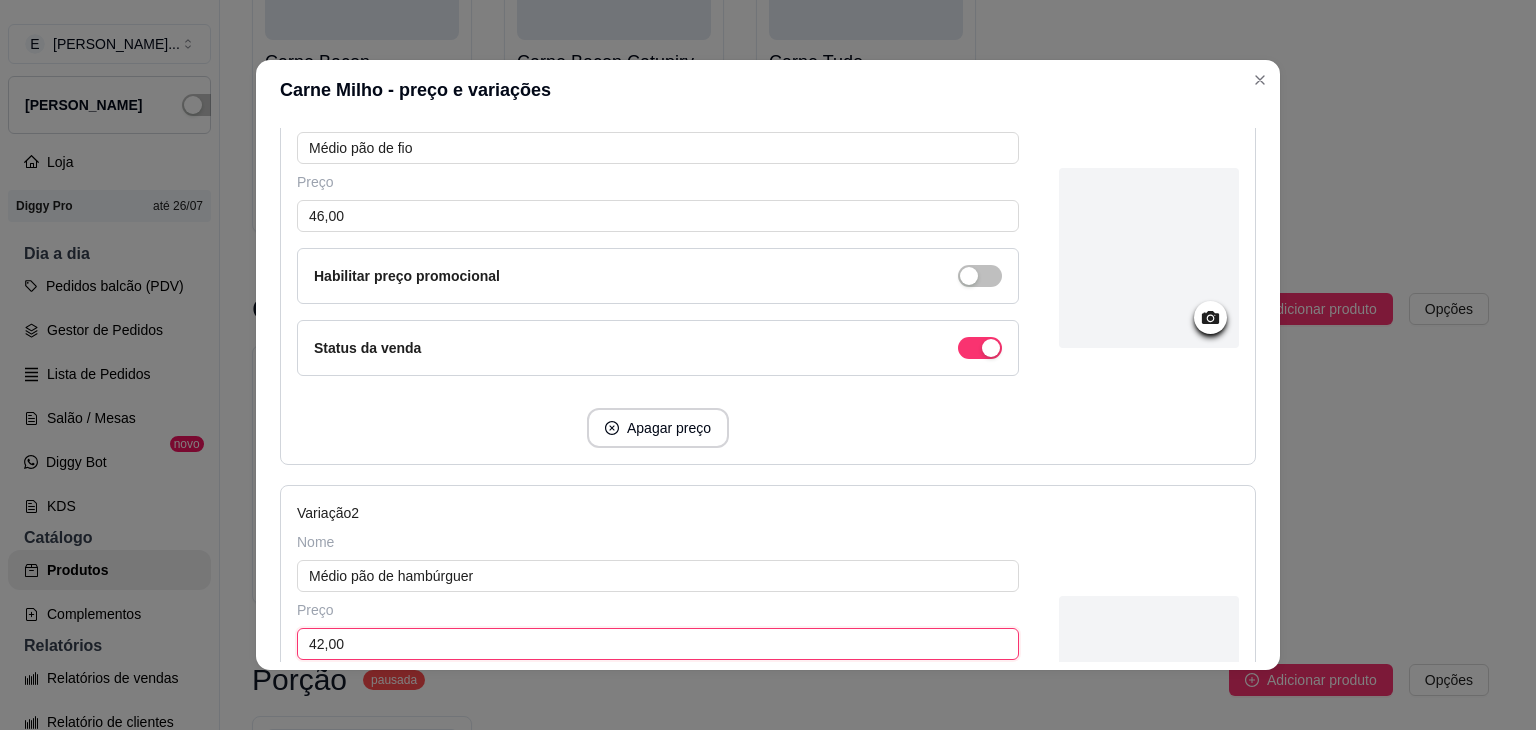 click on "42,00" at bounding box center [658, 644] 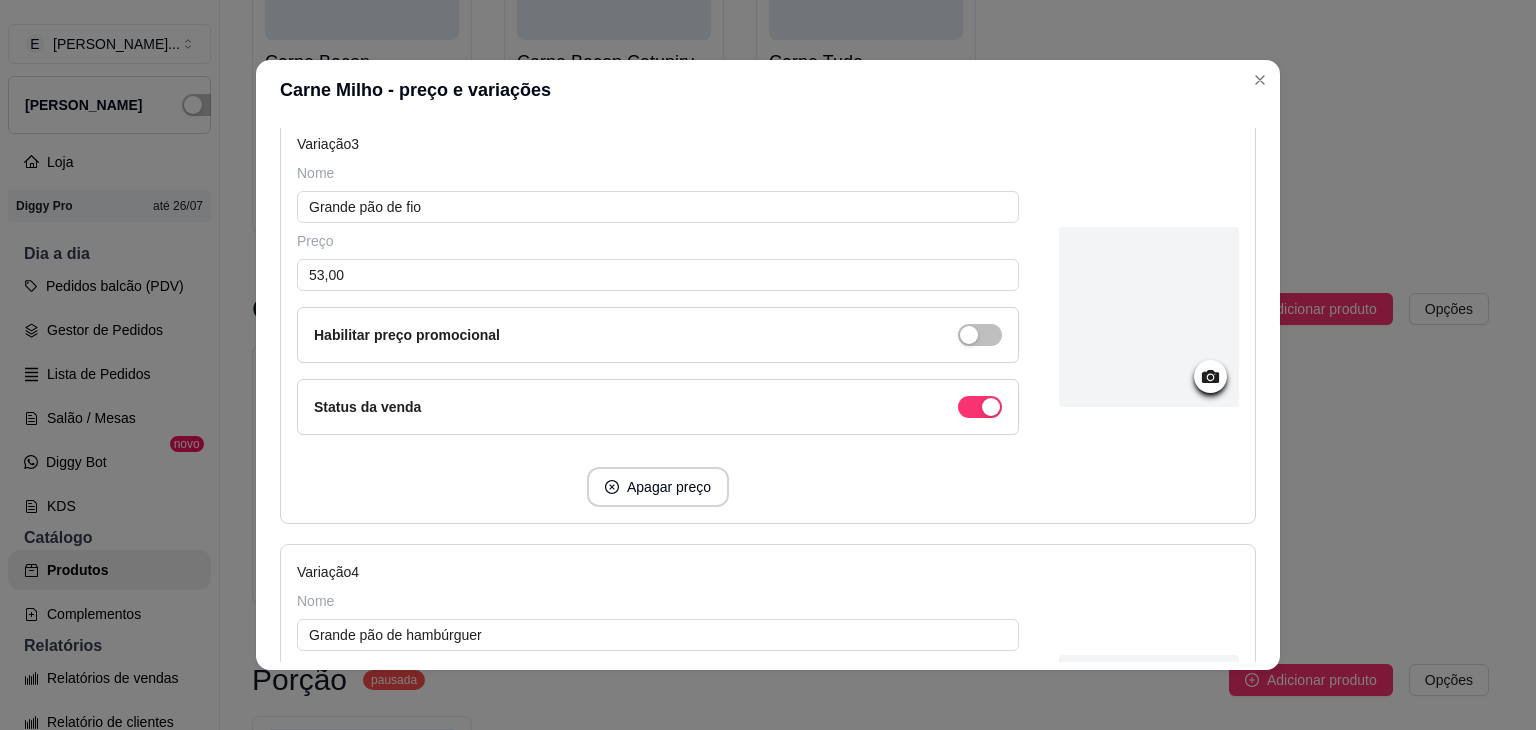 scroll, scrollTop: 1100, scrollLeft: 0, axis: vertical 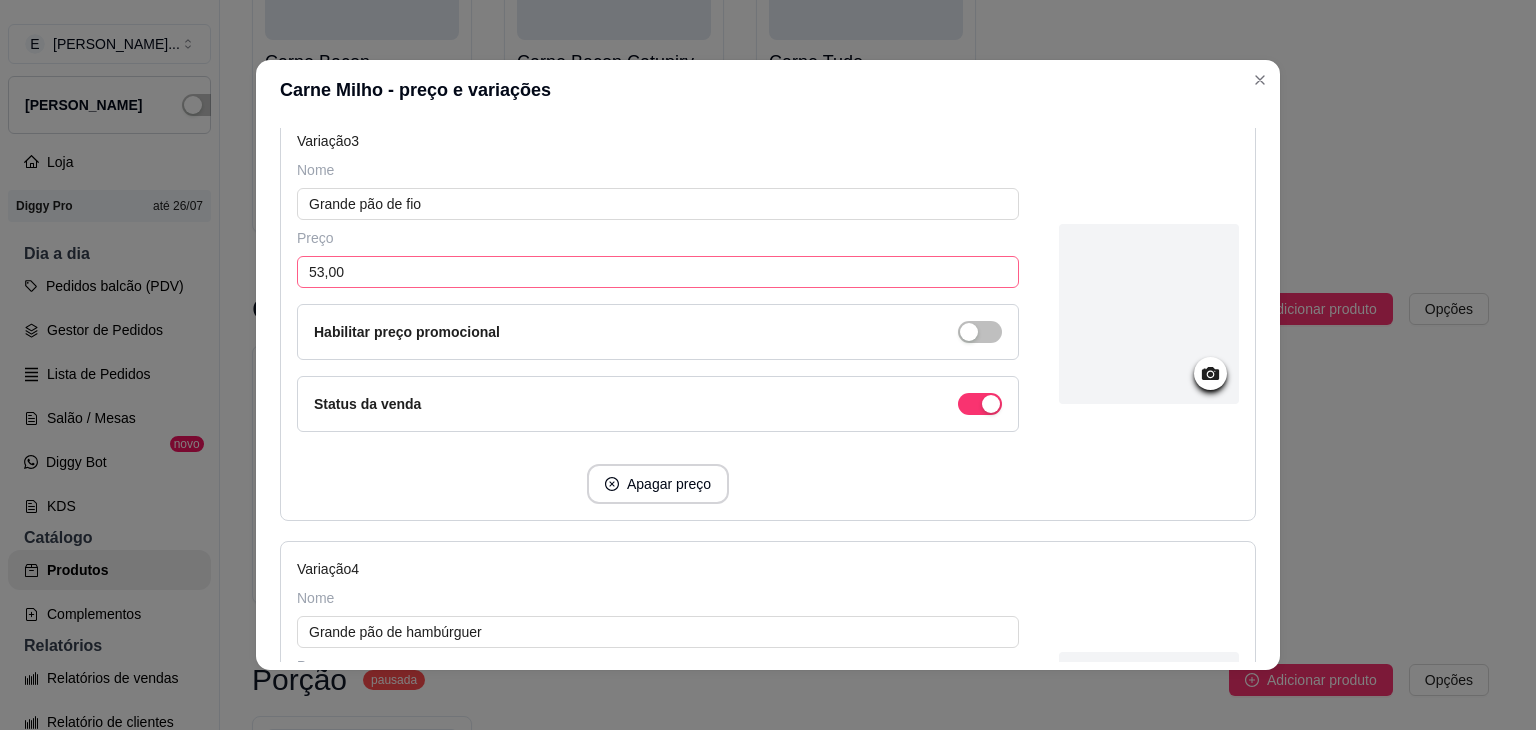 type on "46,00" 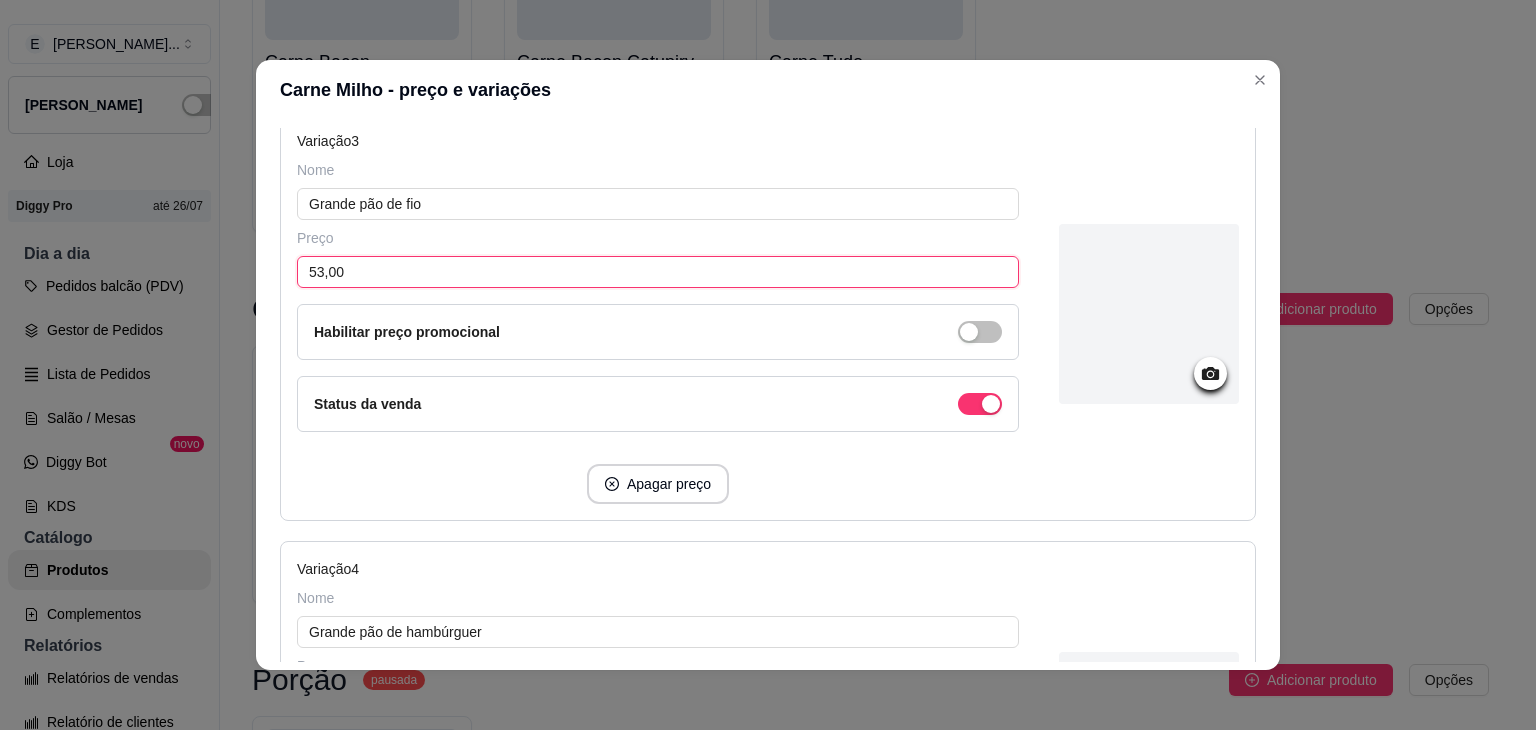 click on "53,00" at bounding box center [658, 272] 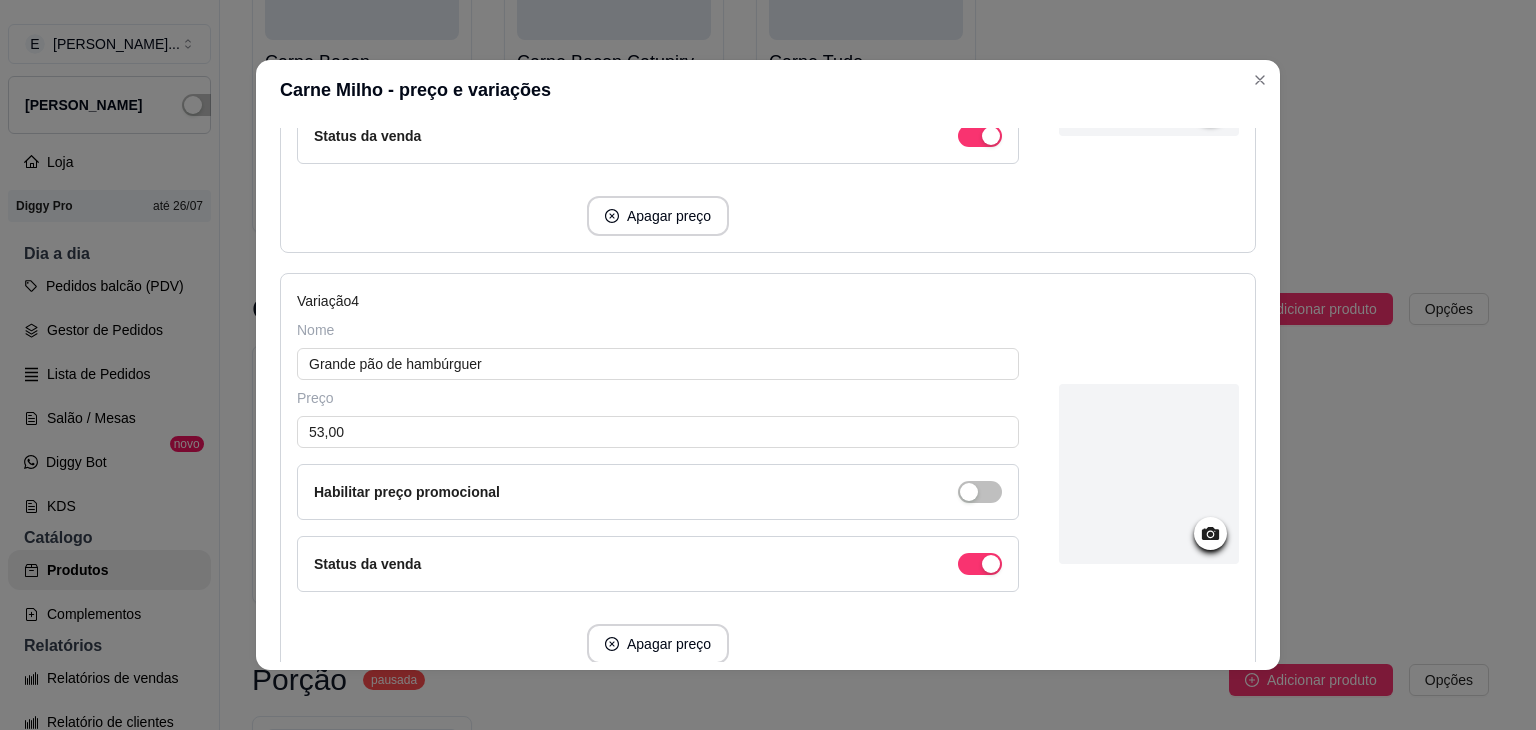 scroll, scrollTop: 1400, scrollLeft: 0, axis: vertical 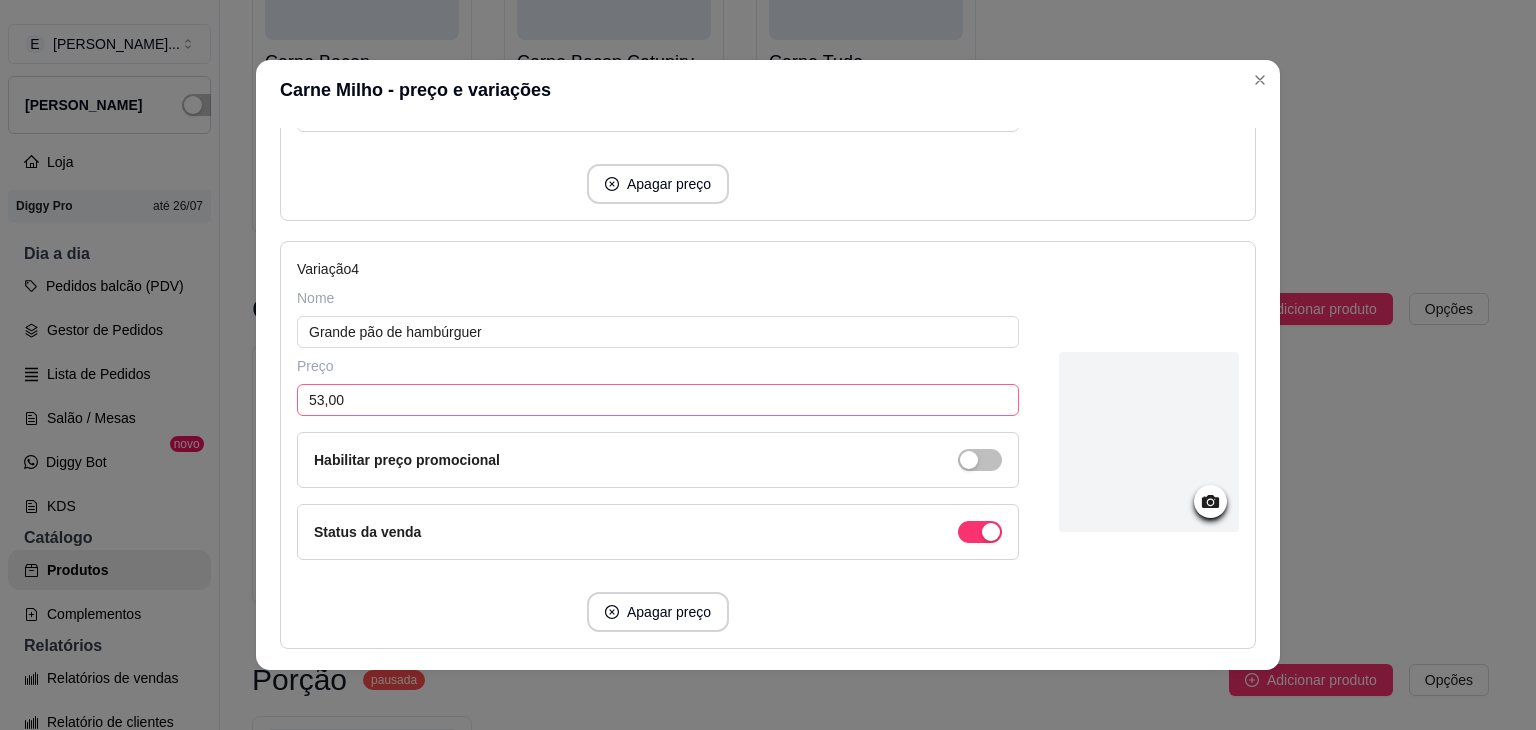 type on "58,00" 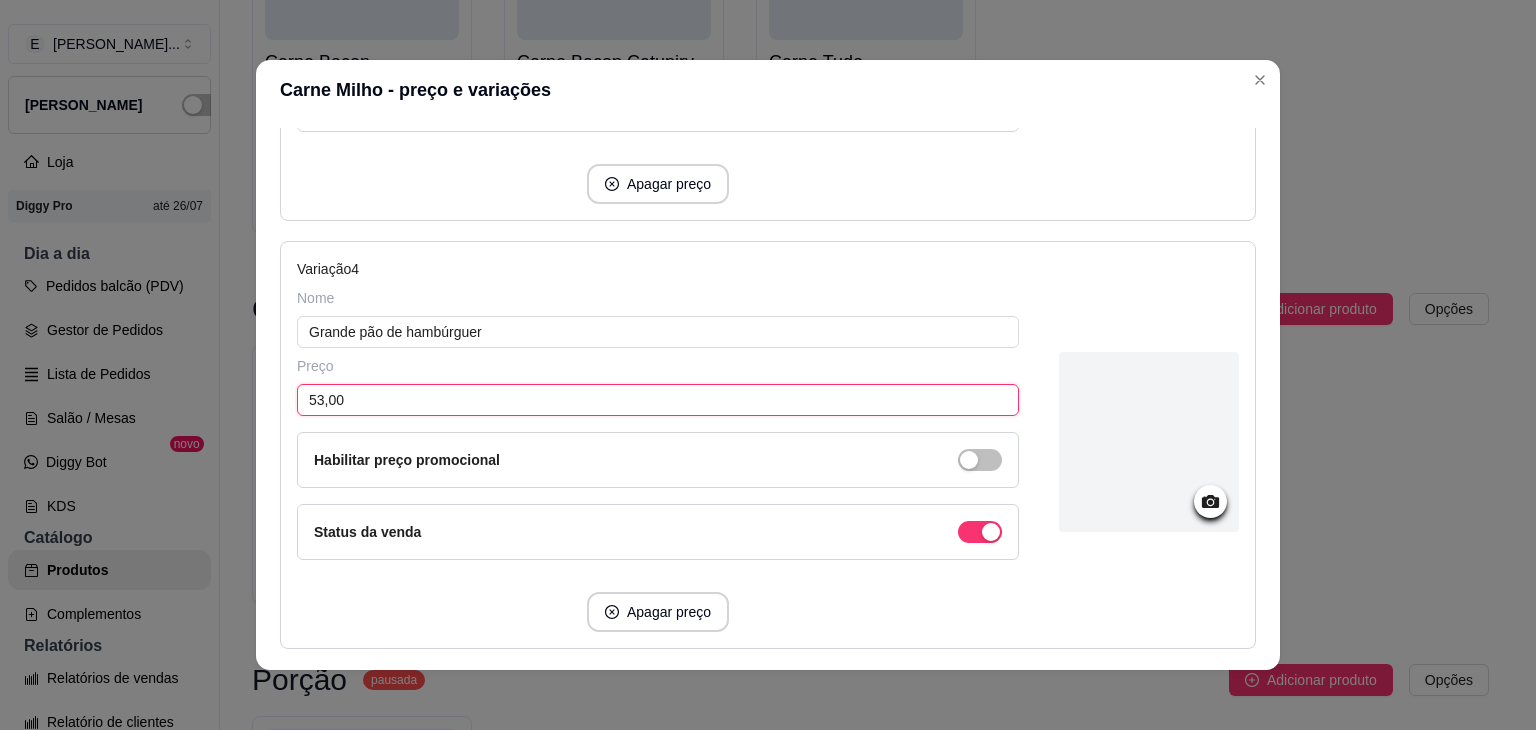 click on "53,00" at bounding box center [658, 400] 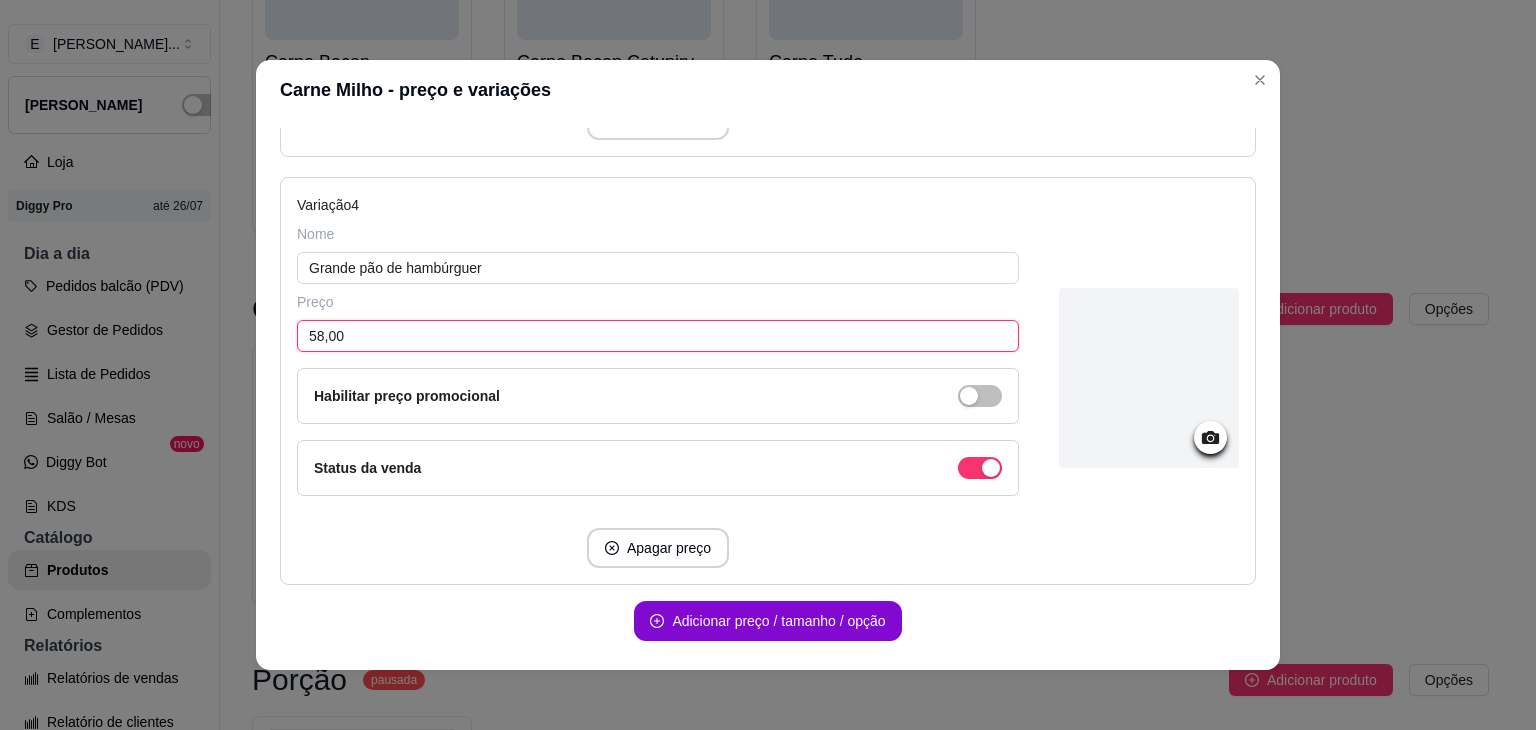 scroll, scrollTop: 1524, scrollLeft: 0, axis: vertical 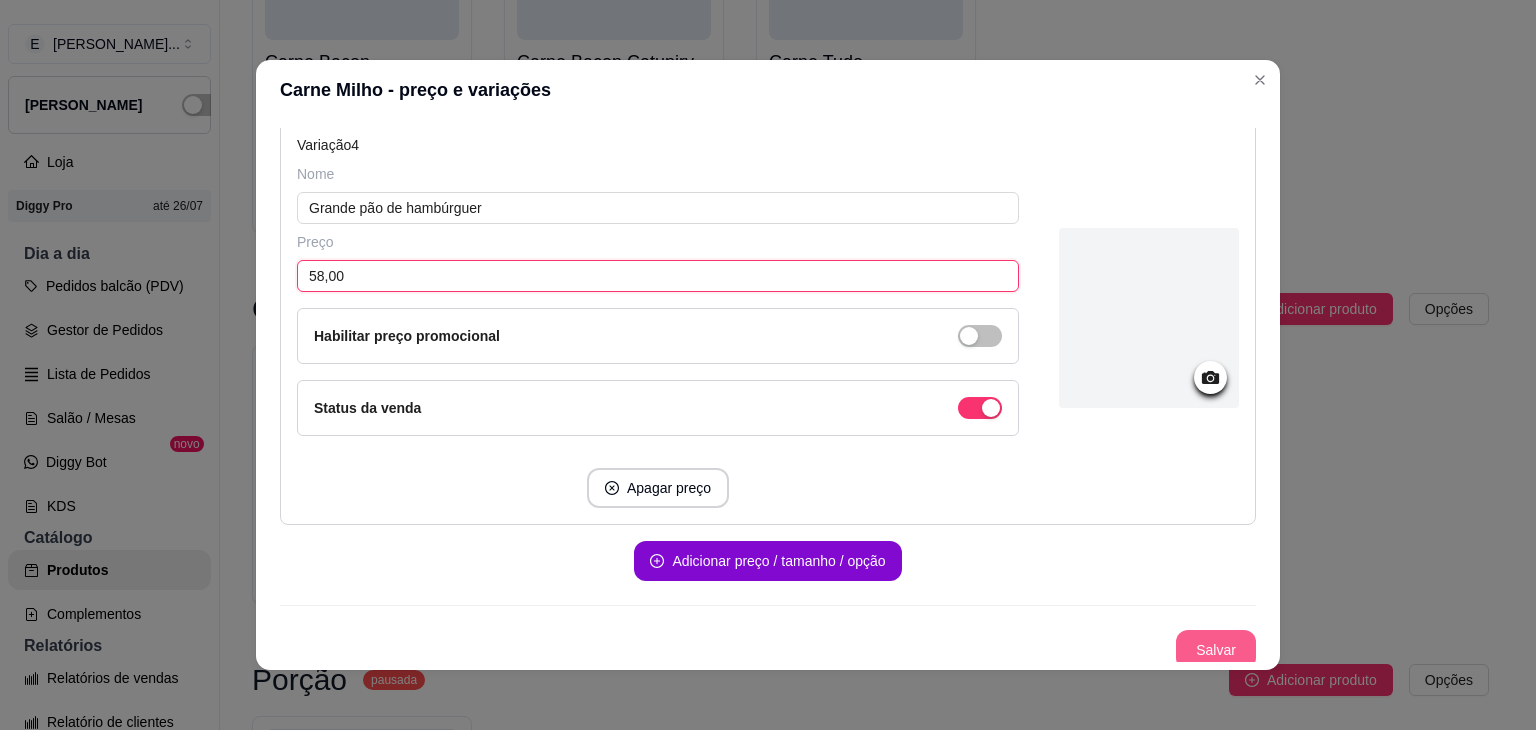 type on "58,00" 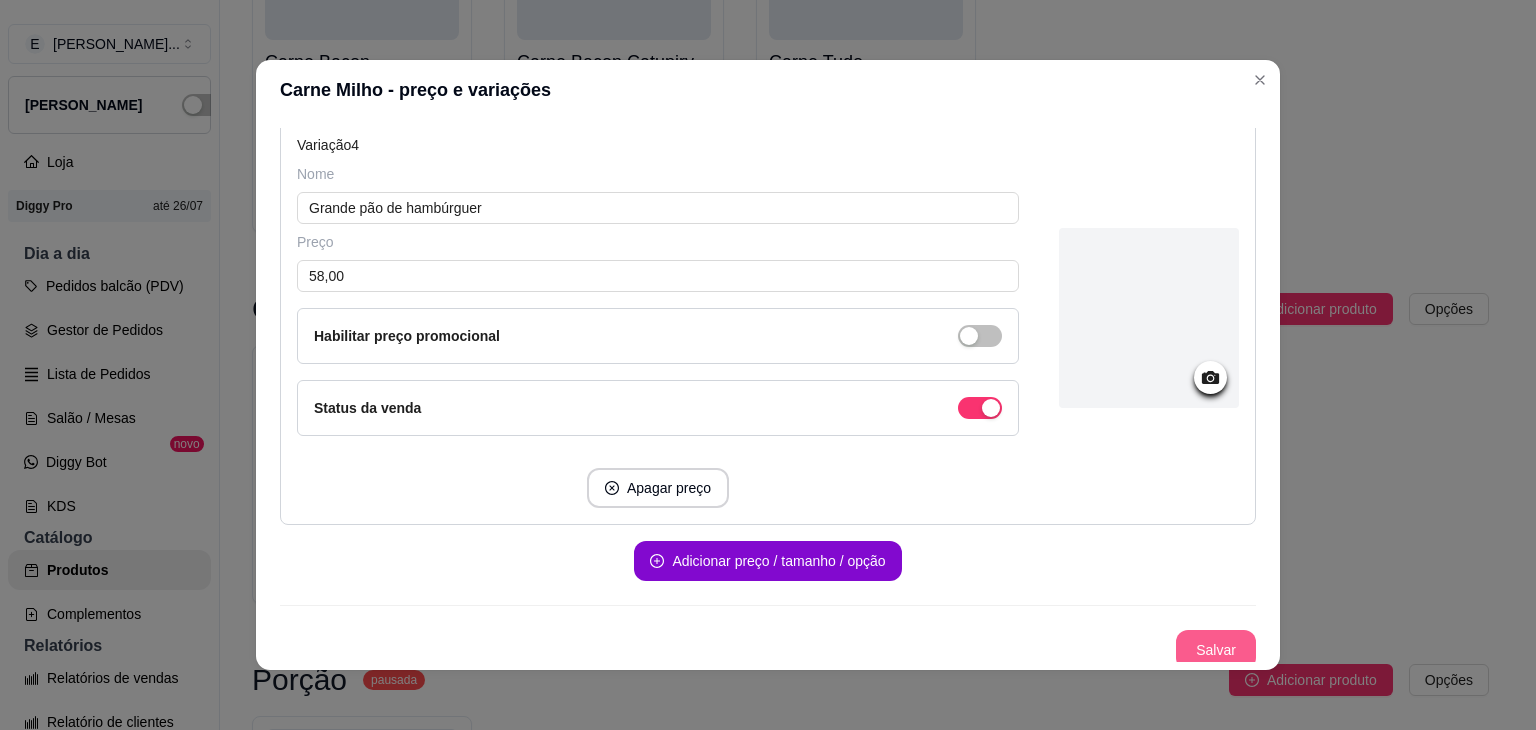 click on "Salvar" at bounding box center [1216, 650] 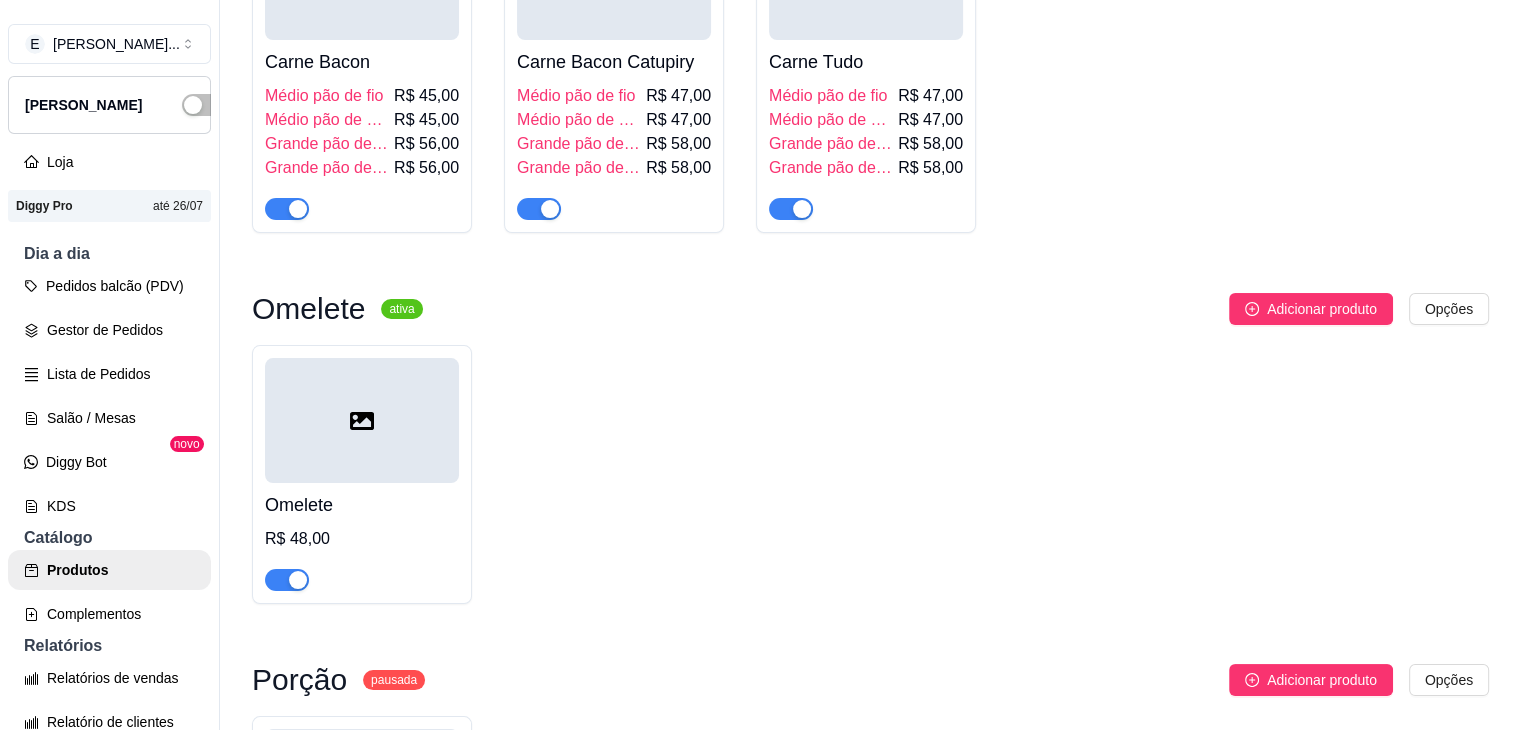 click on "Médio pão de hambúrguer" at bounding box center [327, 120] 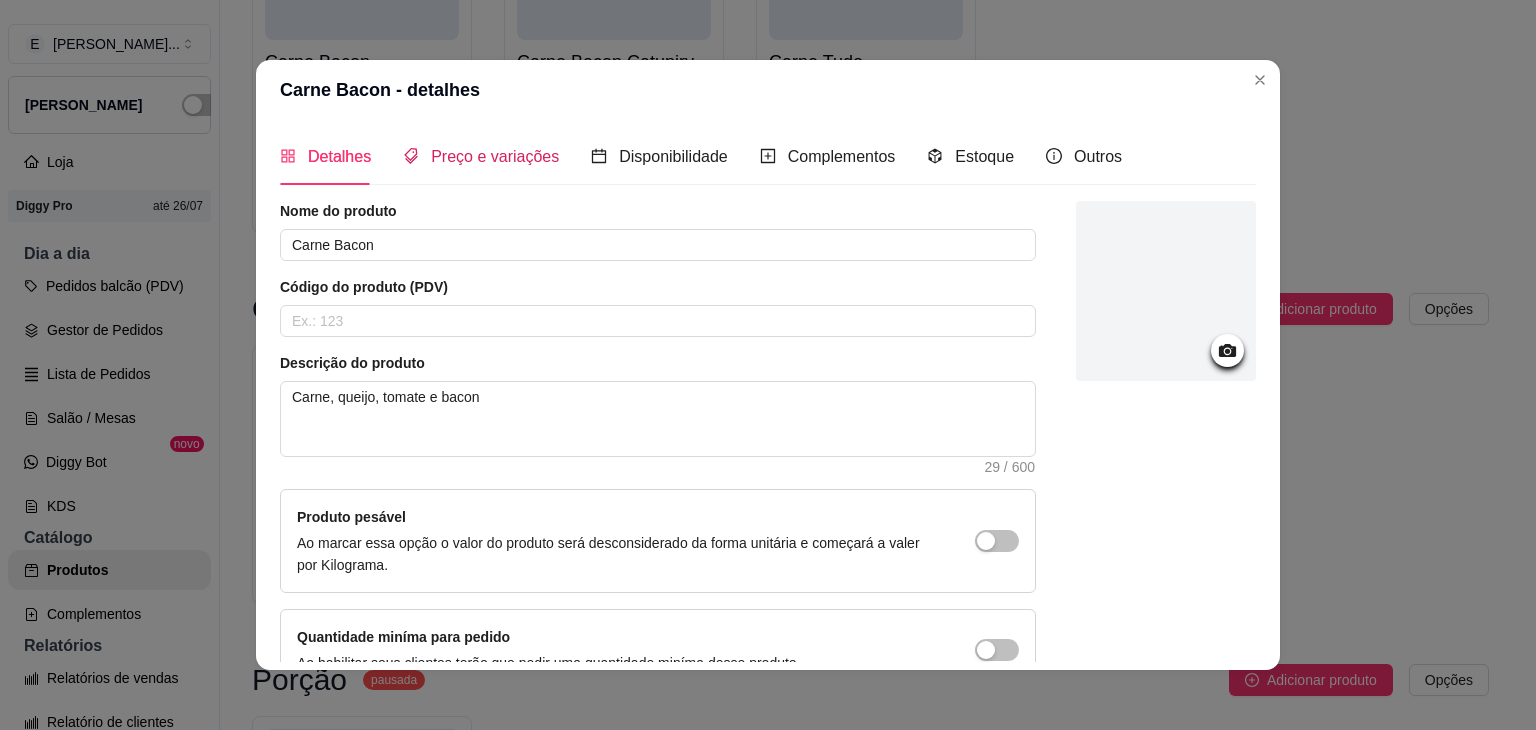 click on "Preço e variações" at bounding box center (495, 156) 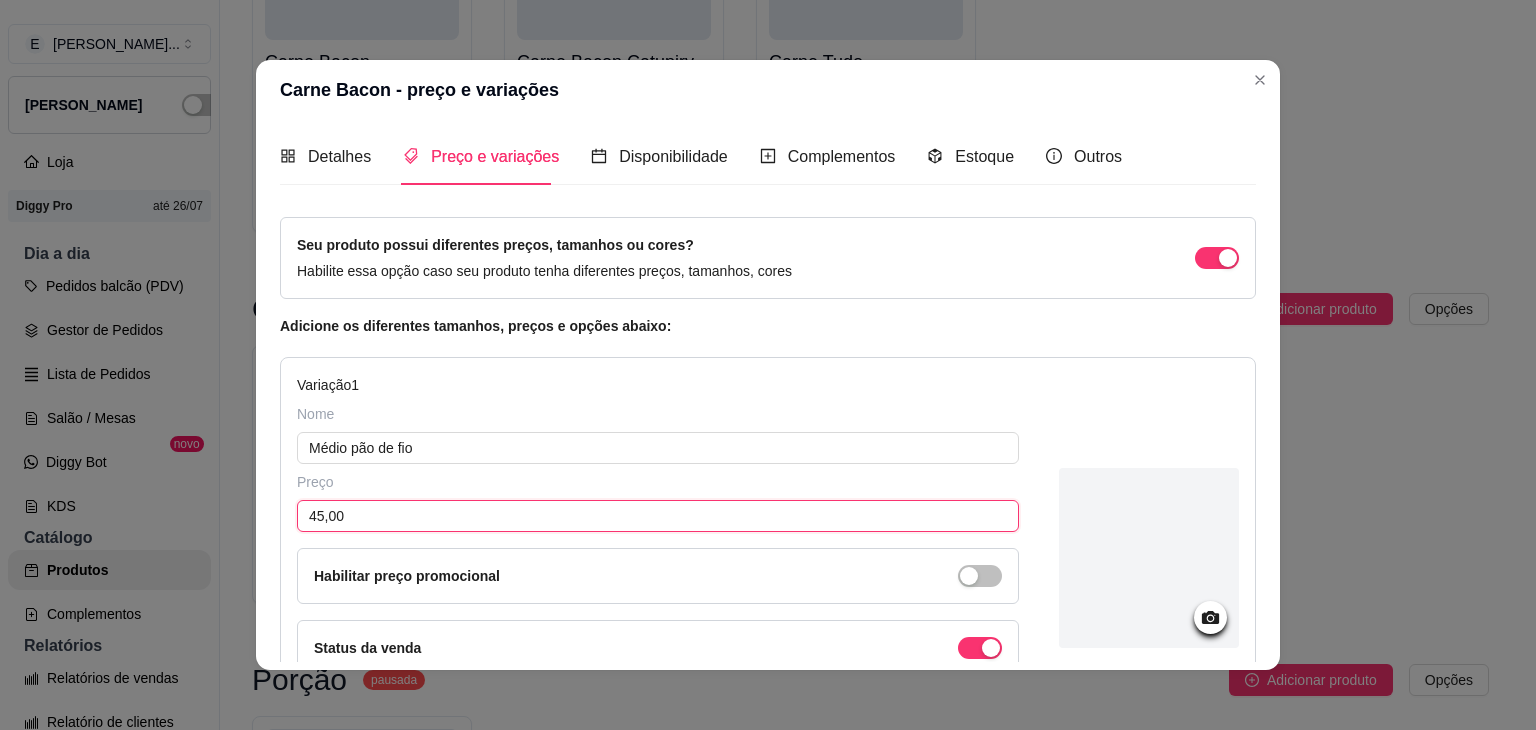 click on "45,00" at bounding box center (658, 516) 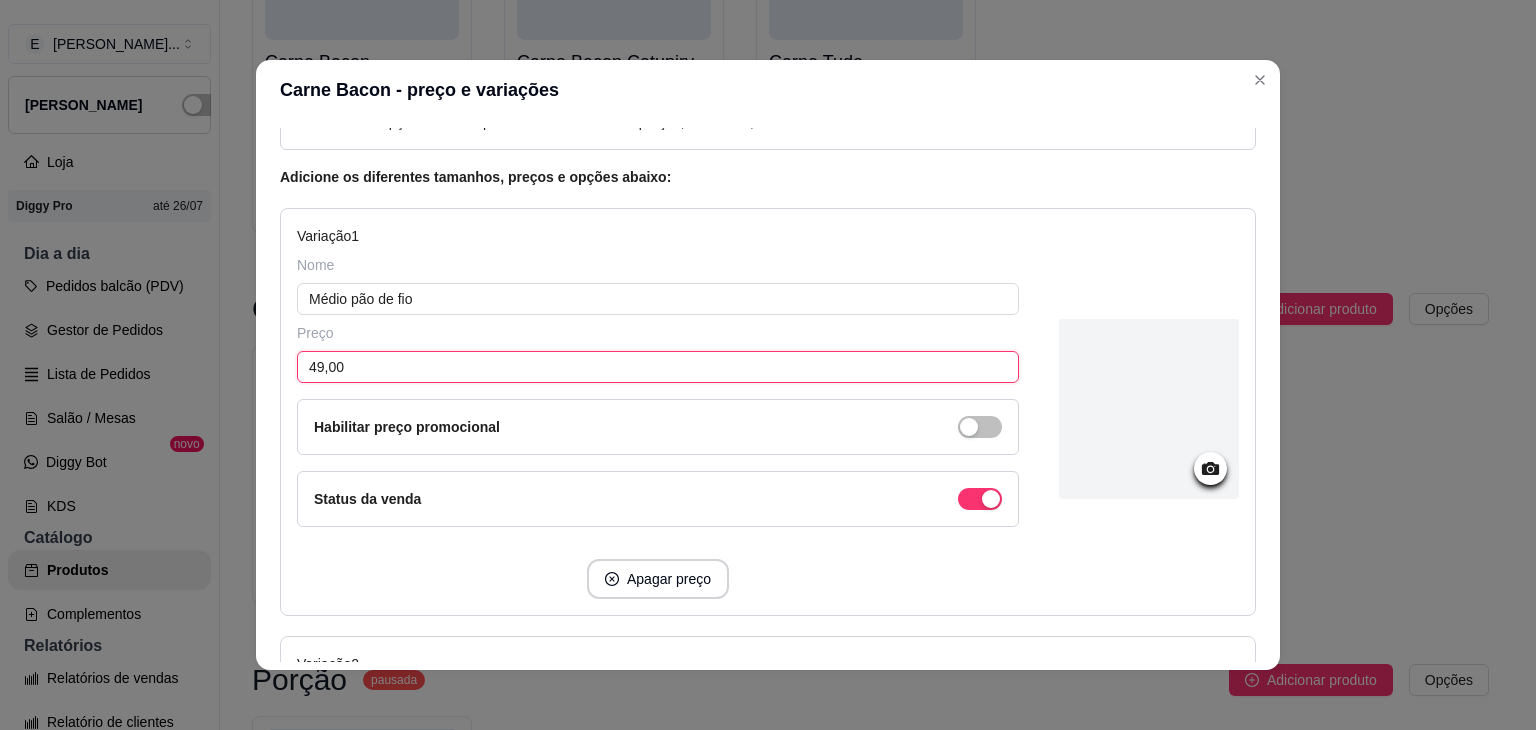 scroll, scrollTop: 400, scrollLeft: 0, axis: vertical 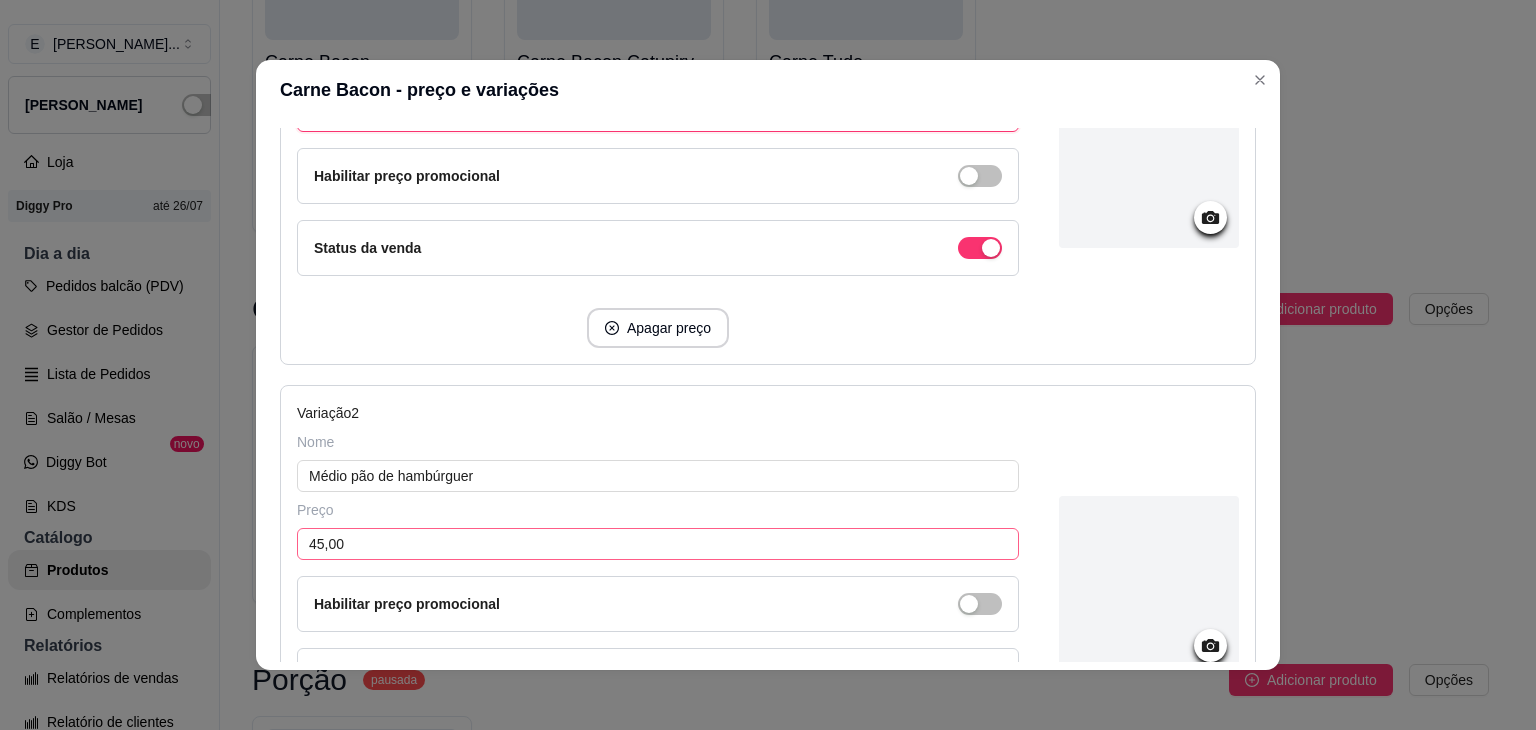 type on "49,00" 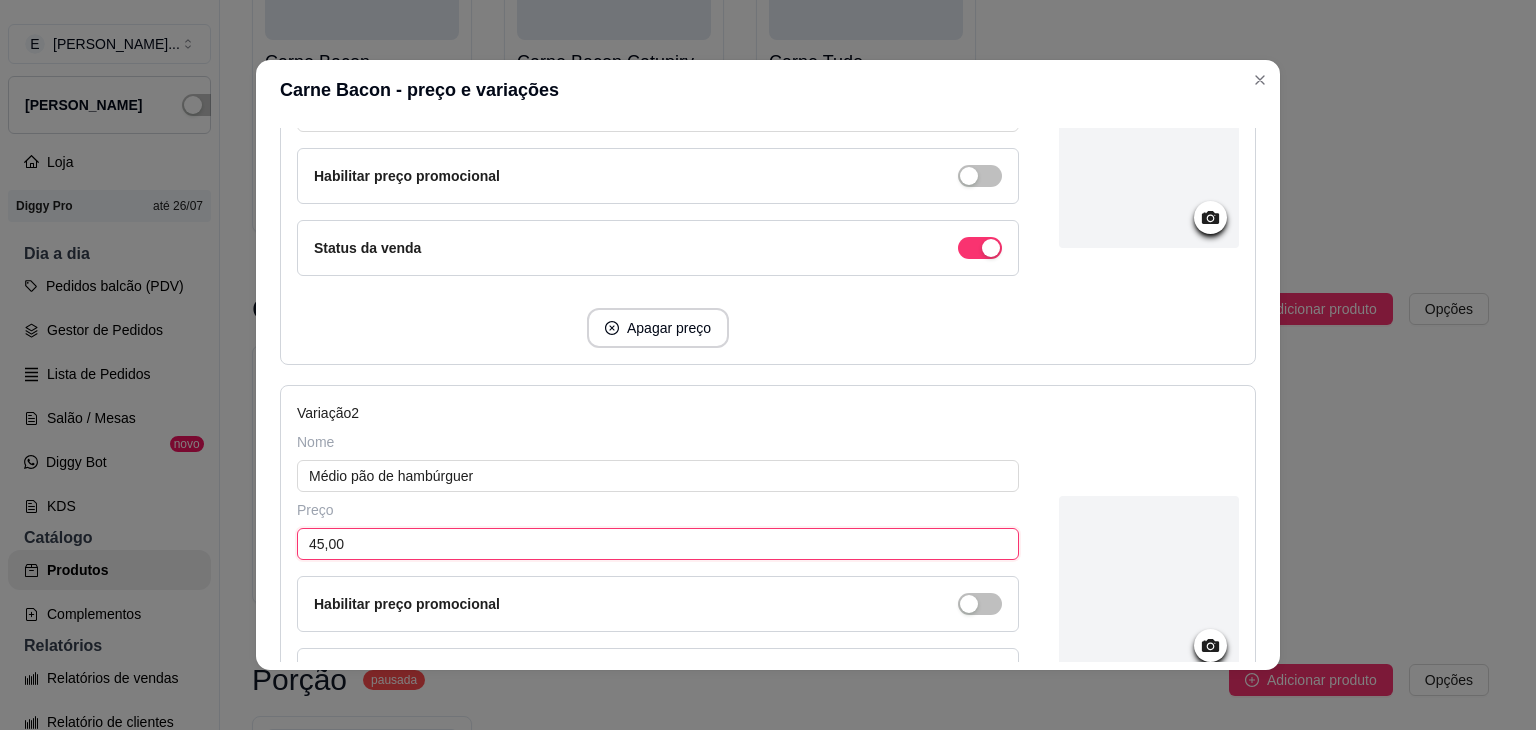 click on "45,00" at bounding box center [658, 544] 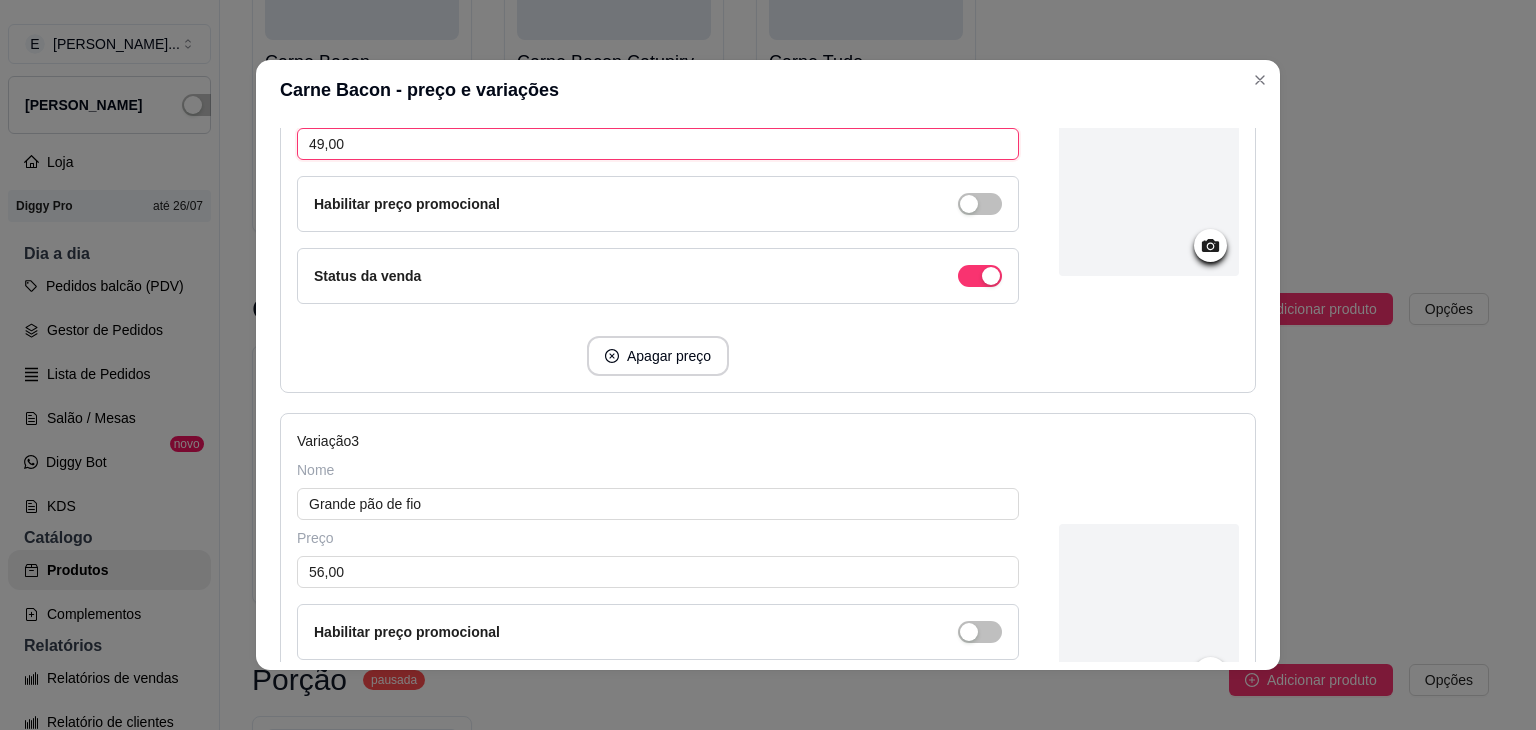 scroll, scrollTop: 1000, scrollLeft: 0, axis: vertical 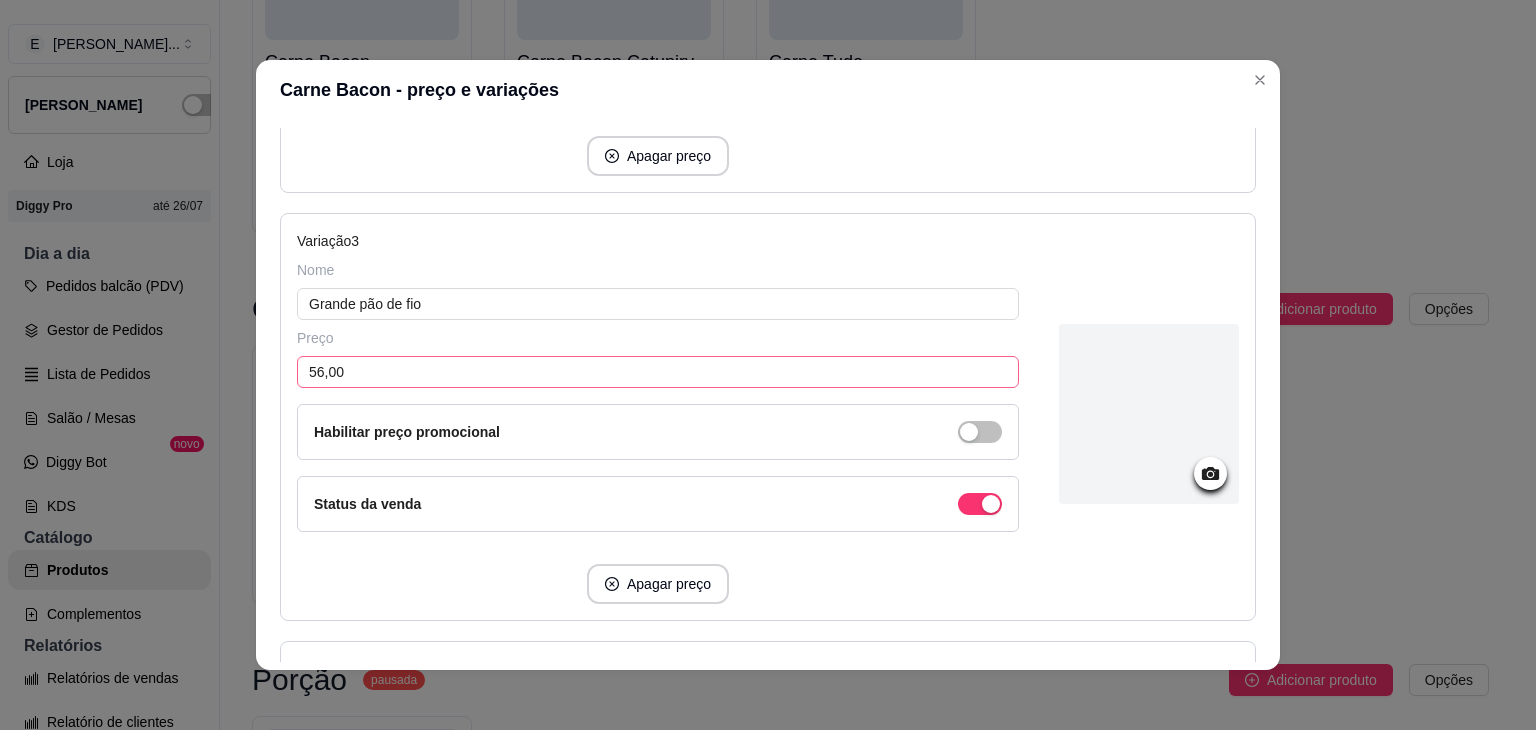 type on "49,00" 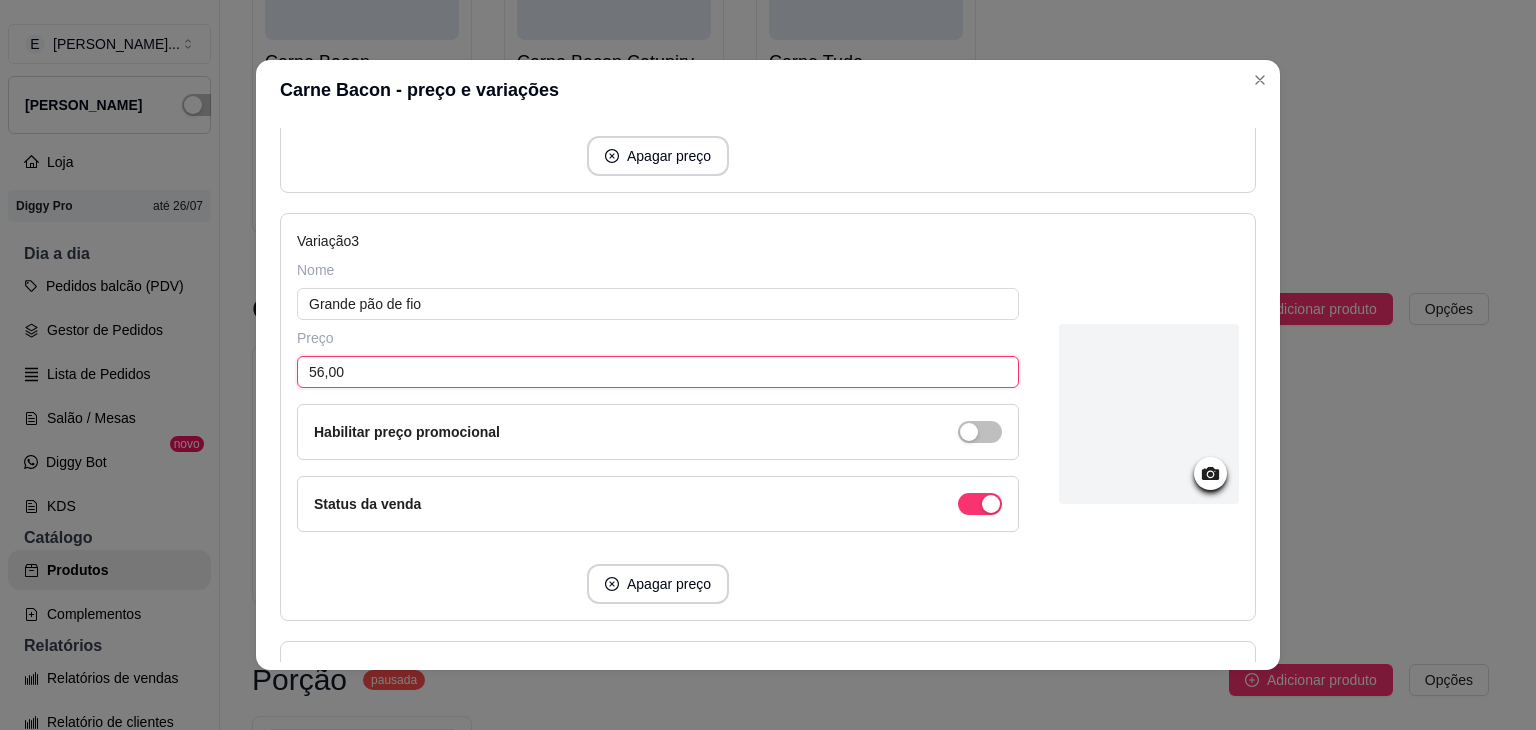 drag, startPoint x: 315, startPoint y: 369, endPoint x: 280, endPoint y: 349, distance: 40.311287 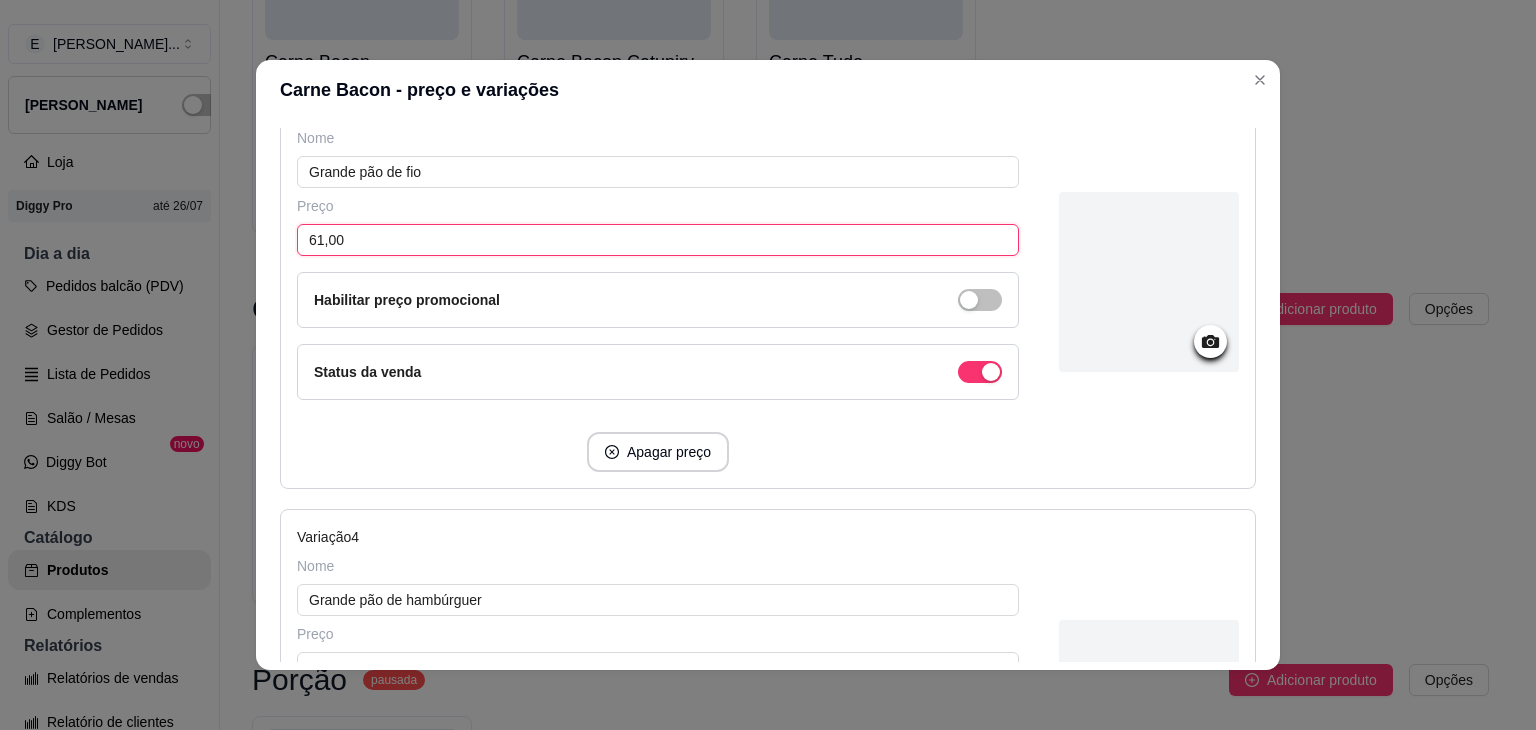 scroll, scrollTop: 1400, scrollLeft: 0, axis: vertical 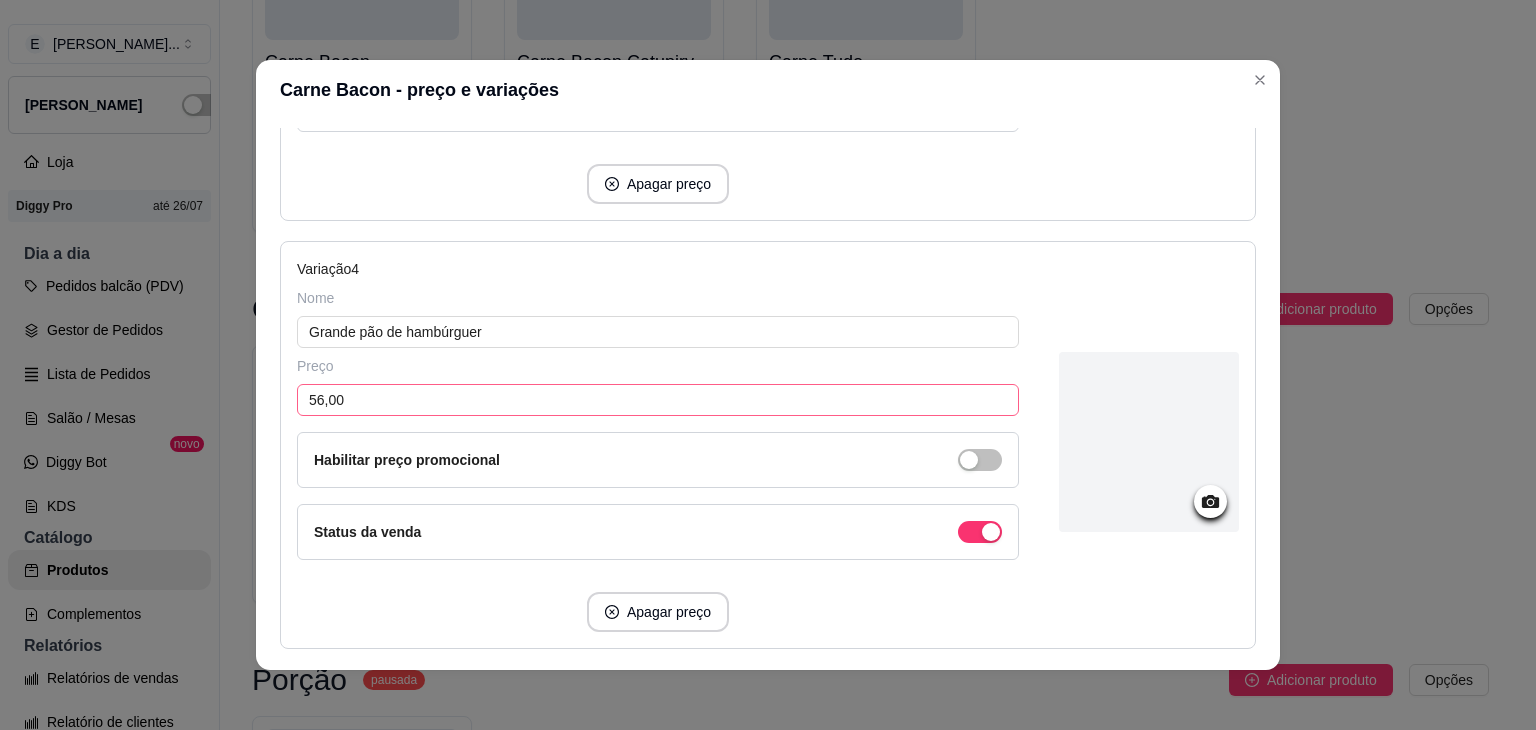type on "61,00" 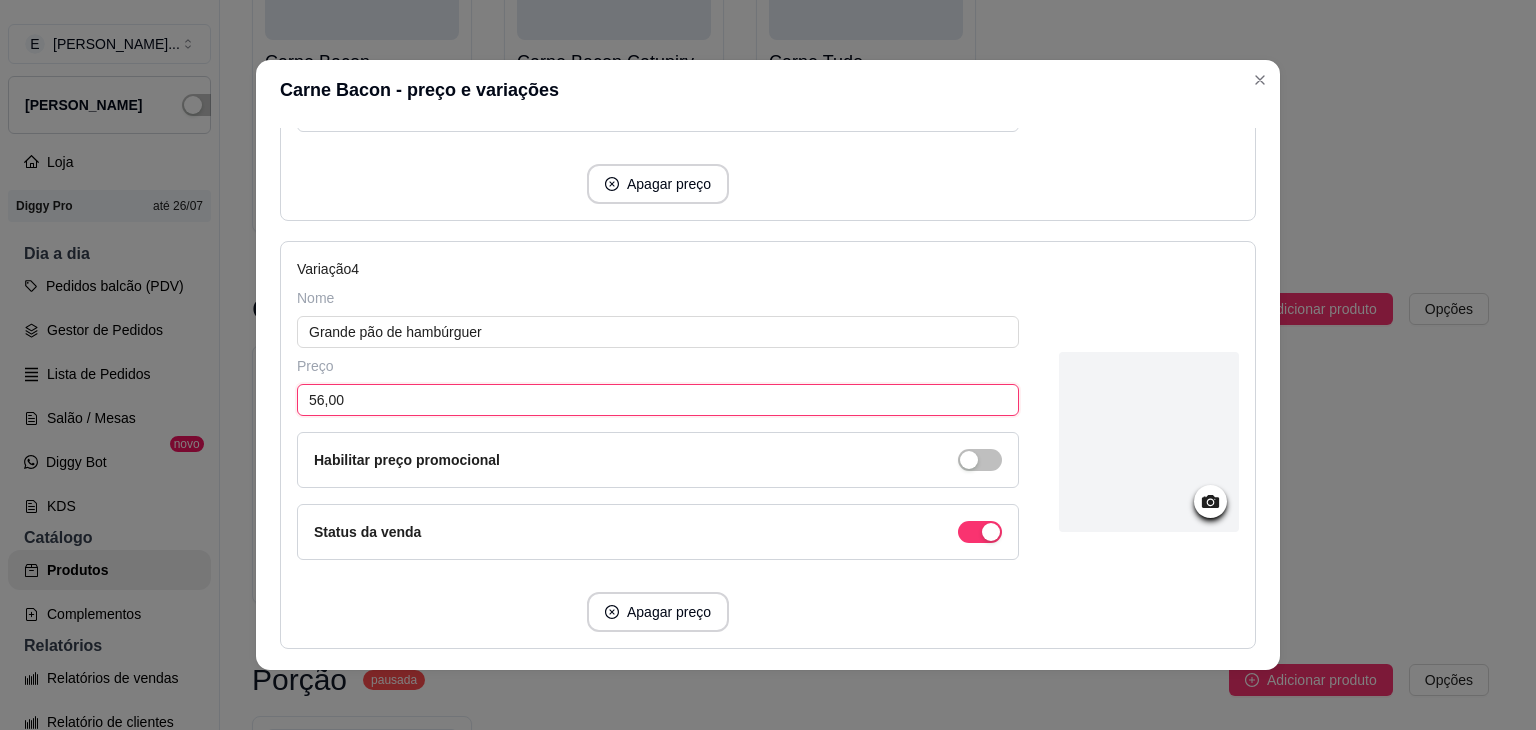 drag, startPoint x: 310, startPoint y: 391, endPoint x: 260, endPoint y: 389, distance: 50.039986 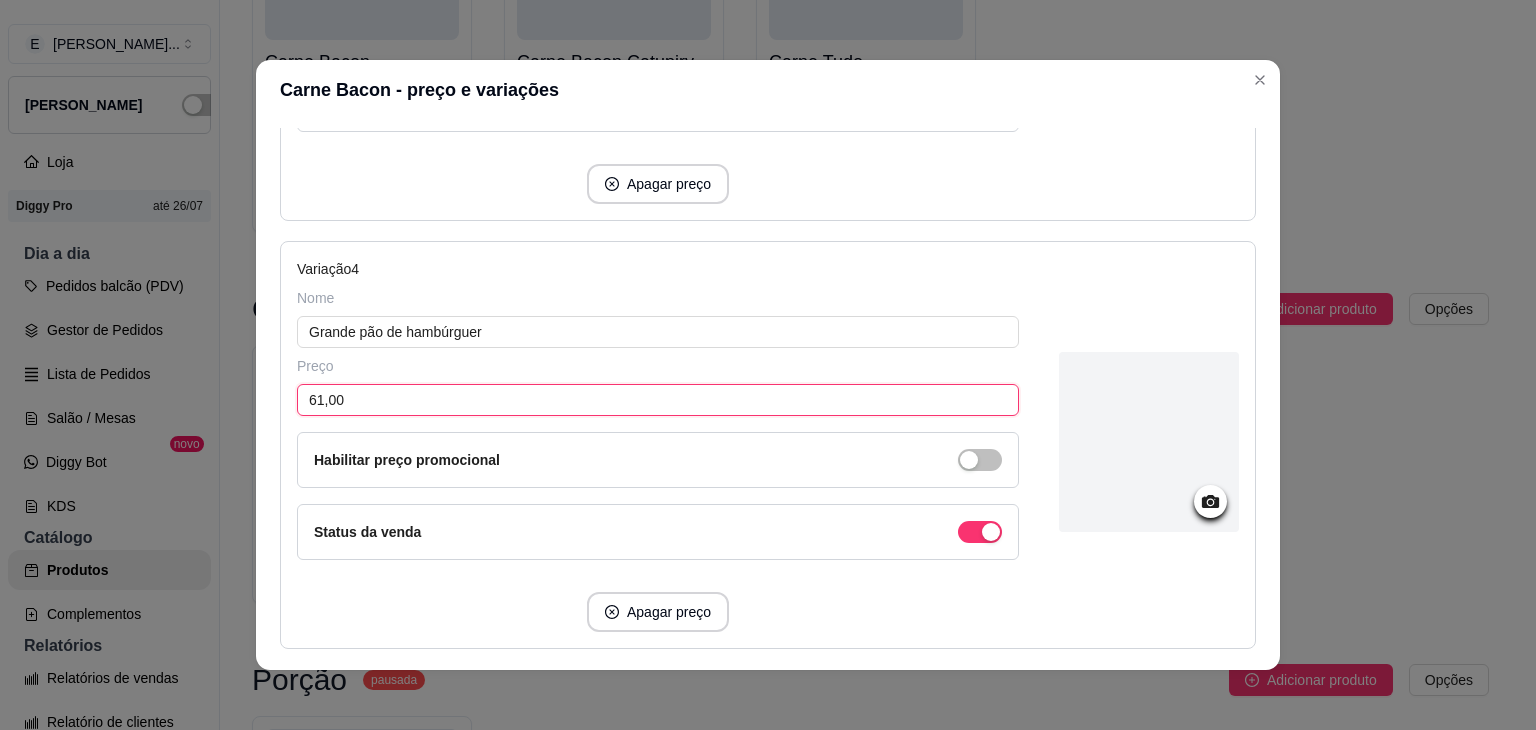 scroll, scrollTop: 1524, scrollLeft: 0, axis: vertical 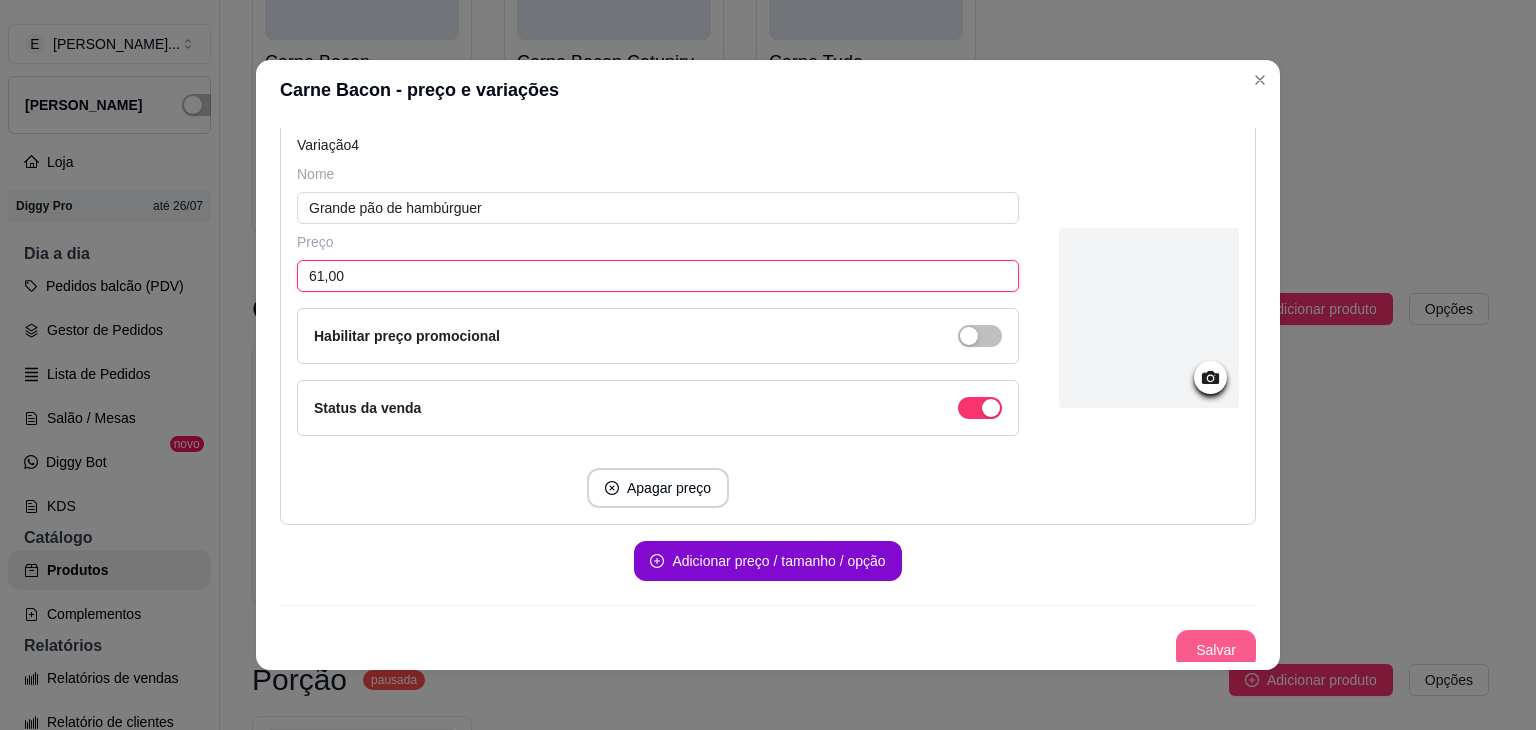 type on "61,00" 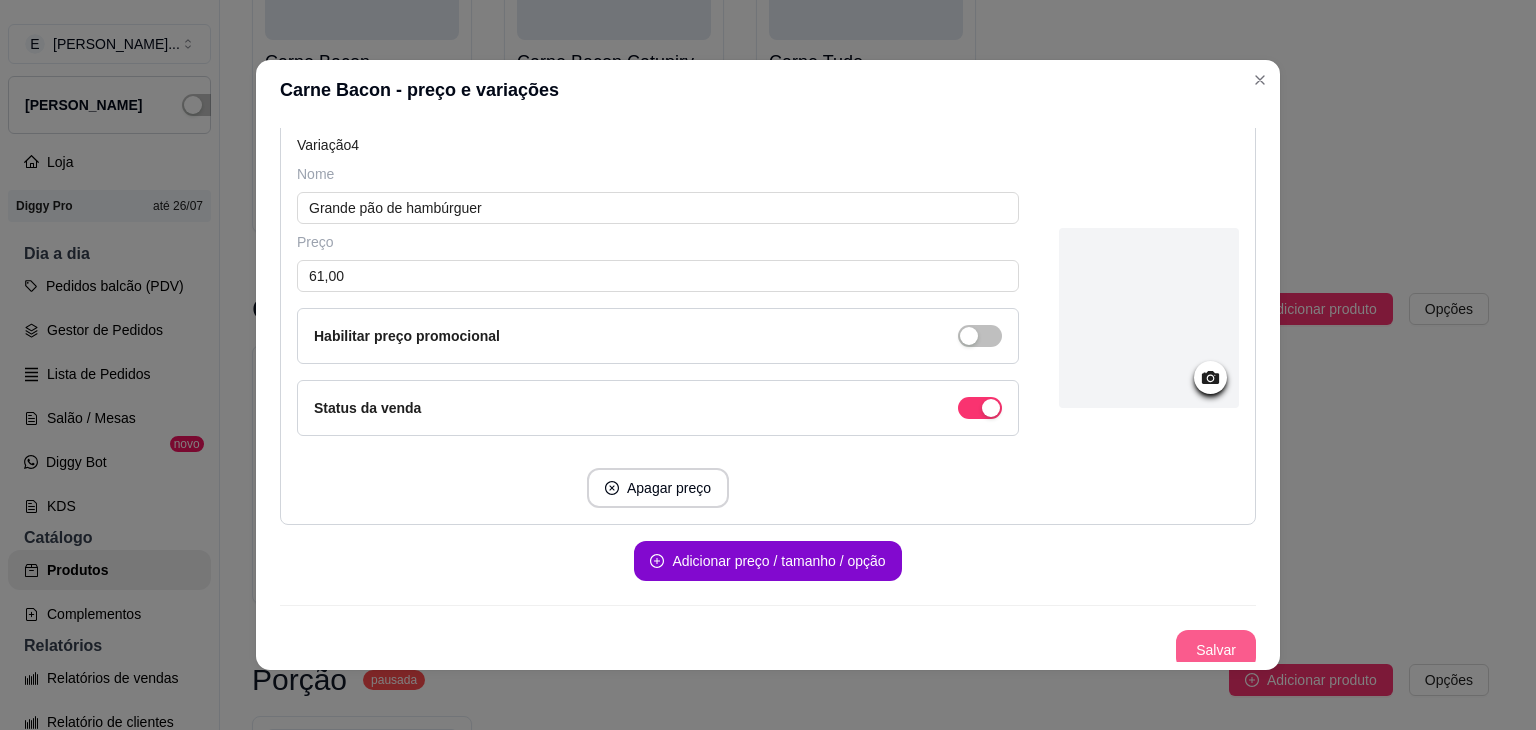 click on "Salvar" at bounding box center [1216, 650] 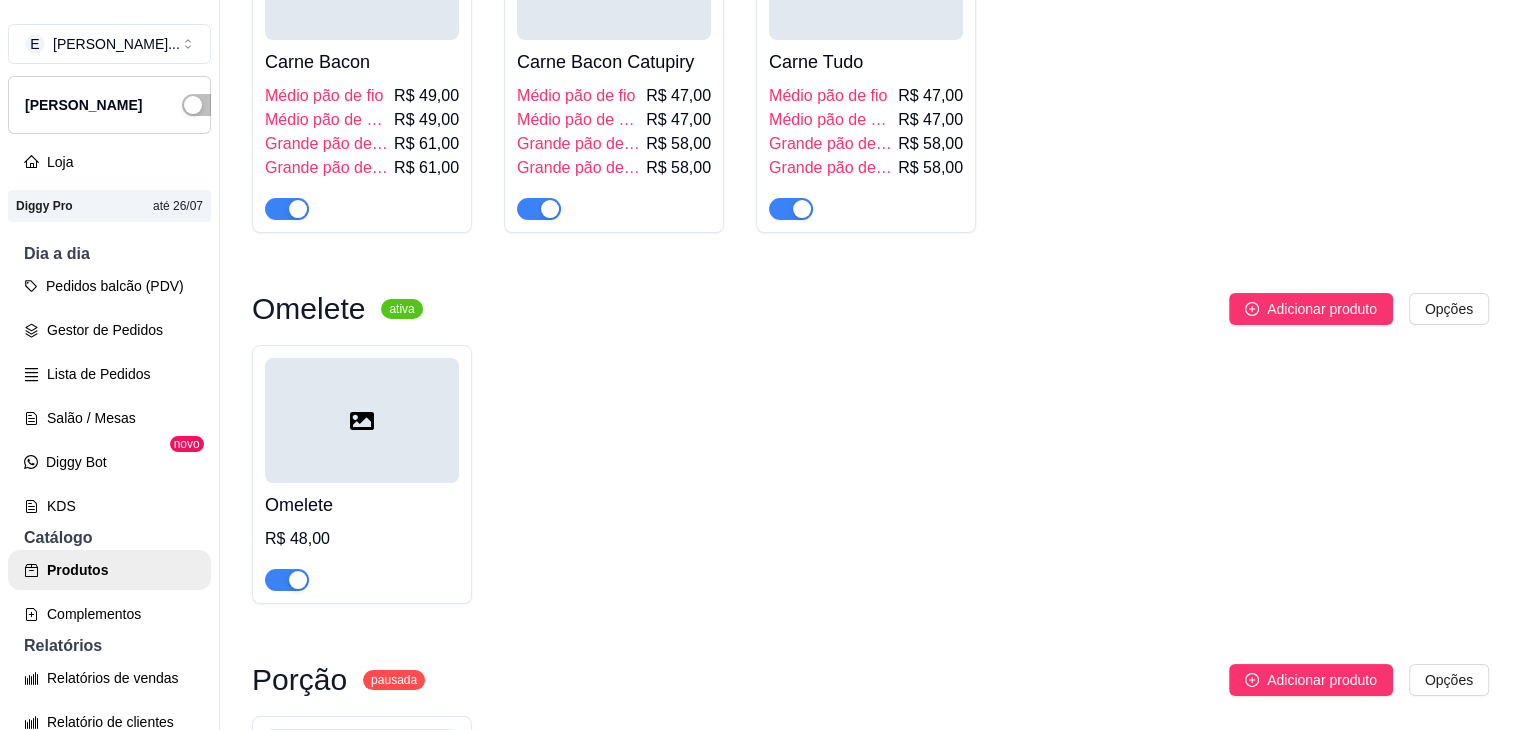 click on "Médio pão de hambúrguer" at bounding box center [579, 120] 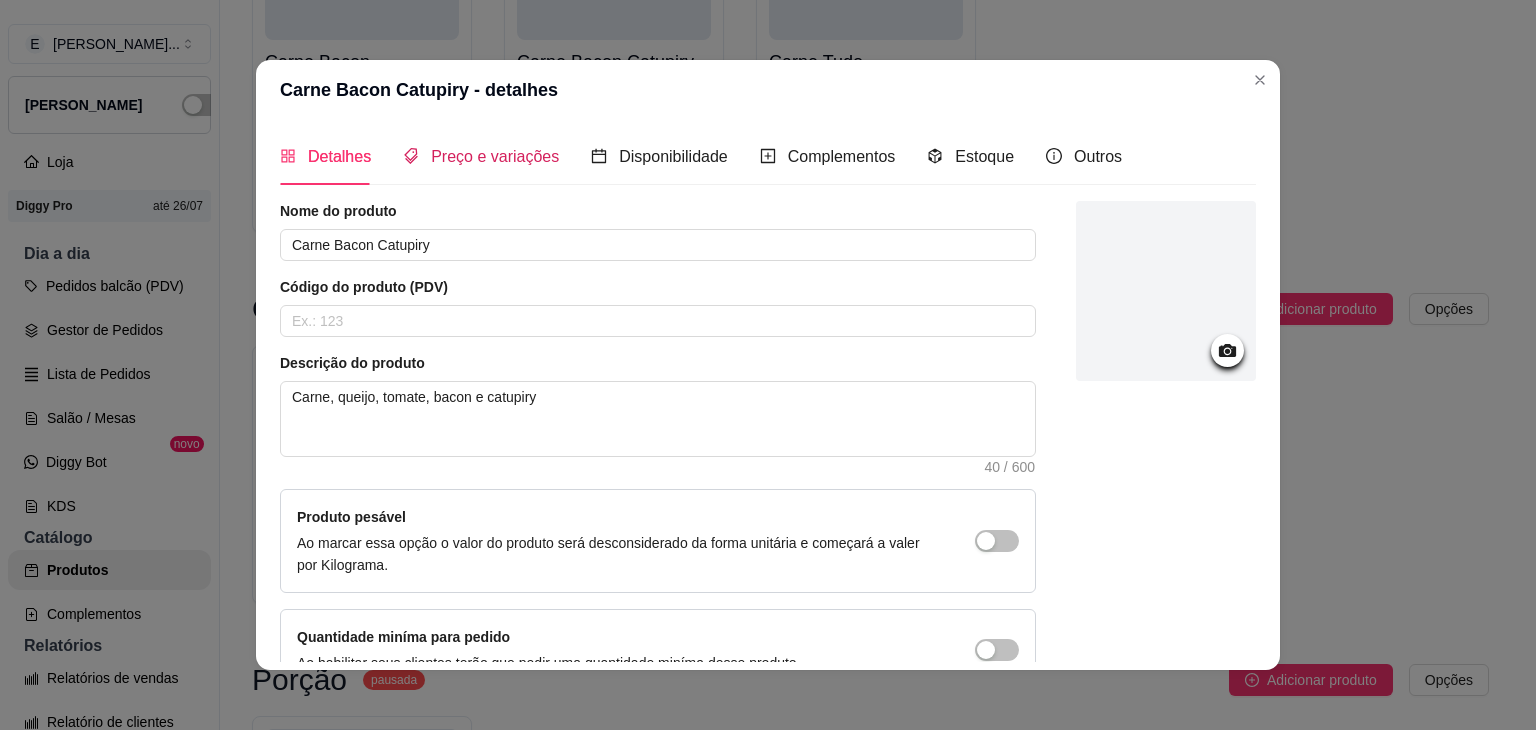 click on "Preço e variações" at bounding box center [495, 156] 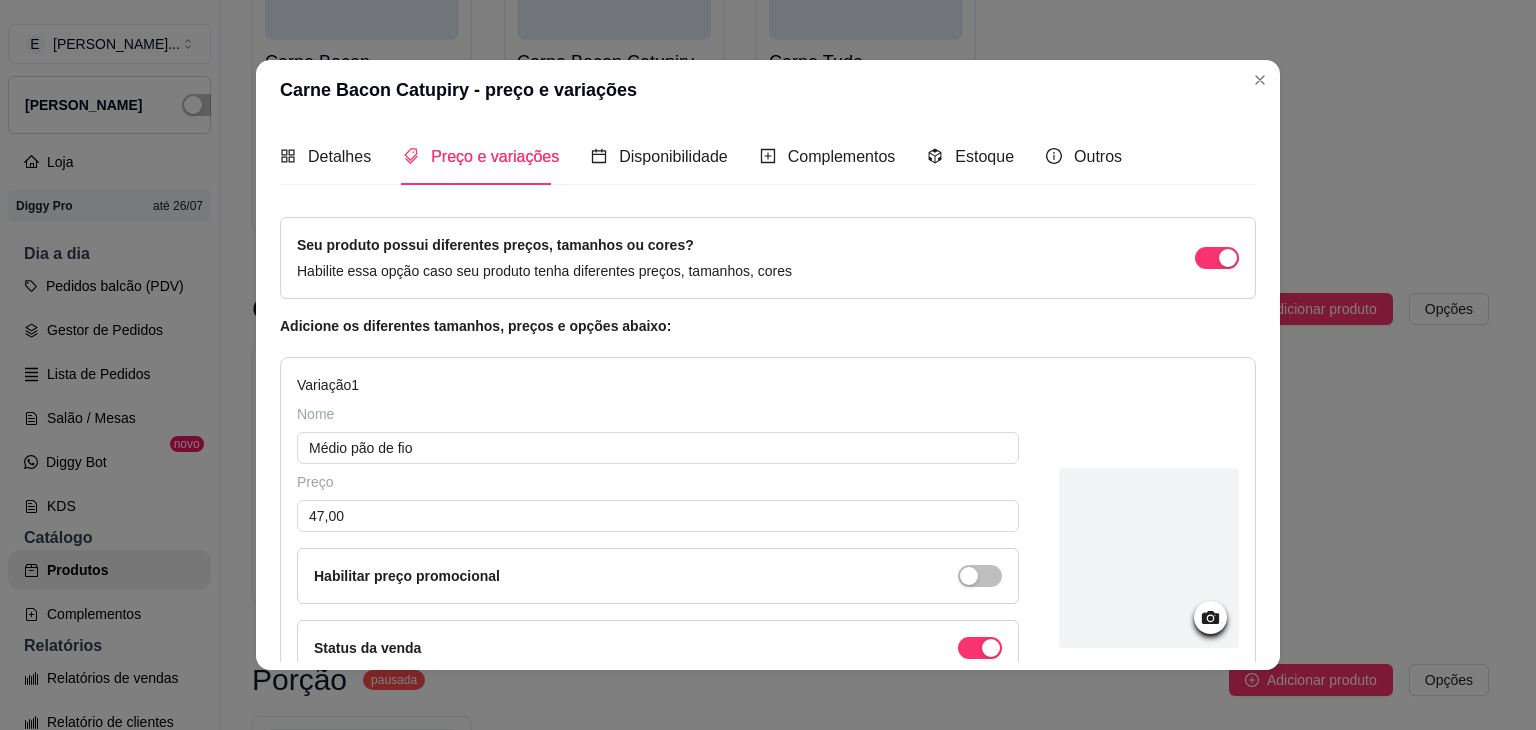 type 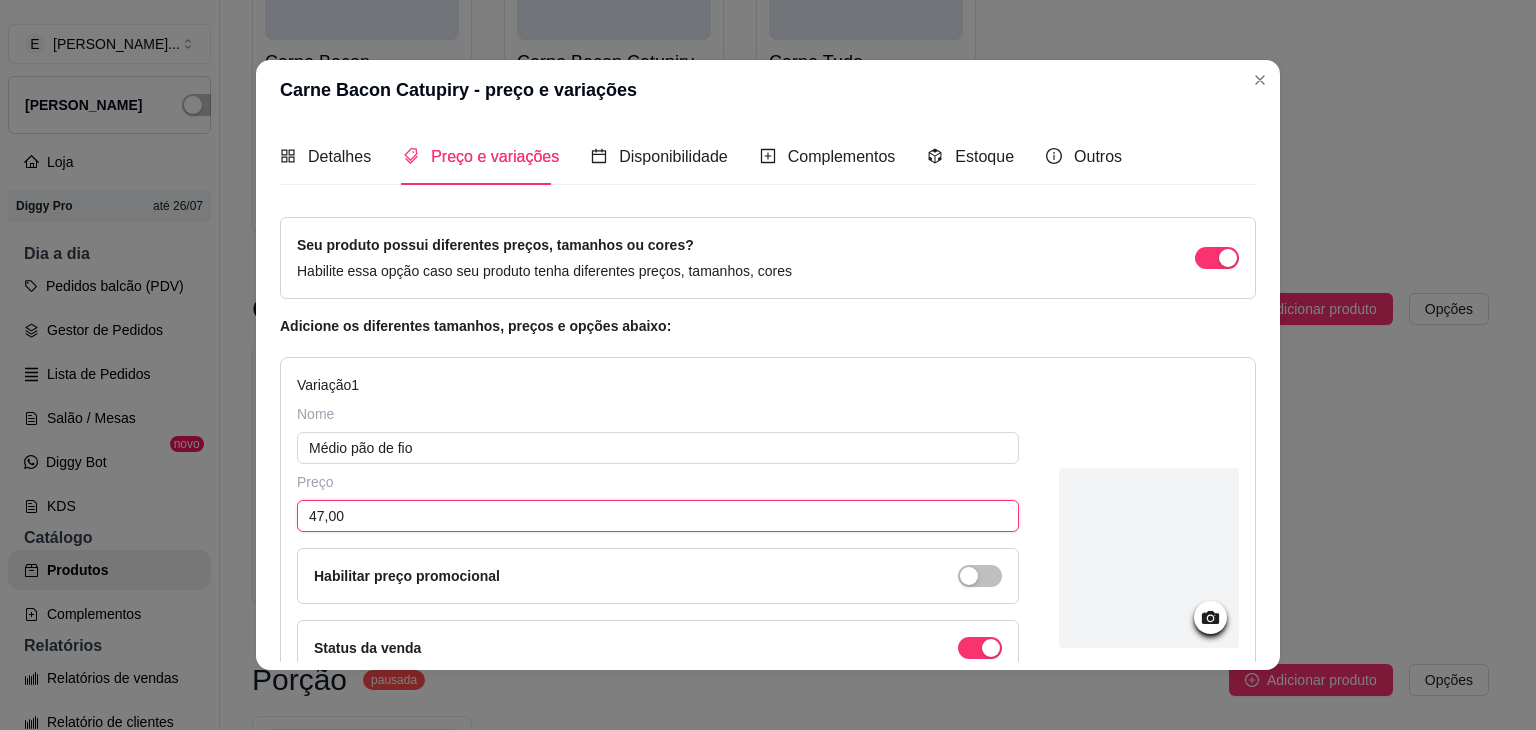 drag, startPoint x: 316, startPoint y: 513, endPoint x: 265, endPoint y: 498, distance: 53.160137 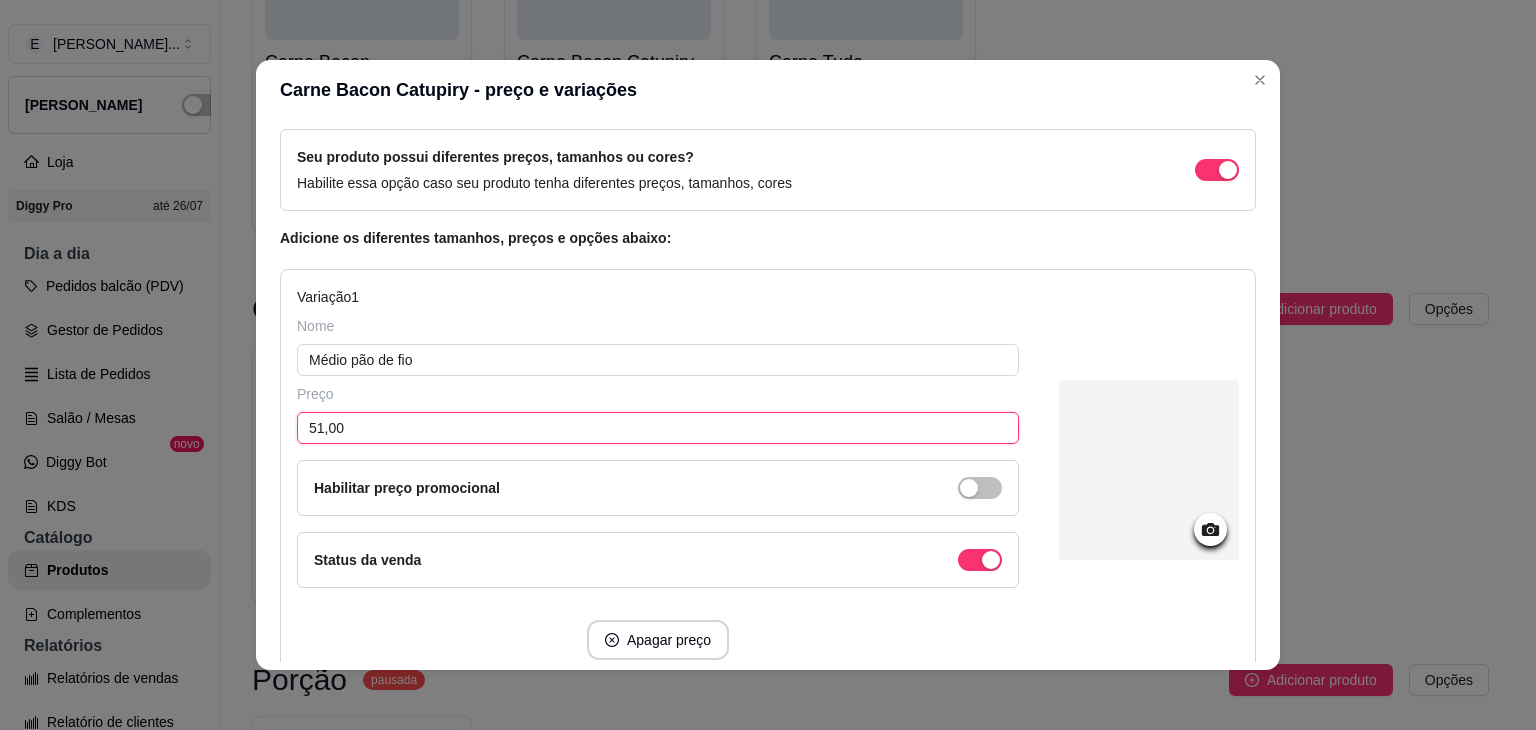 scroll, scrollTop: 500, scrollLeft: 0, axis: vertical 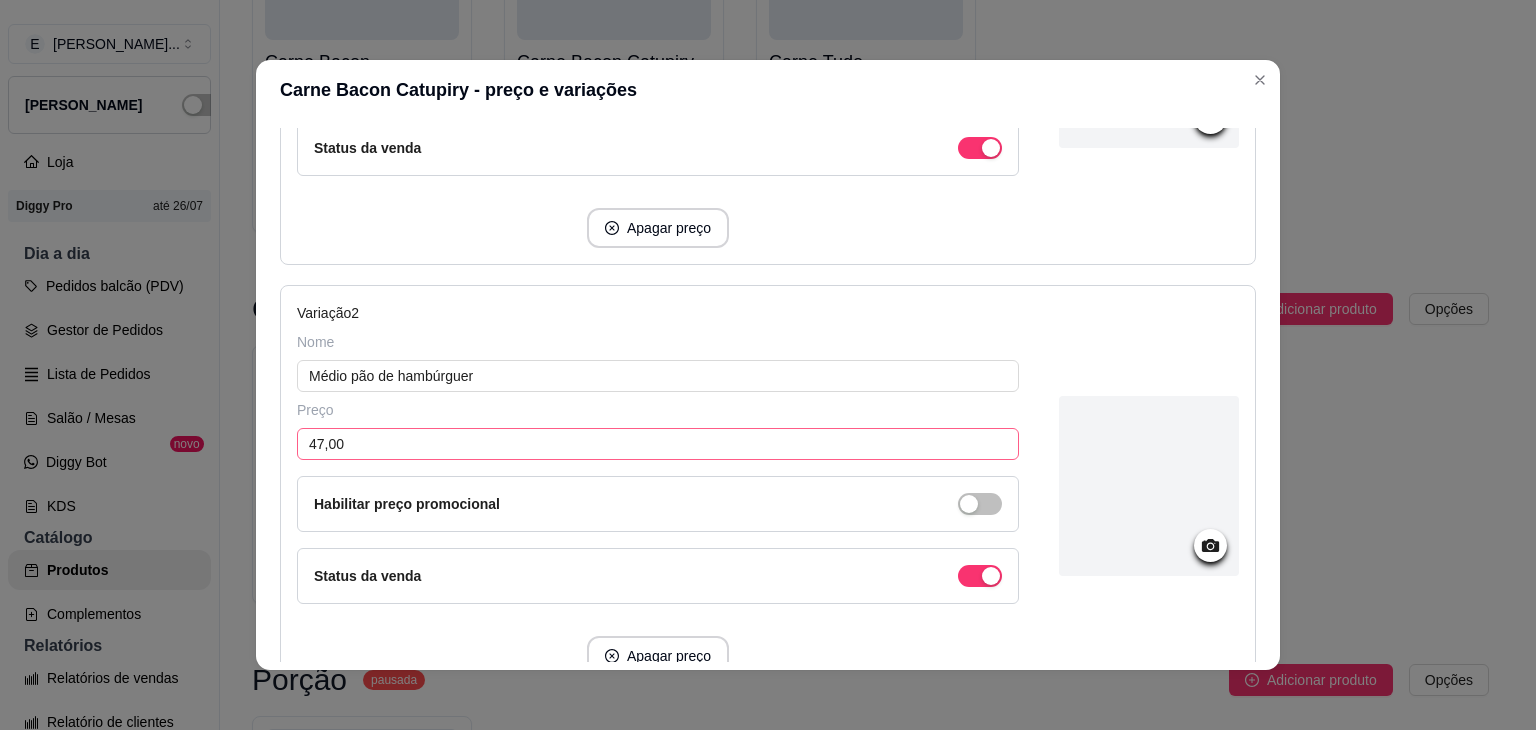 type on "51,00" 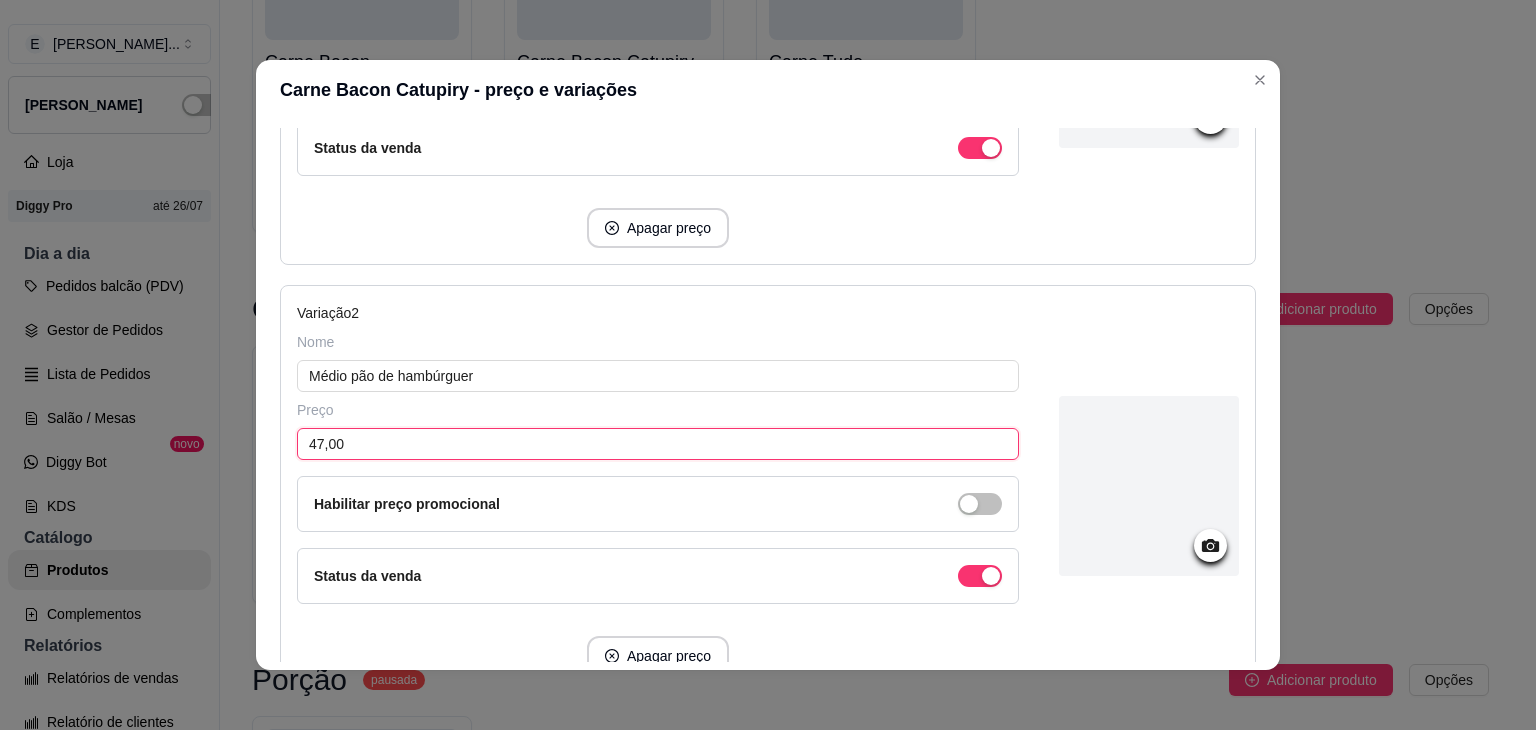 drag, startPoint x: 314, startPoint y: 437, endPoint x: 279, endPoint y: 419, distance: 39.357338 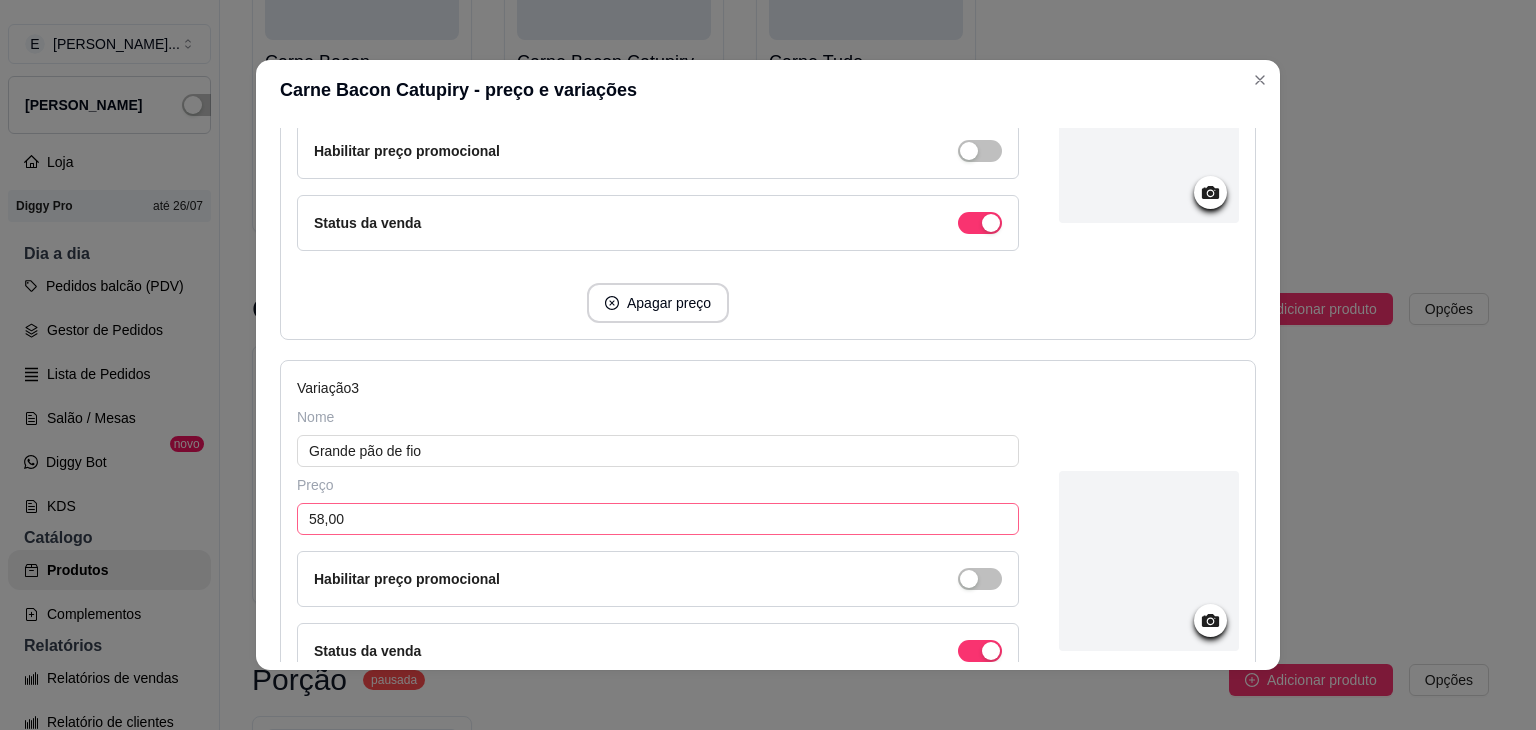scroll, scrollTop: 900, scrollLeft: 0, axis: vertical 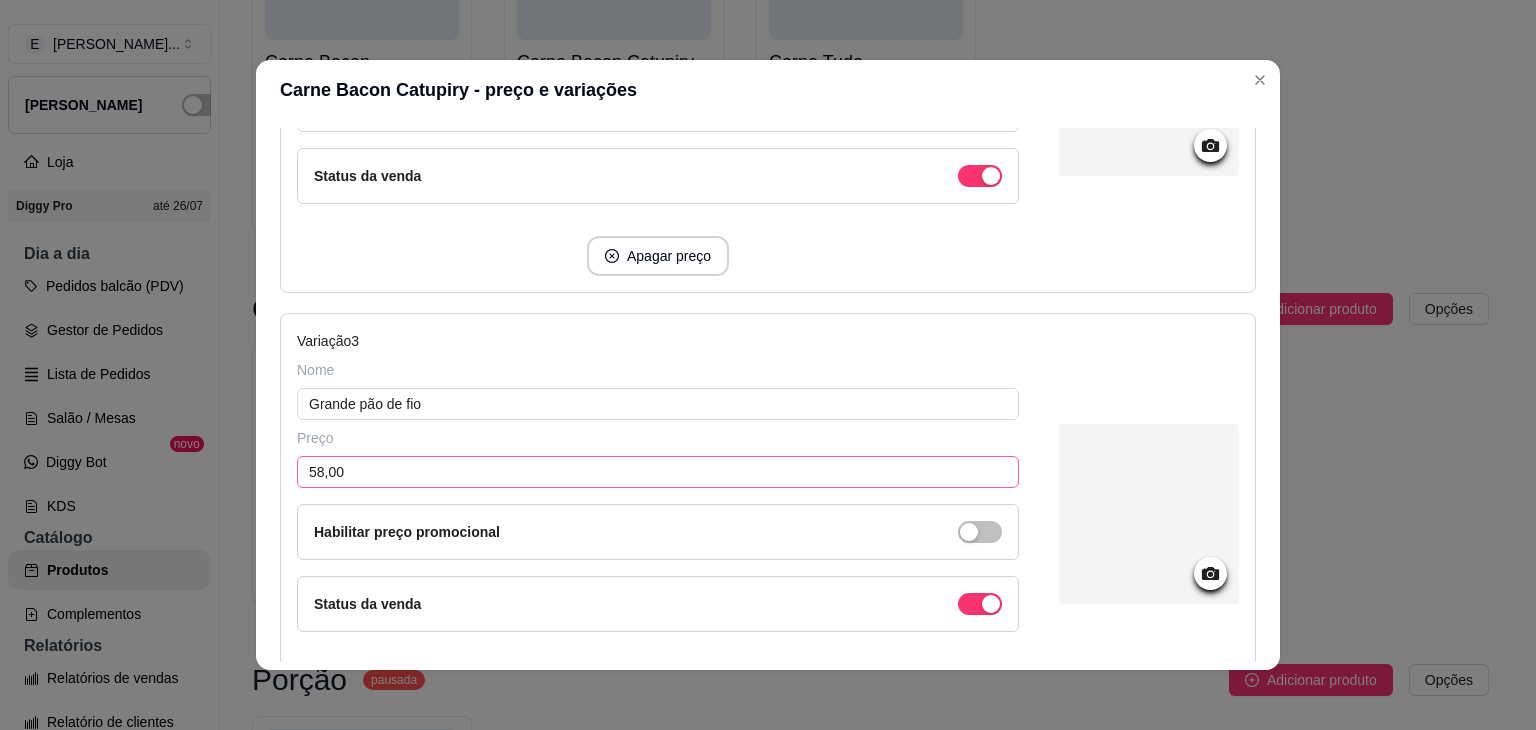 type on "51,00" 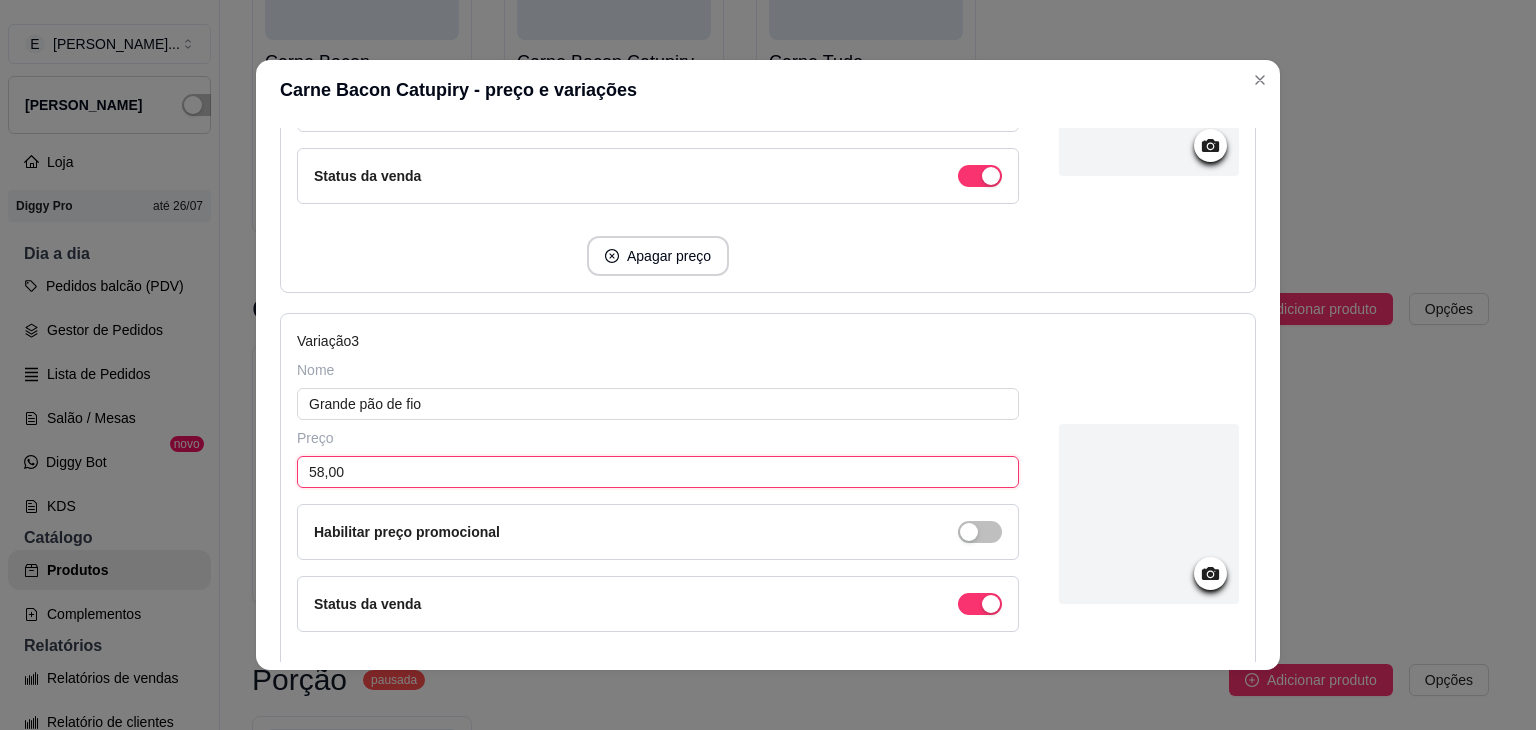 drag, startPoint x: 316, startPoint y: 465, endPoint x: 267, endPoint y: 435, distance: 57.45433 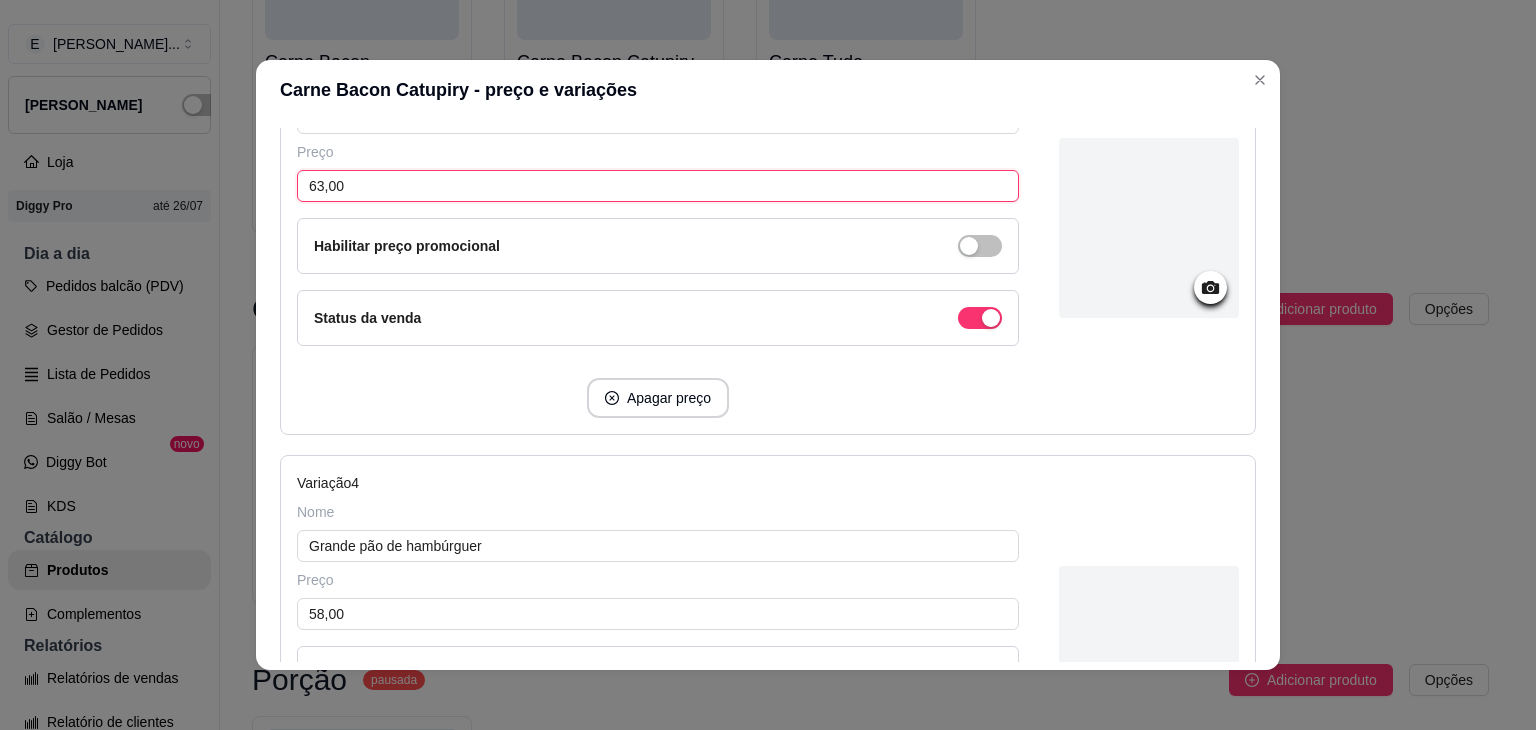 scroll, scrollTop: 1200, scrollLeft: 0, axis: vertical 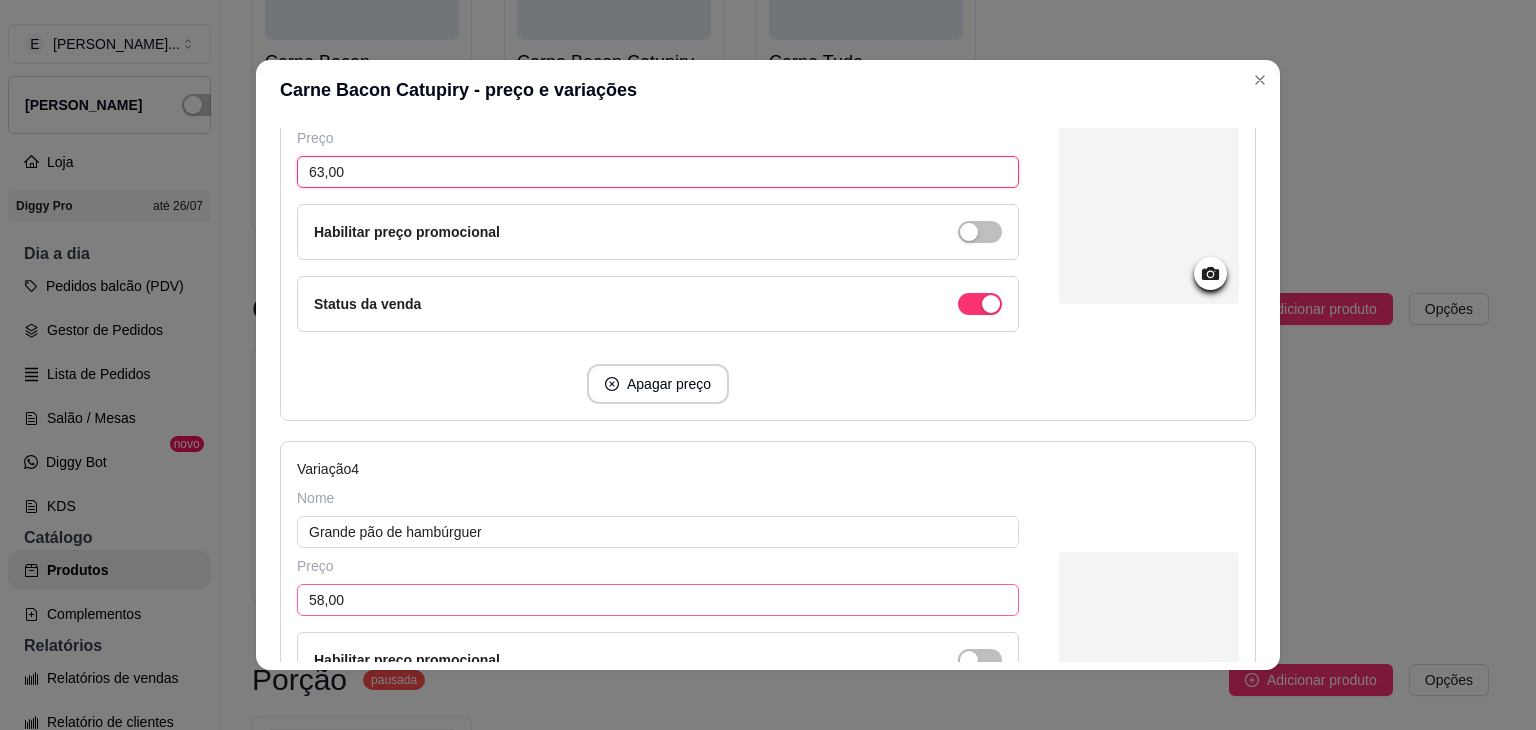 type on "63,00" 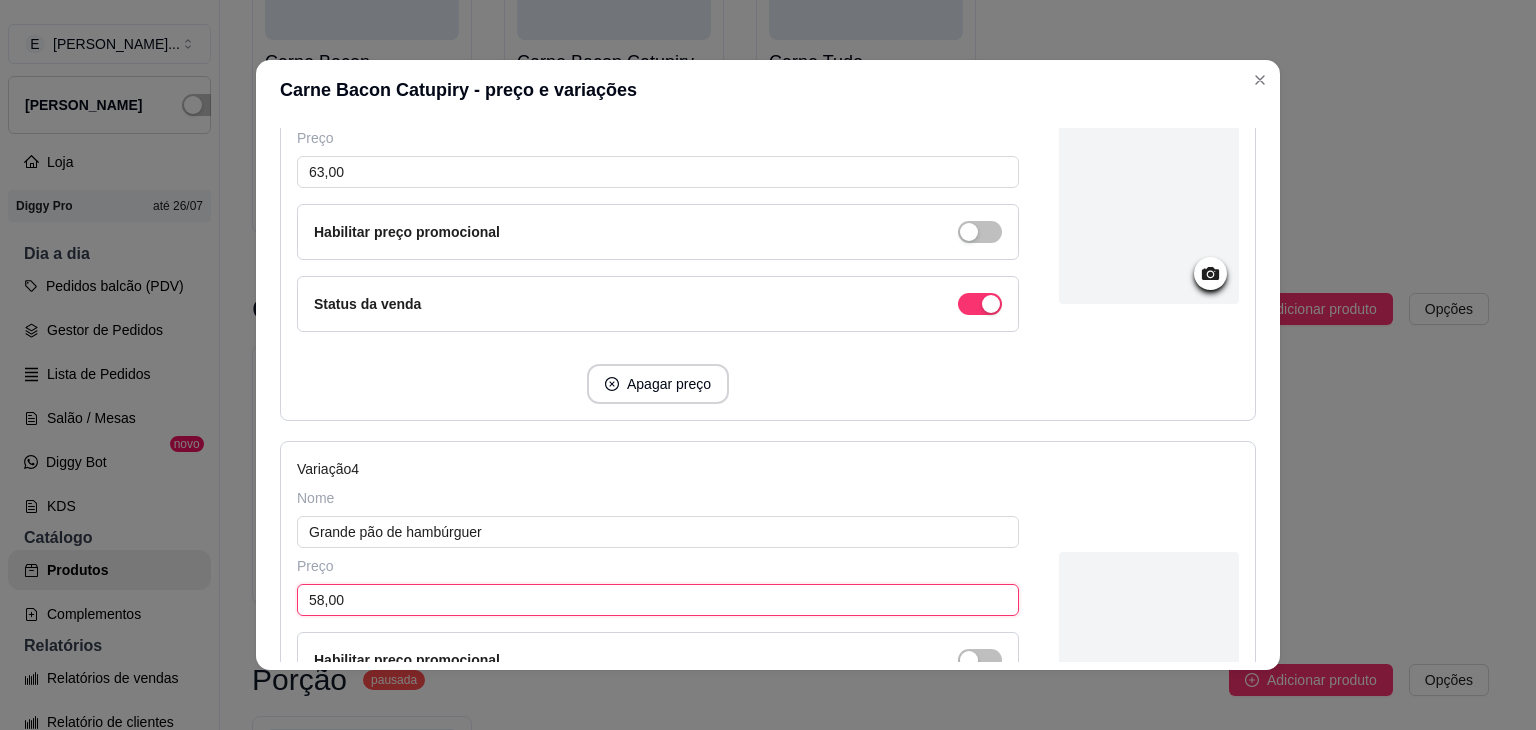 drag, startPoint x: 312, startPoint y: 591, endPoint x: 279, endPoint y: 589, distance: 33.06055 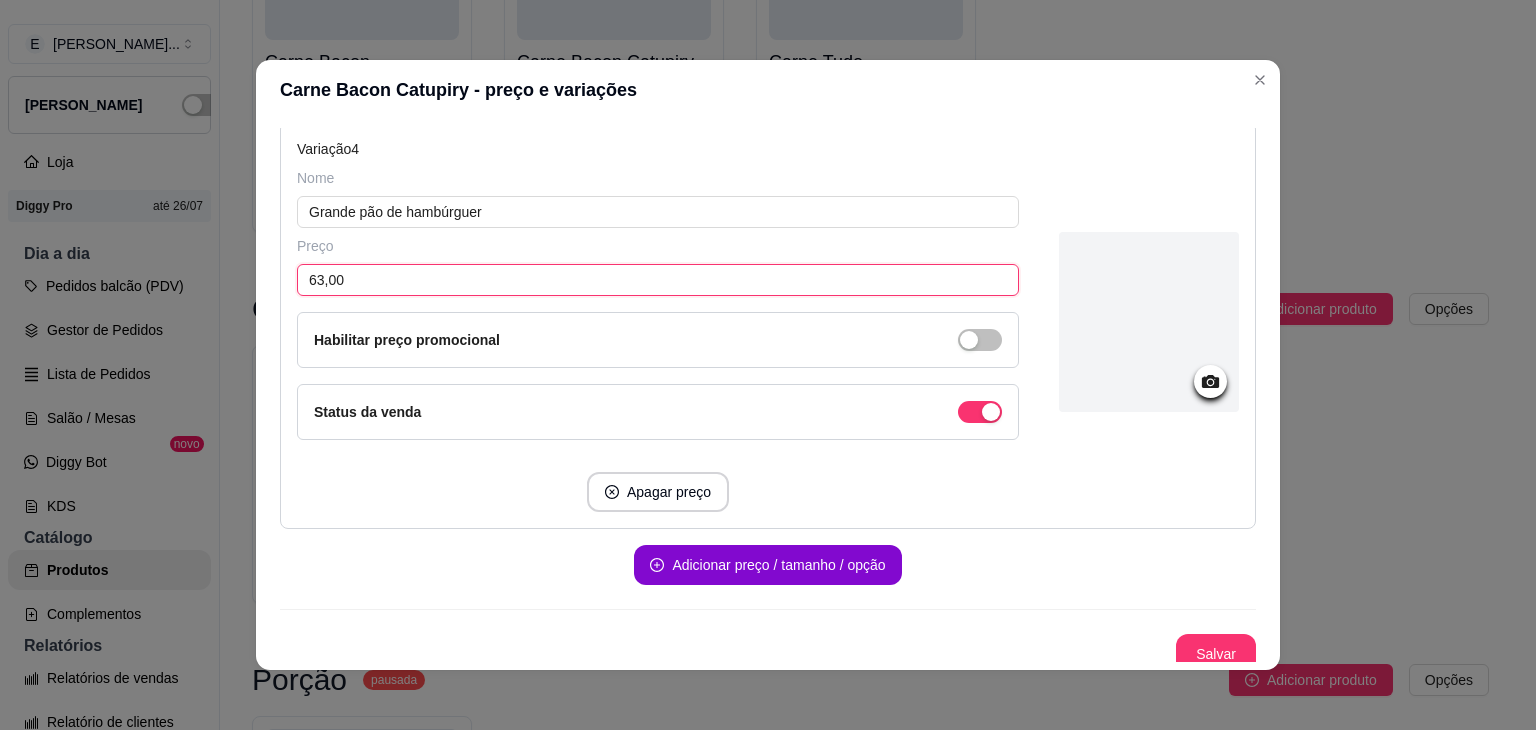 scroll, scrollTop: 1524, scrollLeft: 0, axis: vertical 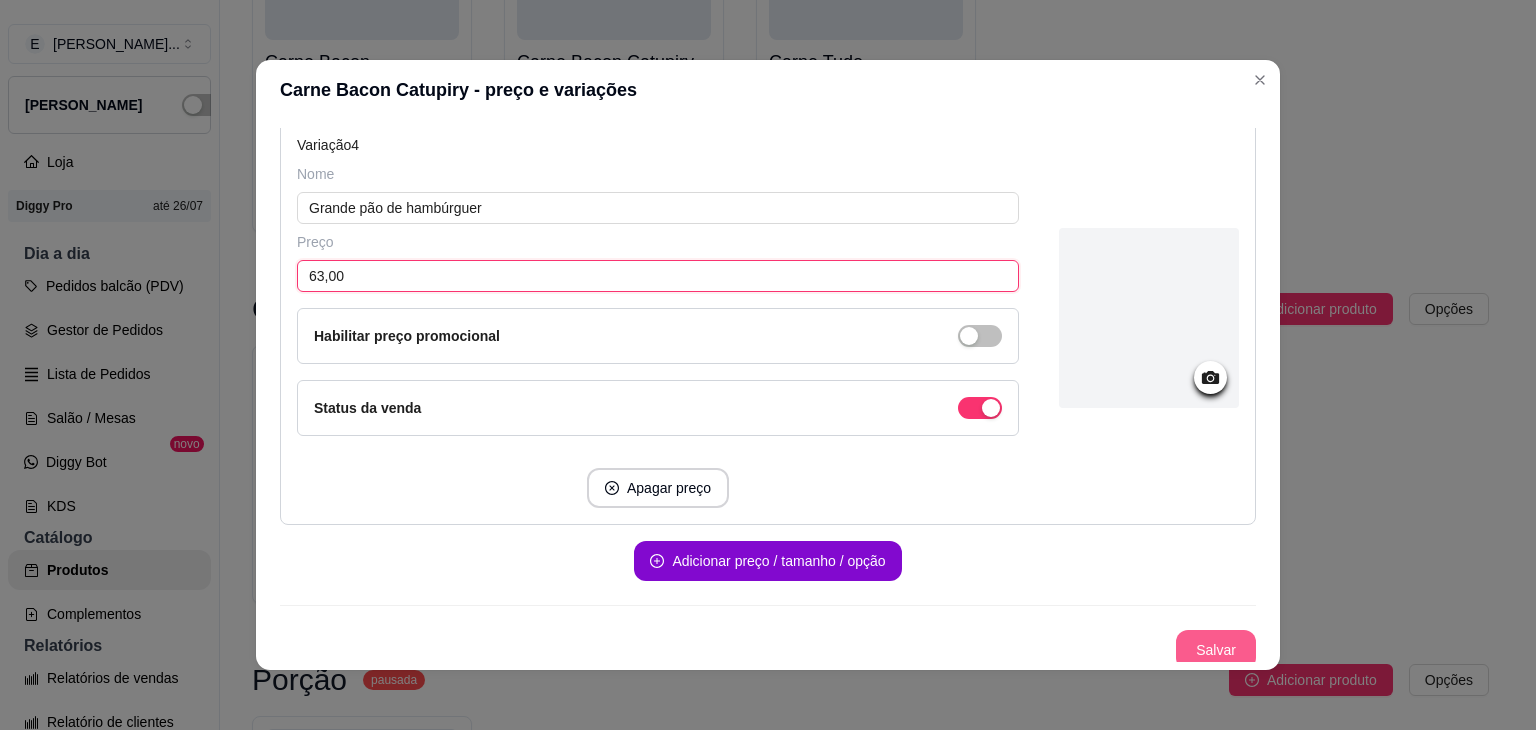 type on "63,00" 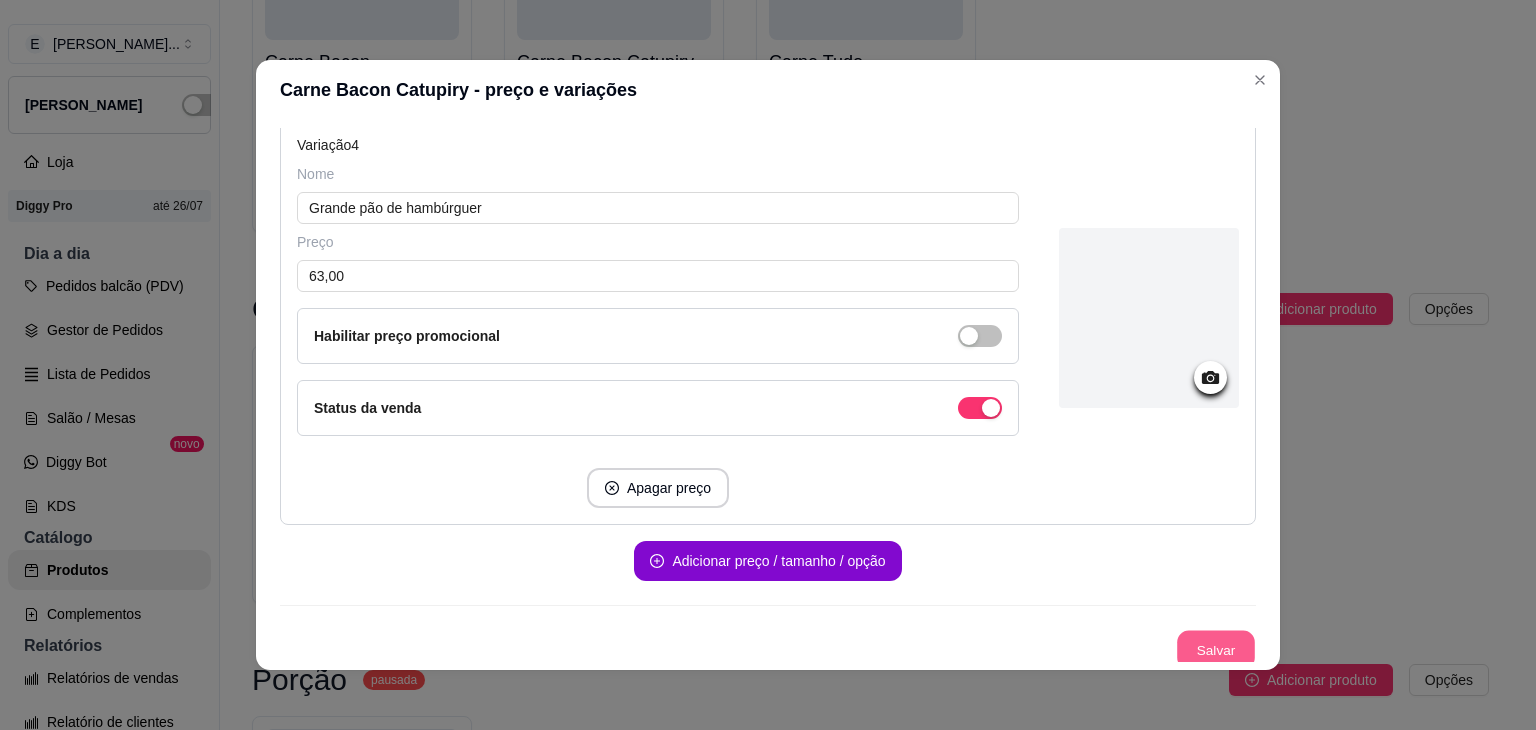 click on "Salvar" at bounding box center (1216, 650) 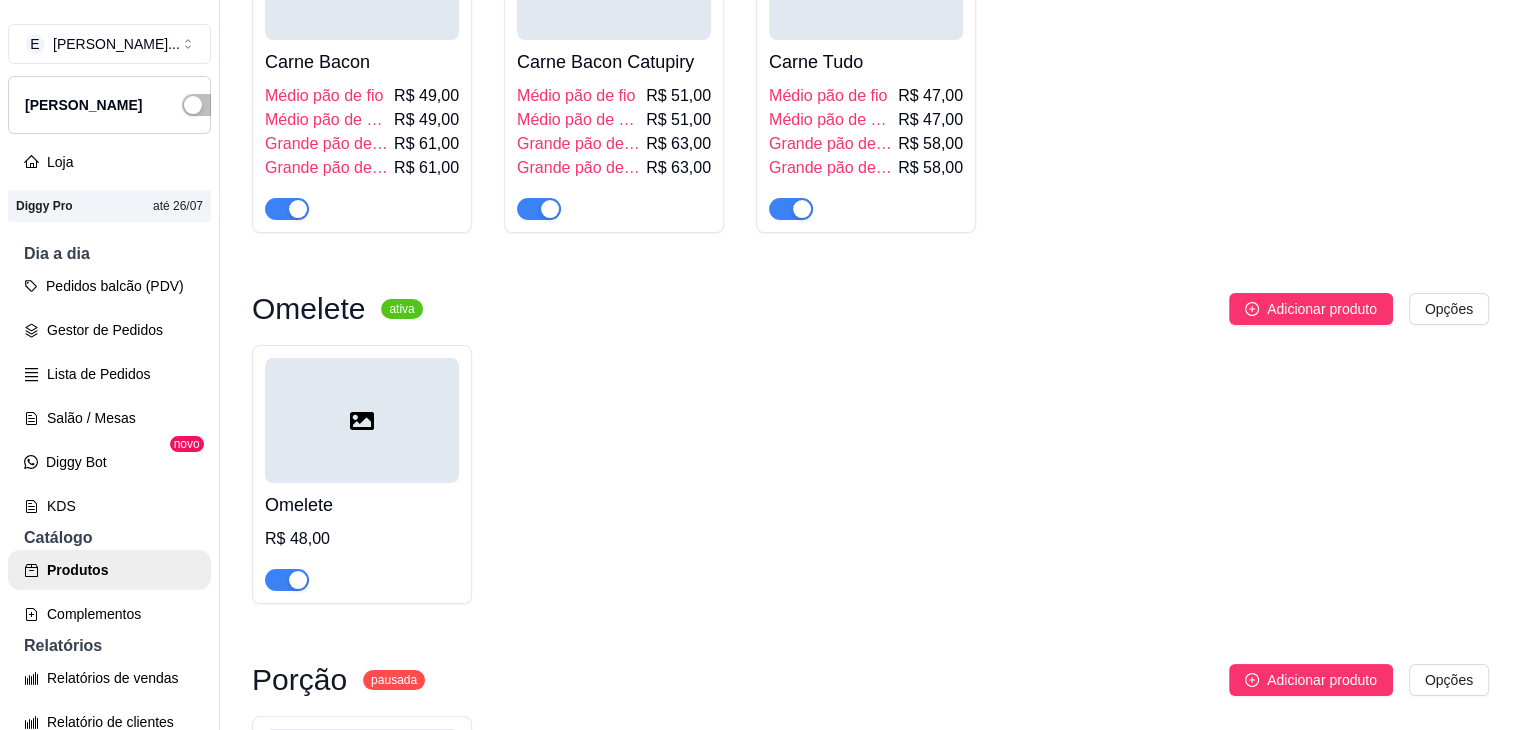 click on "Grande pão de fio" at bounding box center [831, 144] 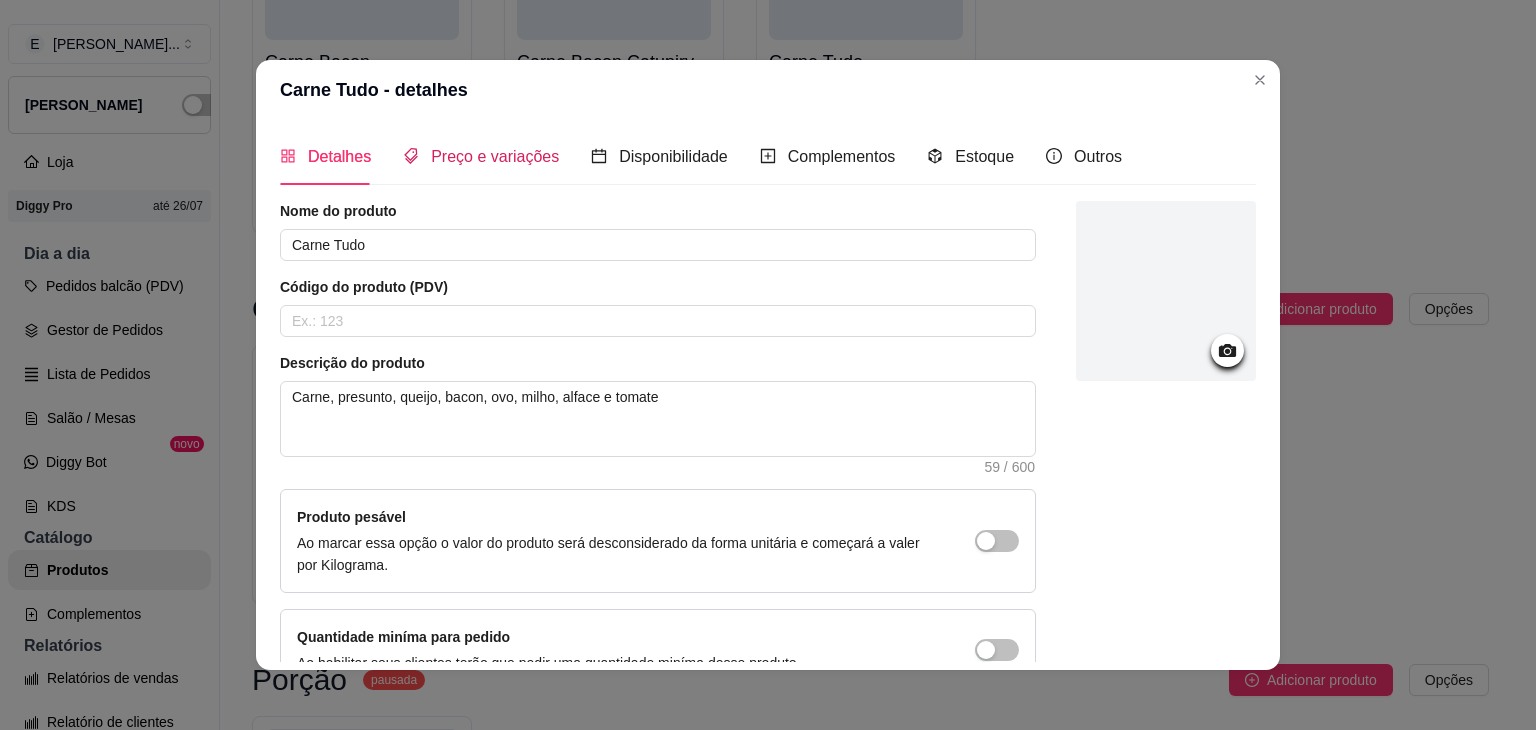 click on "Preço e variações" at bounding box center [495, 156] 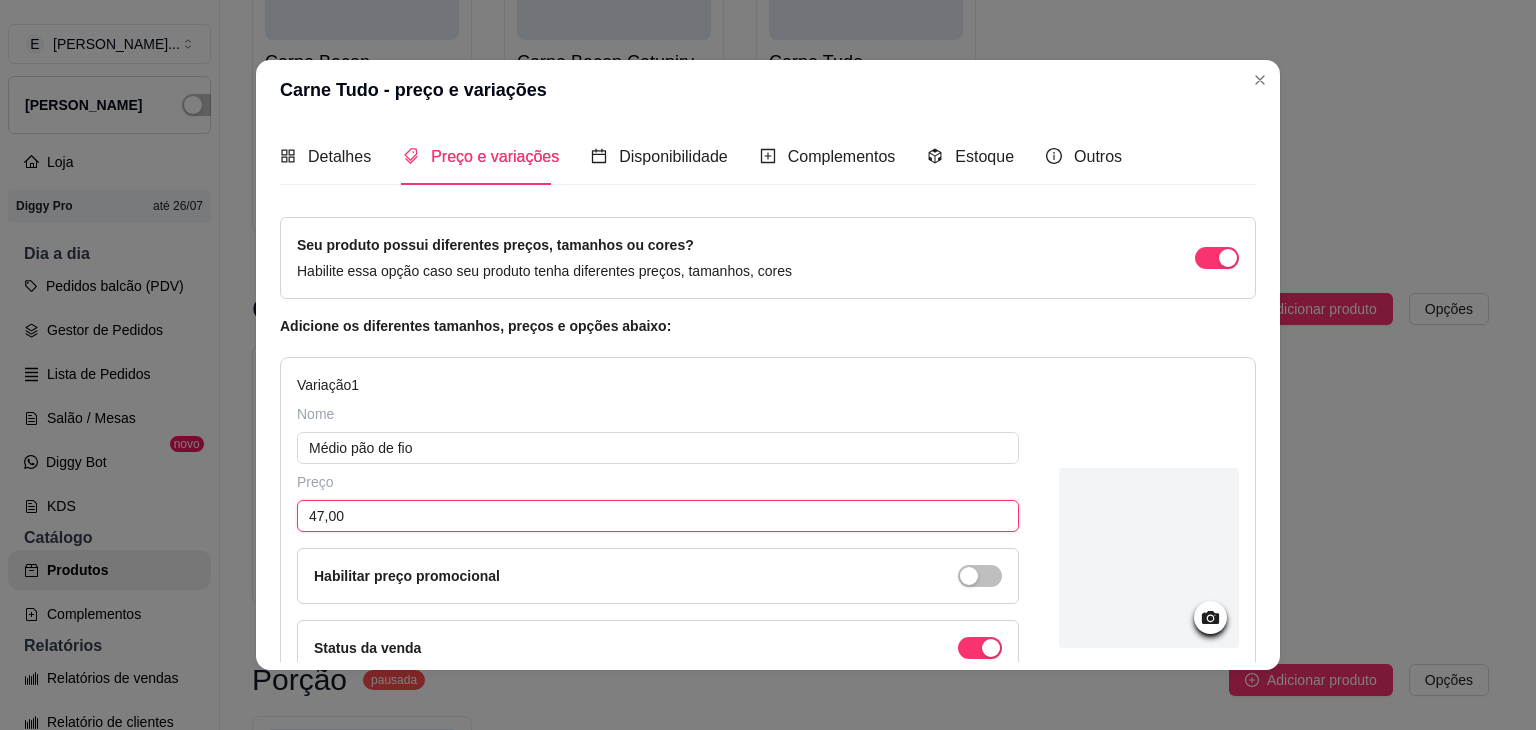 drag, startPoint x: 313, startPoint y: 511, endPoint x: 248, endPoint y: 491, distance: 68.007355 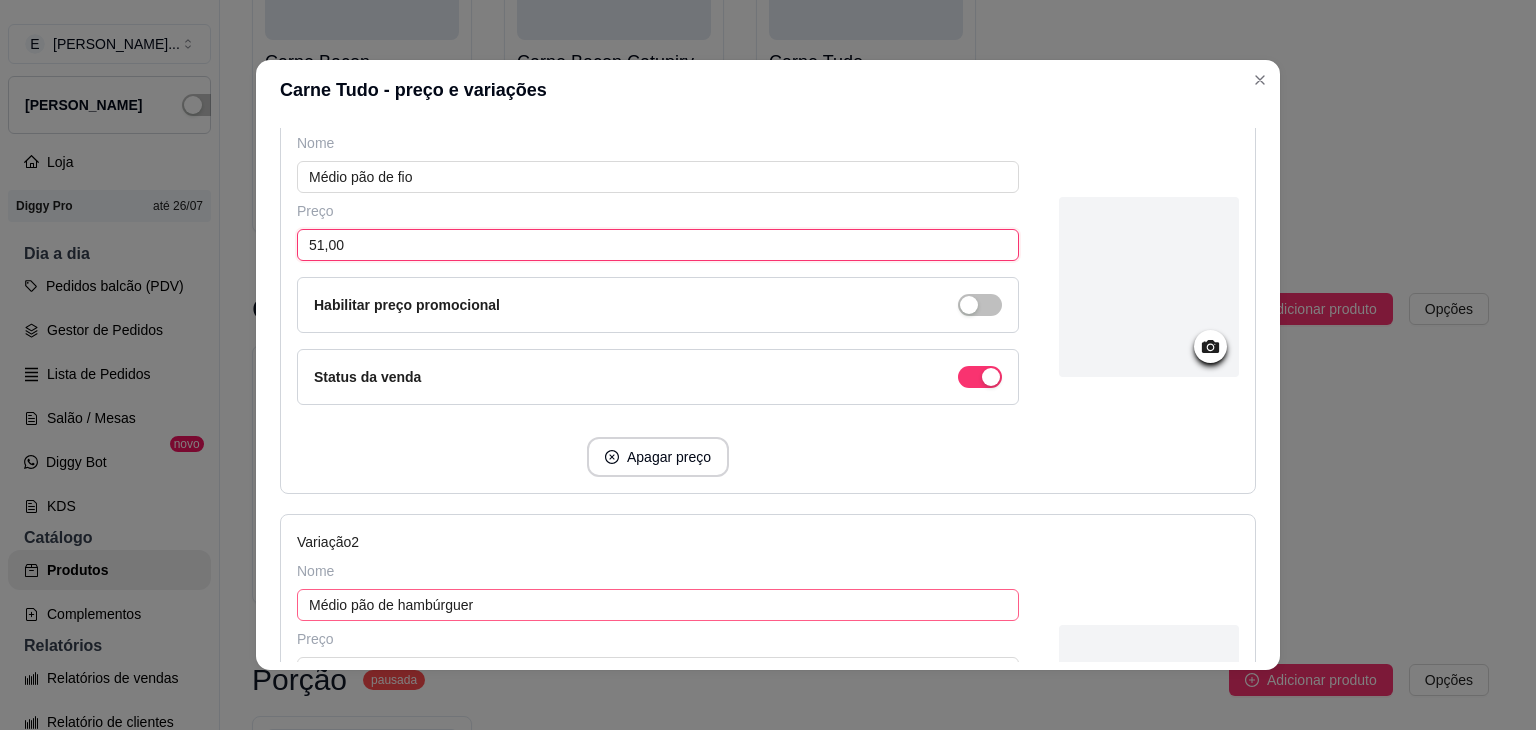 scroll, scrollTop: 300, scrollLeft: 0, axis: vertical 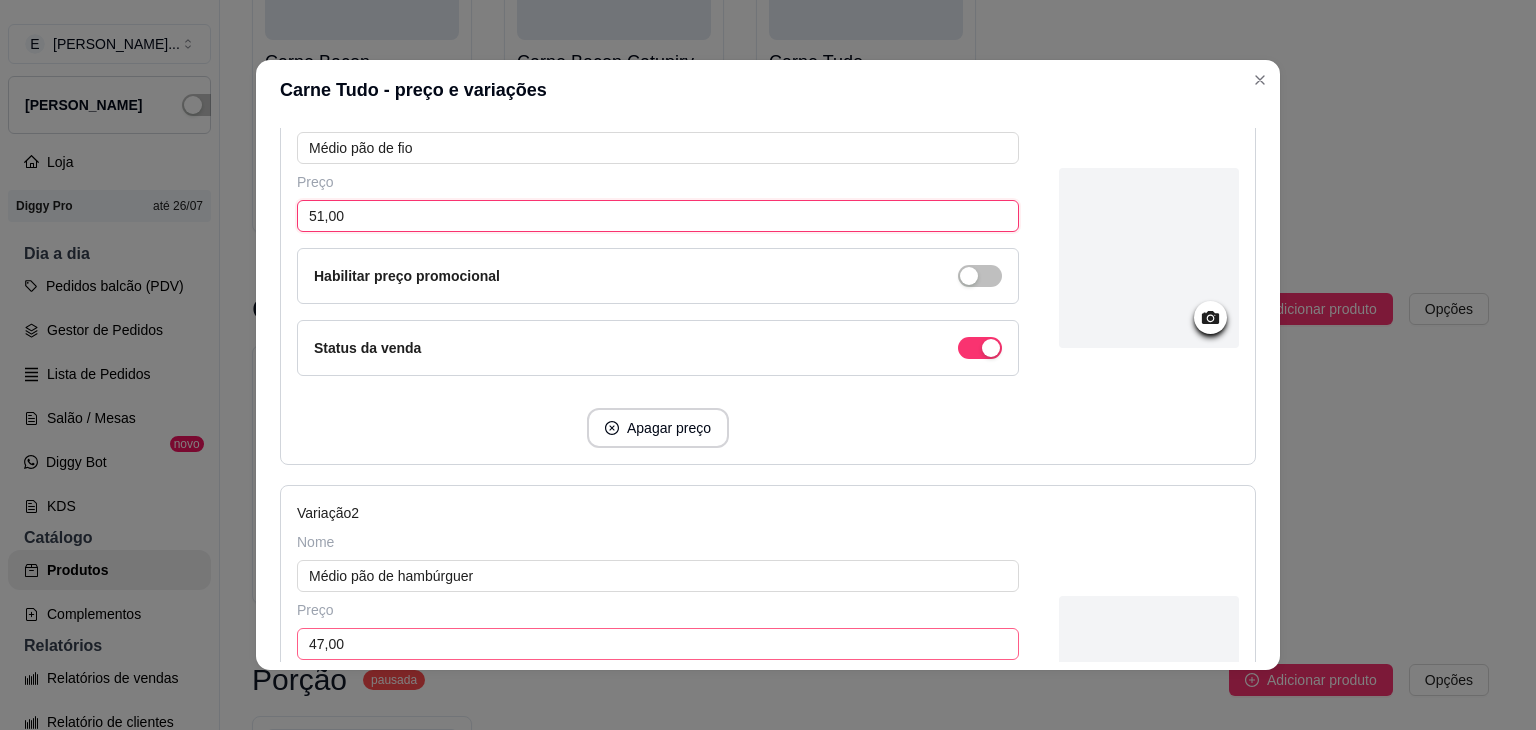 type on "51,00" 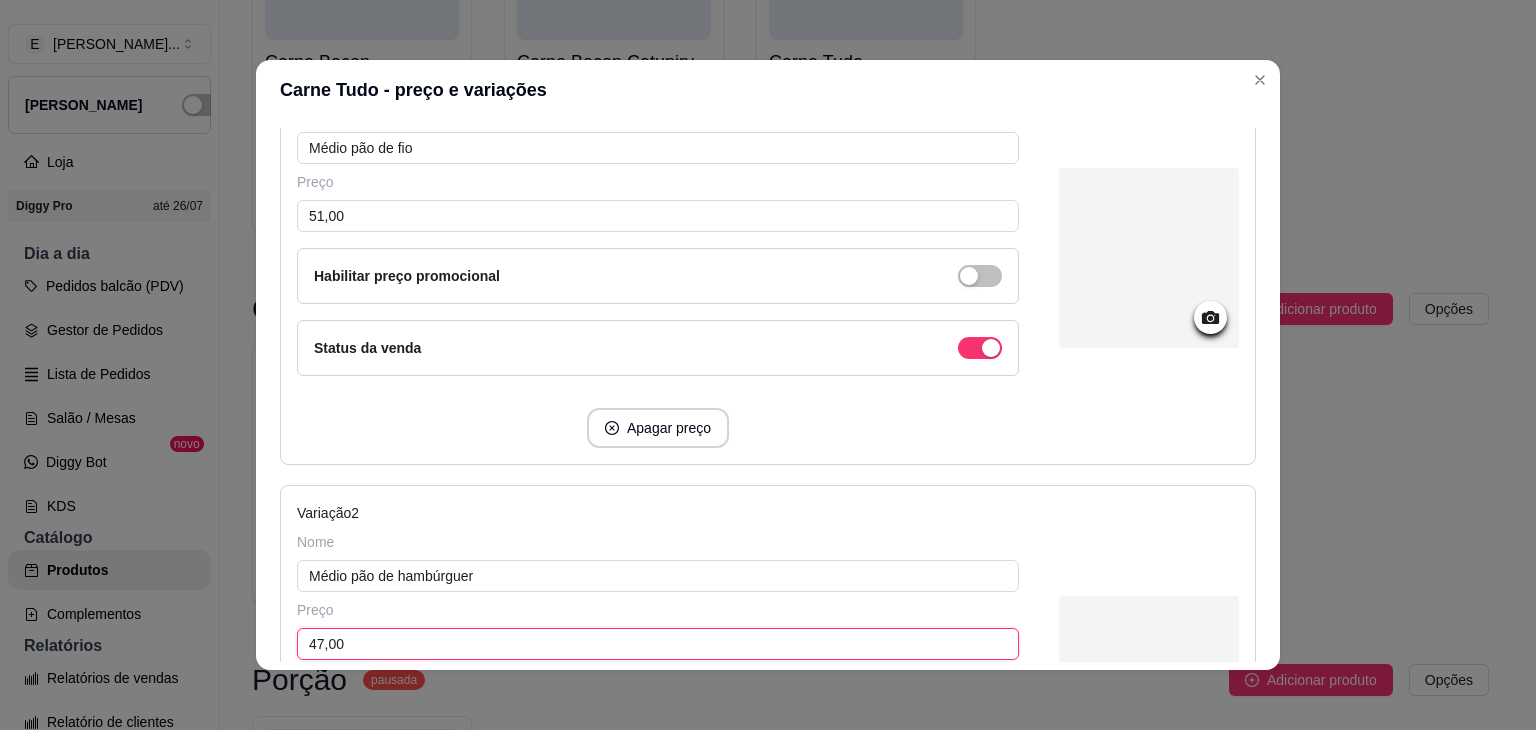 drag, startPoint x: 313, startPoint y: 634, endPoint x: 270, endPoint y: 628, distance: 43.416588 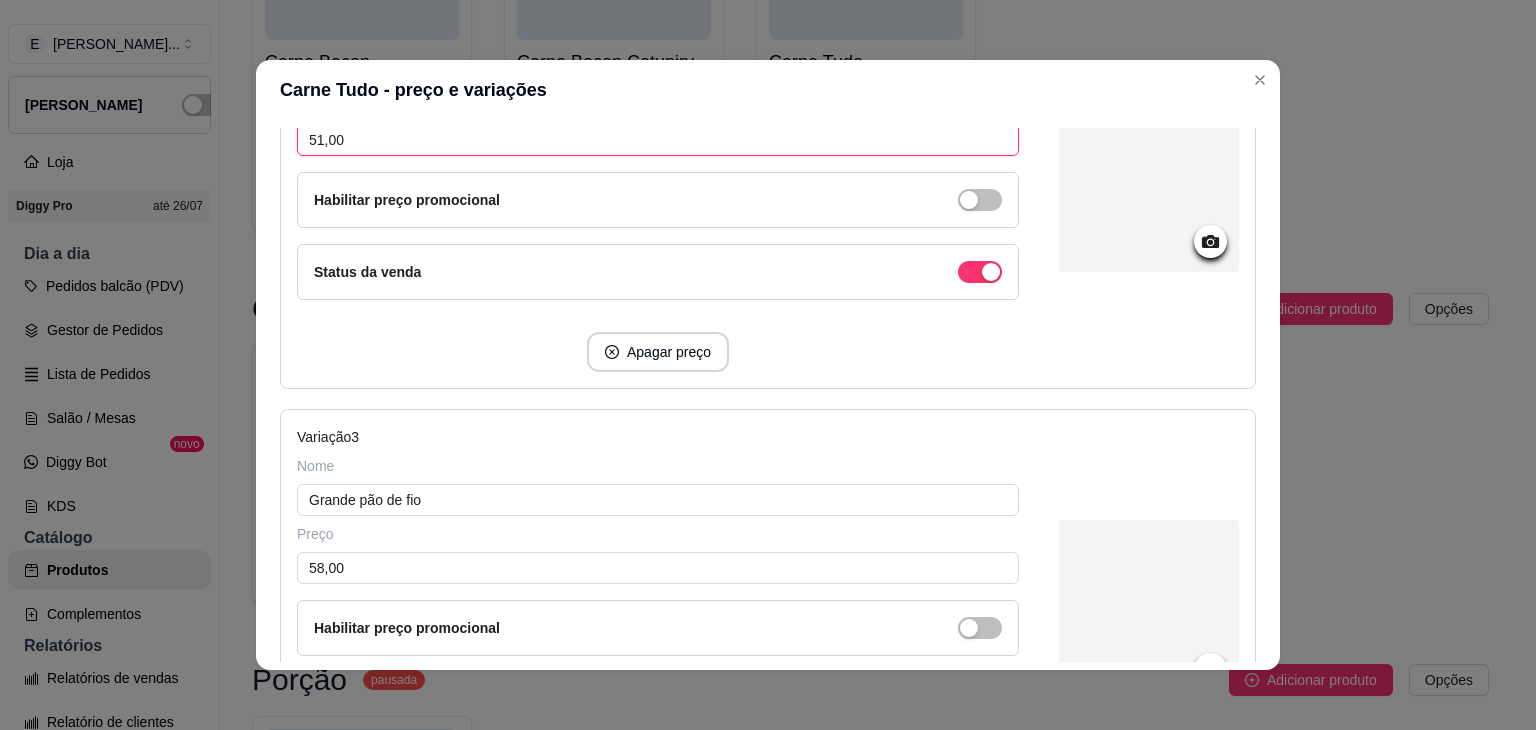 scroll, scrollTop: 900, scrollLeft: 0, axis: vertical 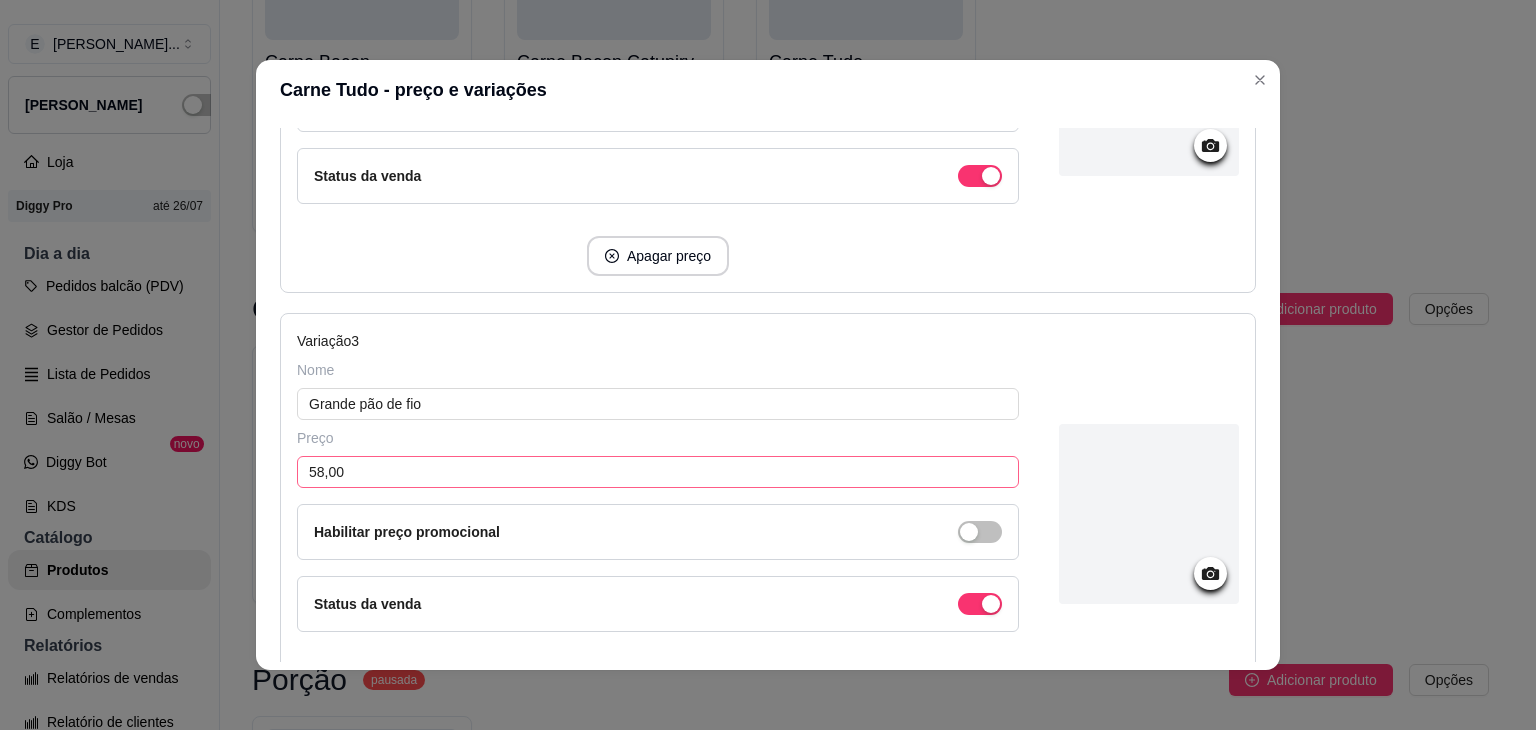 type on "51,00" 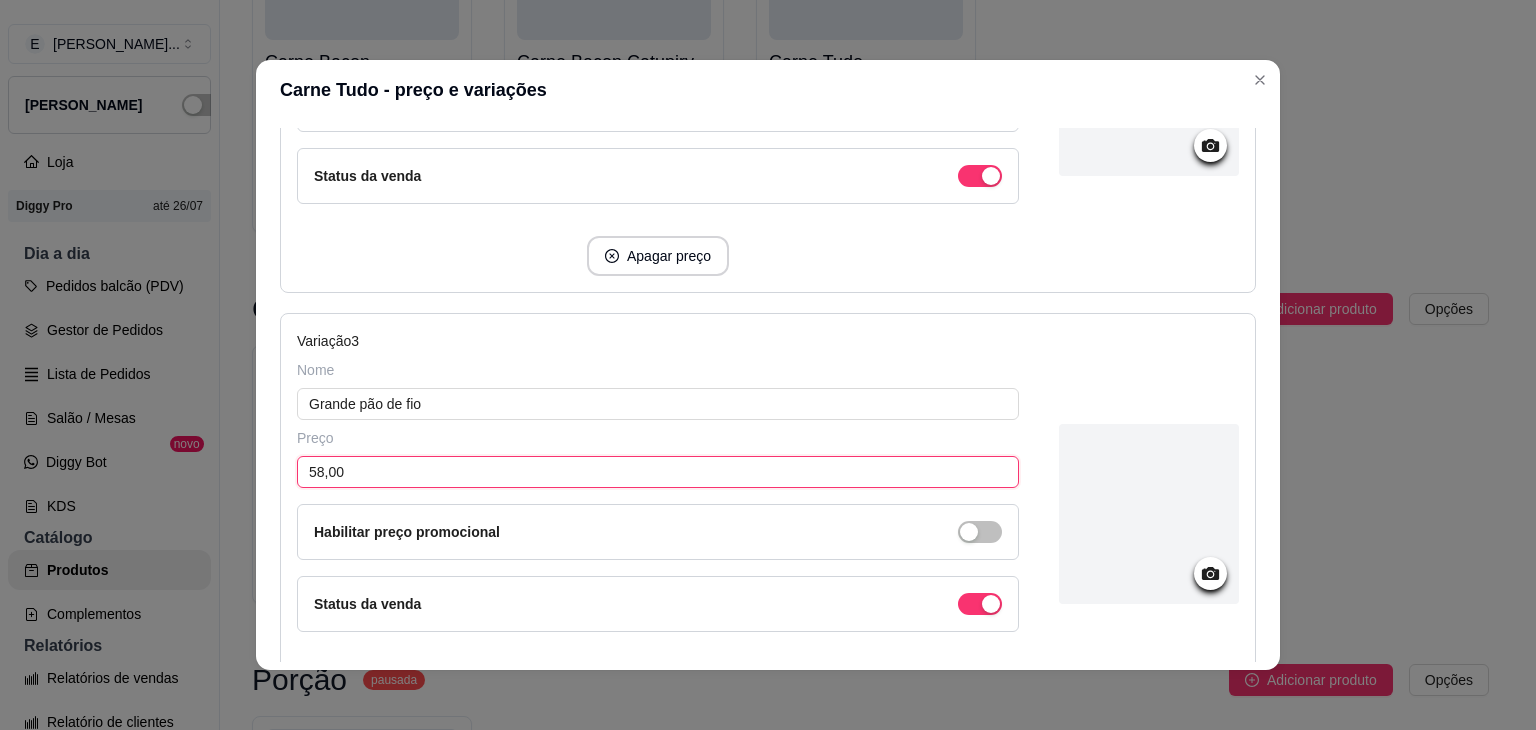 drag, startPoint x: 315, startPoint y: 469, endPoint x: 283, endPoint y: 449, distance: 37.735924 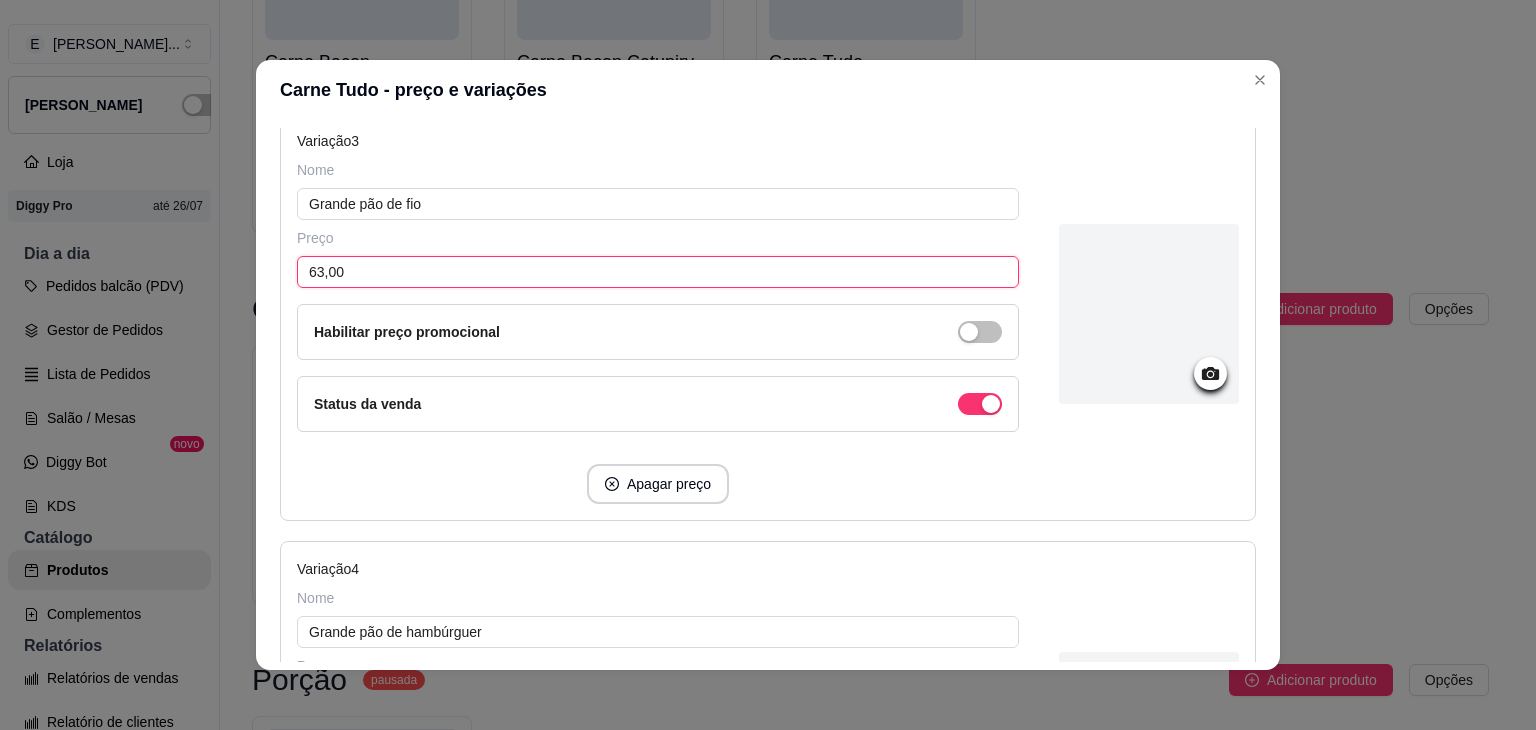 scroll, scrollTop: 1400, scrollLeft: 0, axis: vertical 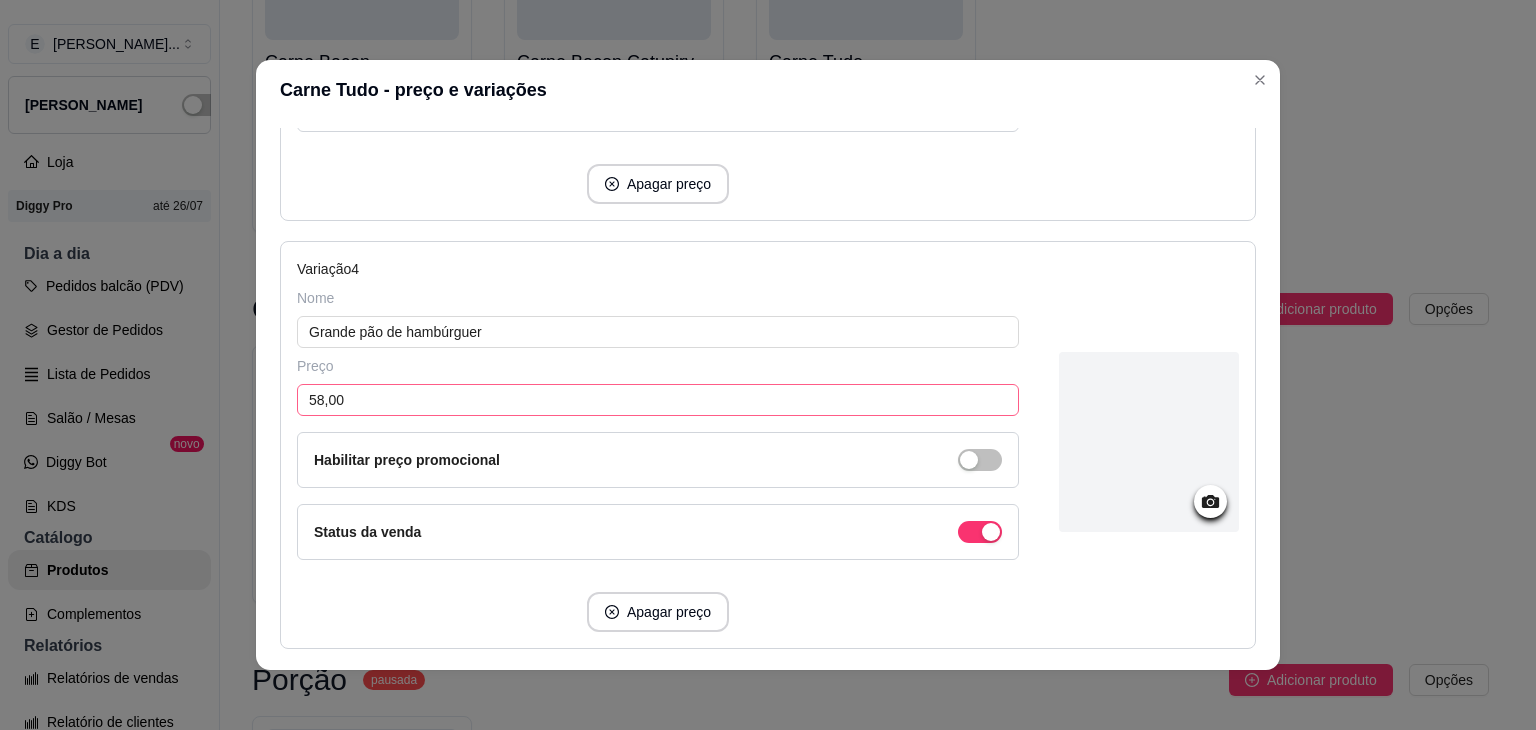 type on "63,00" 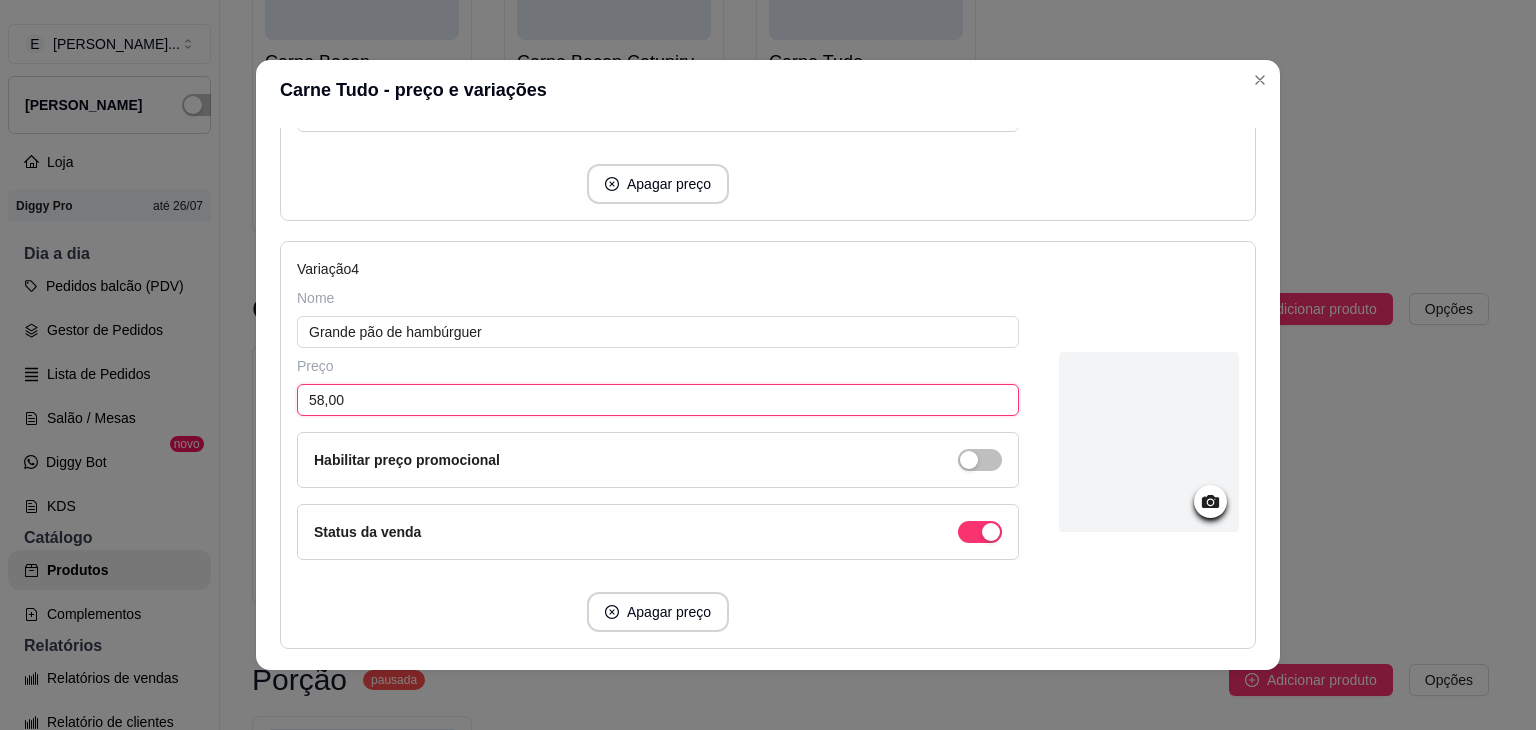 drag, startPoint x: 315, startPoint y: 388, endPoint x: 266, endPoint y: 373, distance: 51.24451 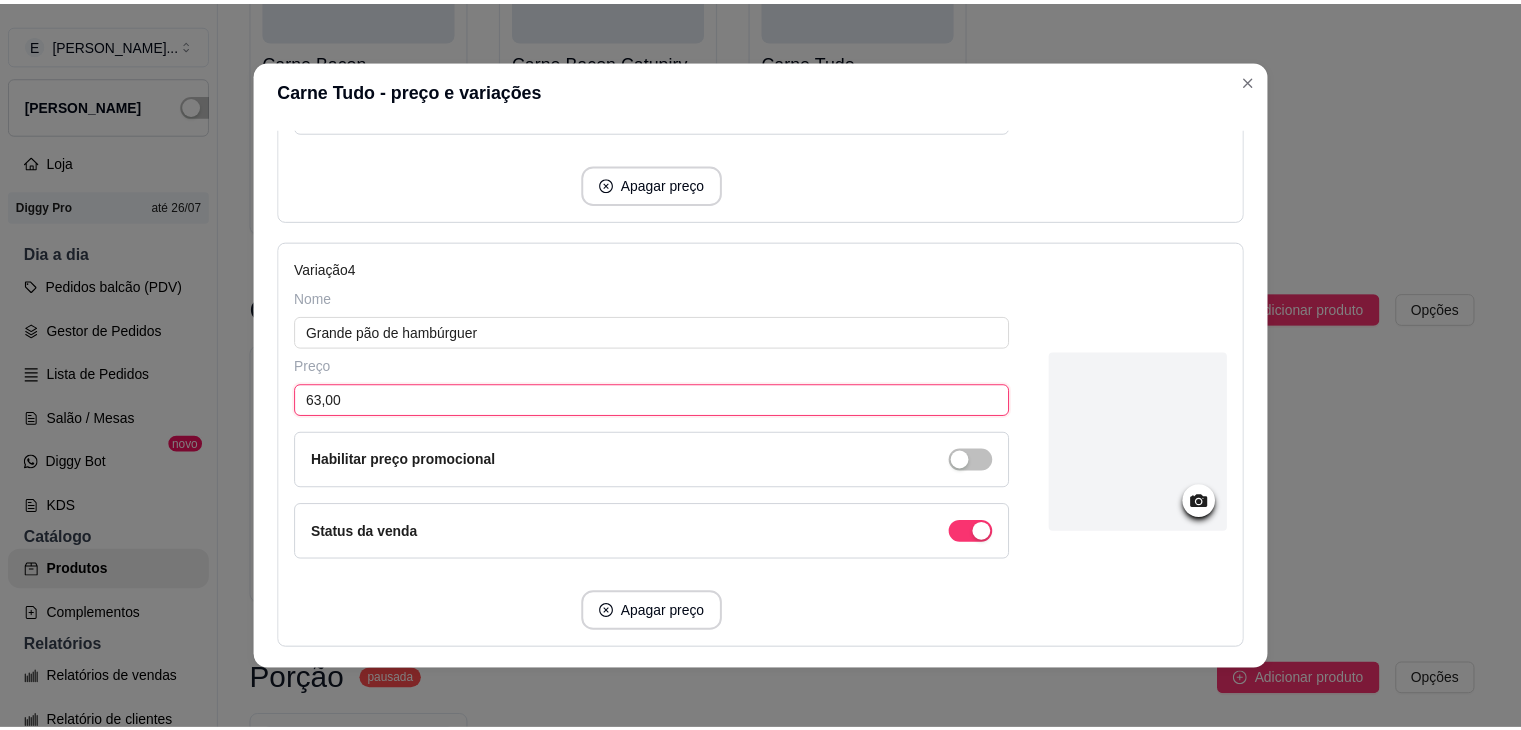 scroll, scrollTop: 1524, scrollLeft: 0, axis: vertical 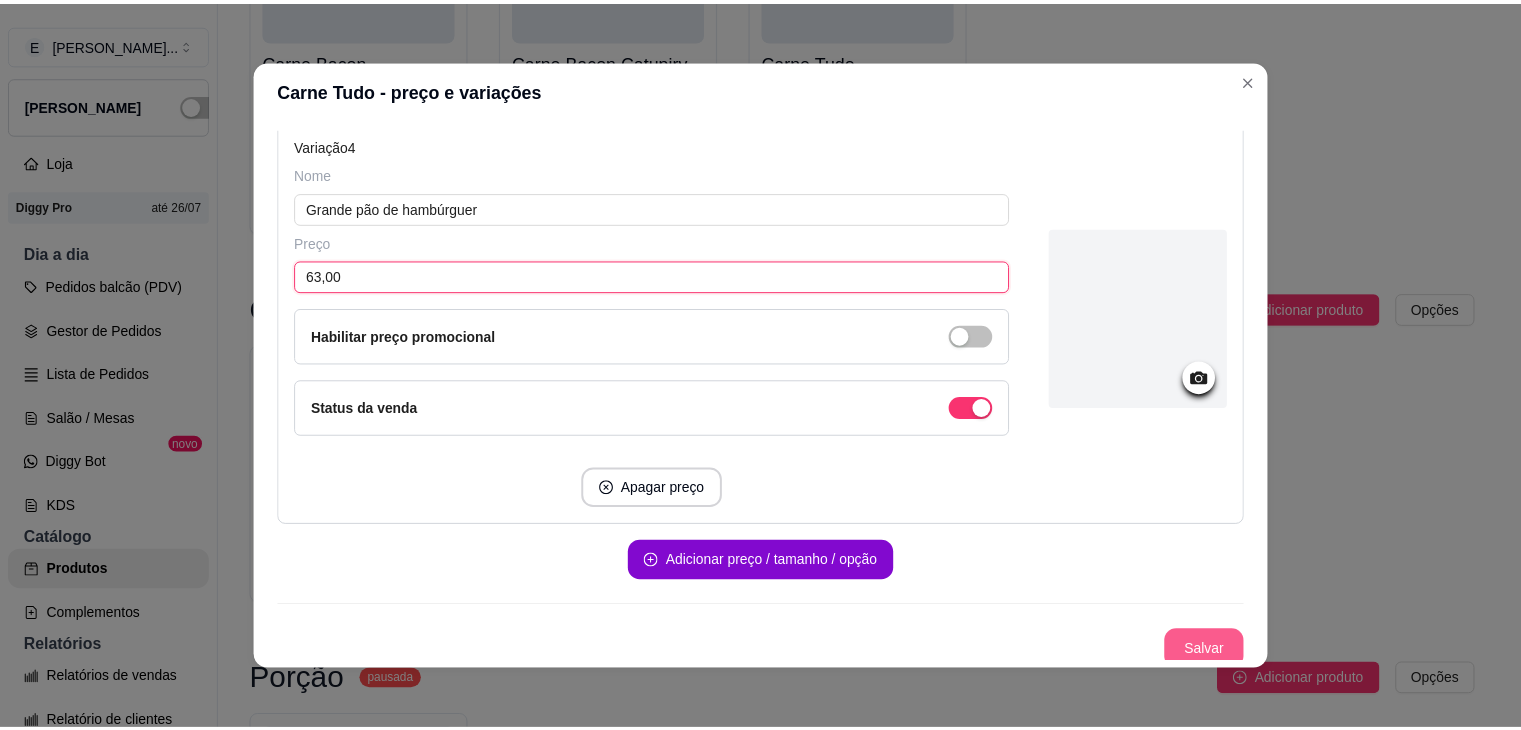 type 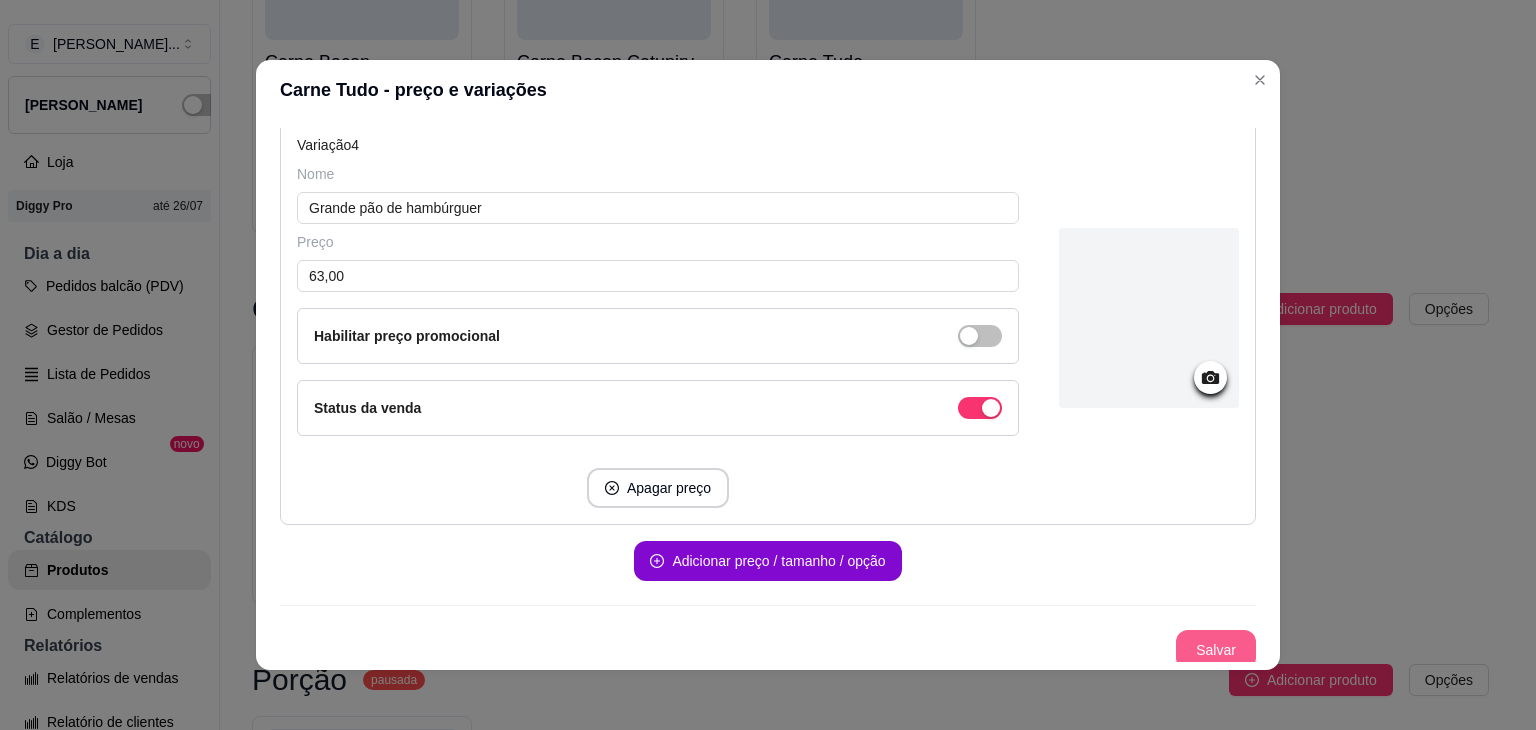 click on "Salvar" at bounding box center [1216, 650] 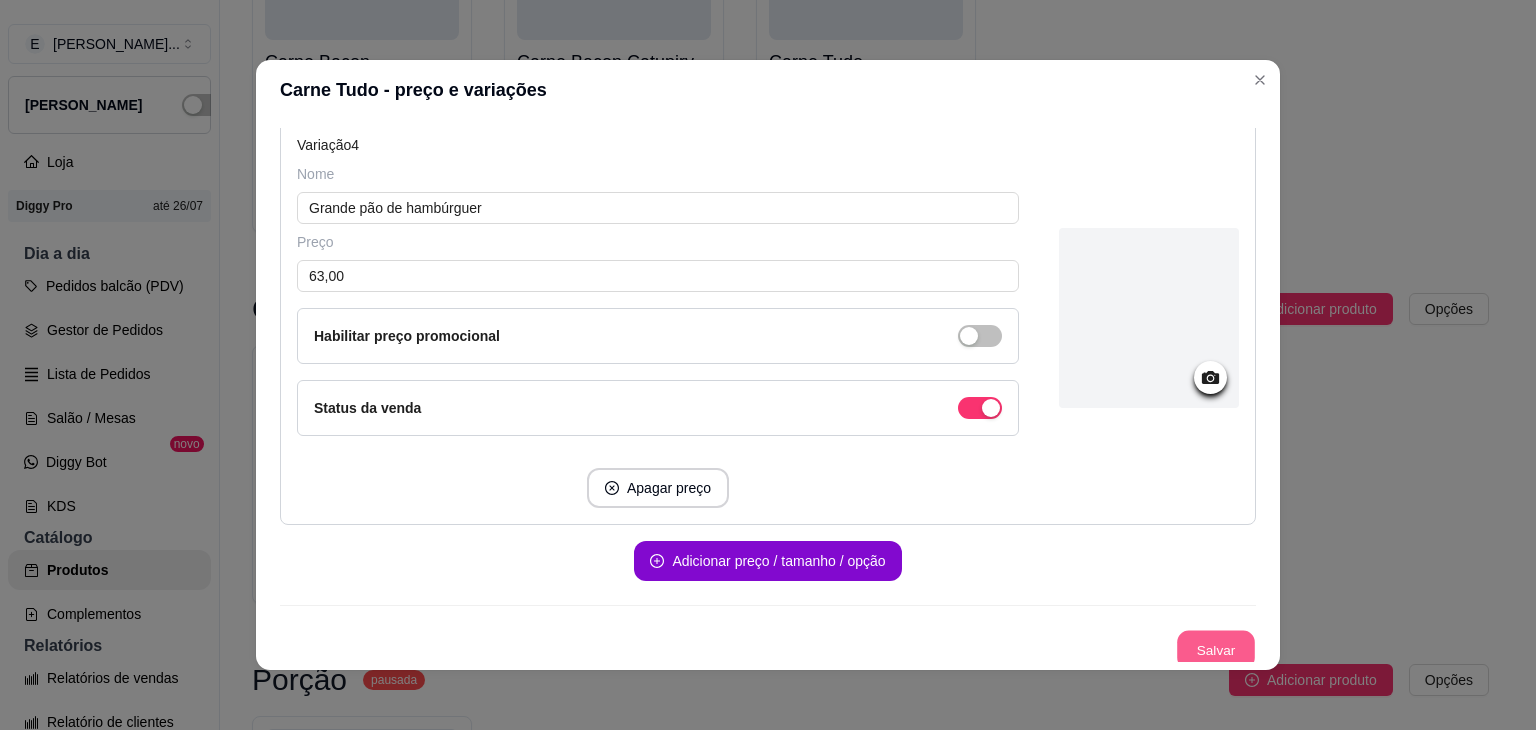 click on "Salvar" at bounding box center (1216, 650) 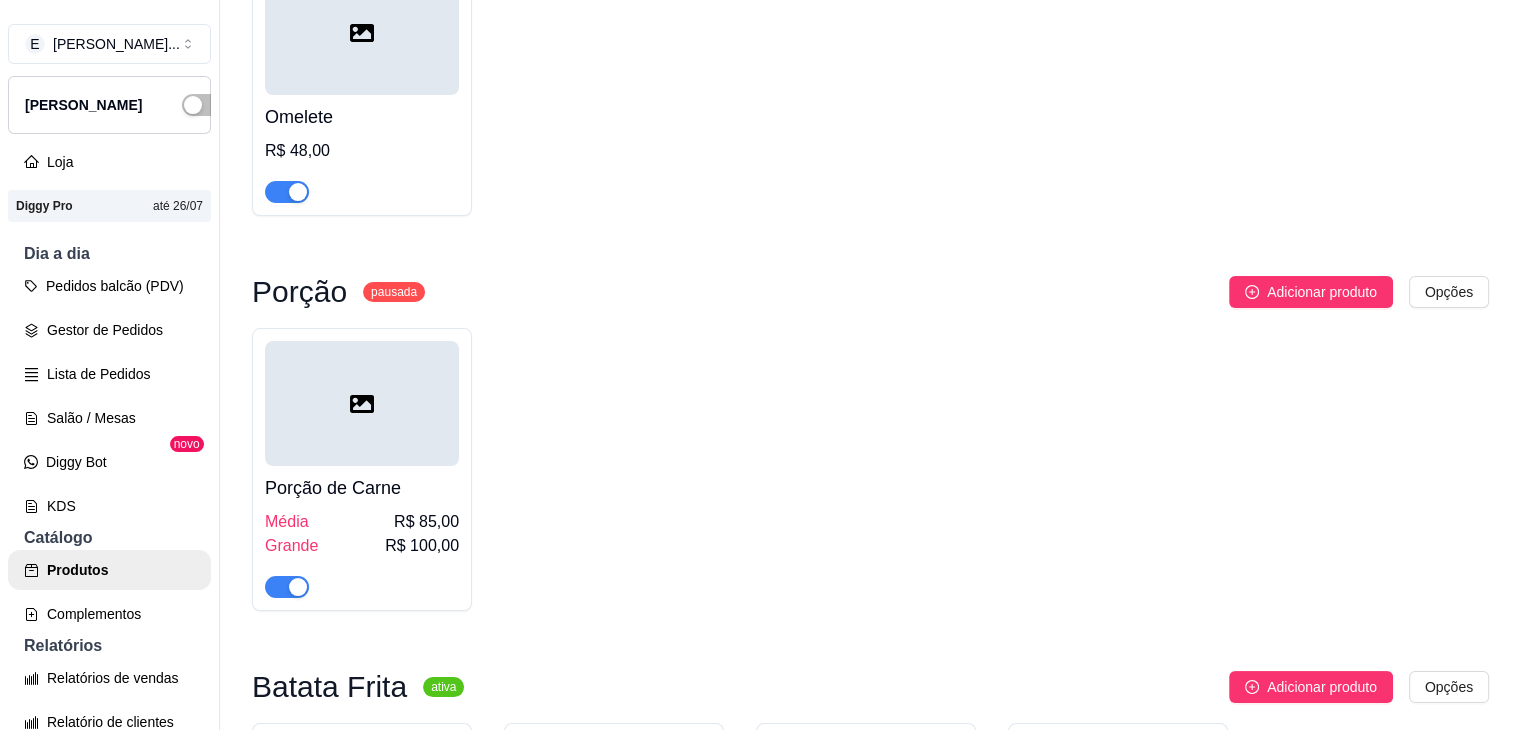 scroll, scrollTop: 5000, scrollLeft: 0, axis: vertical 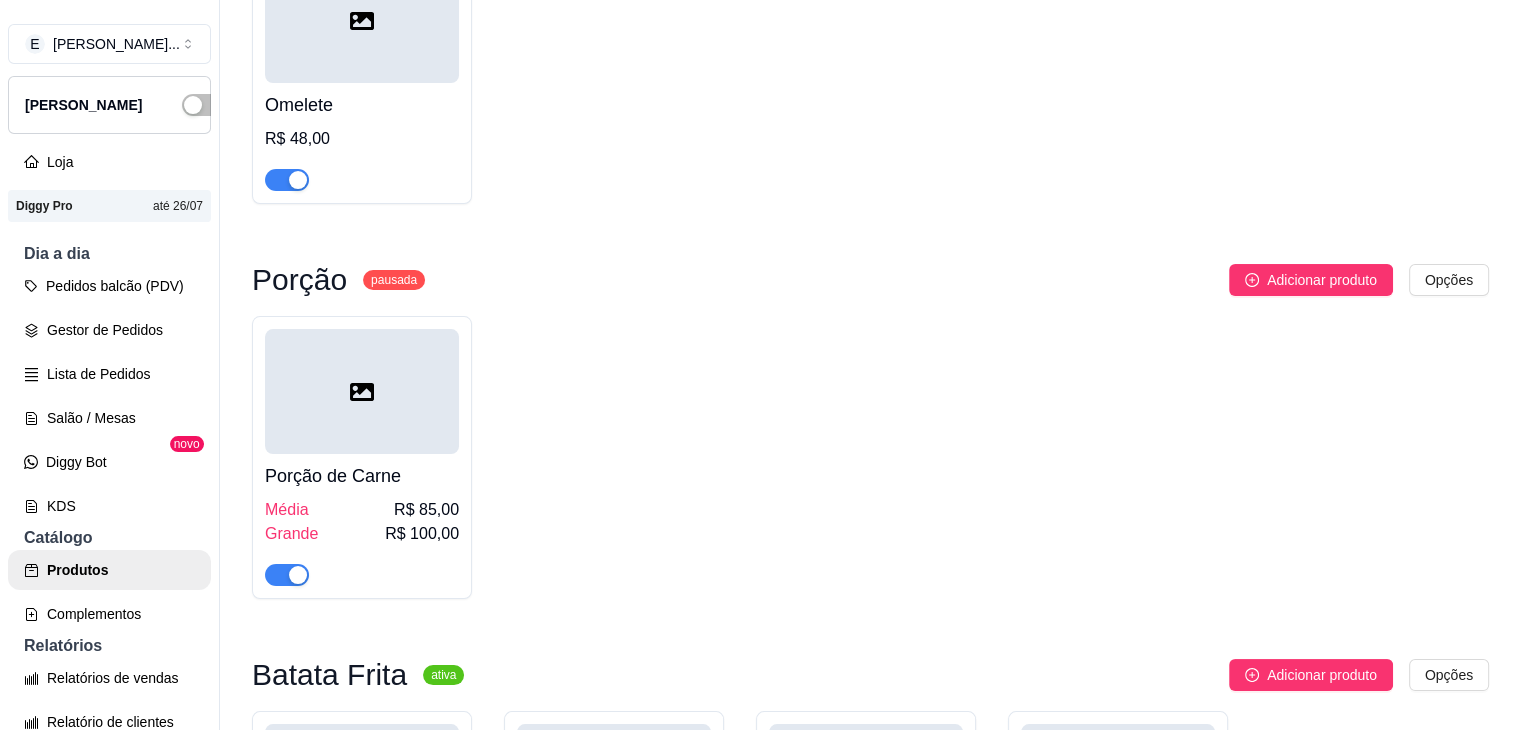 click on "R$ 48,00" at bounding box center (362, 139) 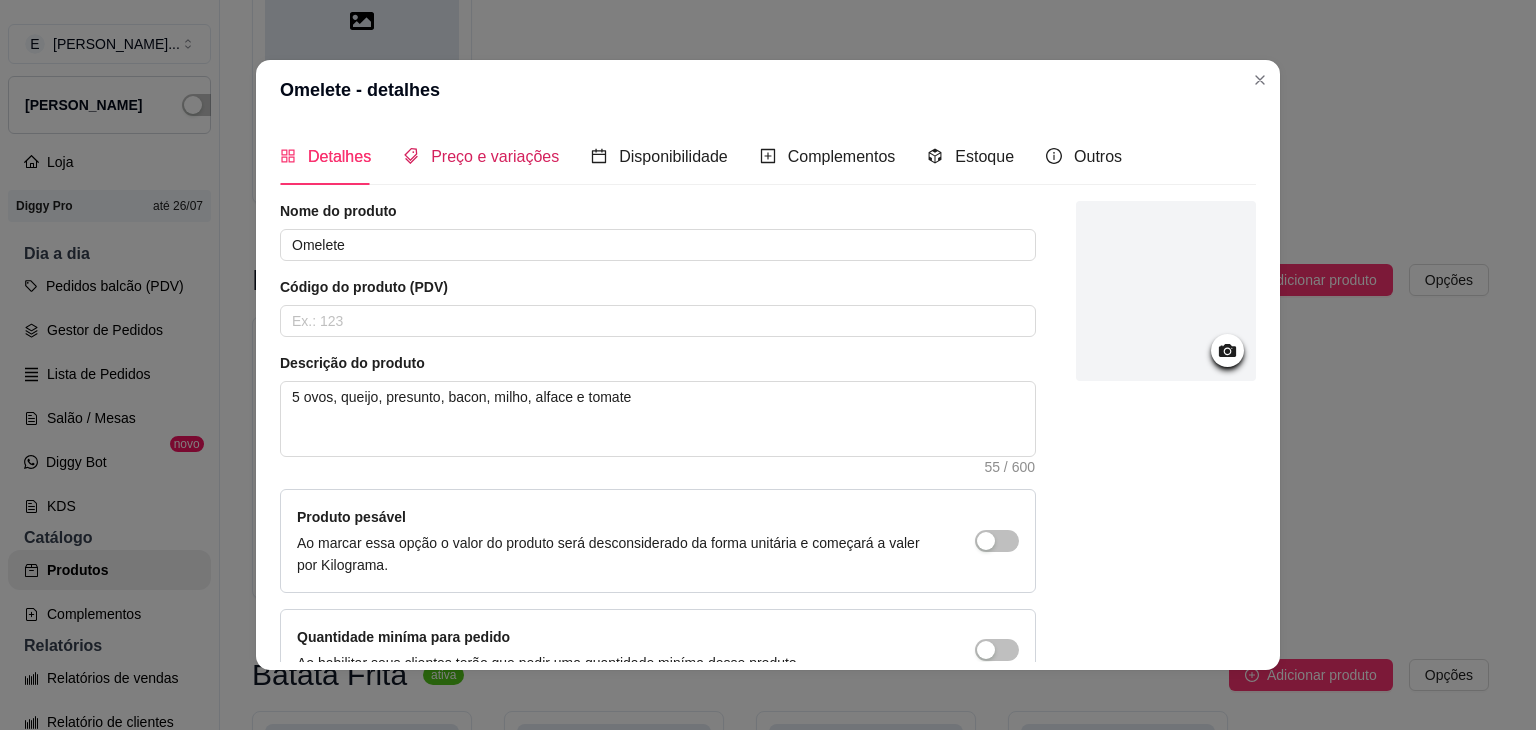 click on "Preço e variações" at bounding box center [495, 156] 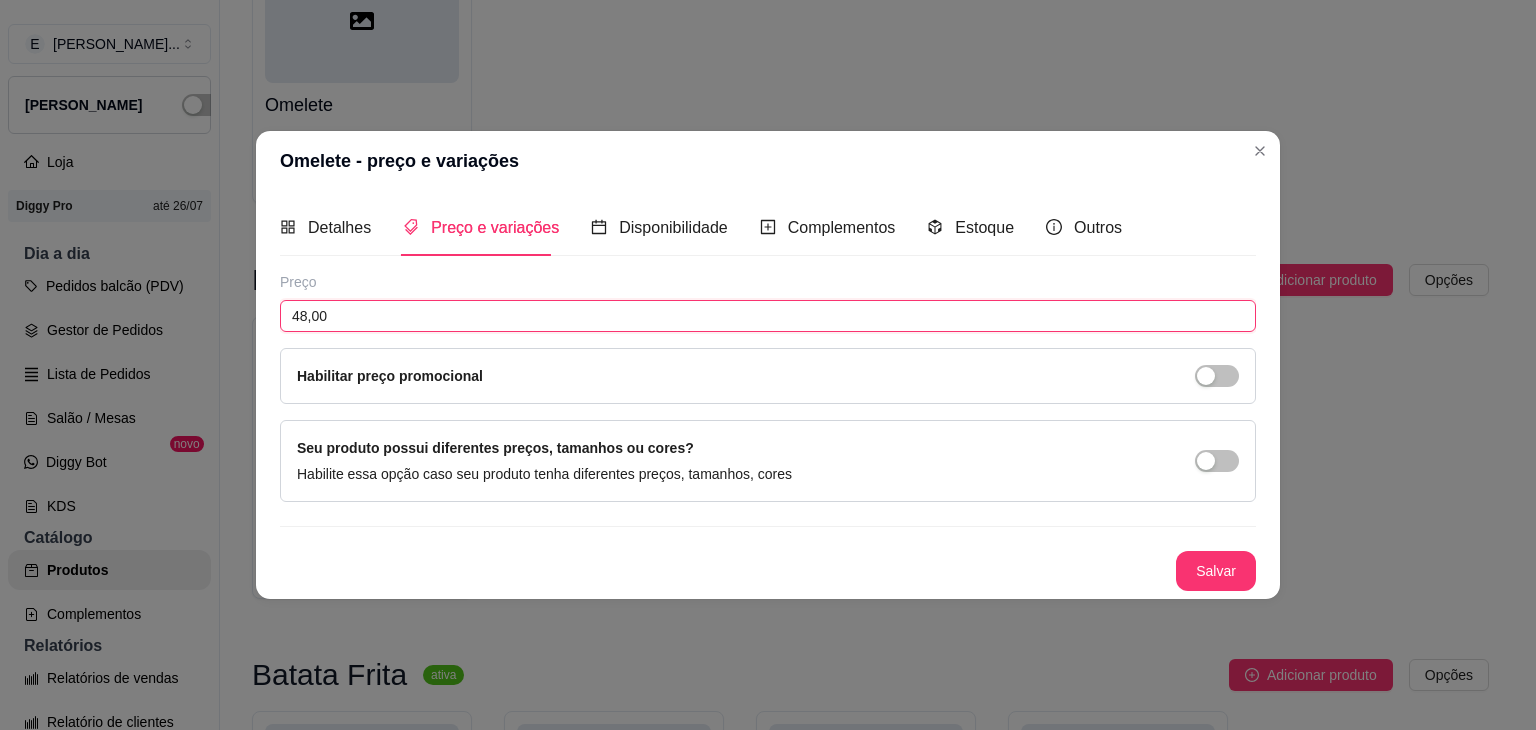 drag, startPoint x: 307, startPoint y: 318, endPoint x: 264, endPoint y: 297, distance: 47.853943 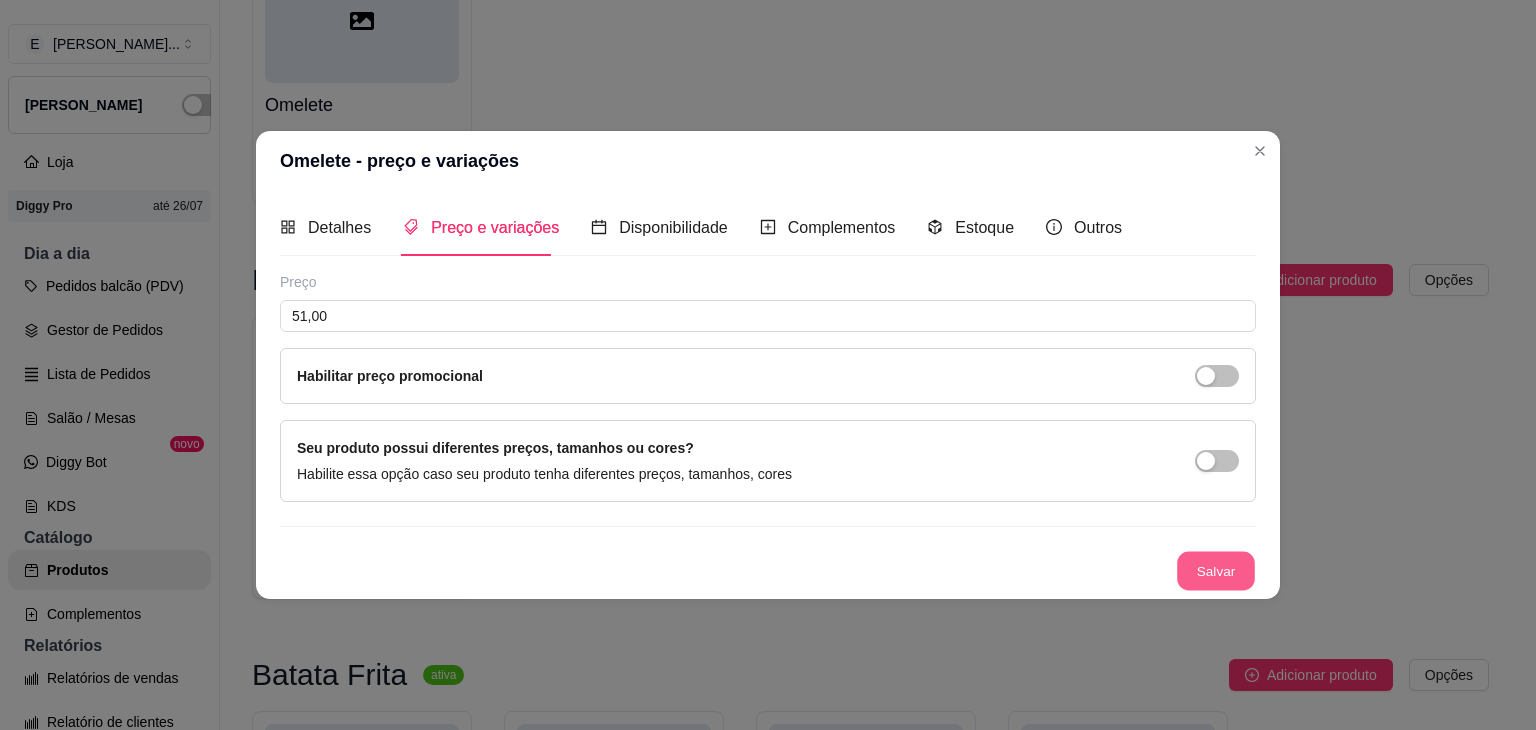 click on "Salvar" at bounding box center (1216, 571) 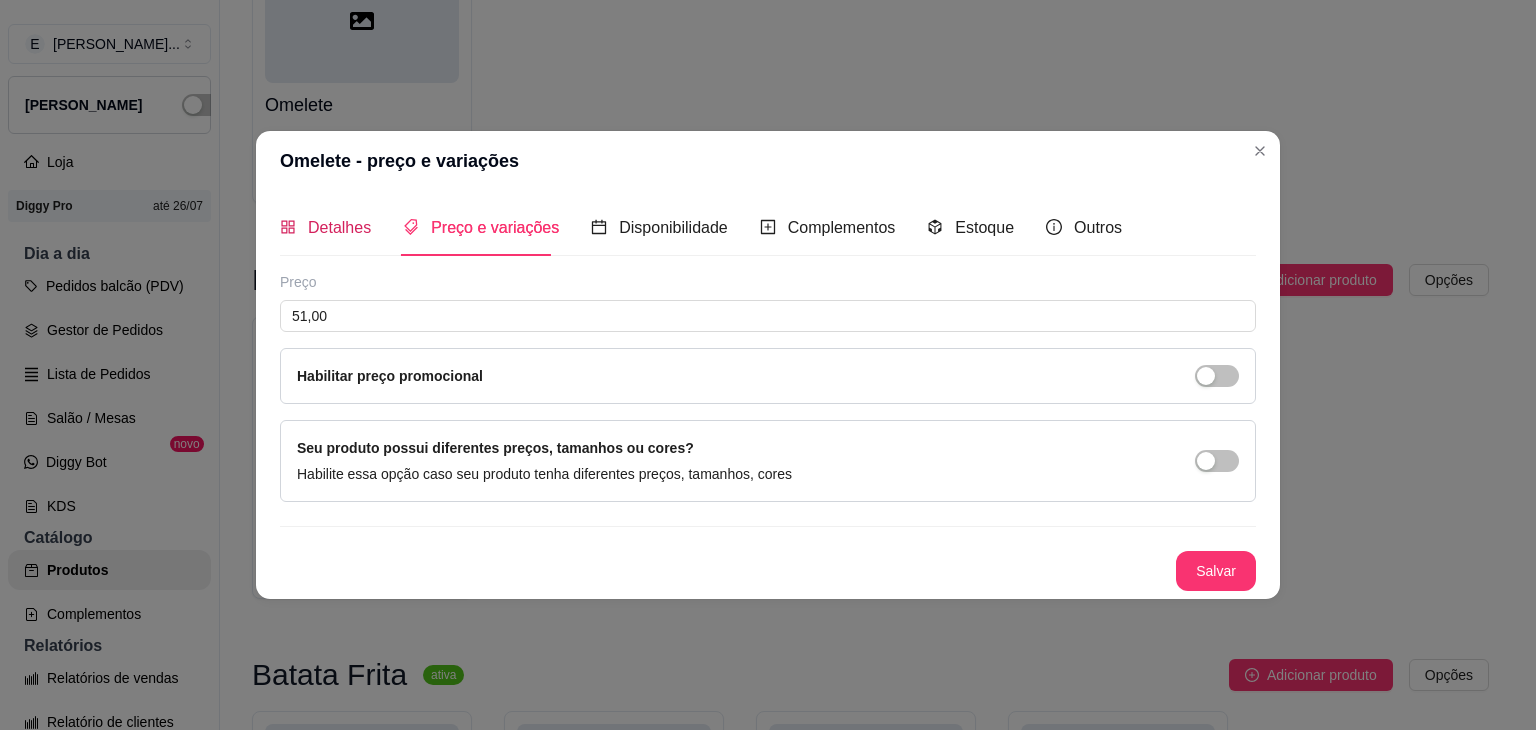 click on "Detalhes" at bounding box center (339, 227) 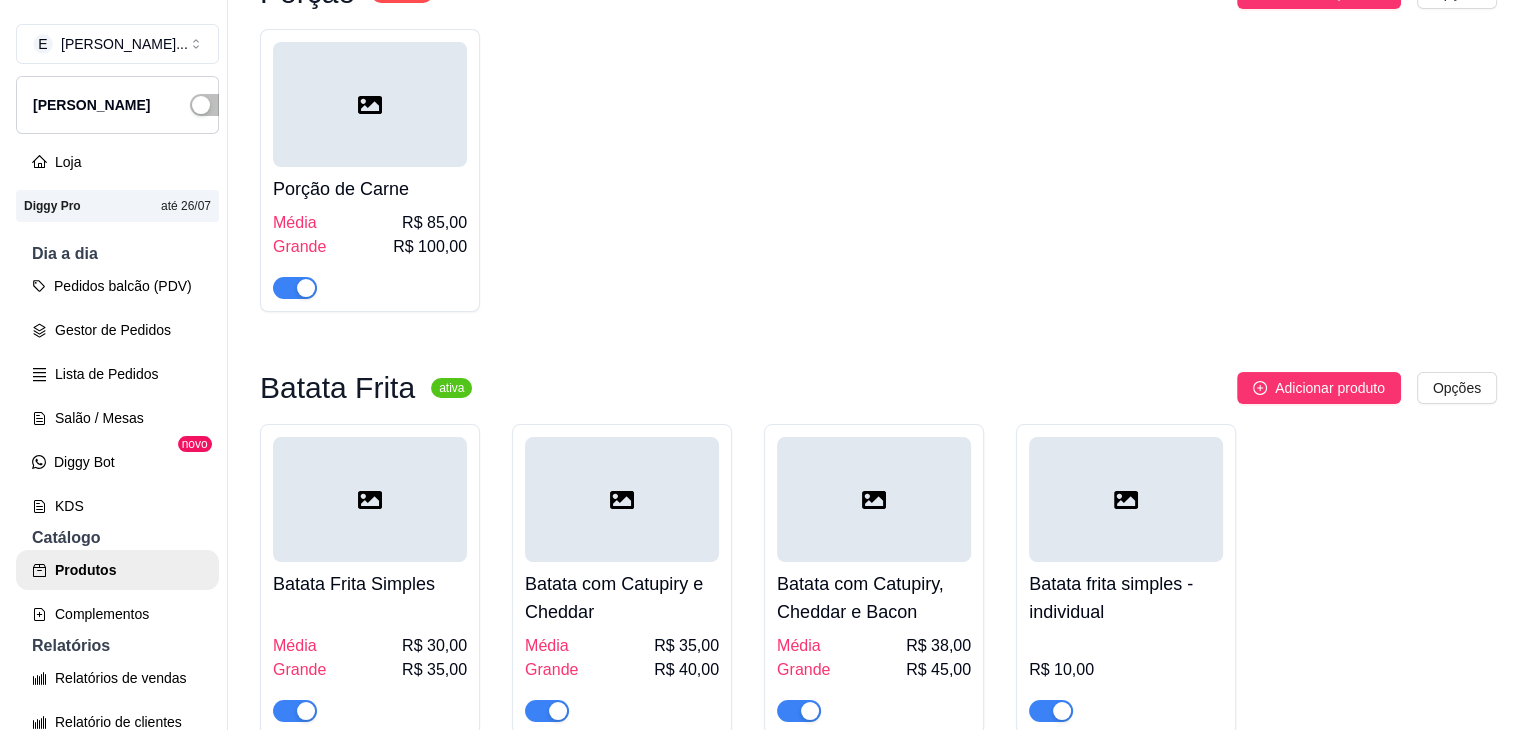 scroll, scrollTop: 5300, scrollLeft: 0, axis: vertical 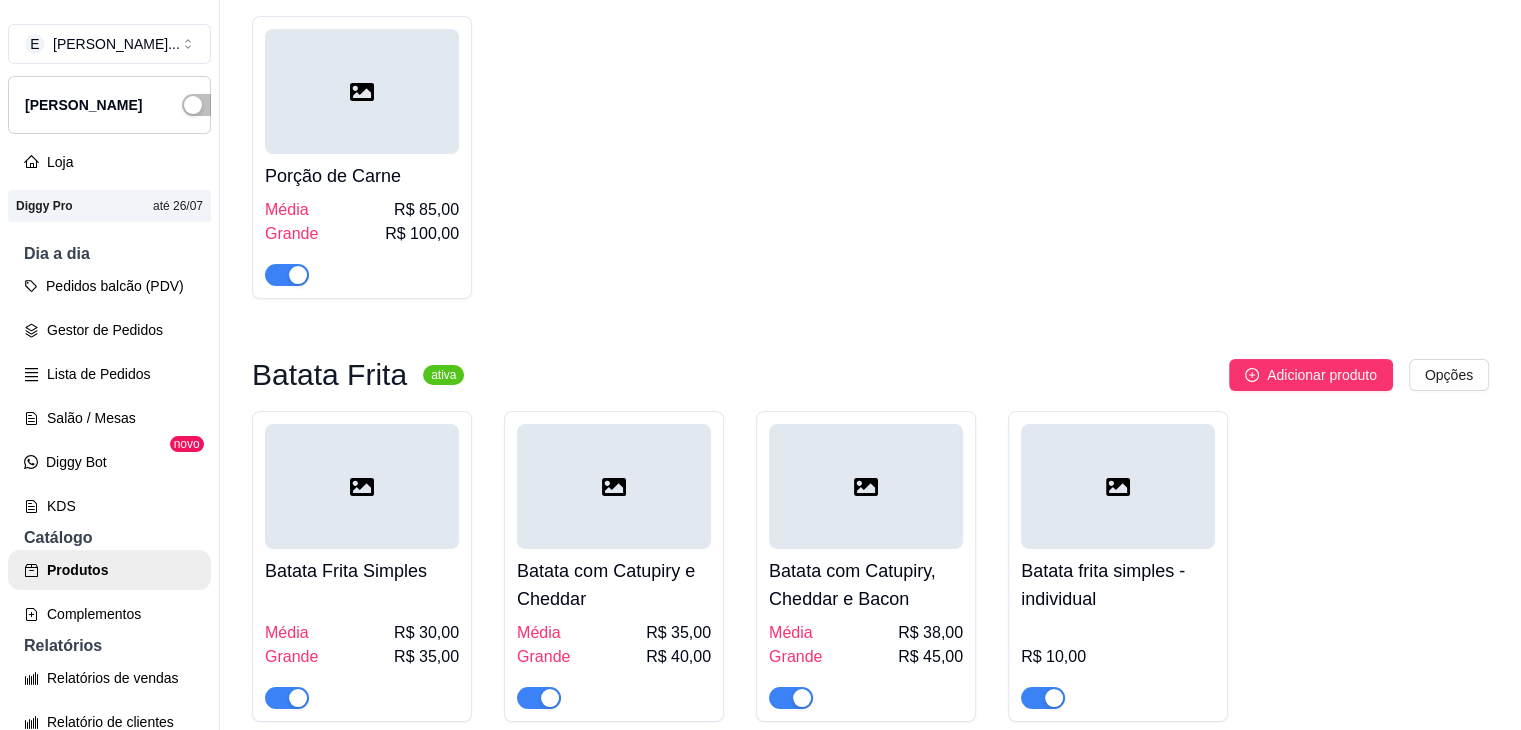 click on "R$ 85,00" at bounding box center [426, 210] 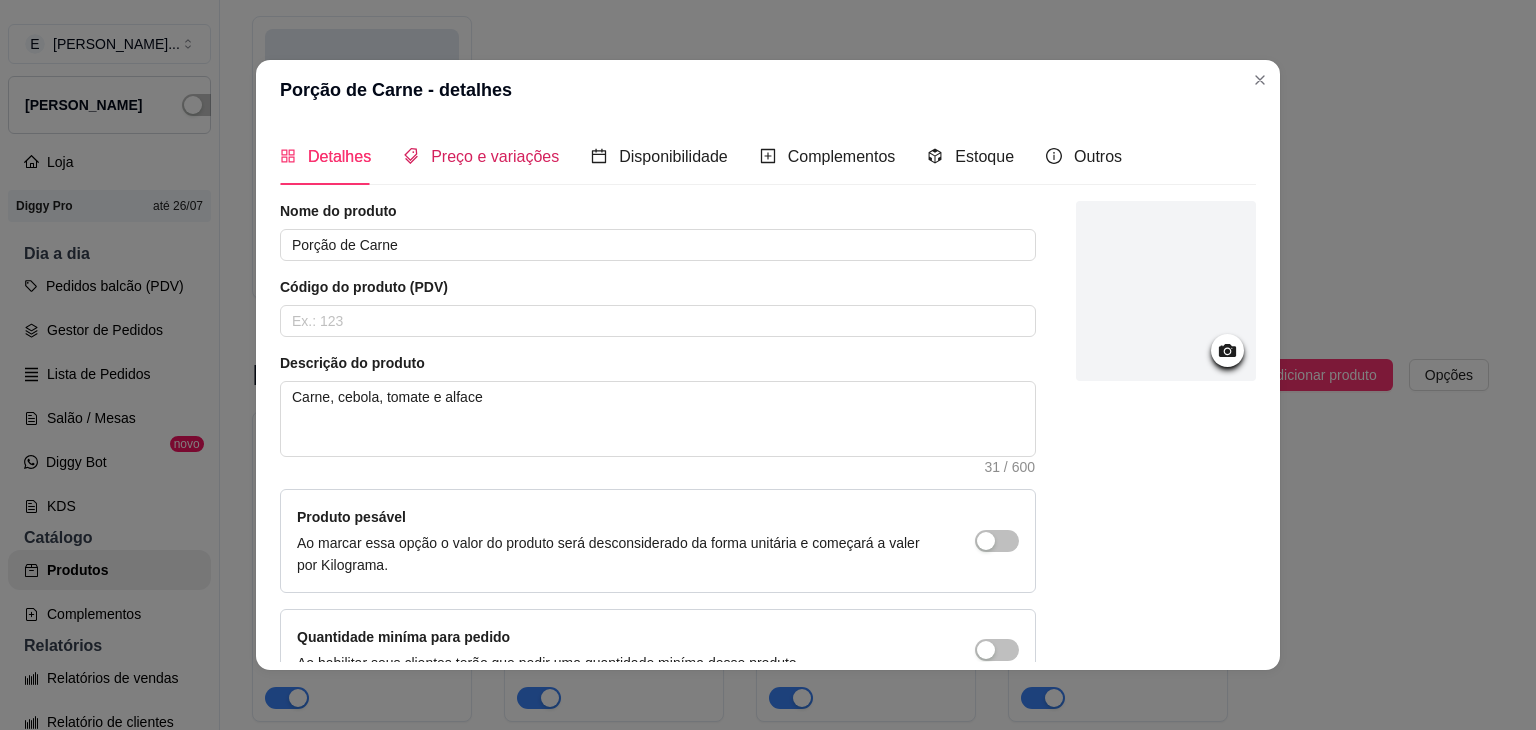click on "Preço e variações" at bounding box center [481, 156] 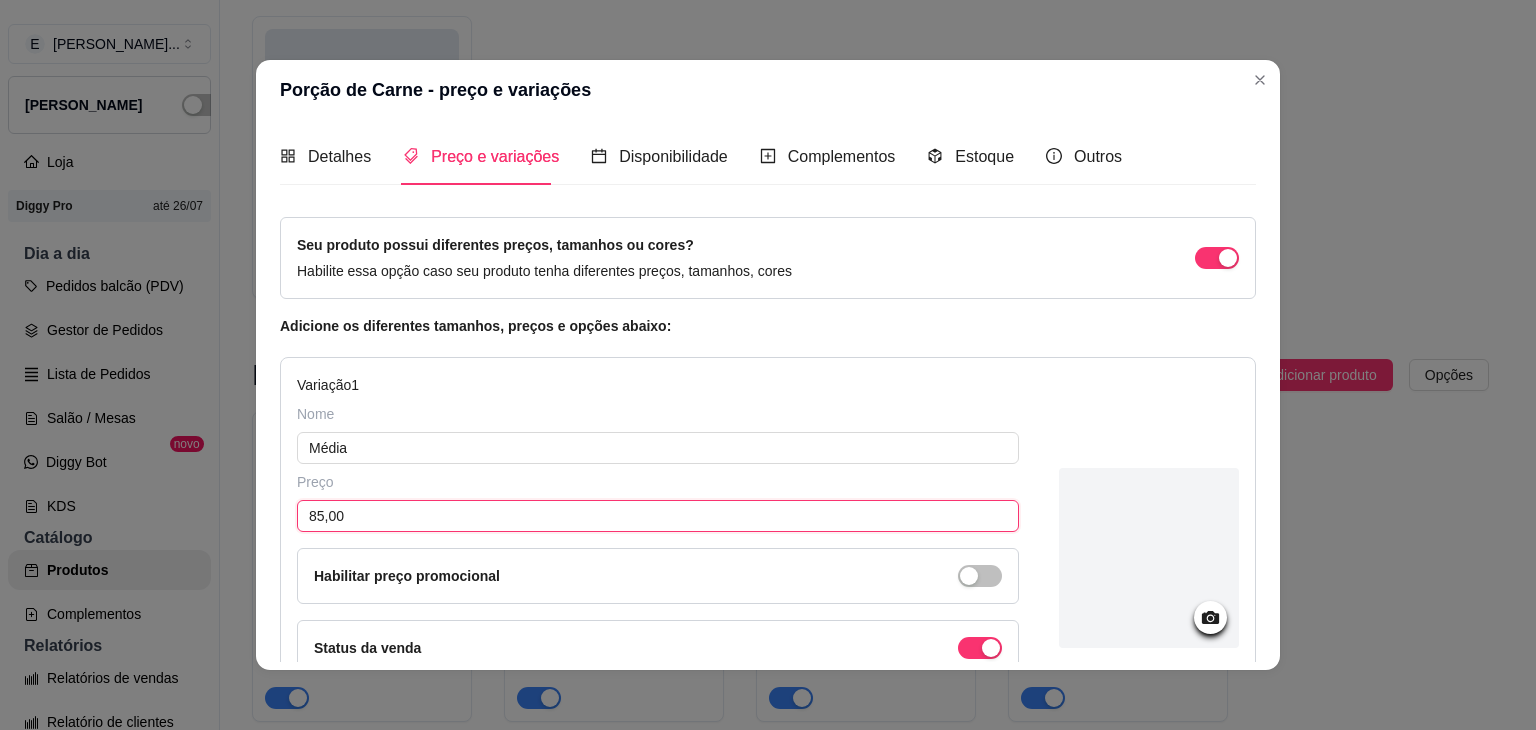 drag, startPoint x: 345, startPoint y: 512, endPoint x: 222, endPoint y: 489, distance: 125.13193 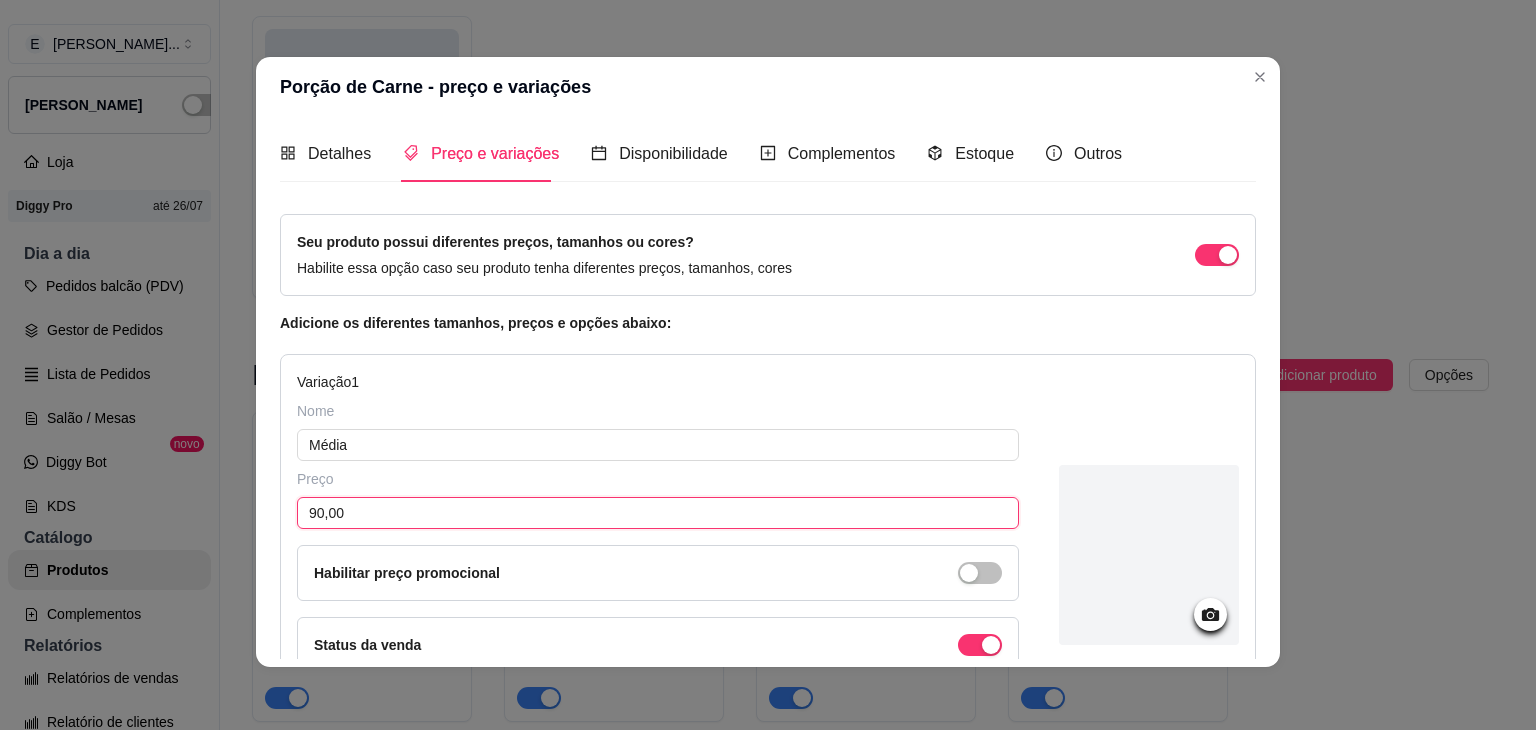 scroll, scrollTop: 4, scrollLeft: 0, axis: vertical 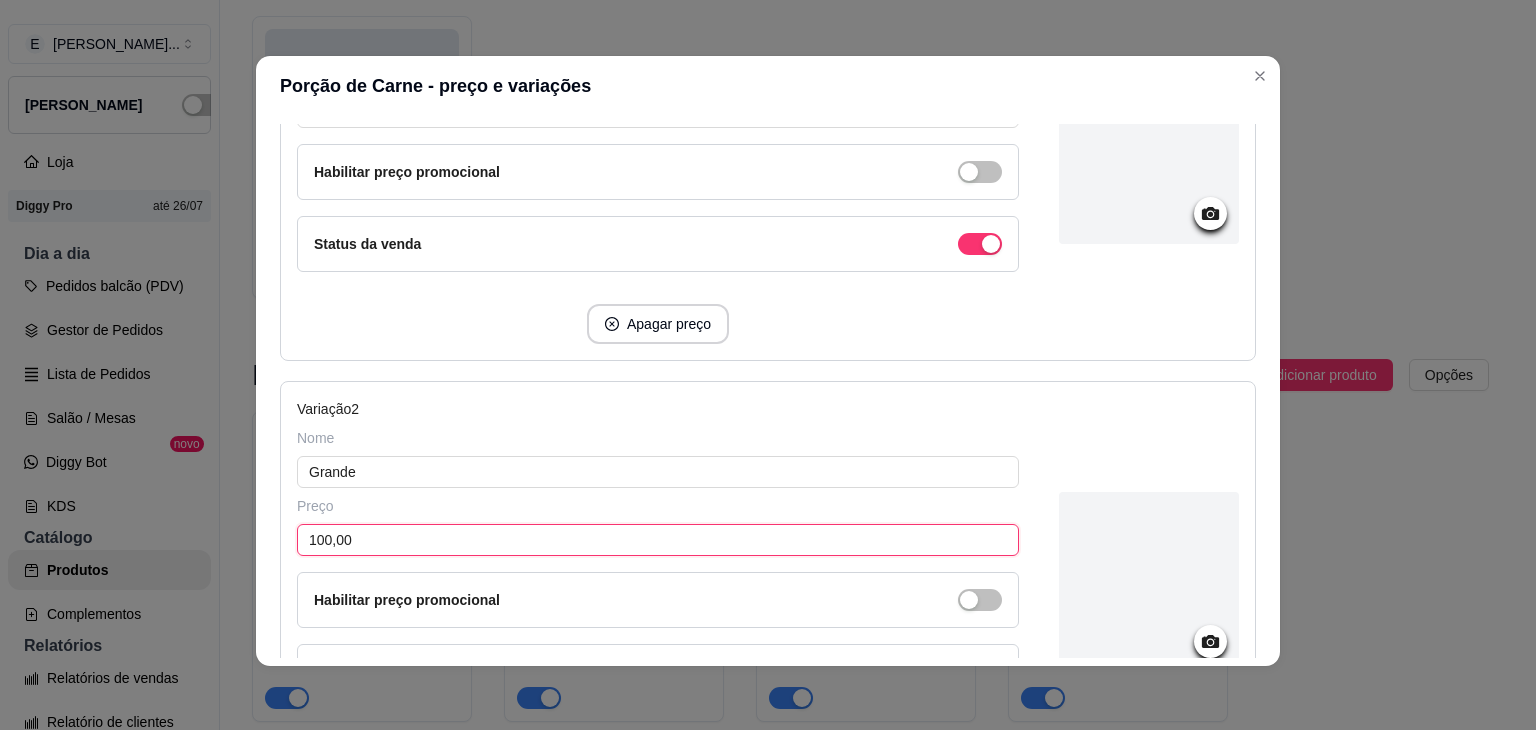 drag, startPoint x: 346, startPoint y: 533, endPoint x: 248, endPoint y: 501, distance: 103.09219 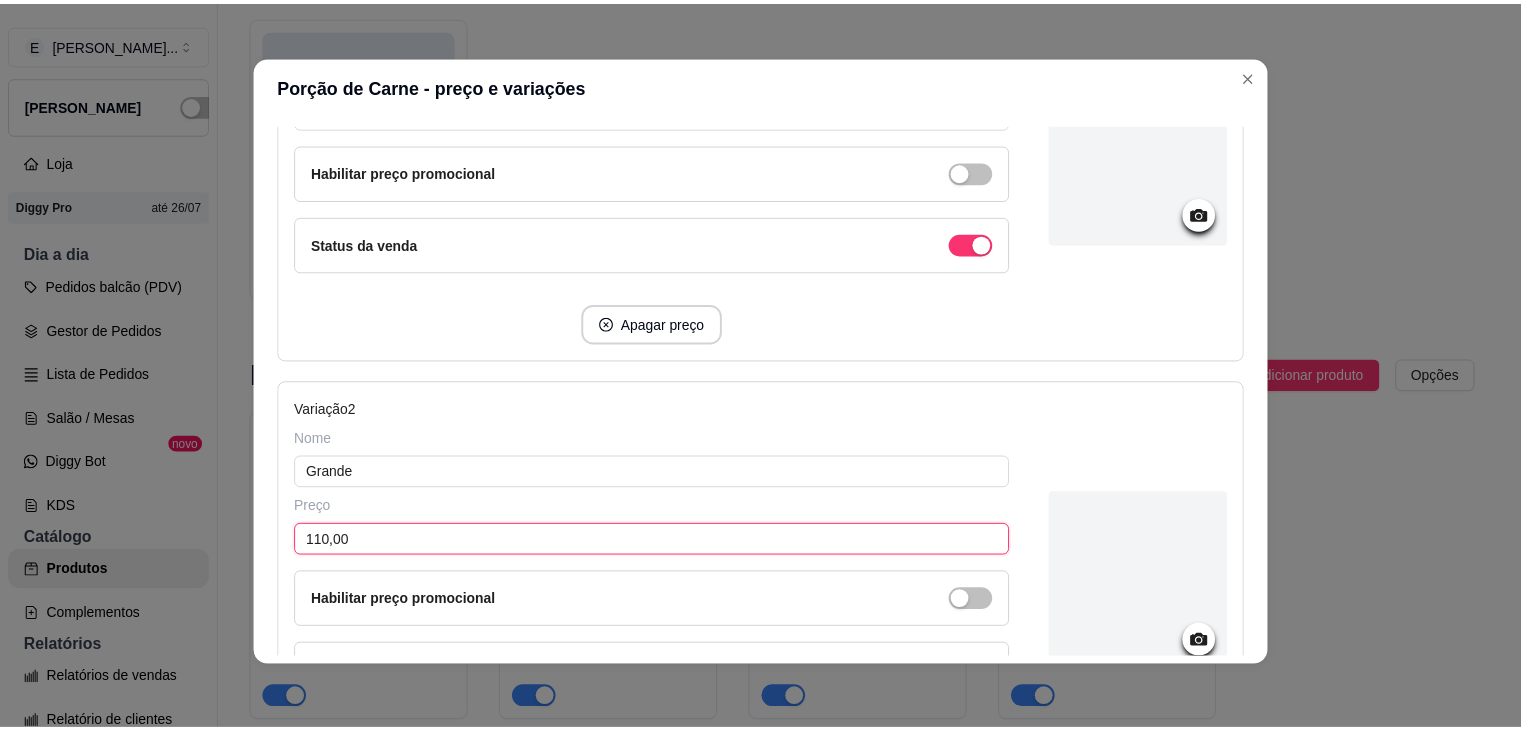 scroll, scrollTop: 672, scrollLeft: 0, axis: vertical 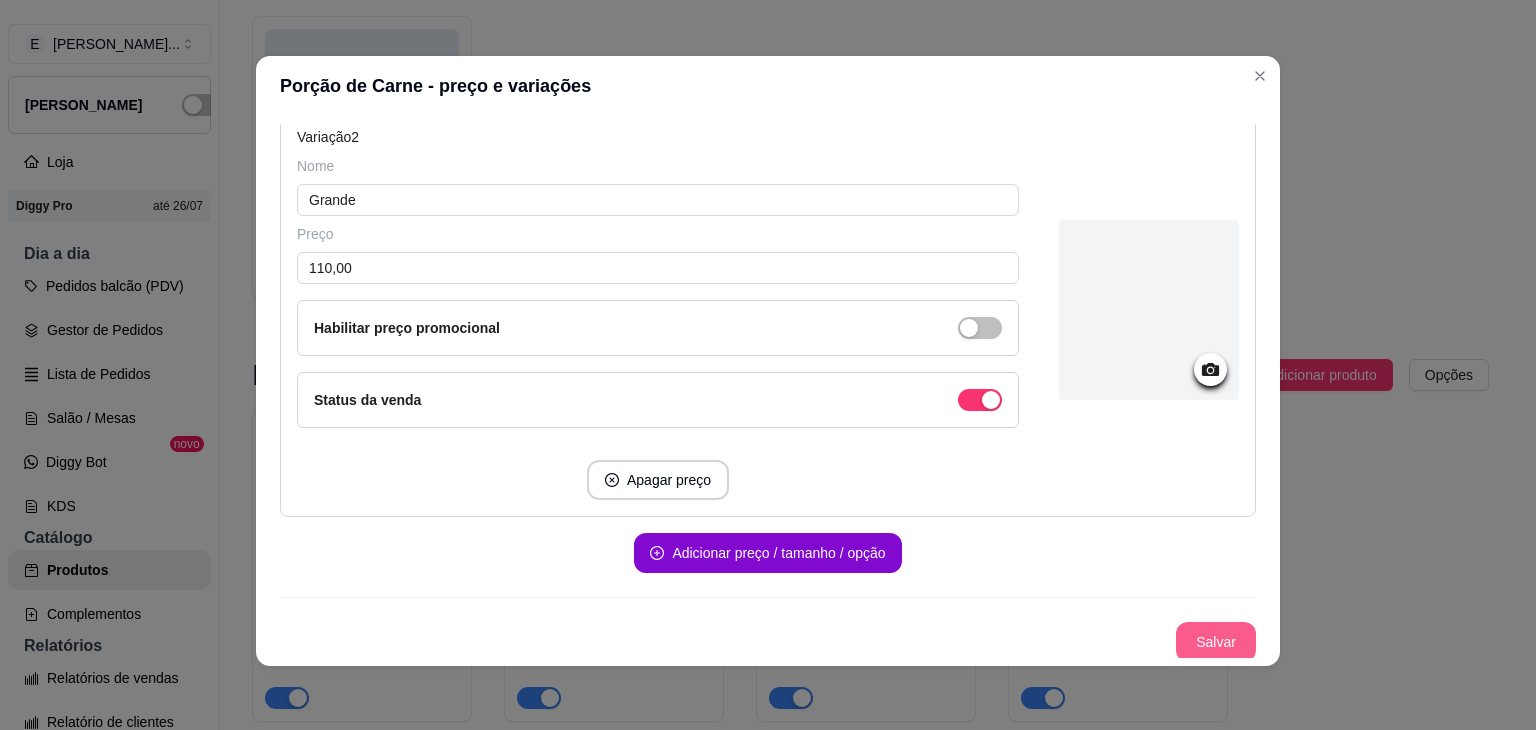click on "Salvar" at bounding box center [1216, 642] 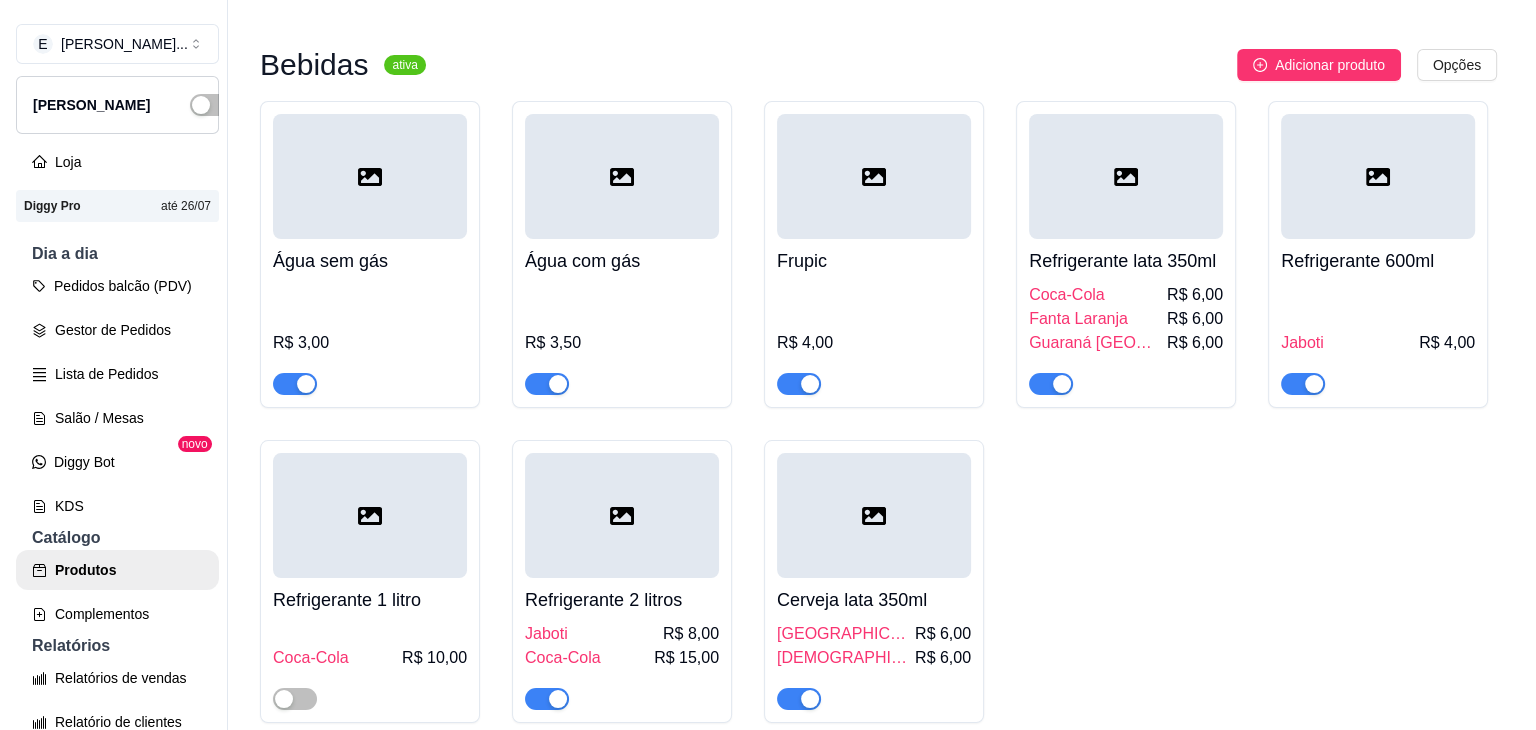 scroll, scrollTop: 6100, scrollLeft: 0, axis: vertical 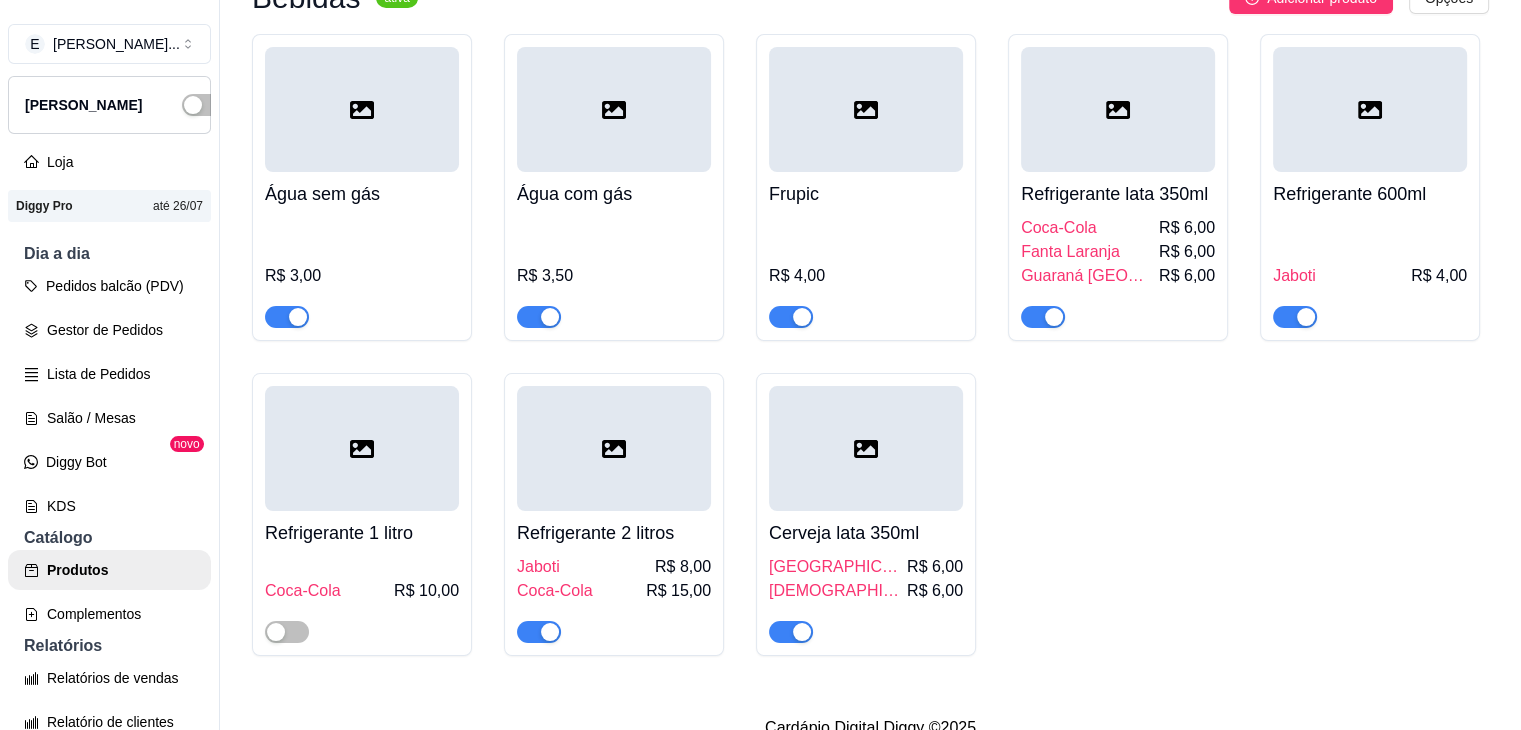 click on "R$ 35,00" at bounding box center (426, -143) 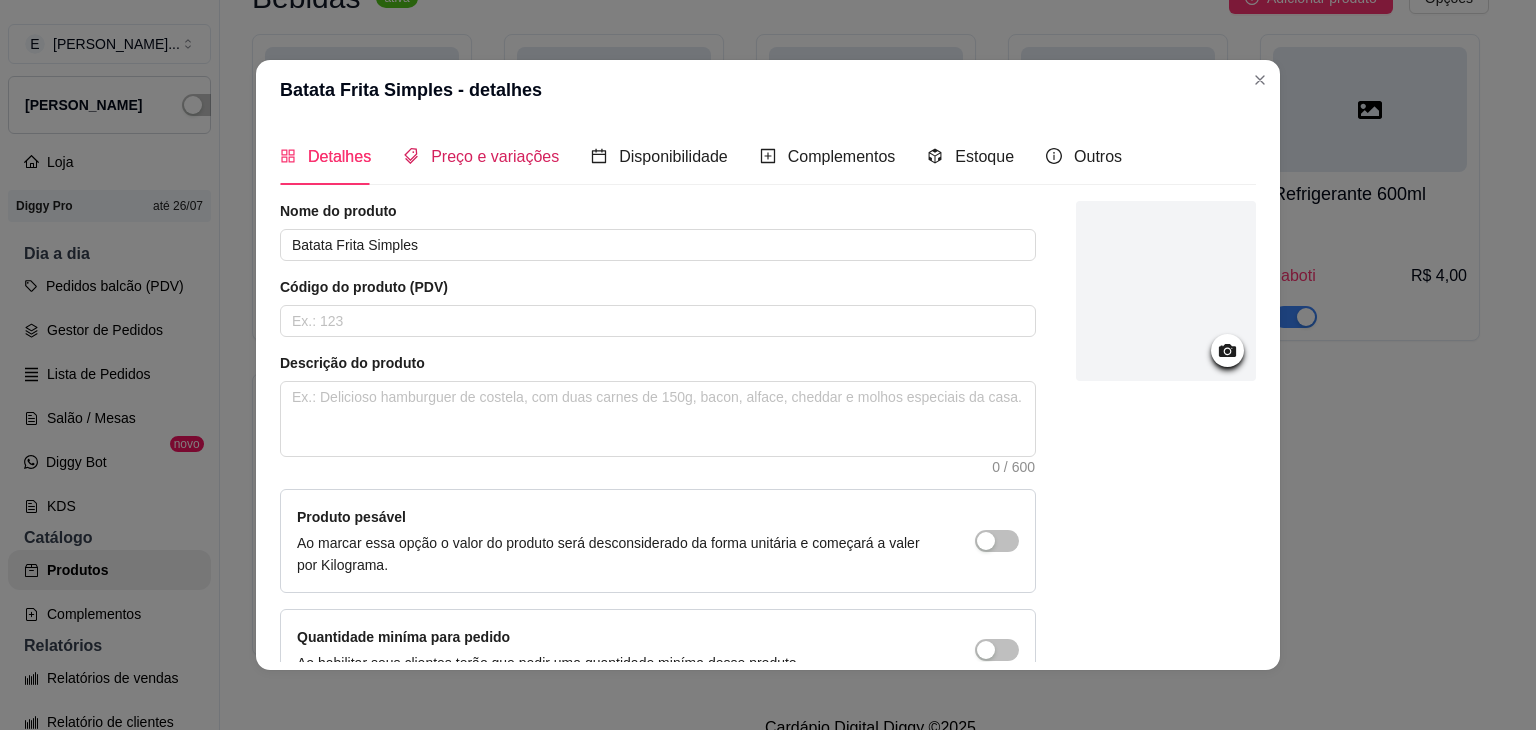 click on "Preço e variações" at bounding box center [481, 156] 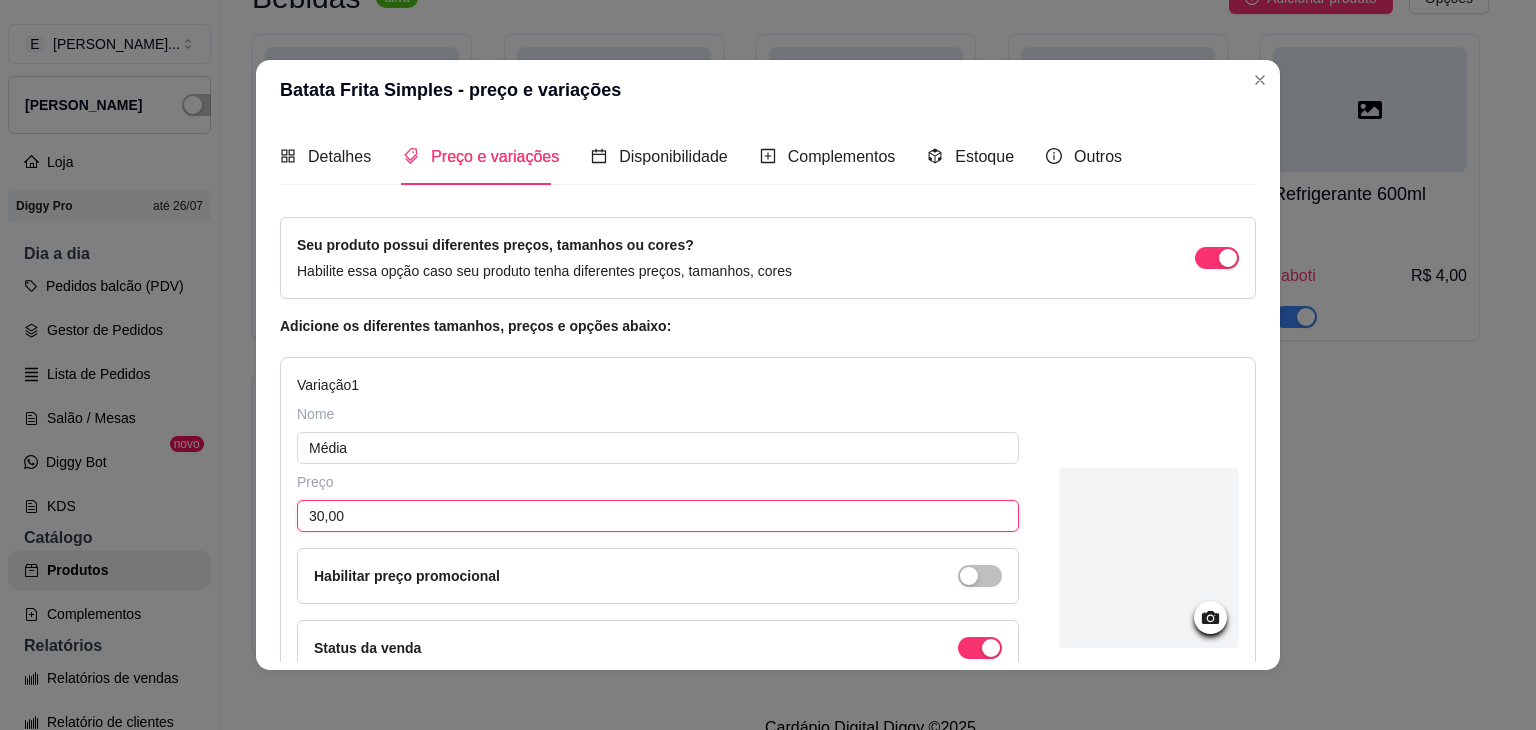 drag, startPoint x: 338, startPoint y: 514, endPoint x: 248, endPoint y: 507, distance: 90.27181 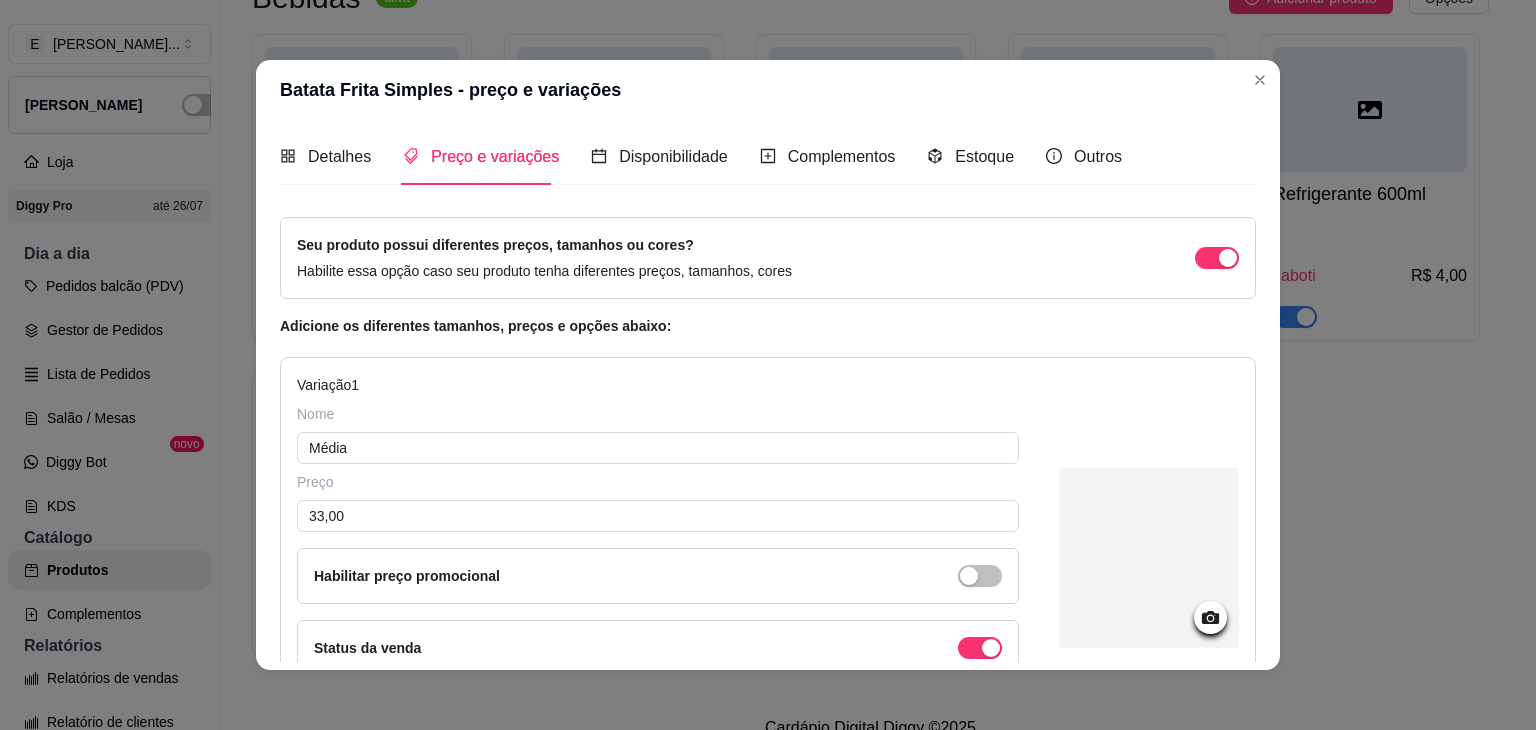 scroll, scrollTop: 331, scrollLeft: 0, axis: vertical 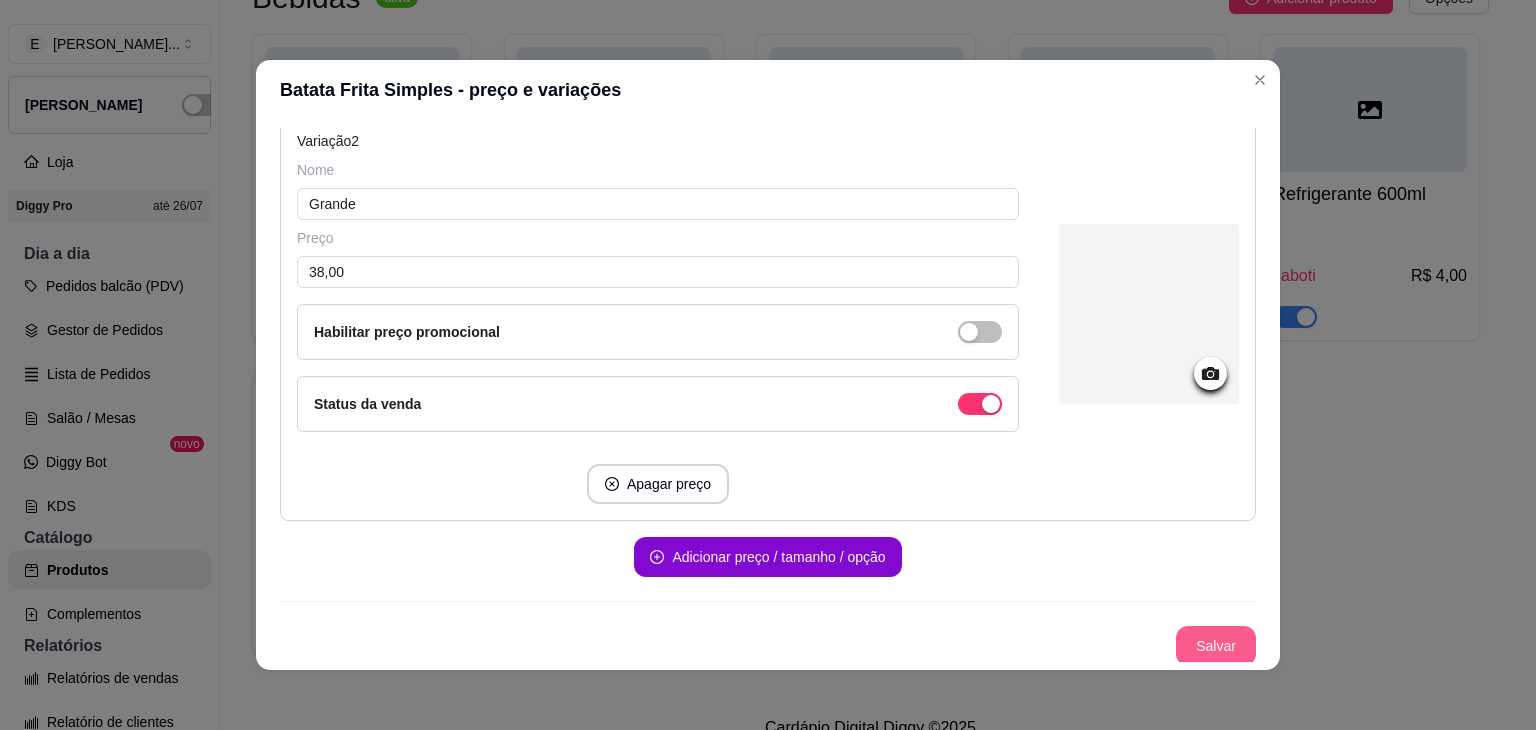 click on "Salvar" at bounding box center (1216, 646) 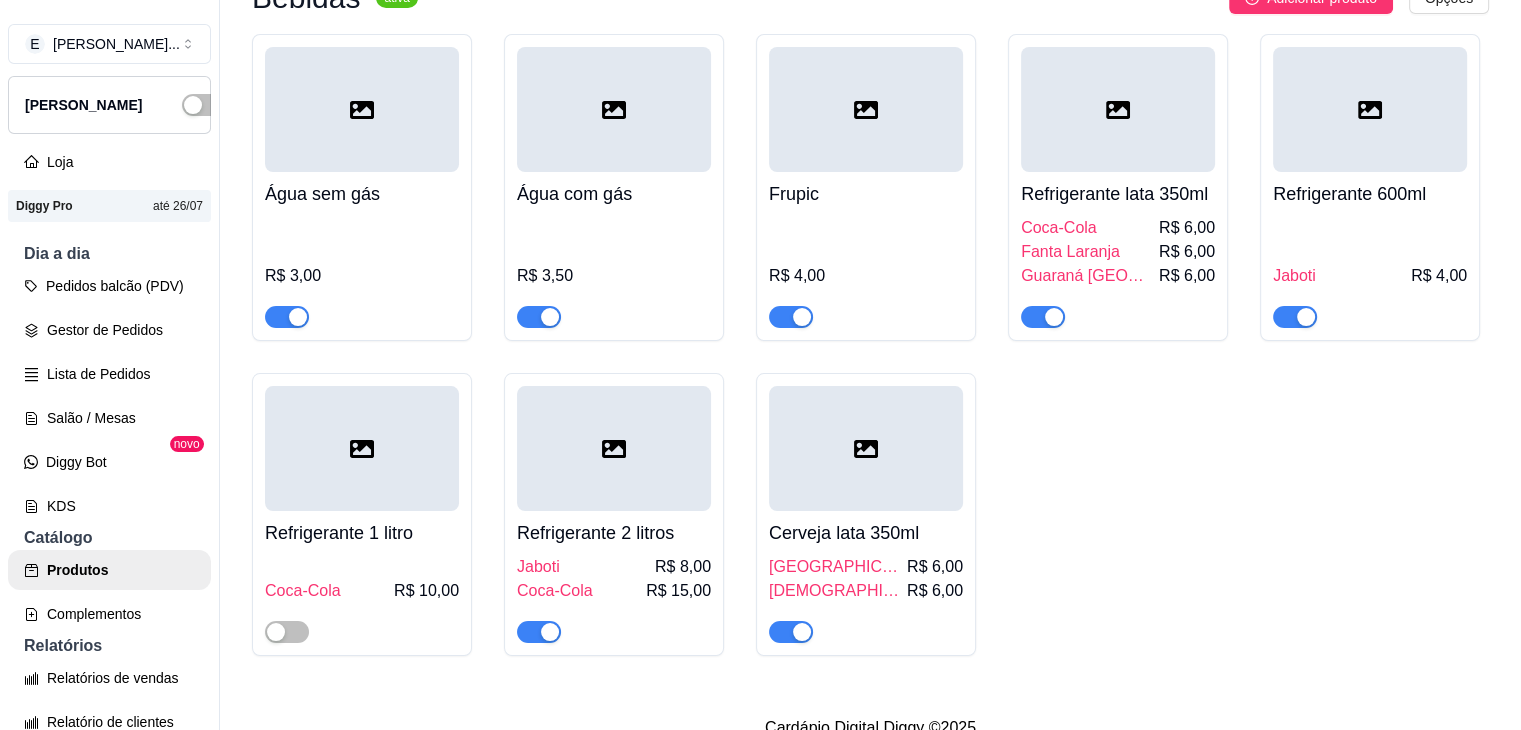 click on "Batata com Catupiry e Cheddar" at bounding box center [614, -215] 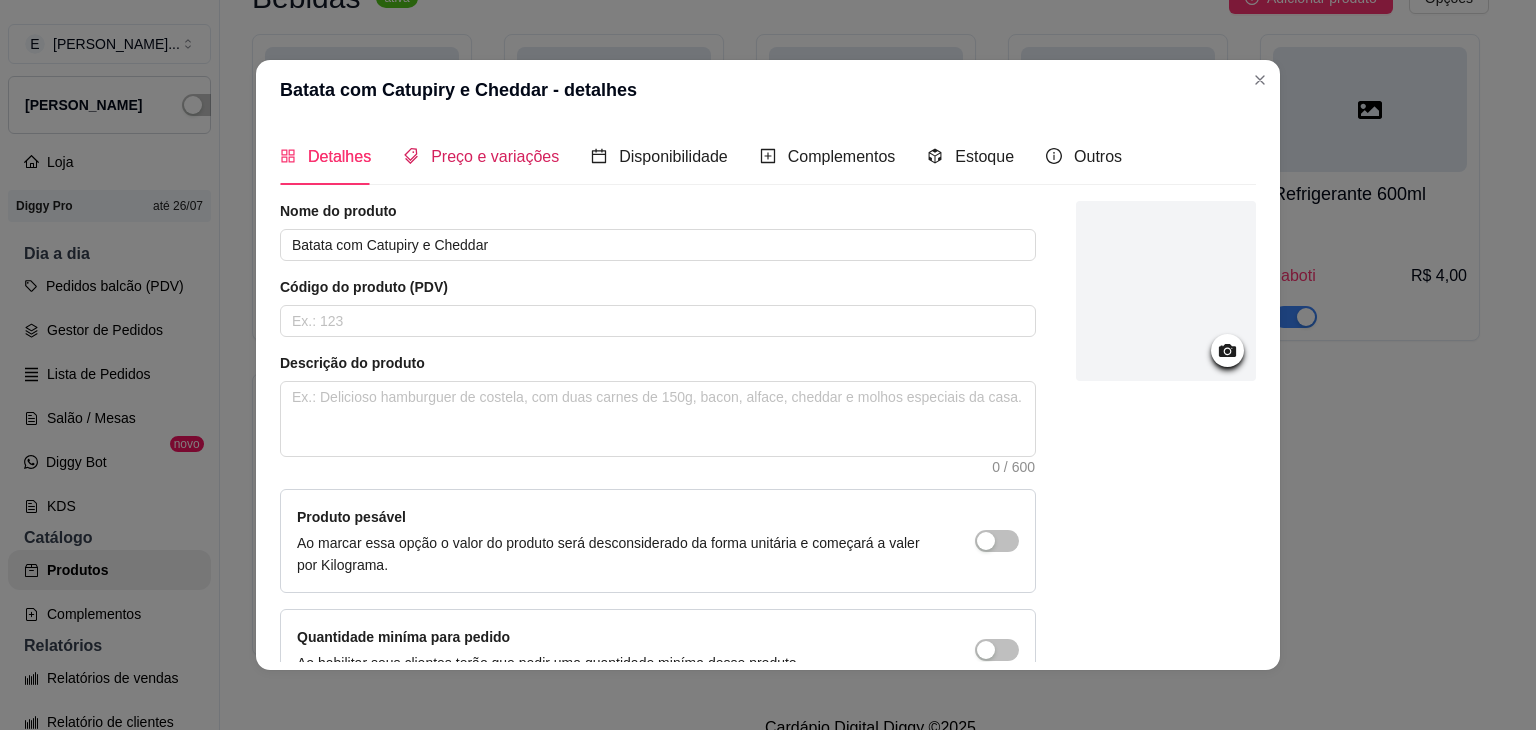 click on "Preço e variações" at bounding box center [495, 156] 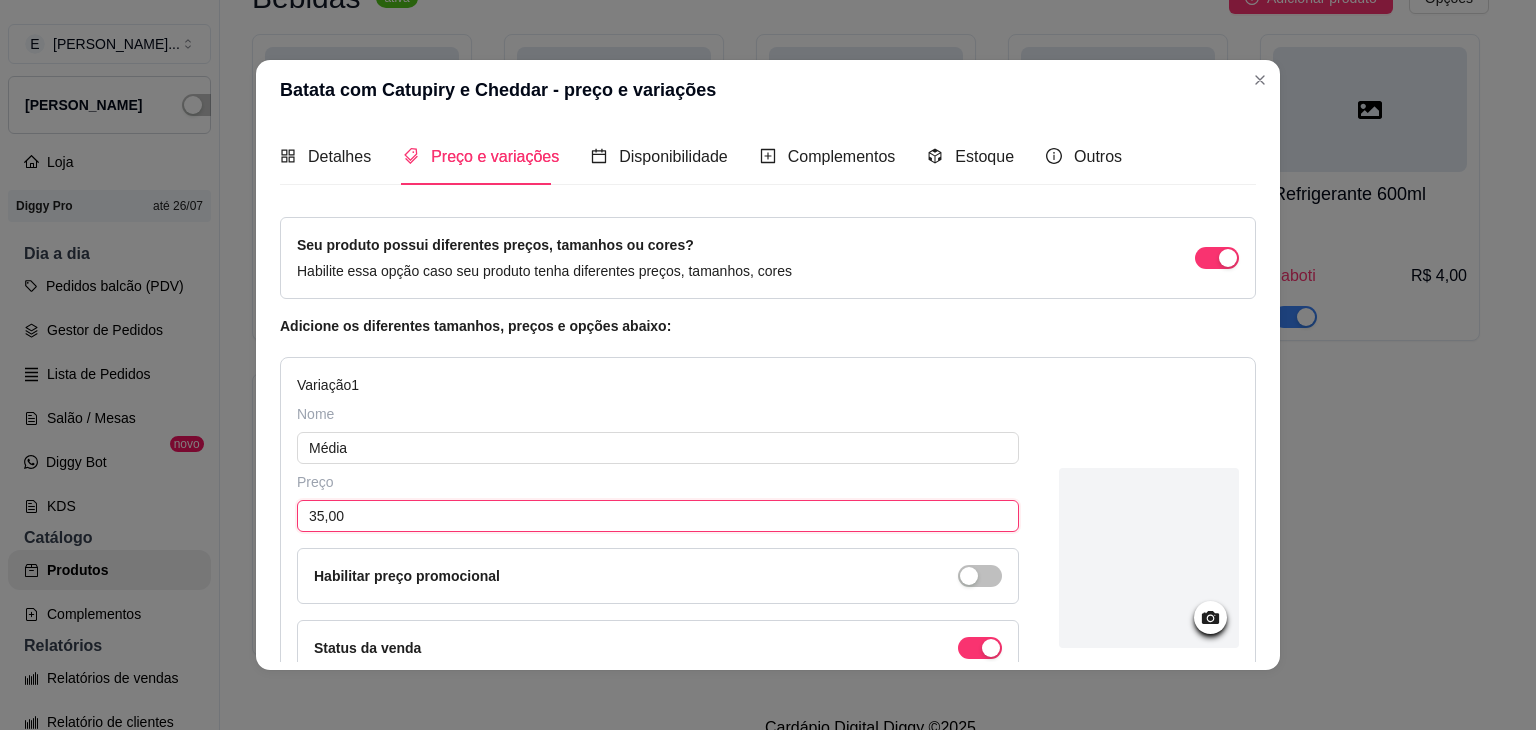 drag, startPoint x: 340, startPoint y: 517, endPoint x: 268, endPoint y: 491, distance: 76.55064 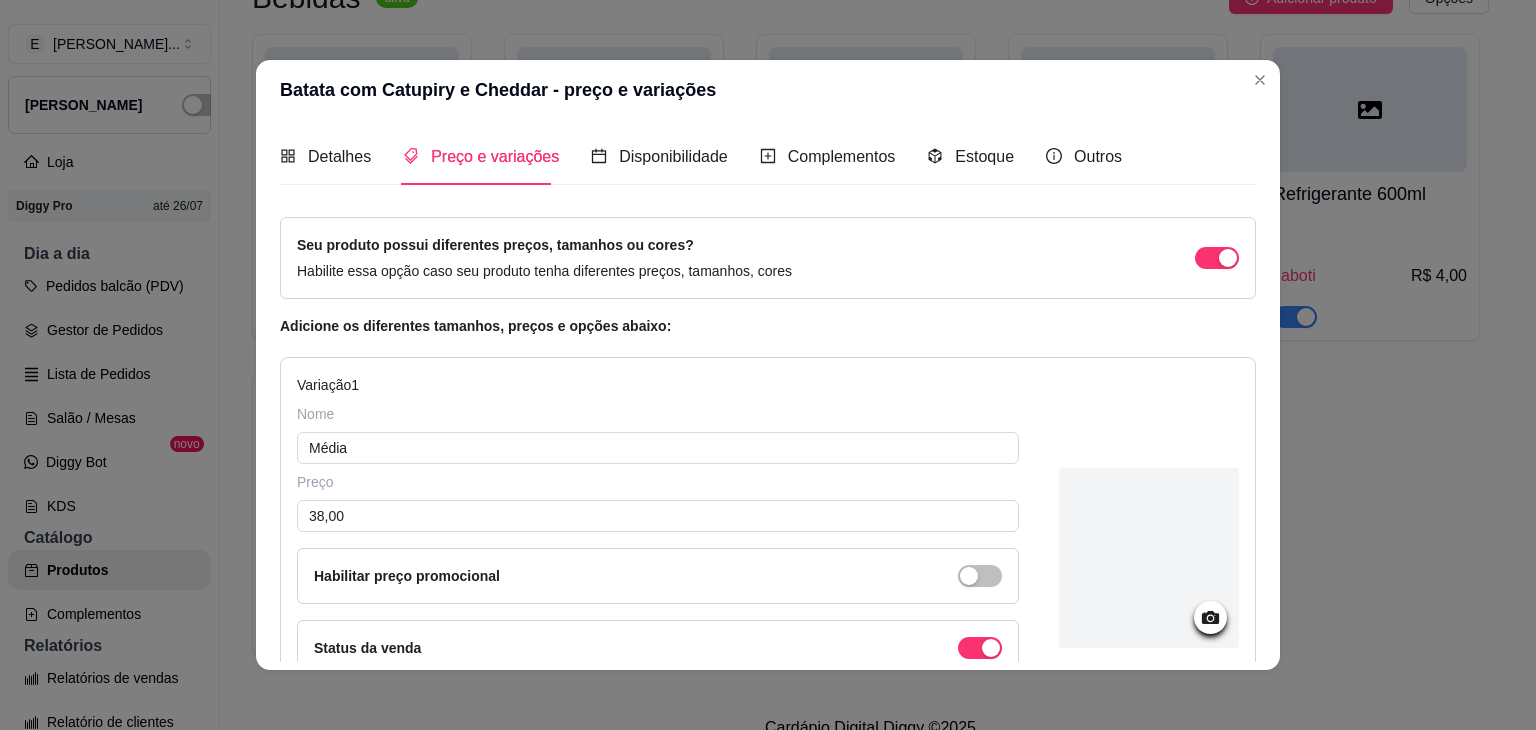 scroll, scrollTop: 331, scrollLeft: 0, axis: vertical 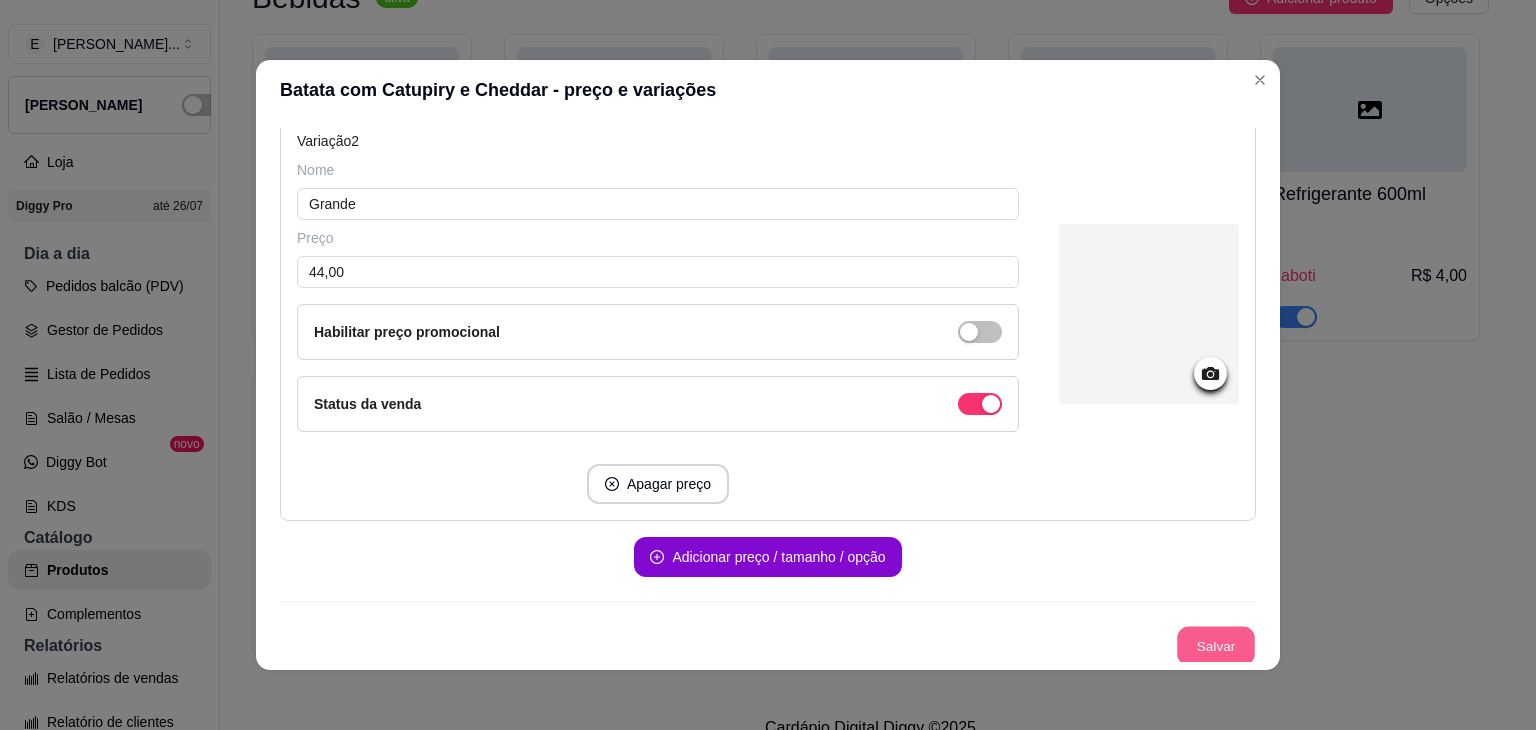 click on "Salvar" at bounding box center [1216, 646] 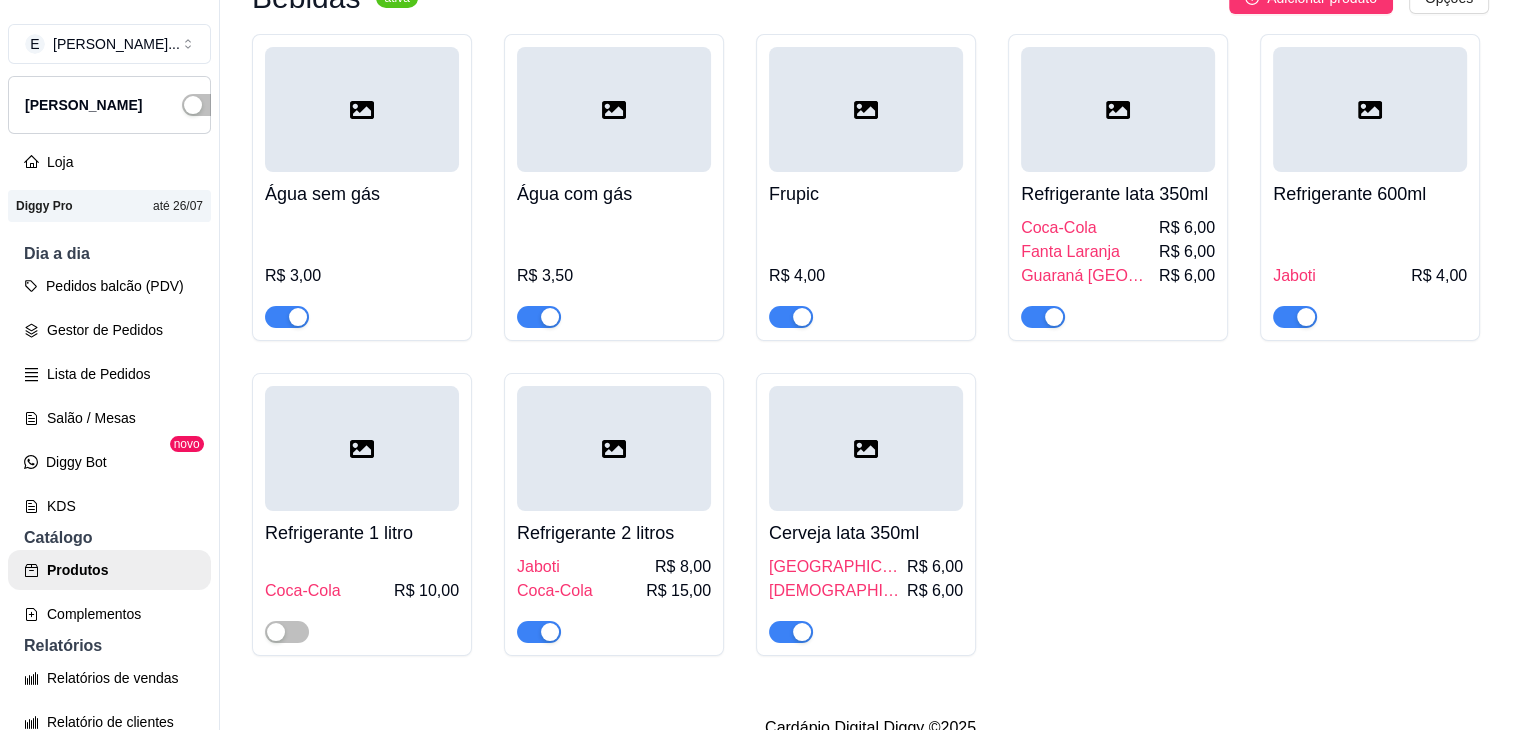 click on "Batata com Catupiry, Cheddar e Bacon" at bounding box center (866, -215) 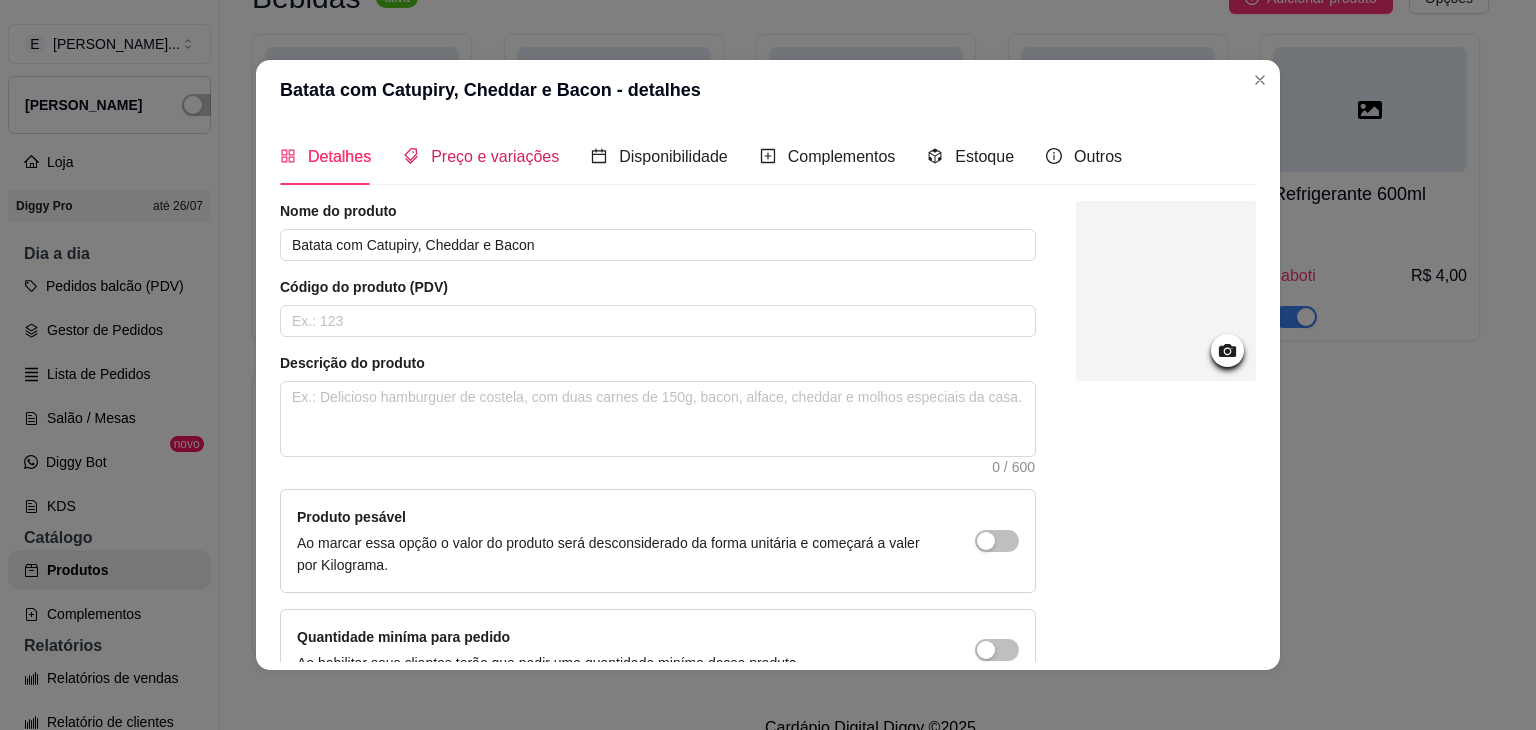 click on "Preço e variações" at bounding box center (495, 156) 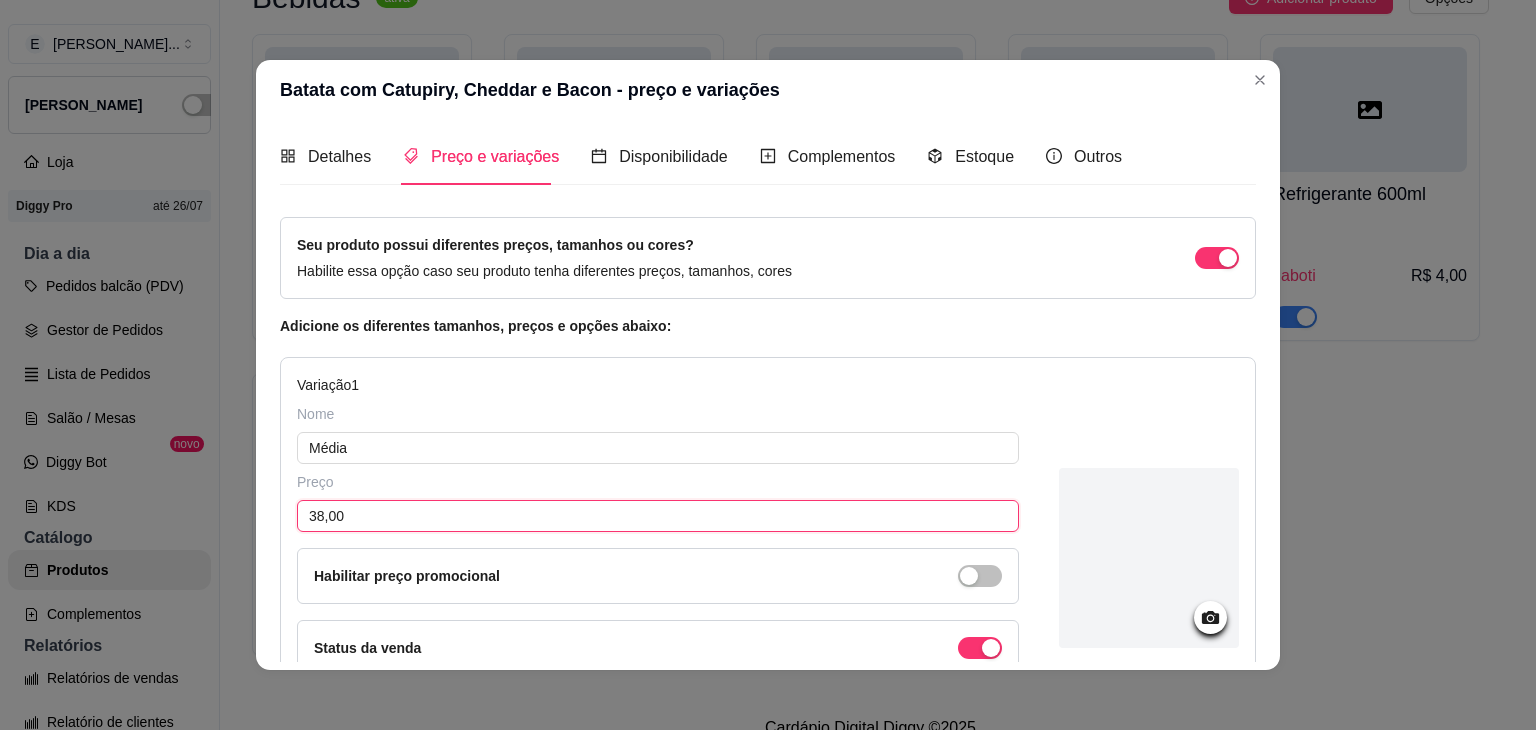 drag, startPoint x: 340, startPoint y: 515, endPoint x: 268, endPoint y: 504, distance: 72.835434 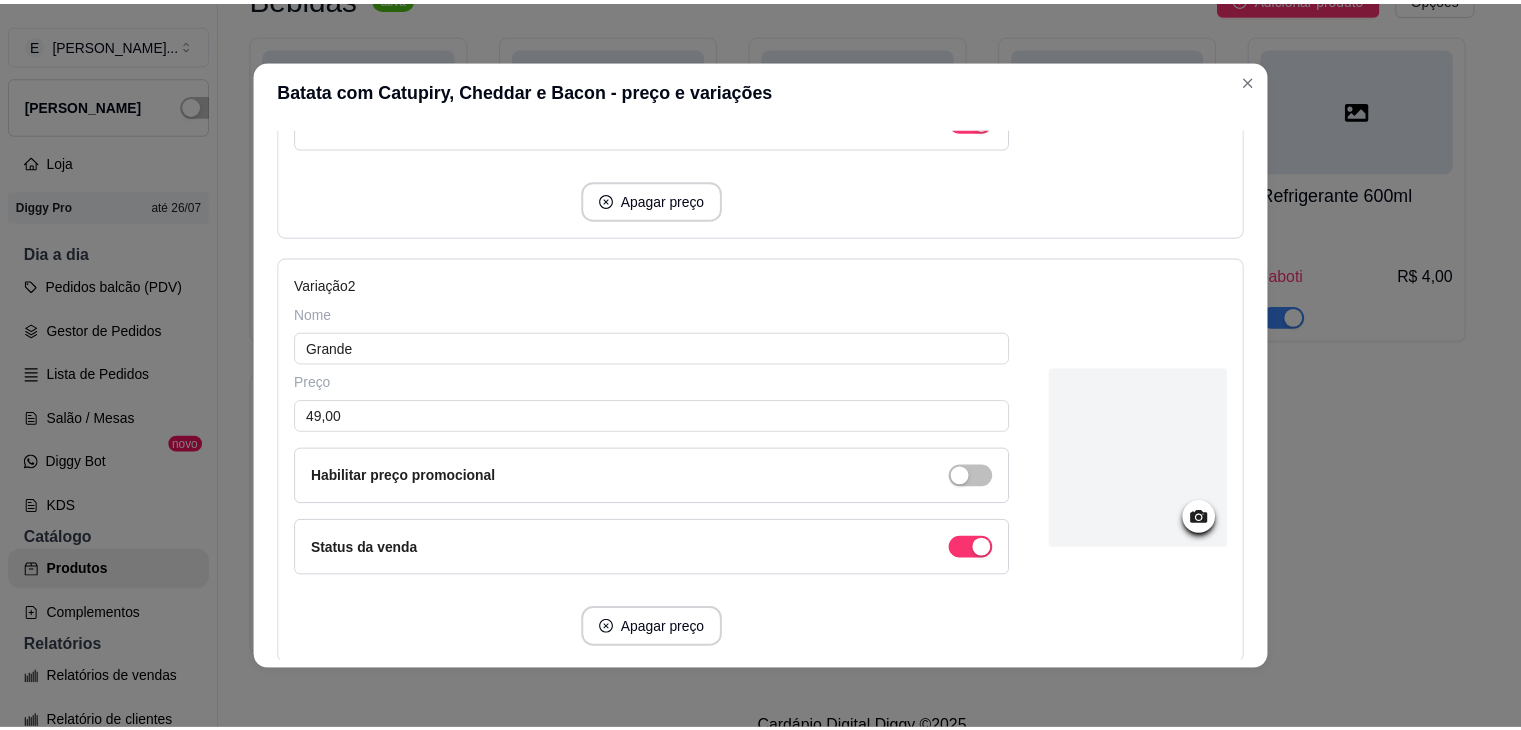 scroll, scrollTop: 672, scrollLeft: 0, axis: vertical 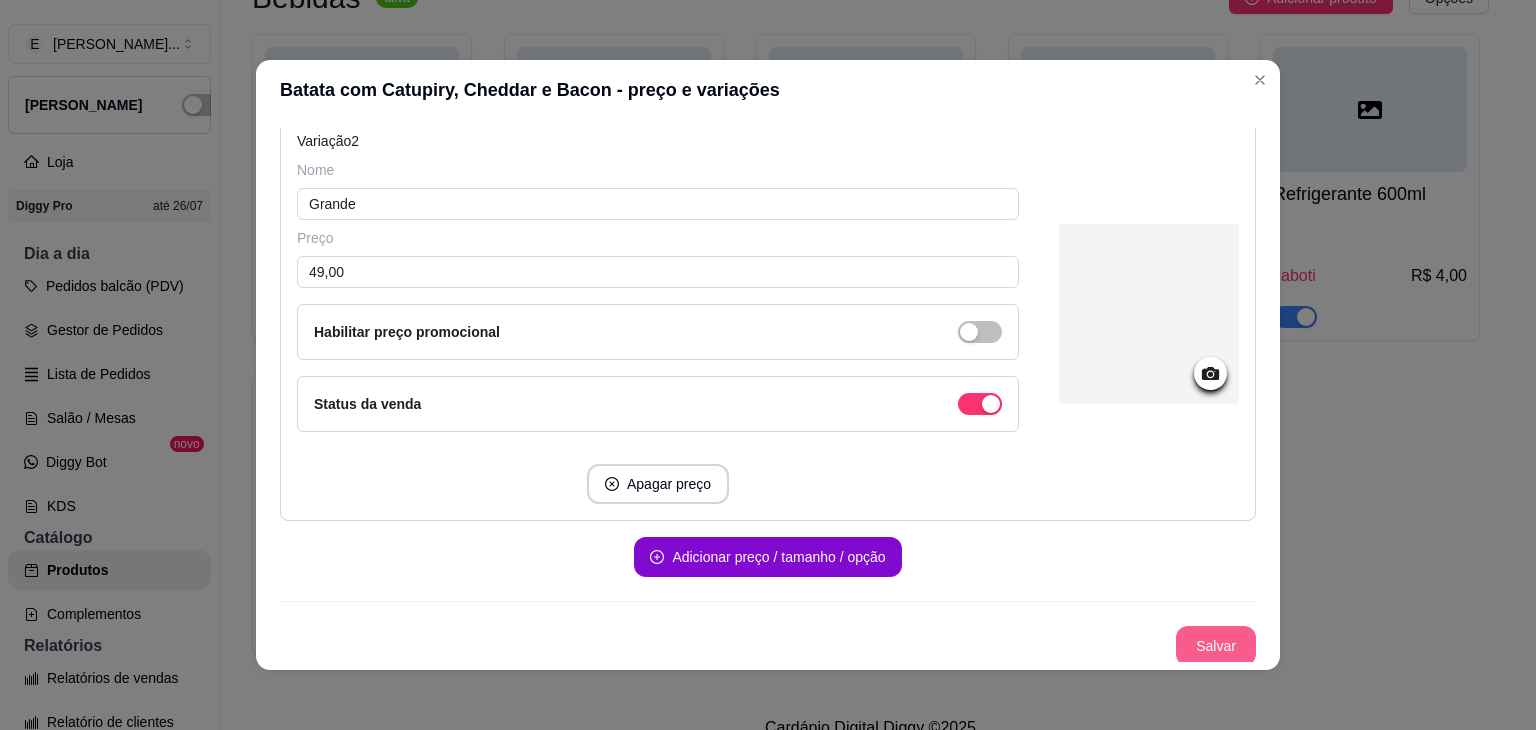 click on "Salvar" at bounding box center [1216, 646] 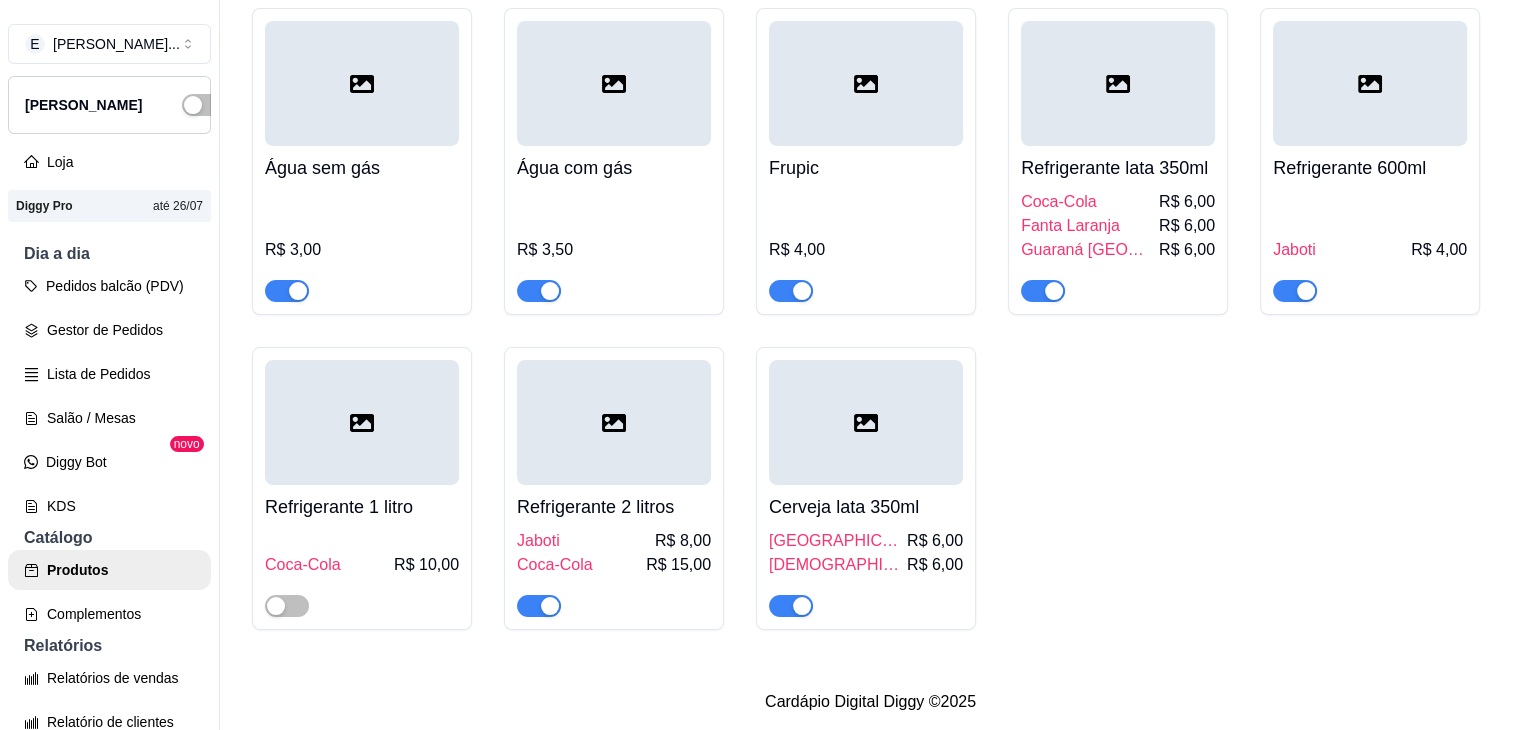 scroll, scrollTop: 6000, scrollLeft: 0, axis: vertical 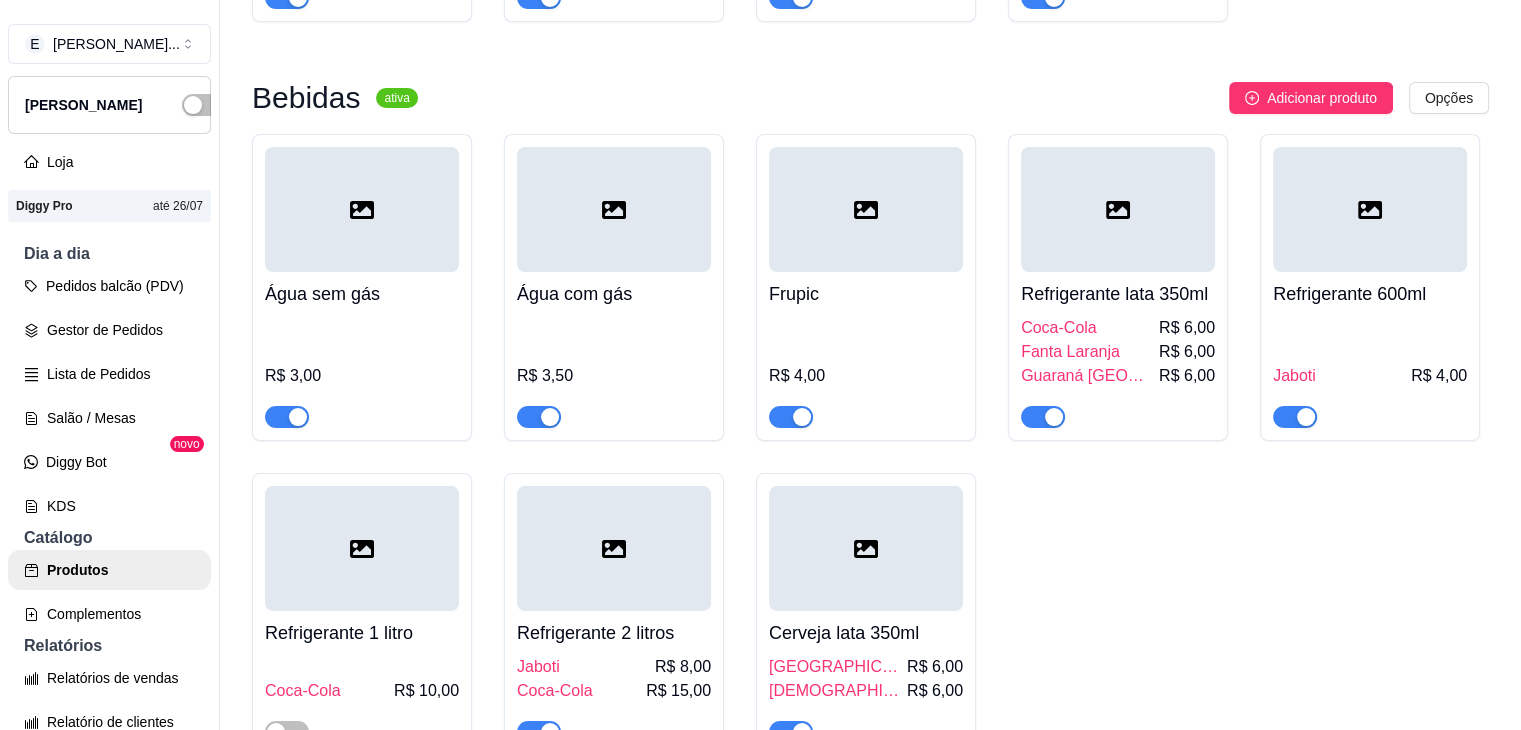 click on "Batata frita simples - individual" at bounding box center [1118, -115] 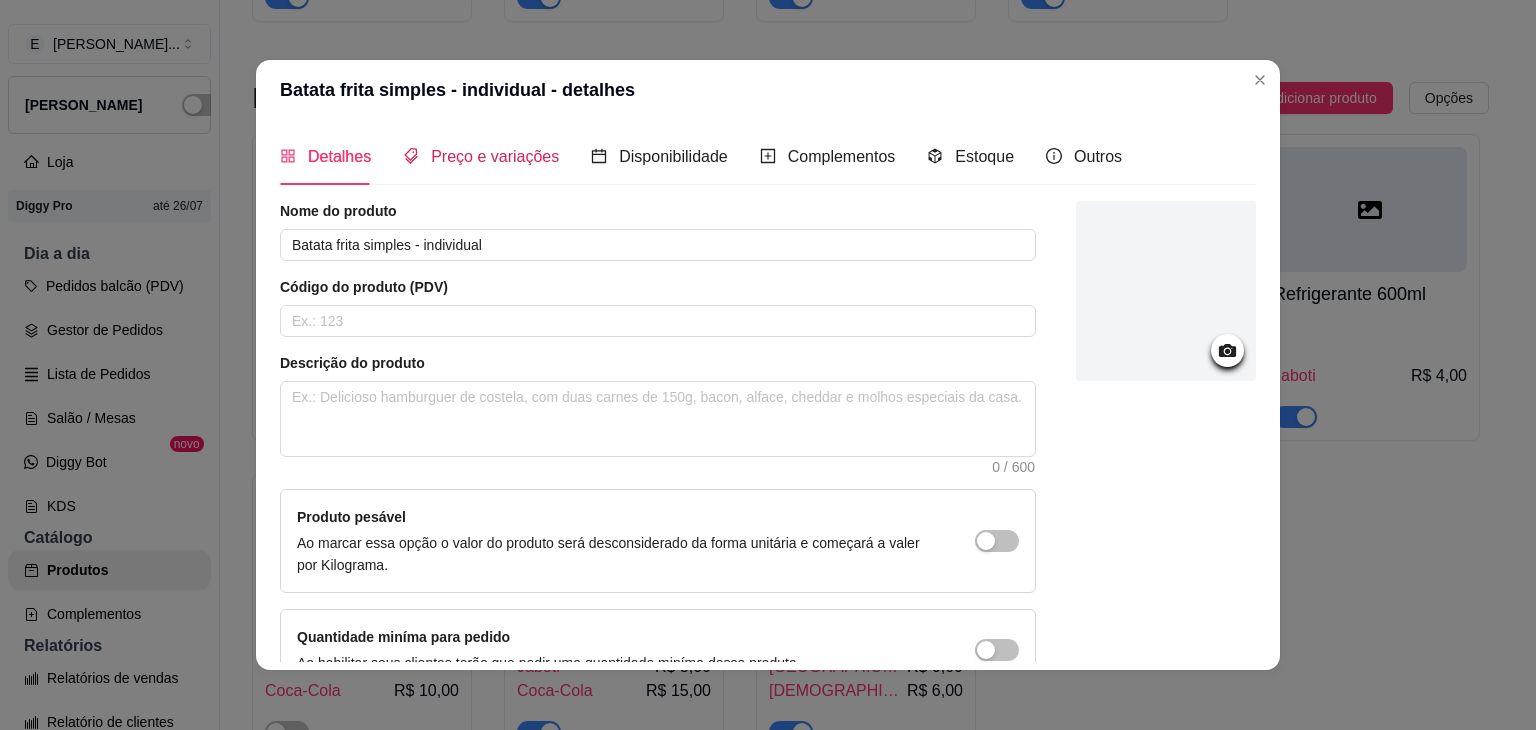 click on "Preço e variações" at bounding box center (495, 156) 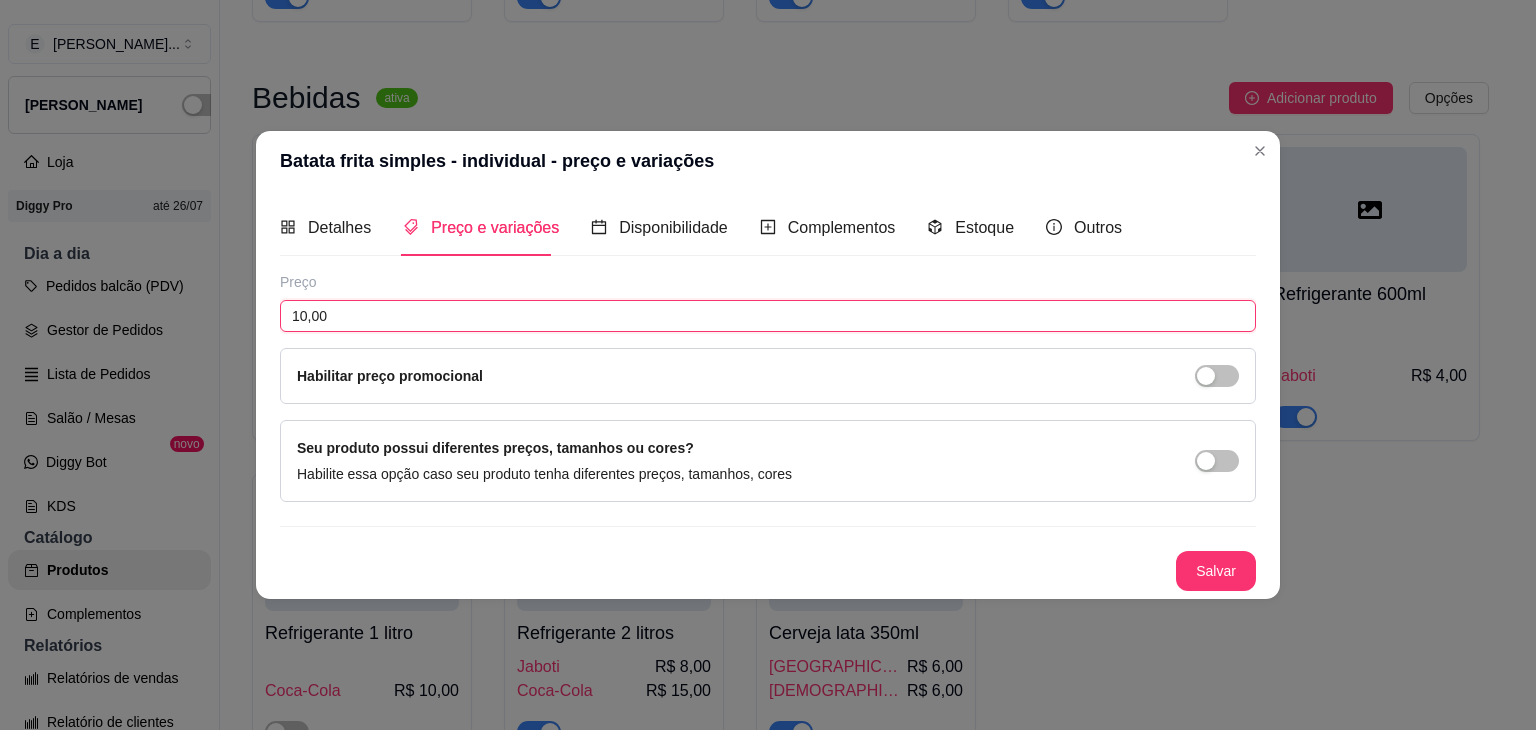 drag, startPoint x: 284, startPoint y: 312, endPoint x: 260, endPoint y: 256, distance: 60.926186 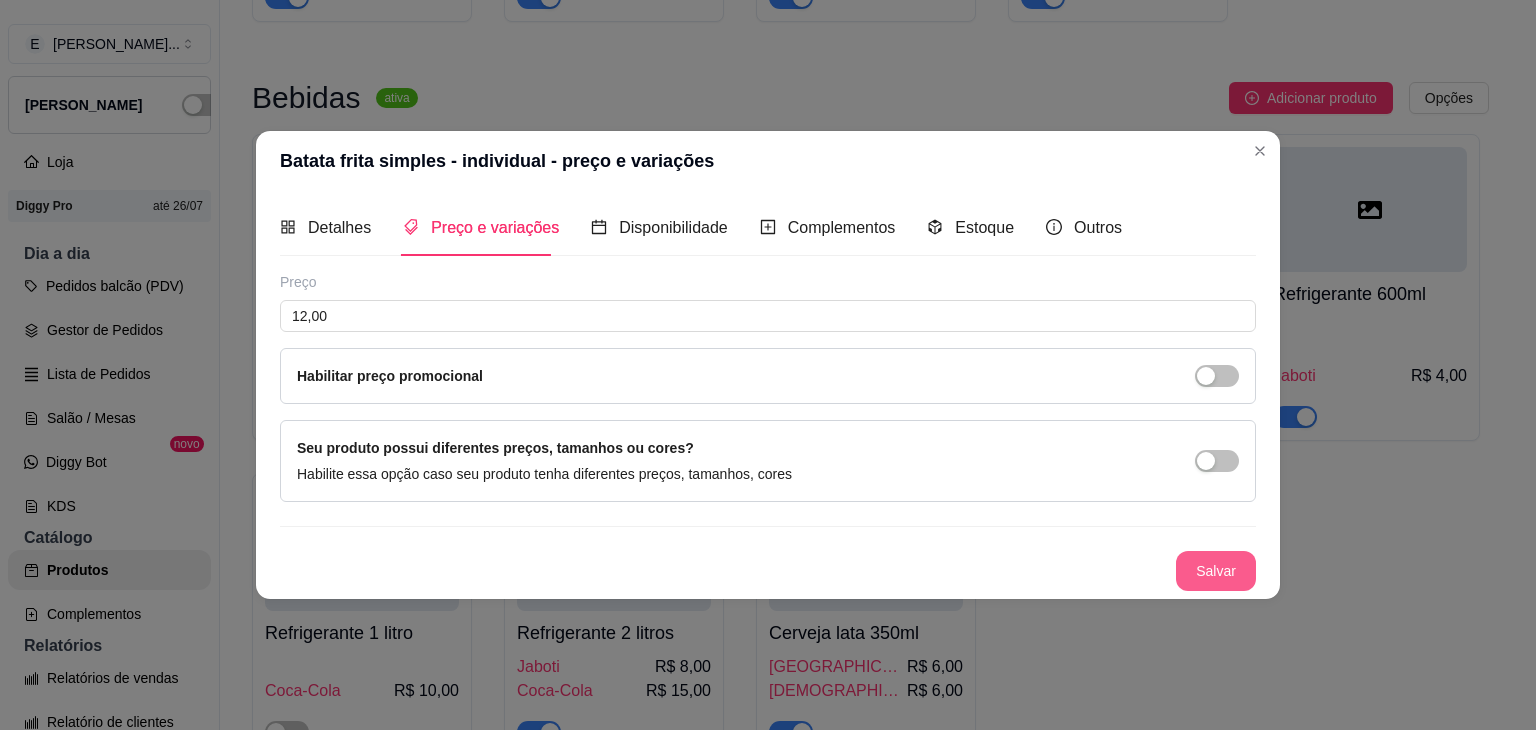 click on "Salvar" at bounding box center (1216, 571) 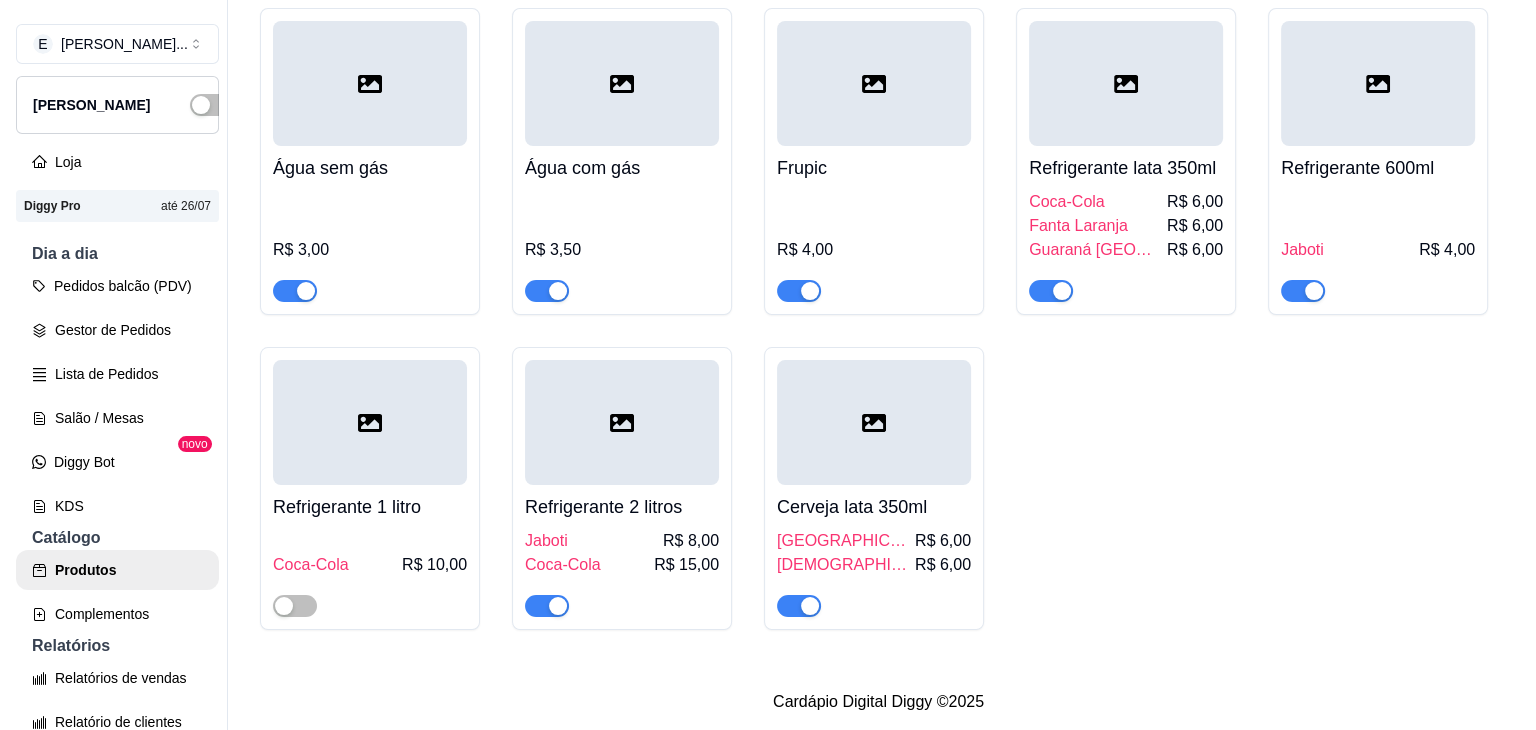 scroll, scrollTop: 6500, scrollLeft: 0, axis: vertical 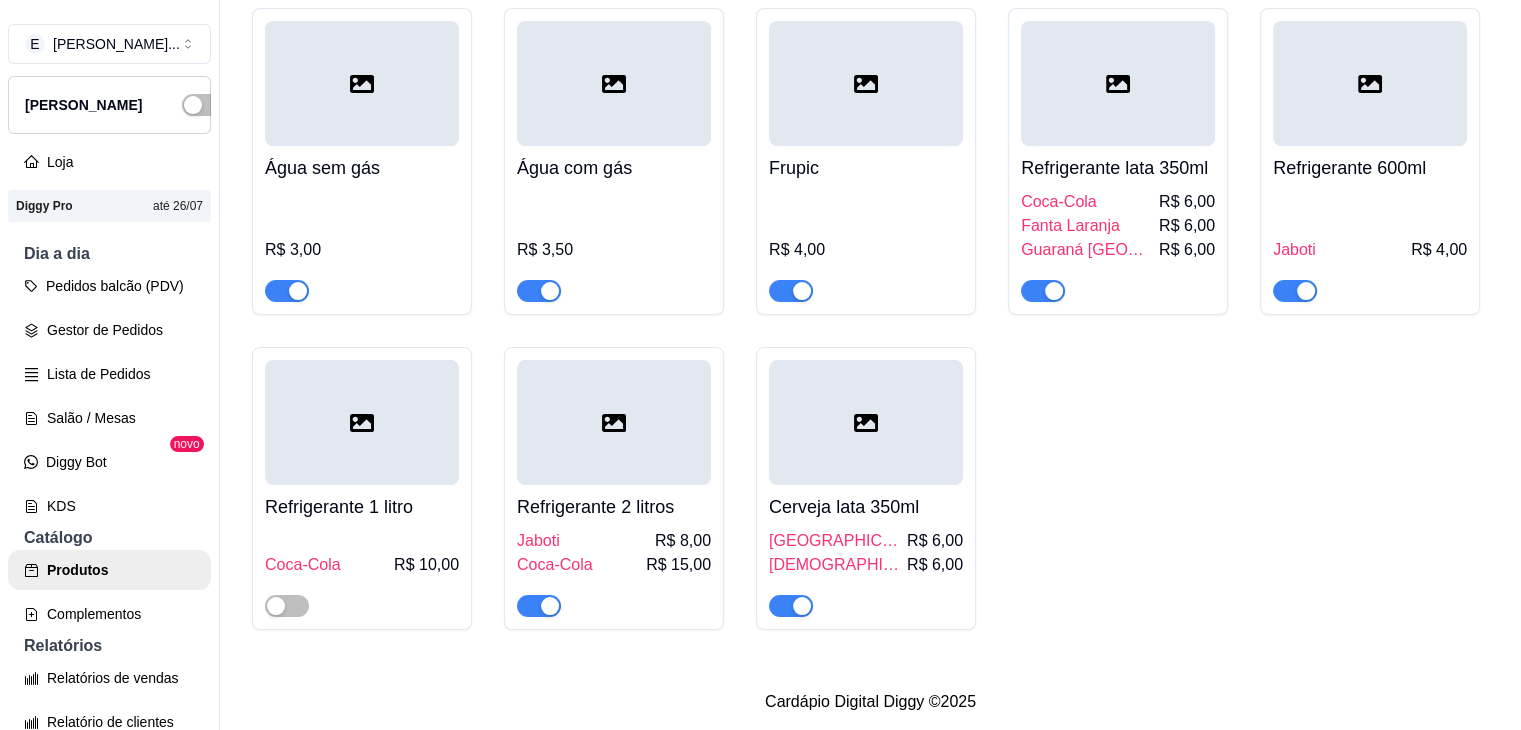 click on "R$ 3,00" at bounding box center (362, 250) 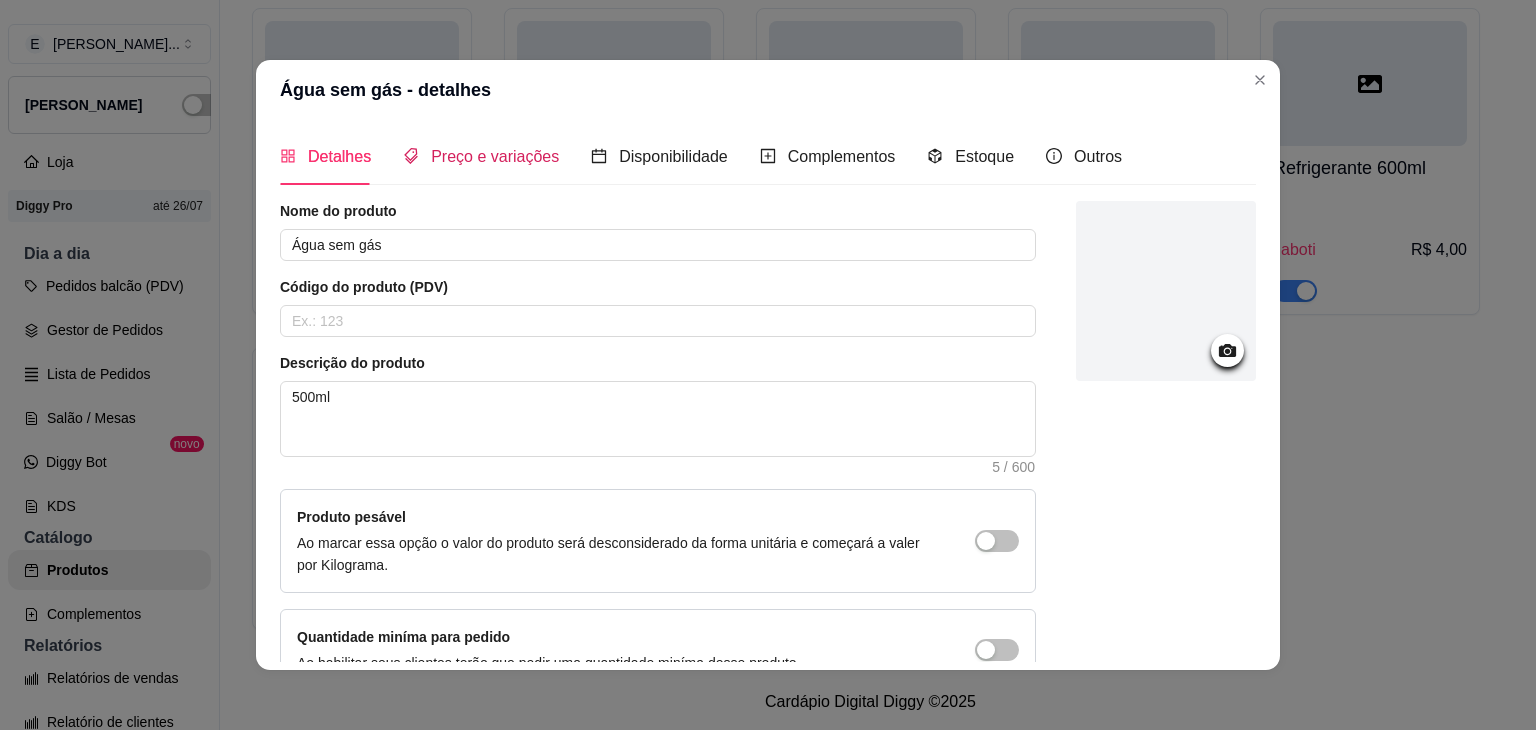 click on "Preço e variações" at bounding box center [495, 156] 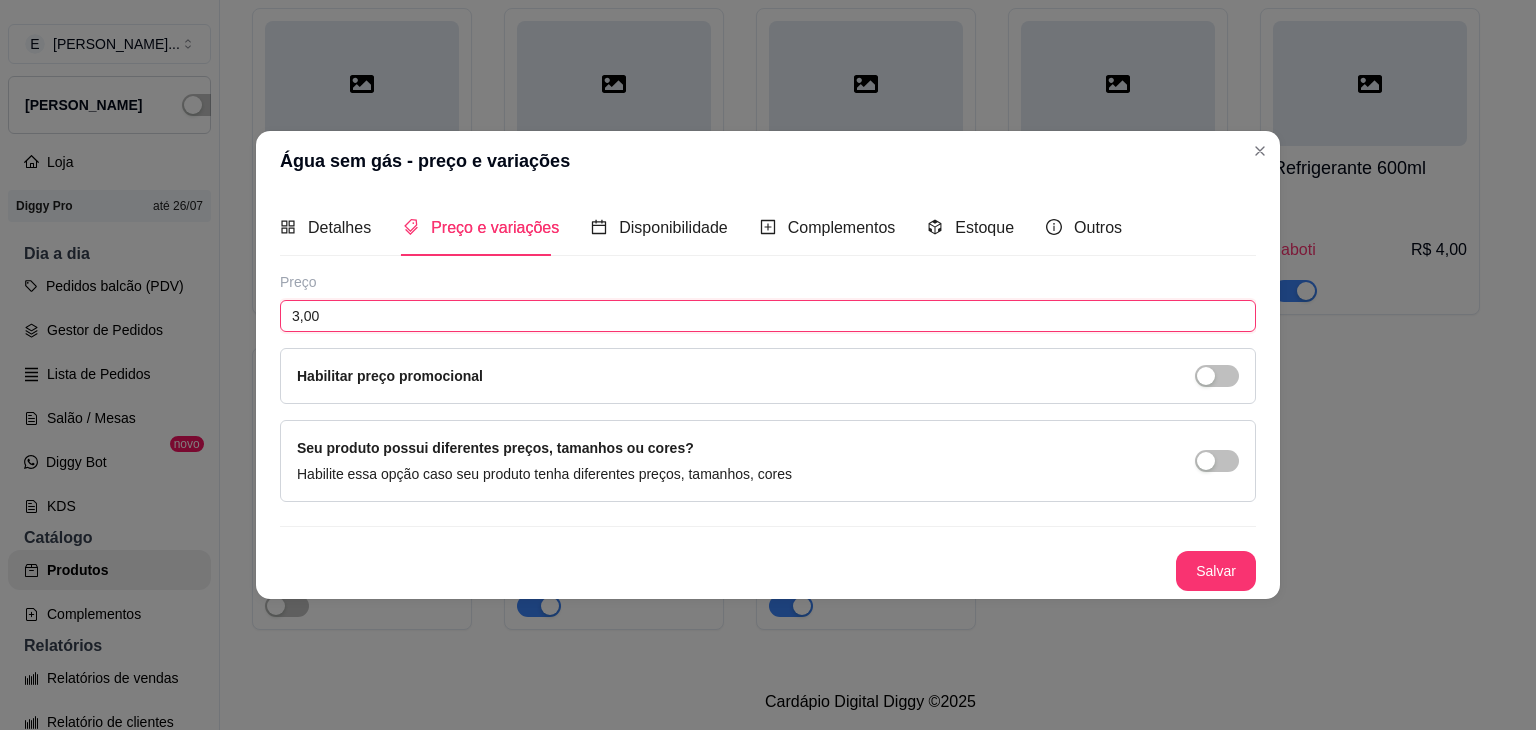 click on "Água sem gás  - preço e variações Detalhes Preço e variações Disponibilidade Complementos Estoque Outros Nome do produto Água sem gás Código do produto (PDV) Descrição do produto 500ml 5 / 600 Produto pesável Ao marcar essa opção o valor do produto será desconsiderado da forma unitária e começará a valer por Kilograma. Quantidade miníma para pedido Ao habilitar seus clientes terão que pedir uma quantidade miníma desse produto. Copiar link do produto Deletar produto Salvar Preço  3,00 Habilitar preço promocional Seu produto possui diferentes preços, tamanhos ou cores? Habilite essa opção caso seu produto tenha diferentes preços, tamanhos, cores Salvar" at bounding box center (768, 365) 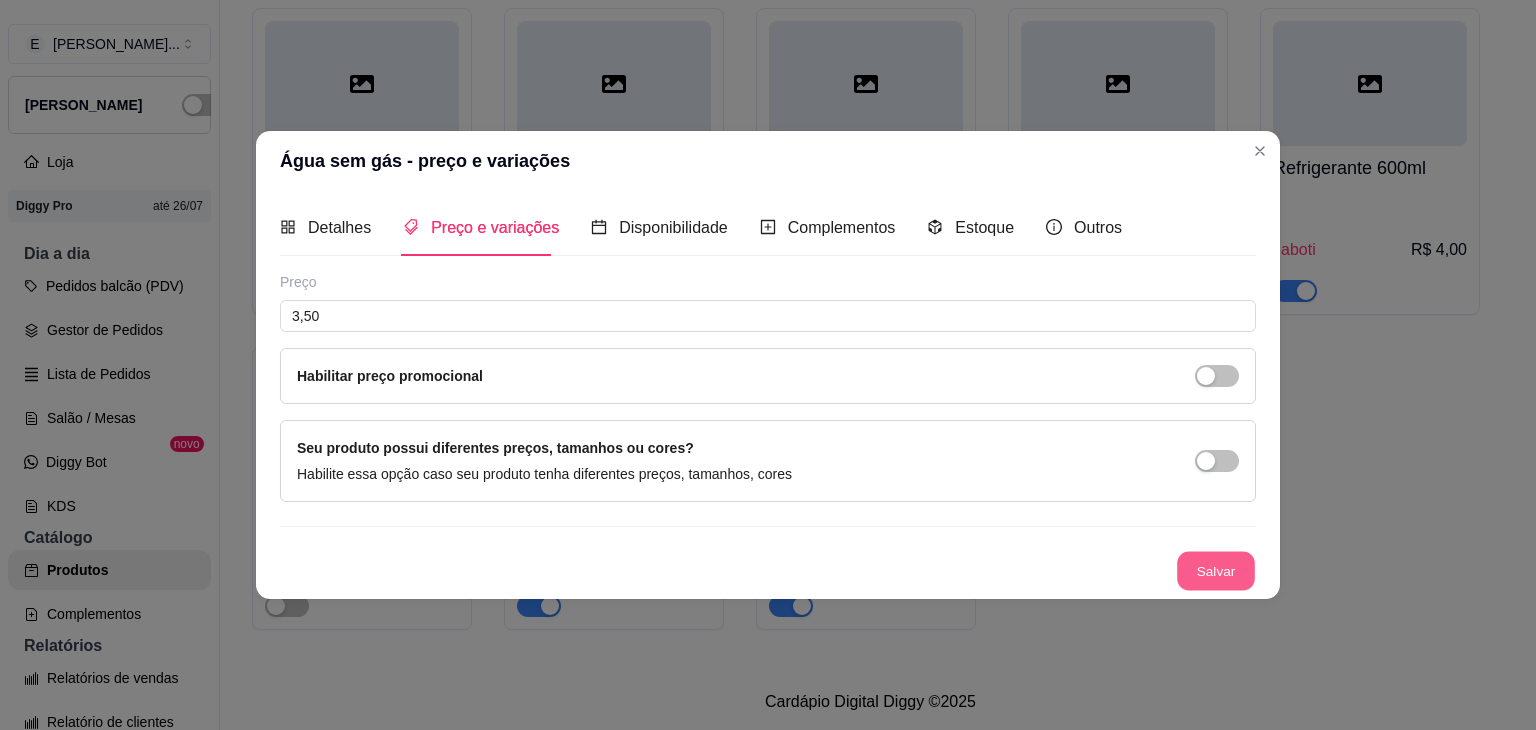 click on "Salvar" at bounding box center (1216, 571) 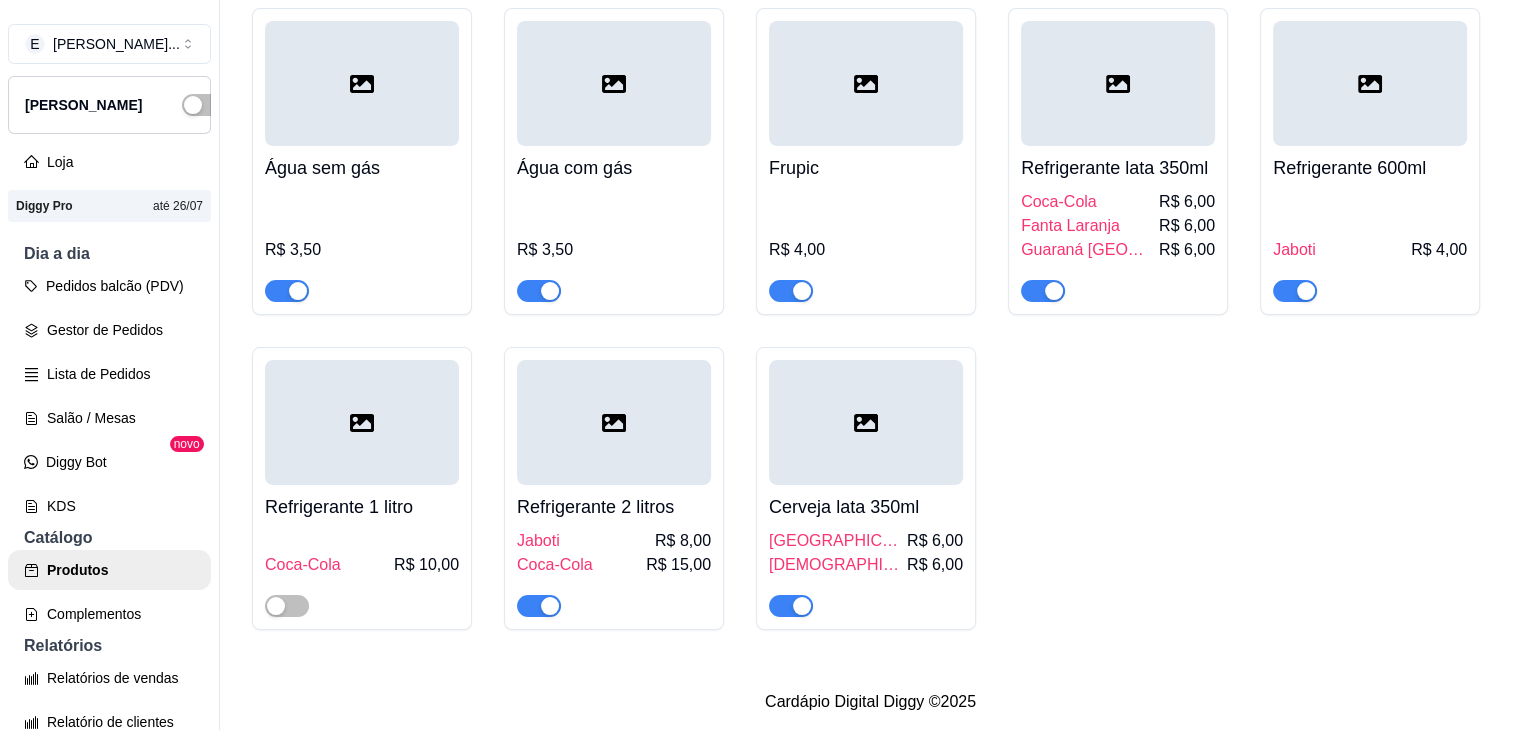 click on "Água com gás" at bounding box center (614, 168) 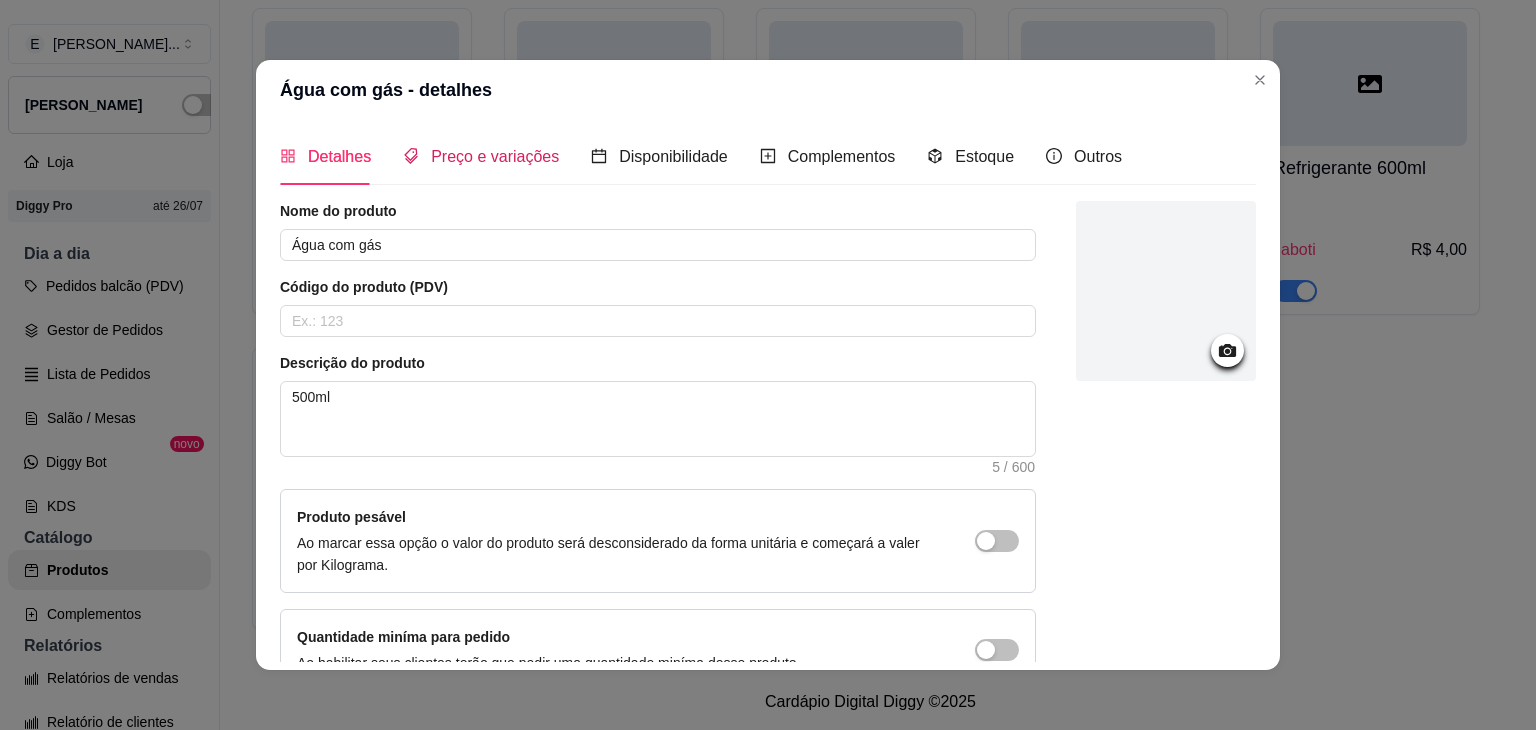click on "Preço e variações" at bounding box center (495, 156) 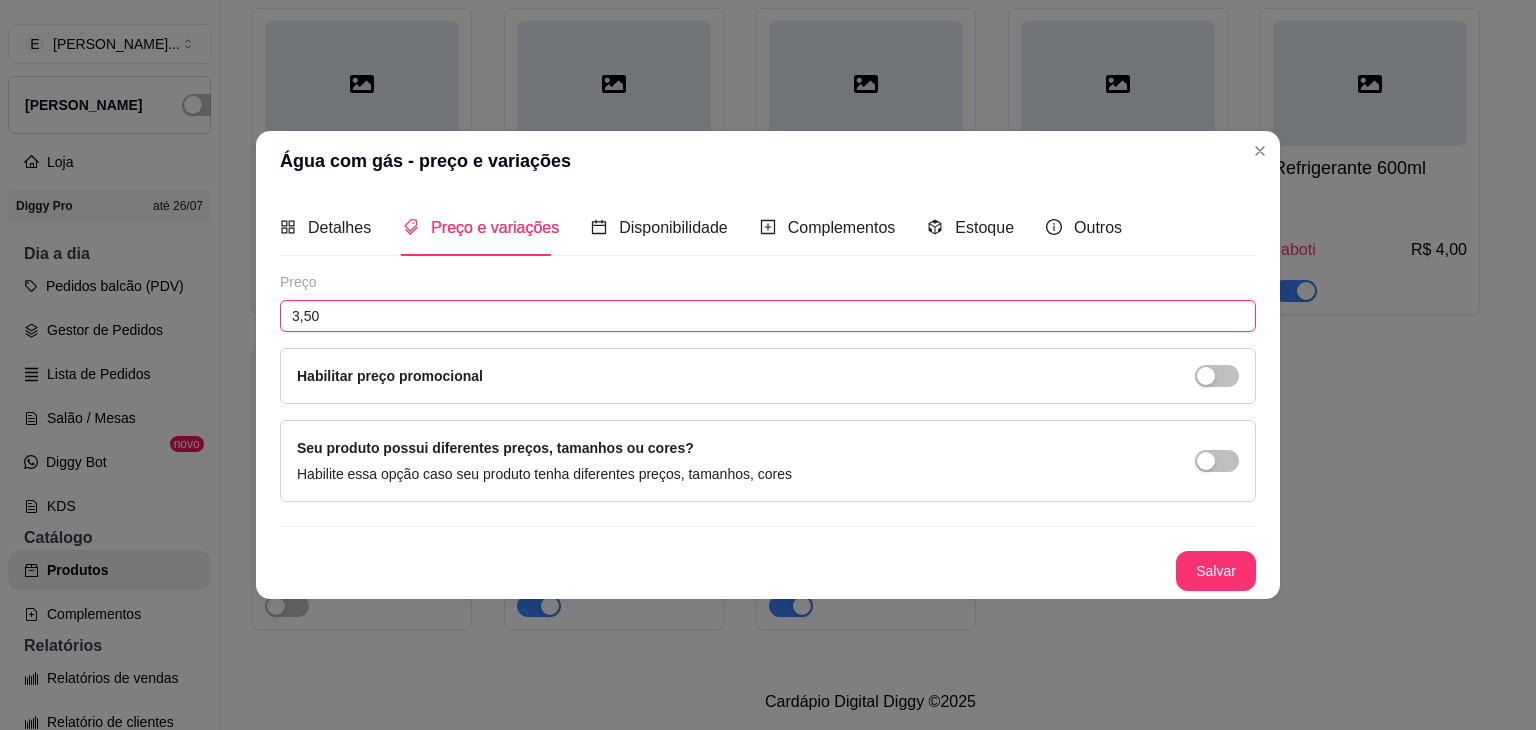 drag, startPoint x: 334, startPoint y: 317, endPoint x: 229, endPoint y: 305, distance: 105.68349 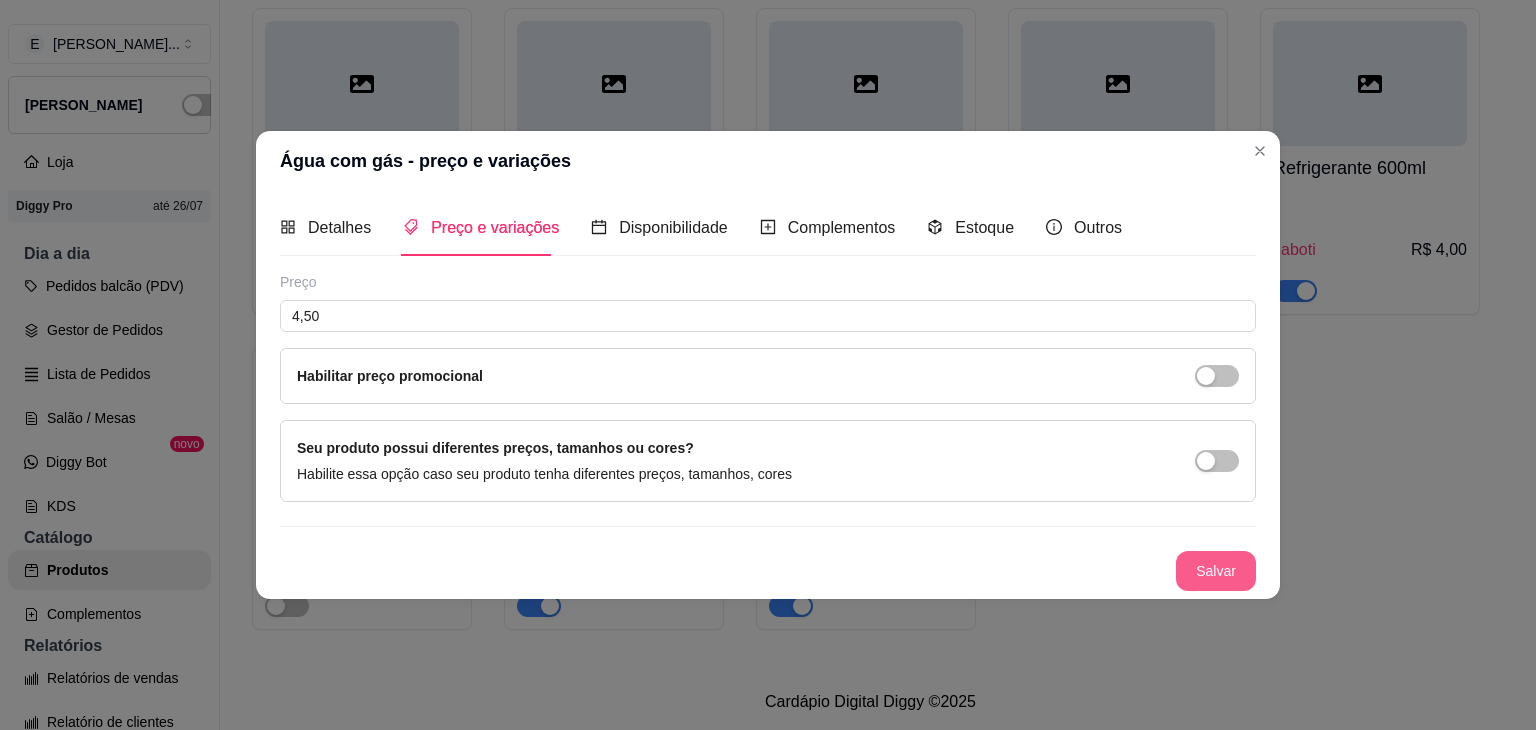 click on "Salvar" at bounding box center (1216, 571) 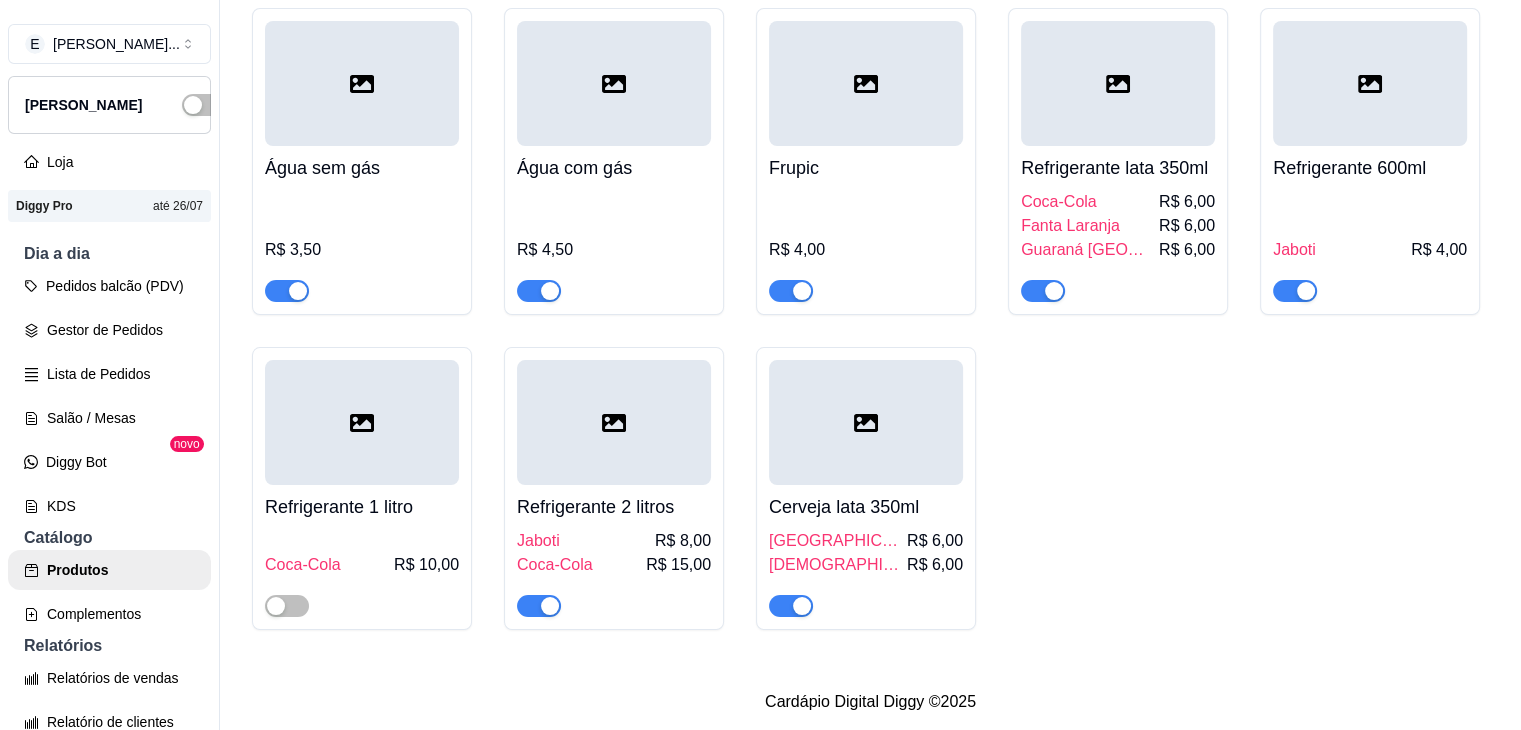 click on "R$ 4,00" at bounding box center [866, 246] 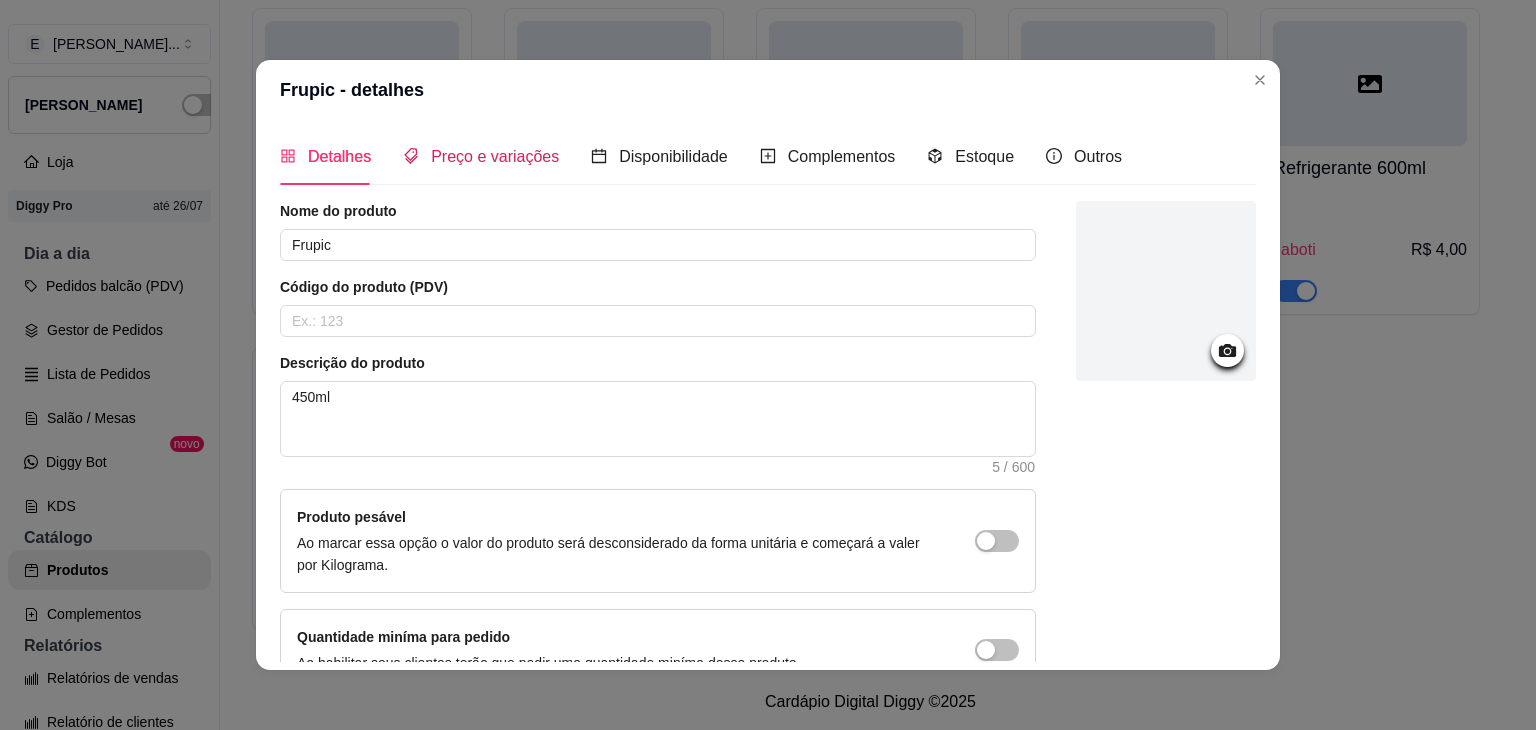 drag, startPoint x: 456, startPoint y: 163, endPoint x: 439, endPoint y: 242, distance: 80.80842 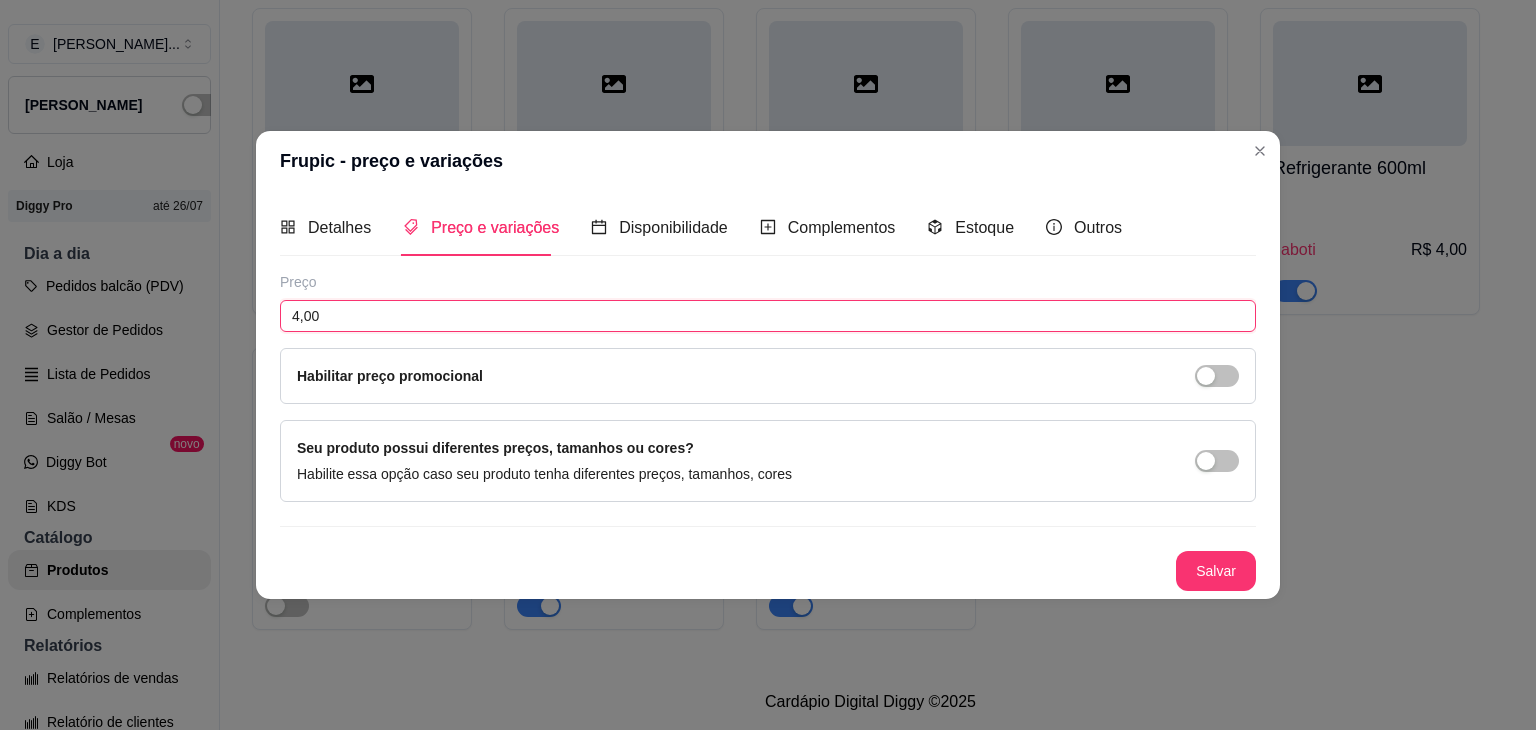 drag, startPoint x: 330, startPoint y: 305, endPoint x: 271, endPoint y: 307, distance: 59.03389 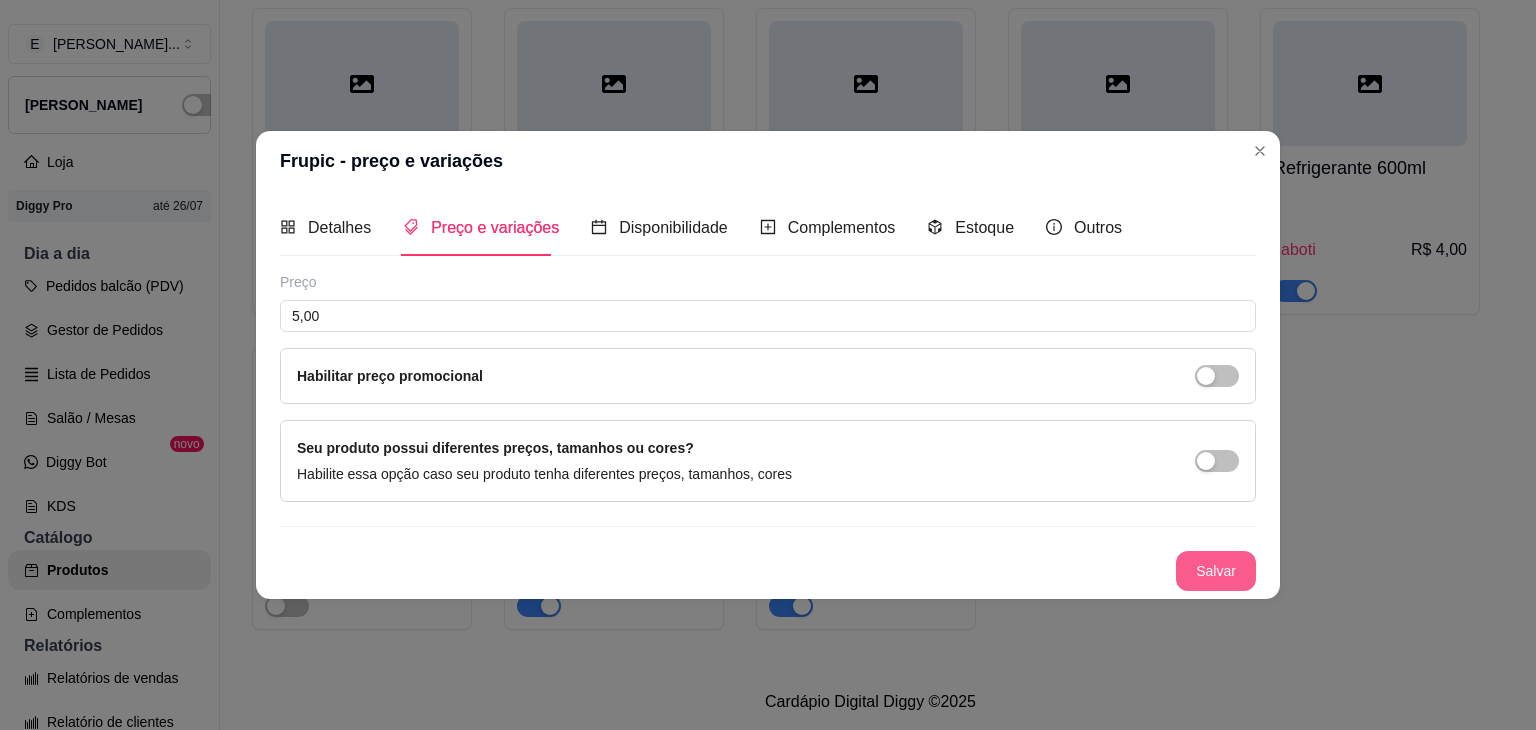 click on "Salvar" at bounding box center (1216, 571) 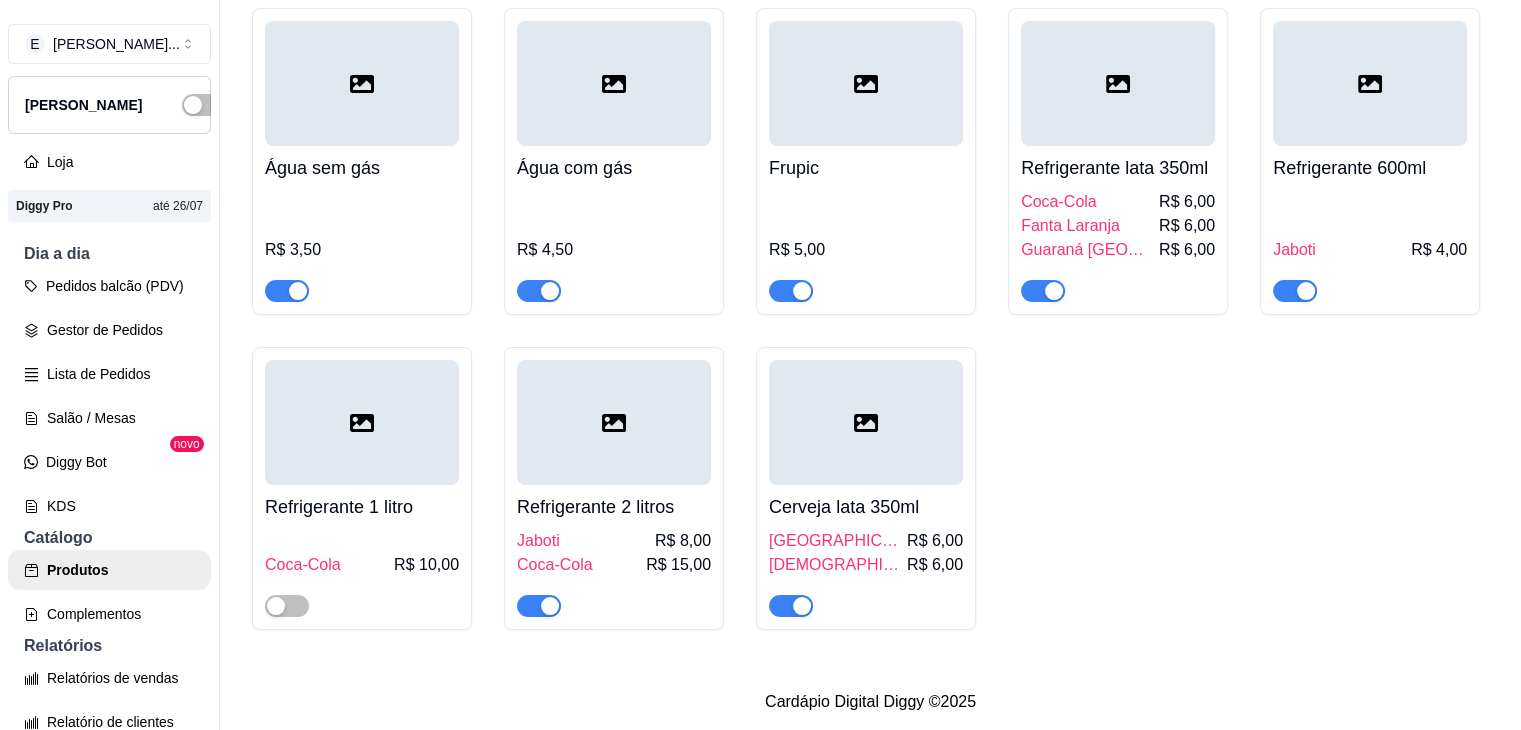 click on "Refrigerante lata 350ml   Coca-Cola  R$ 6,00 Fanta Laranja R$ 6,00 Guaraná [GEOGRAPHIC_DATA]  R$ 6,00" at bounding box center [1118, 224] 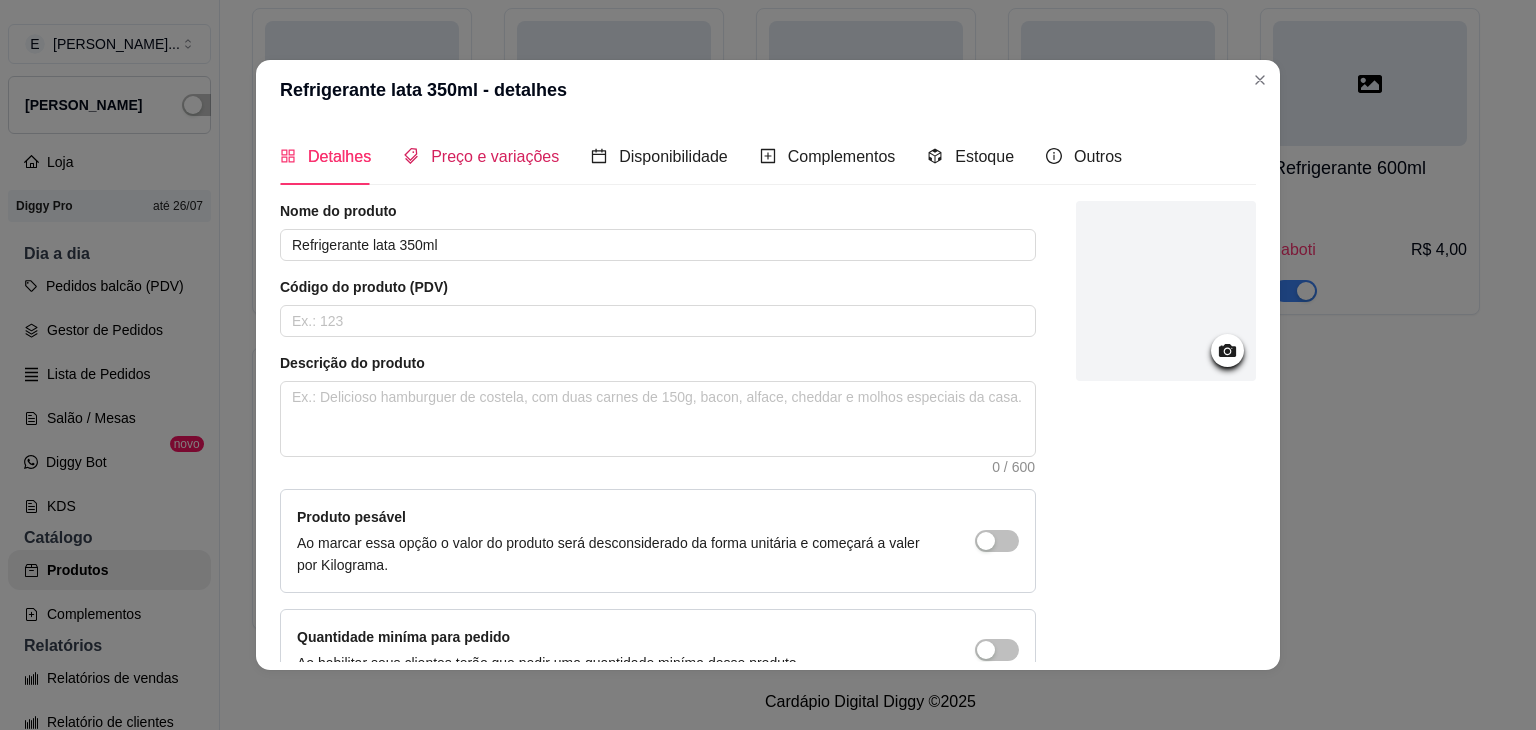 click on "Preço e variações" at bounding box center (495, 156) 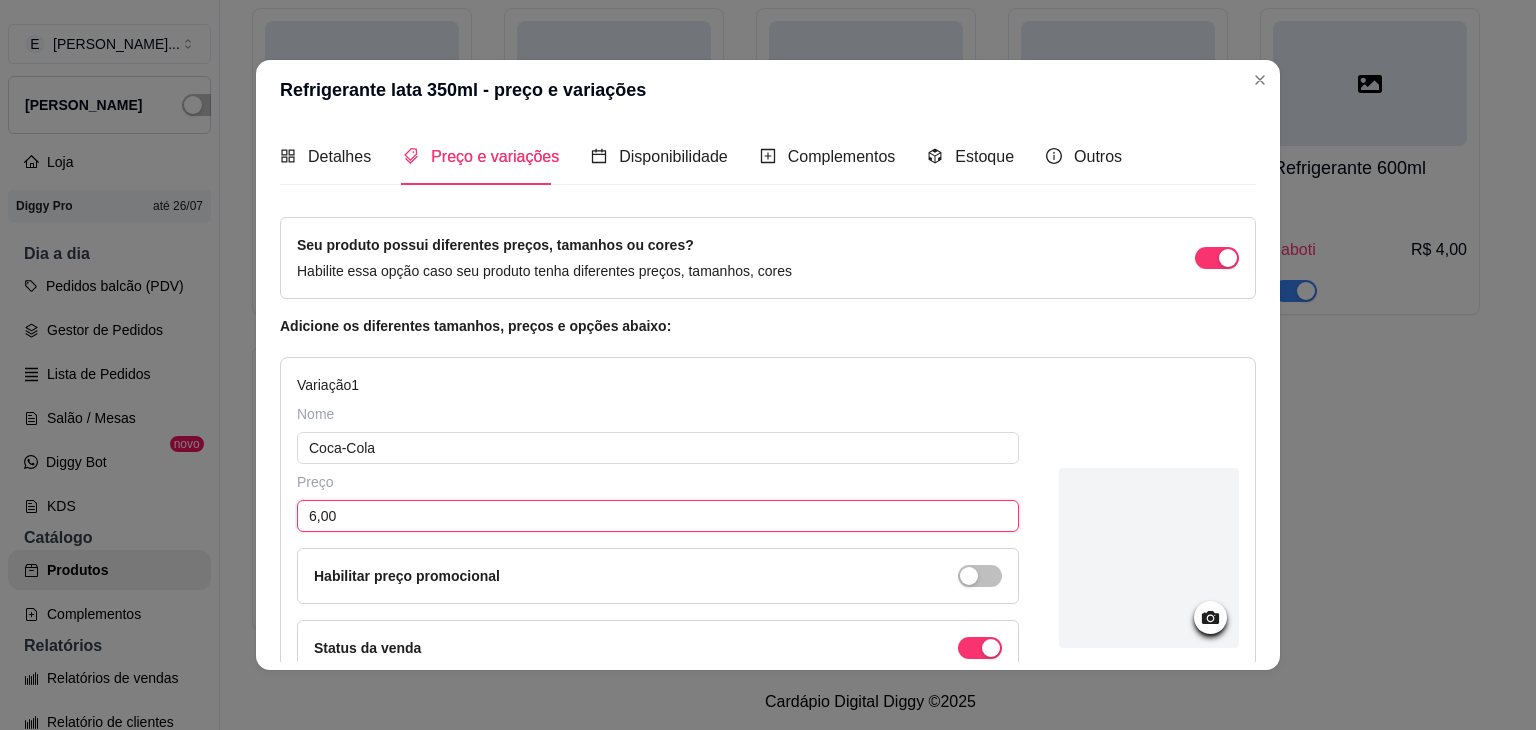 drag, startPoint x: 337, startPoint y: 517, endPoint x: 262, endPoint y: 501, distance: 76.687675 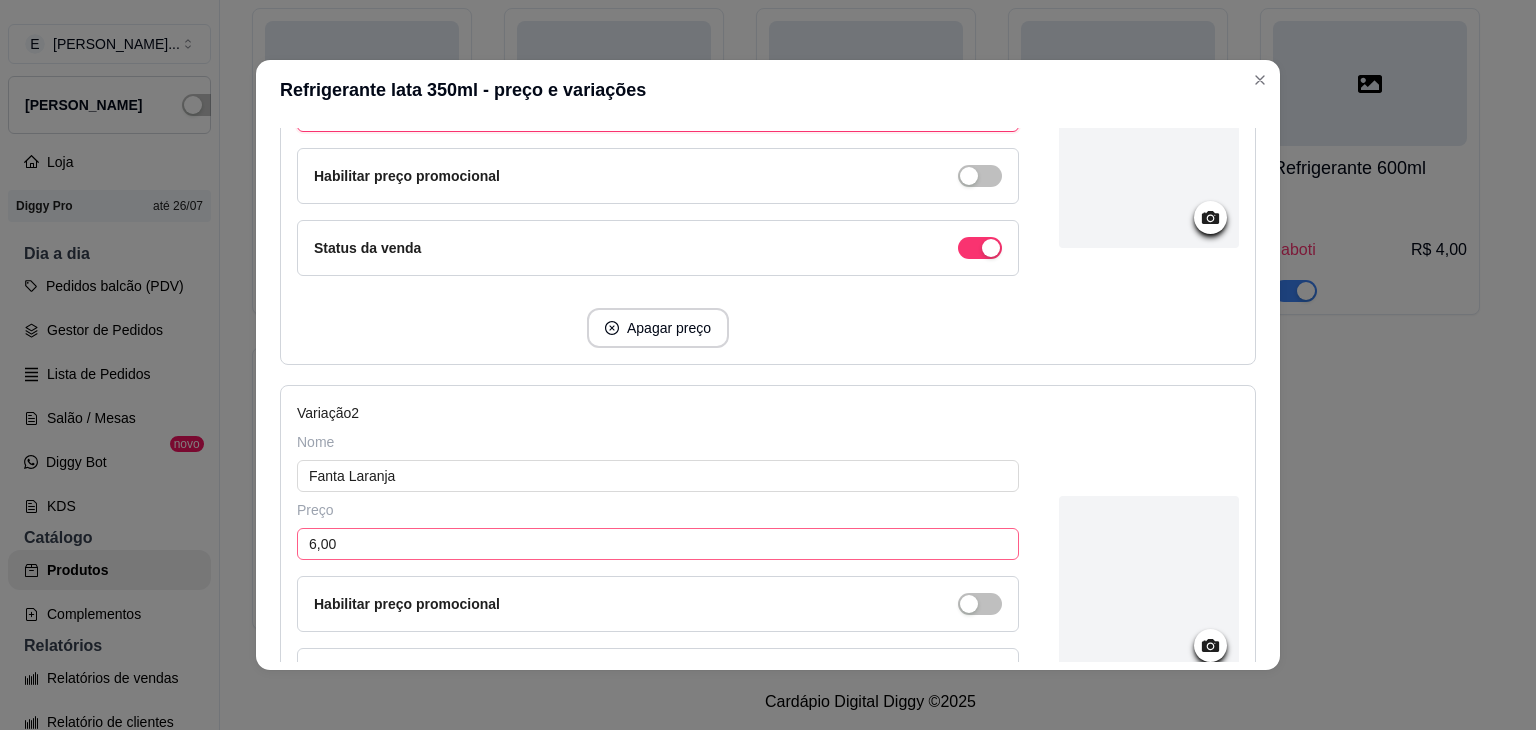 scroll, scrollTop: 600, scrollLeft: 0, axis: vertical 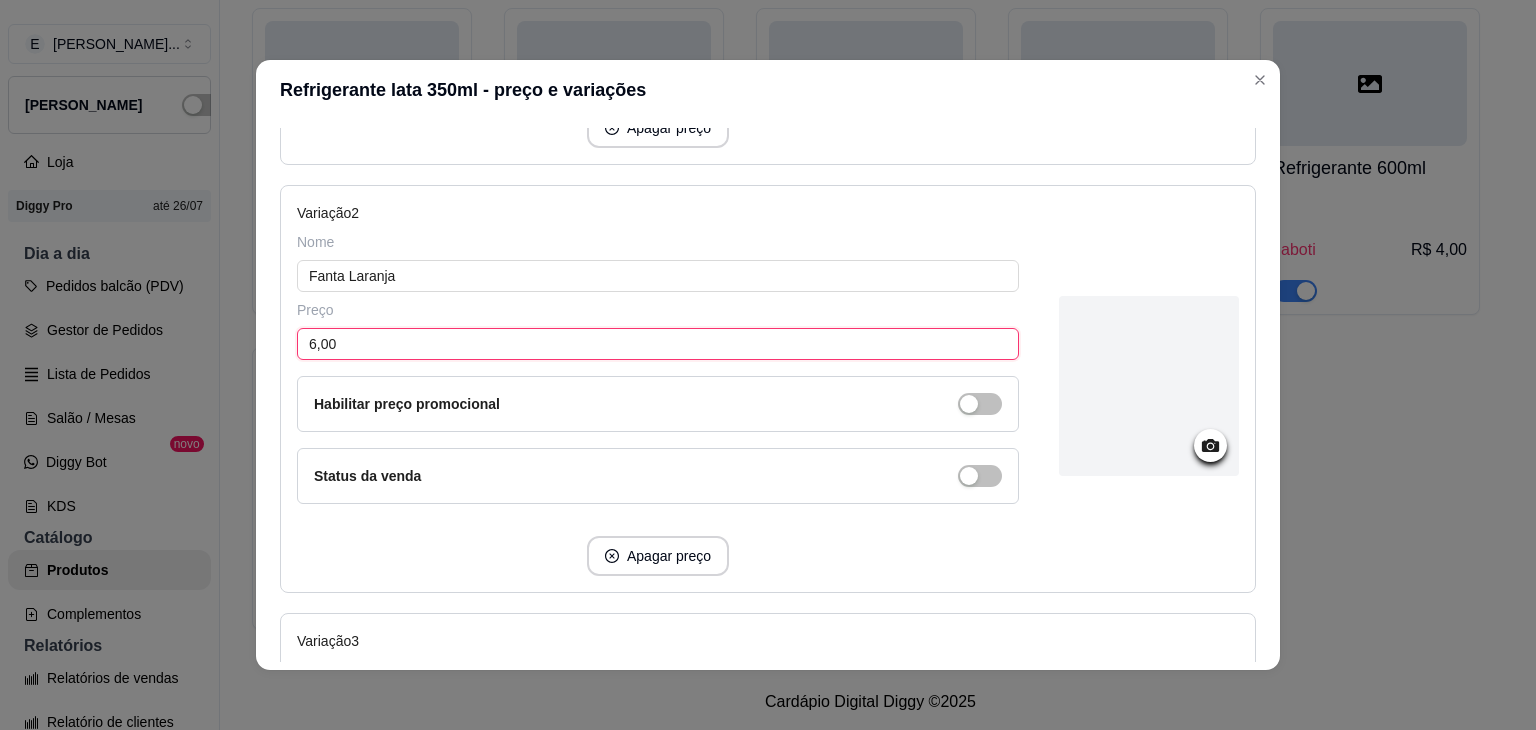 drag, startPoint x: 367, startPoint y: 353, endPoint x: 281, endPoint y: 343, distance: 86.579445 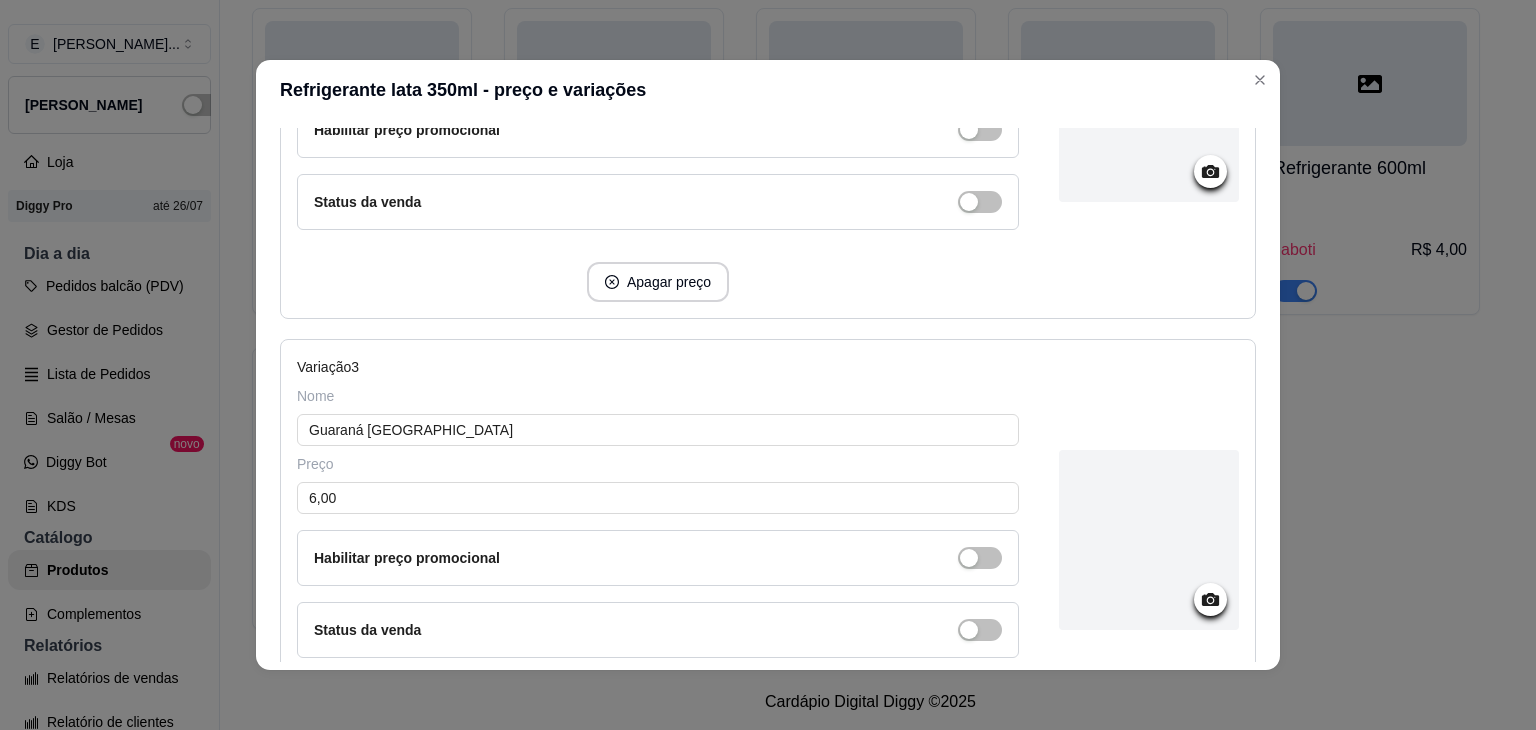scroll, scrollTop: 900, scrollLeft: 0, axis: vertical 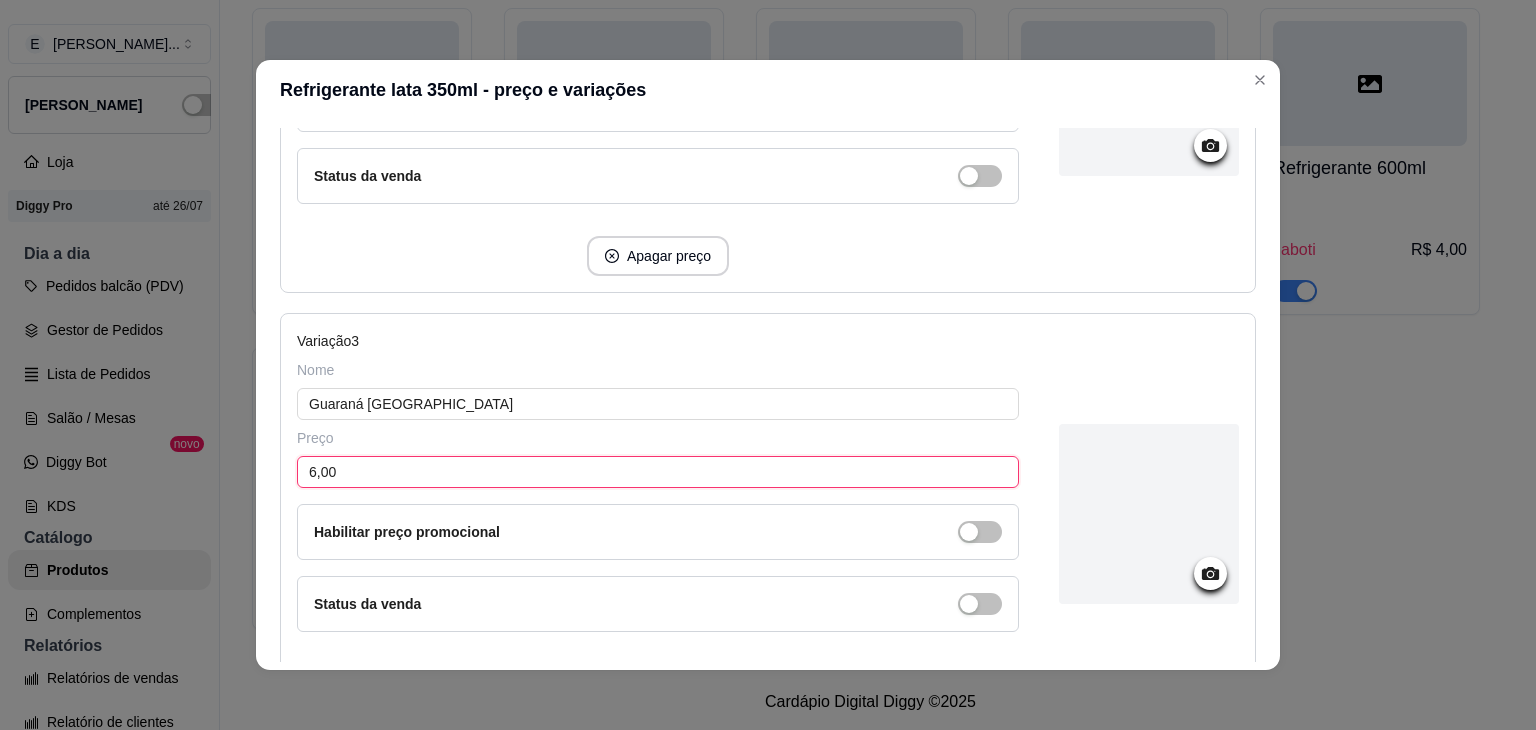 drag, startPoint x: 350, startPoint y: 469, endPoint x: 261, endPoint y: 457, distance: 89.80534 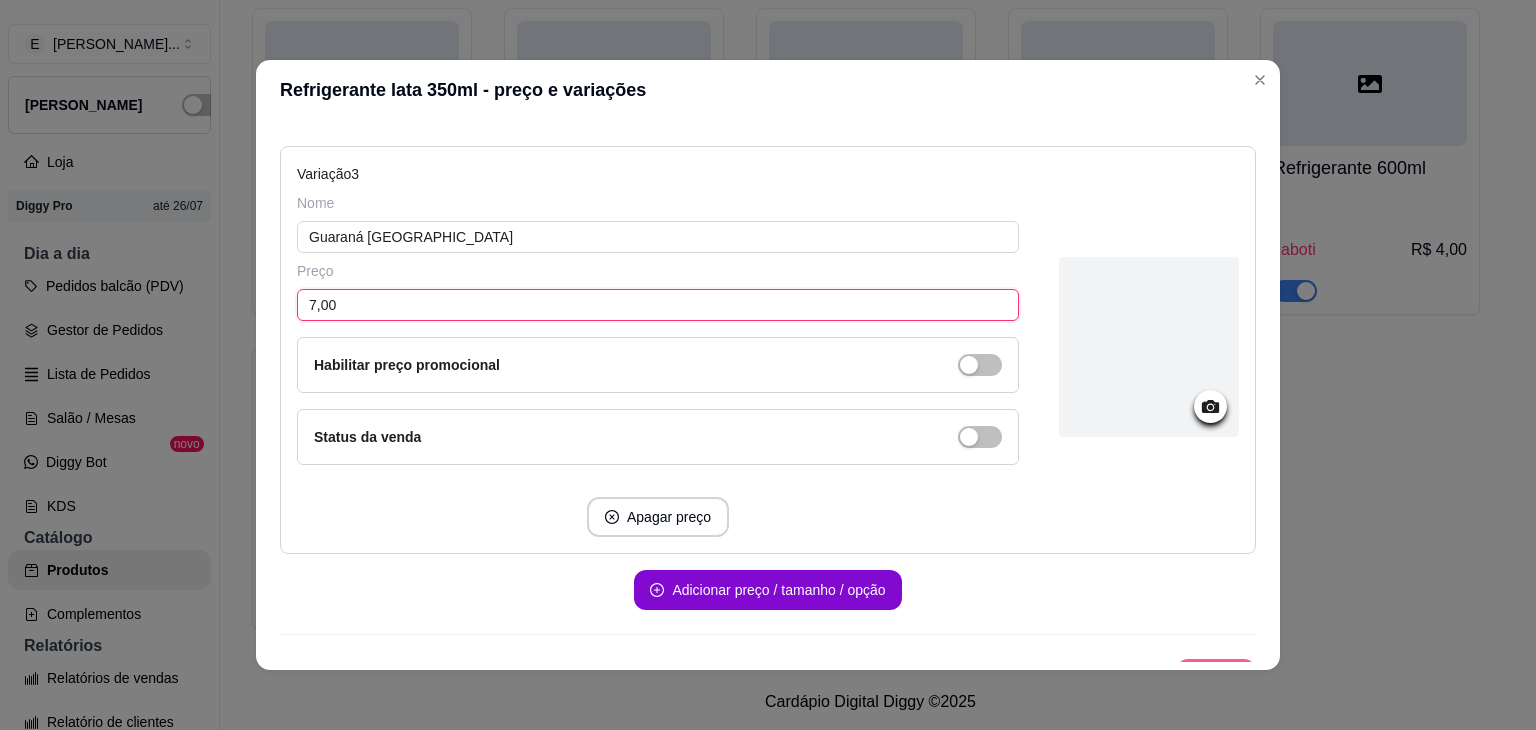 scroll, scrollTop: 1097, scrollLeft: 0, axis: vertical 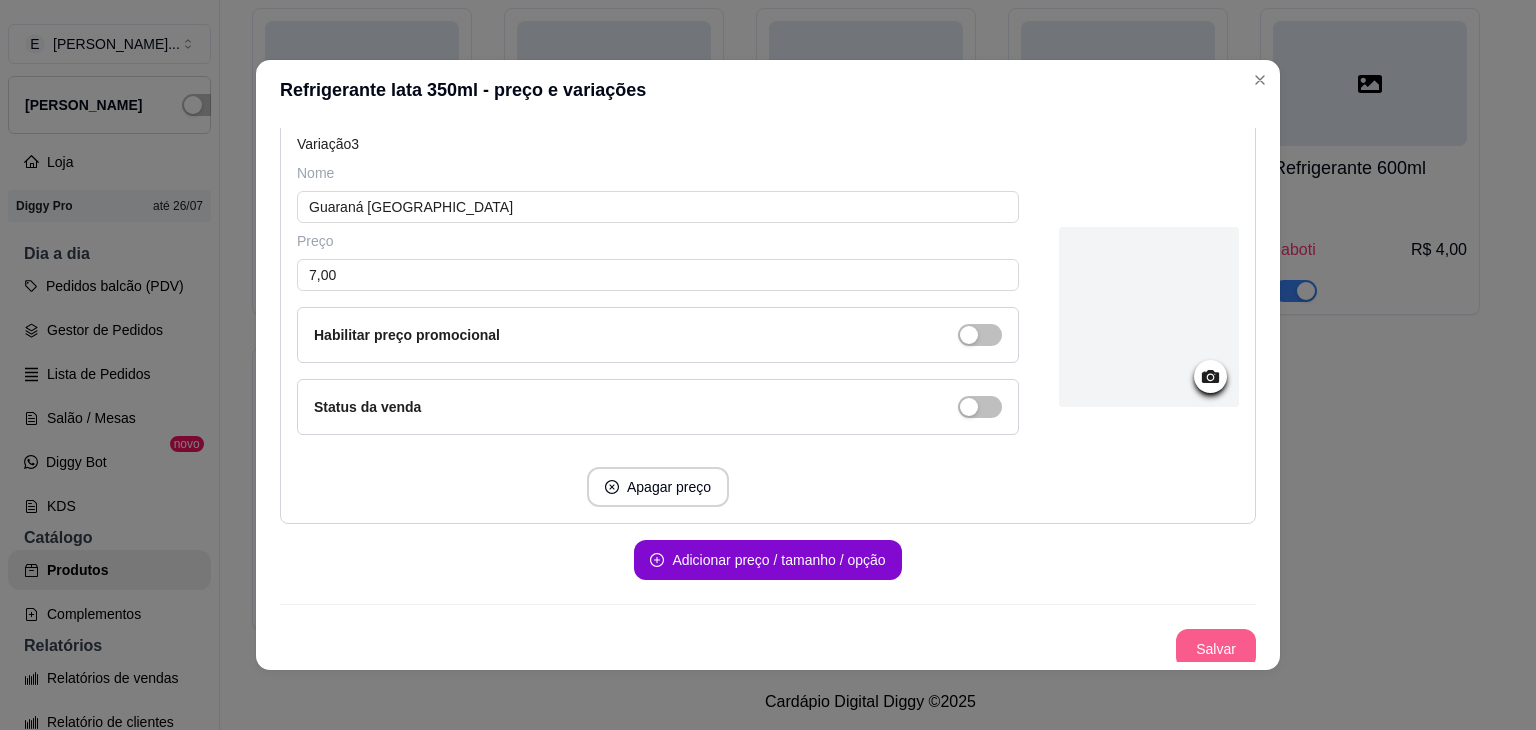 click on "Salvar" at bounding box center [1216, 649] 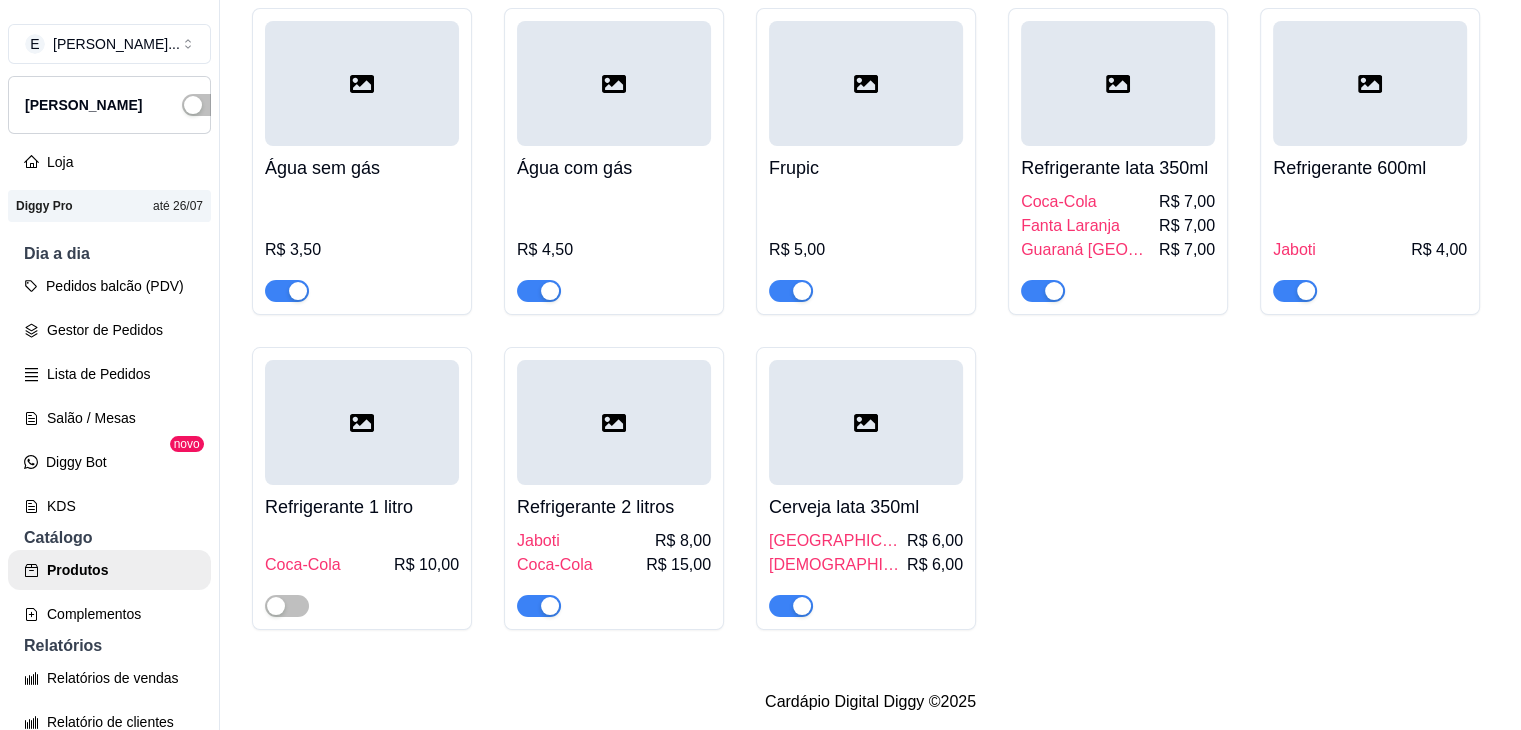 click on "Refrigerante 600ml" at bounding box center [1370, 168] 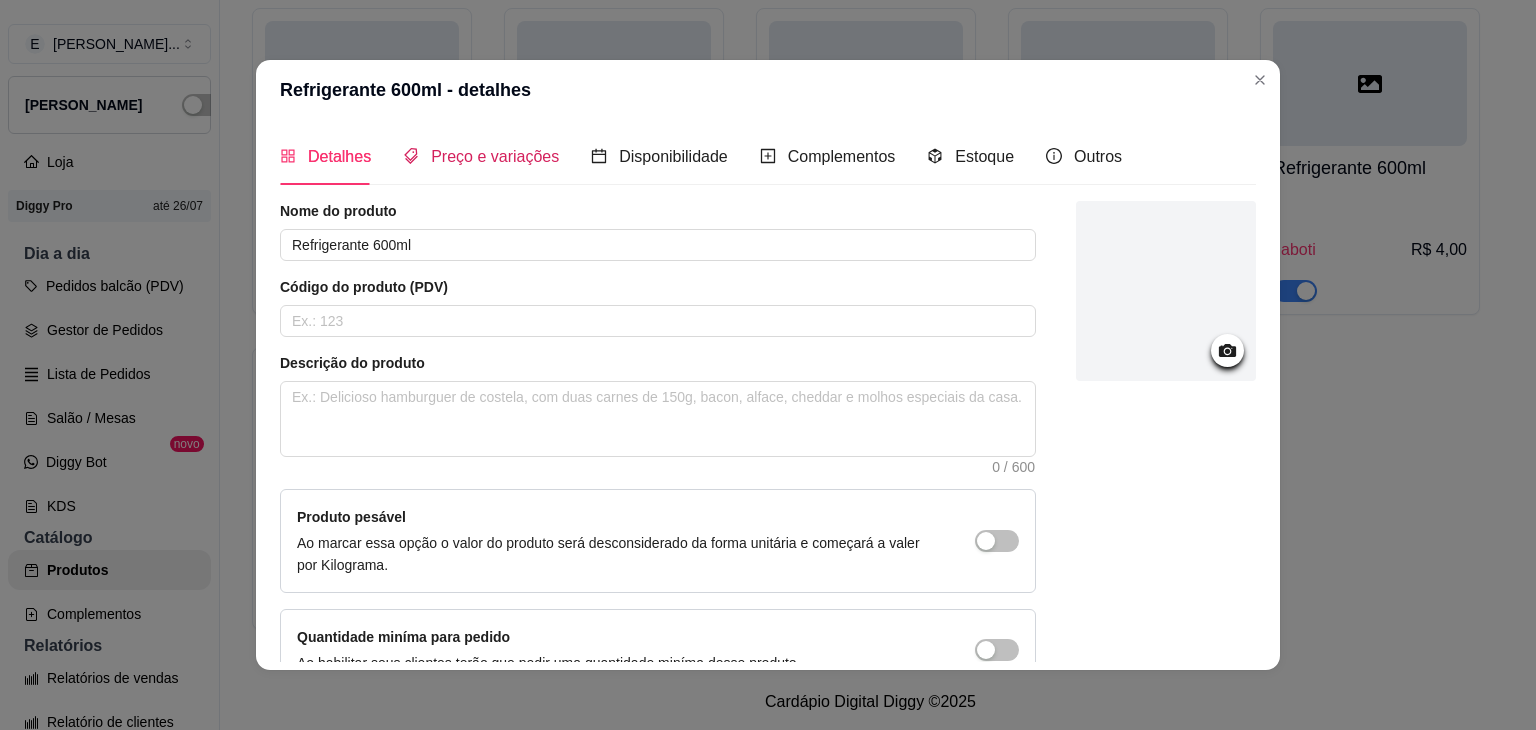 drag, startPoint x: 455, startPoint y: 156, endPoint x: 452, endPoint y: 213, distance: 57.07889 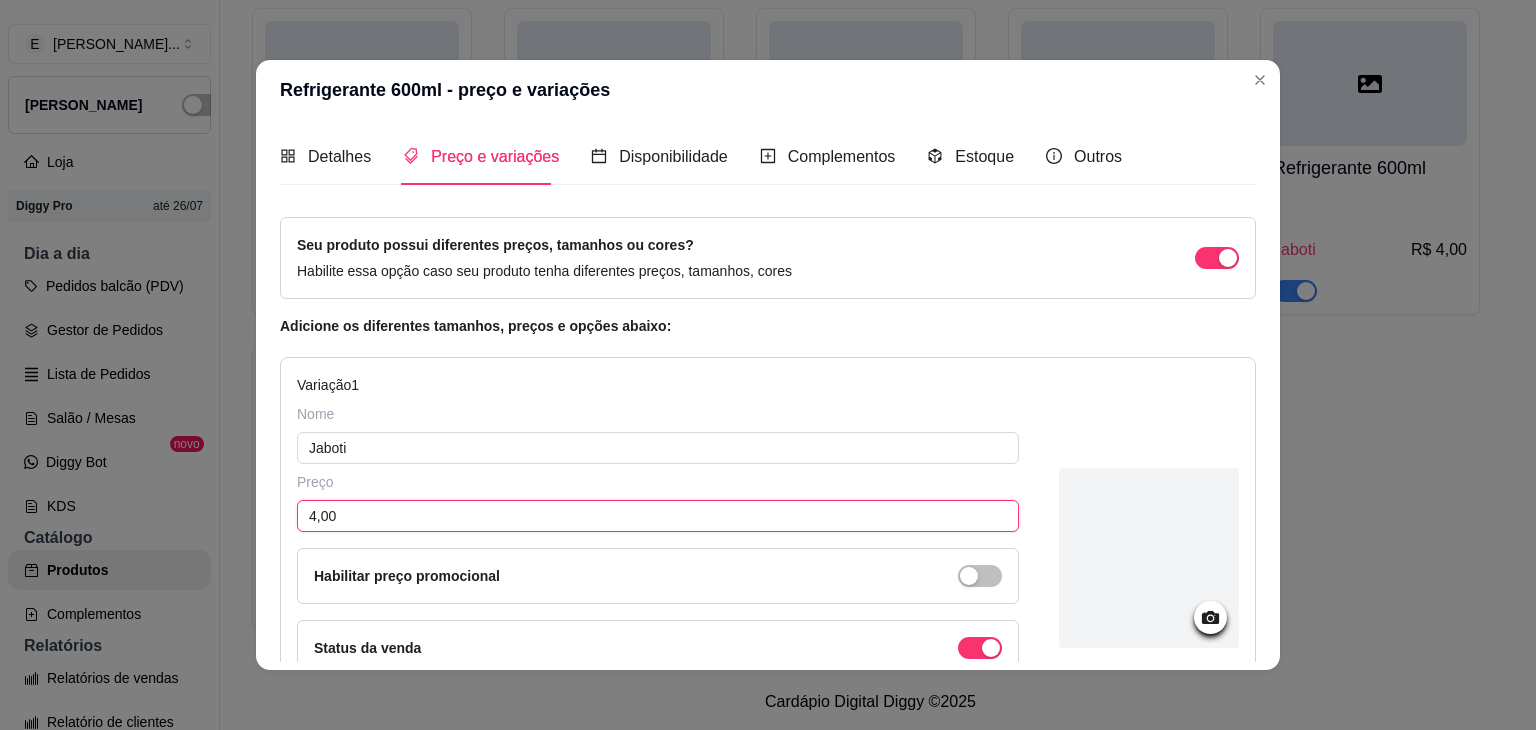 drag, startPoint x: 346, startPoint y: 518, endPoint x: 263, endPoint y: 511, distance: 83.294655 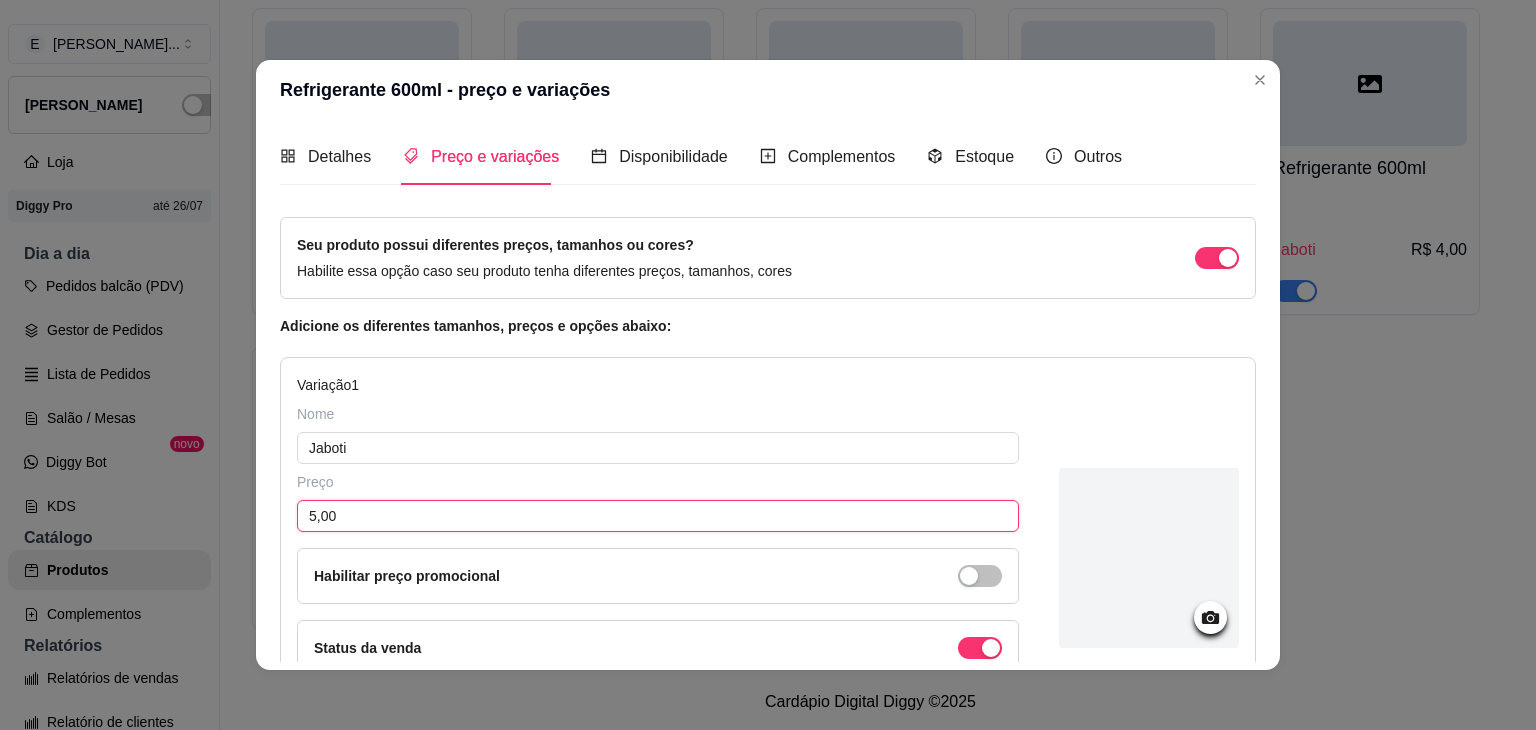 scroll, scrollTop: 245, scrollLeft: 0, axis: vertical 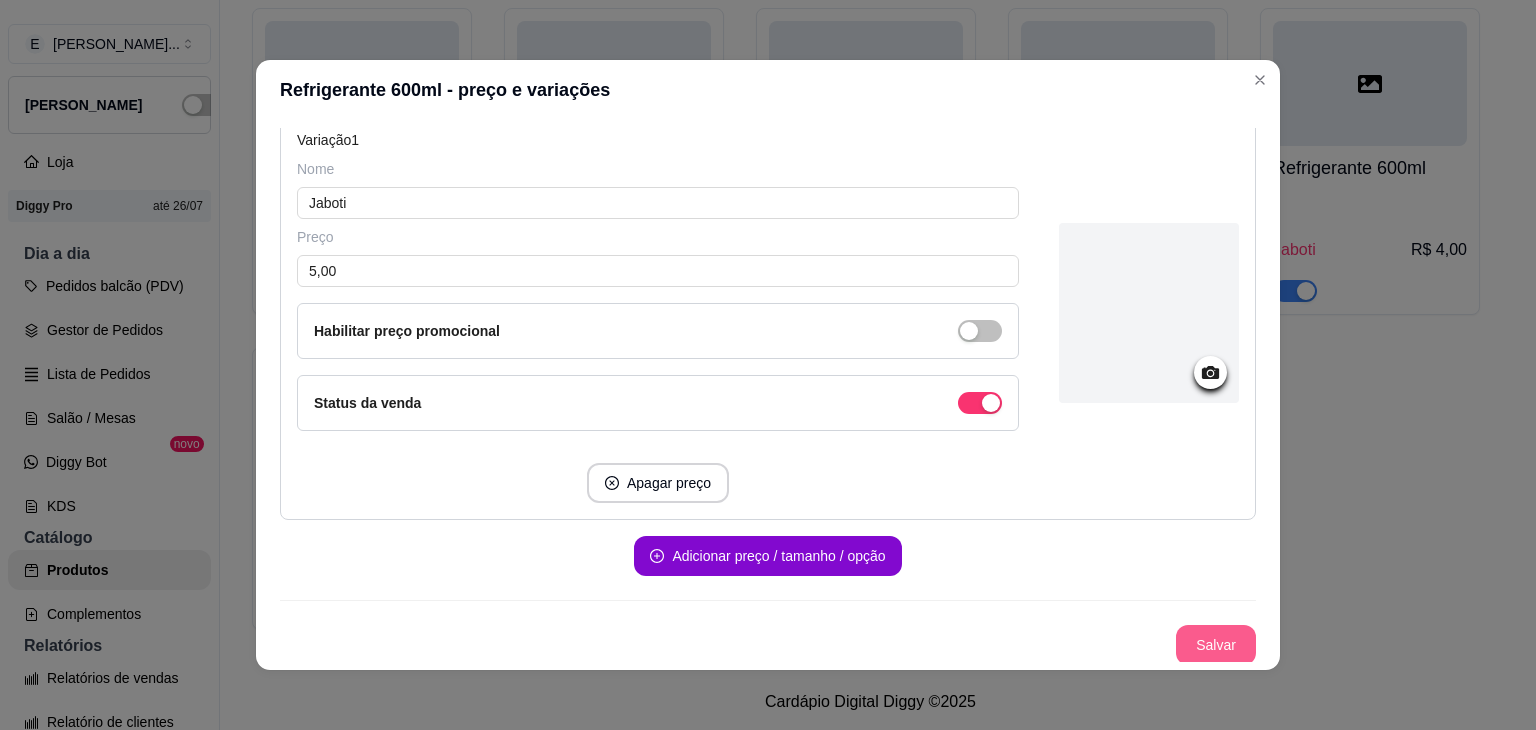 click on "Salvar" at bounding box center [1216, 645] 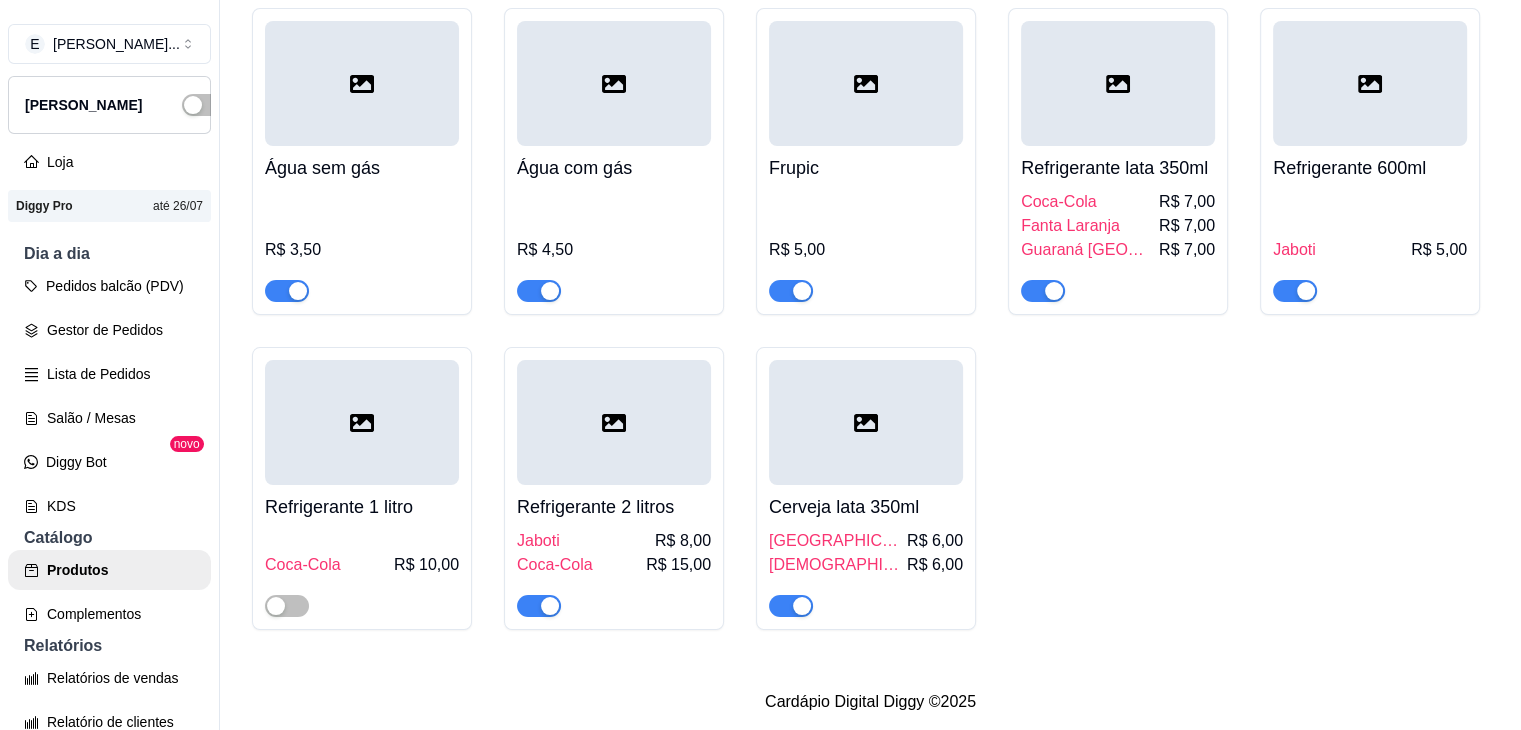 click on "Refrigerante 1 litro" at bounding box center [362, 507] 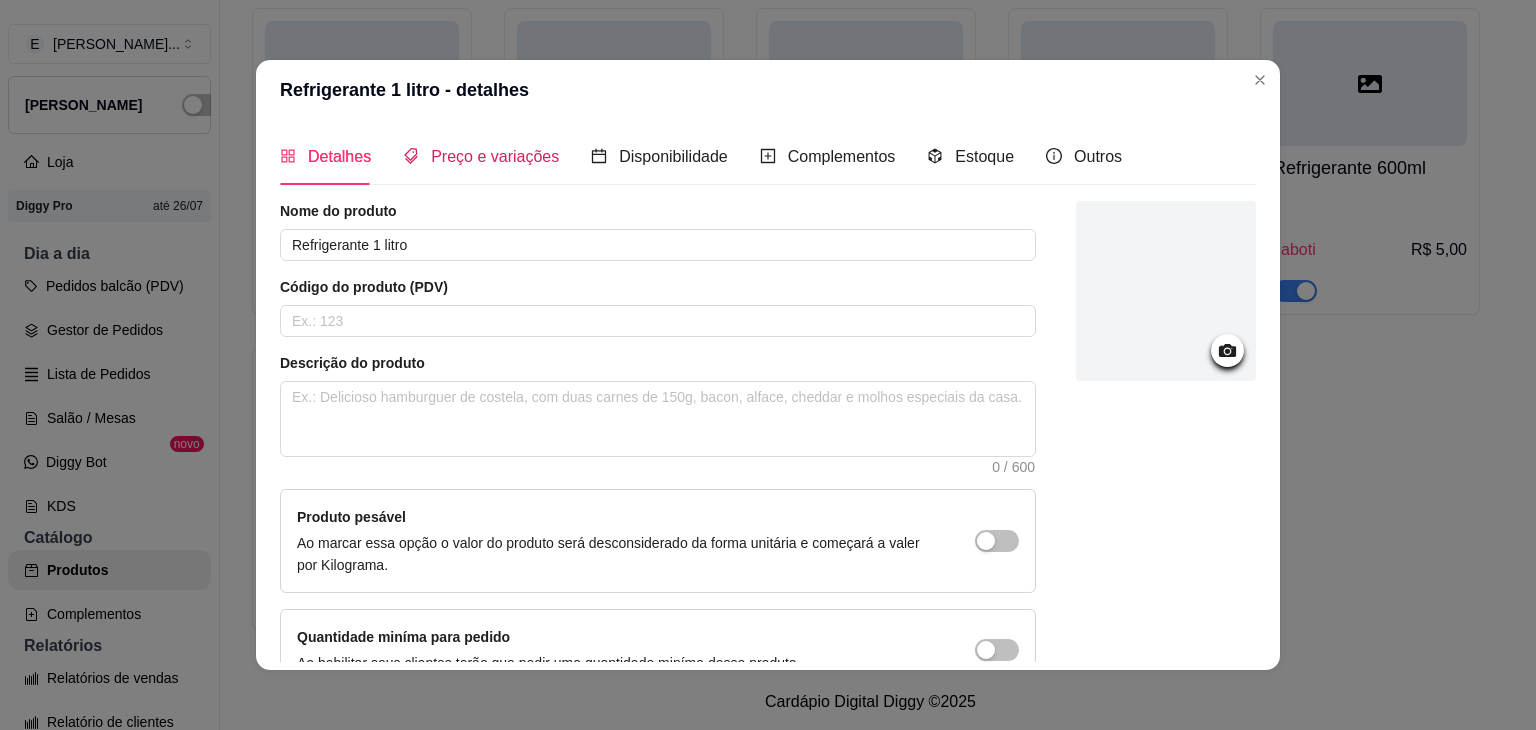 click on "Preço e variações" at bounding box center [495, 156] 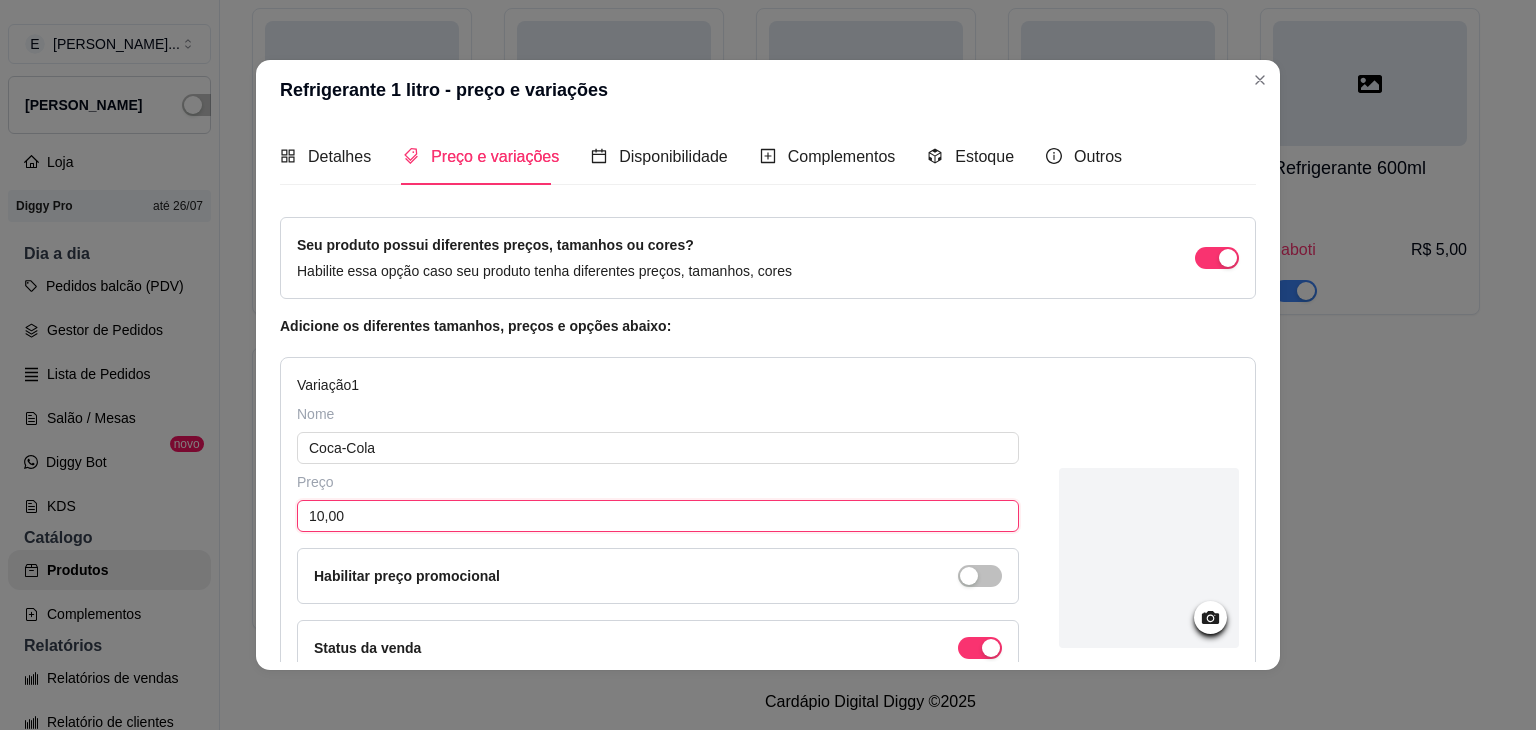 drag, startPoint x: 353, startPoint y: 517, endPoint x: 314, endPoint y: 512, distance: 39.319206 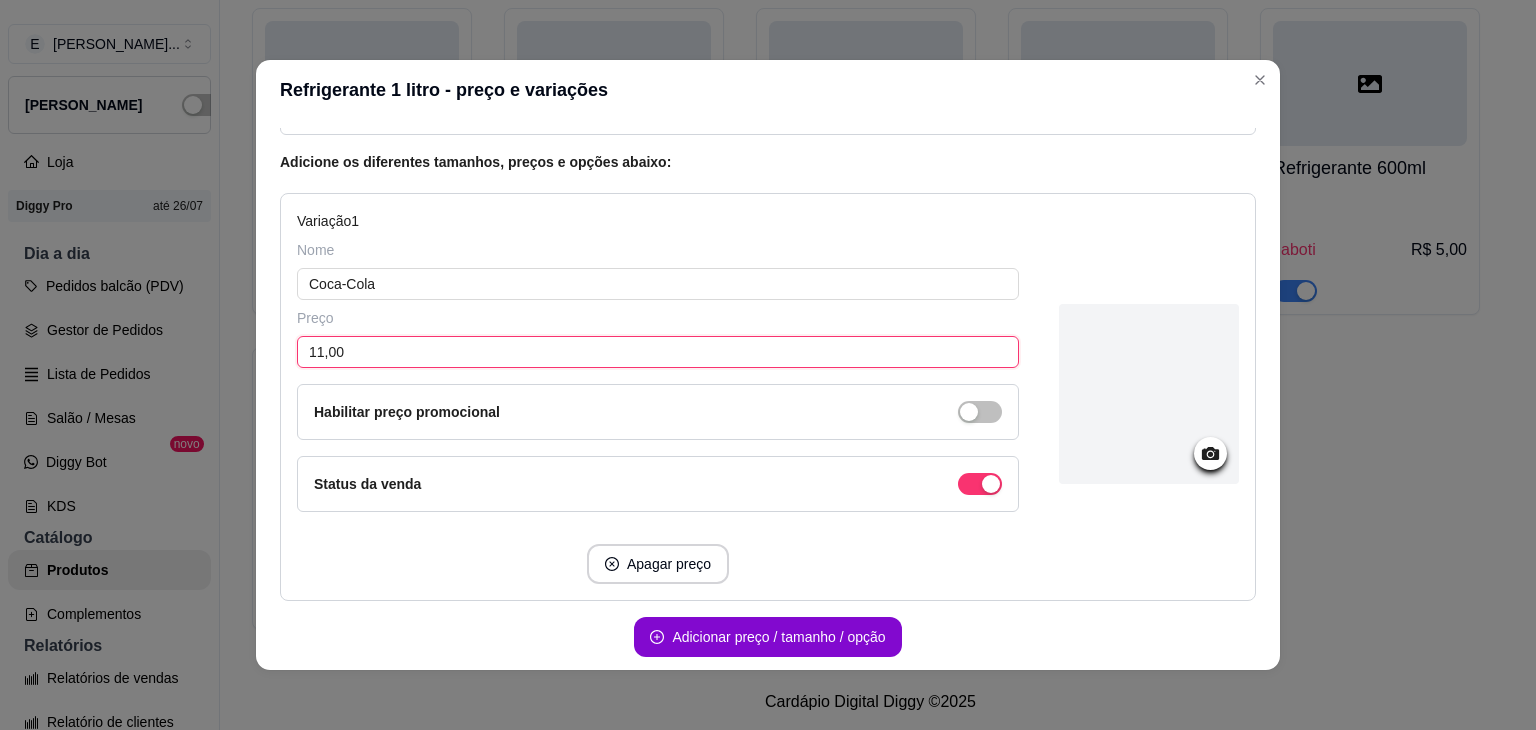 scroll, scrollTop: 245, scrollLeft: 0, axis: vertical 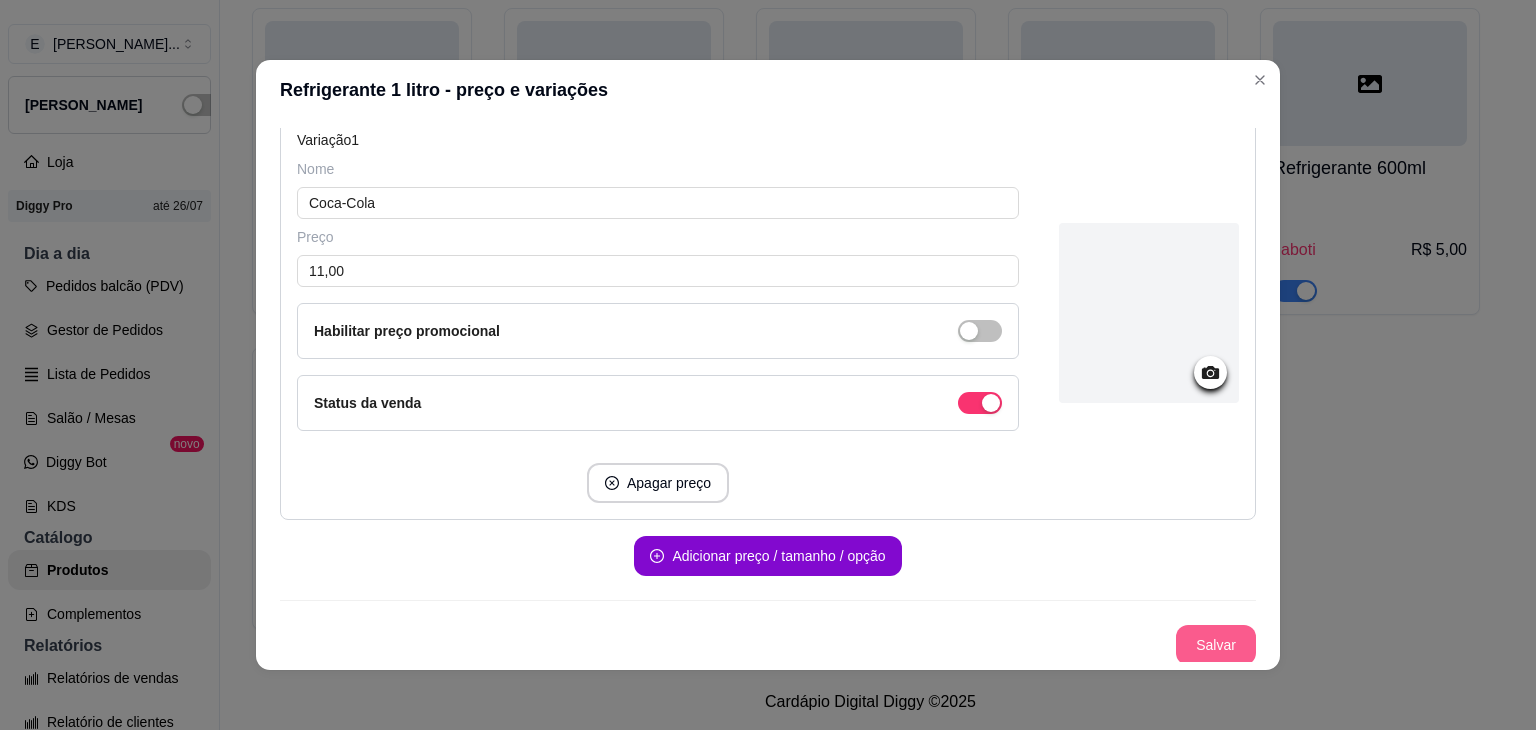 click on "Salvar" at bounding box center (1216, 645) 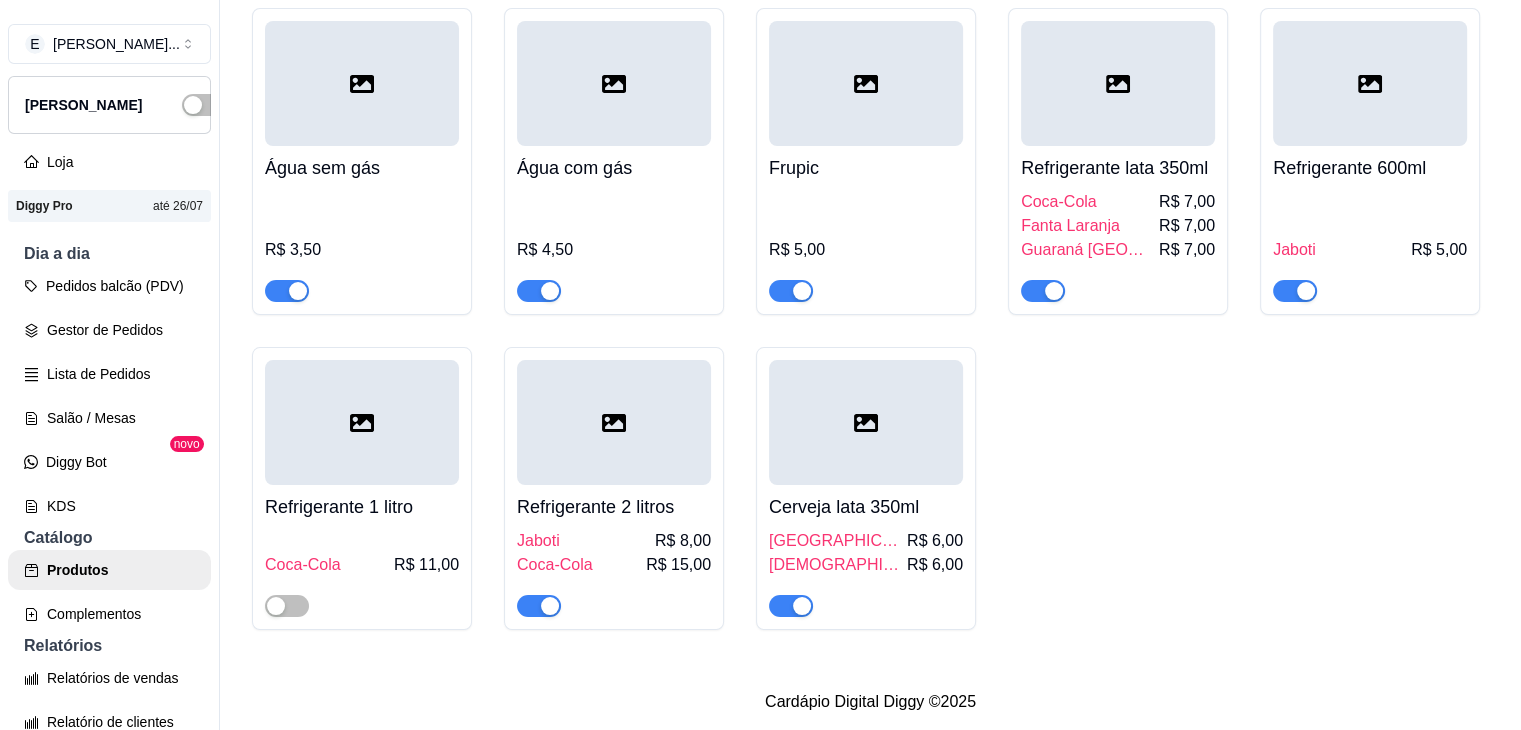 click on "Refrigerante 2 litros" at bounding box center (614, 507) 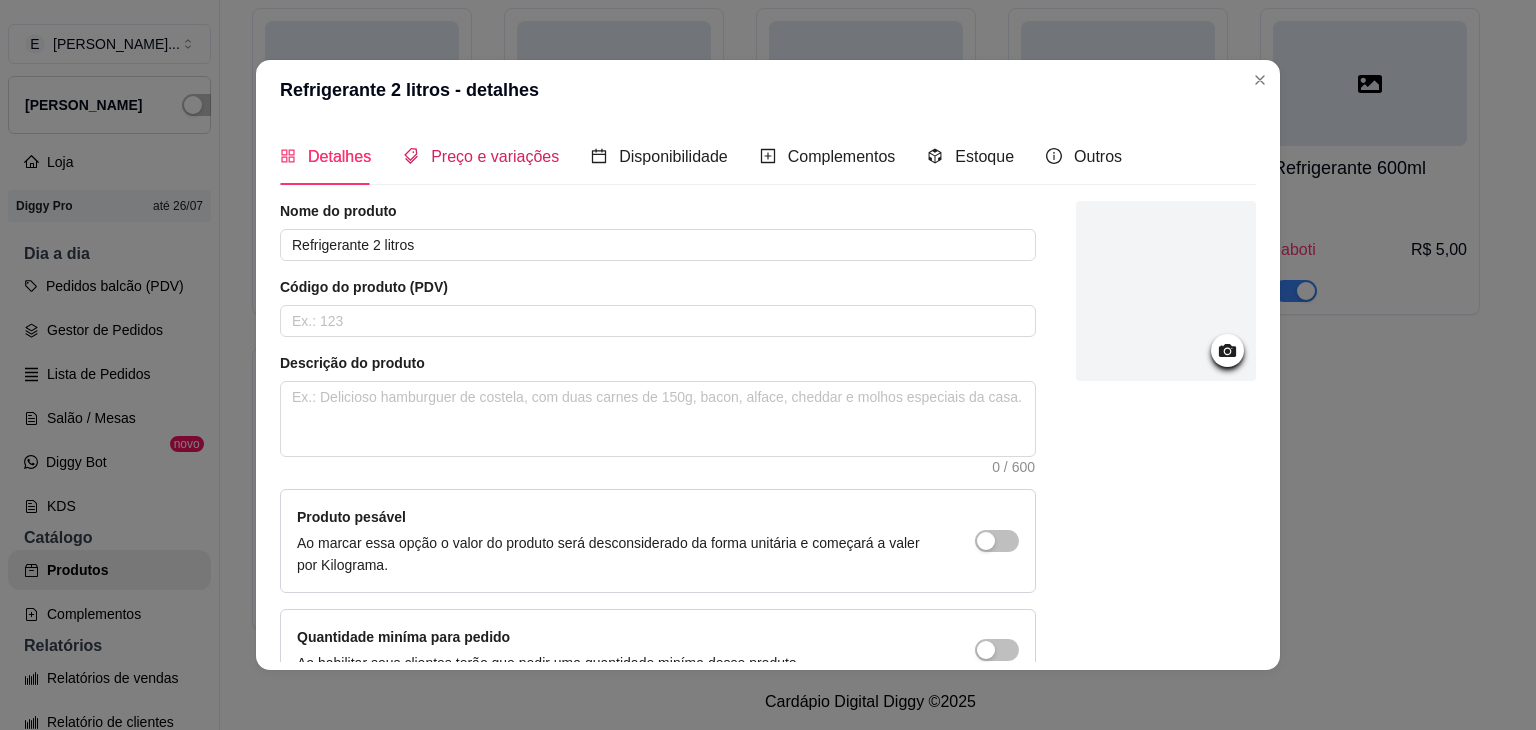 click on "Preço e variações" at bounding box center (495, 156) 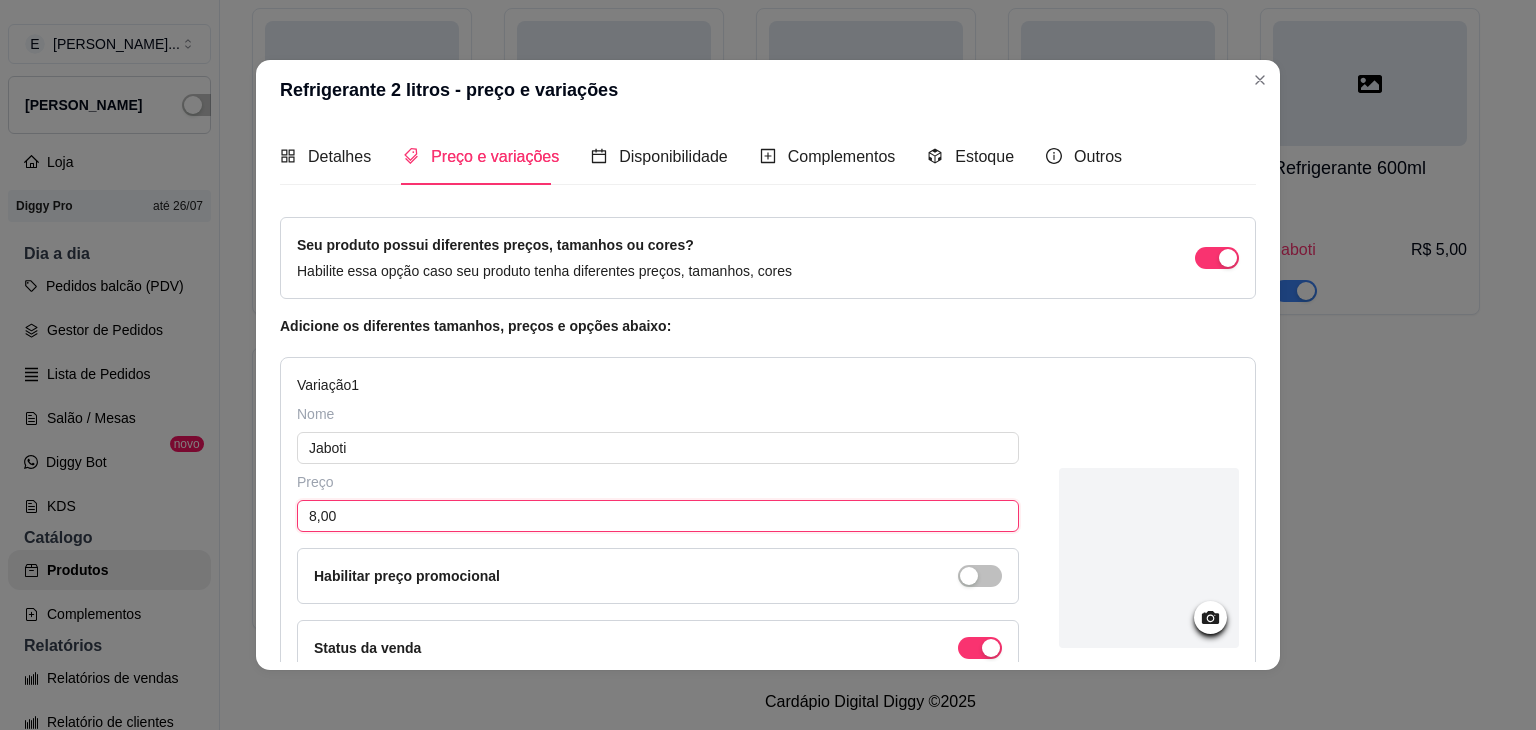 drag, startPoint x: 332, startPoint y: 518, endPoint x: 274, endPoint y: 441, distance: 96.40021 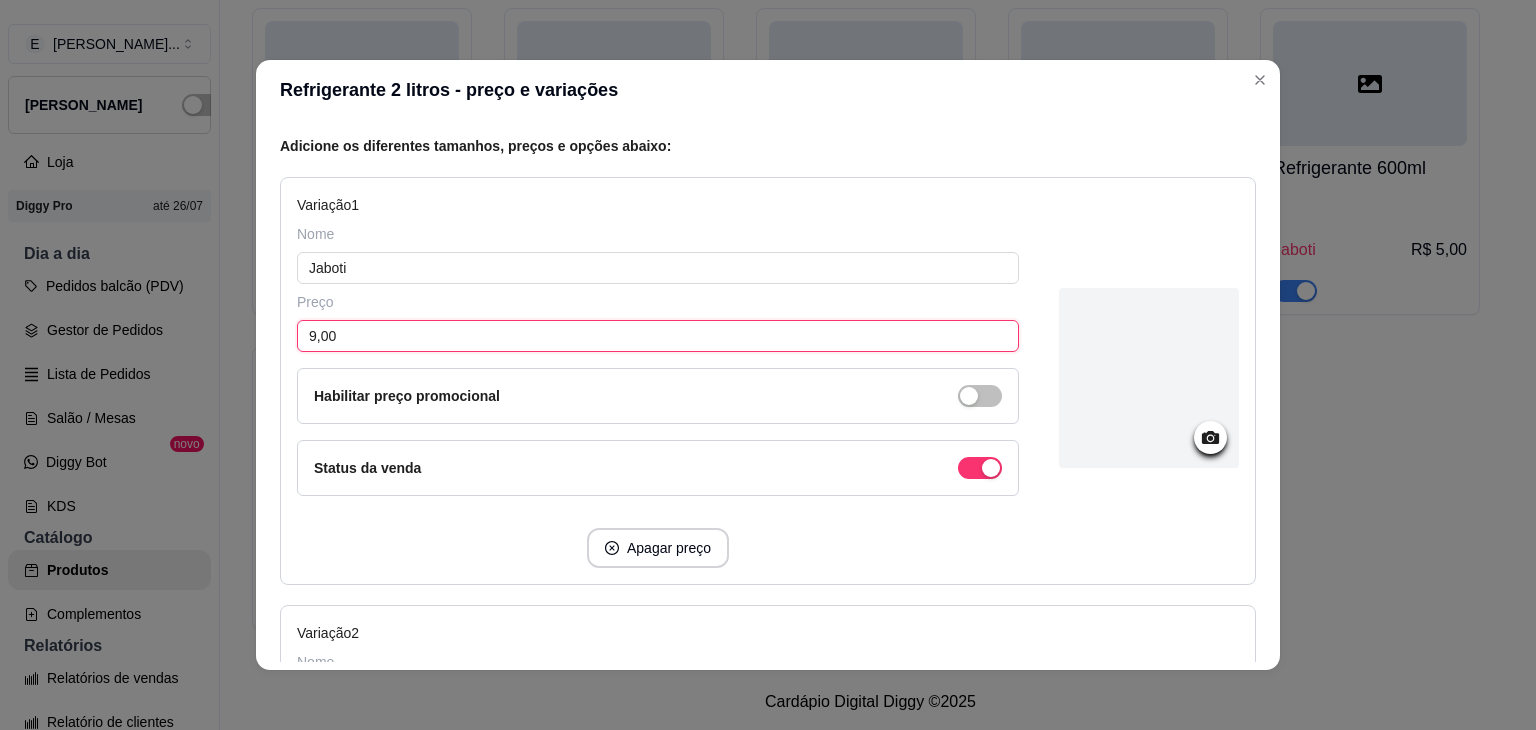 scroll, scrollTop: 400, scrollLeft: 0, axis: vertical 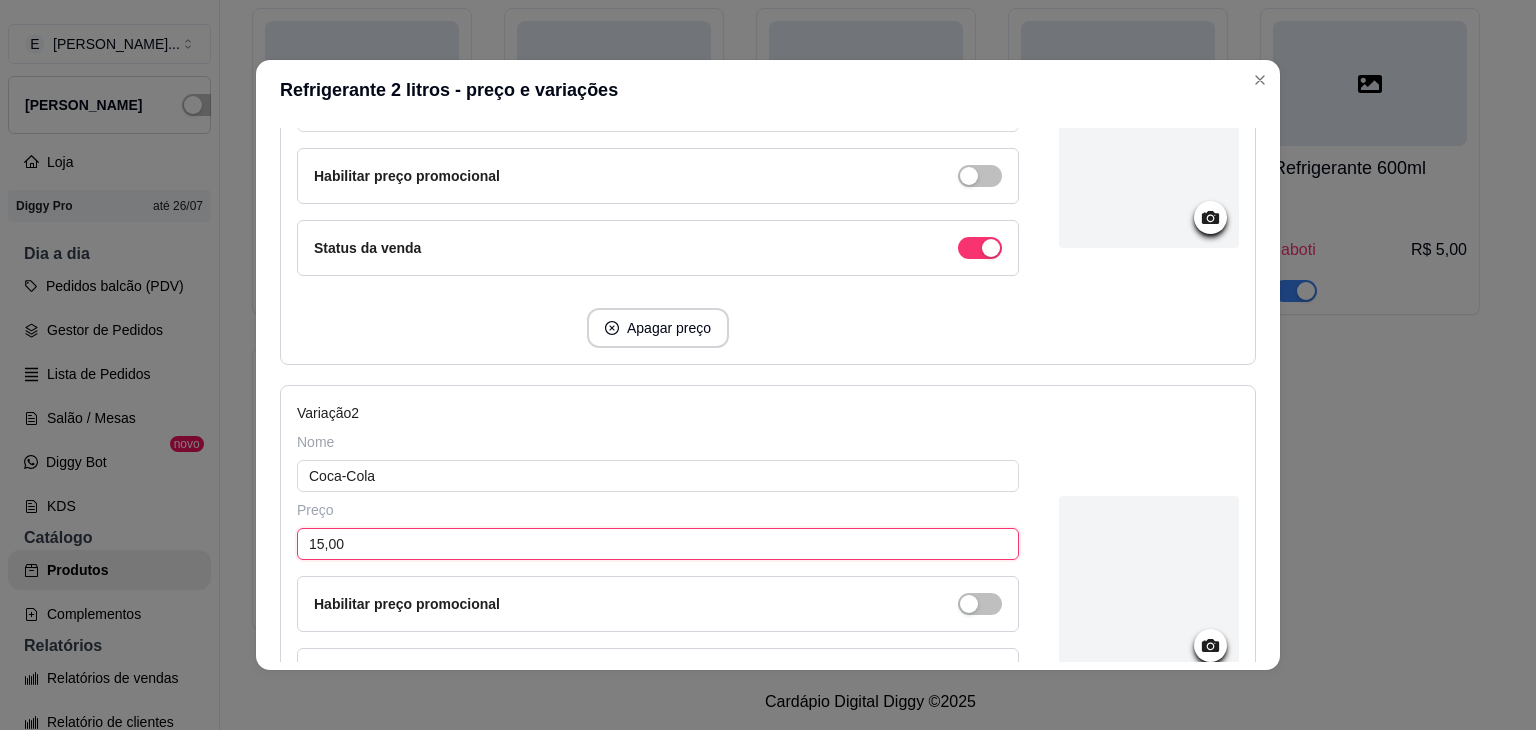 drag, startPoint x: 376, startPoint y: 537, endPoint x: 275, endPoint y: 526, distance: 101.597244 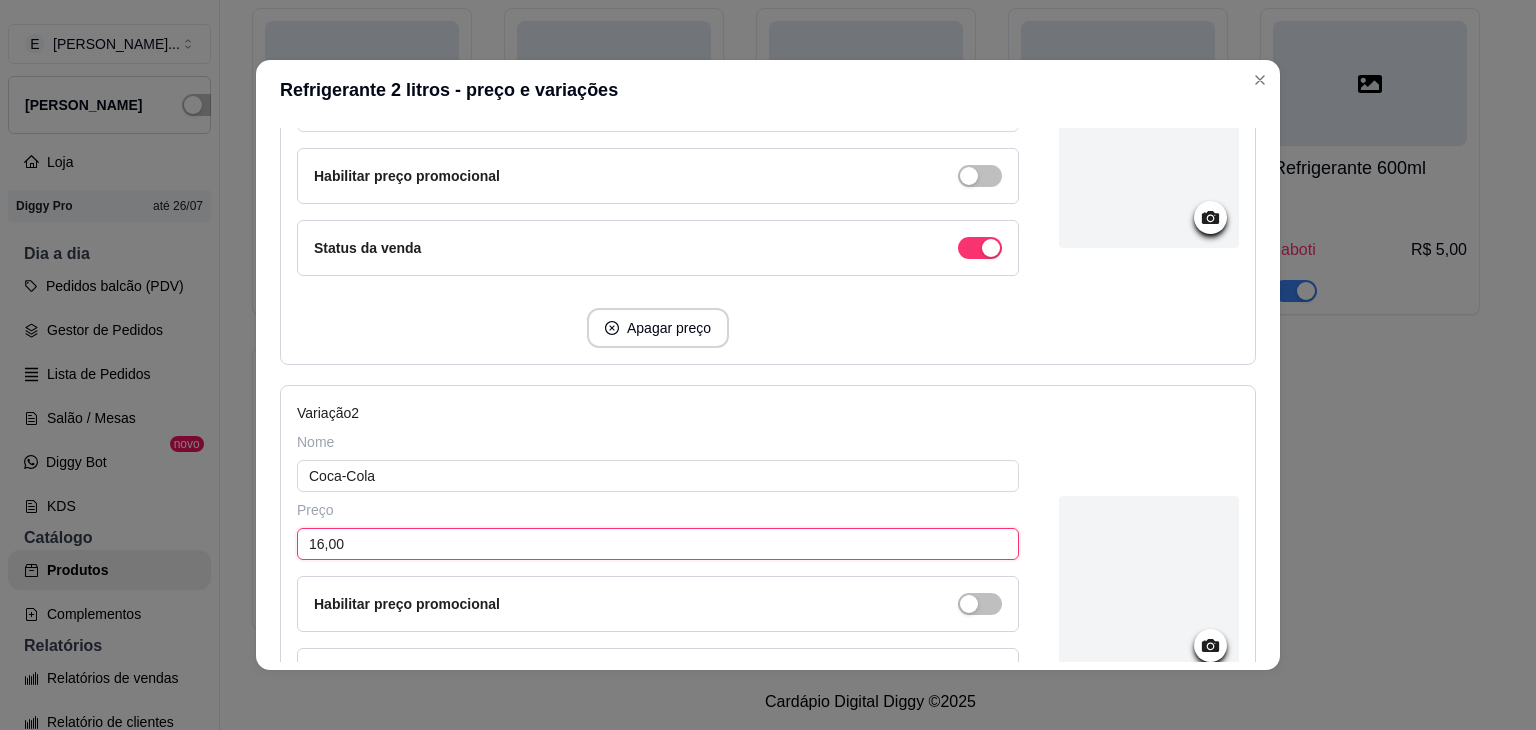 scroll, scrollTop: 672, scrollLeft: 0, axis: vertical 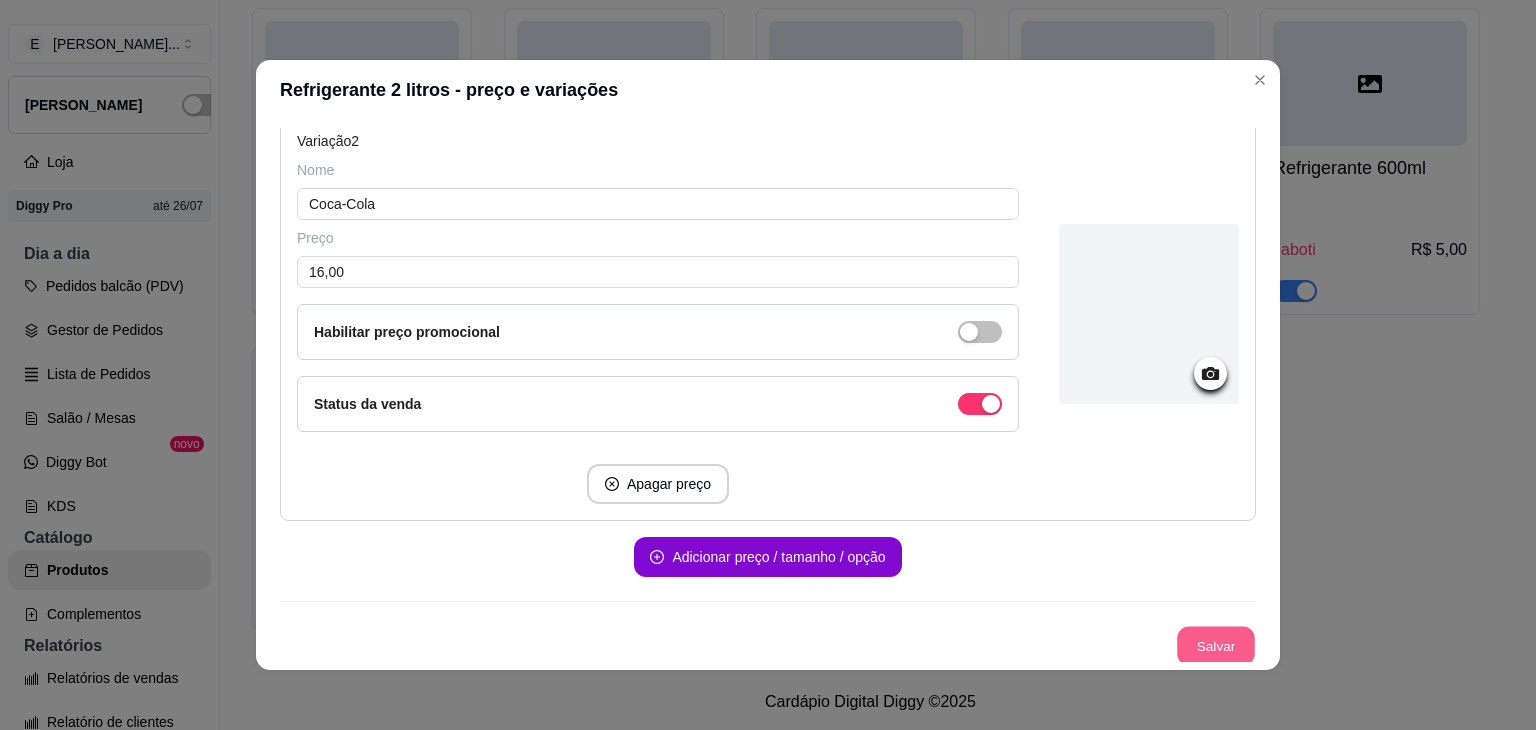 click on "Salvar" at bounding box center [1216, 646] 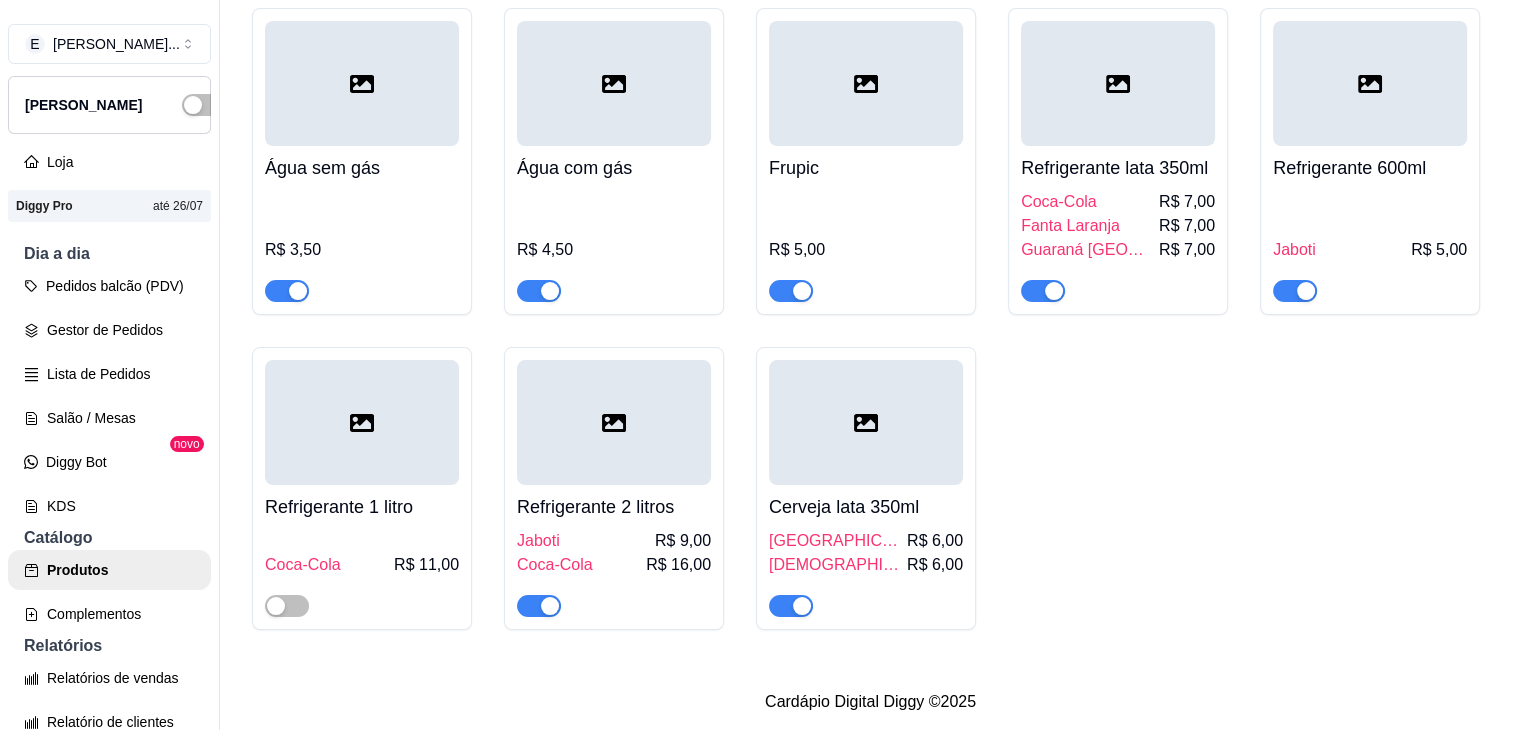 click on "[GEOGRAPHIC_DATA] Boa" at bounding box center (836, 541) 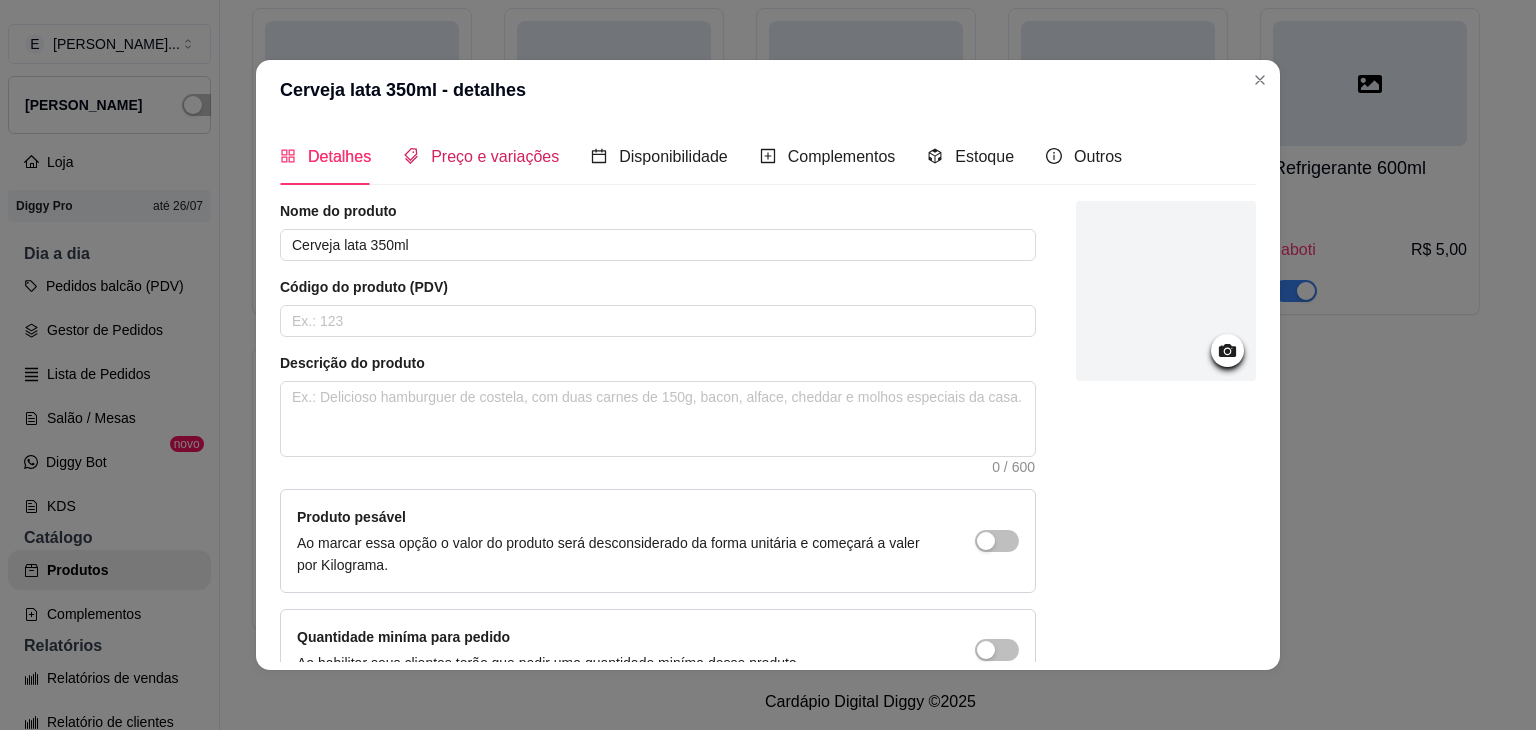 drag, startPoint x: 483, startPoint y: 149, endPoint x: 468, endPoint y: 208, distance: 60.876926 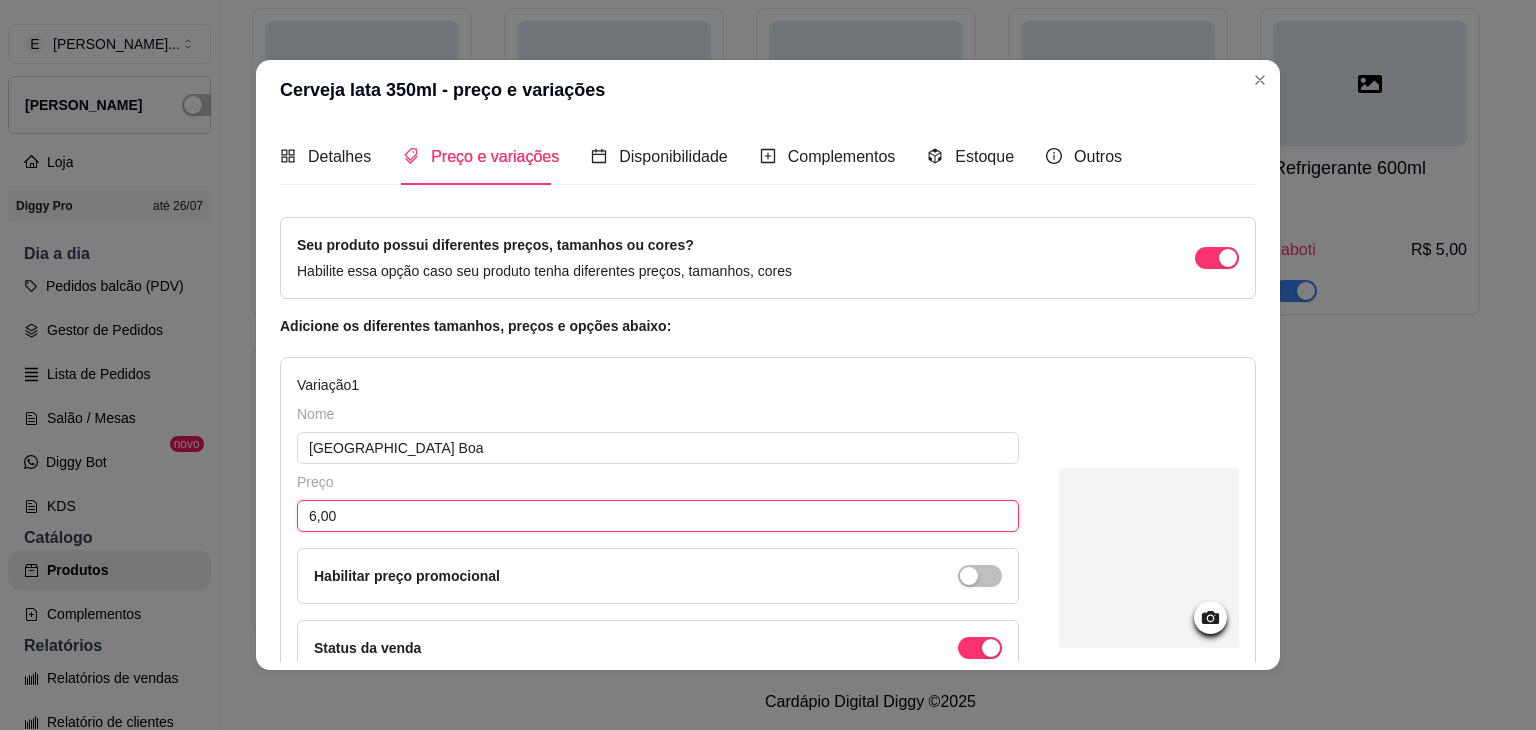 drag, startPoint x: 334, startPoint y: 514, endPoint x: 262, endPoint y: 445, distance: 99.724625 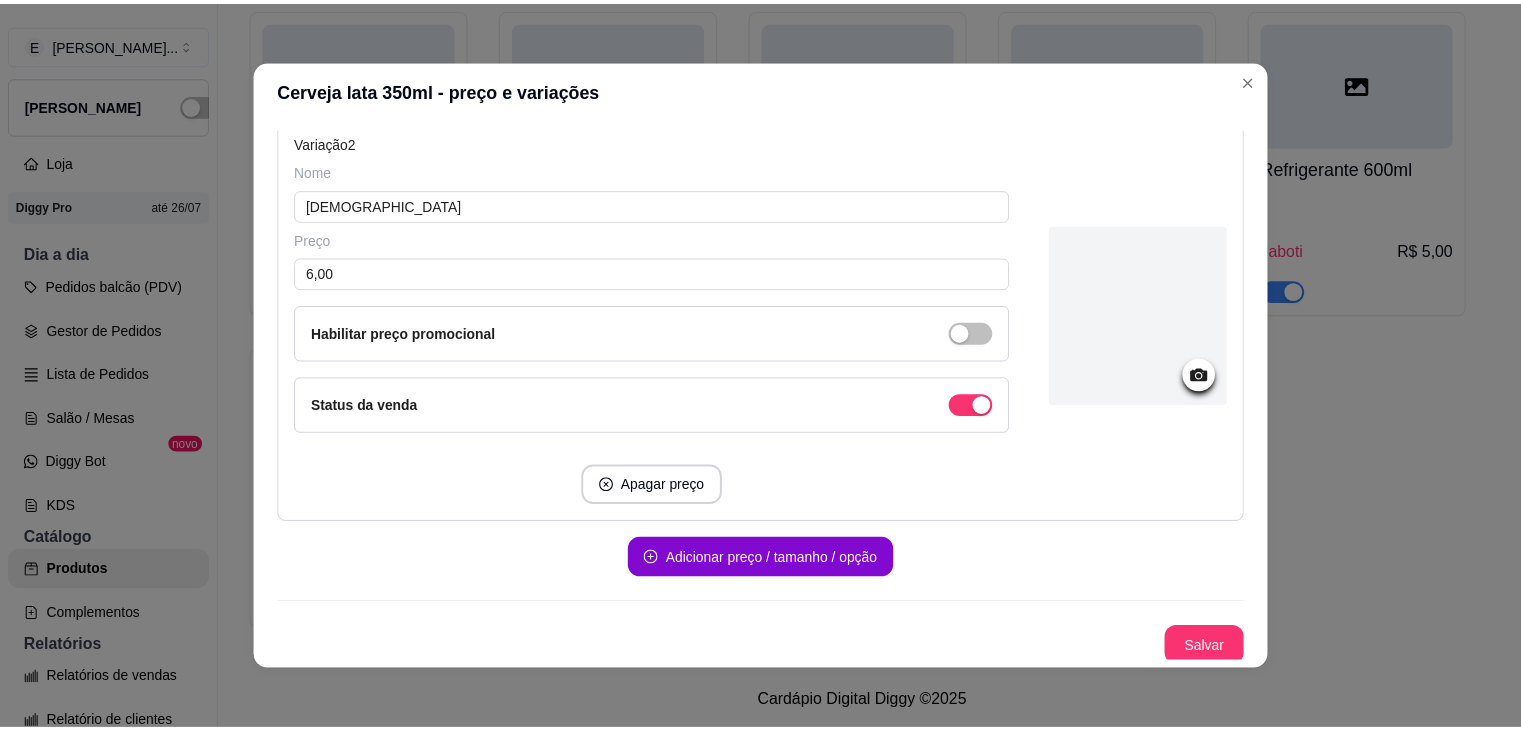 scroll, scrollTop: 672, scrollLeft: 0, axis: vertical 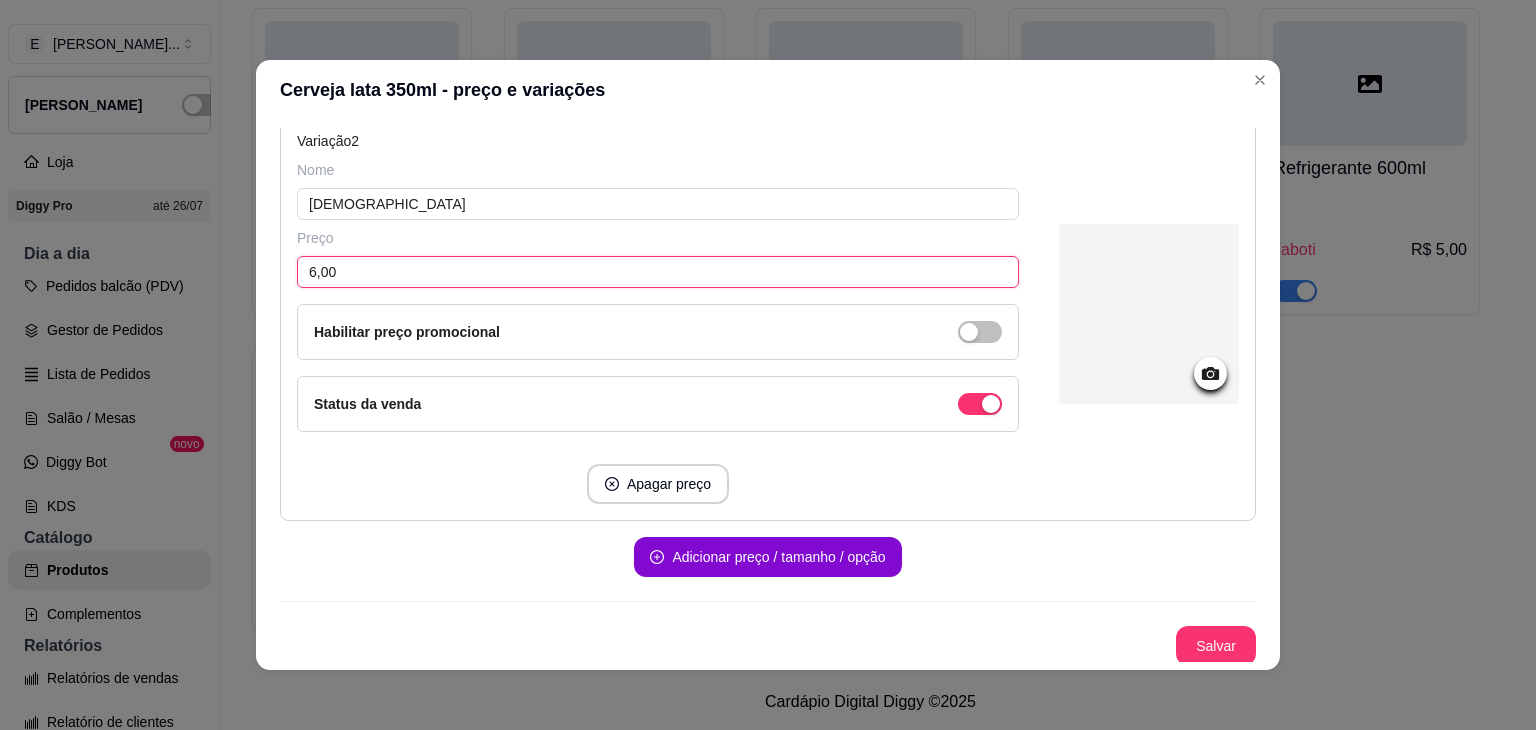 drag, startPoint x: 356, startPoint y: 273, endPoint x: 295, endPoint y: 270, distance: 61.073727 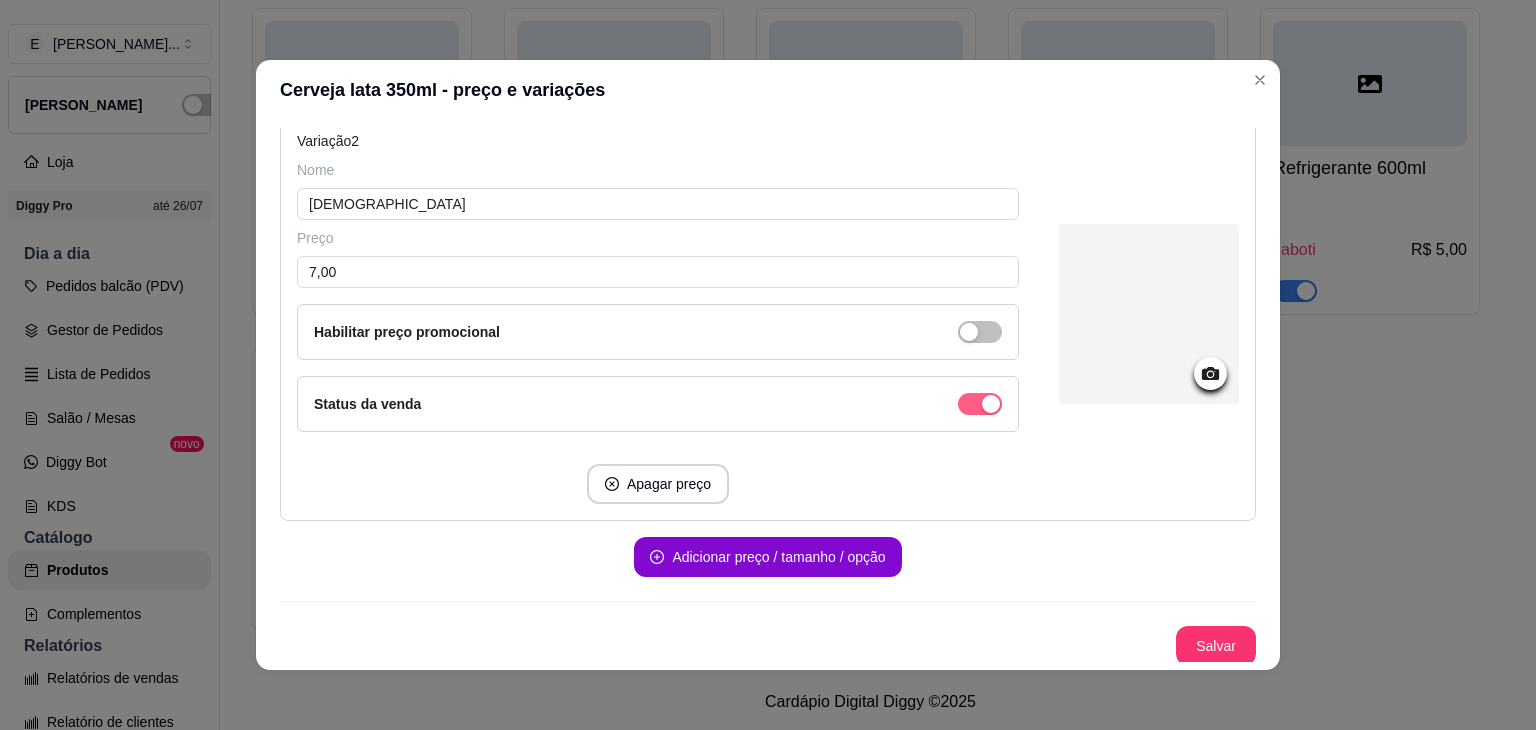 click at bounding box center (980, -24) 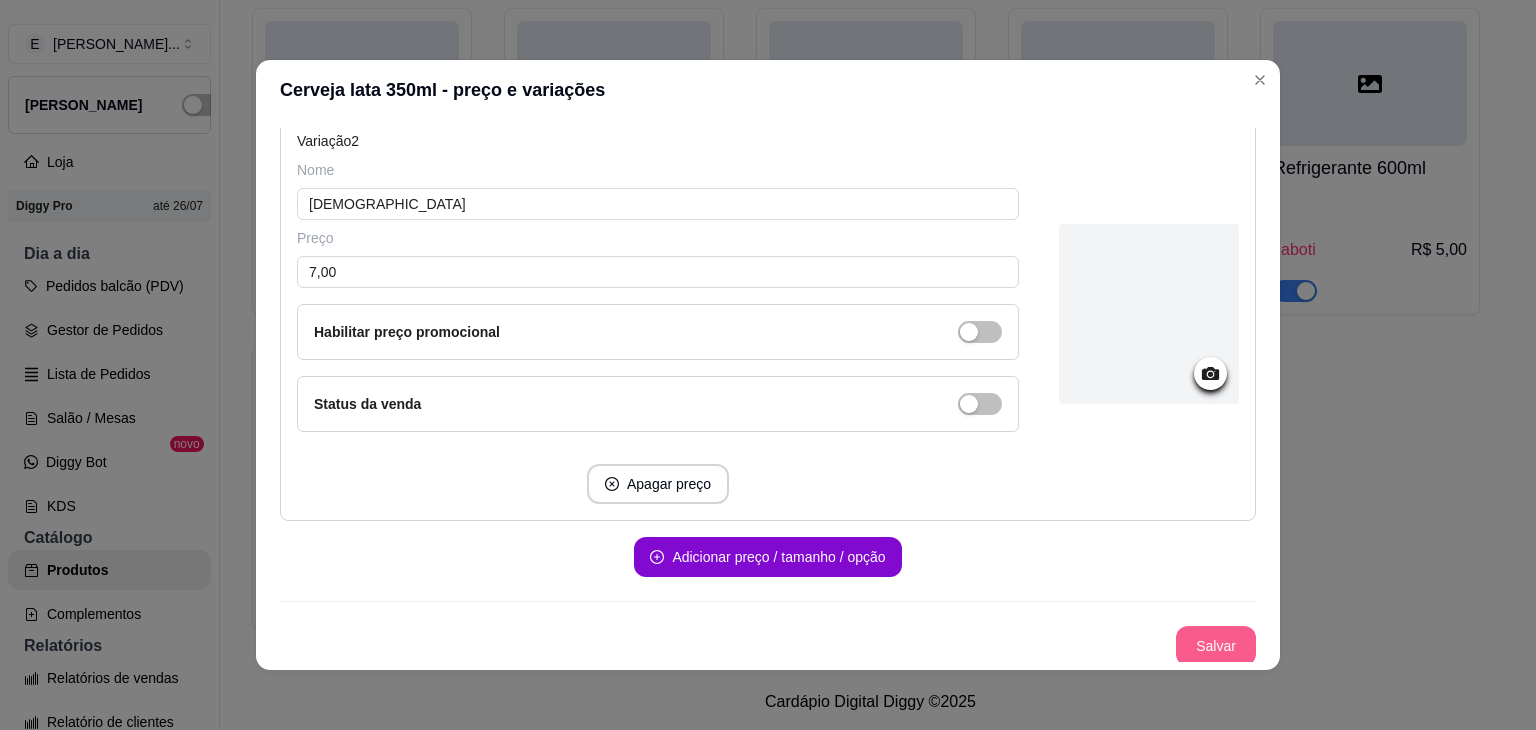 click on "Salvar" at bounding box center [1216, 646] 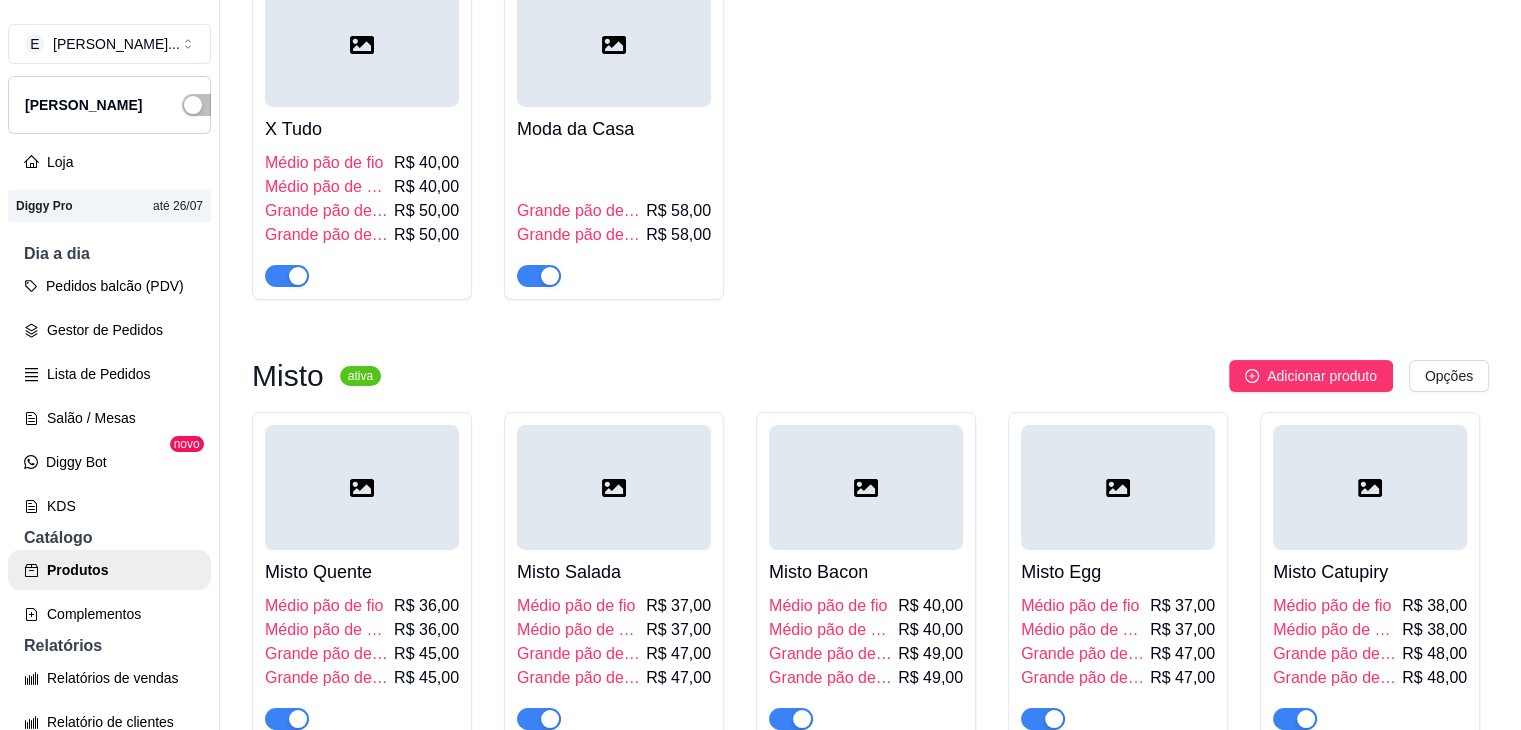 scroll, scrollTop: 2421, scrollLeft: 0, axis: vertical 